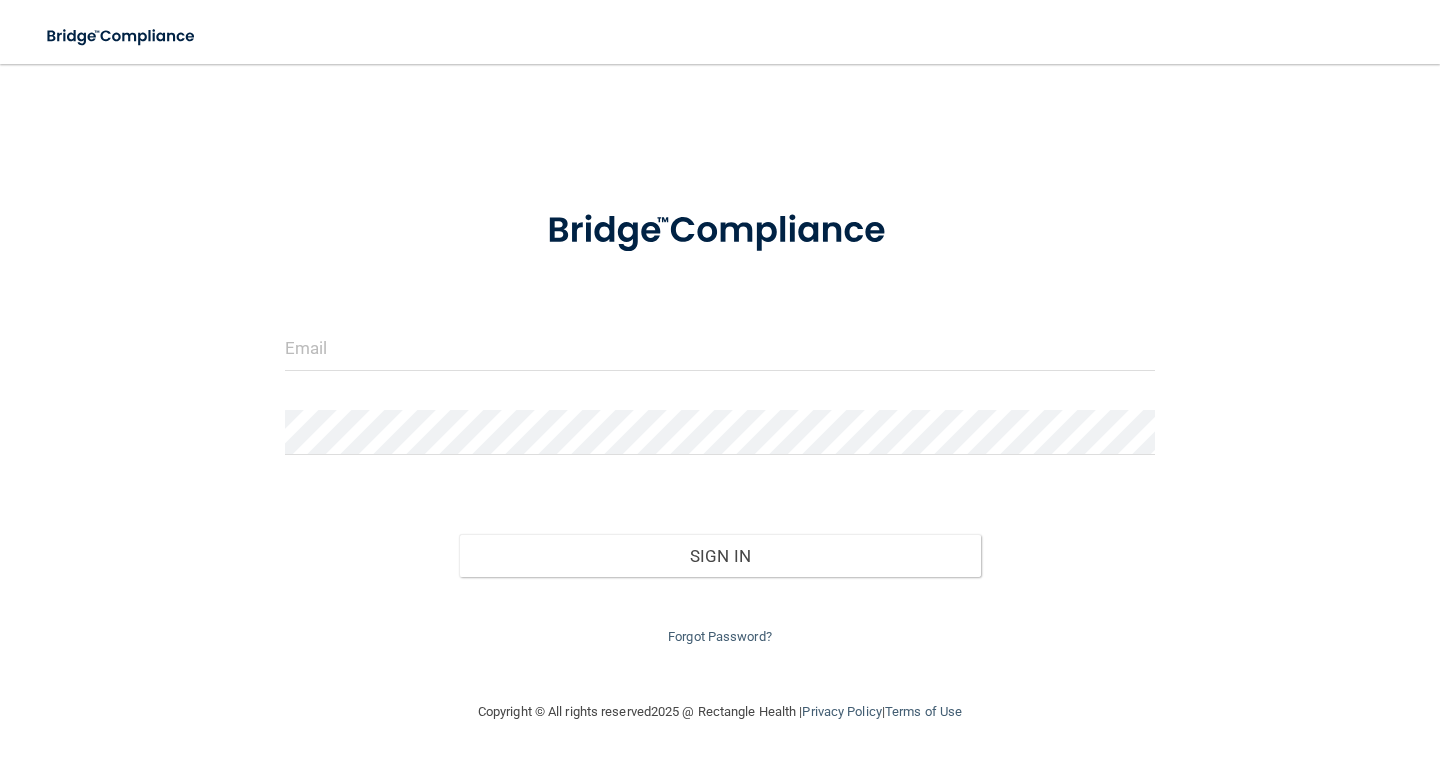 scroll, scrollTop: 0, scrollLeft: 0, axis: both 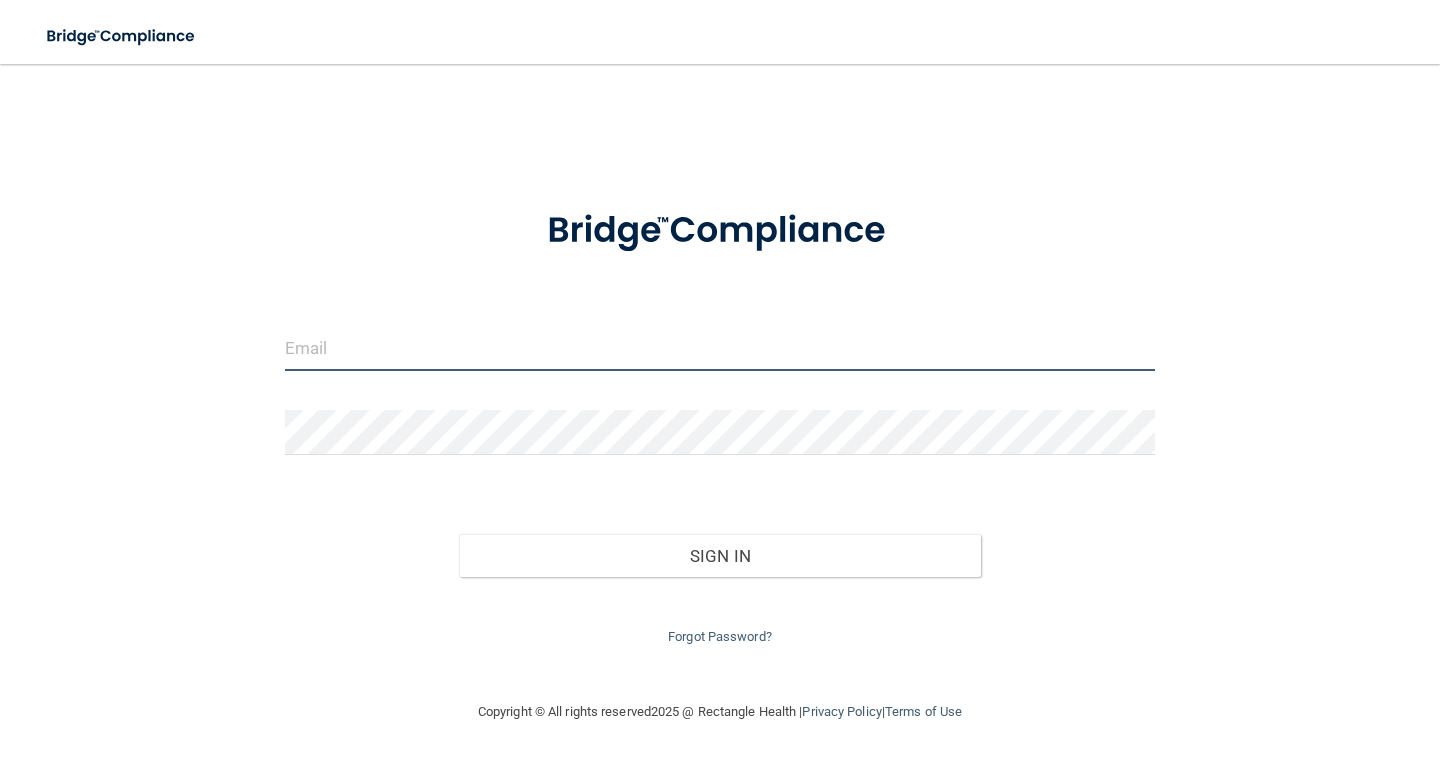 click at bounding box center (720, 348) 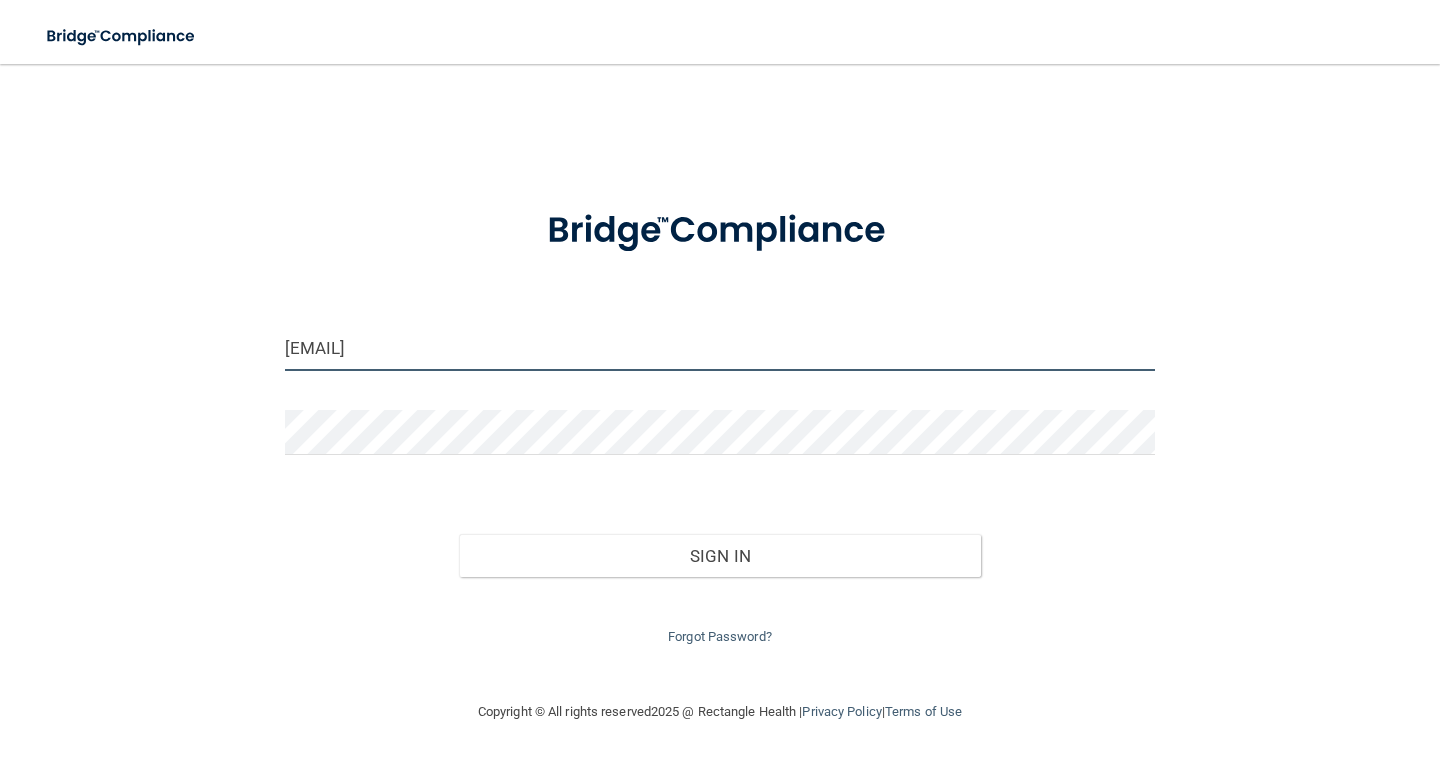 type on "[EMAIL]" 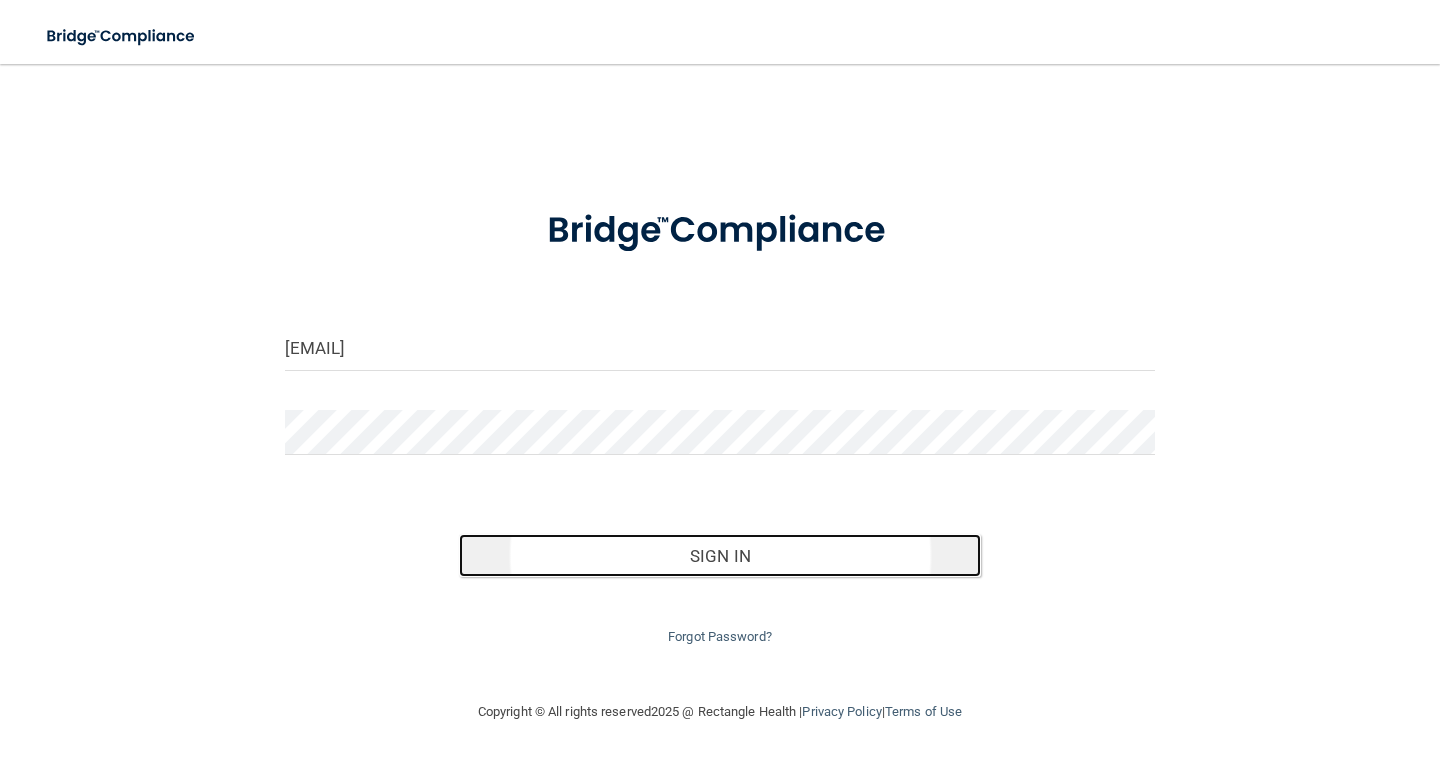 click on "Sign In" at bounding box center [720, 556] 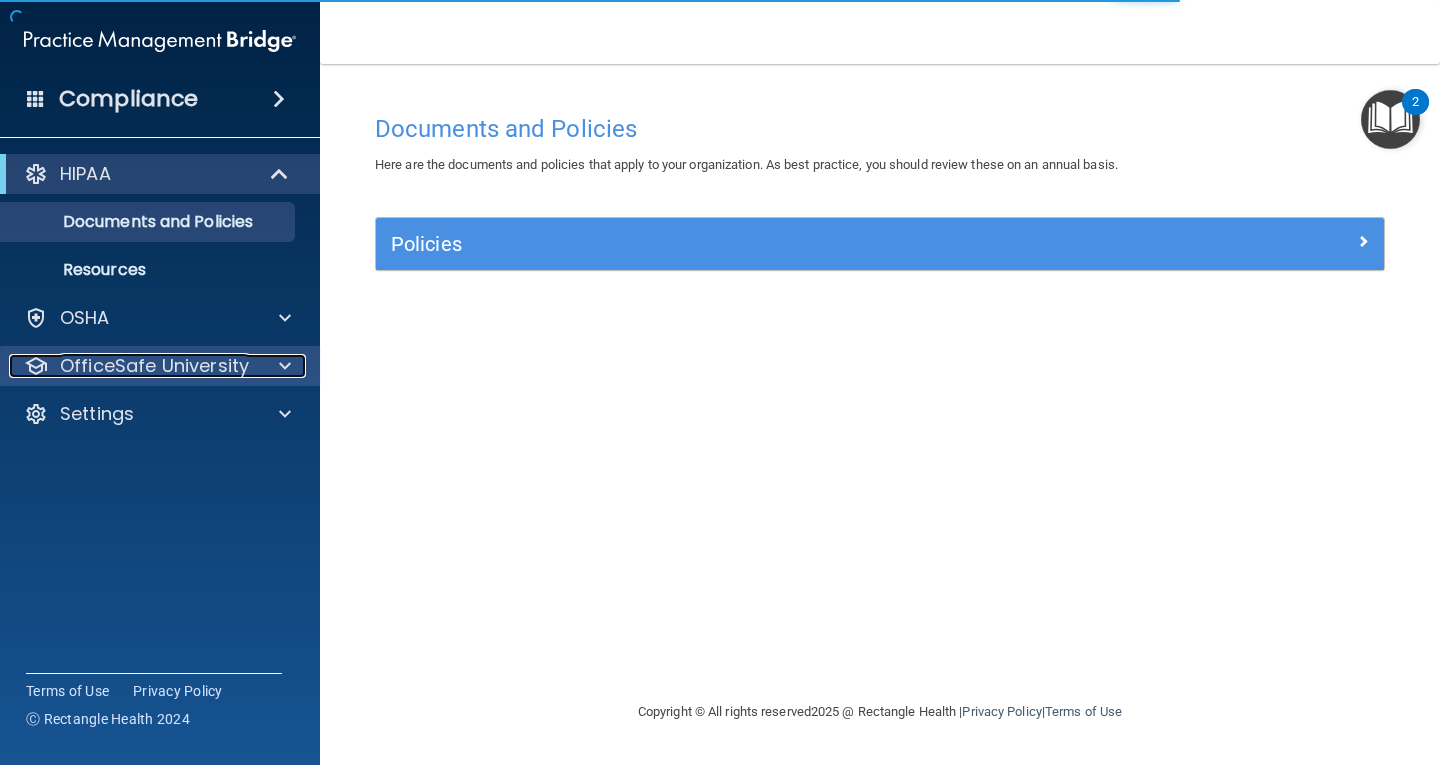 click on "OfficeSafe University" at bounding box center (133, 366) 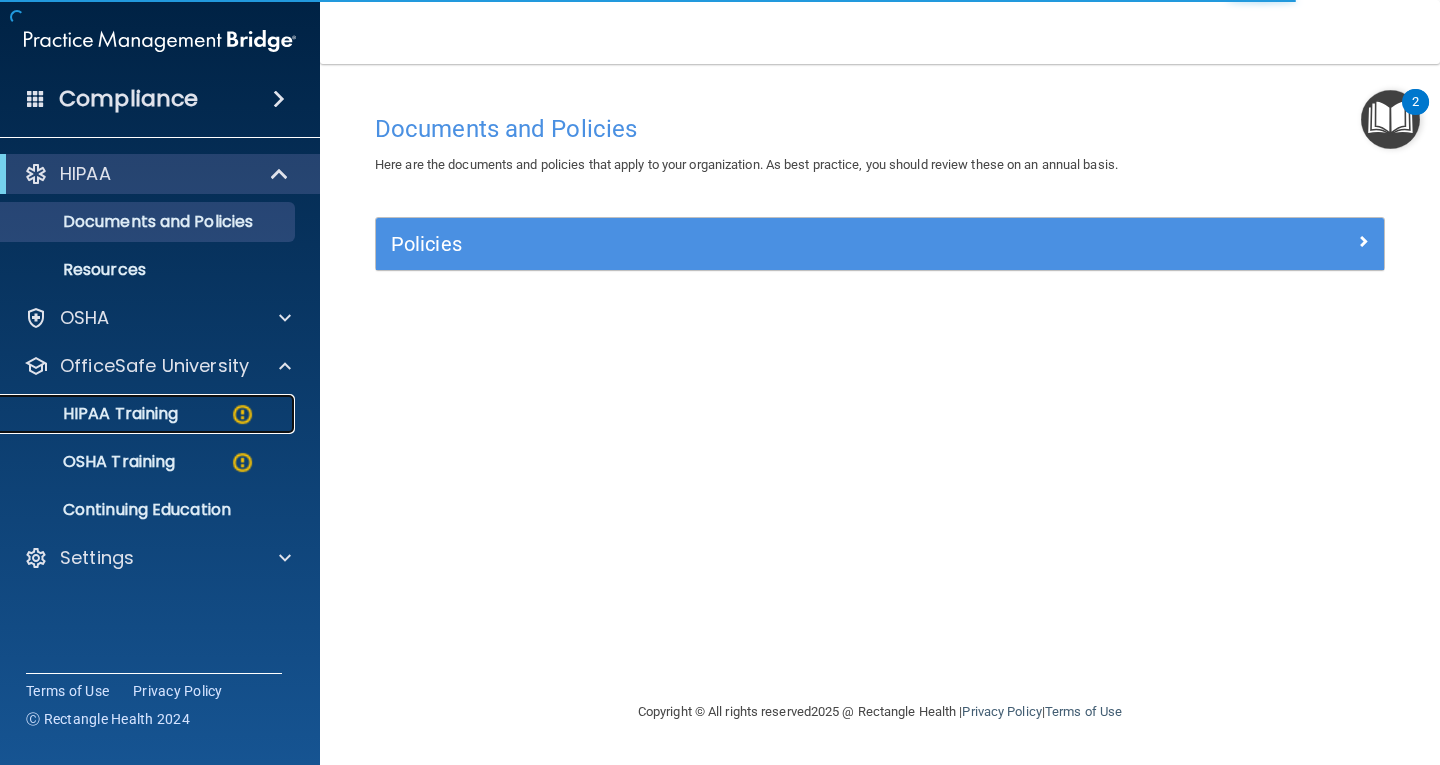 click on "HIPAA Training" at bounding box center (149, 414) 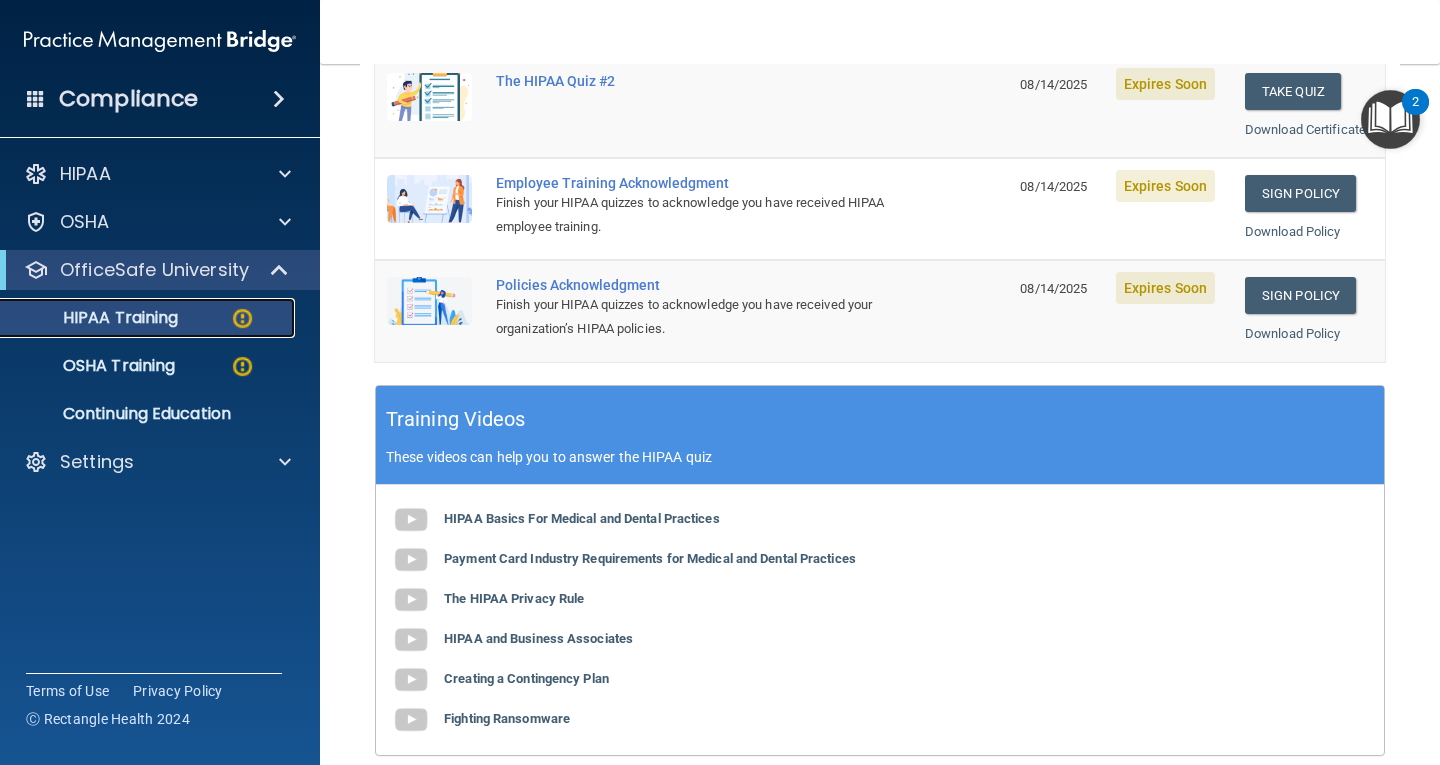 scroll, scrollTop: 600, scrollLeft: 0, axis: vertical 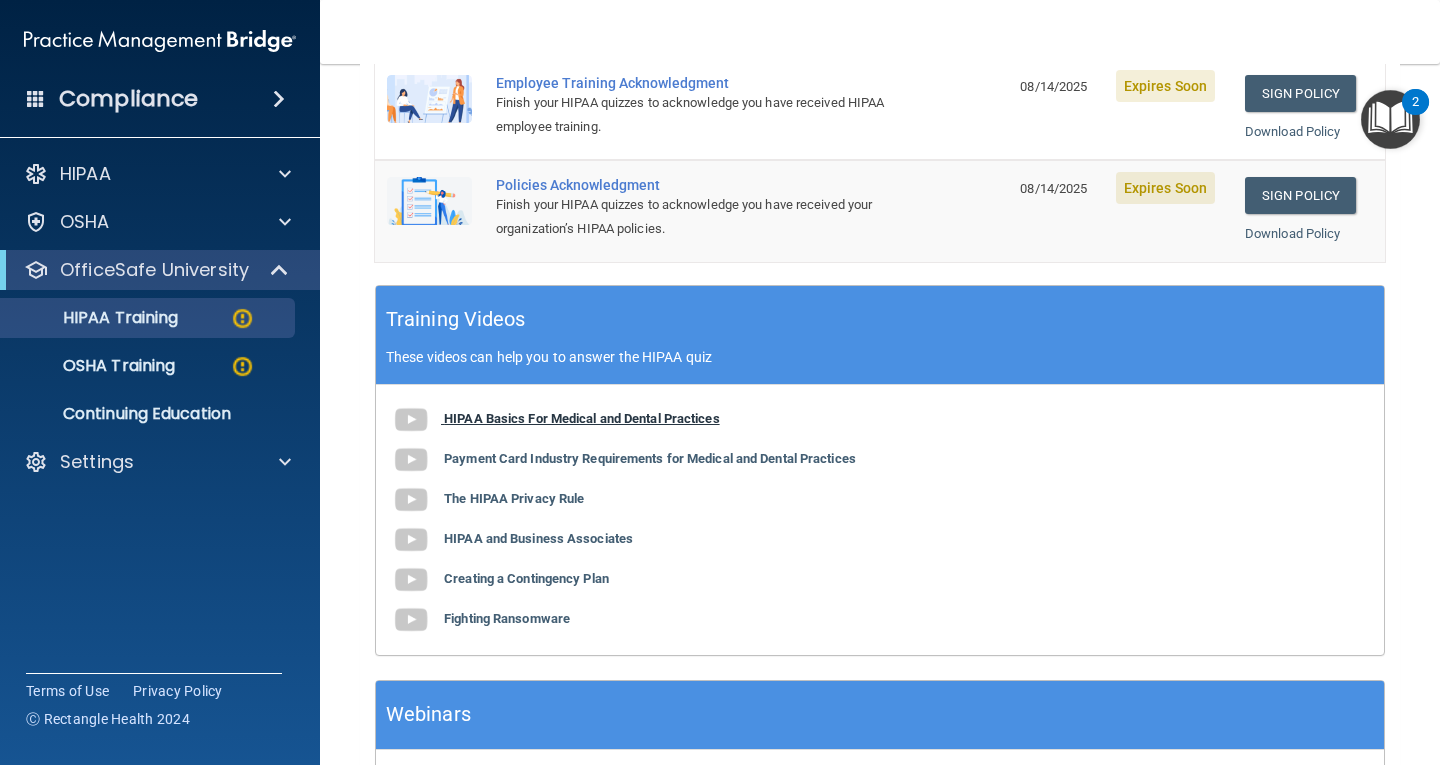click at bounding box center [411, 420] 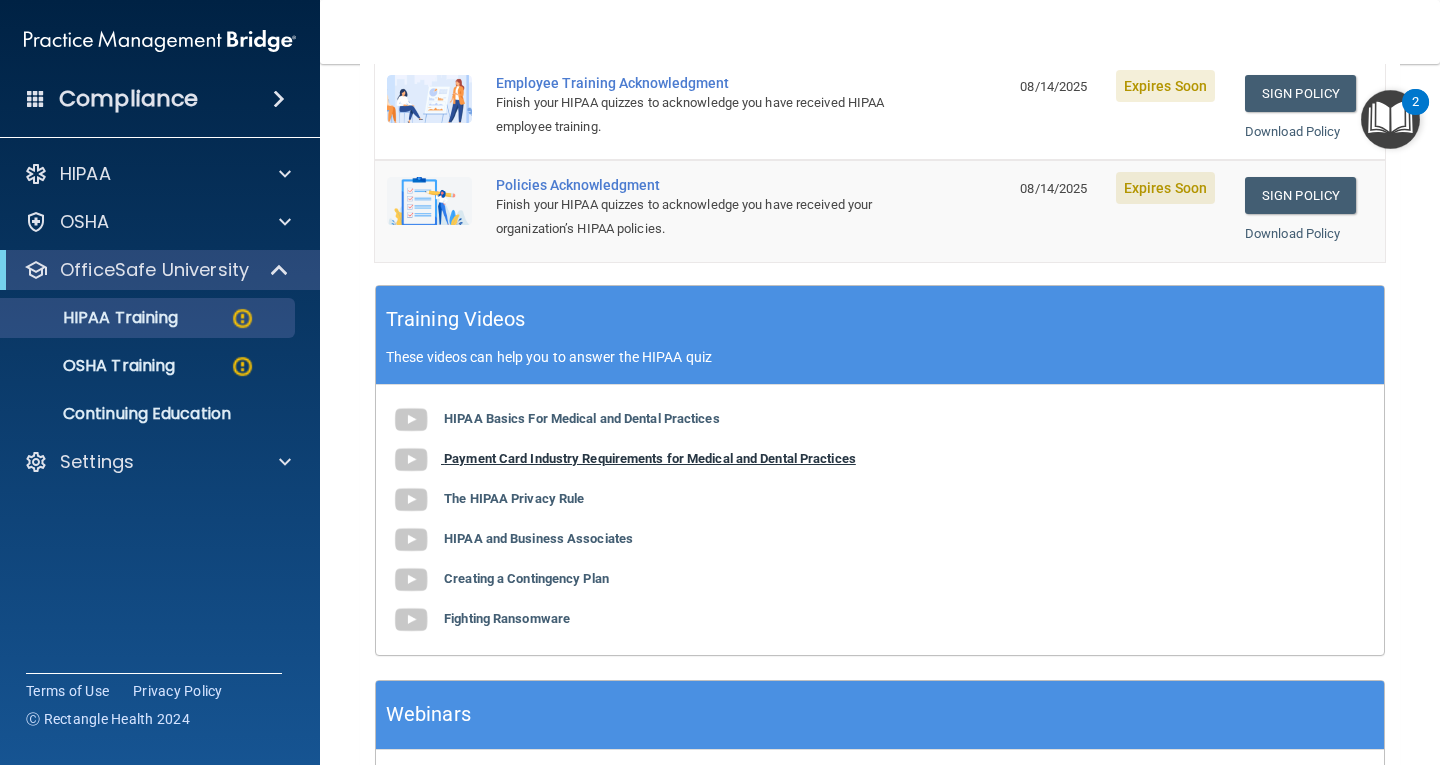 click at bounding box center [411, 460] 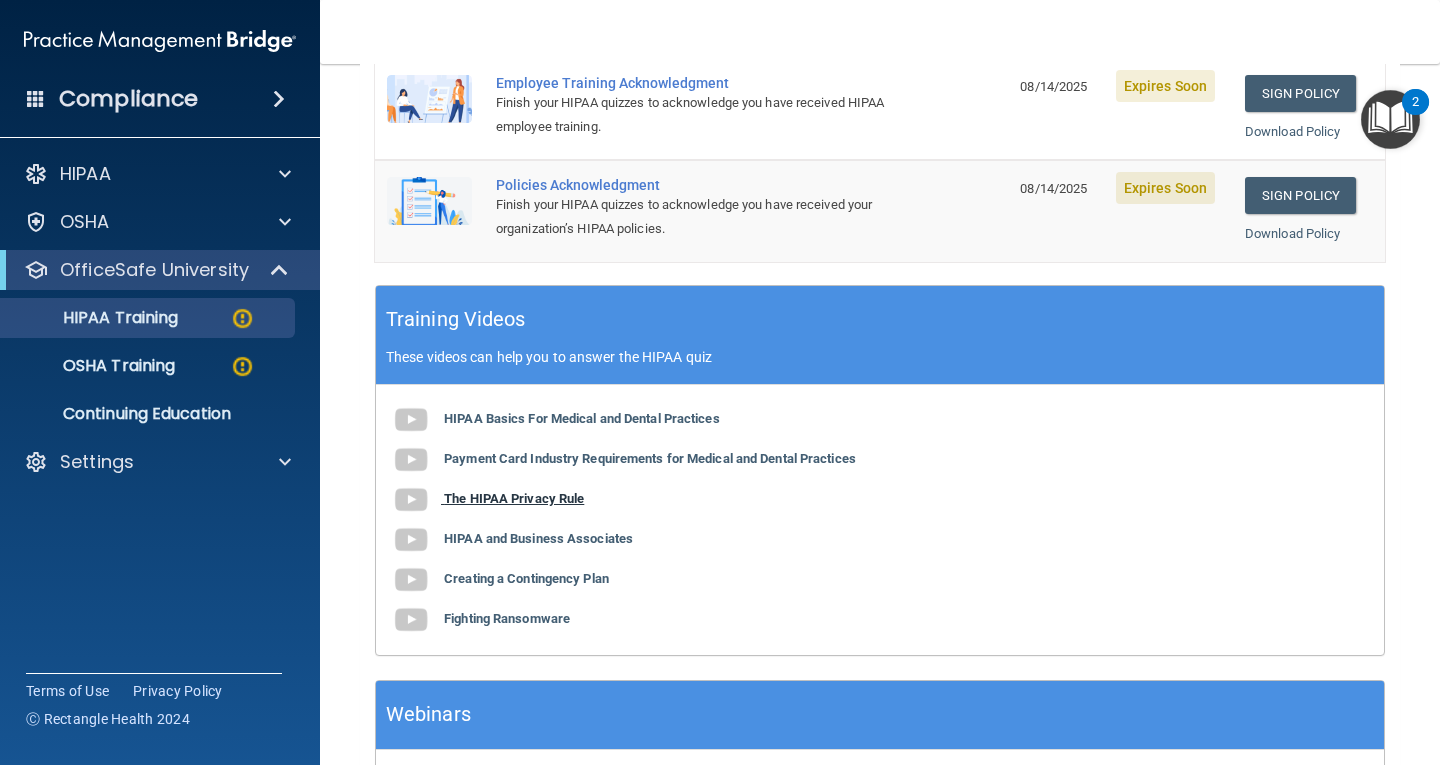 click at bounding box center (411, 500) 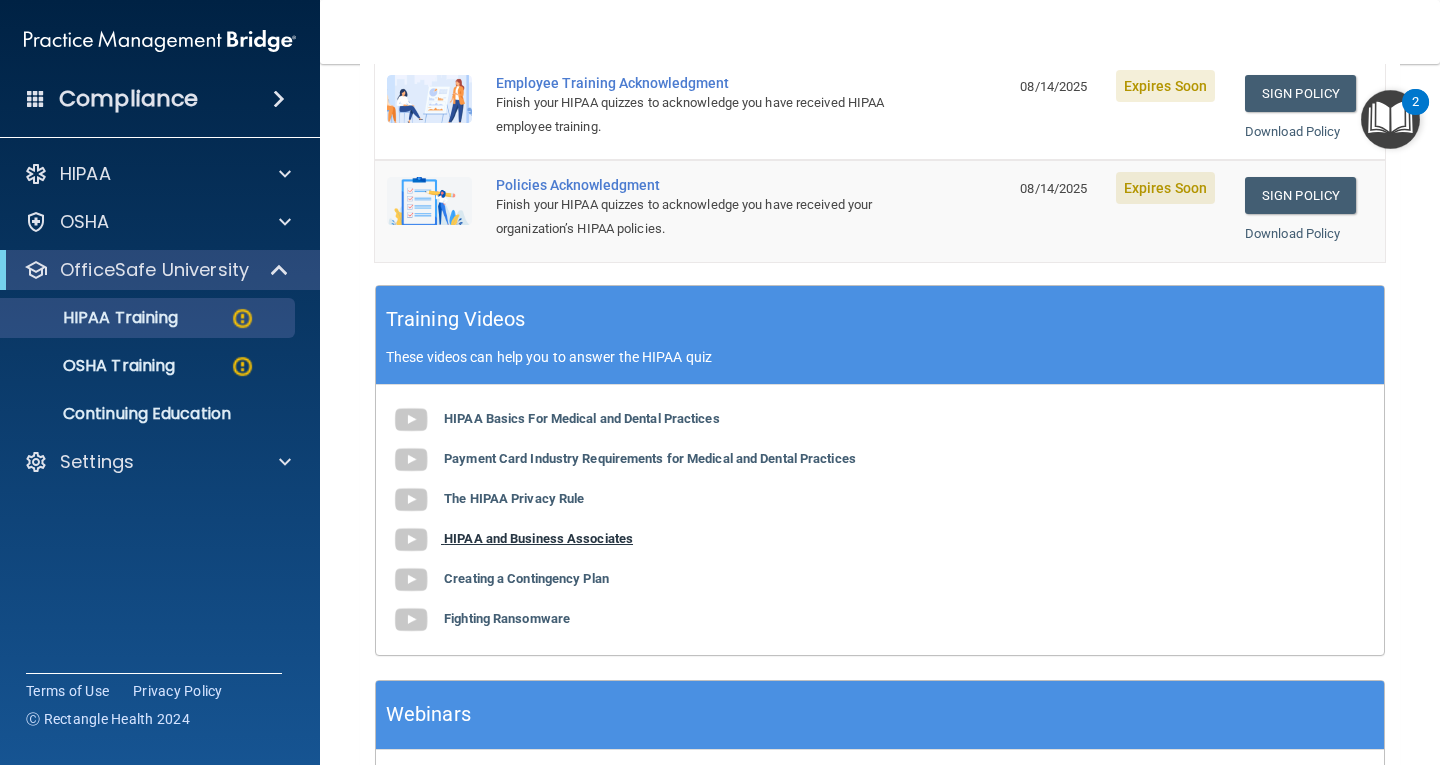 click at bounding box center [411, 540] 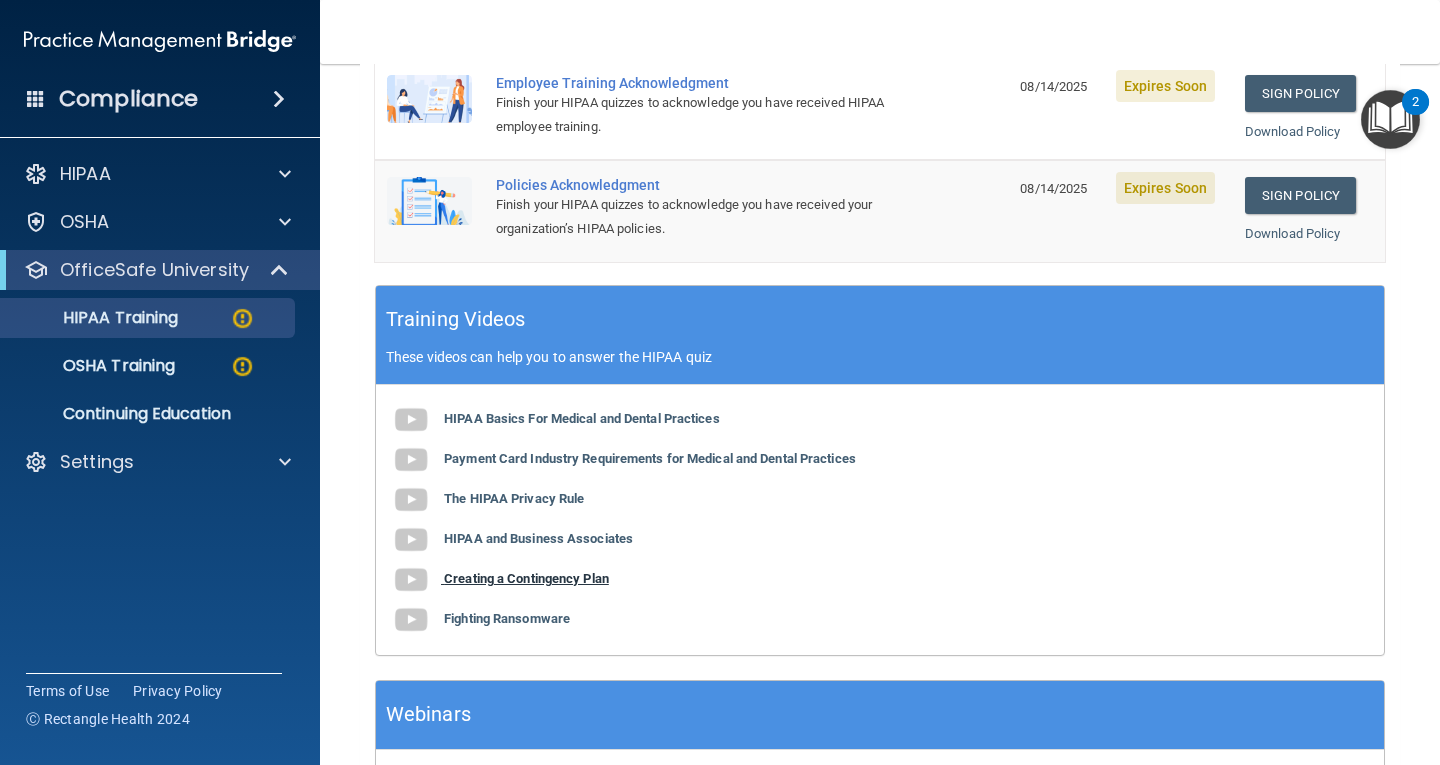 click at bounding box center (411, 580) 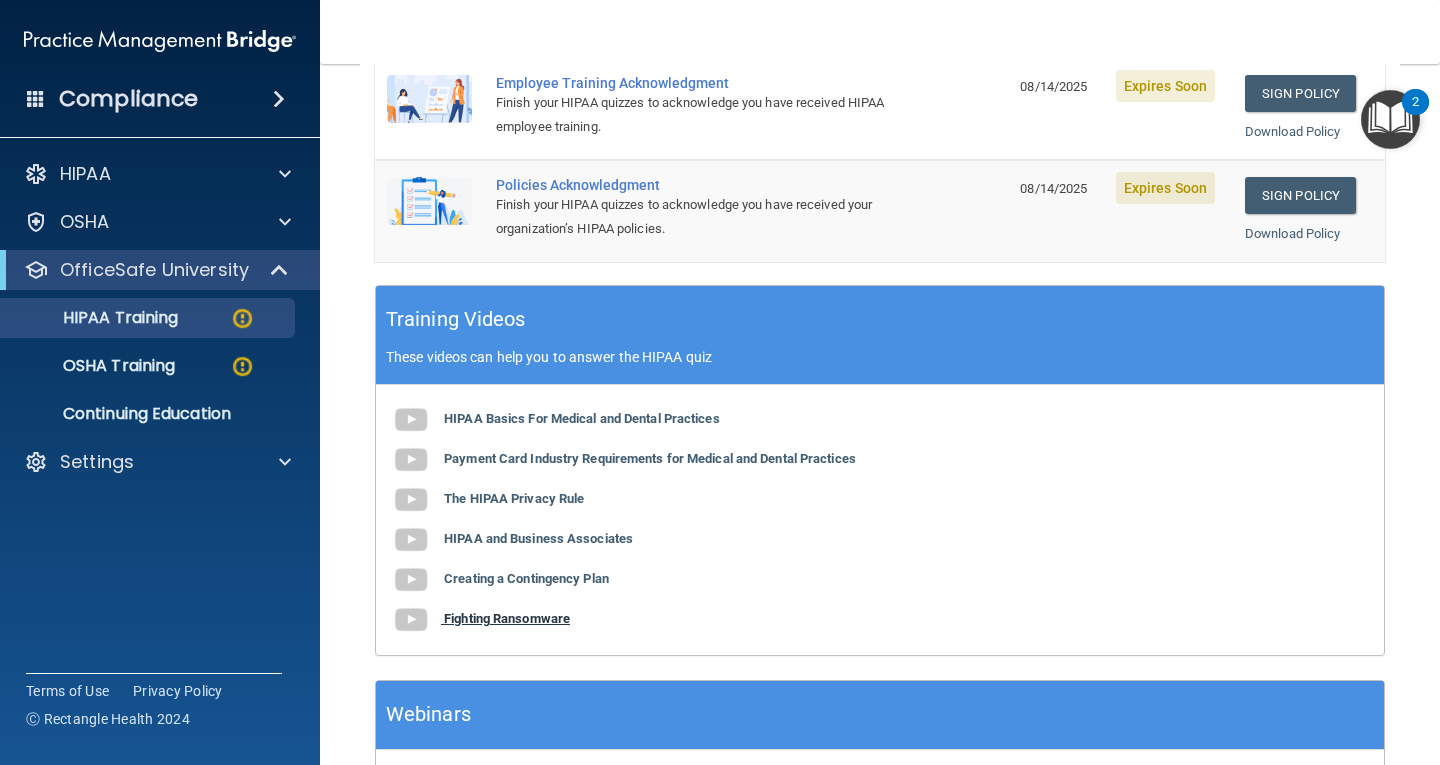 click on "Fighting Ransomware" at bounding box center (507, 618) 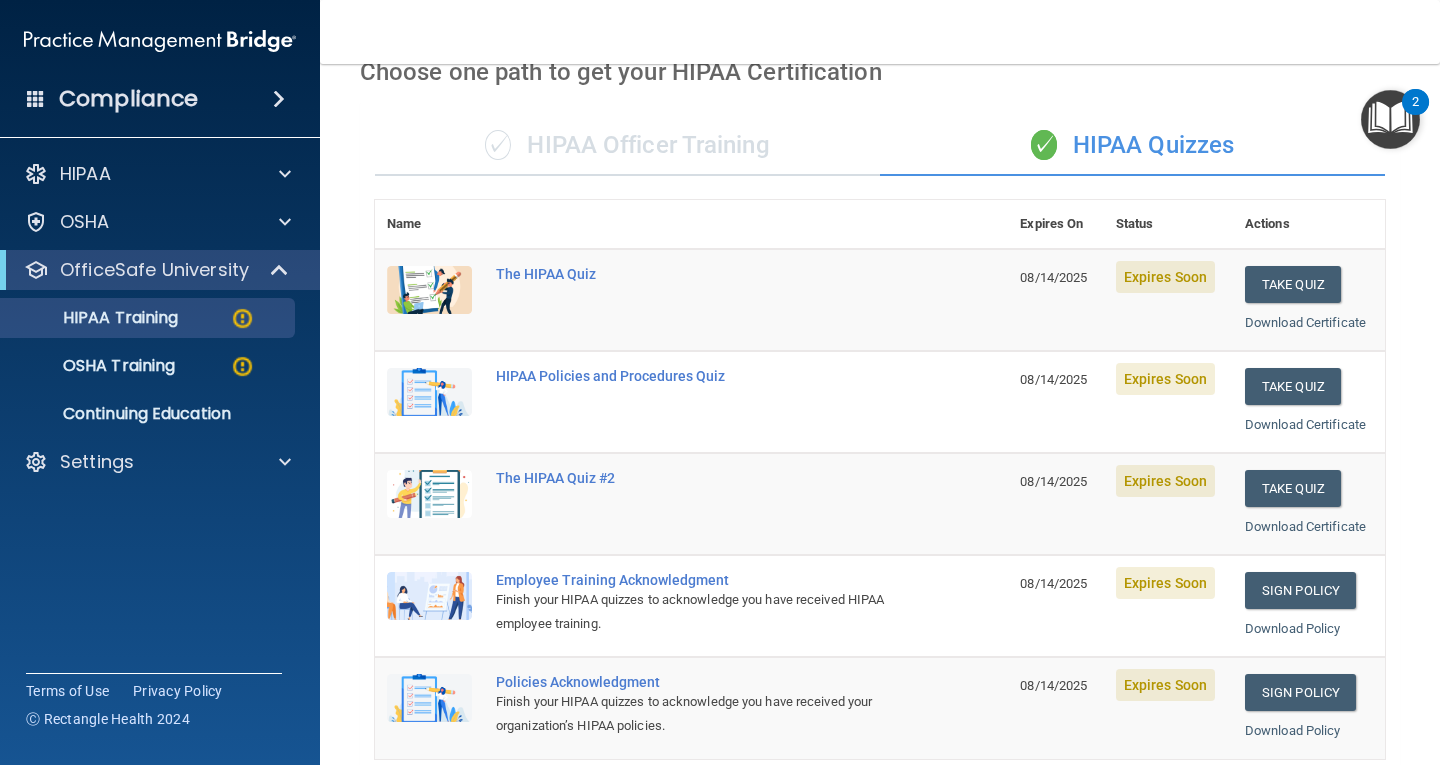 scroll, scrollTop: 0, scrollLeft: 0, axis: both 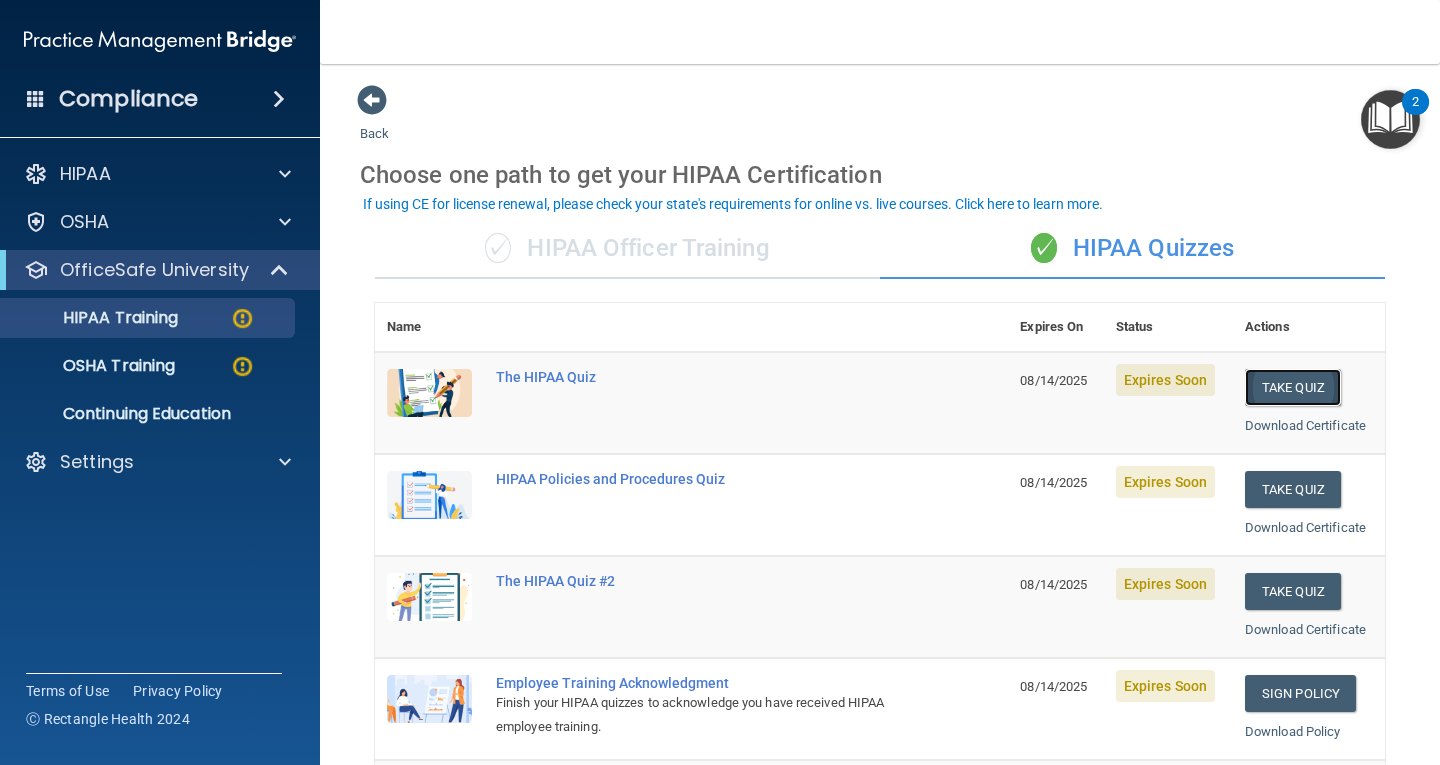 click on "Take Quiz" at bounding box center [1293, 387] 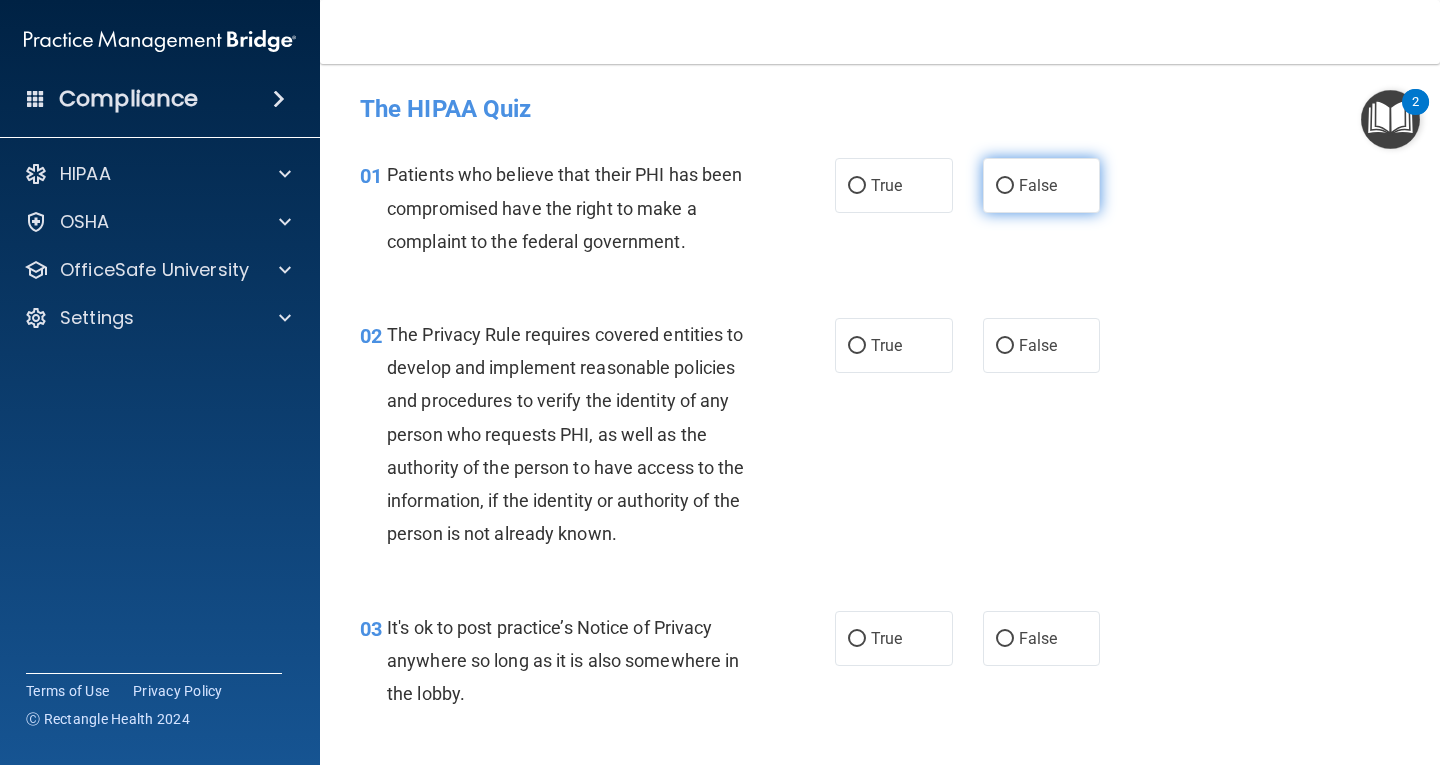 click on "False" at bounding box center (1005, 186) 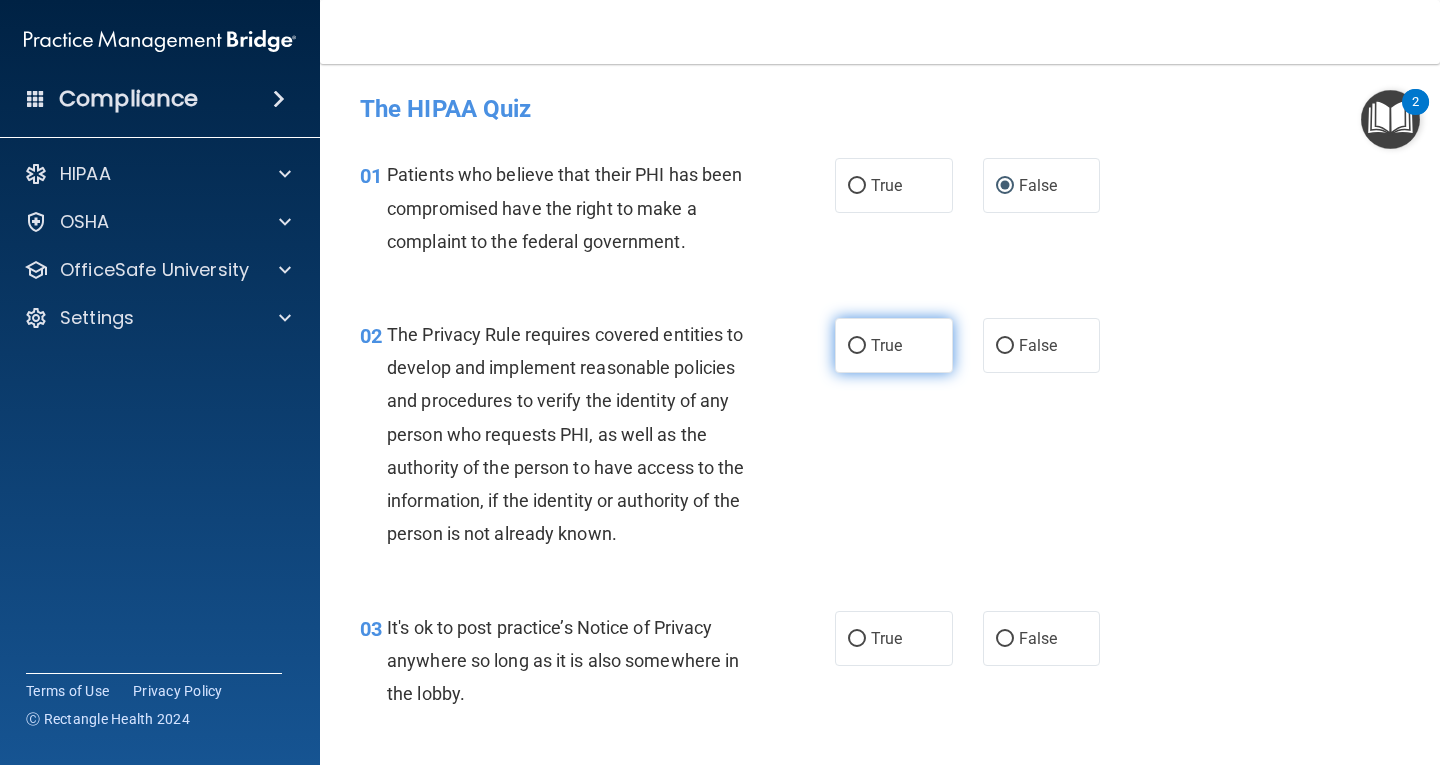 click on "True" at bounding box center (857, 346) 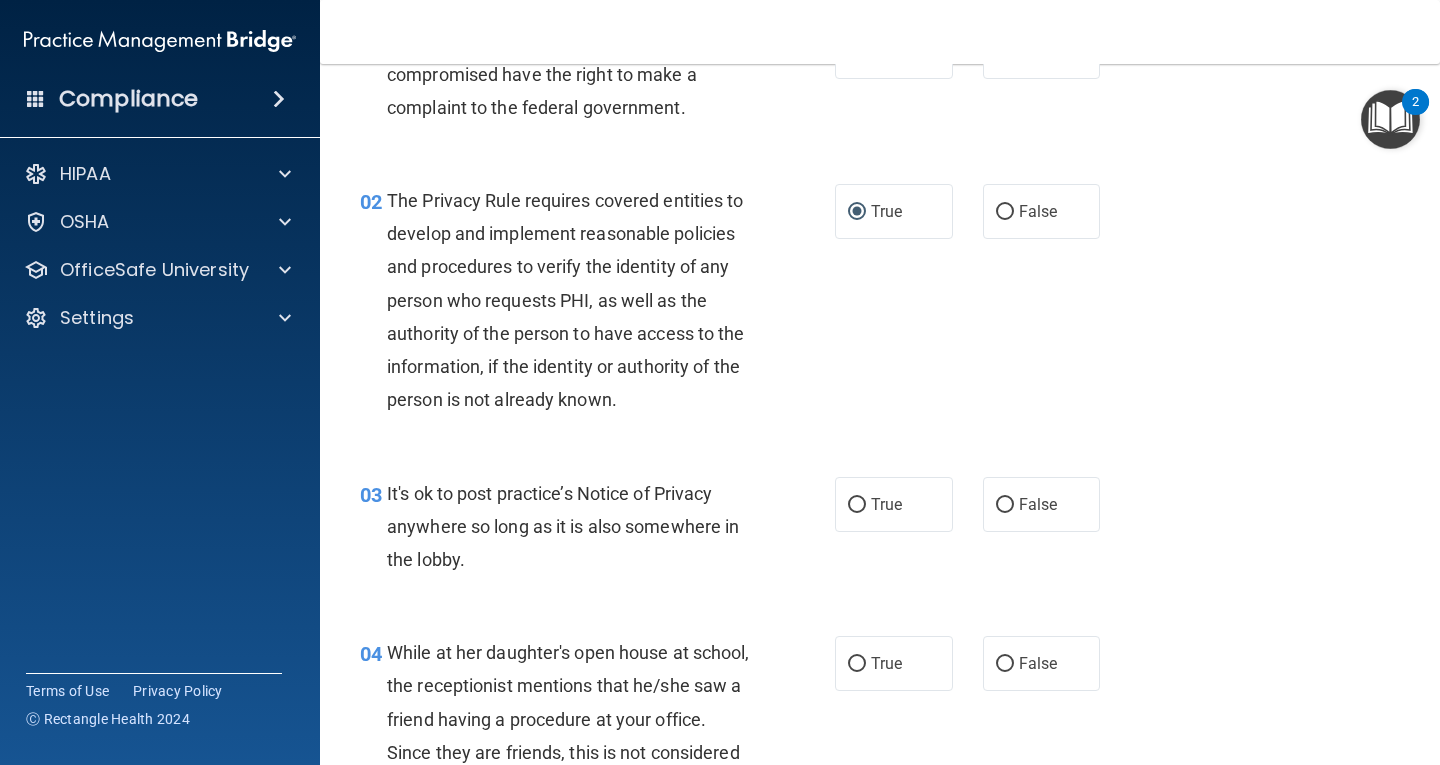 scroll, scrollTop: 300, scrollLeft: 0, axis: vertical 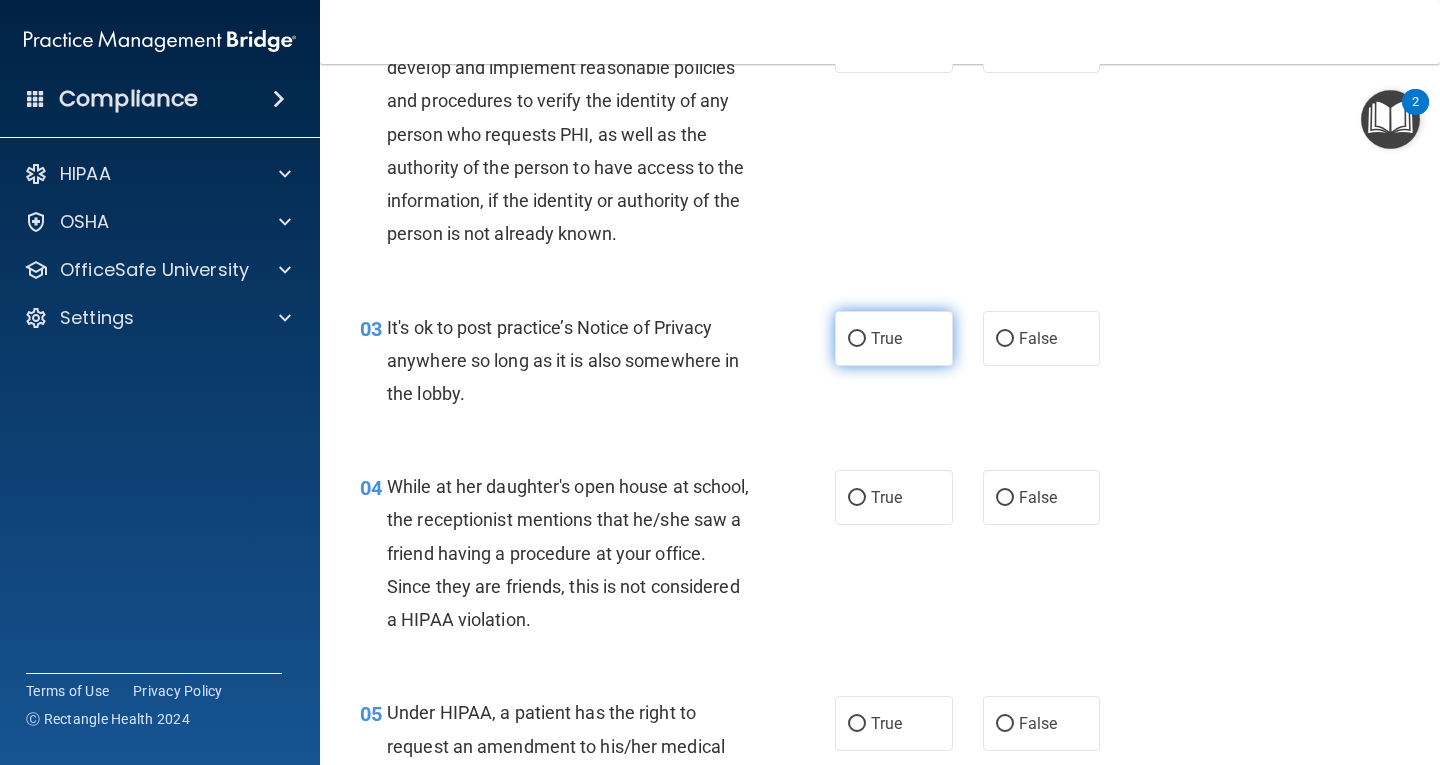 click on "True" at bounding box center (857, 339) 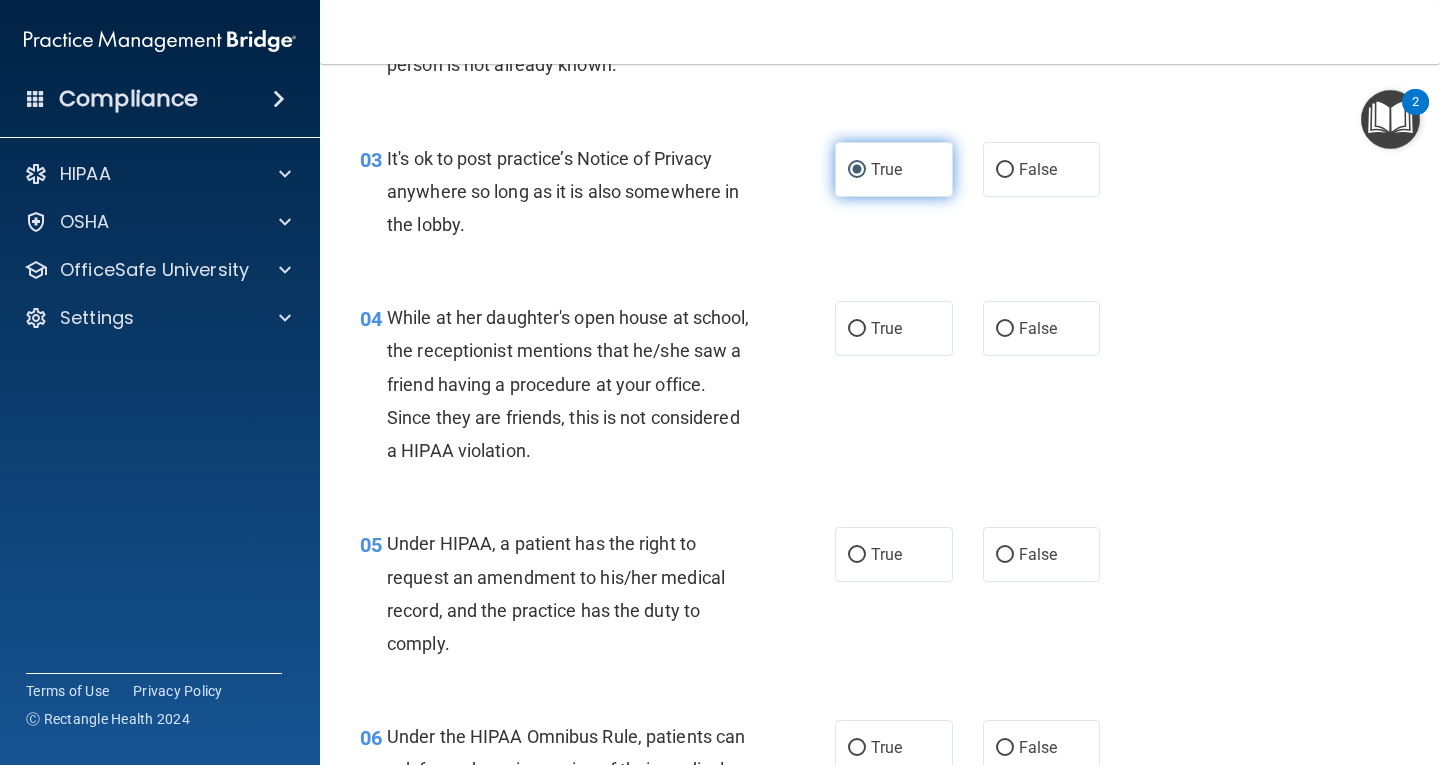 scroll, scrollTop: 500, scrollLeft: 0, axis: vertical 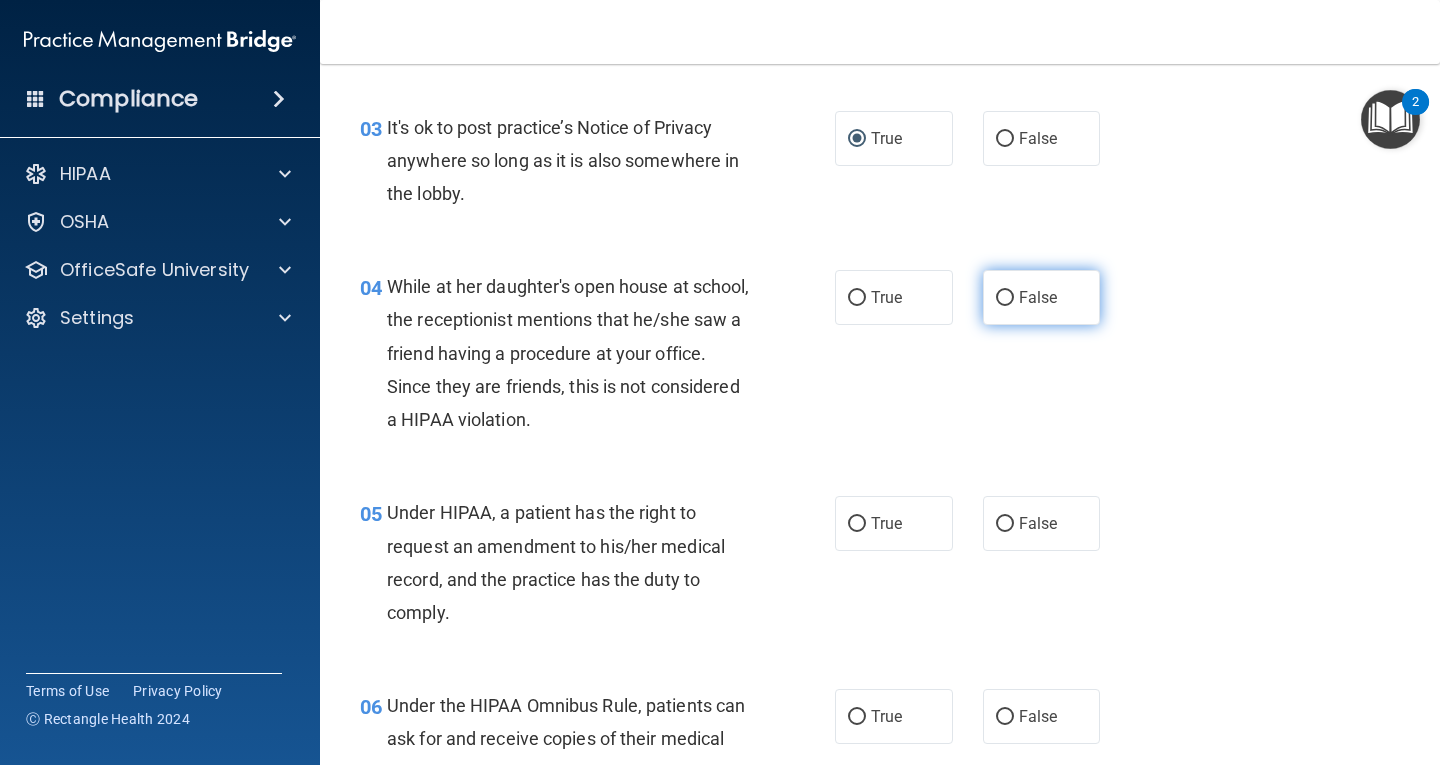 click on "False" at bounding box center (1005, 298) 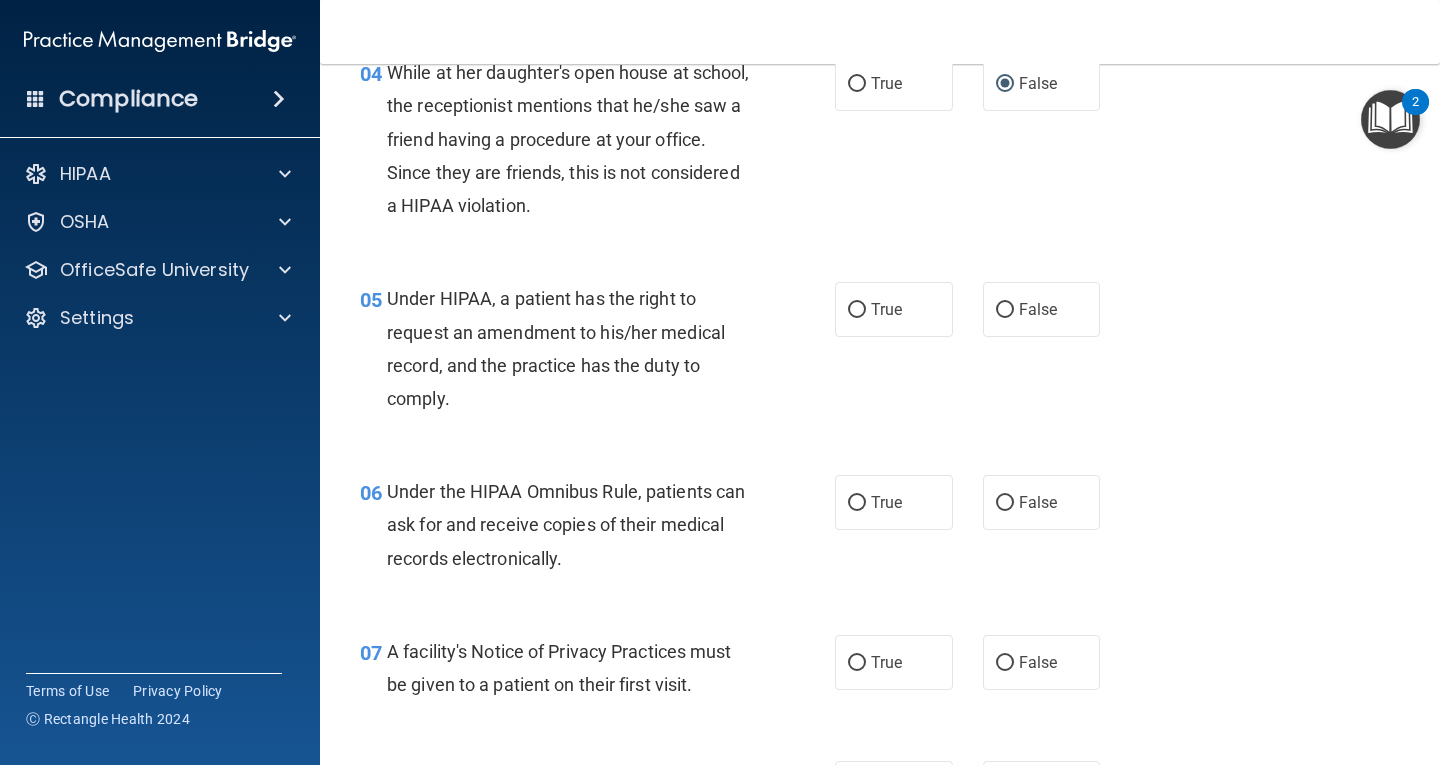 scroll, scrollTop: 800, scrollLeft: 0, axis: vertical 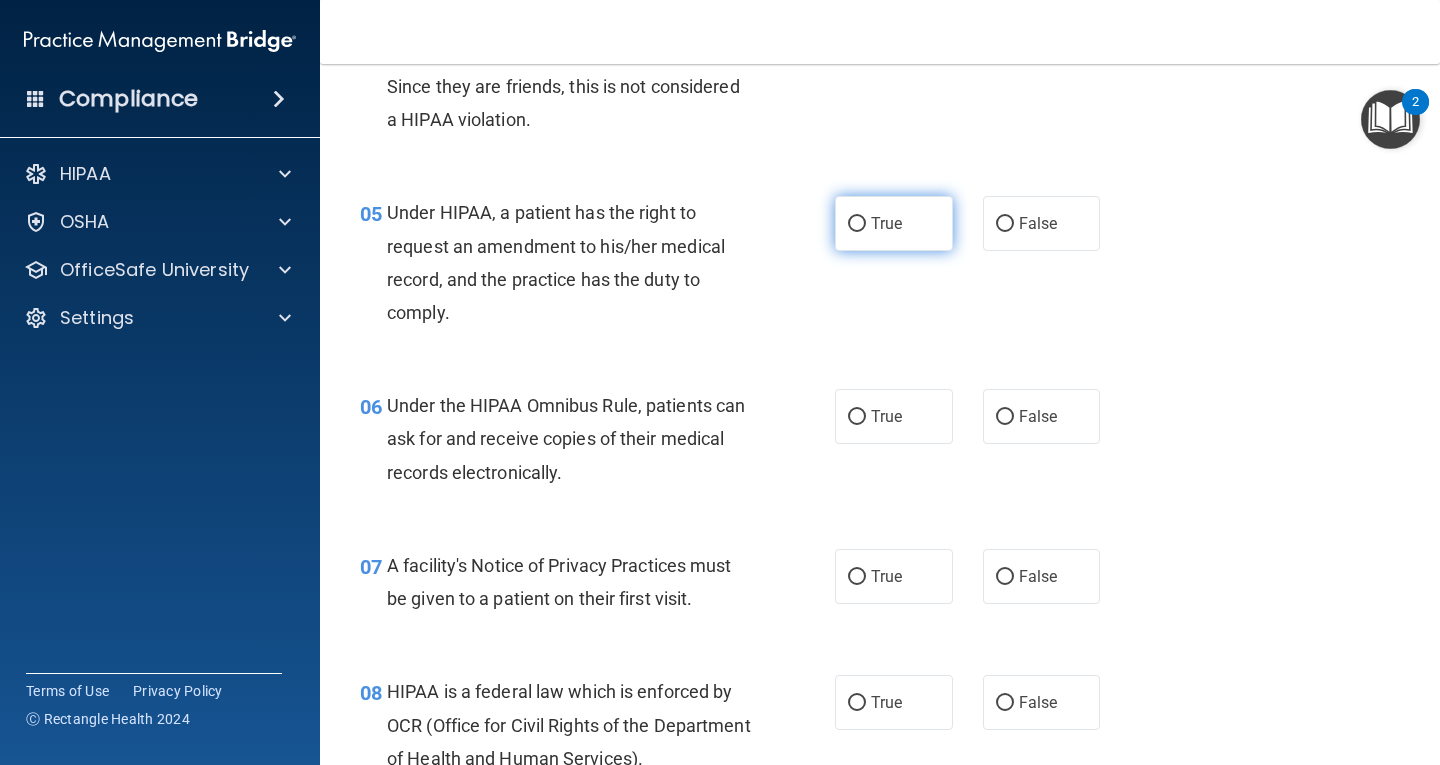 click on "True" at bounding box center [857, 224] 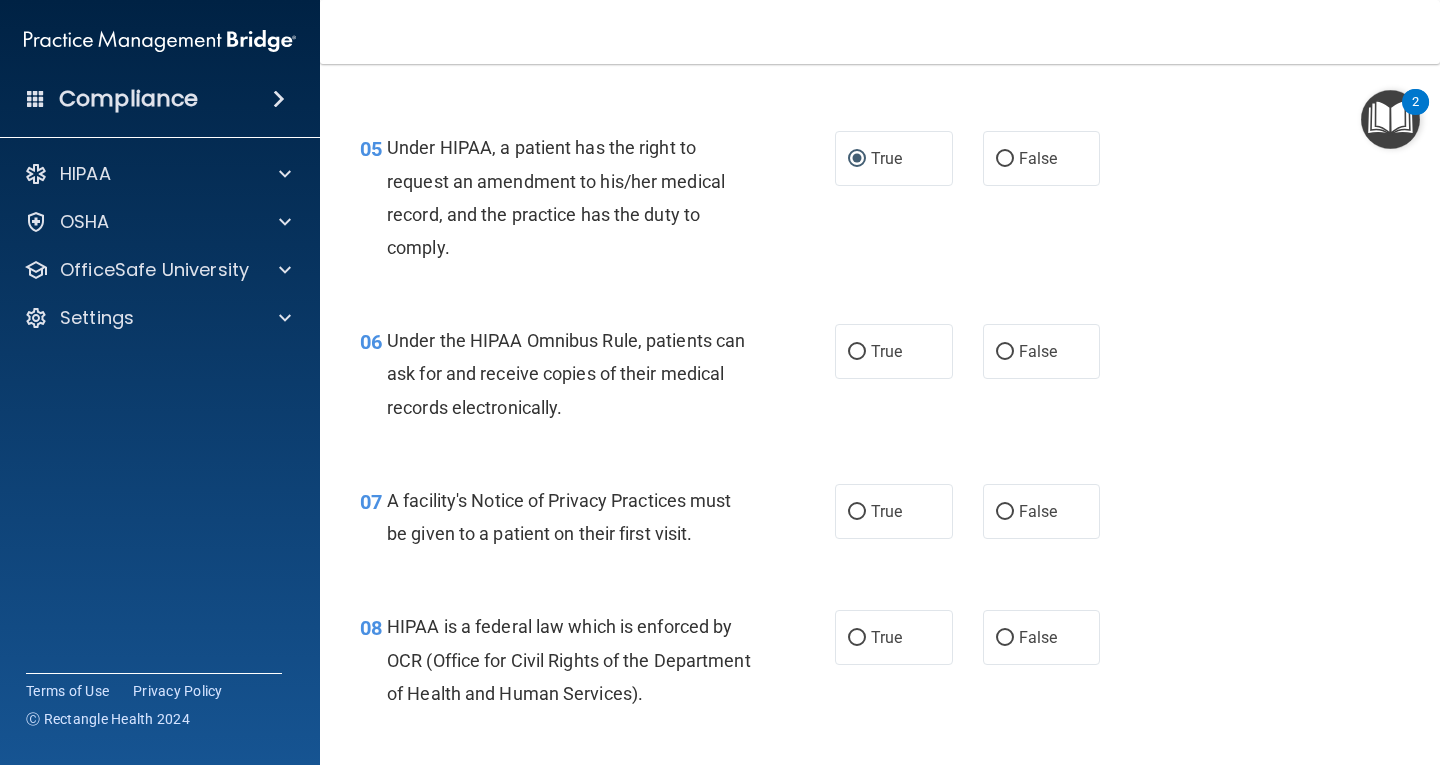 scroll, scrollTop: 900, scrollLeft: 0, axis: vertical 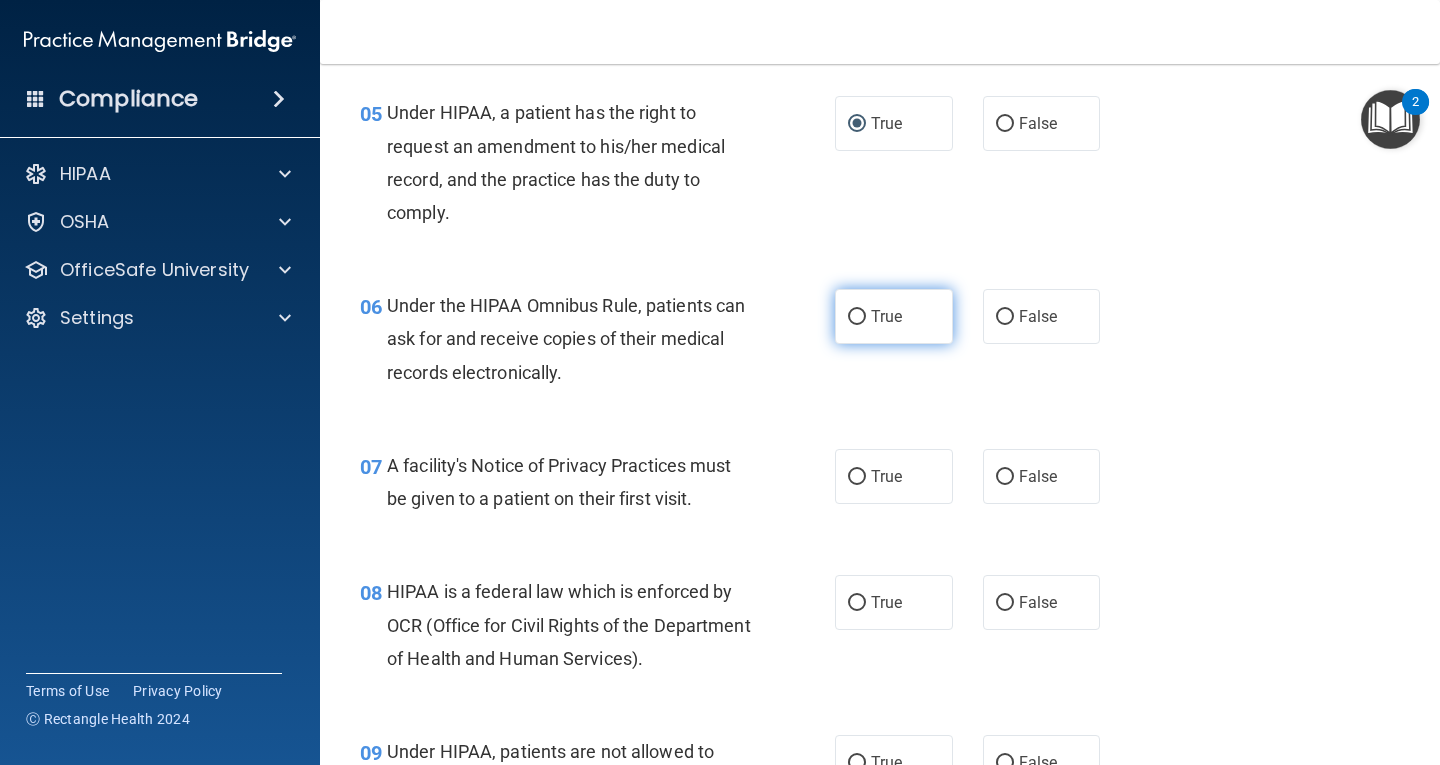 click on "True" at bounding box center (857, 317) 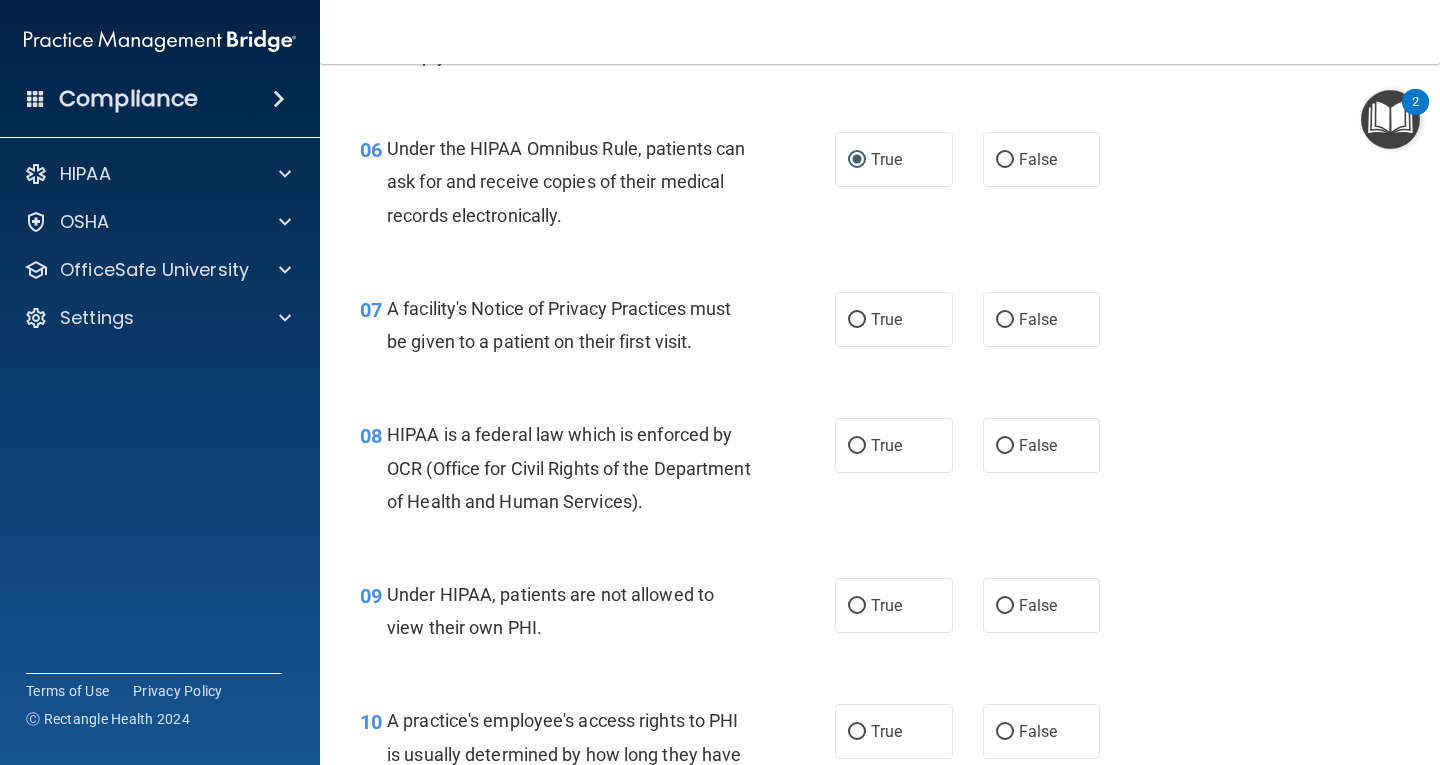 scroll, scrollTop: 1100, scrollLeft: 0, axis: vertical 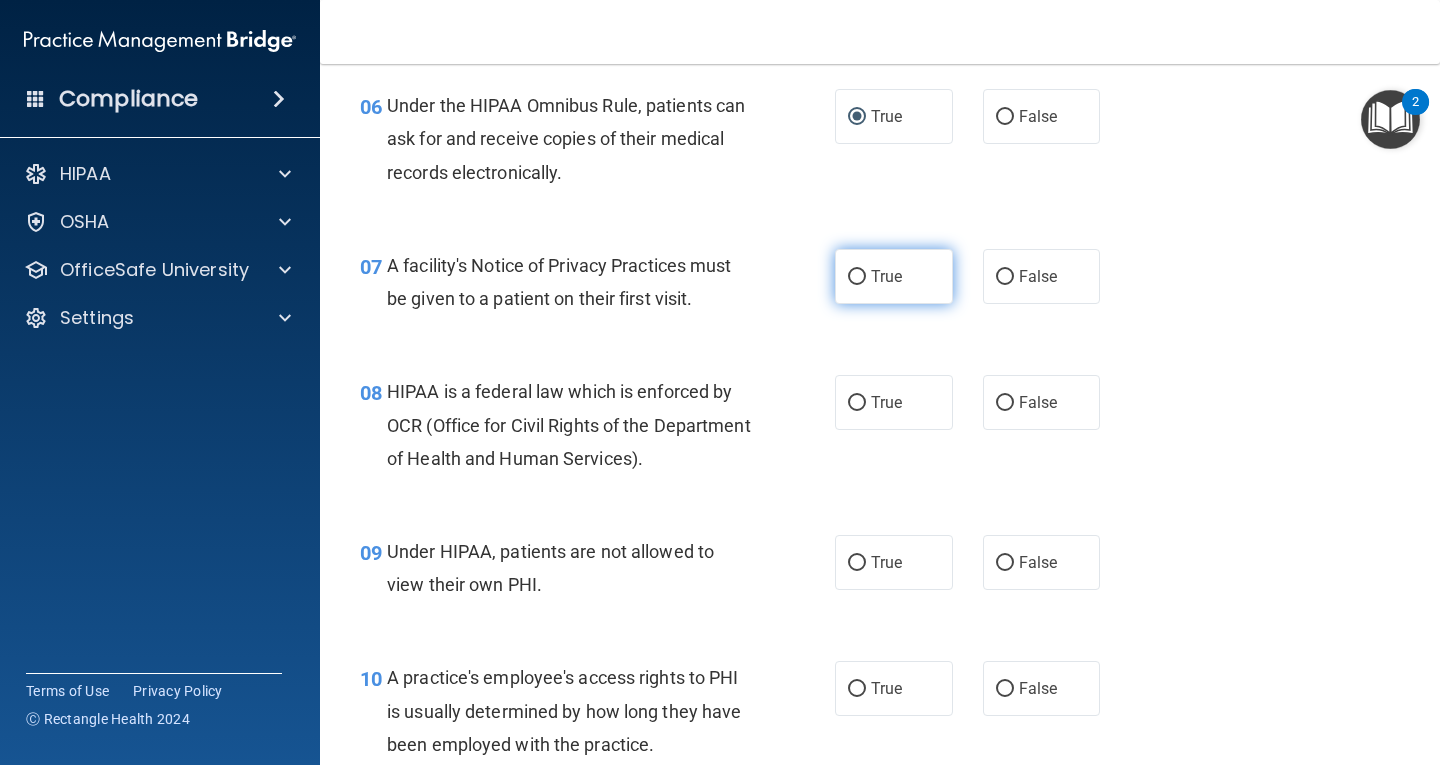 click on "True" at bounding box center [857, 277] 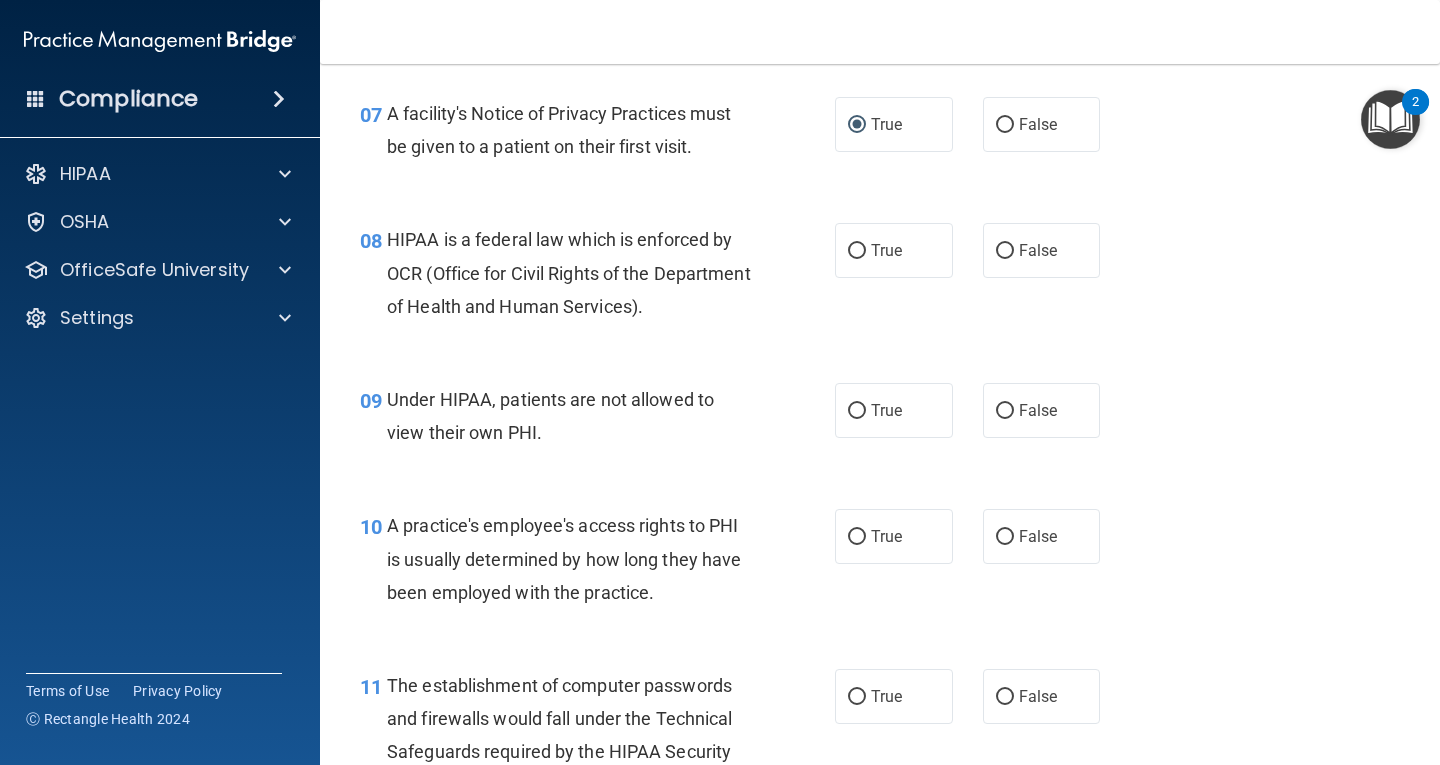 scroll, scrollTop: 1300, scrollLeft: 0, axis: vertical 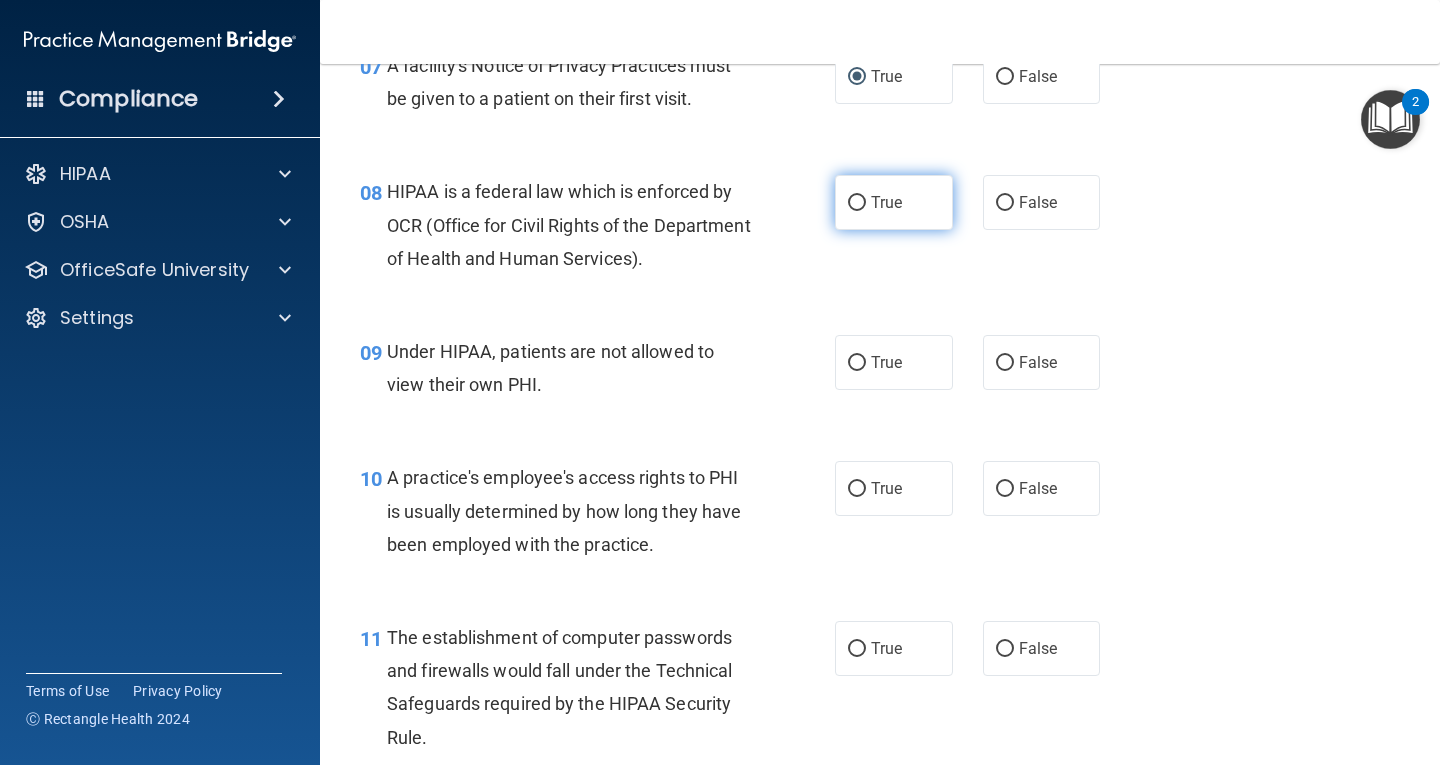 click on "True" at bounding box center [857, 203] 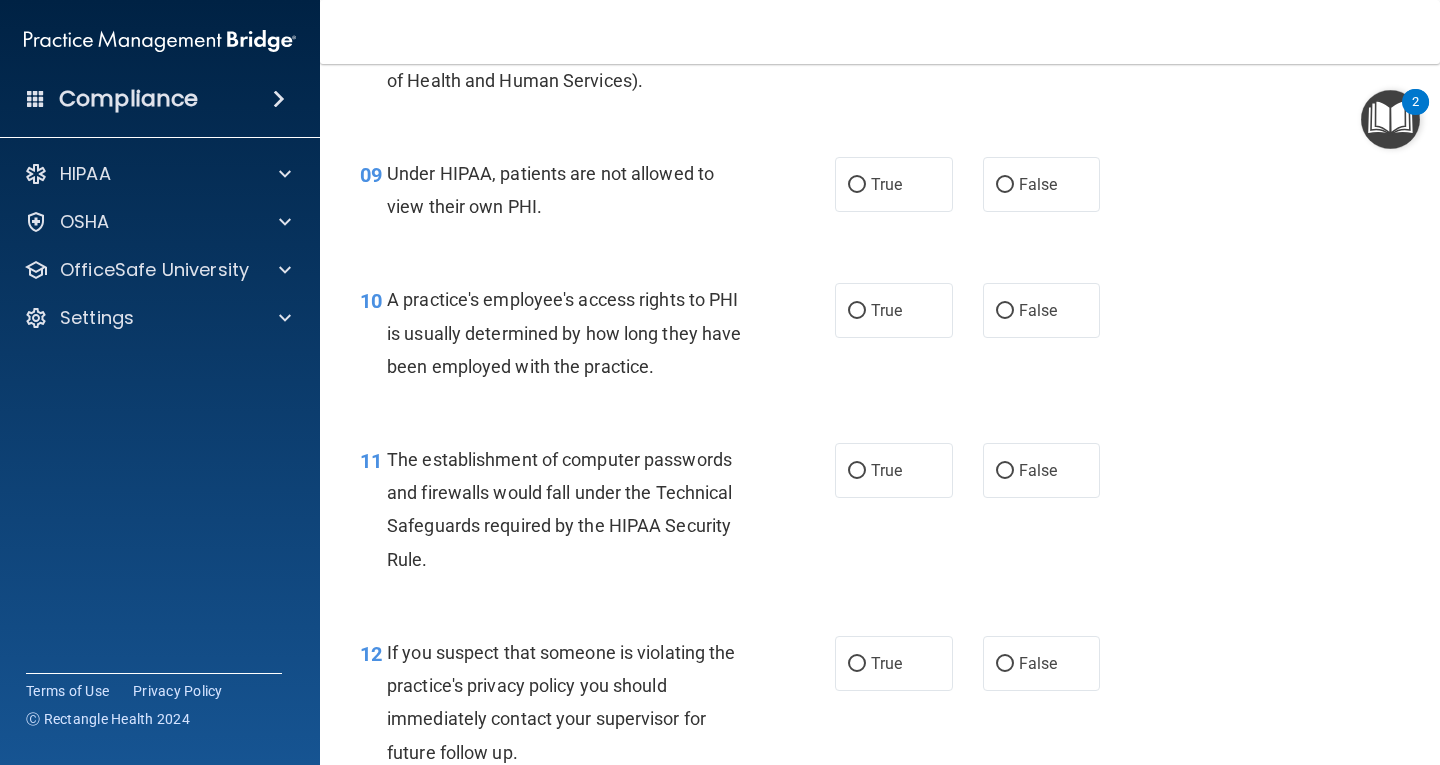 scroll, scrollTop: 1500, scrollLeft: 0, axis: vertical 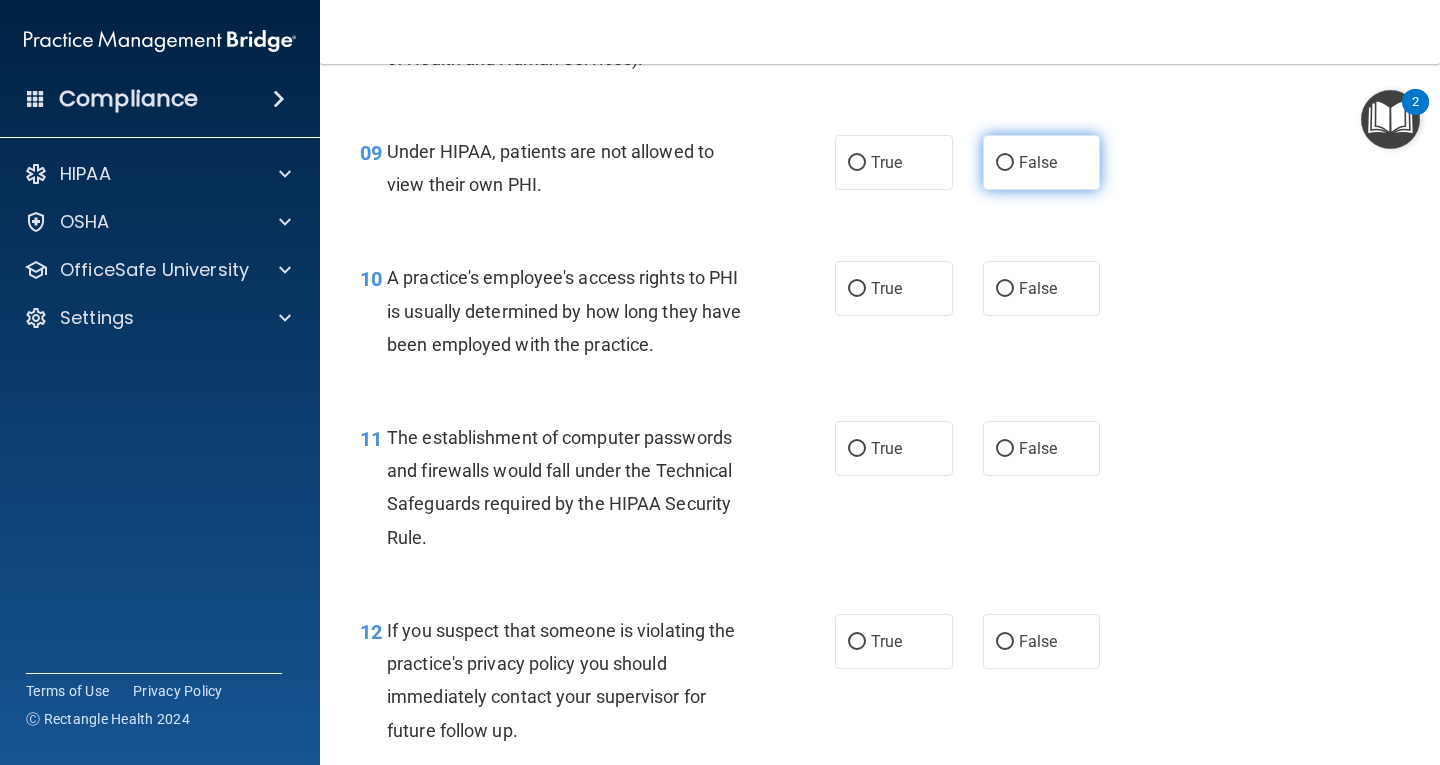 click on "False" at bounding box center [1005, 163] 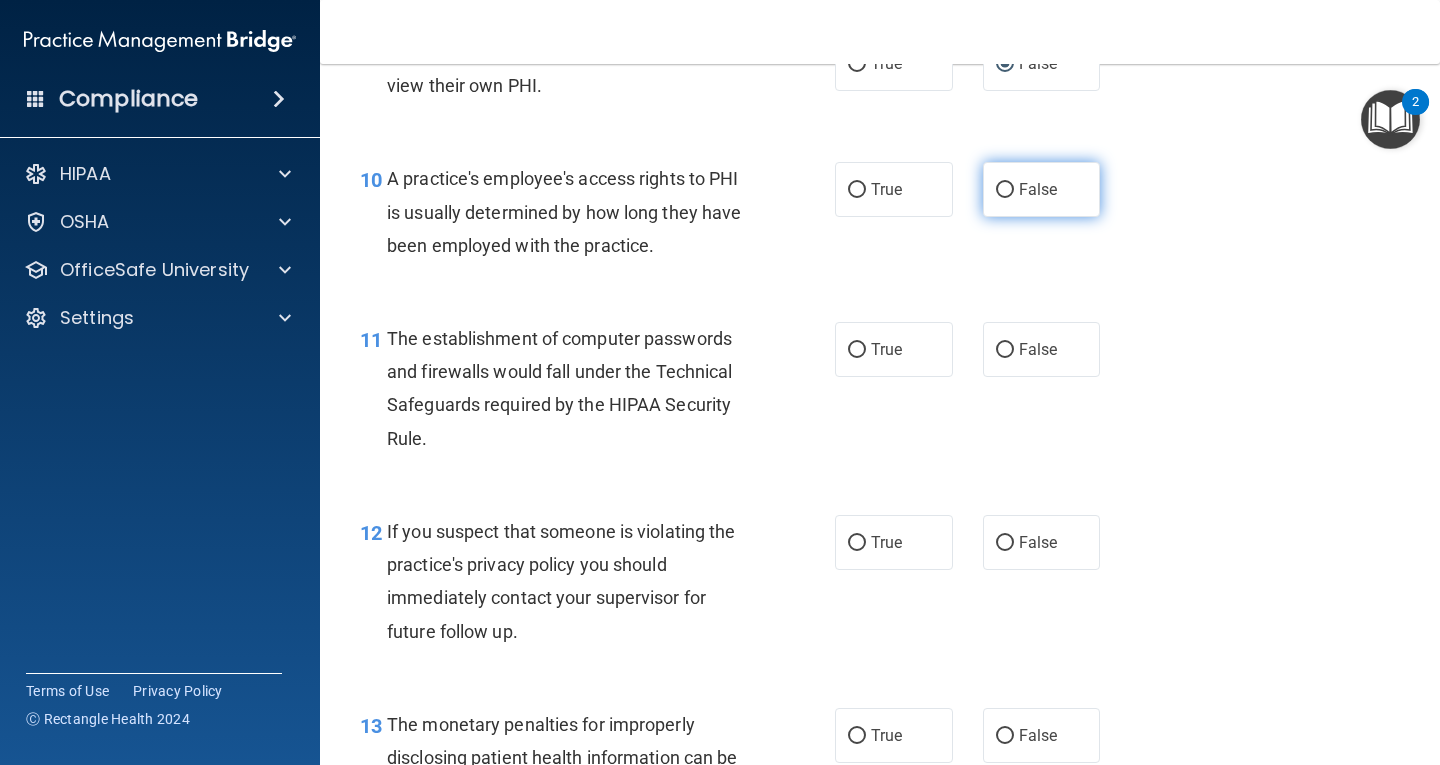scroll, scrollTop: 1600, scrollLeft: 0, axis: vertical 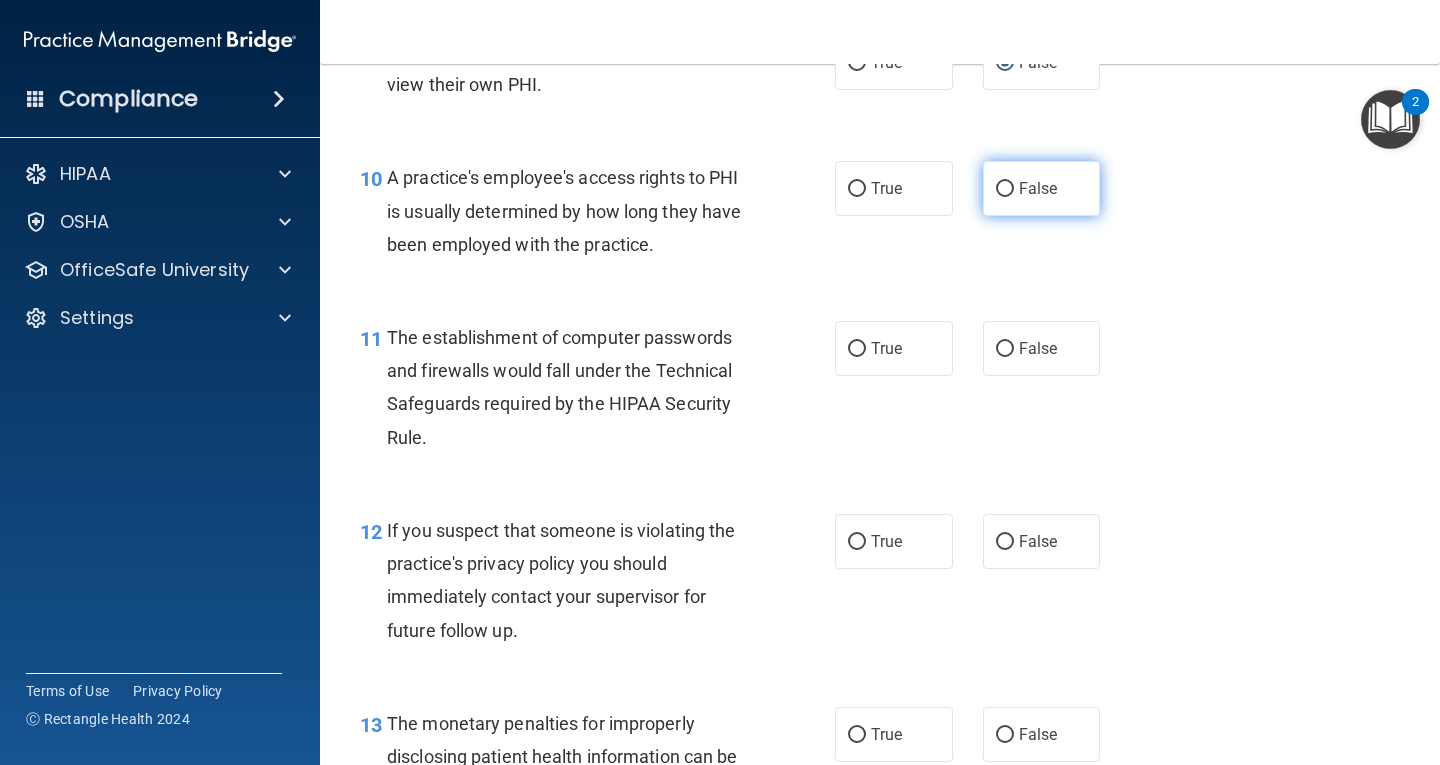 click on "False" at bounding box center (1005, 189) 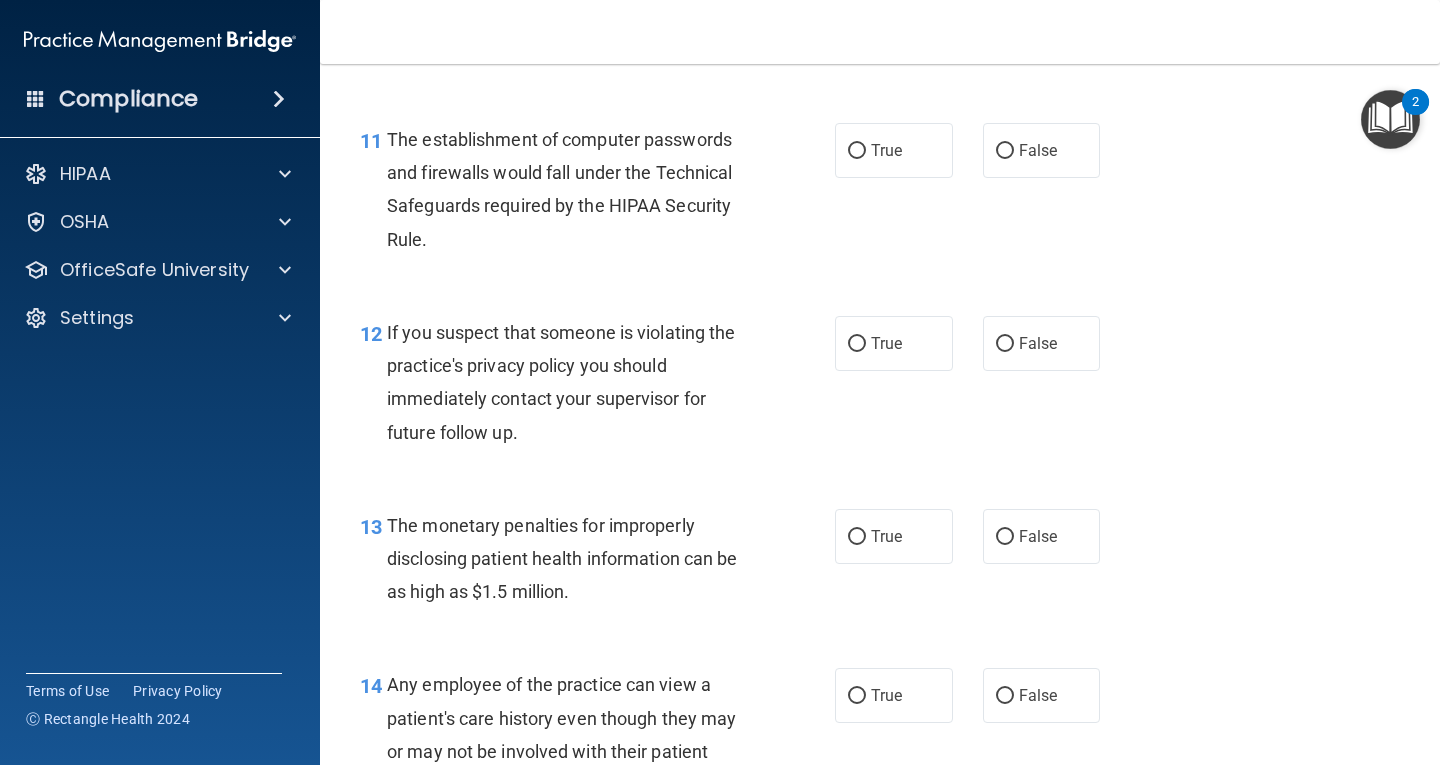 scroll, scrollTop: 1800, scrollLeft: 0, axis: vertical 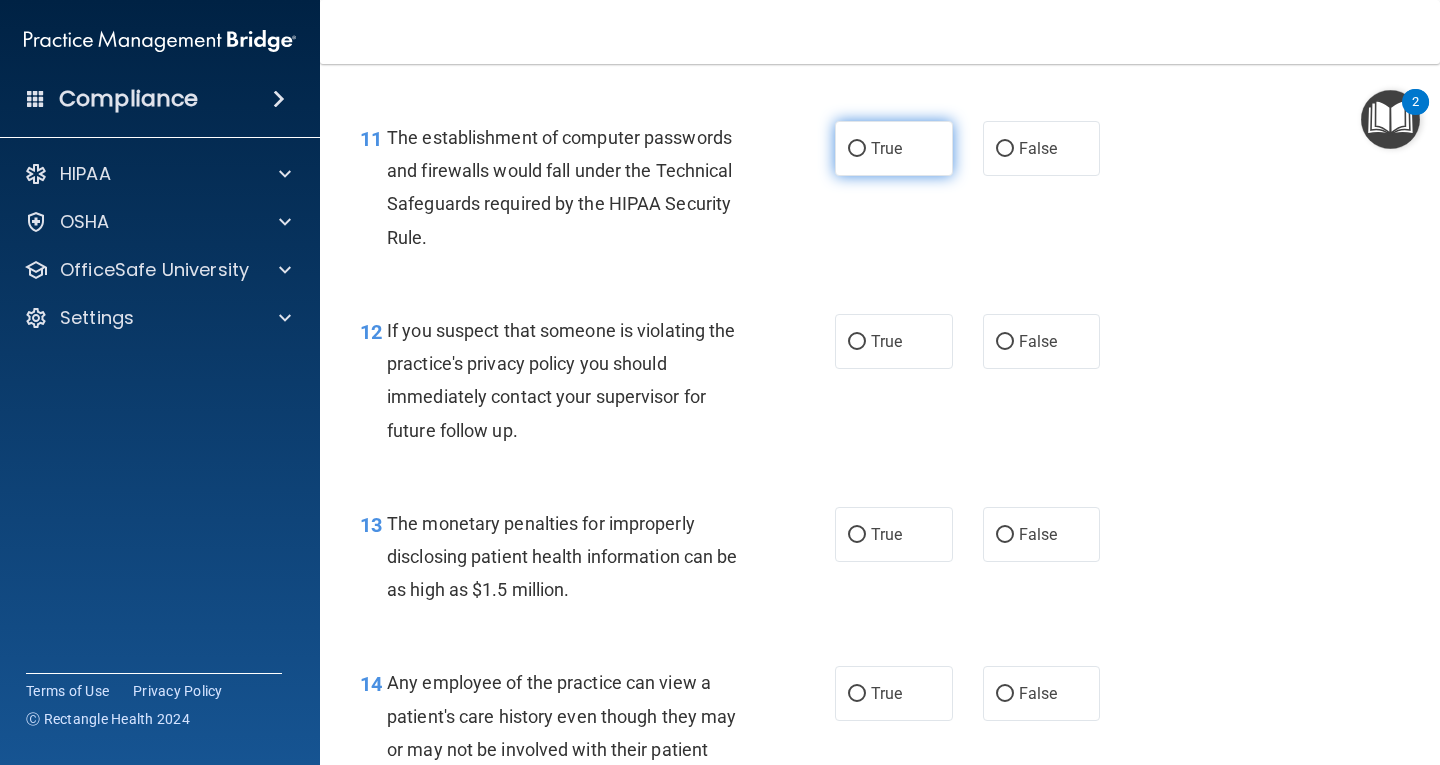click on "True" at bounding box center [857, 149] 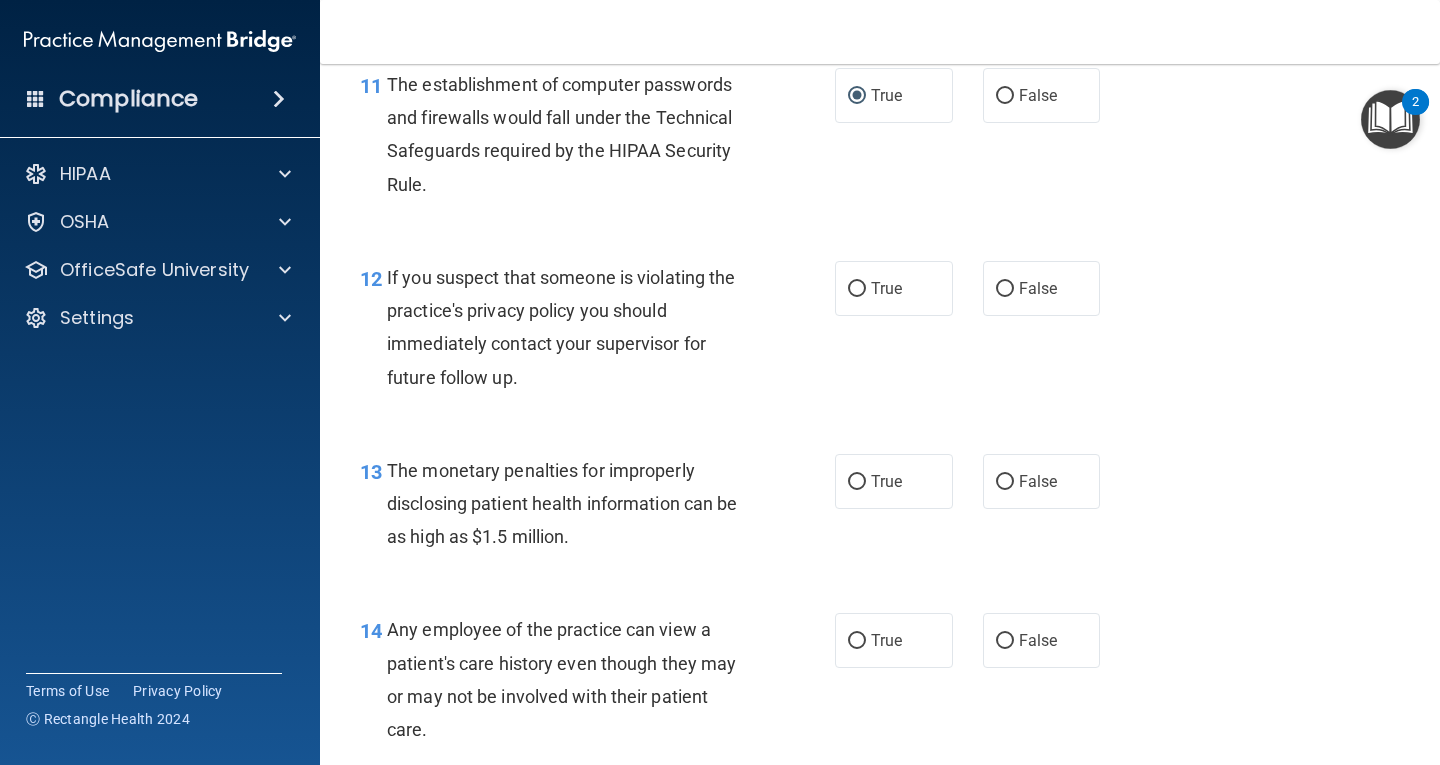scroll, scrollTop: 1900, scrollLeft: 0, axis: vertical 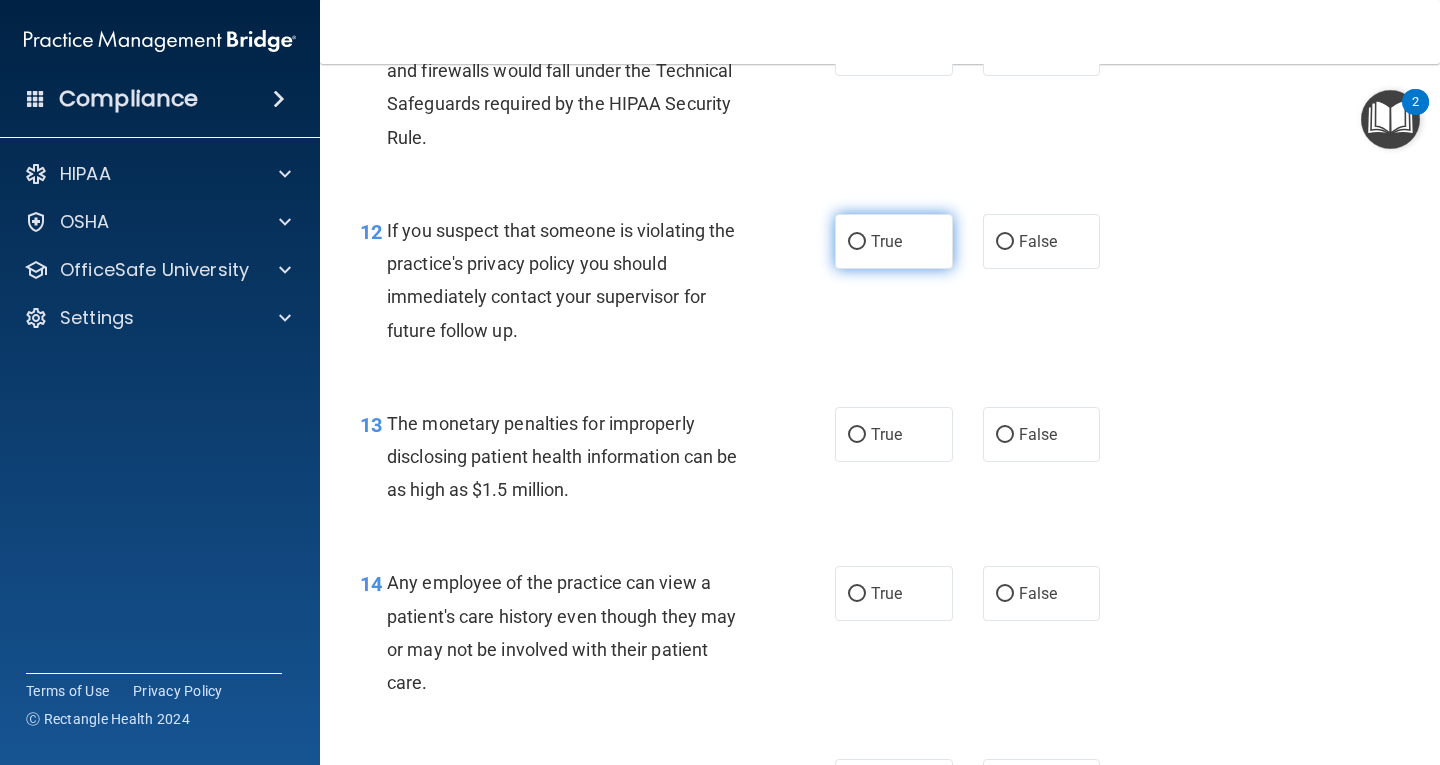 click on "True" at bounding box center (857, 242) 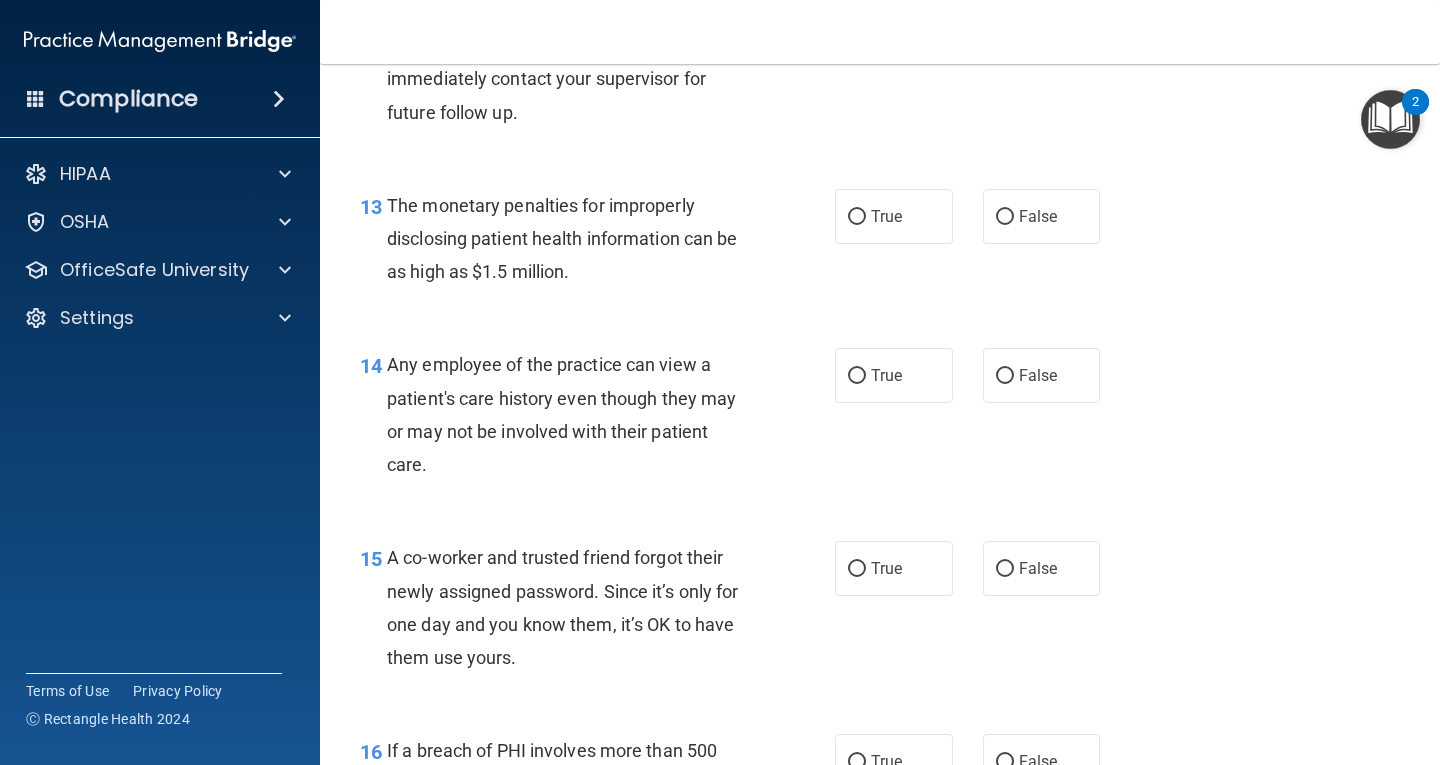 scroll, scrollTop: 2200, scrollLeft: 0, axis: vertical 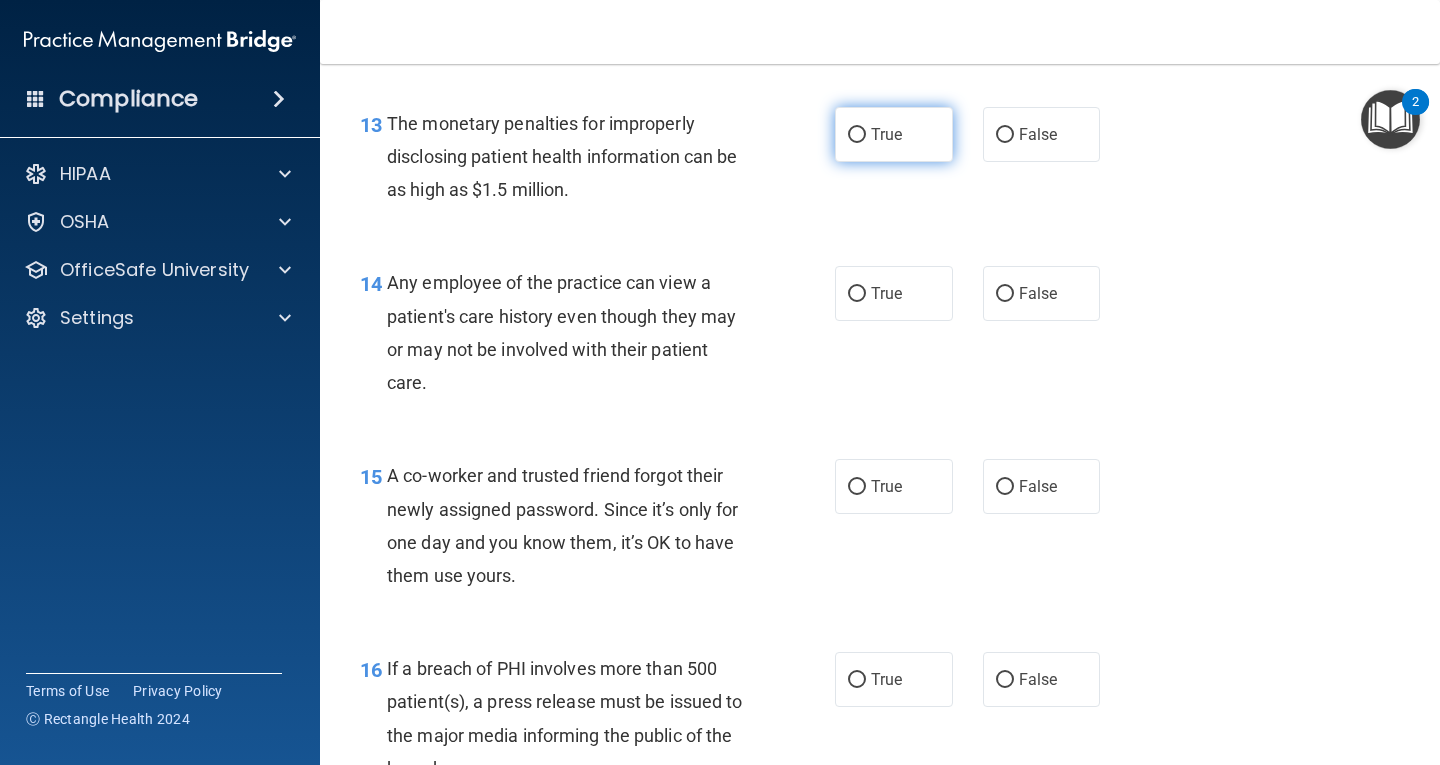 click on "True" at bounding box center (857, 135) 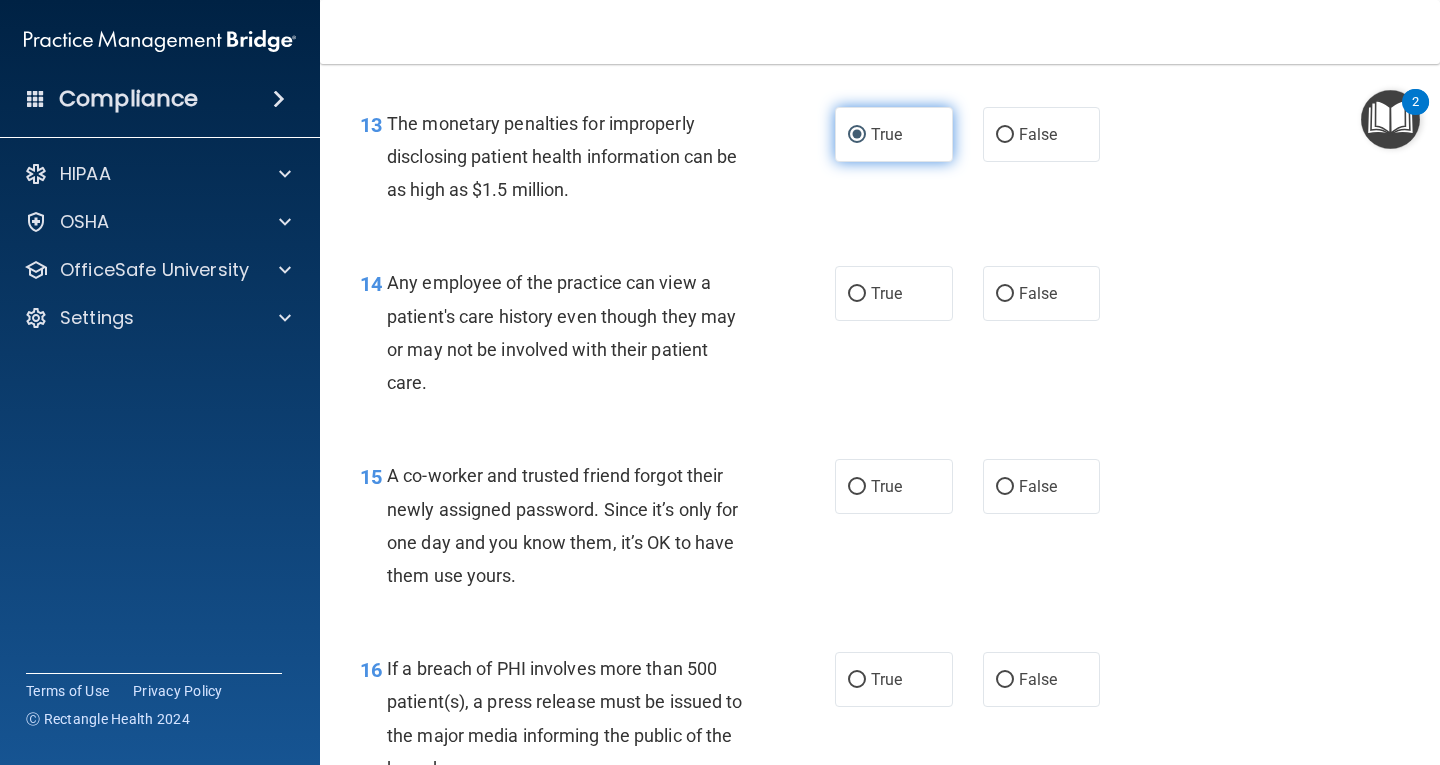 scroll, scrollTop: 2300, scrollLeft: 0, axis: vertical 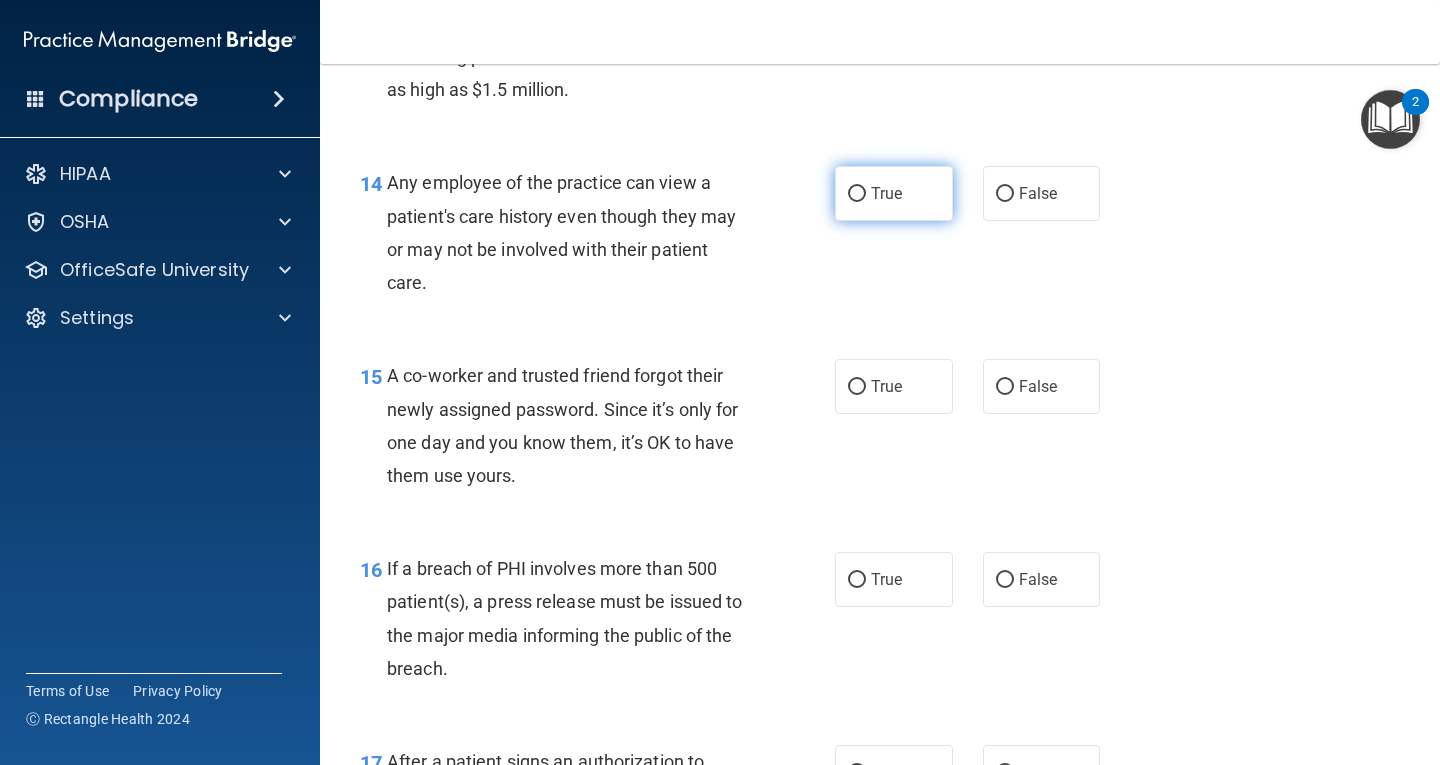 click on "True" at bounding box center (857, 194) 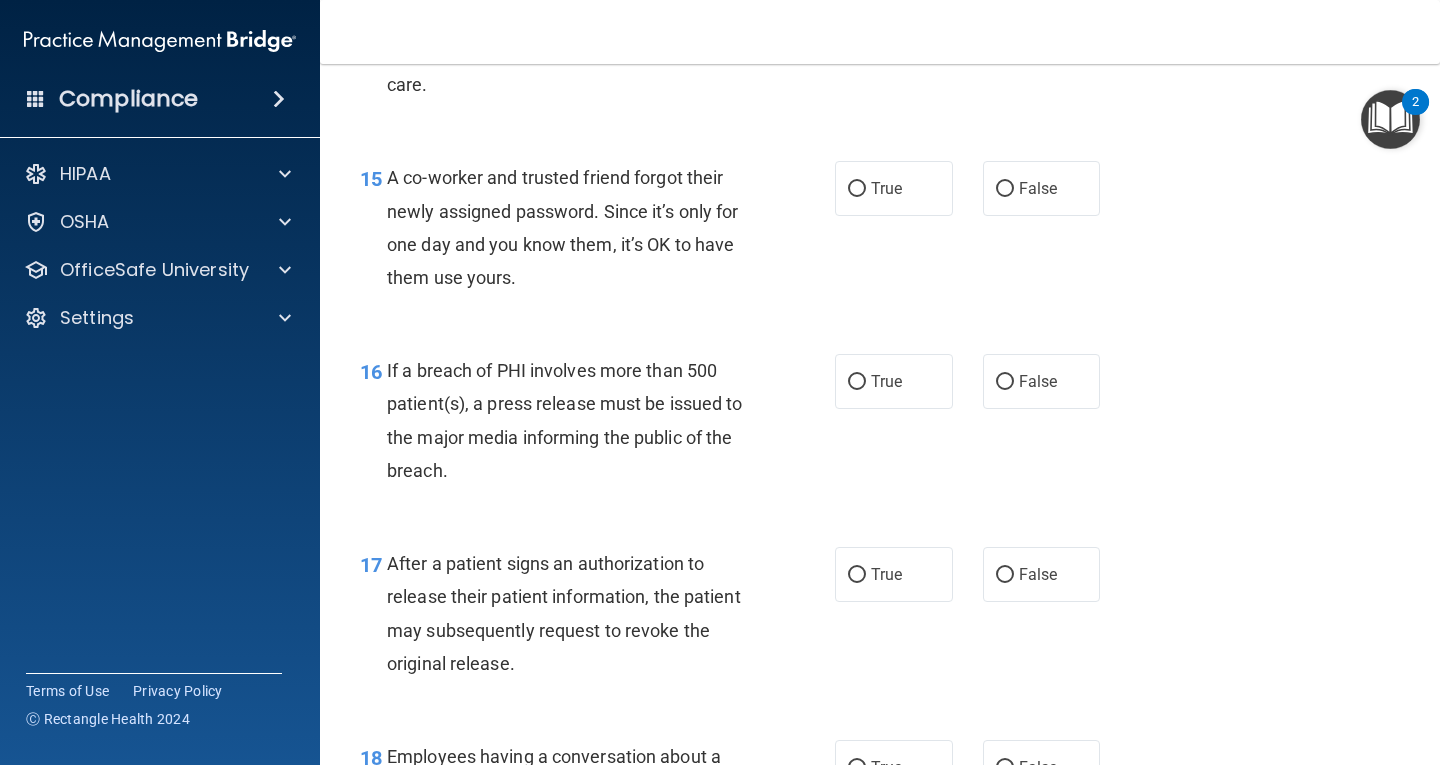 scroll, scrollTop: 2500, scrollLeft: 0, axis: vertical 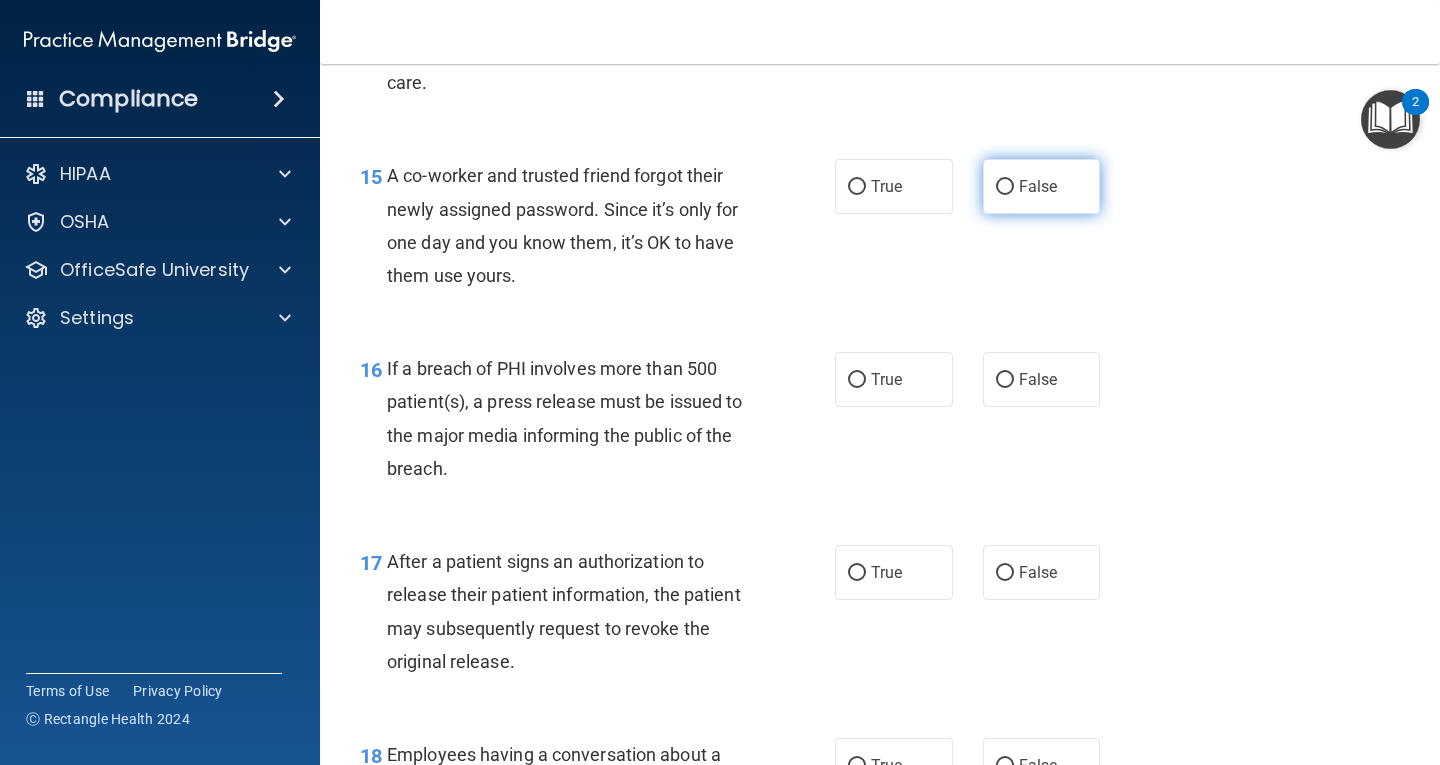 click on "False" at bounding box center (1005, 187) 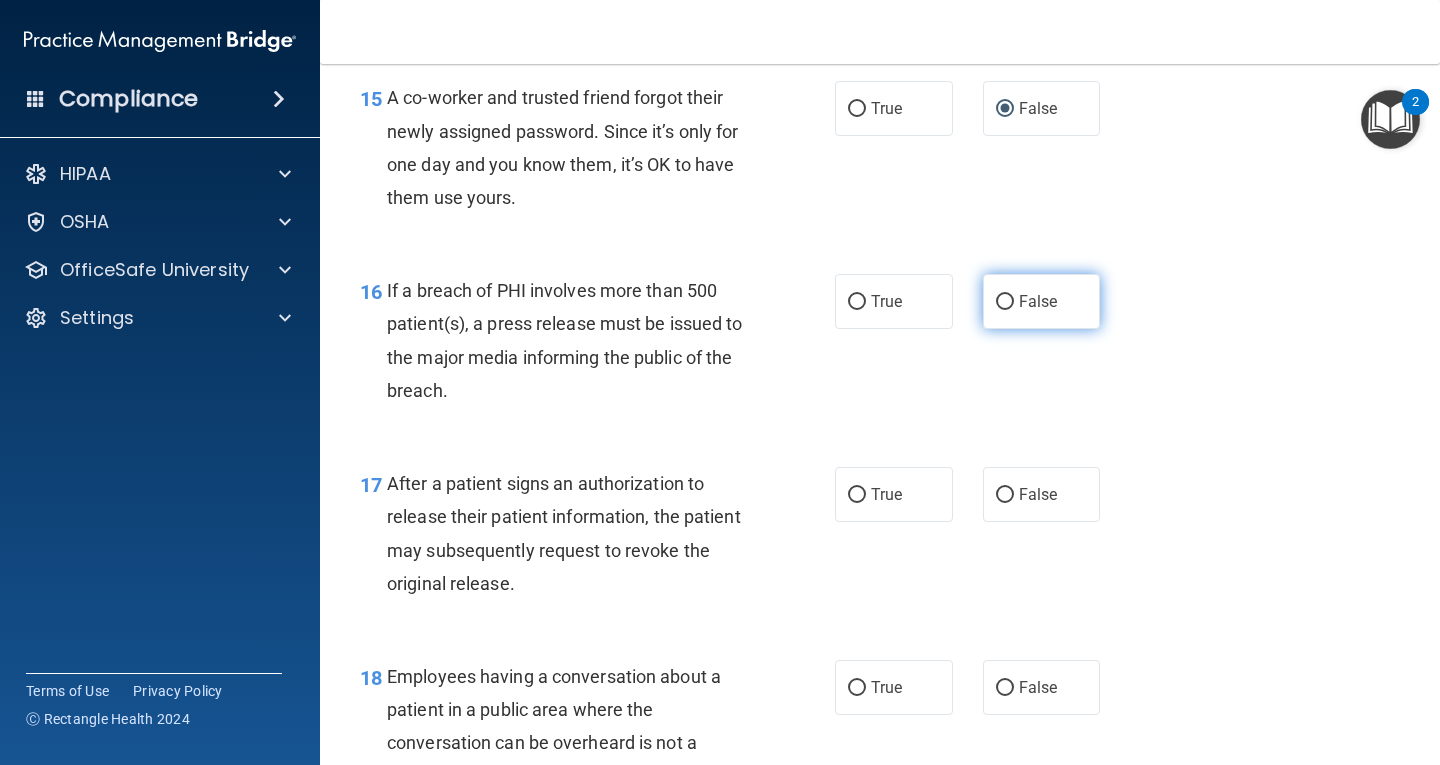 scroll, scrollTop: 2700, scrollLeft: 0, axis: vertical 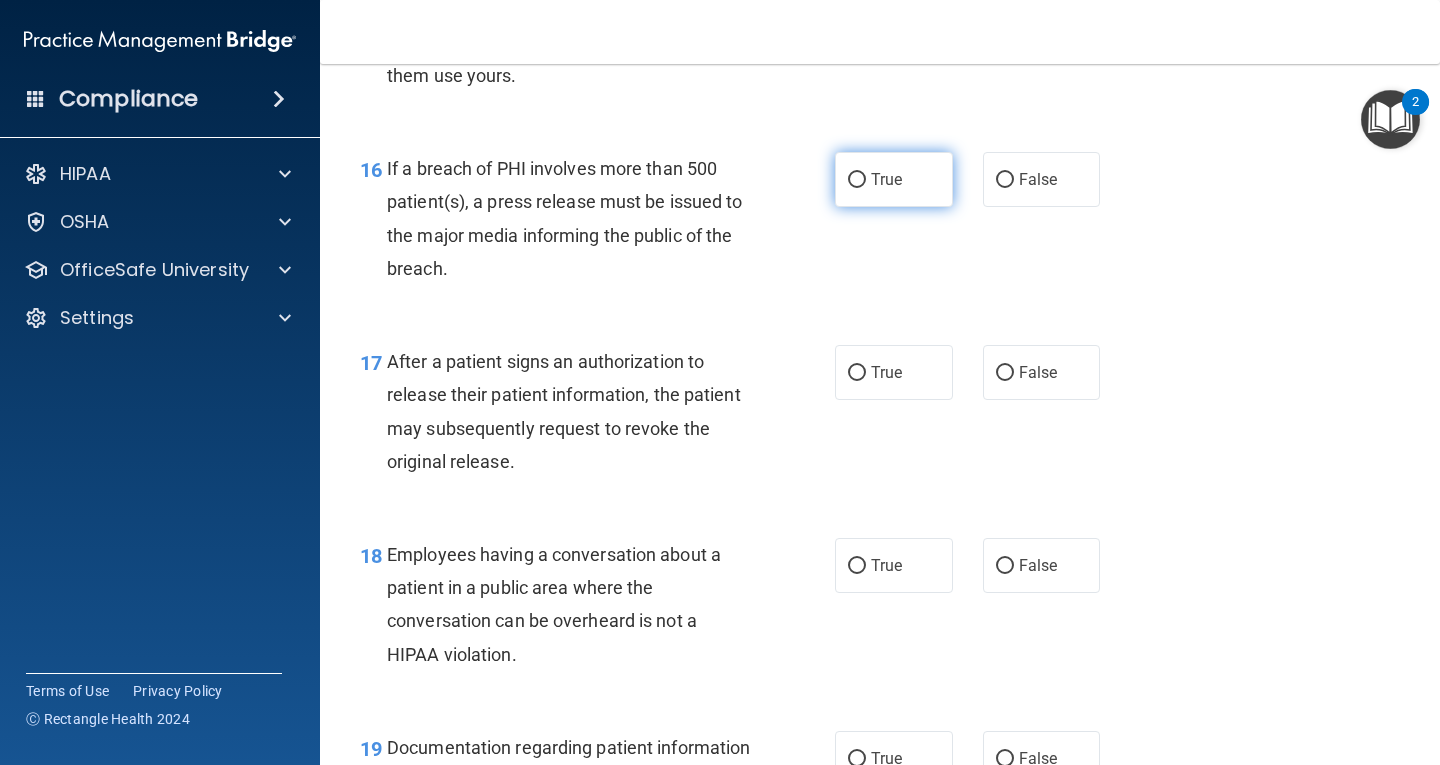 click on "True" at bounding box center [857, 180] 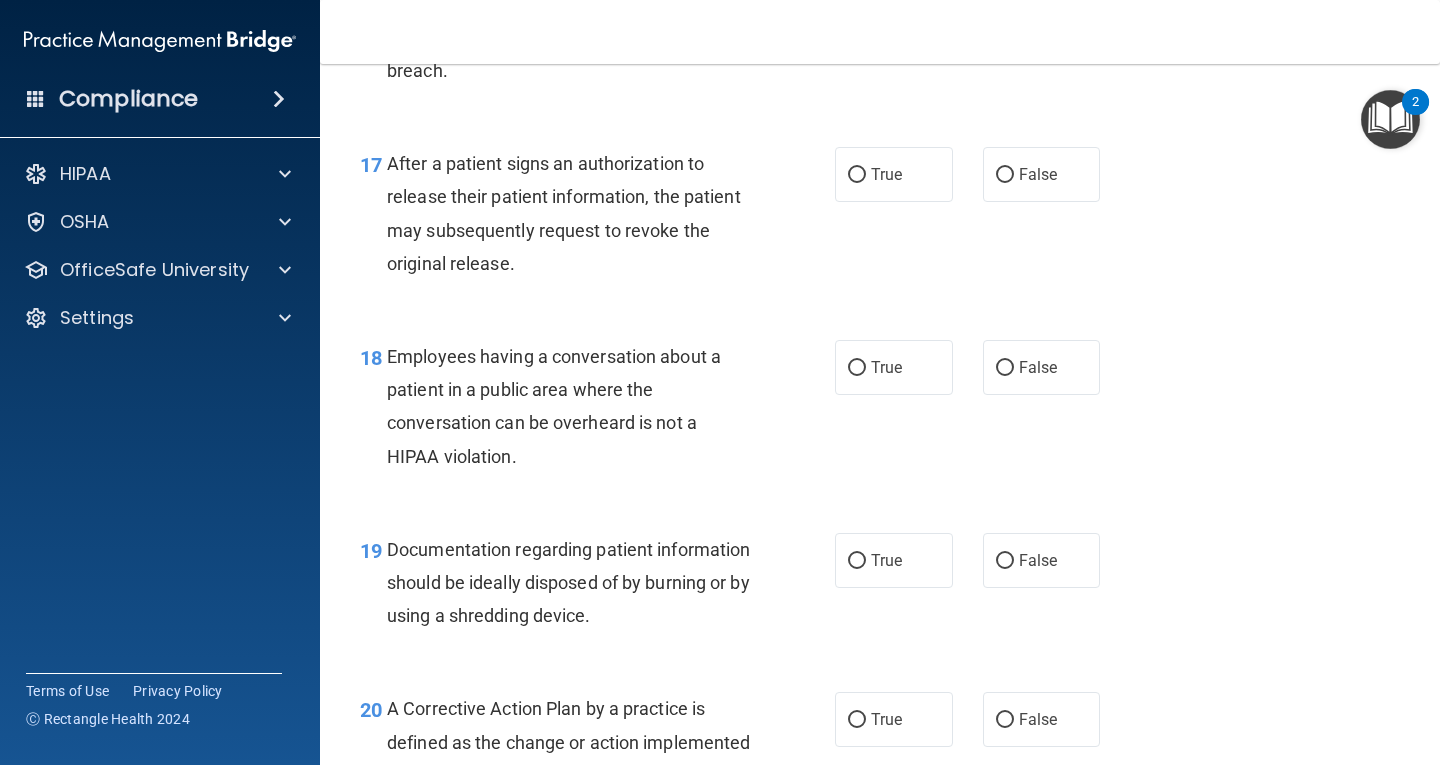 scroll, scrollTop: 2900, scrollLeft: 0, axis: vertical 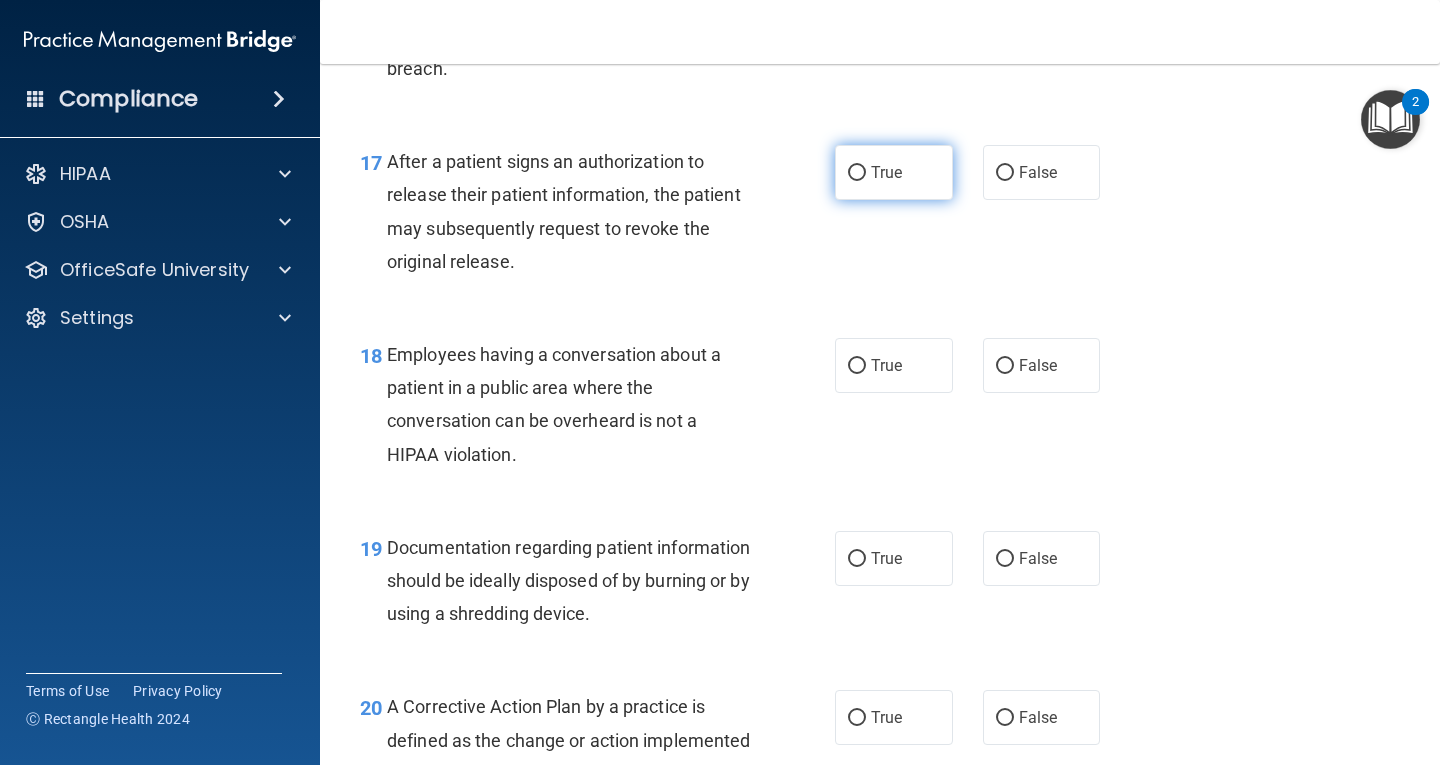 click on "True" at bounding box center [857, 173] 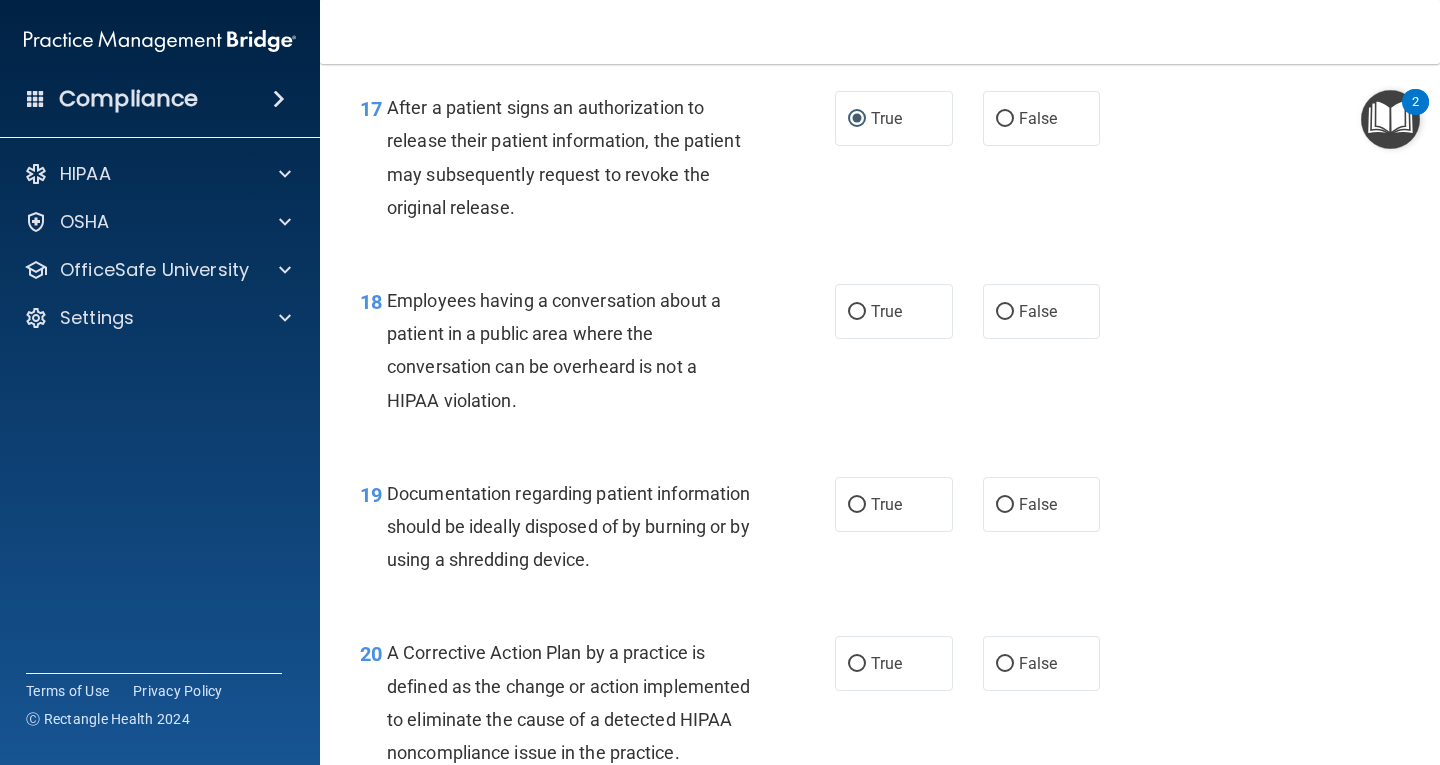scroll, scrollTop: 3000, scrollLeft: 0, axis: vertical 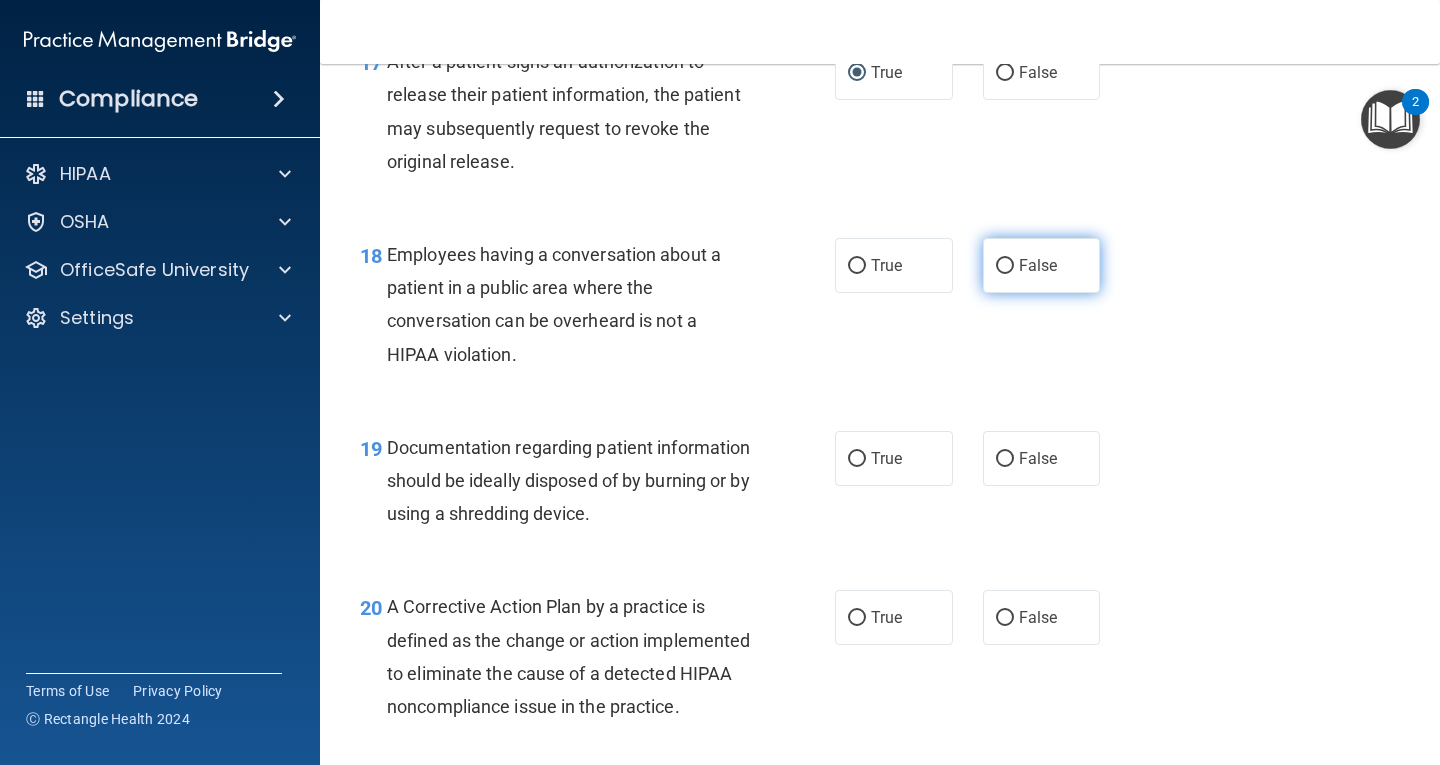 click on "False" at bounding box center [1005, 266] 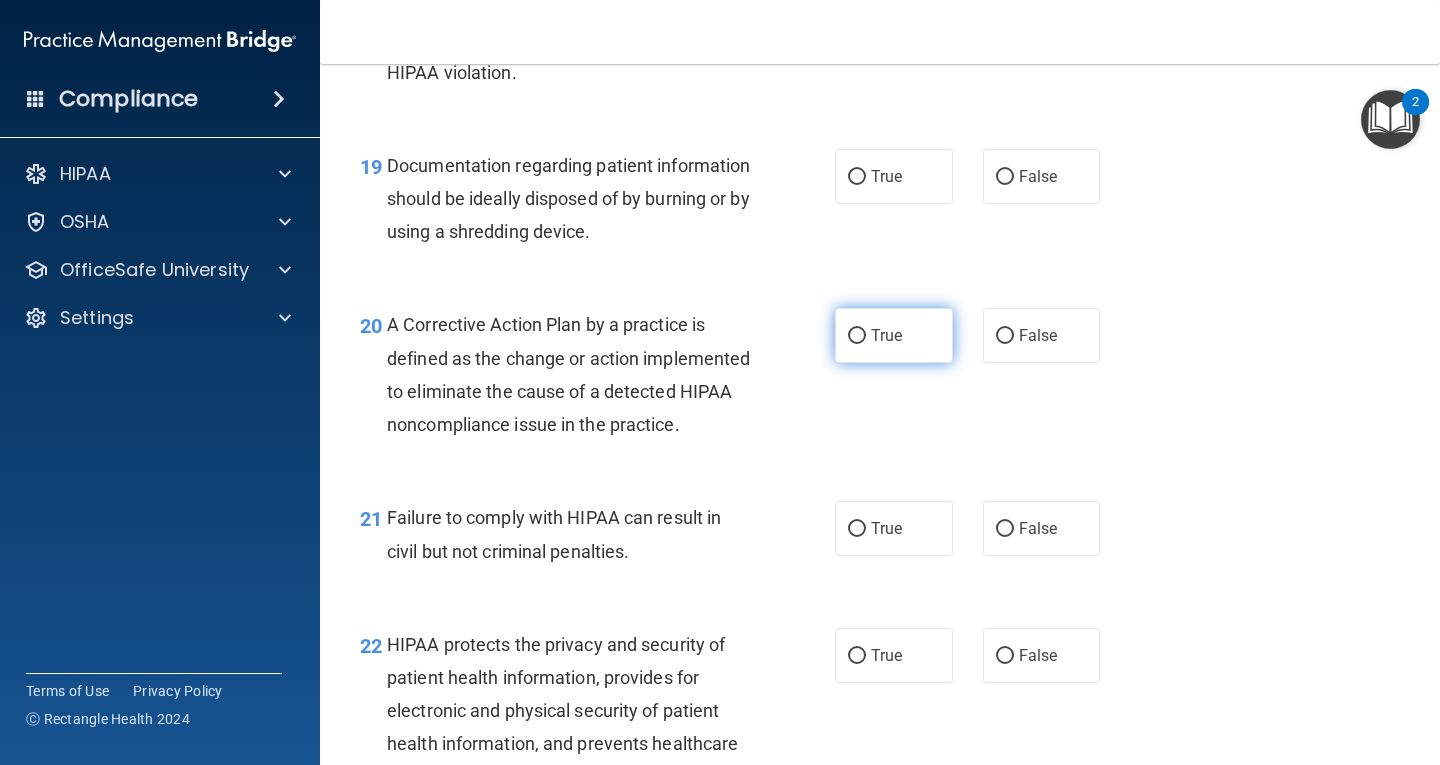 scroll, scrollTop: 3300, scrollLeft: 0, axis: vertical 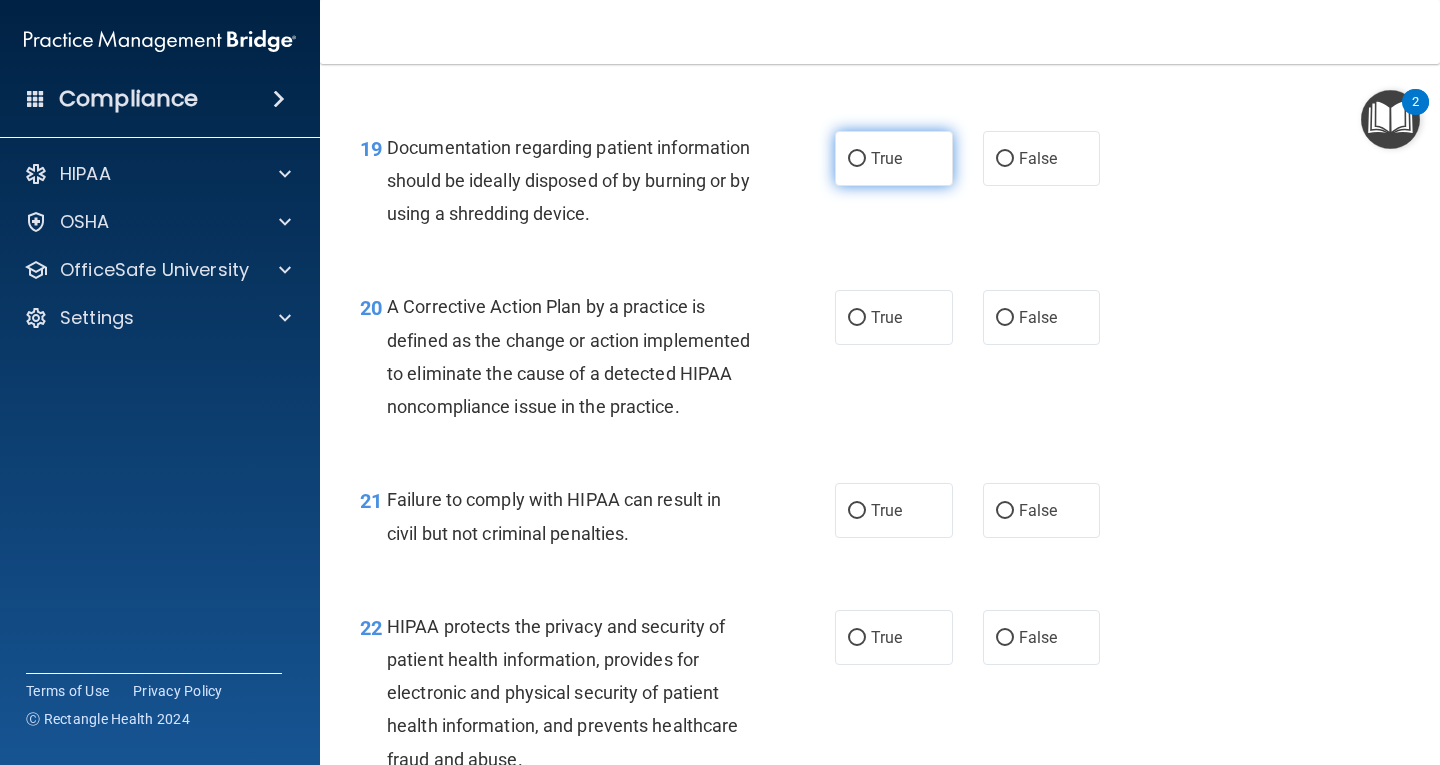 click on "True" at bounding box center (857, 159) 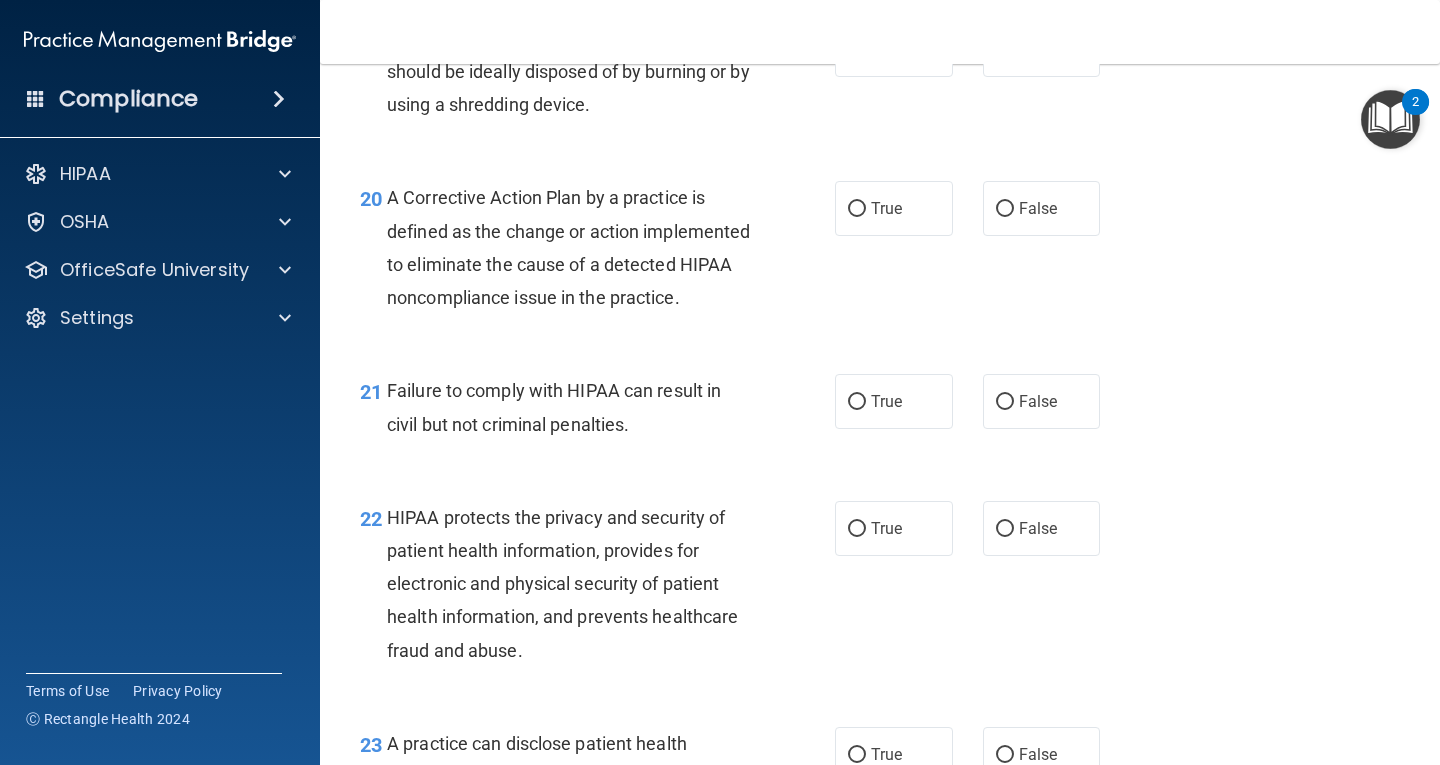 scroll, scrollTop: 3500, scrollLeft: 0, axis: vertical 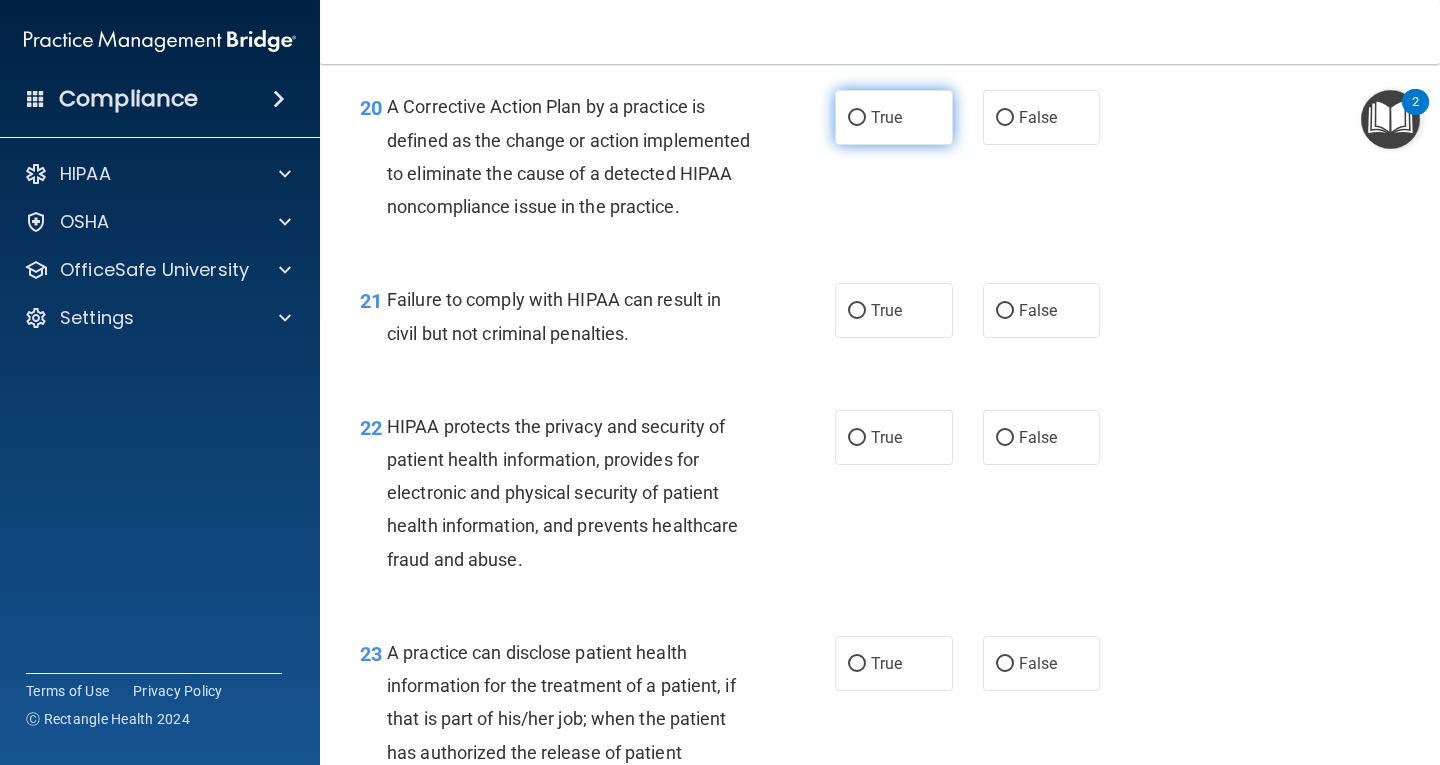 click on "True" at bounding box center (857, 118) 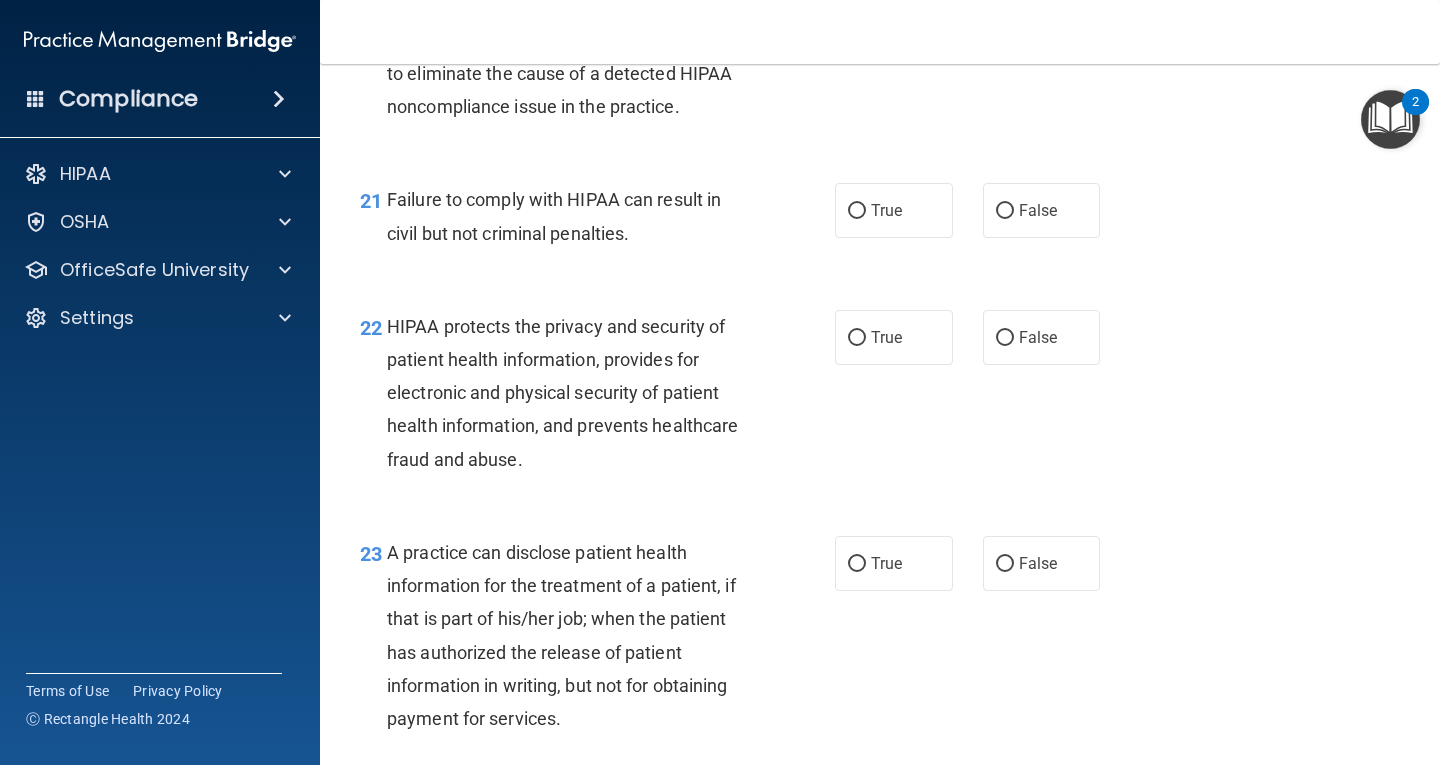 scroll, scrollTop: 3700, scrollLeft: 0, axis: vertical 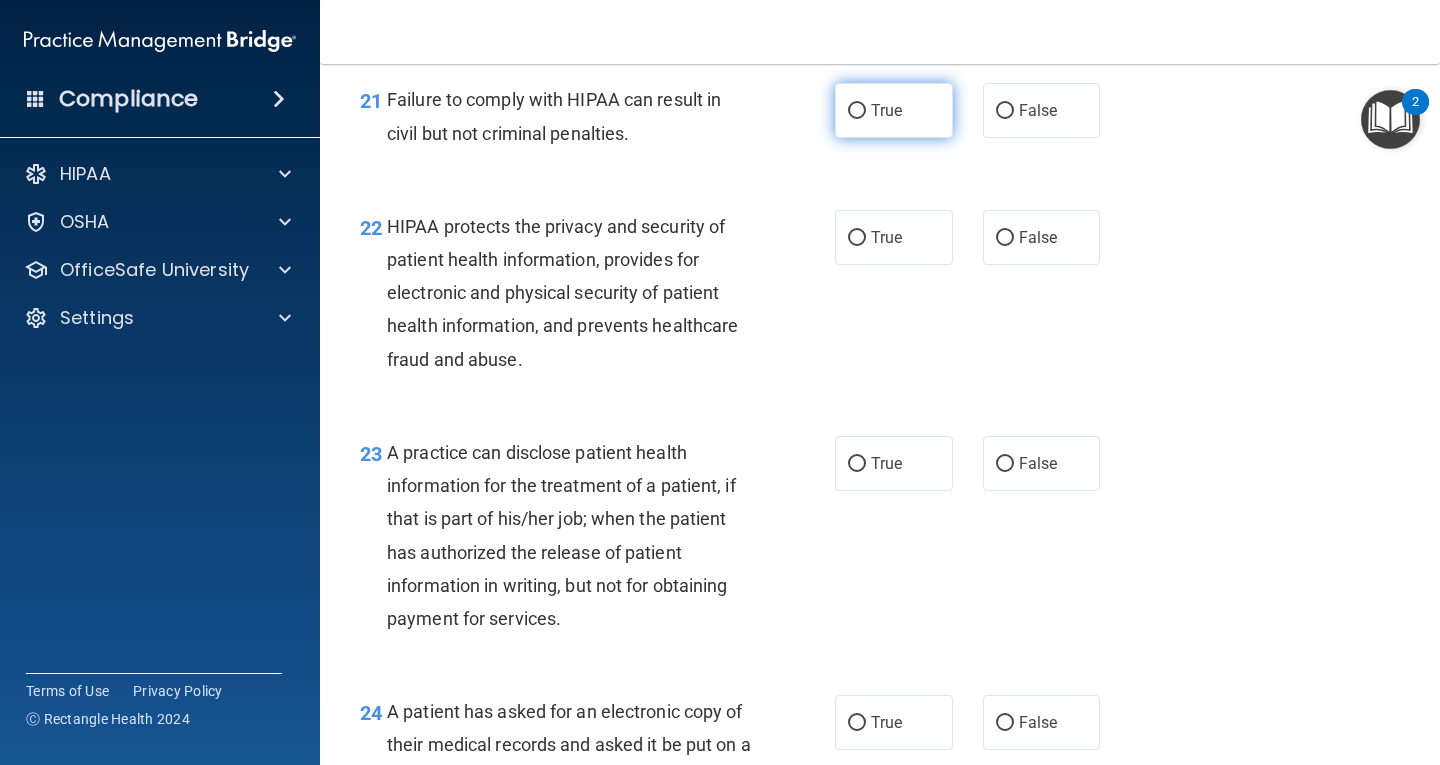 click on "True" at bounding box center (857, 111) 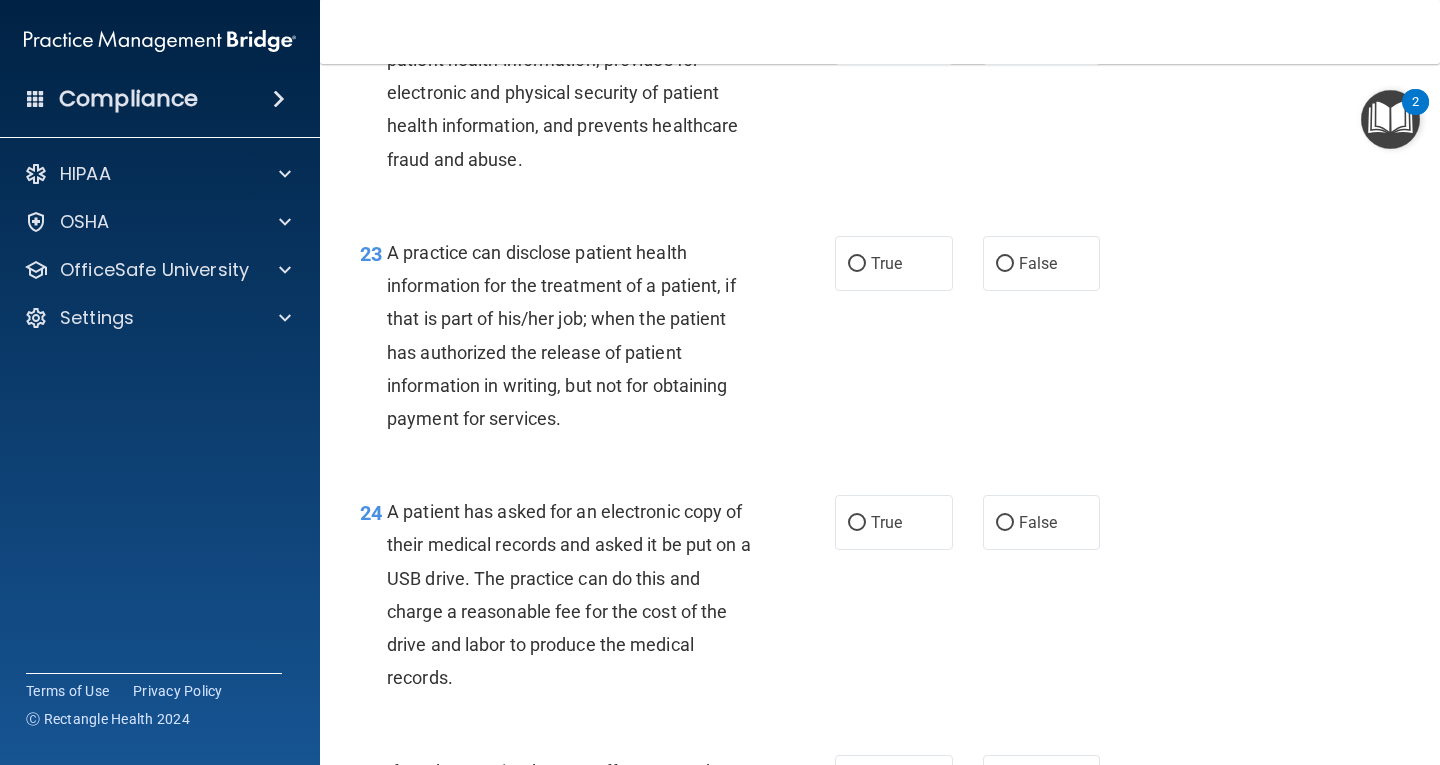 scroll, scrollTop: 3800, scrollLeft: 0, axis: vertical 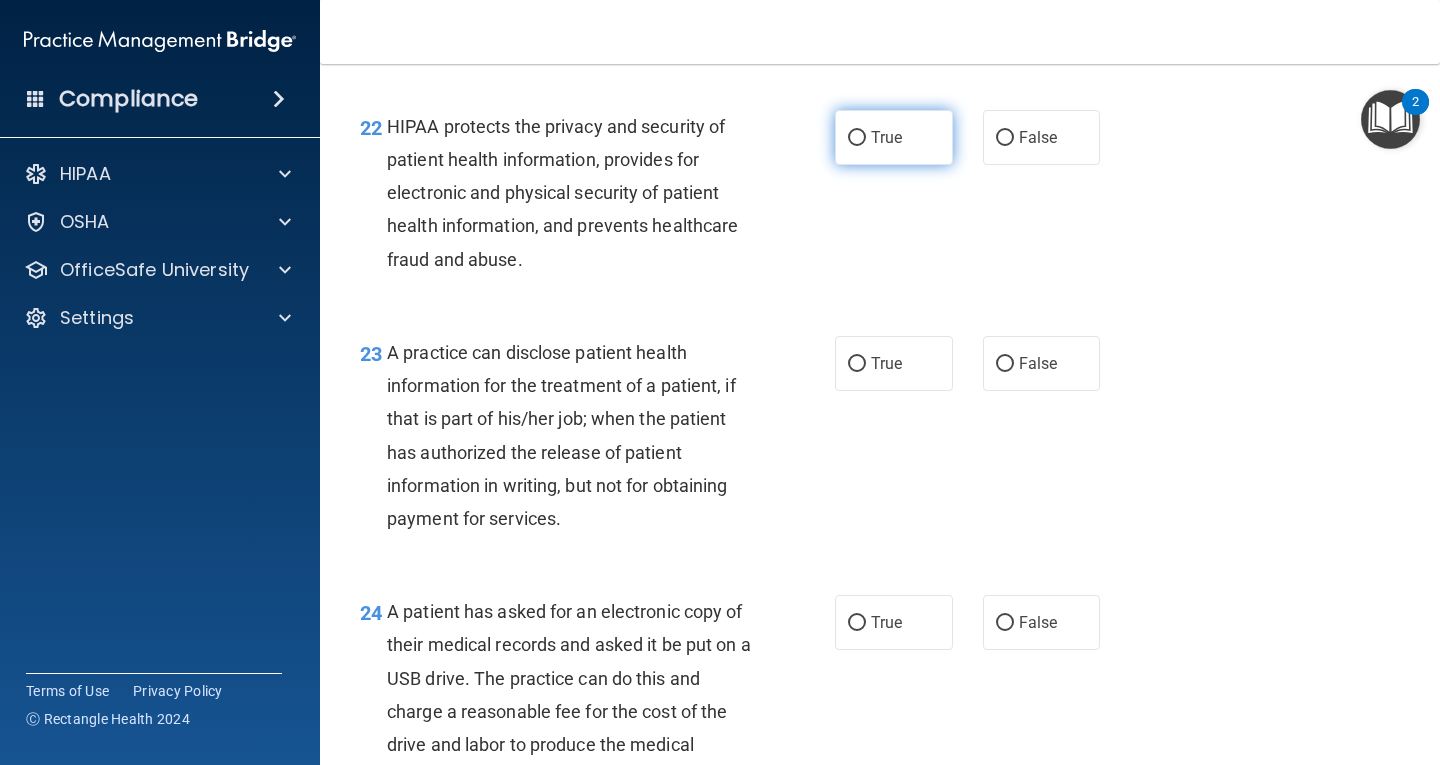 click on "True" at bounding box center (857, 138) 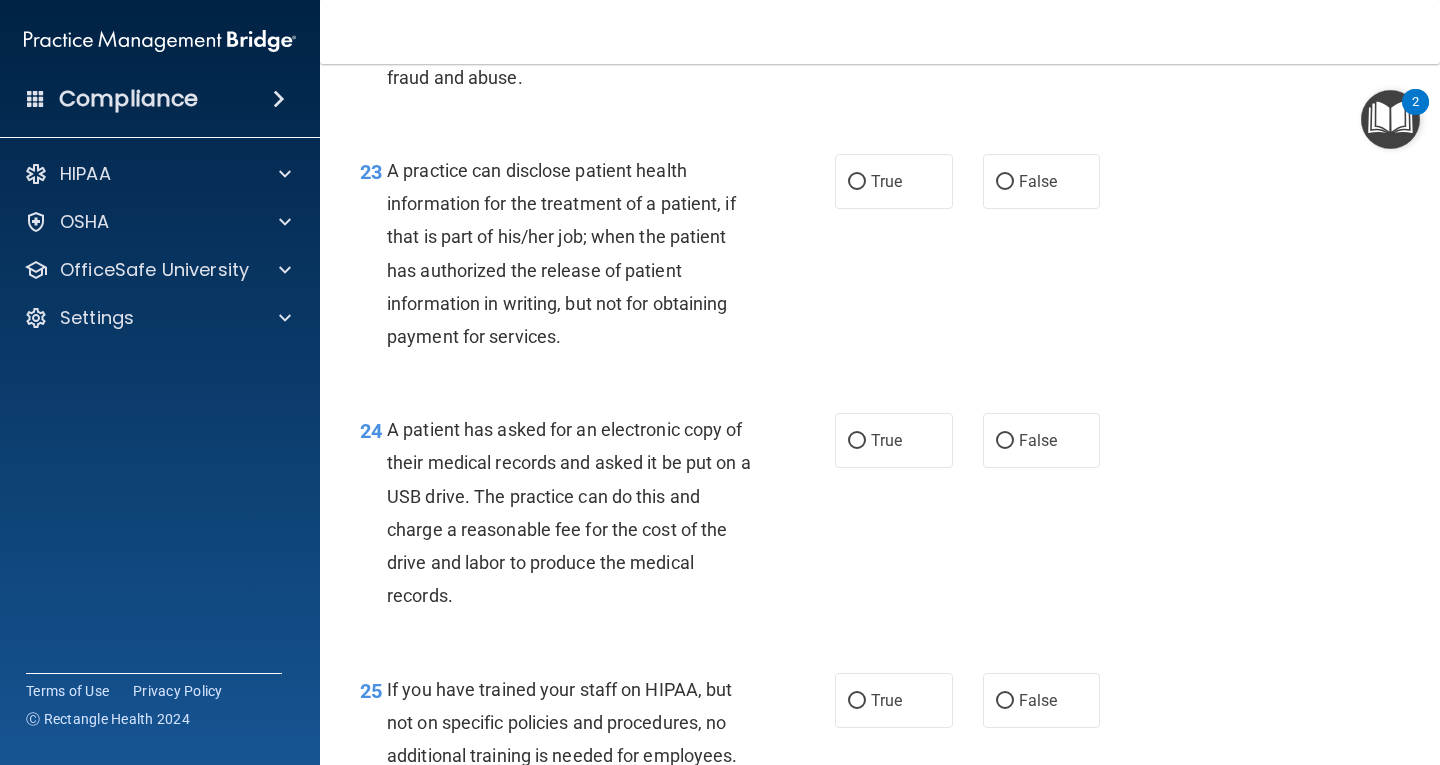 scroll, scrollTop: 4000, scrollLeft: 0, axis: vertical 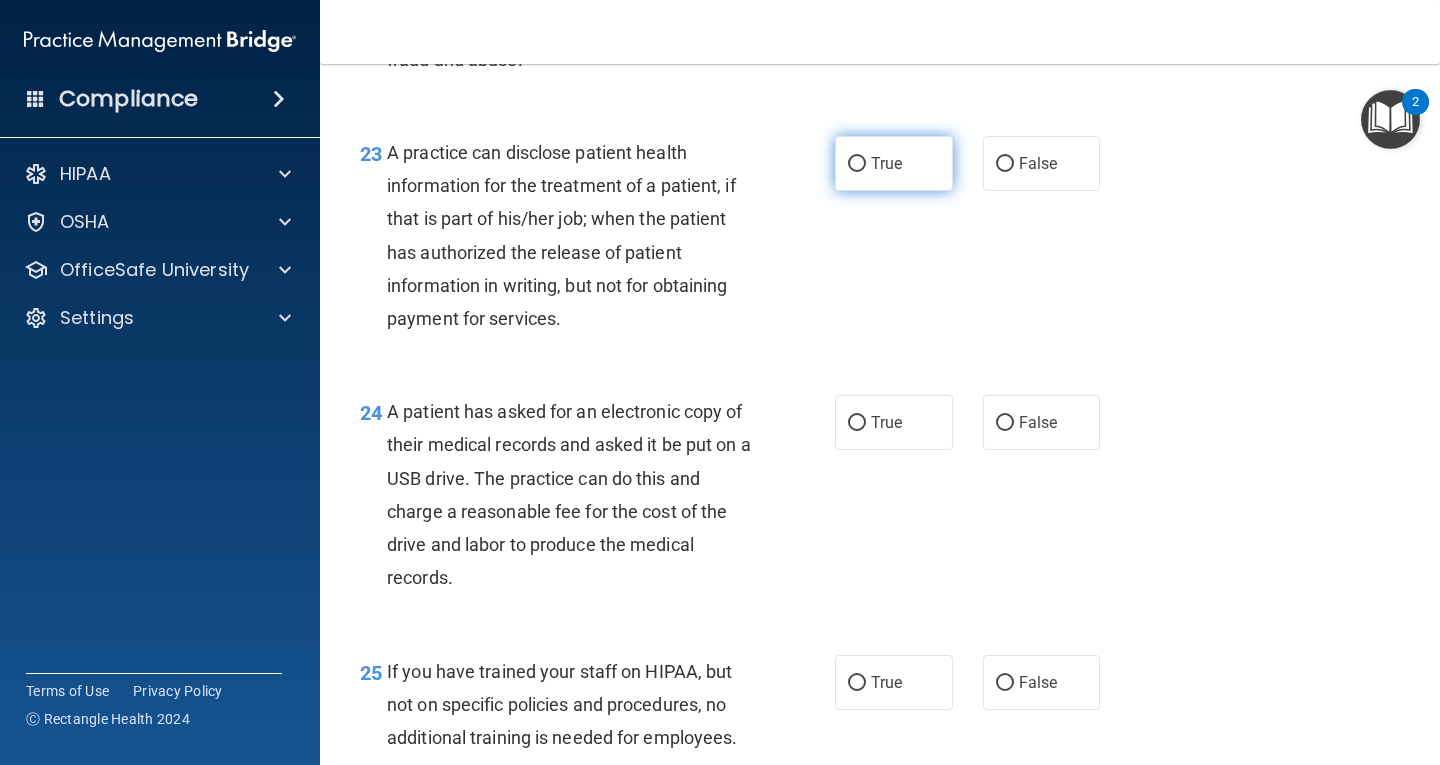 click on "True" at bounding box center [857, 164] 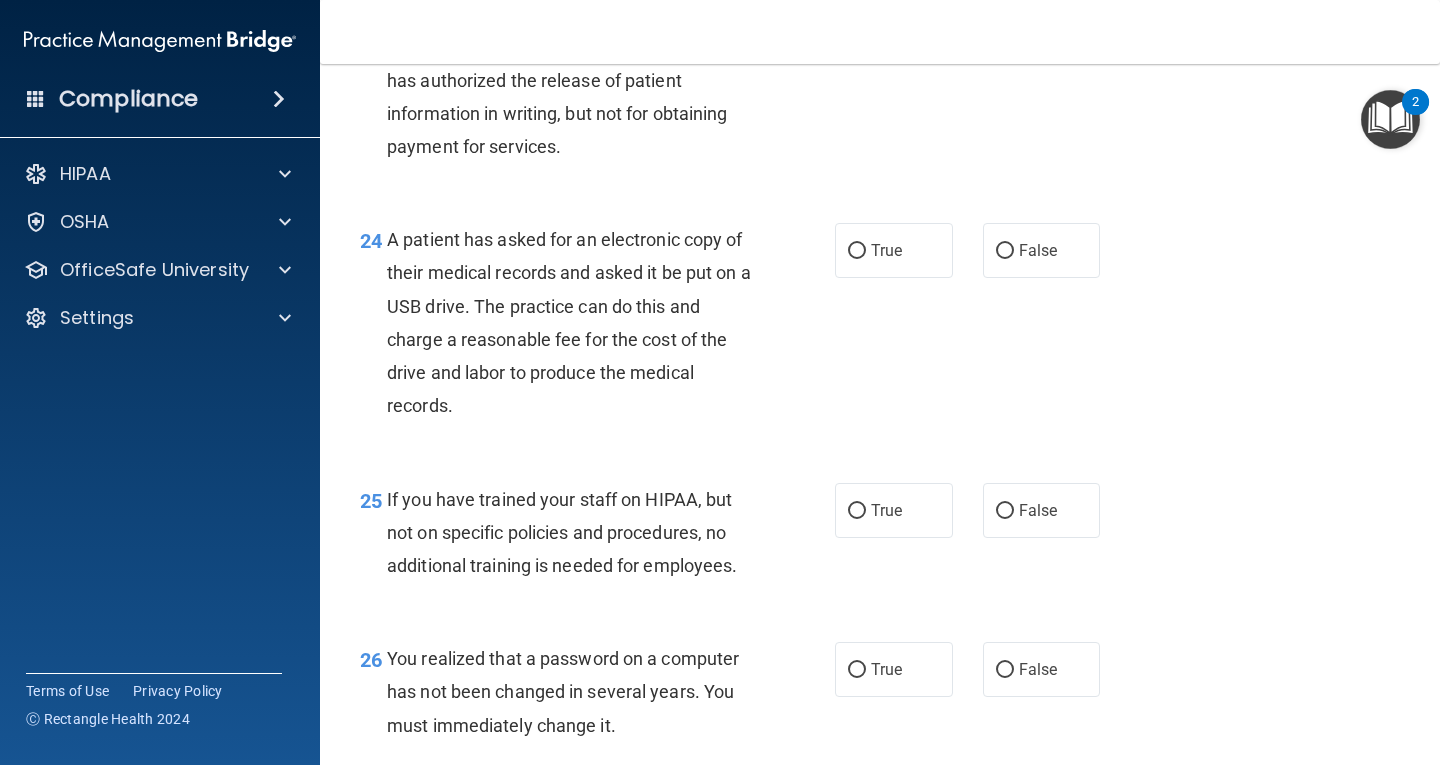 scroll, scrollTop: 4200, scrollLeft: 0, axis: vertical 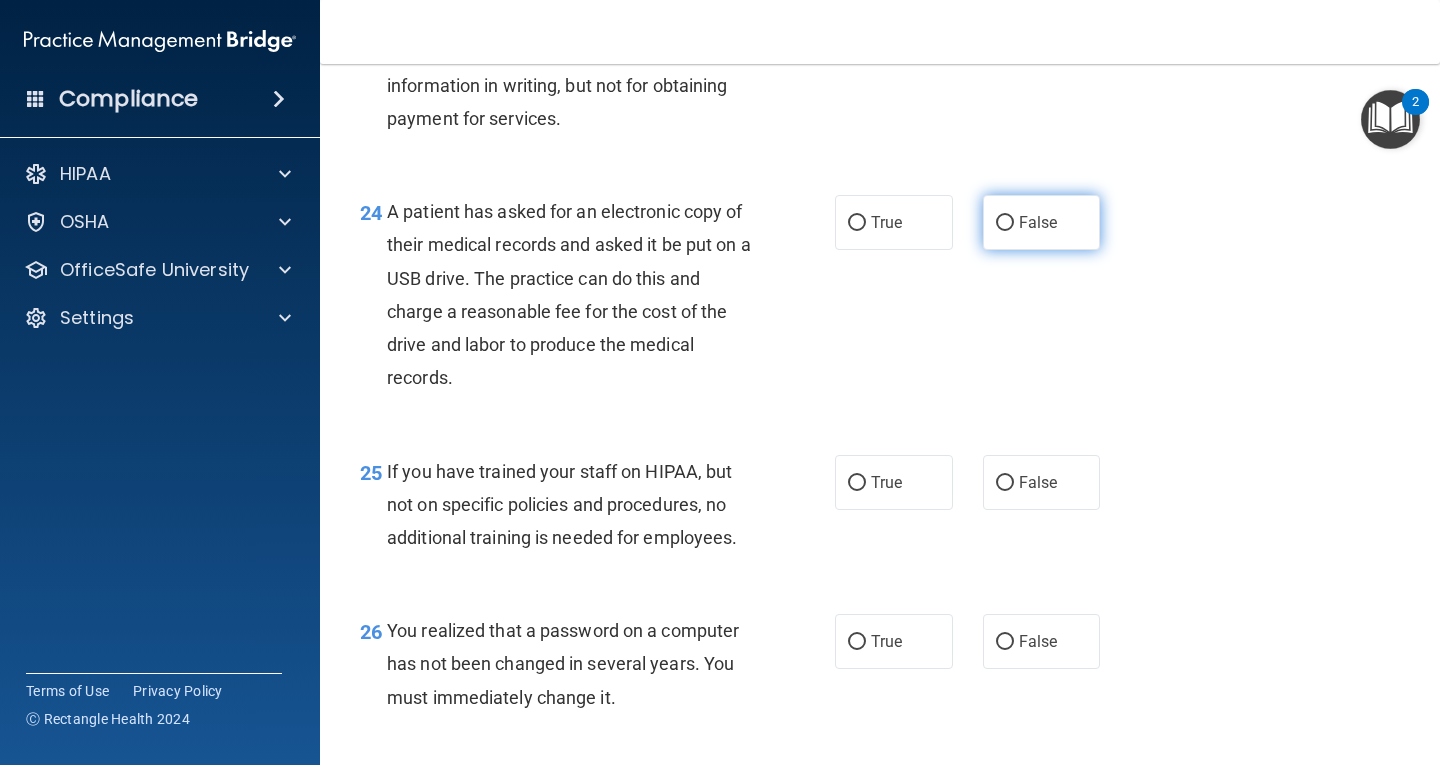 click on "False" at bounding box center [1005, 223] 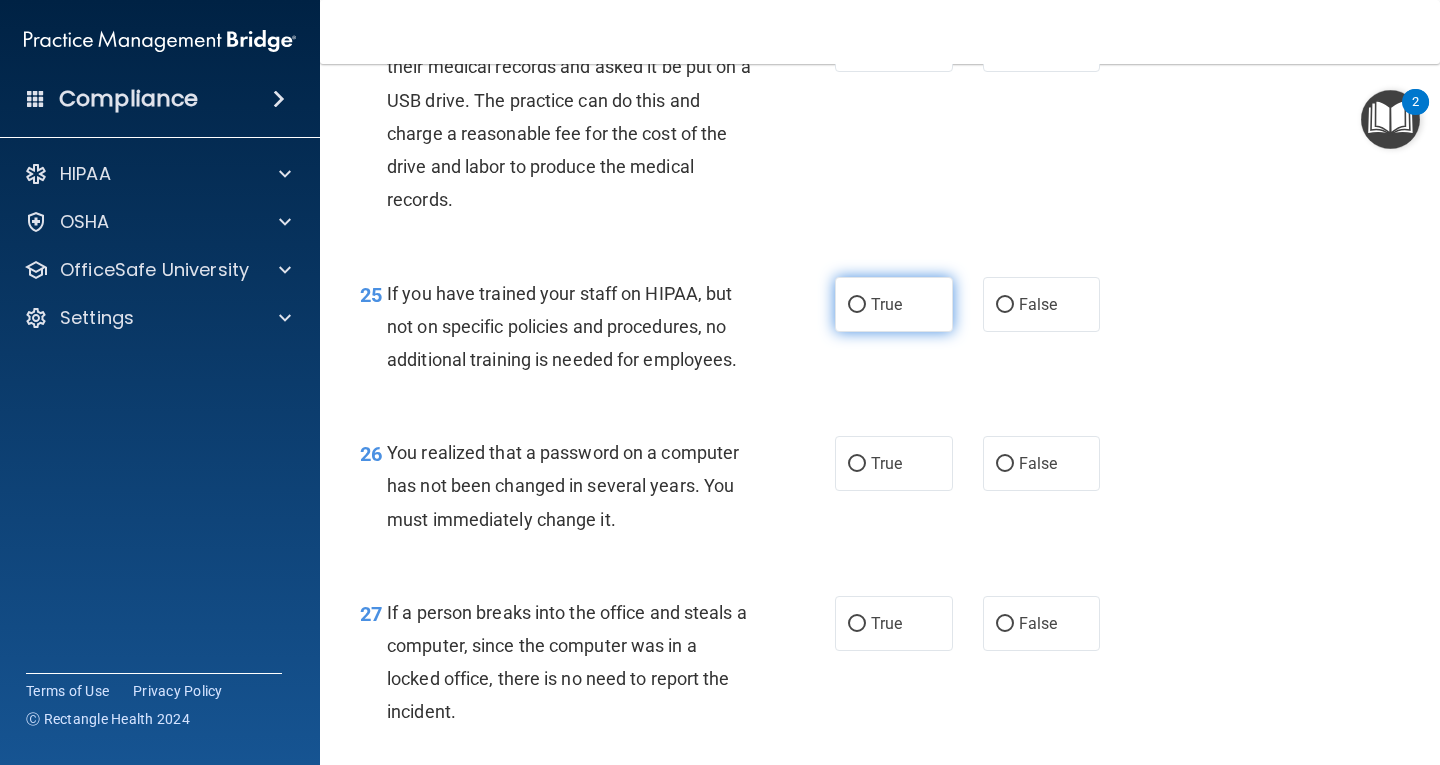scroll, scrollTop: 4400, scrollLeft: 0, axis: vertical 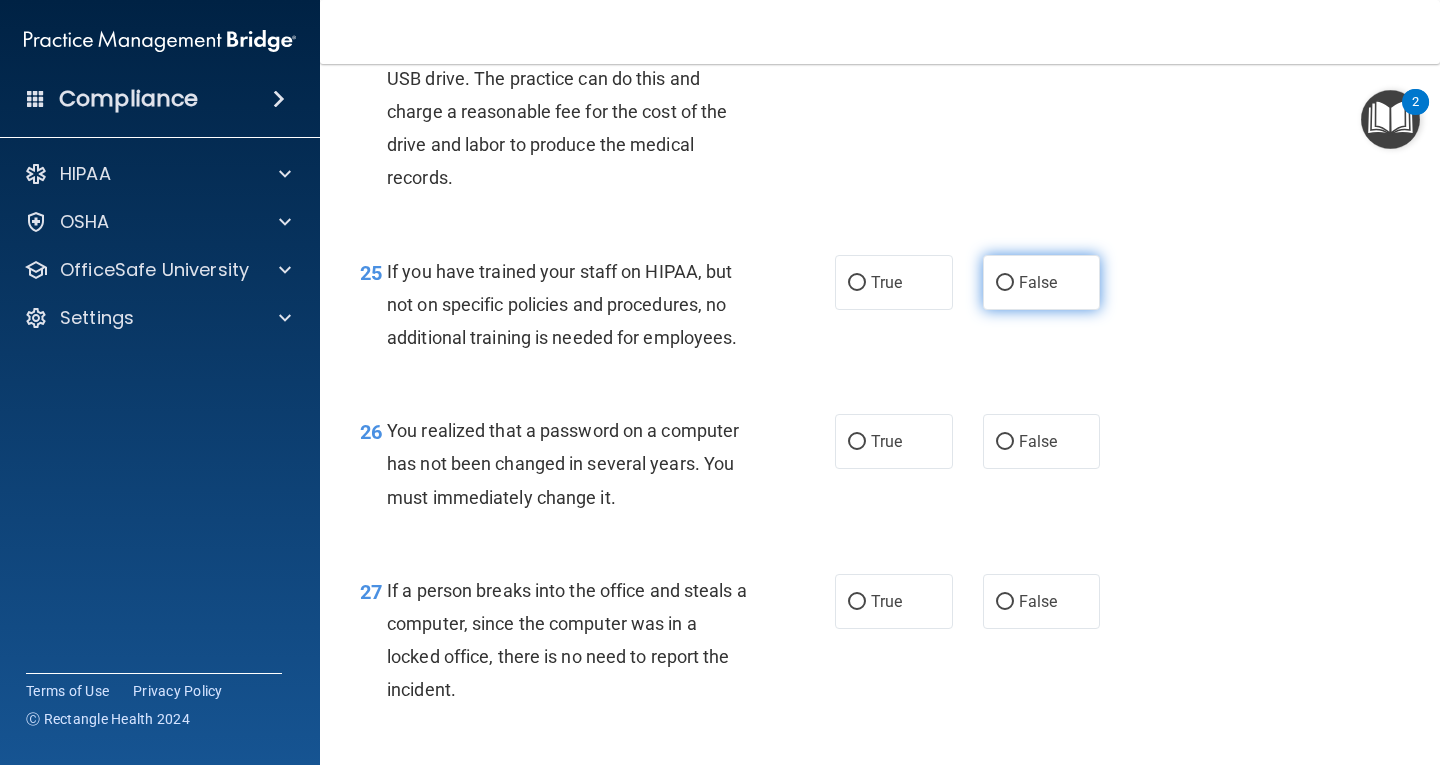 click on "False" at bounding box center (1005, 283) 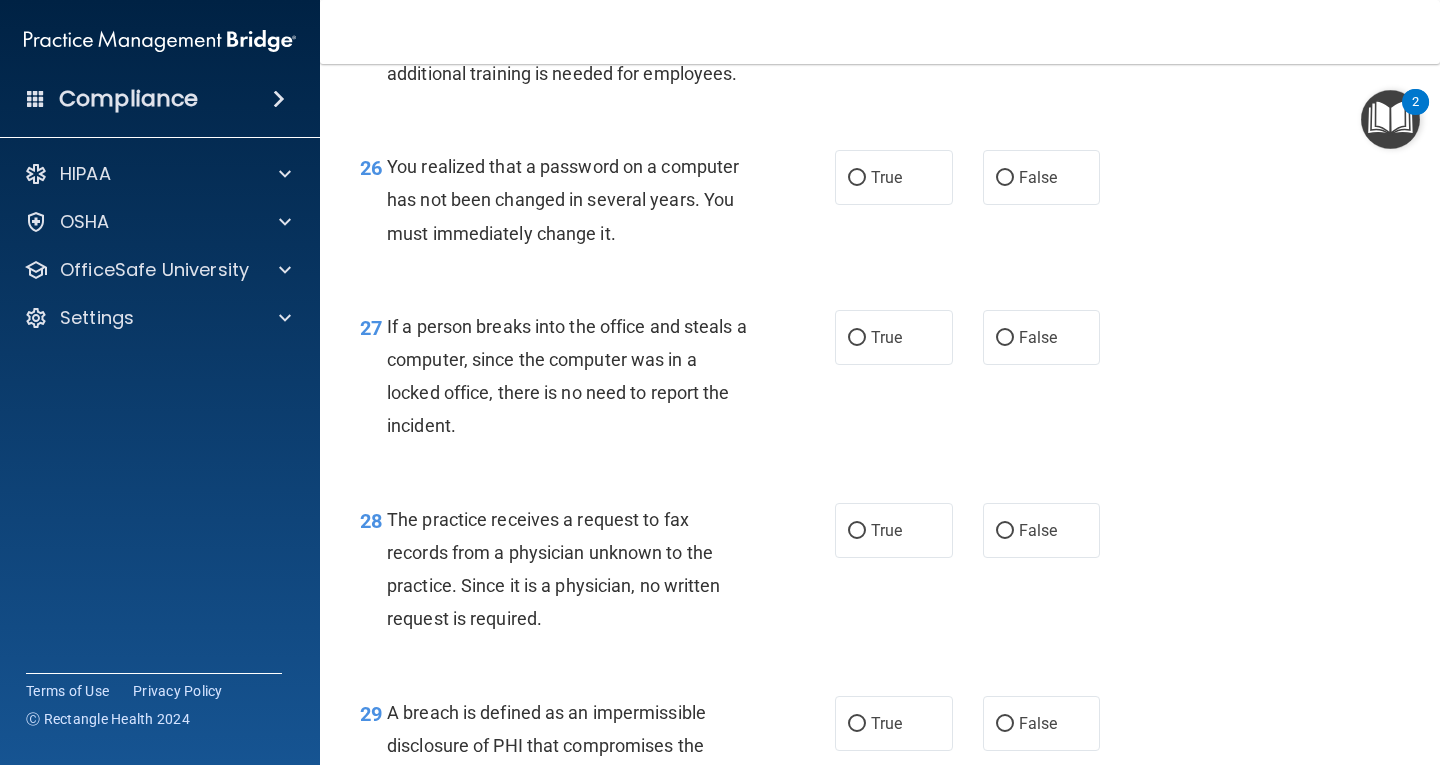 scroll, scrollTop: 4700, scrollLeft: 0, axis: vertical 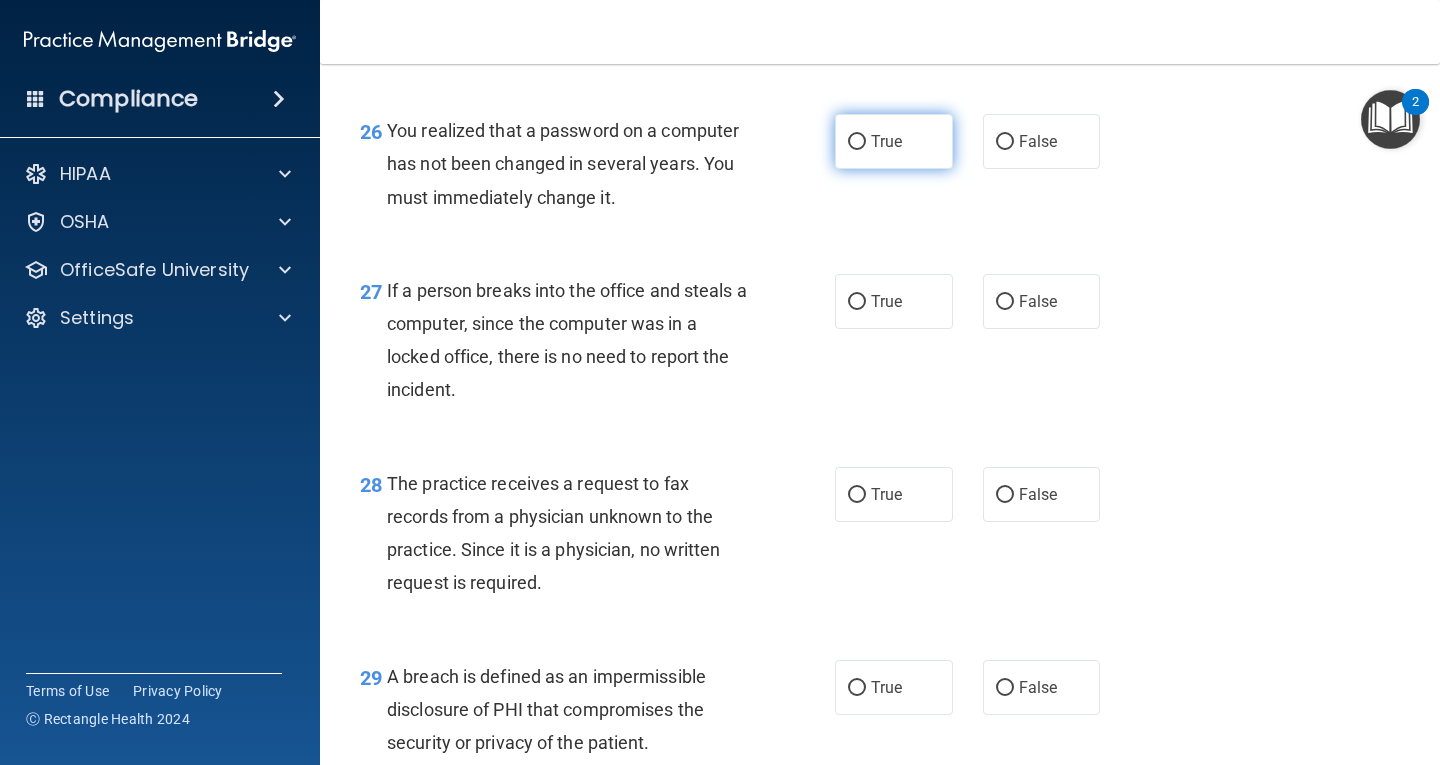 click on "True" at bounding box center [857, 142] 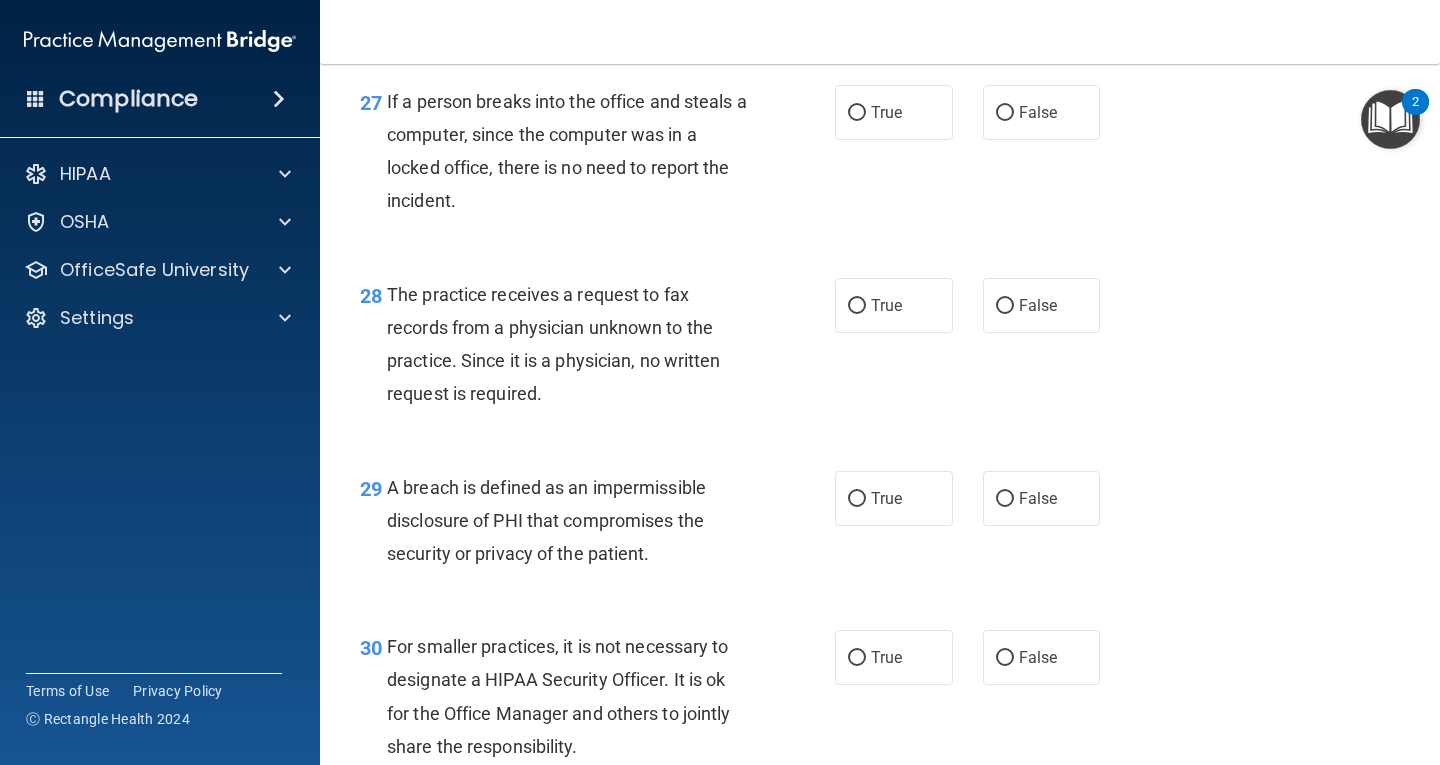 scroll, scrollTop: 4900, scrollLeft: 0, axis: vertical 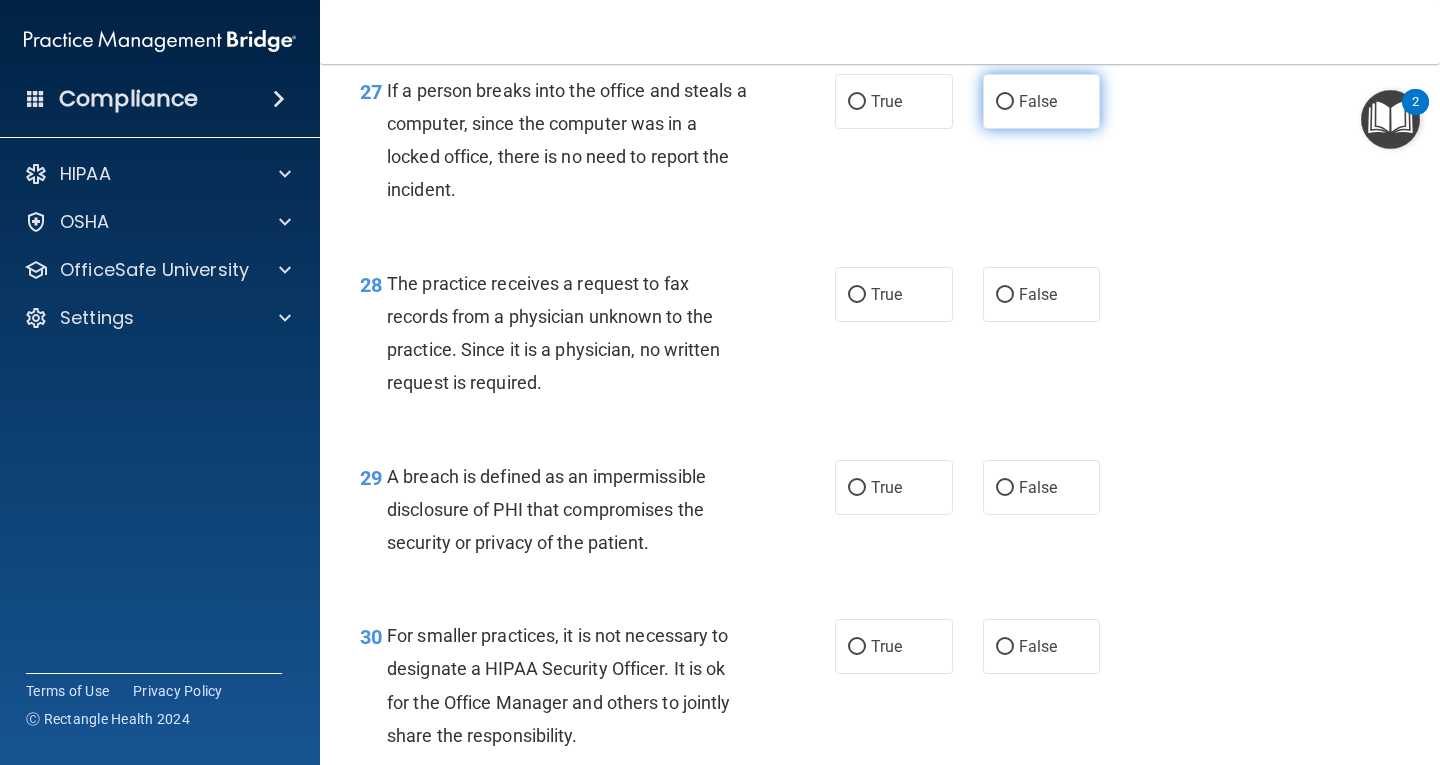 click on "False" at bounding box center [1005, 102] 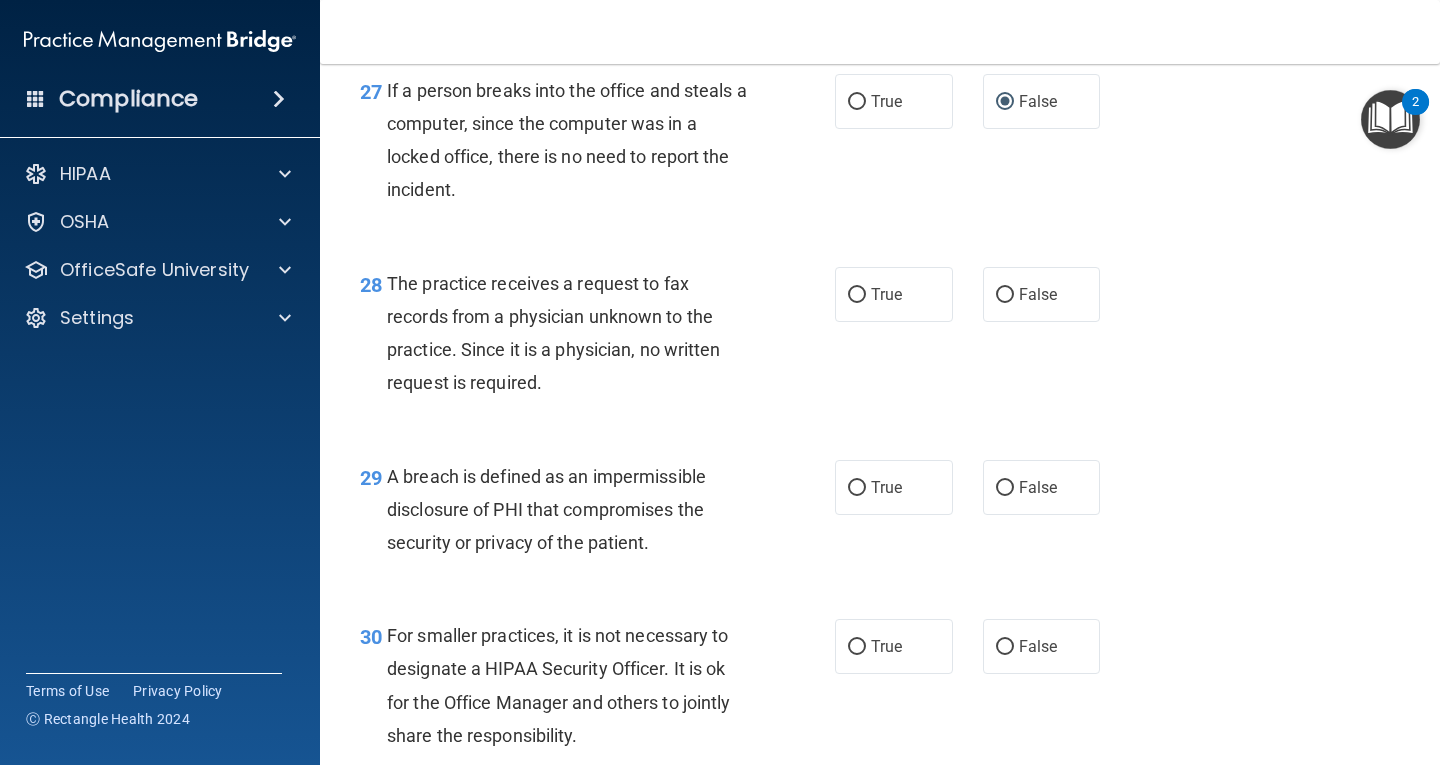 scroll, scrollTop: 5000, scrollLeft: 0, axis: vertical 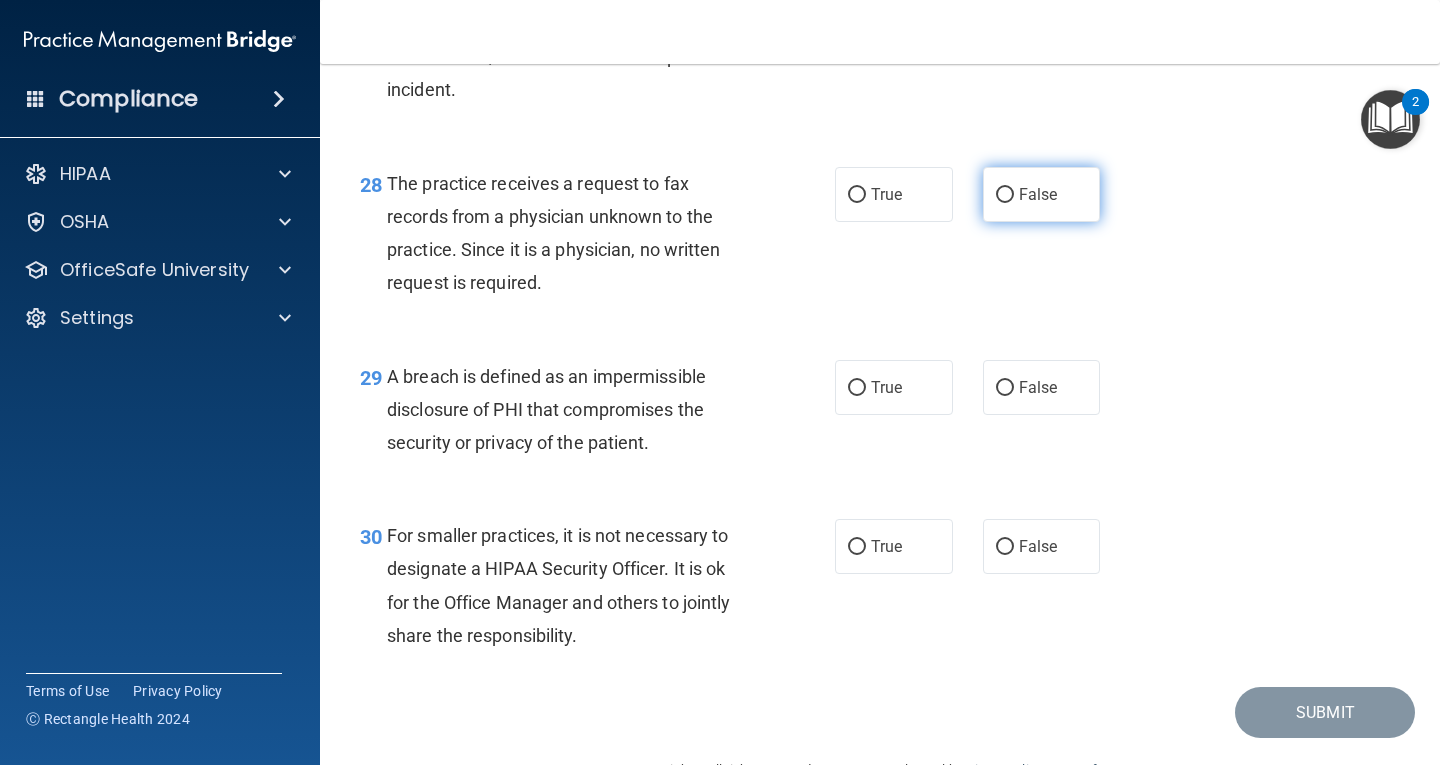click on "False" at bounding box center (1005, 195) 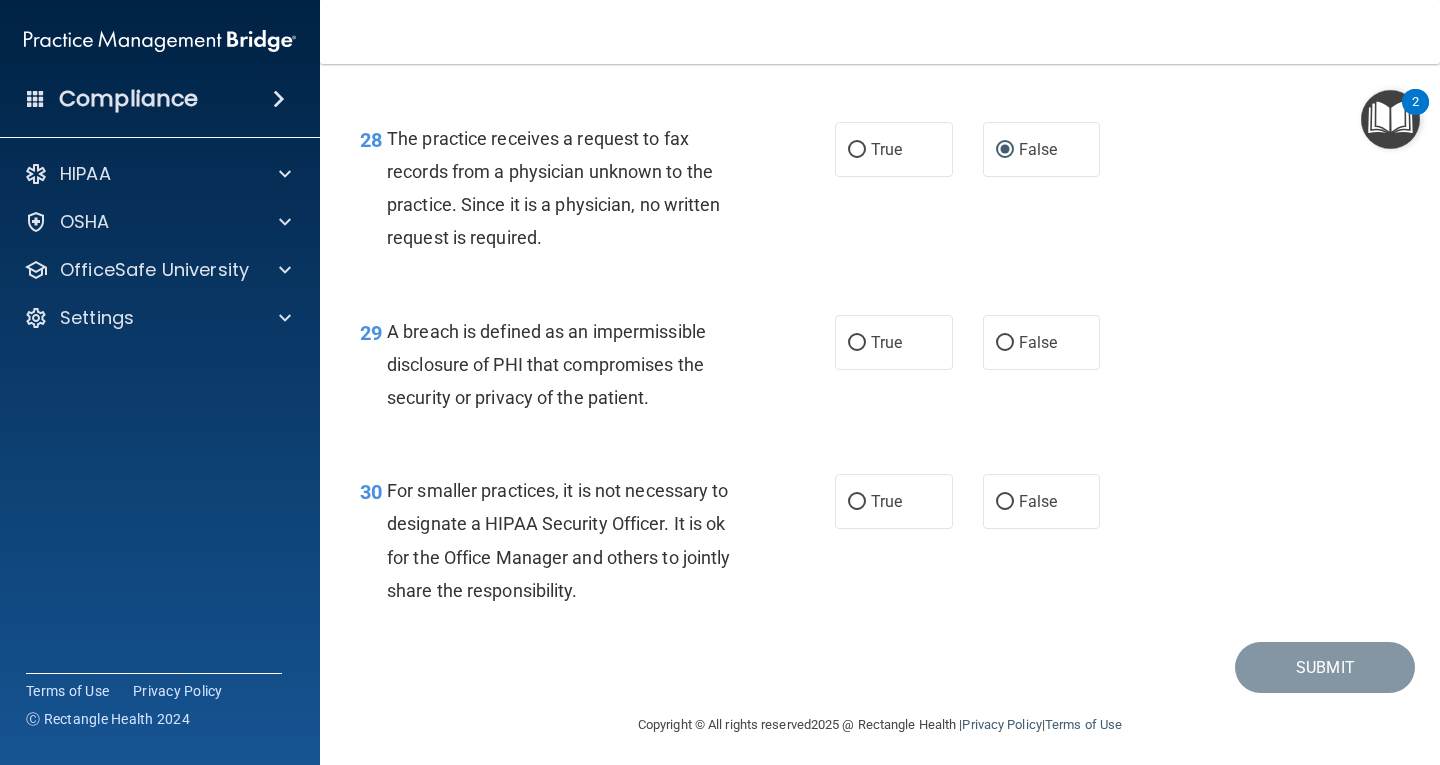 scroll, scrollTop: 5086, scrollLeft: 0, axis: vertical 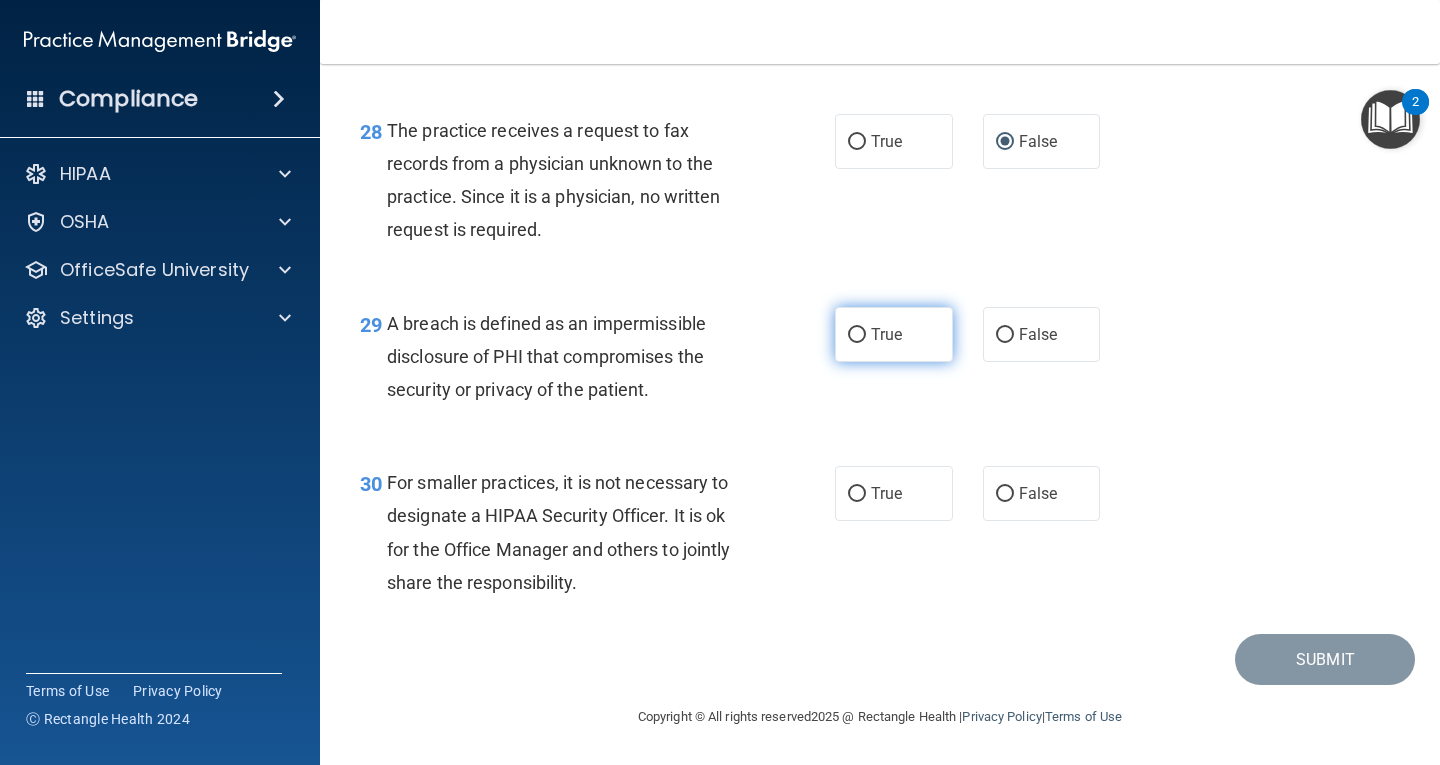 click on "True" at bounding box center (857, 335) 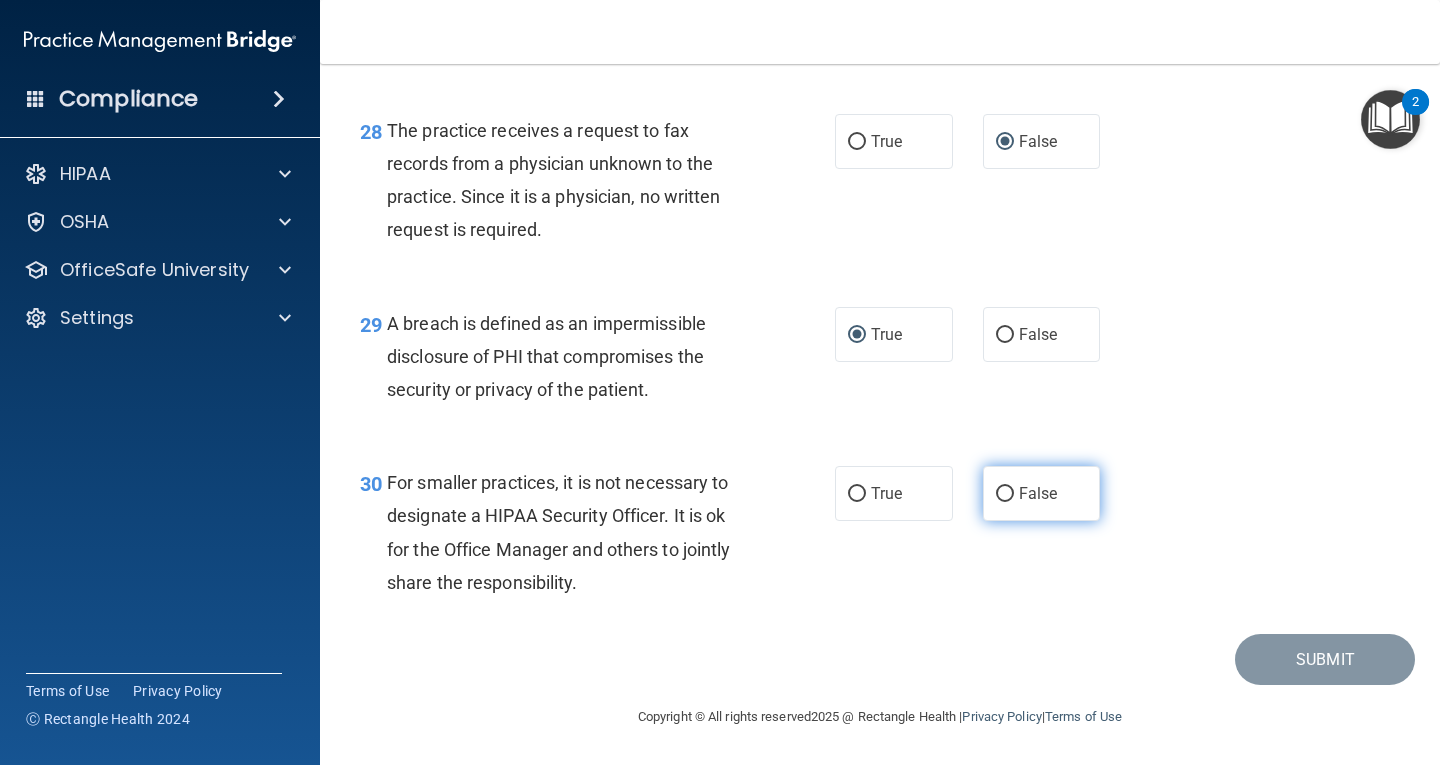 click on "False" at bounding box center (1005, 494) 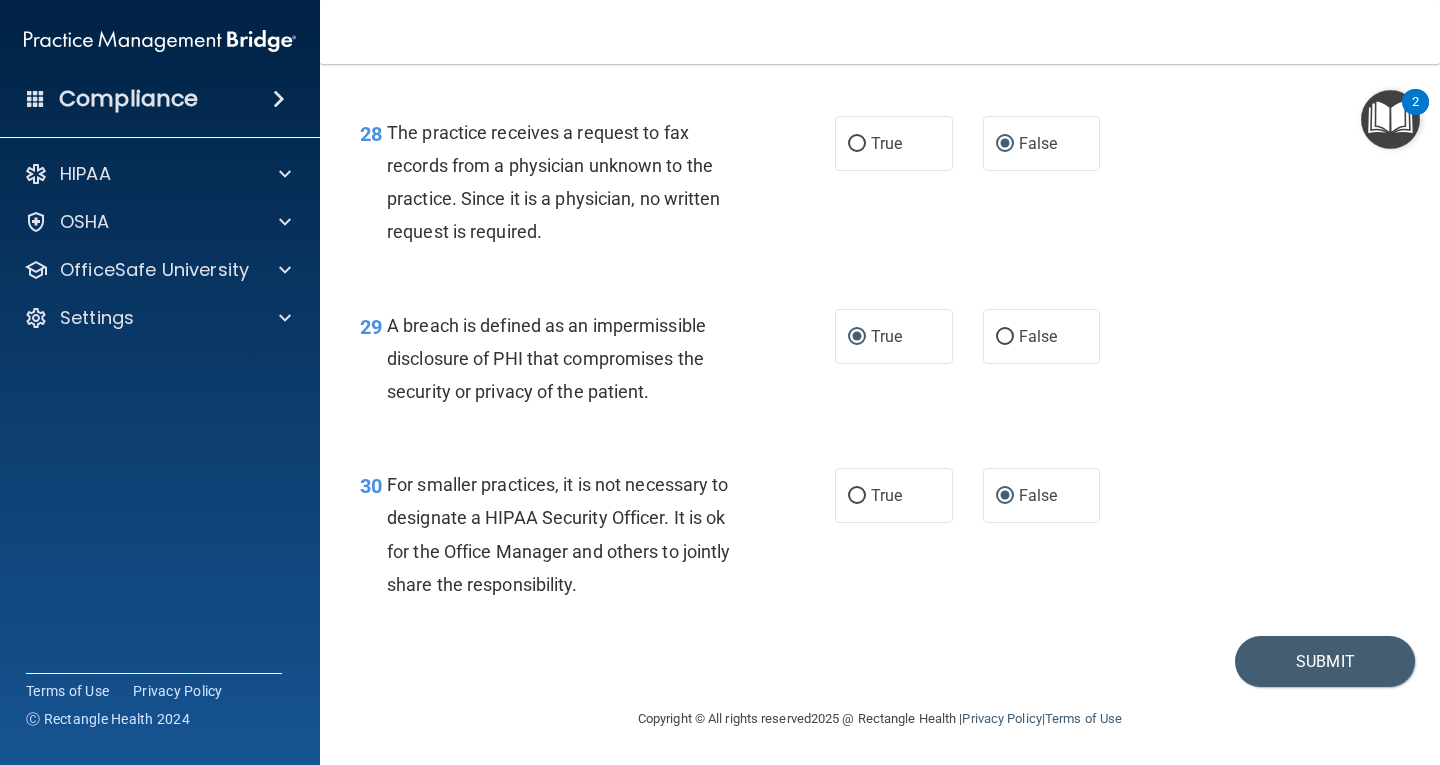 scroll, scrollTop: 5086, scrollLeft: 0, axis: vertical 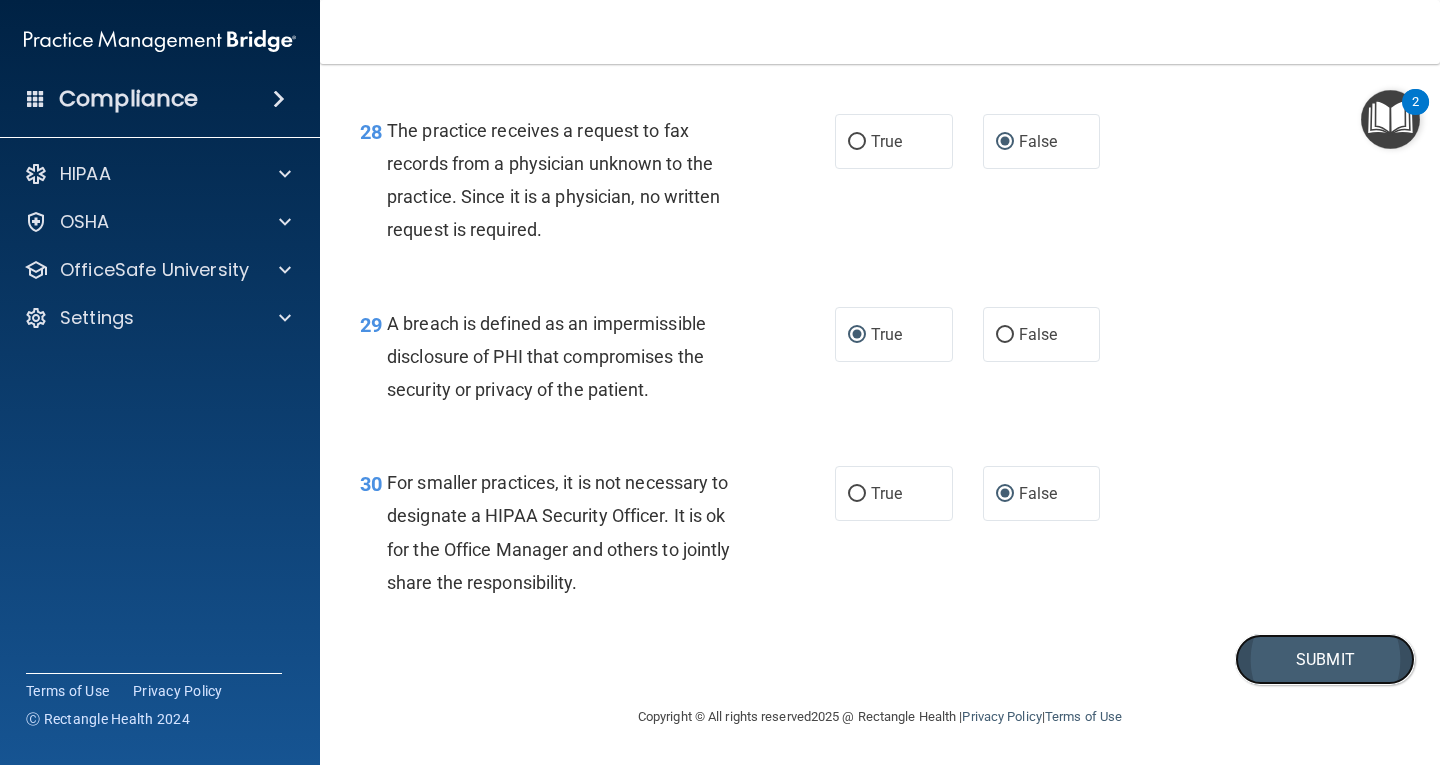 click on "Submit" at bounding box center [1325, 659] 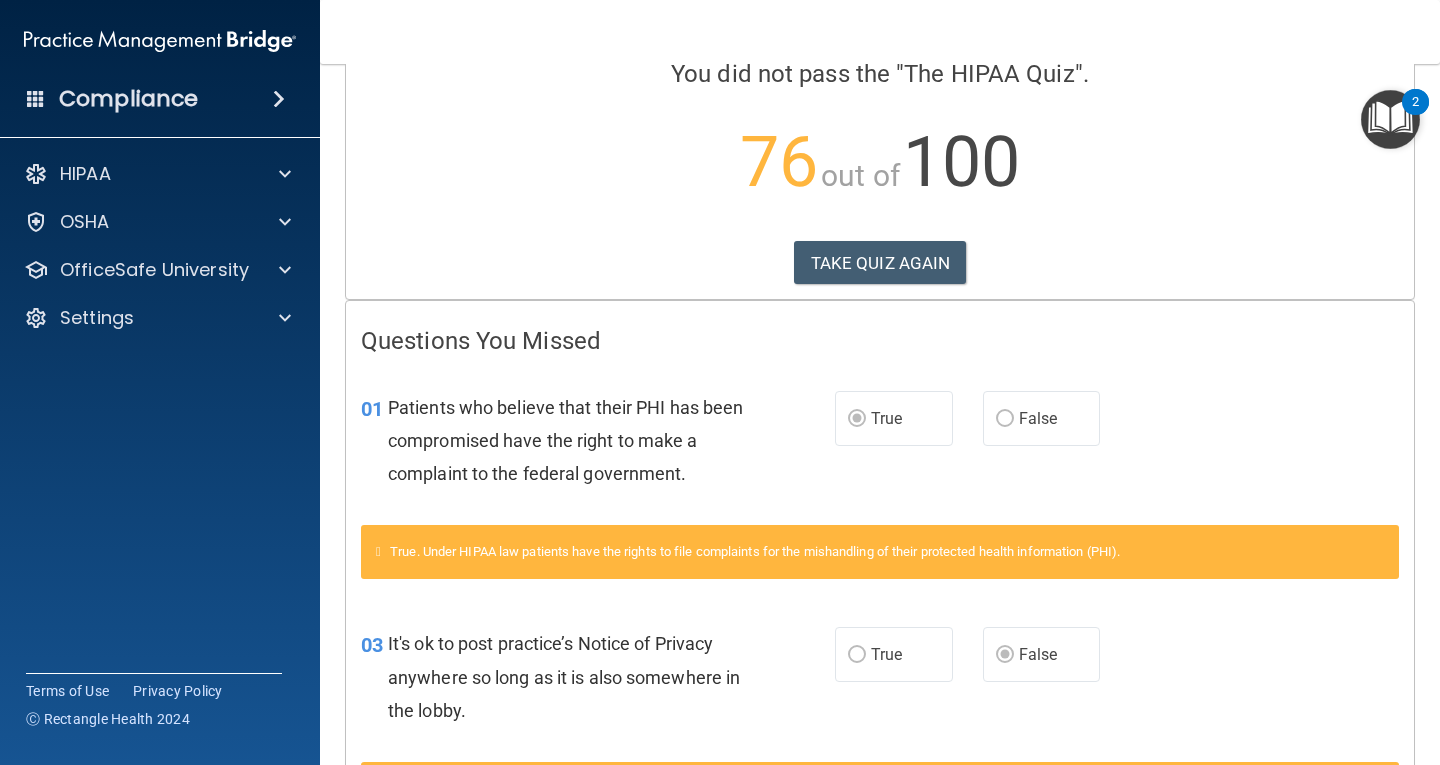 scroll, scrollTop: 0, scrollLeft: 0, axis: both 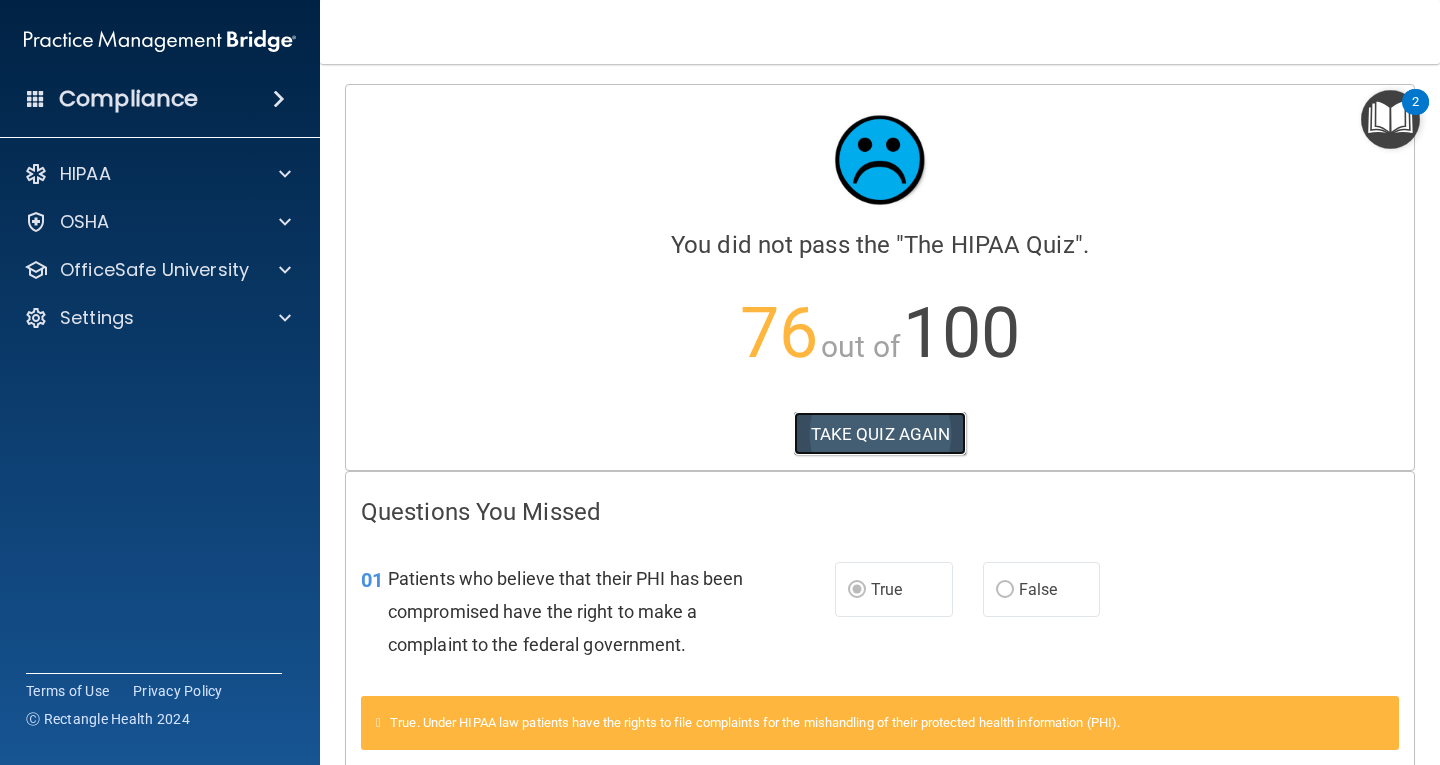 click on "TAKE QUIZ AGAIN" at bounding box center (880, 434) 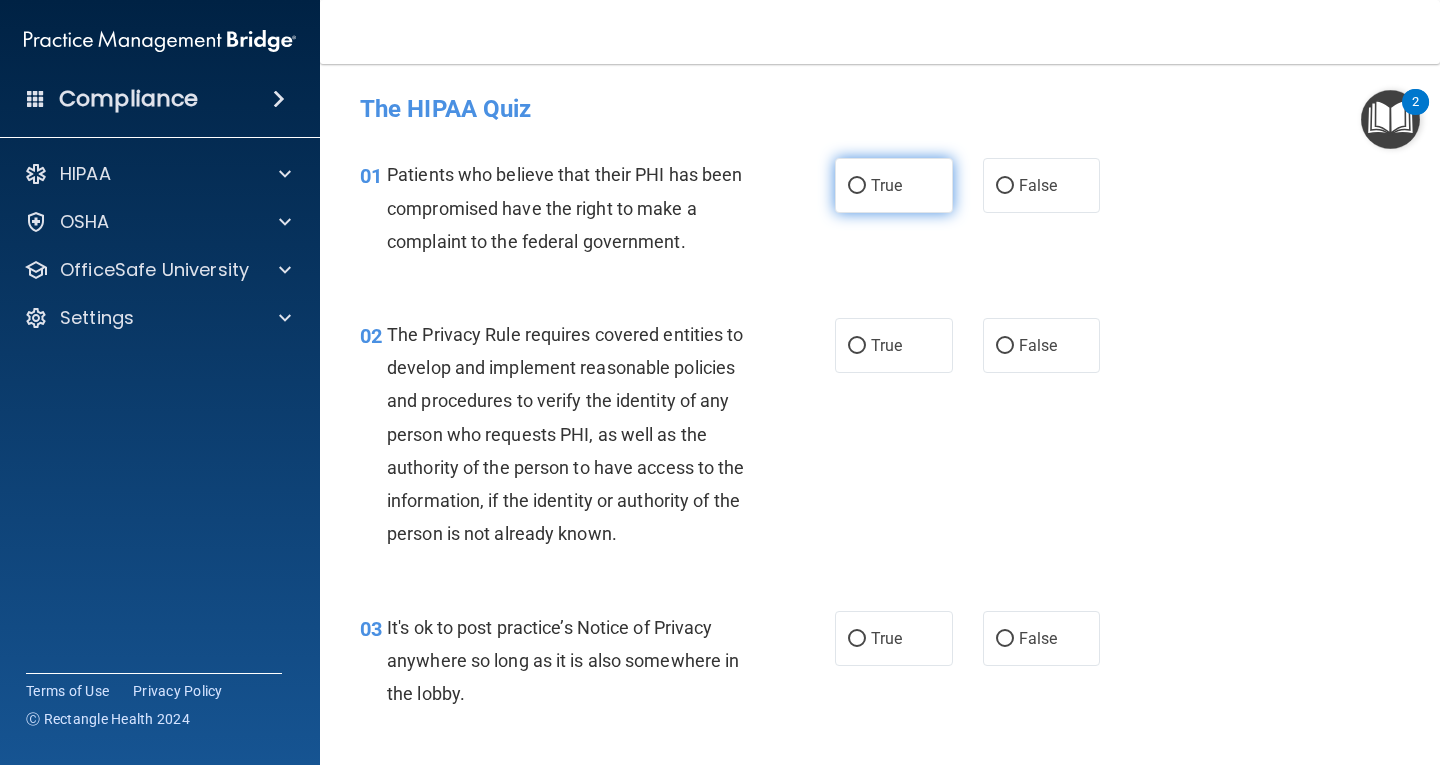 click on "True" at bounding box center [857, 186] 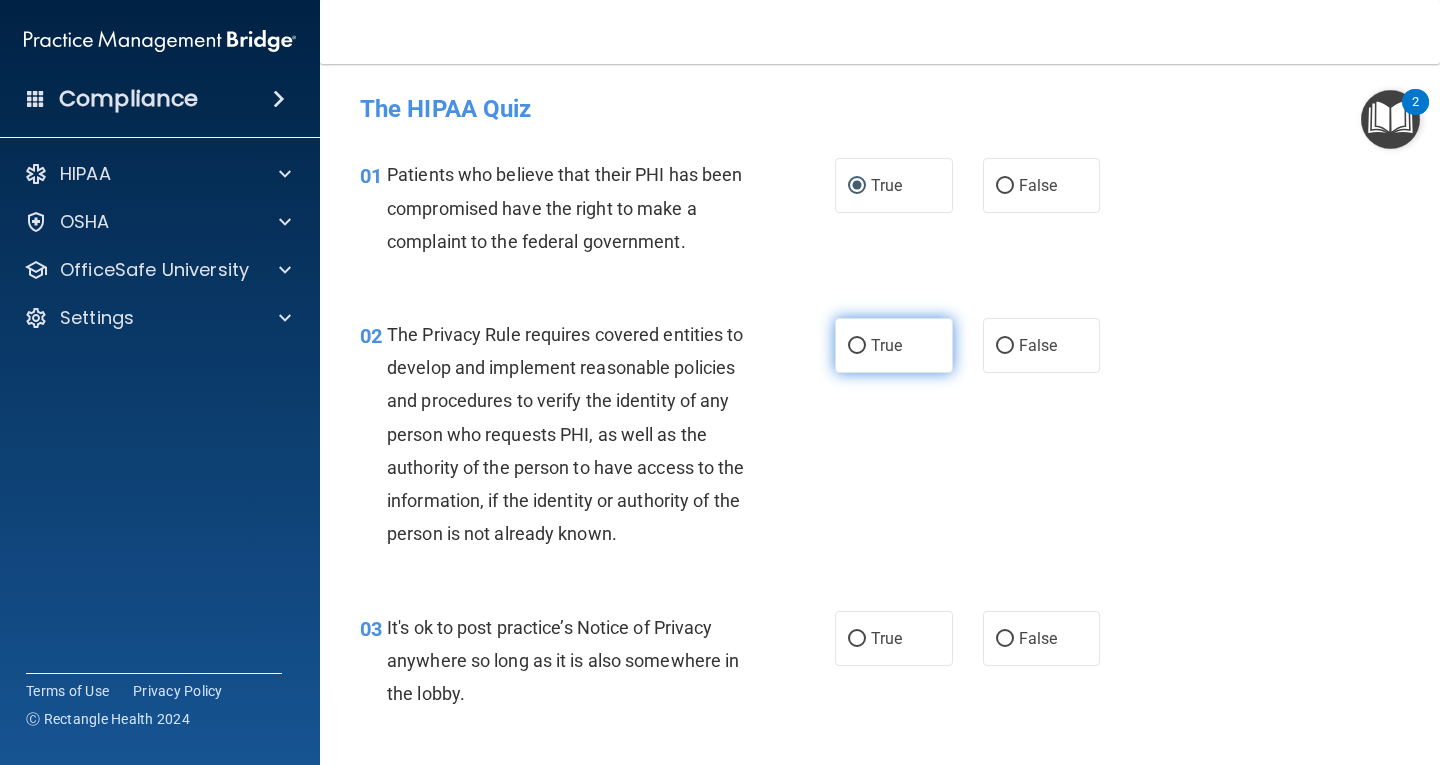 click on "True" at bounding box center [857, 346] 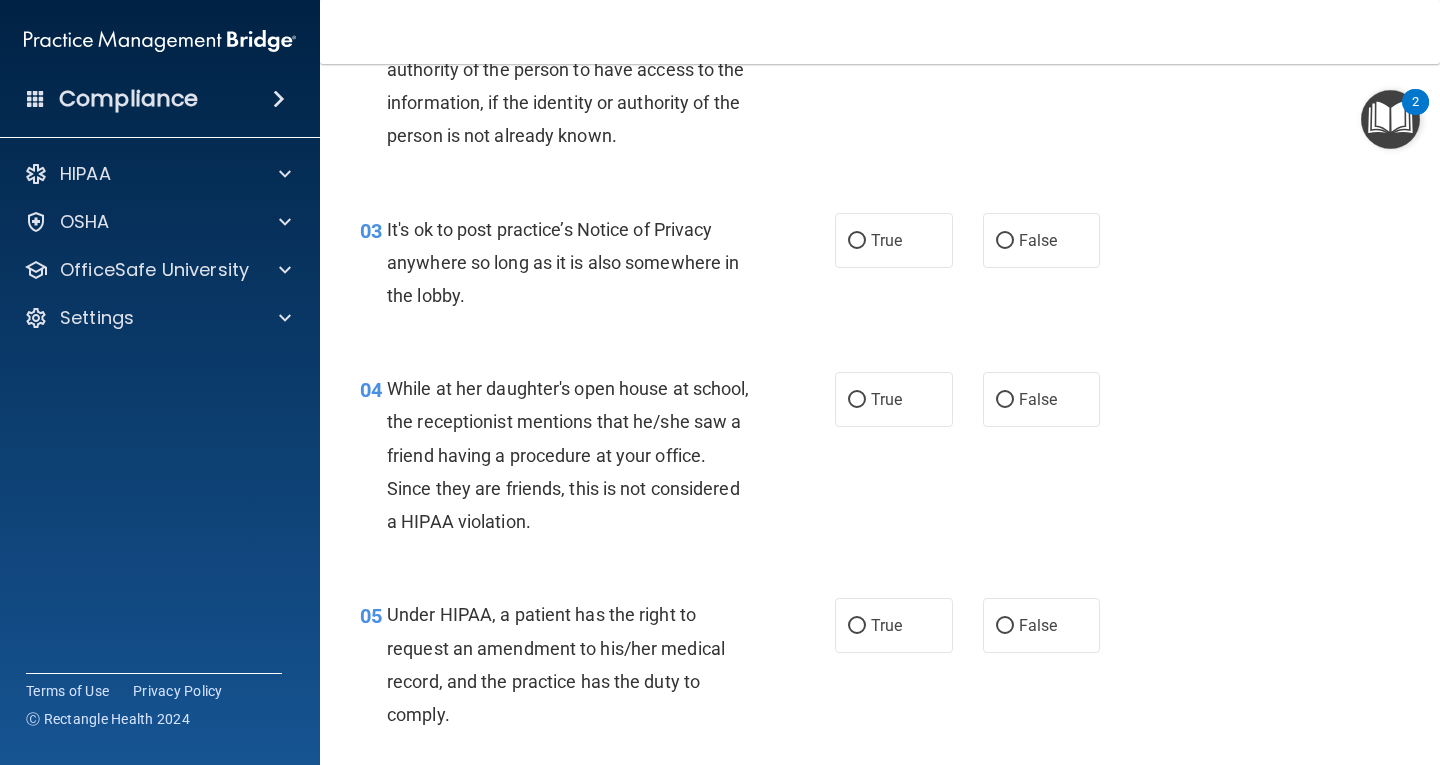scroll, scrollTop: 400, scrollLeft: 0, axis: vertical 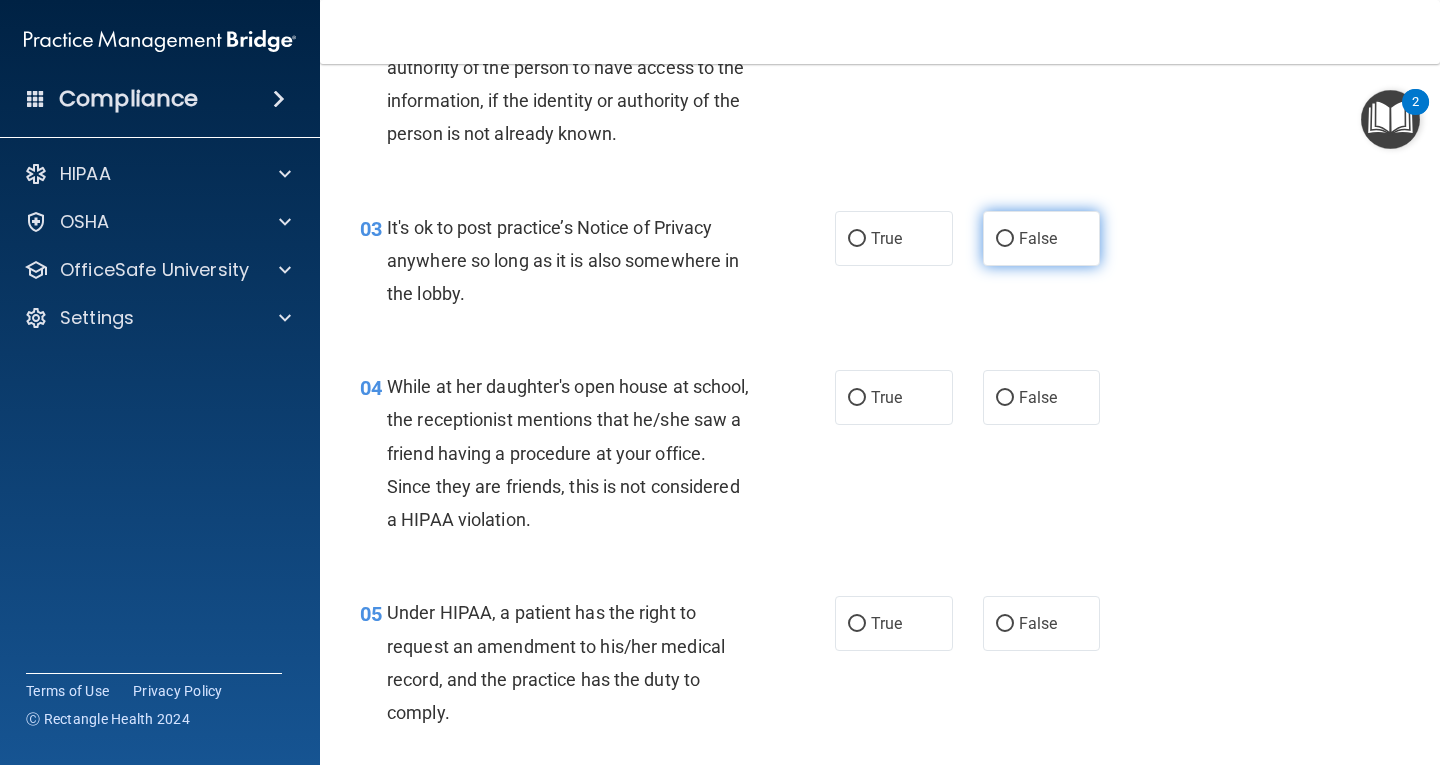click on "False" at bounding box center (1005, 239) 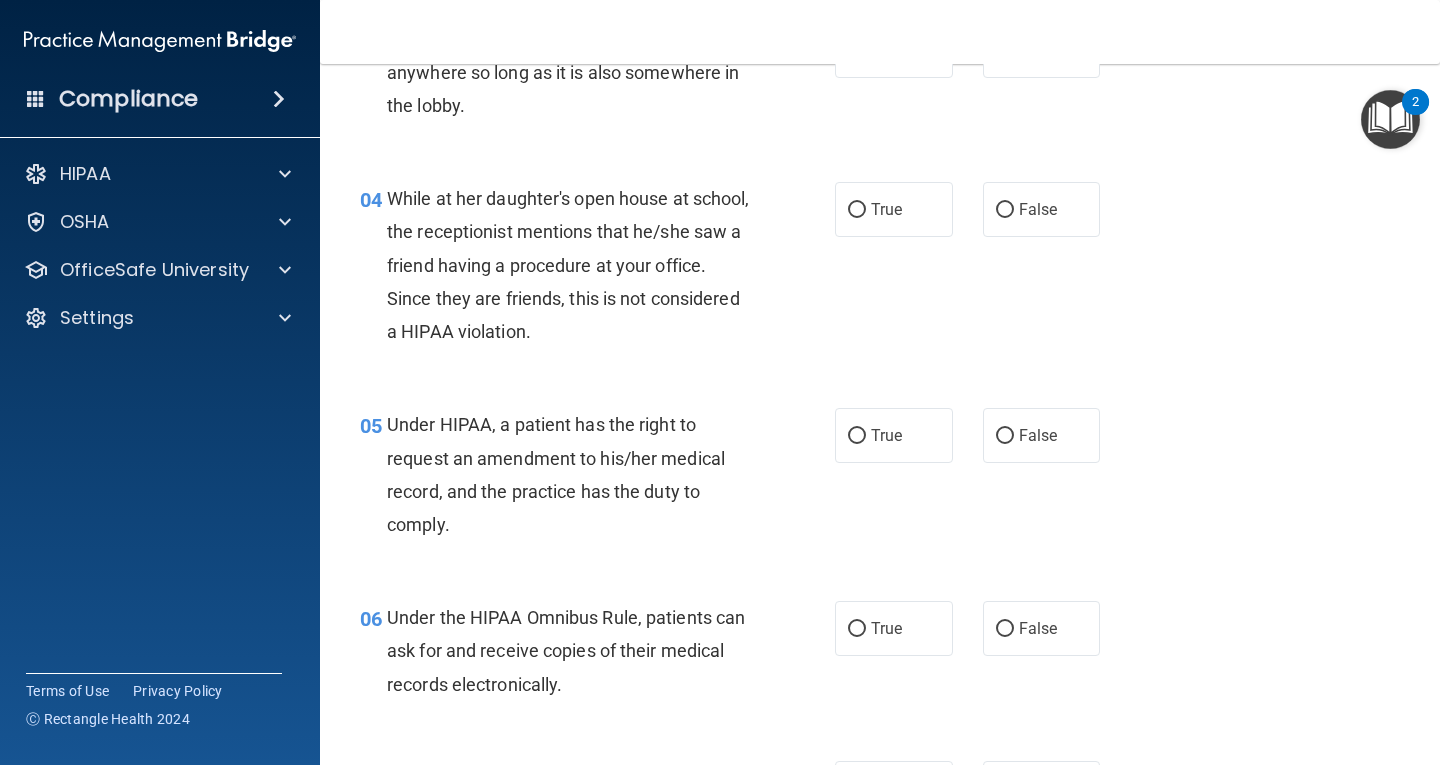 scroll, scrollTop: 600, scrollLeft: 0, axis: vertical 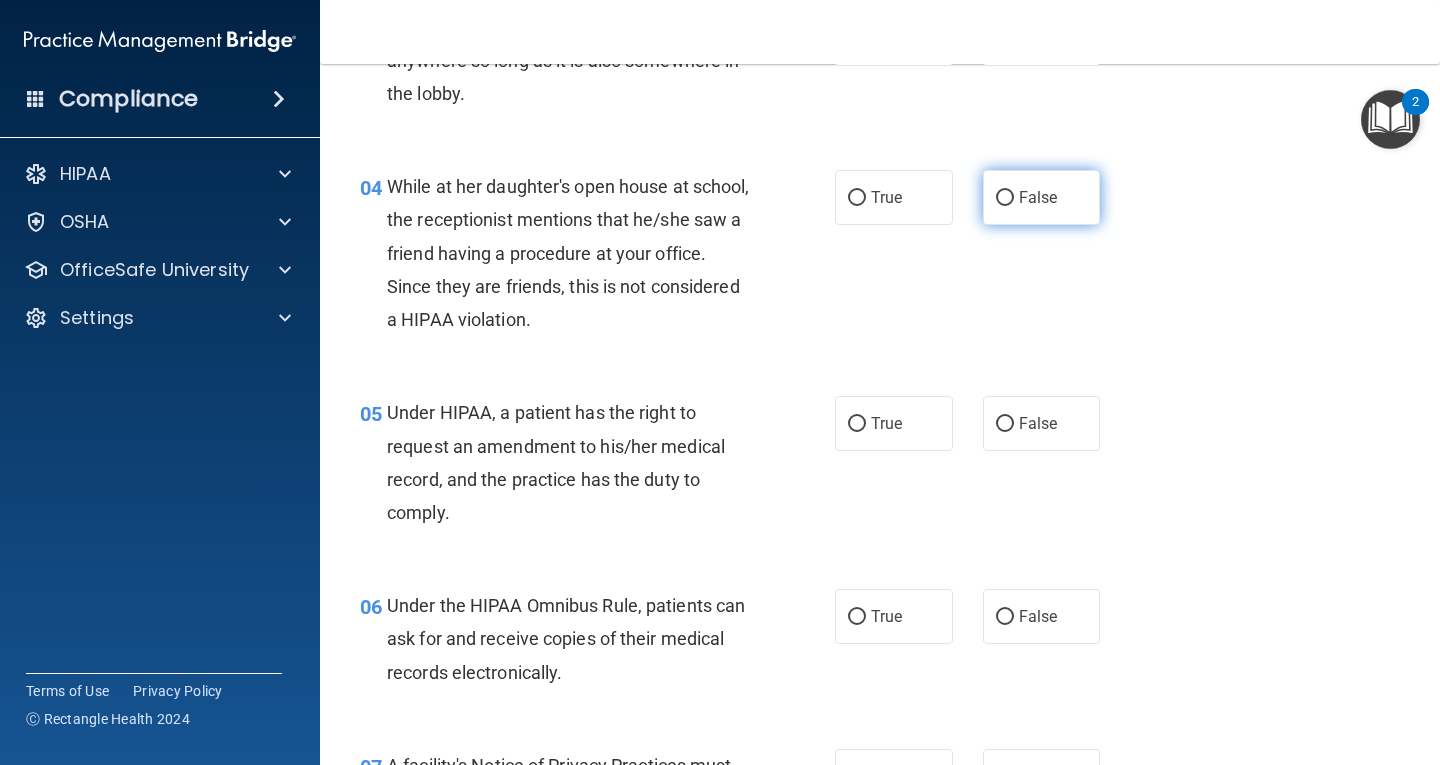 click on "False" at bounding box center [1005, 198] 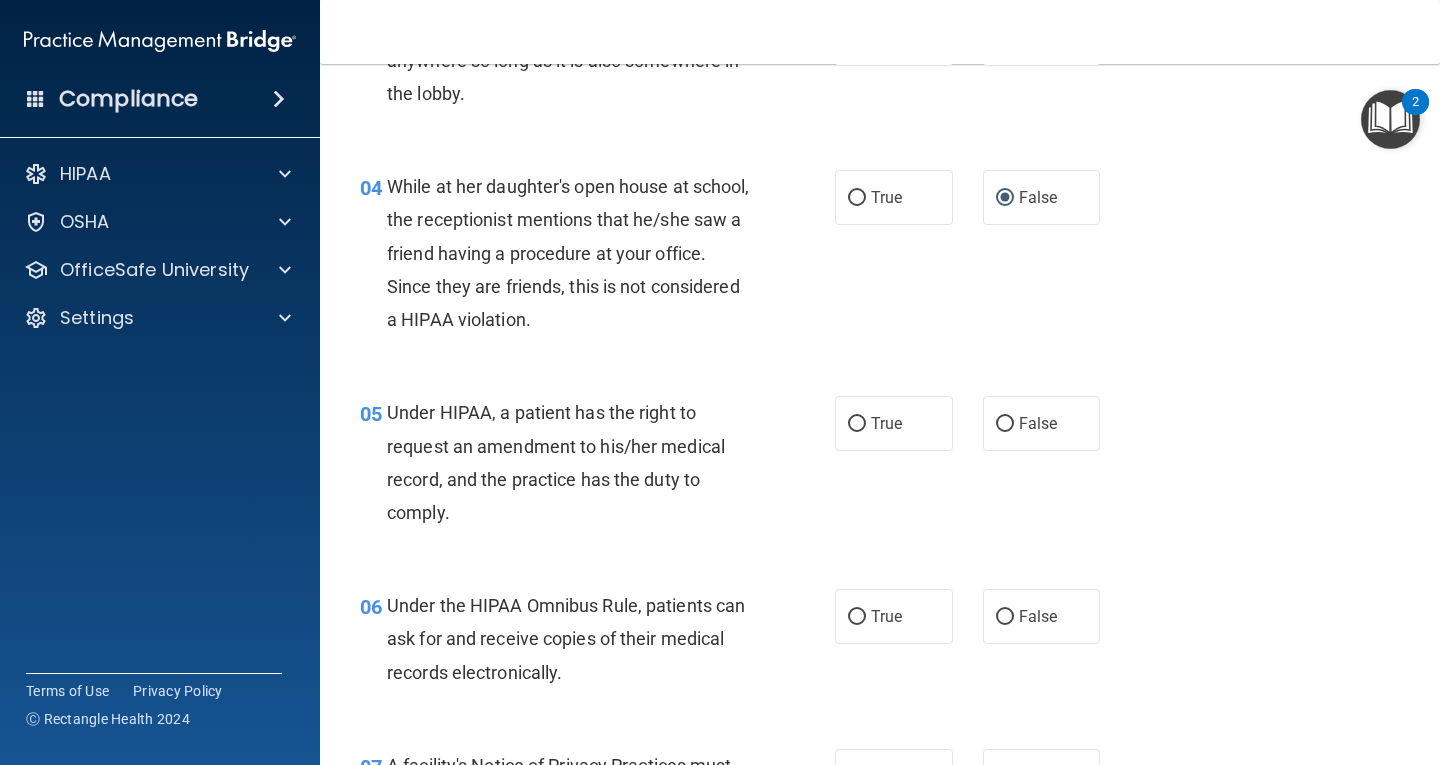 scroll, scrollTop: 700, scrollLeft: 0, axis: vertical 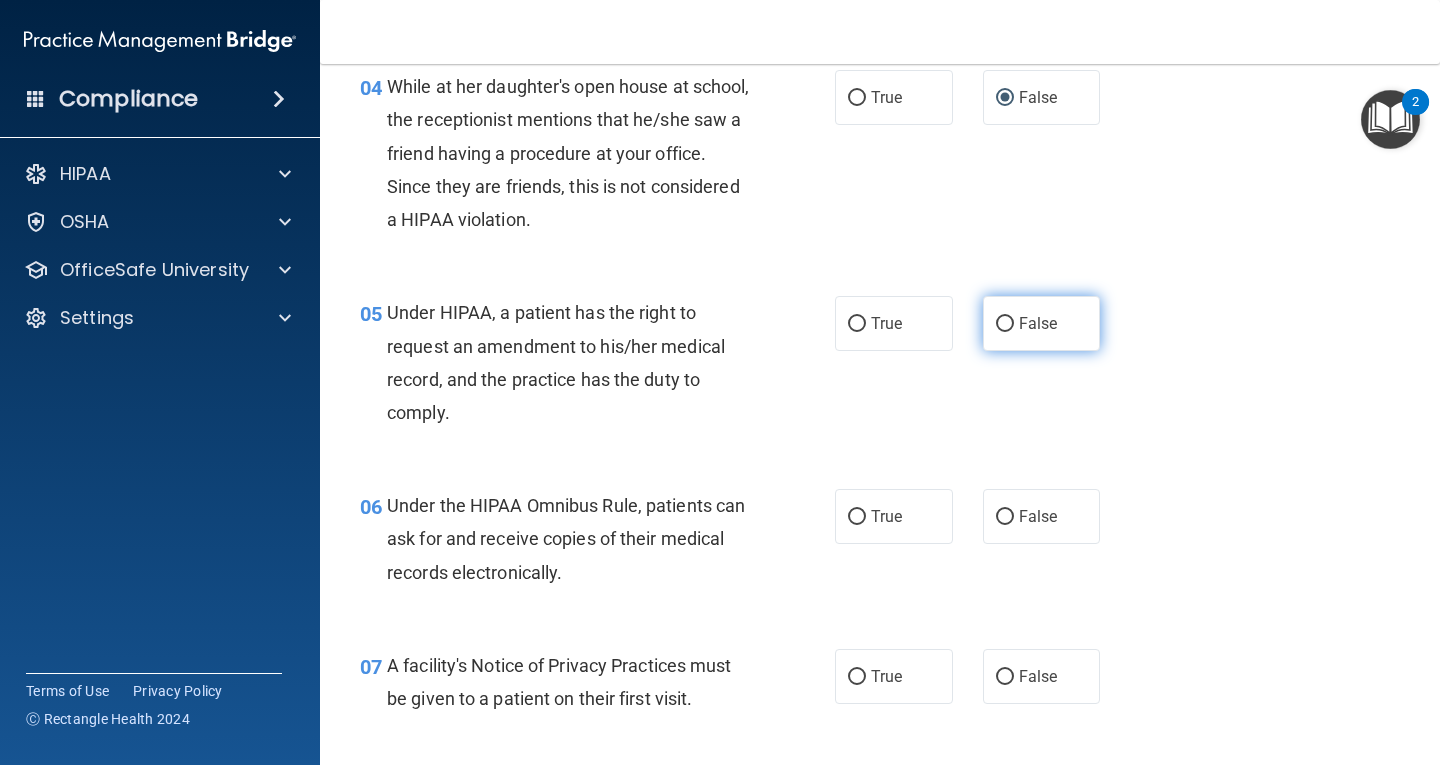 click on "False" at bounding box center [1005, 324] 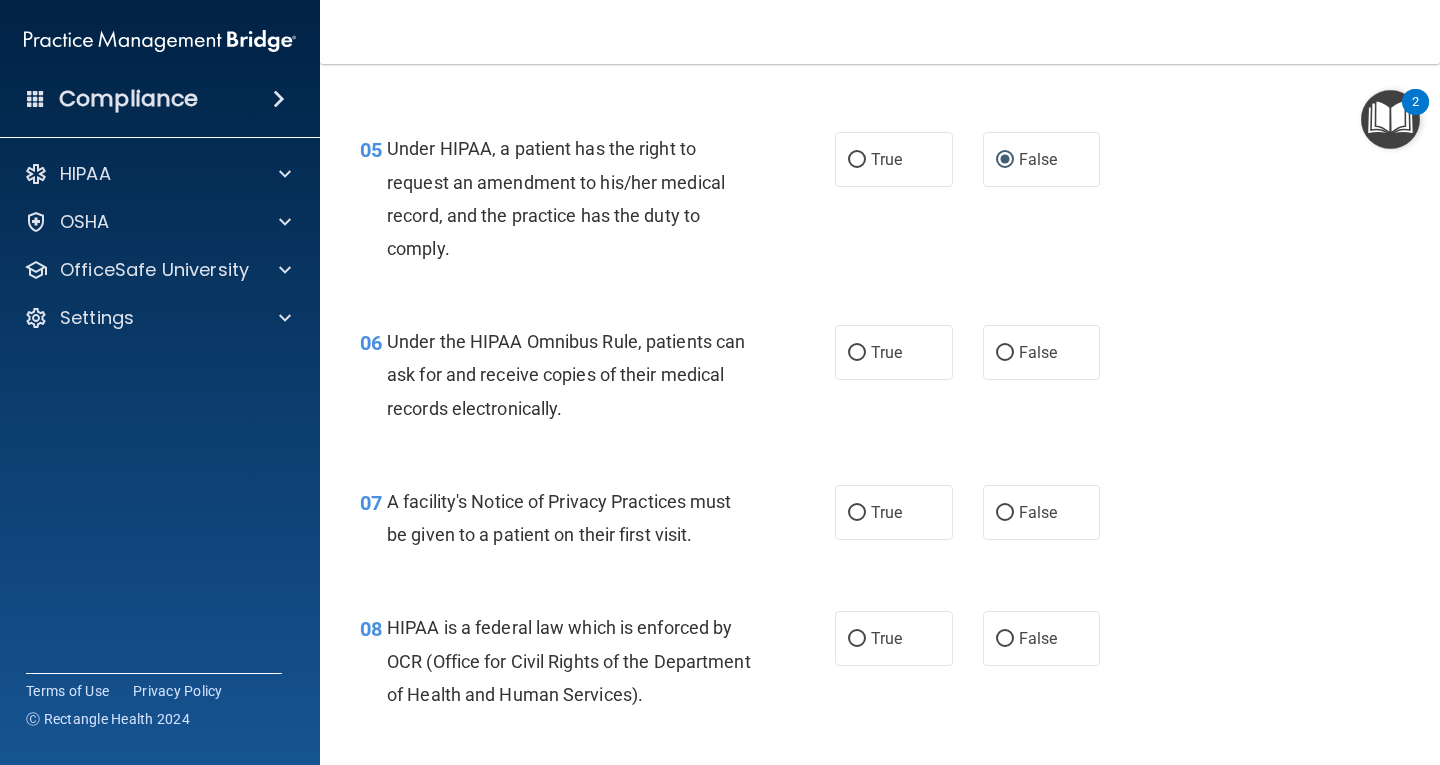 scroll, scrollTop: 900, scrollLeft: 0, axis: vertical 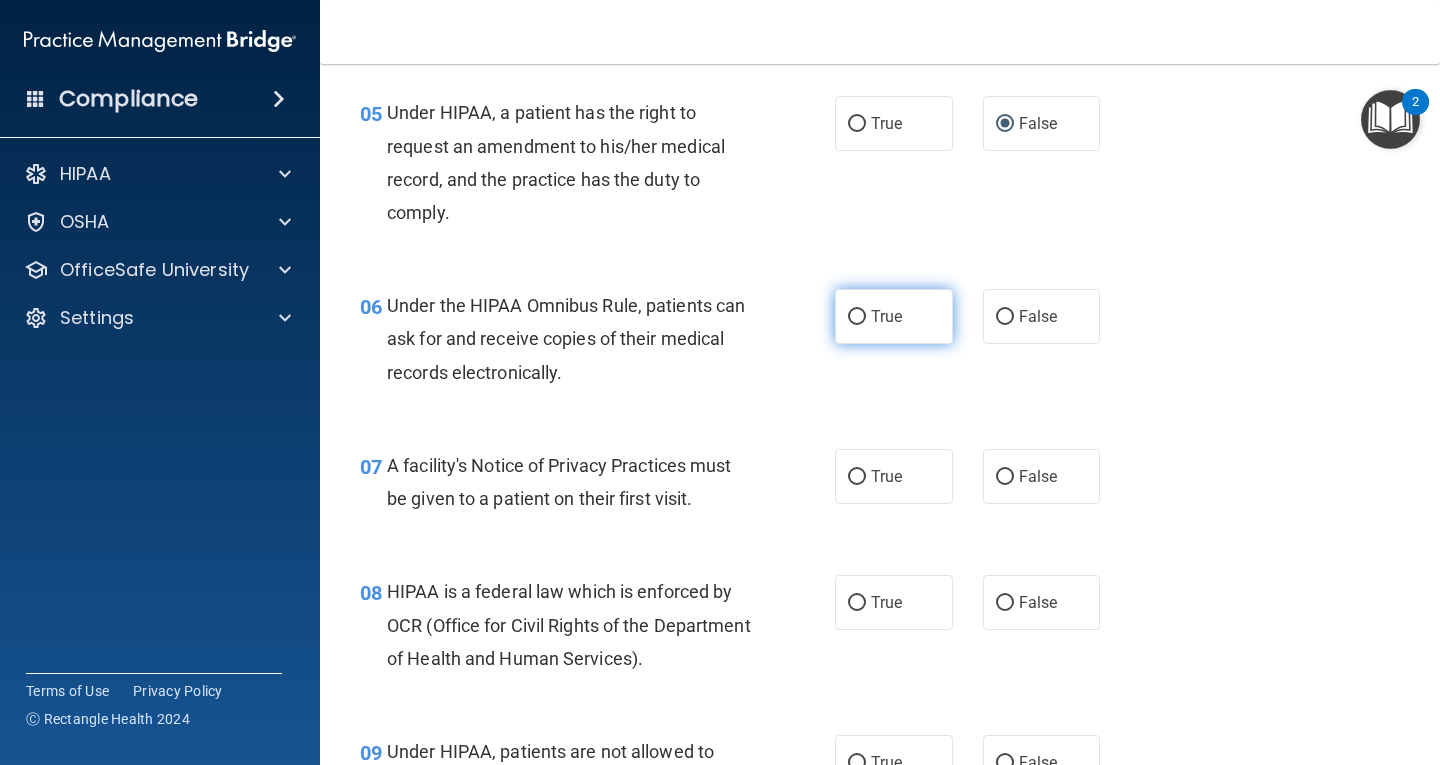 click on "True" at bounding box center (857, 317) 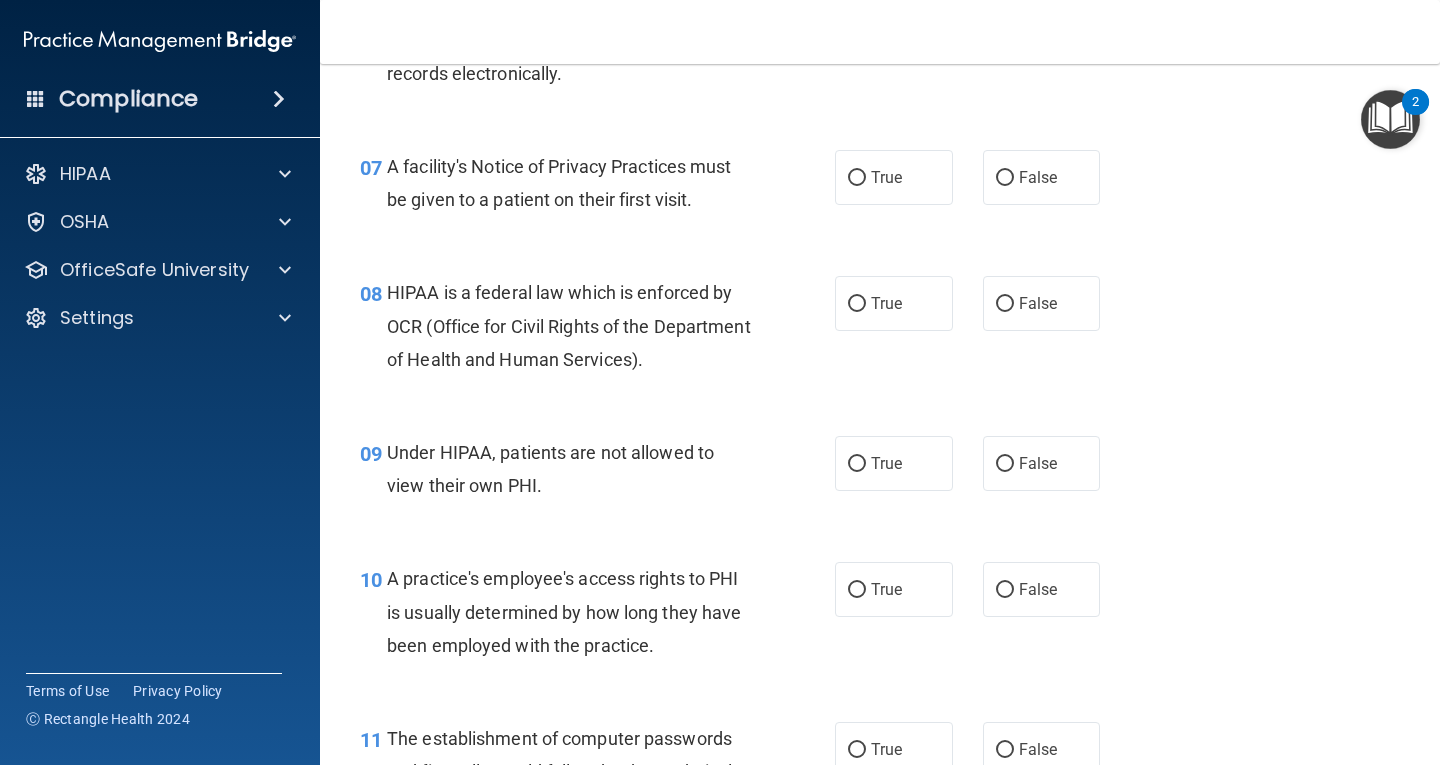 scroll, scrollTop: 1200, scrollLeft: 0, axis: vertical 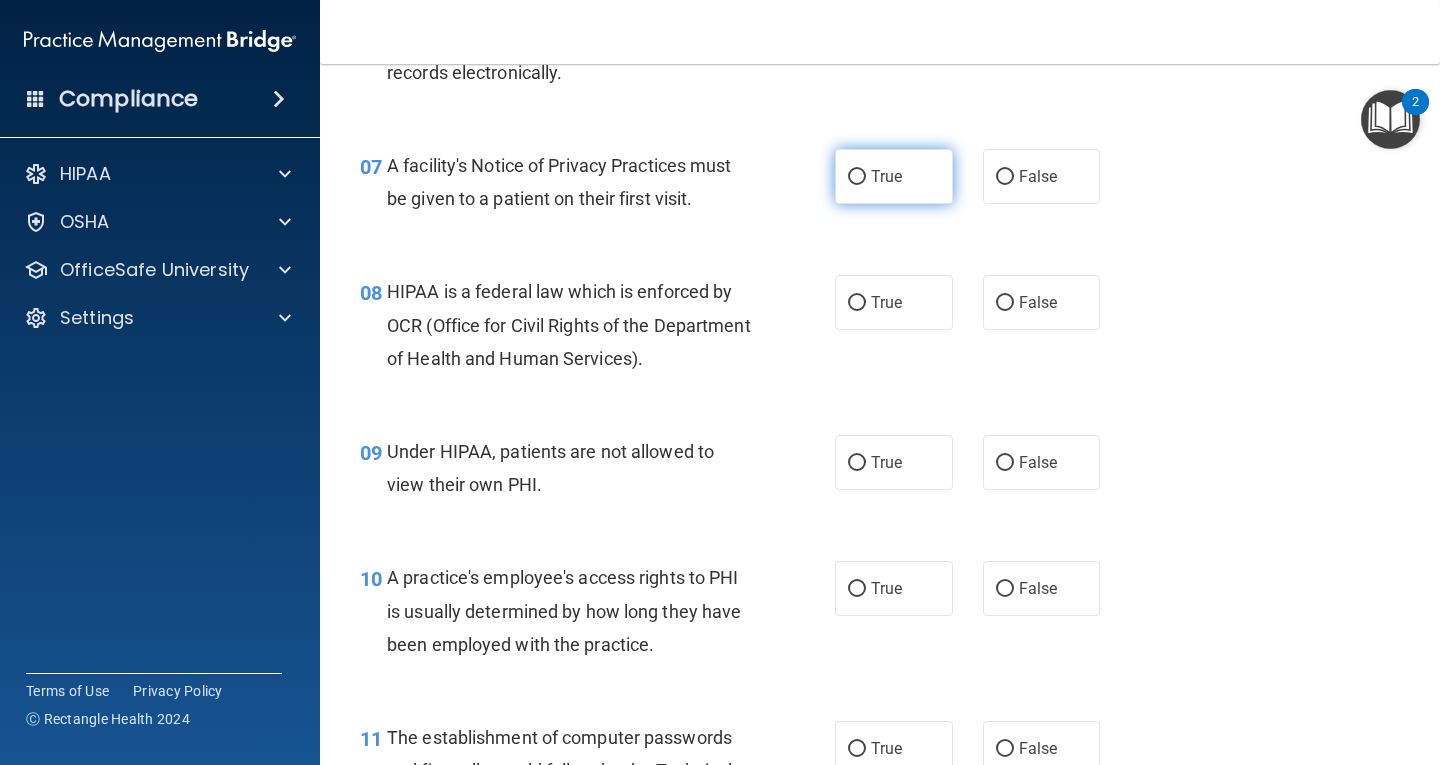 click on "True" at bounding box center (857, 177) 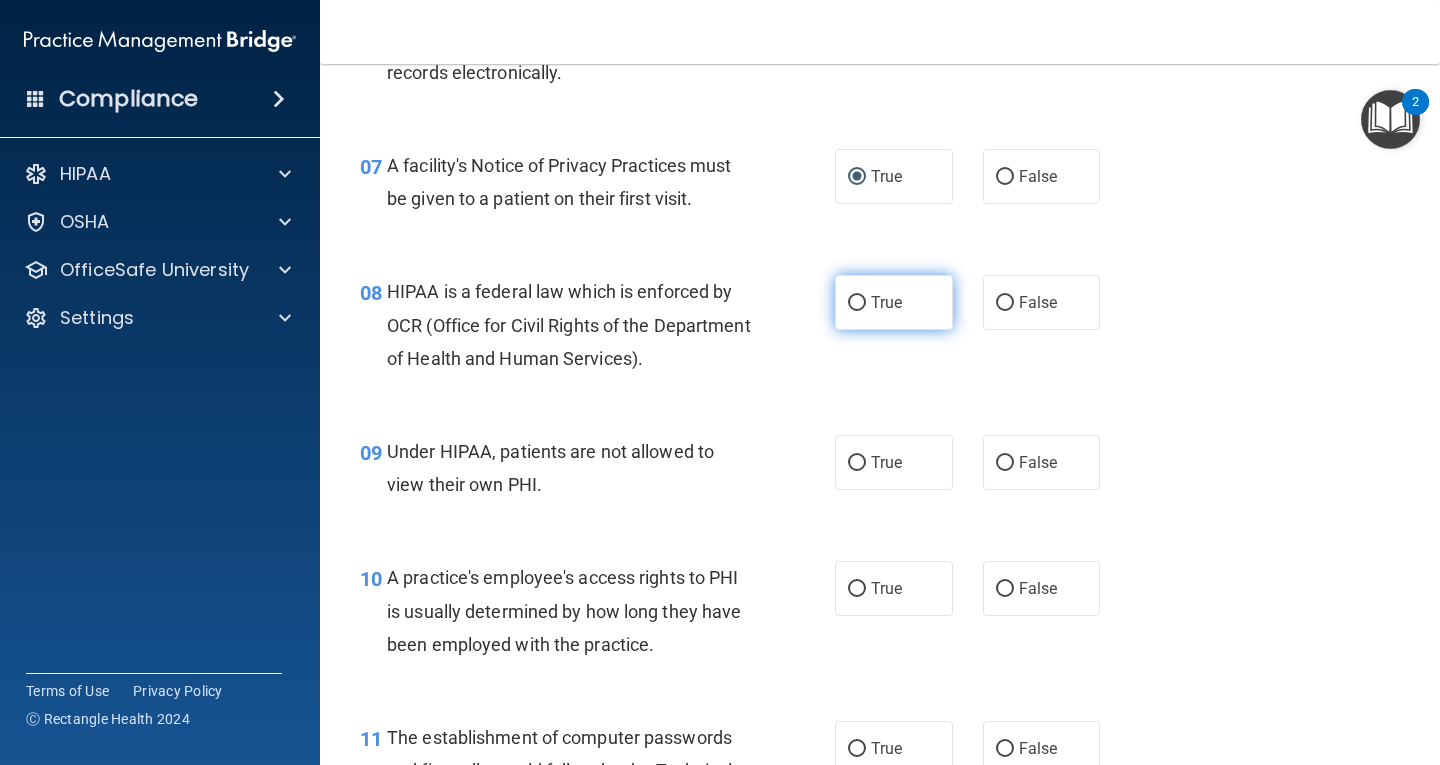 click on "True" at bounding box center (857, 303) 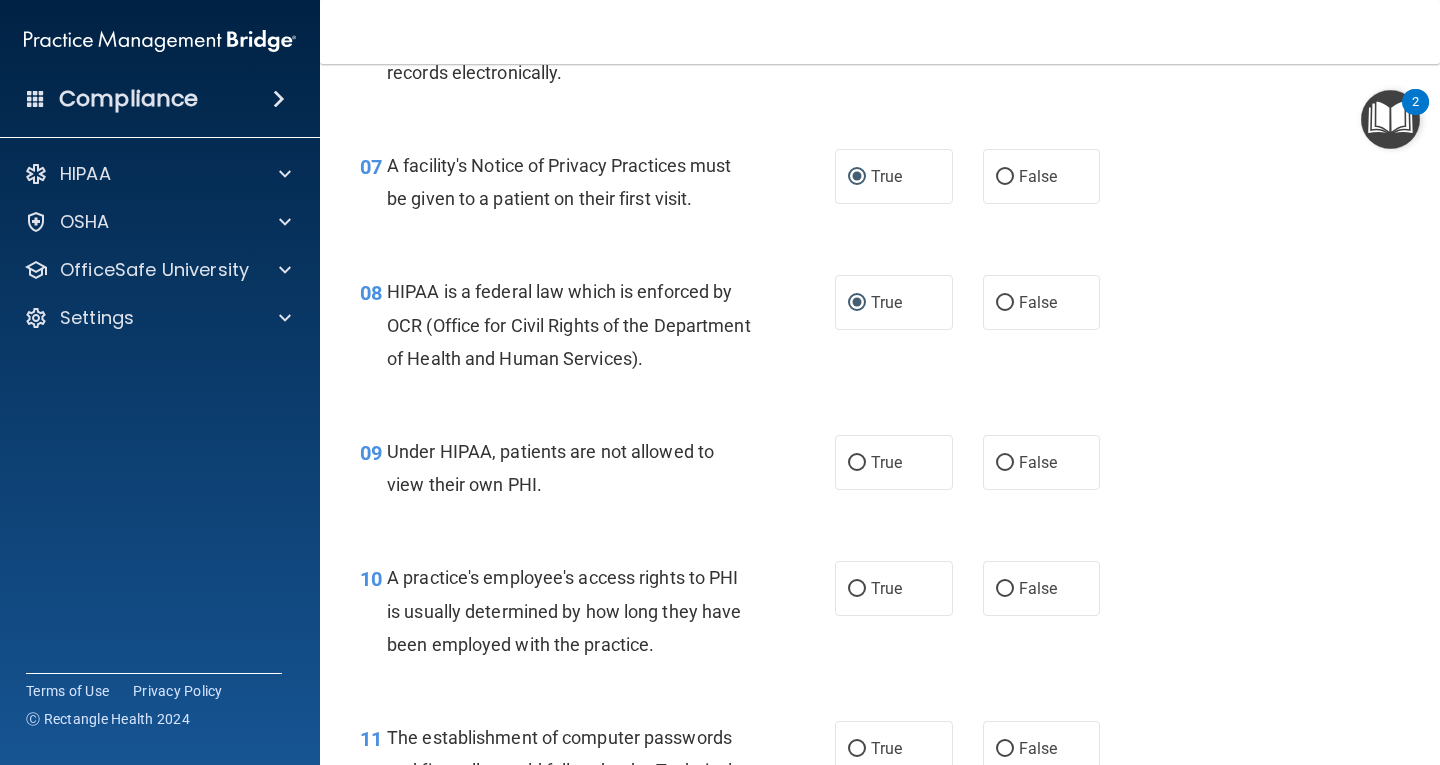 scroll, scrollTop: 1300, scrollLeft: 0, axis: vertical 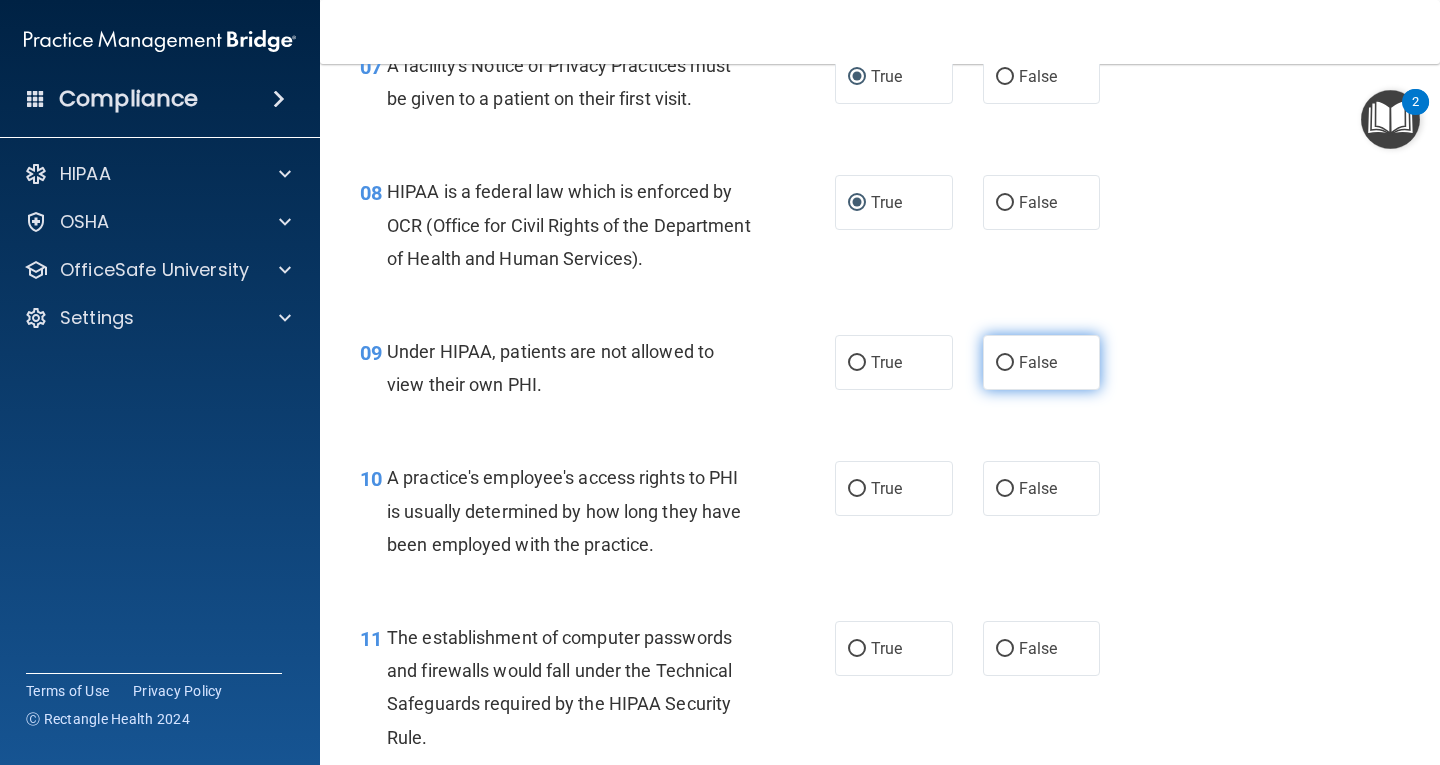 click on "False" at bounding box center [1042, 362] 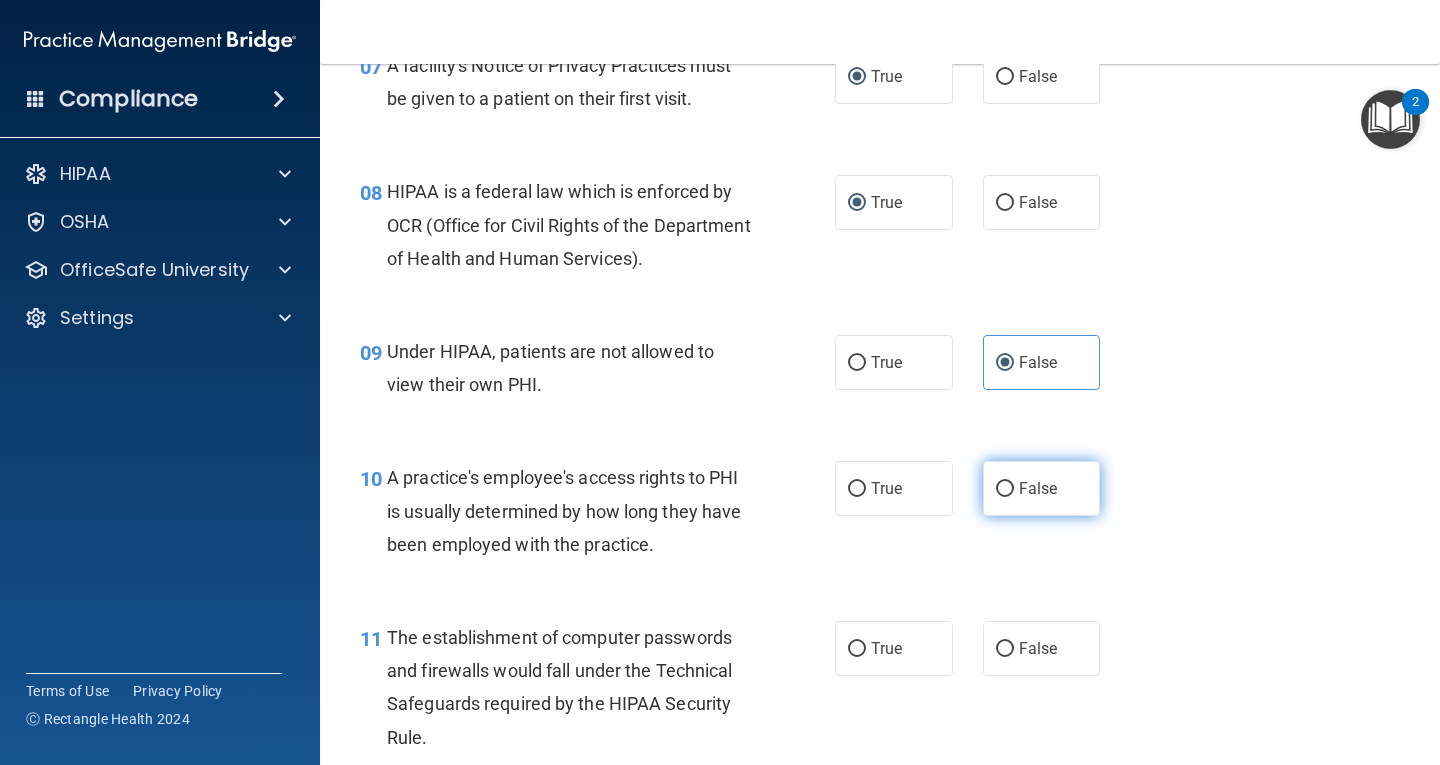 drag, startPoint x: 995, startPoint y: 484, endPoint x: 998, endPoint y: 464, distance: 20.22375 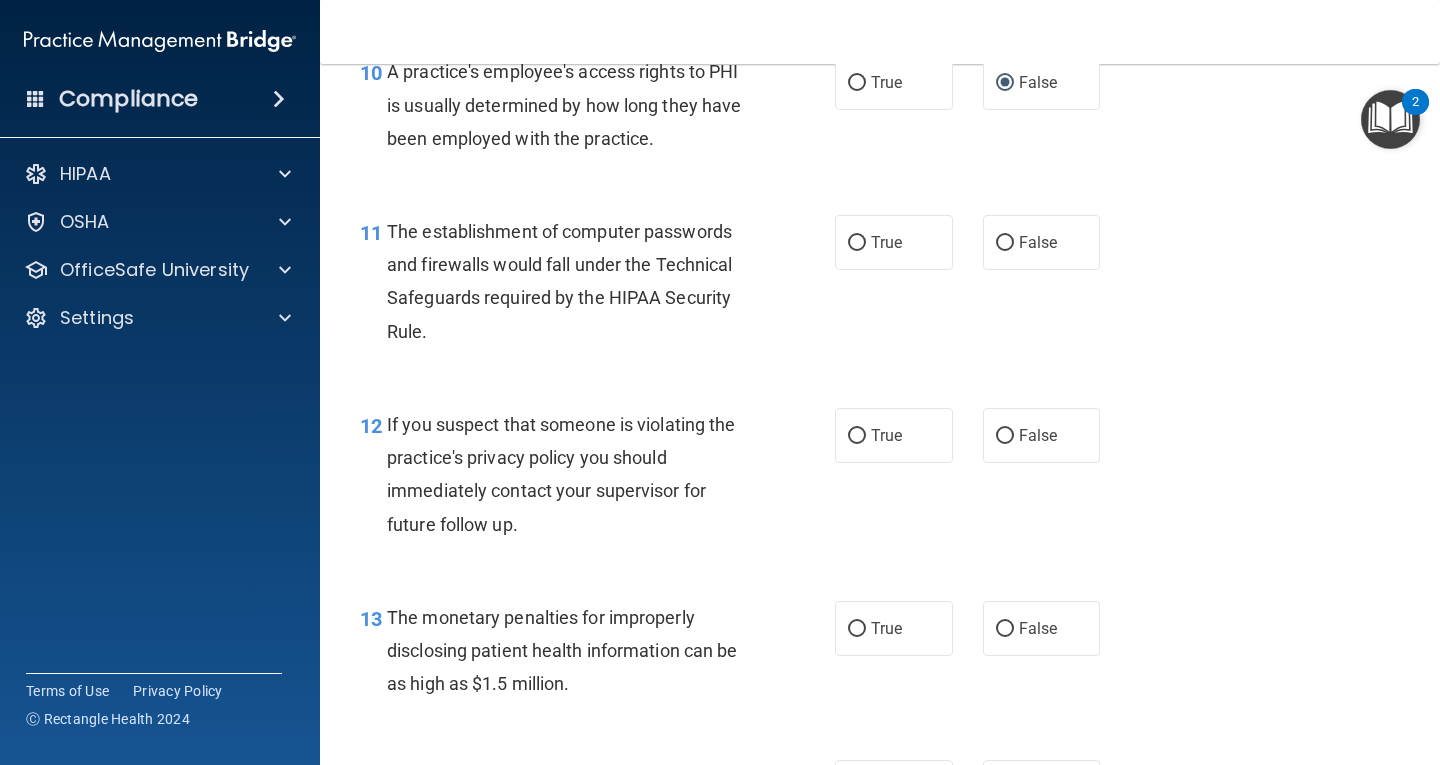 scroll, scrollTop: 1700, scrollLeft: 0, axis: vertical 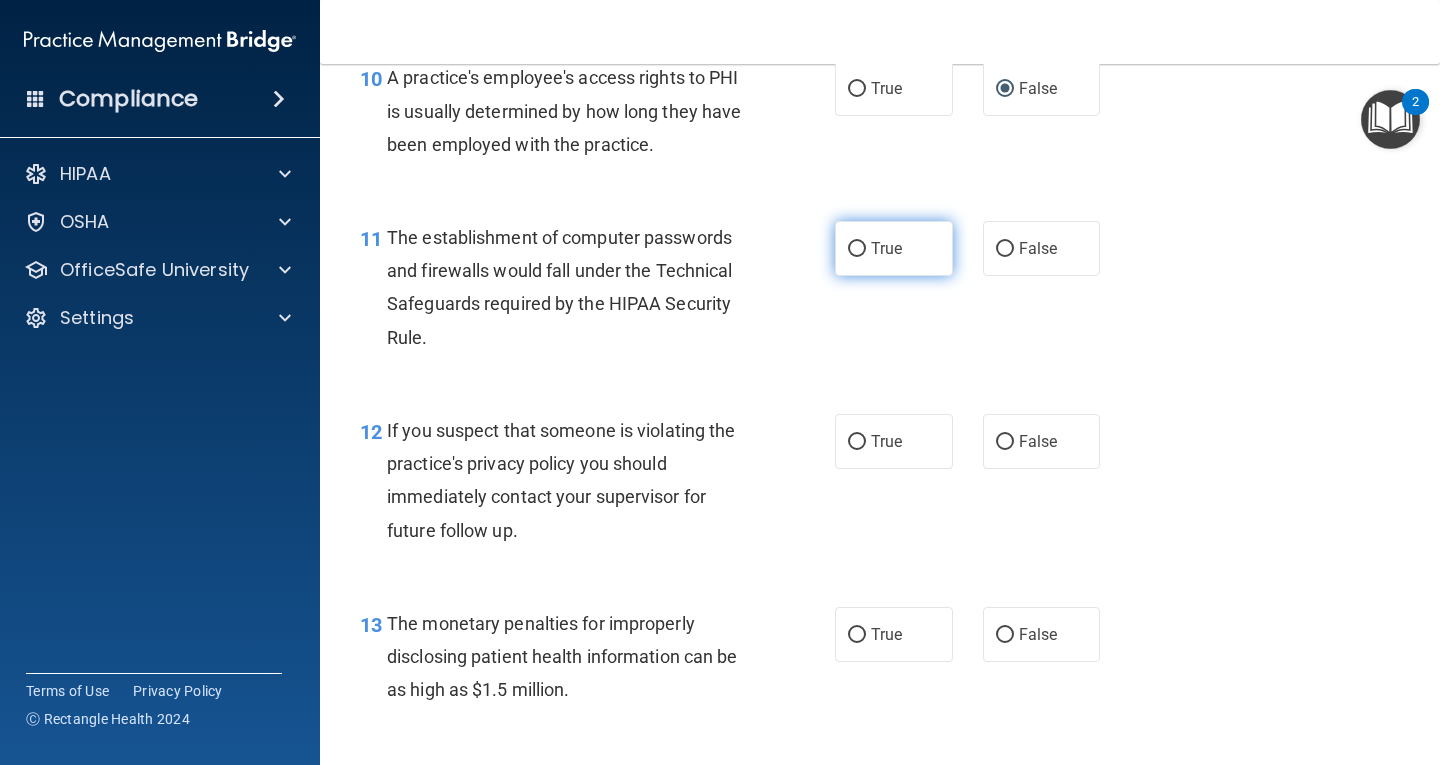 click on "True" at bounding box center (857, 249) 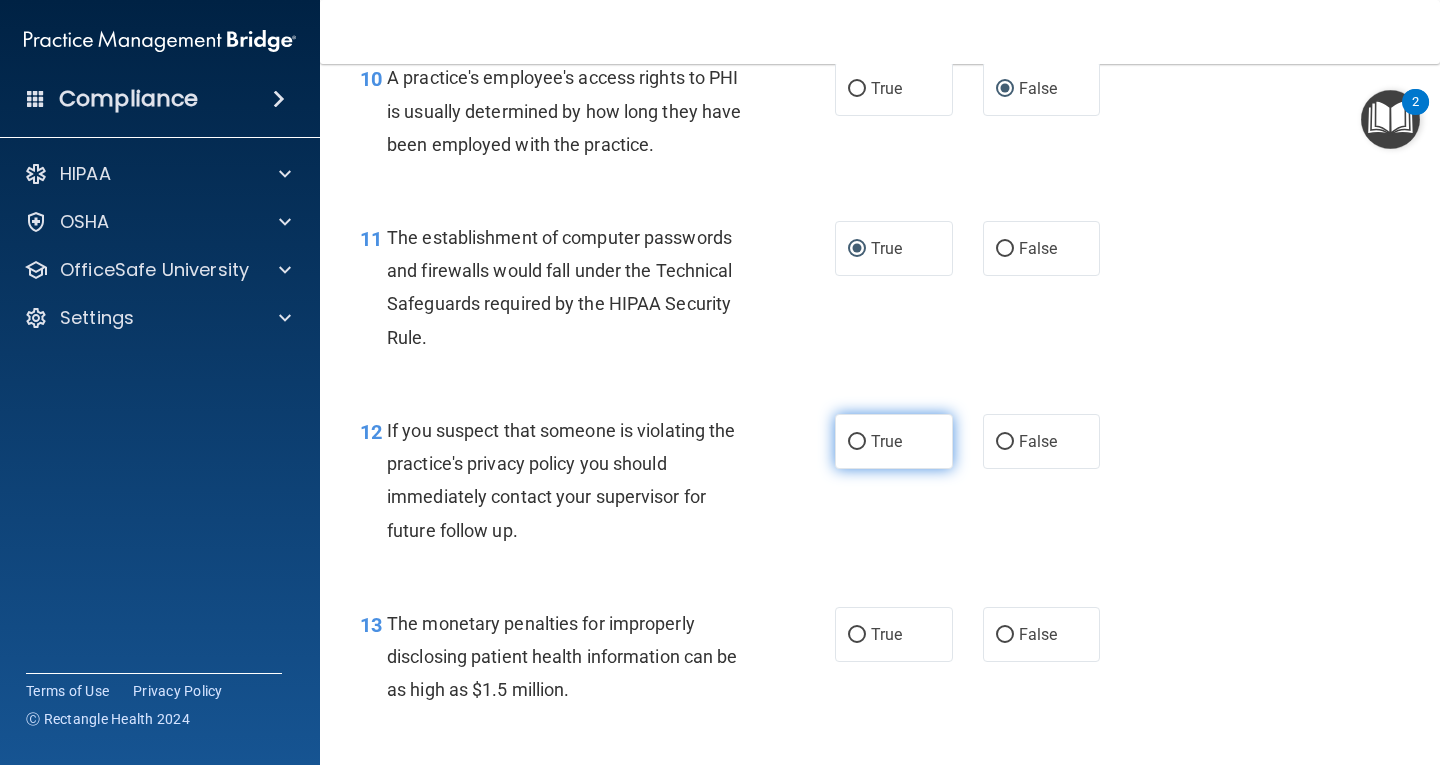 click on "True" at bounding box center (857, 442) 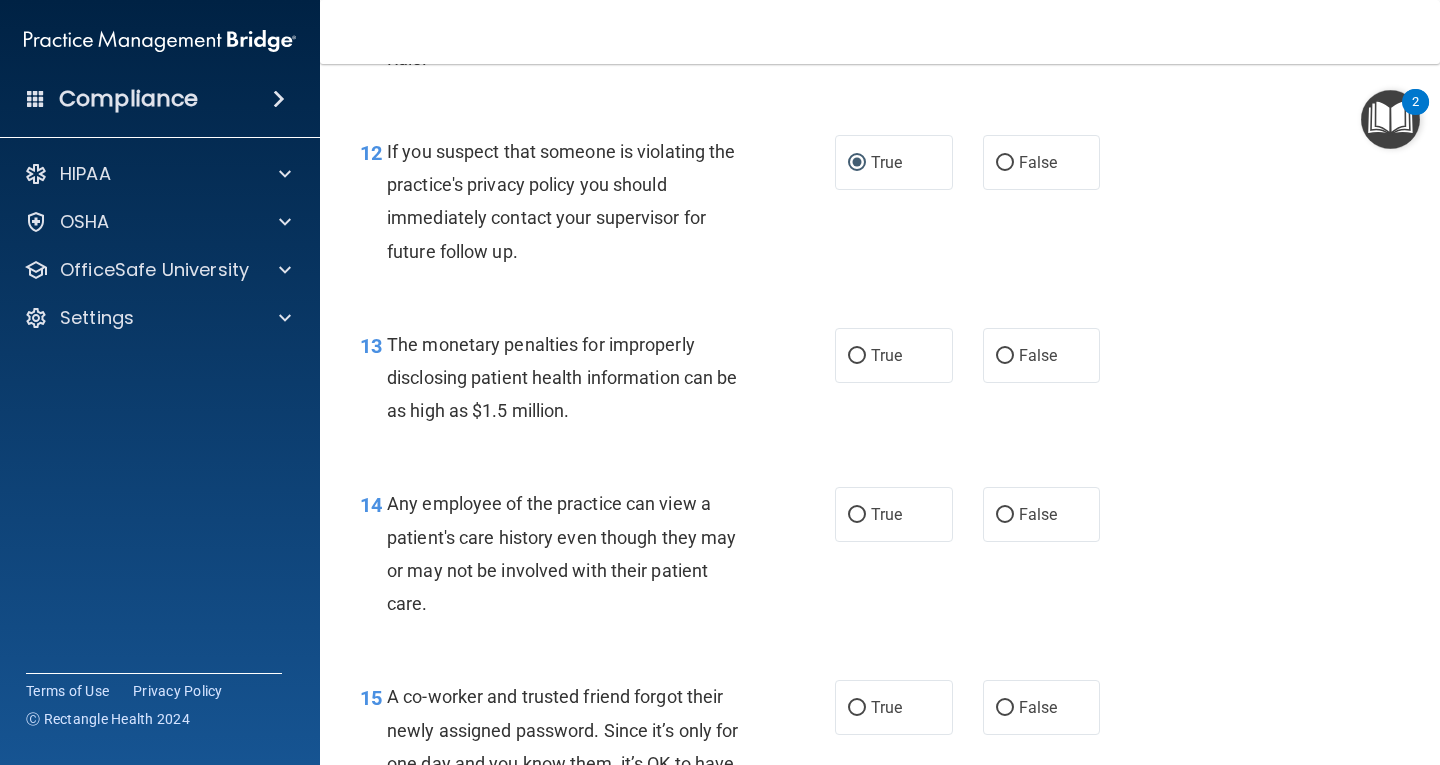 scroll, scrollTop: 2000, scrollLeft: 0, axis: vertical 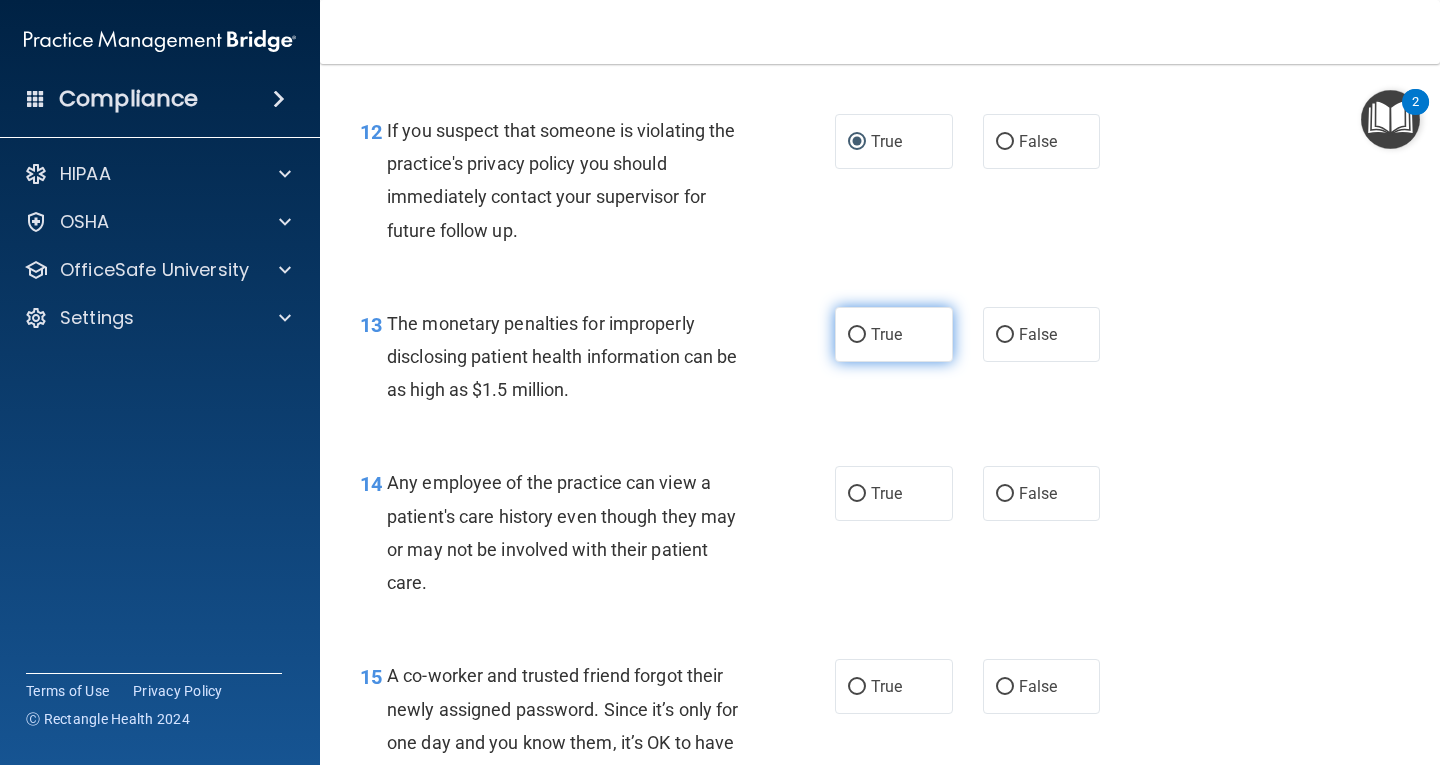 click on "True" at bounding box center [857, 335] 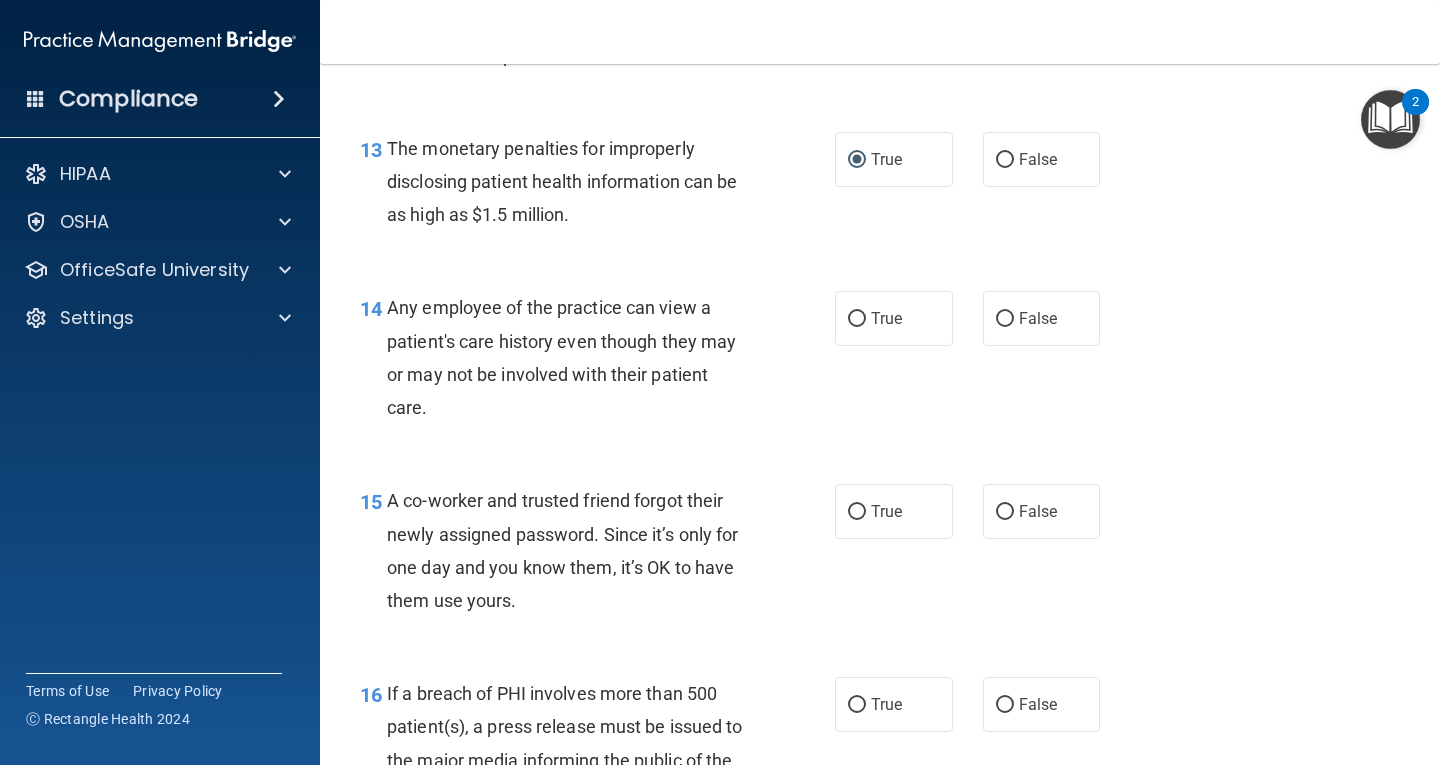 scroll, scrollTop: 2200, scrollLeft: 0, axis: vertical 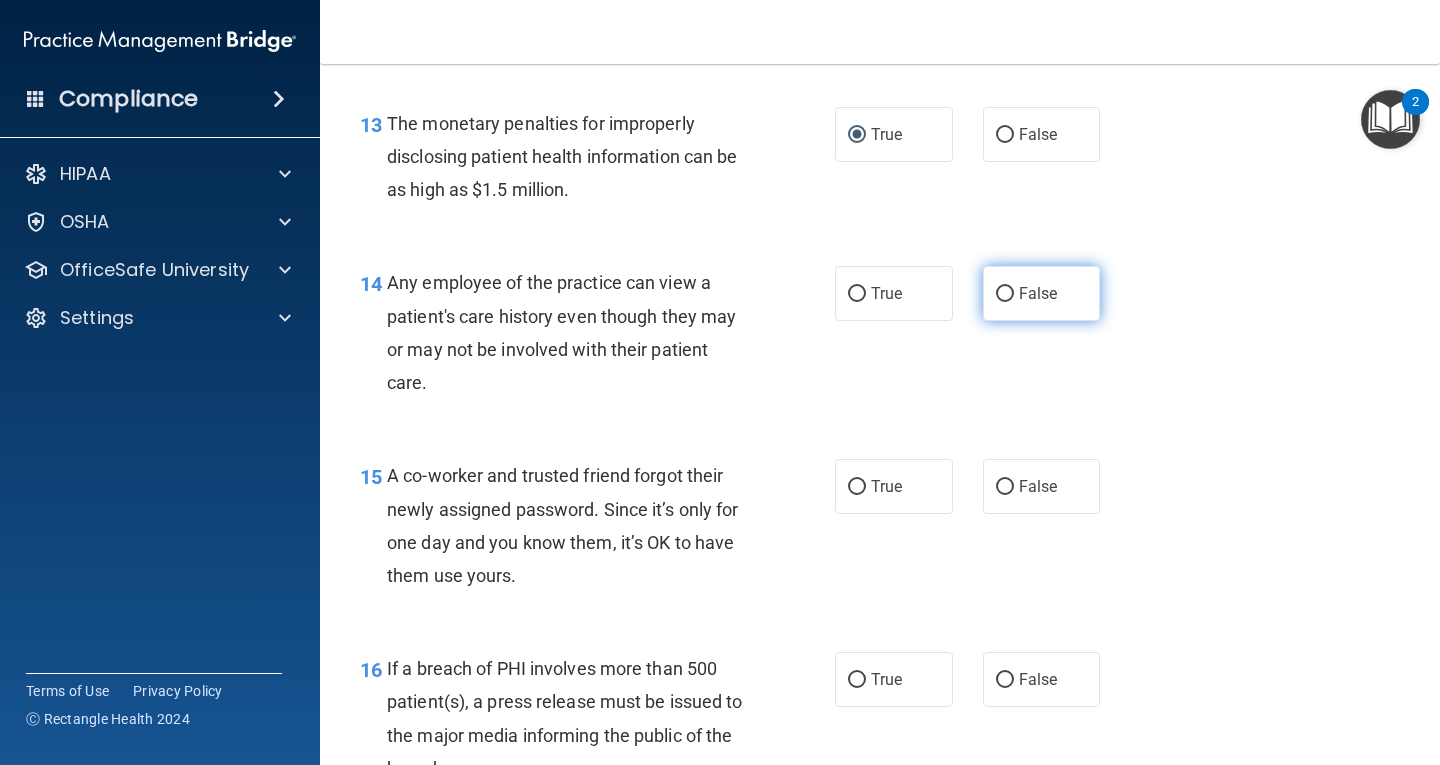 click on "False" at bounding box center [1005, 294] 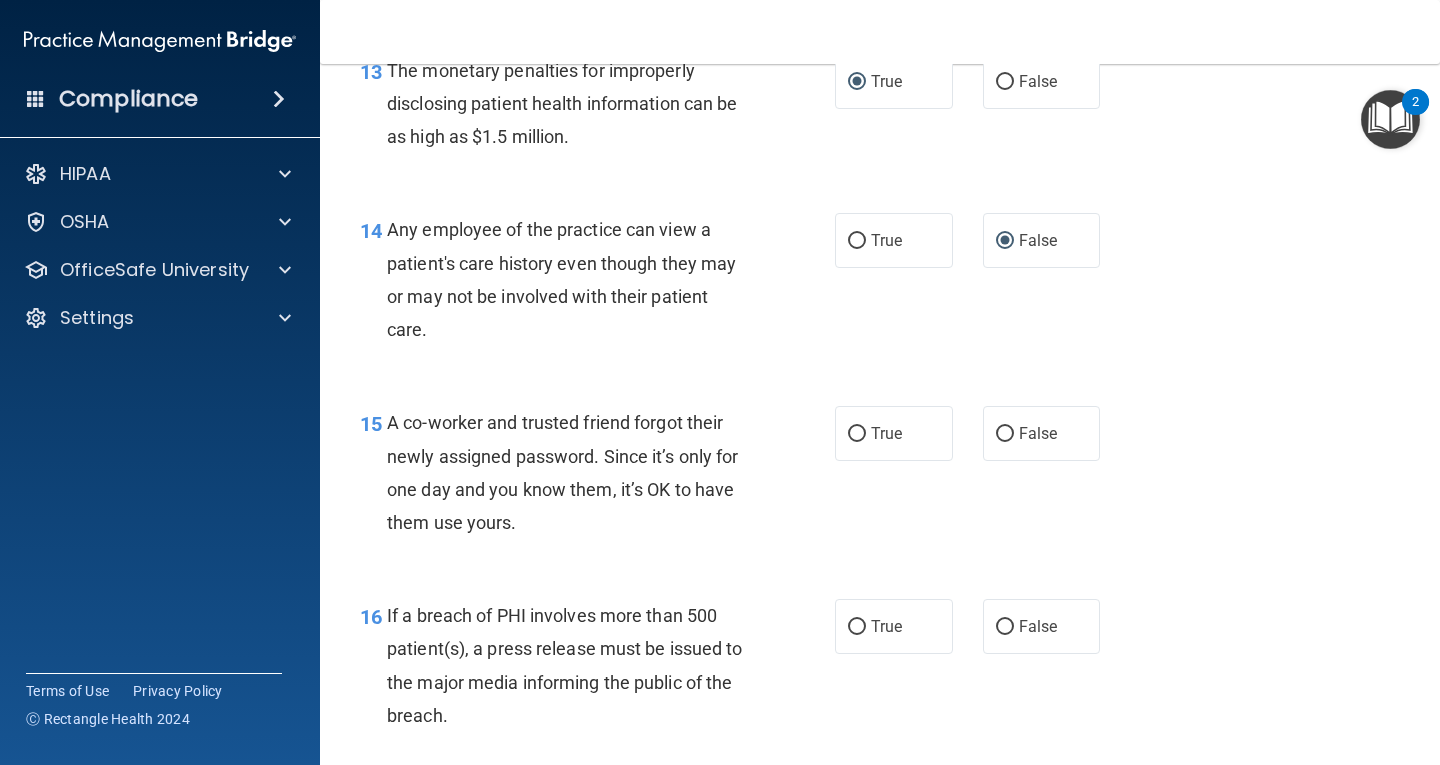 scroll, scrollTop: 2300, scrollLeft: 0, axis: vertical 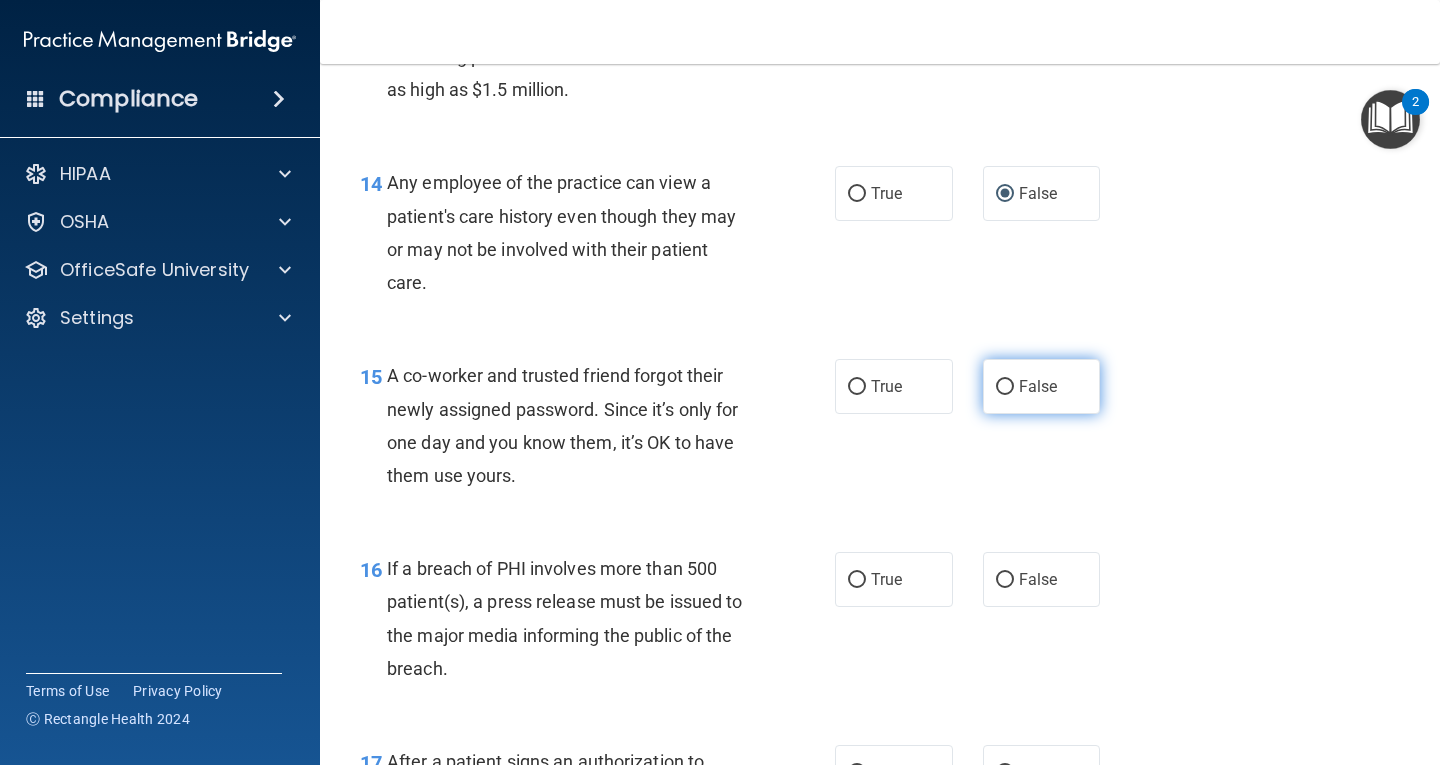 click on "False" at bounding box center (1005, 387) 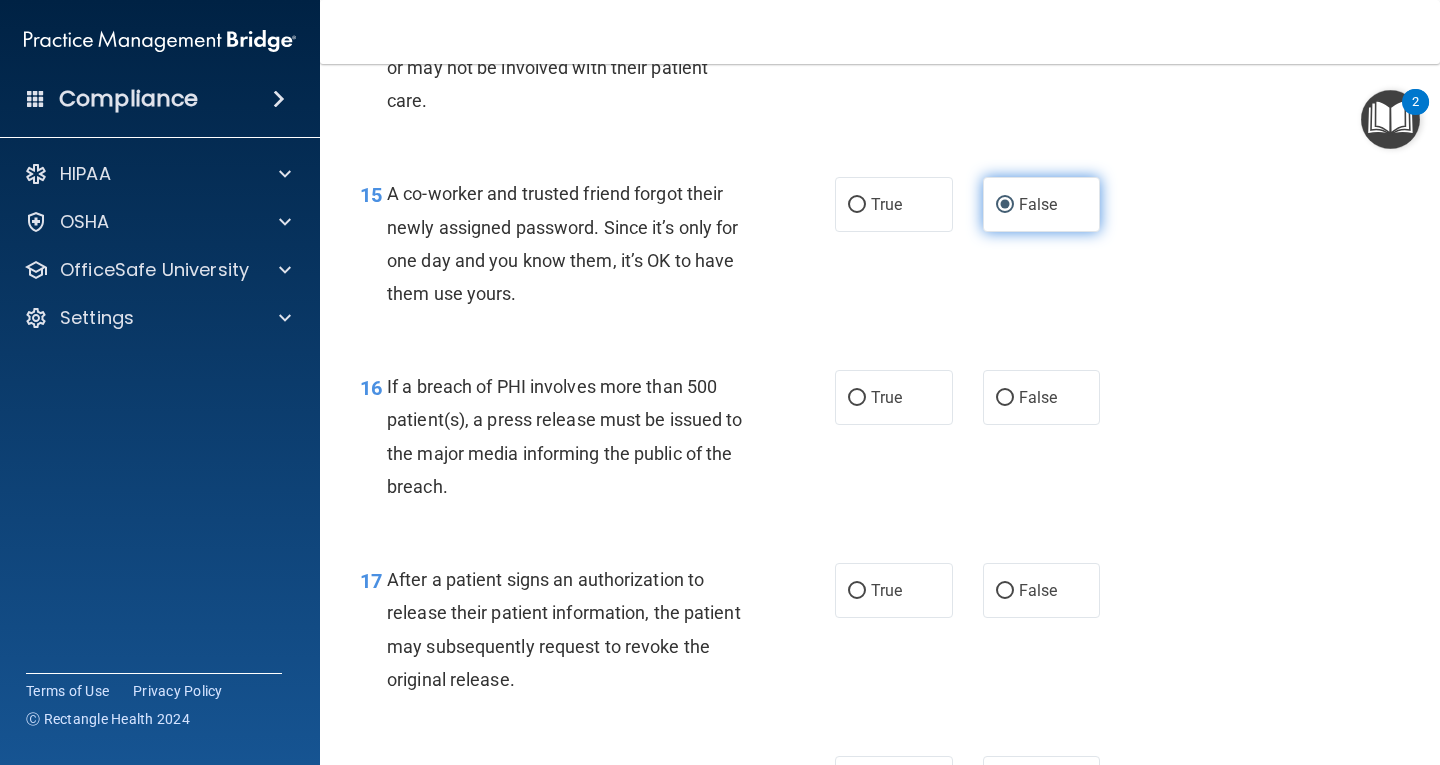 scroll, scrollTop: 2500, scrollLeft: 0, axis: vertical 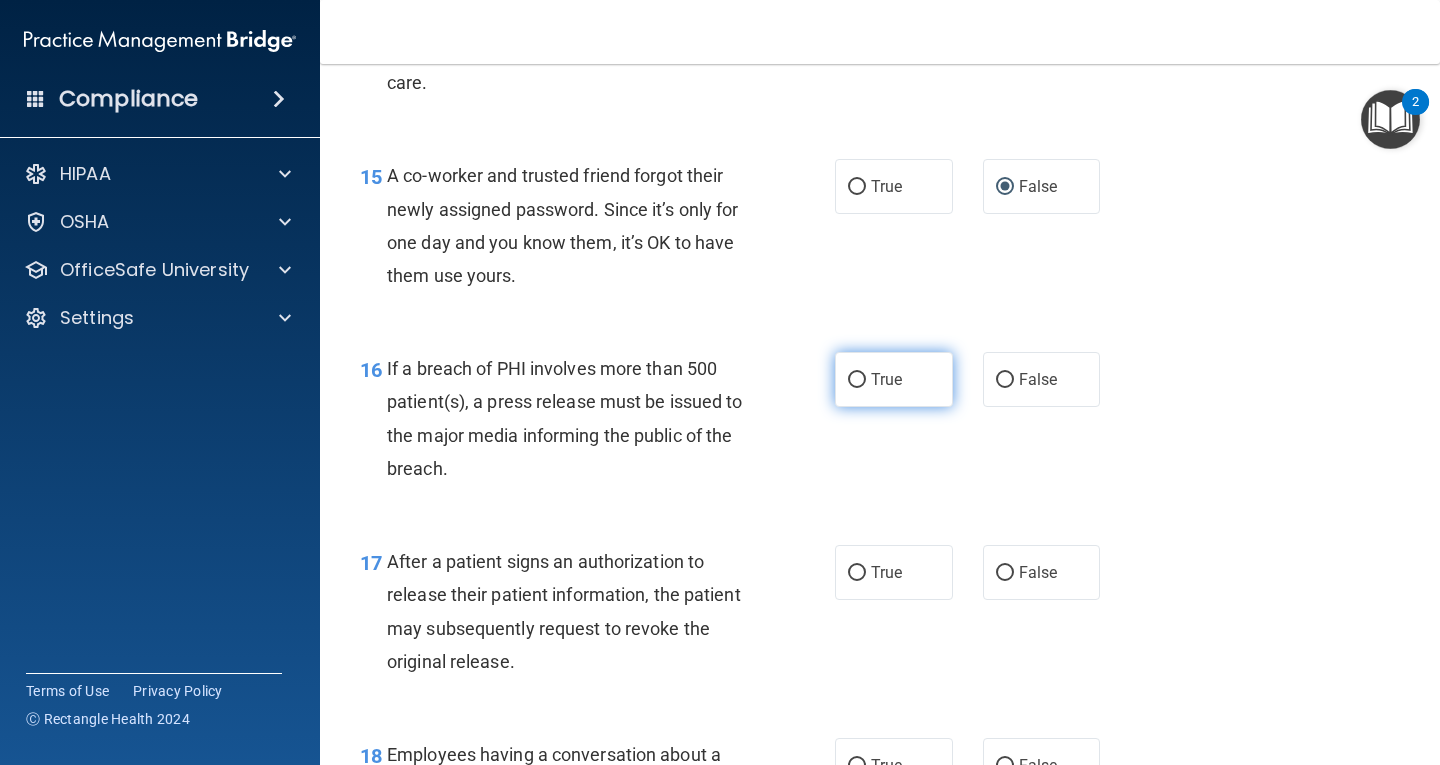 click on "True" at bounding box center [857, 380] 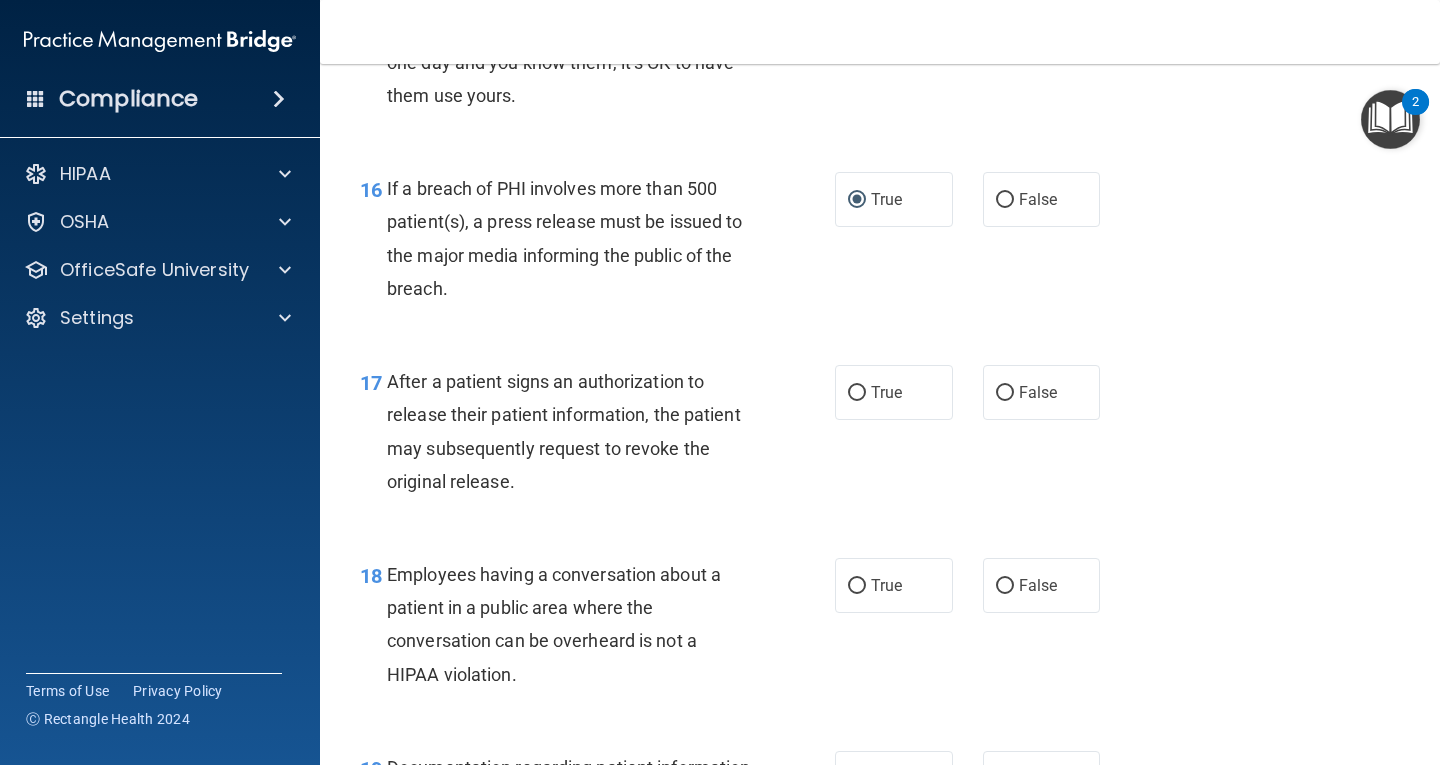 scroll, scrollTop: 2700, scrollLeft: 0, axis: vertical 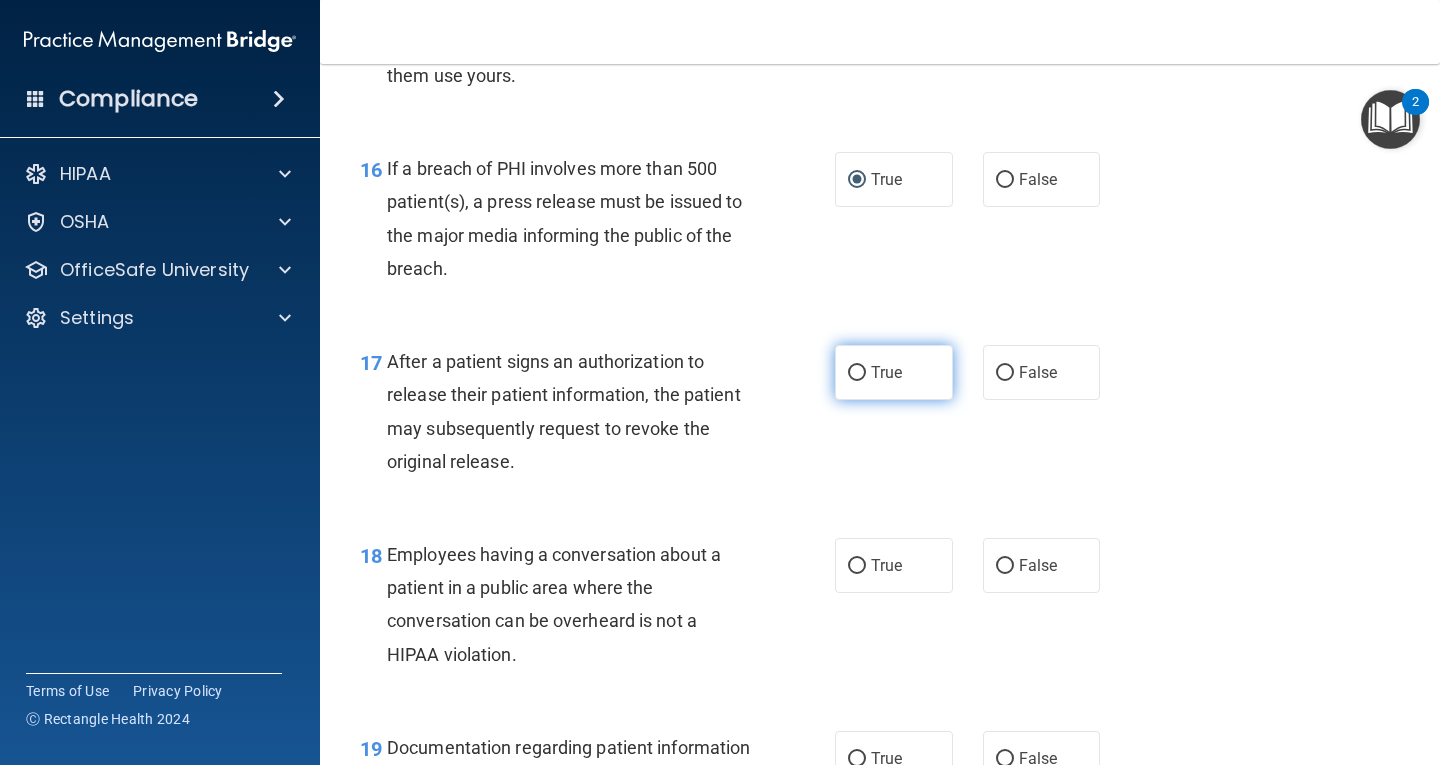 click on "True" at bounding box center [857, 373] 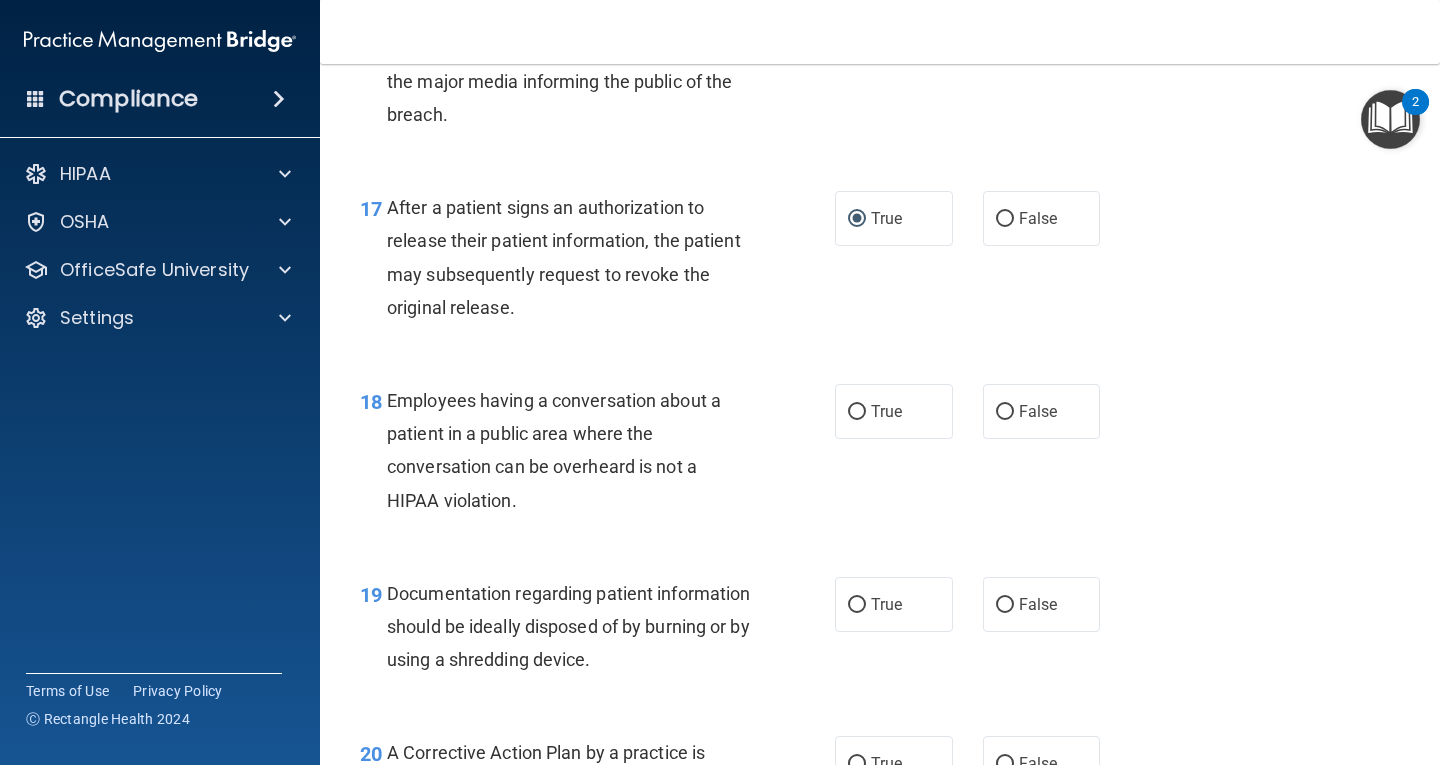 scroll, scrollTop: 2900, scrollLeft: 0, axis: vertical 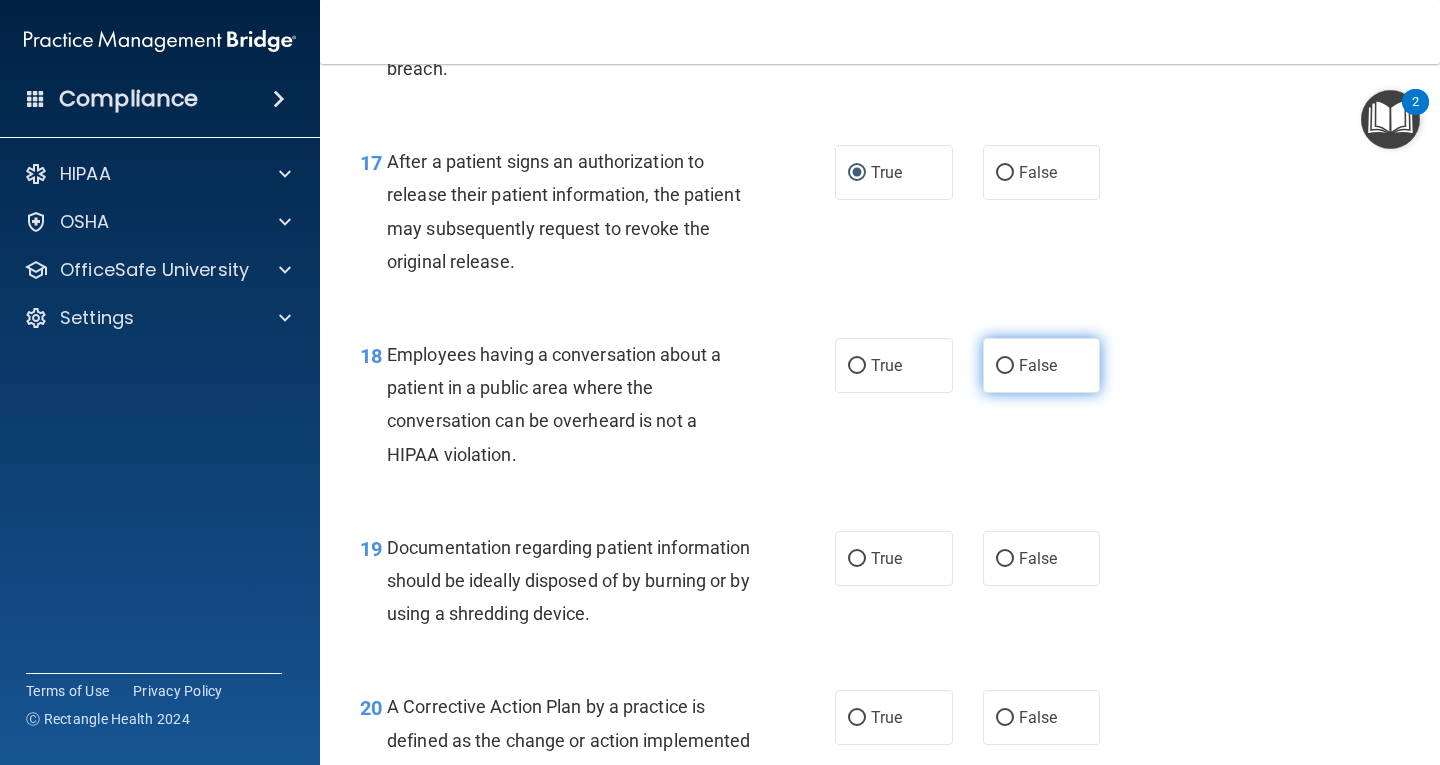 click on "False" at bounding box center [1005, 366] 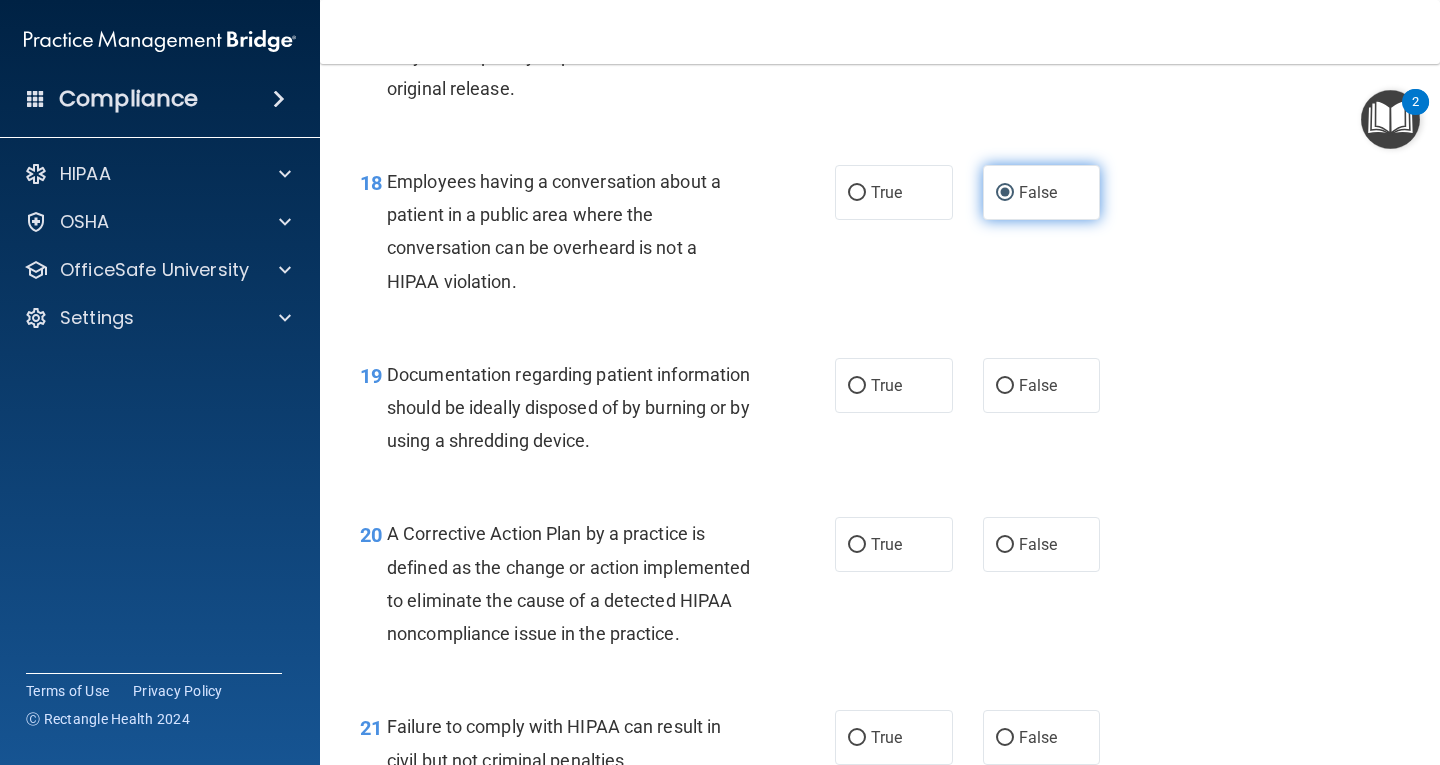 scroll, scrollTop: 3100, scrollLeft: 0, axis: vertical 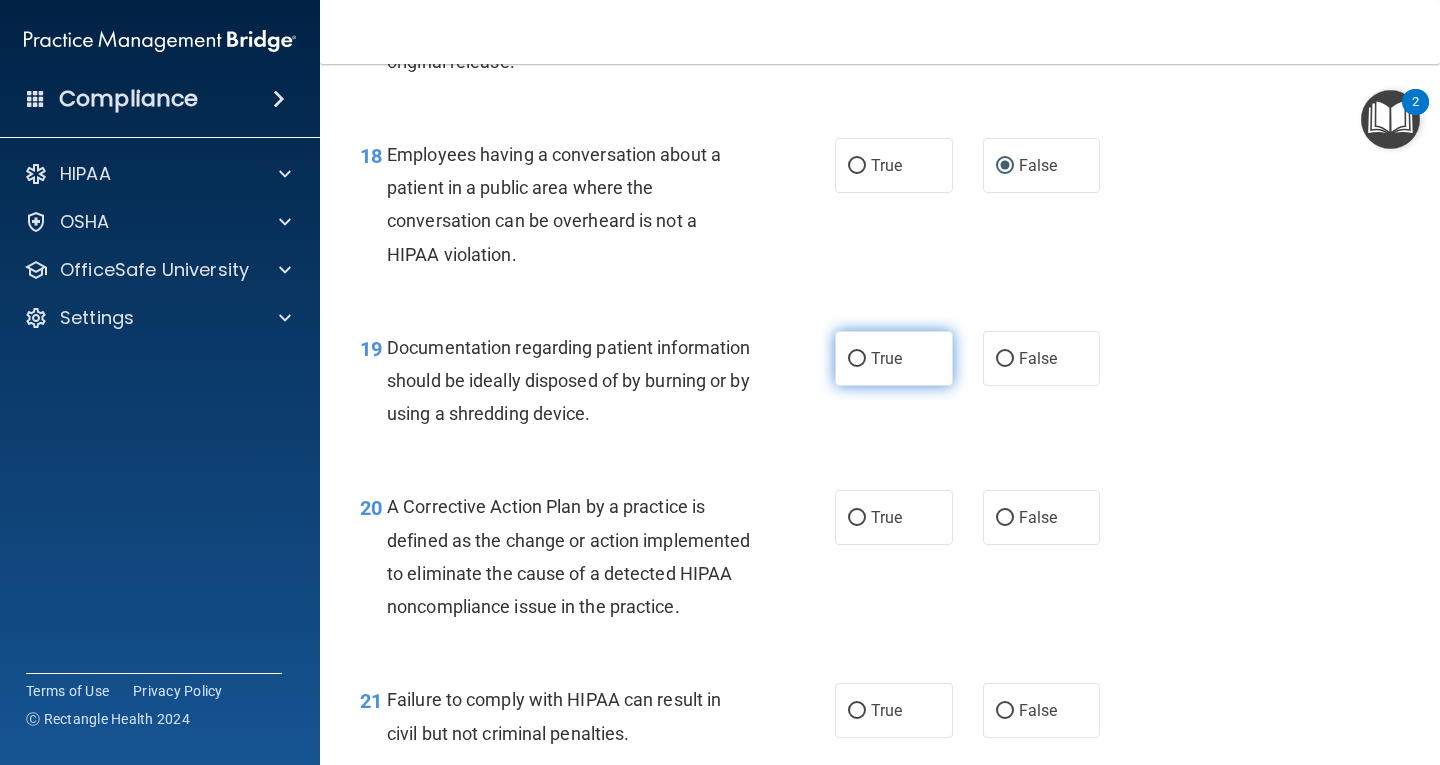 click on "True" at bounding box center [857, 359] 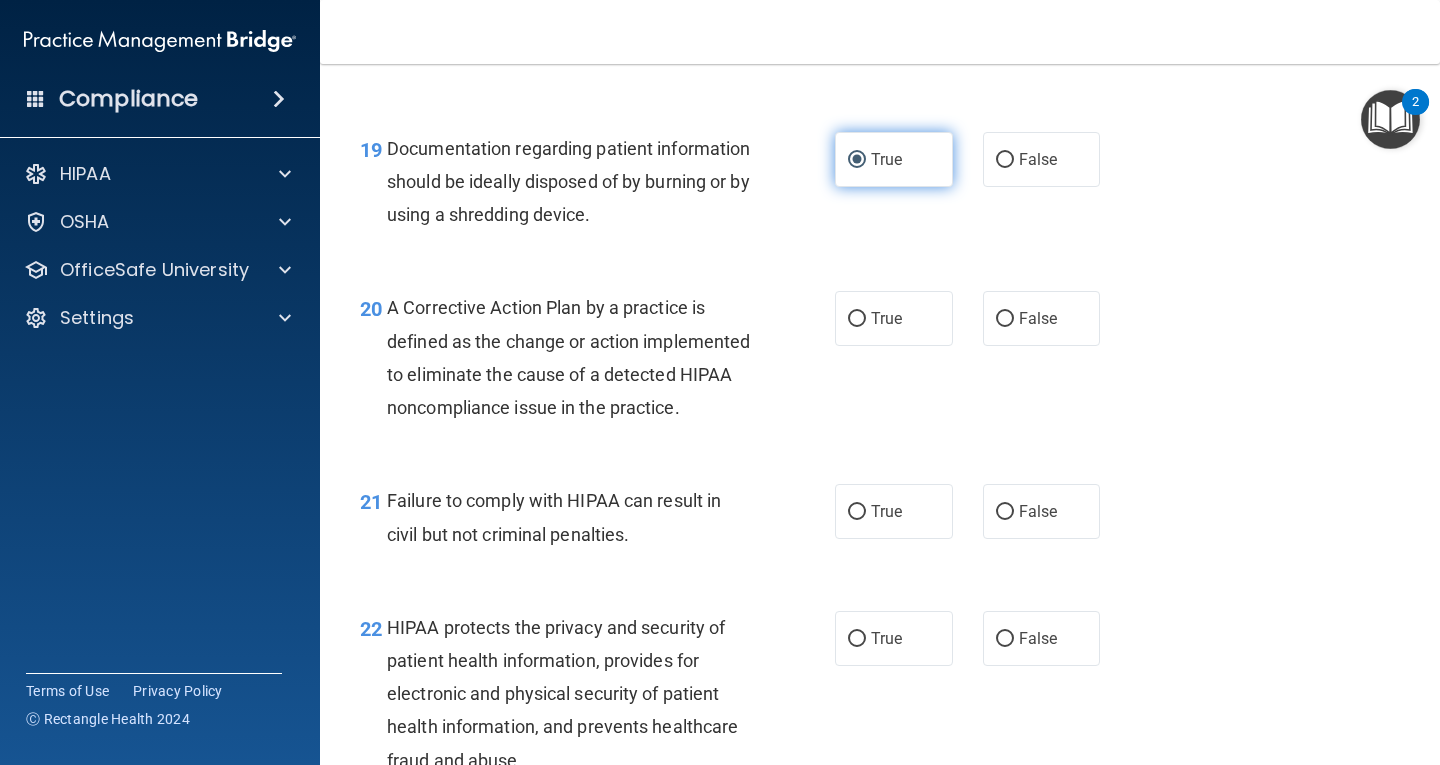 scroll, scrollTop: 3300, scrollLeft: 0, axis: vertical 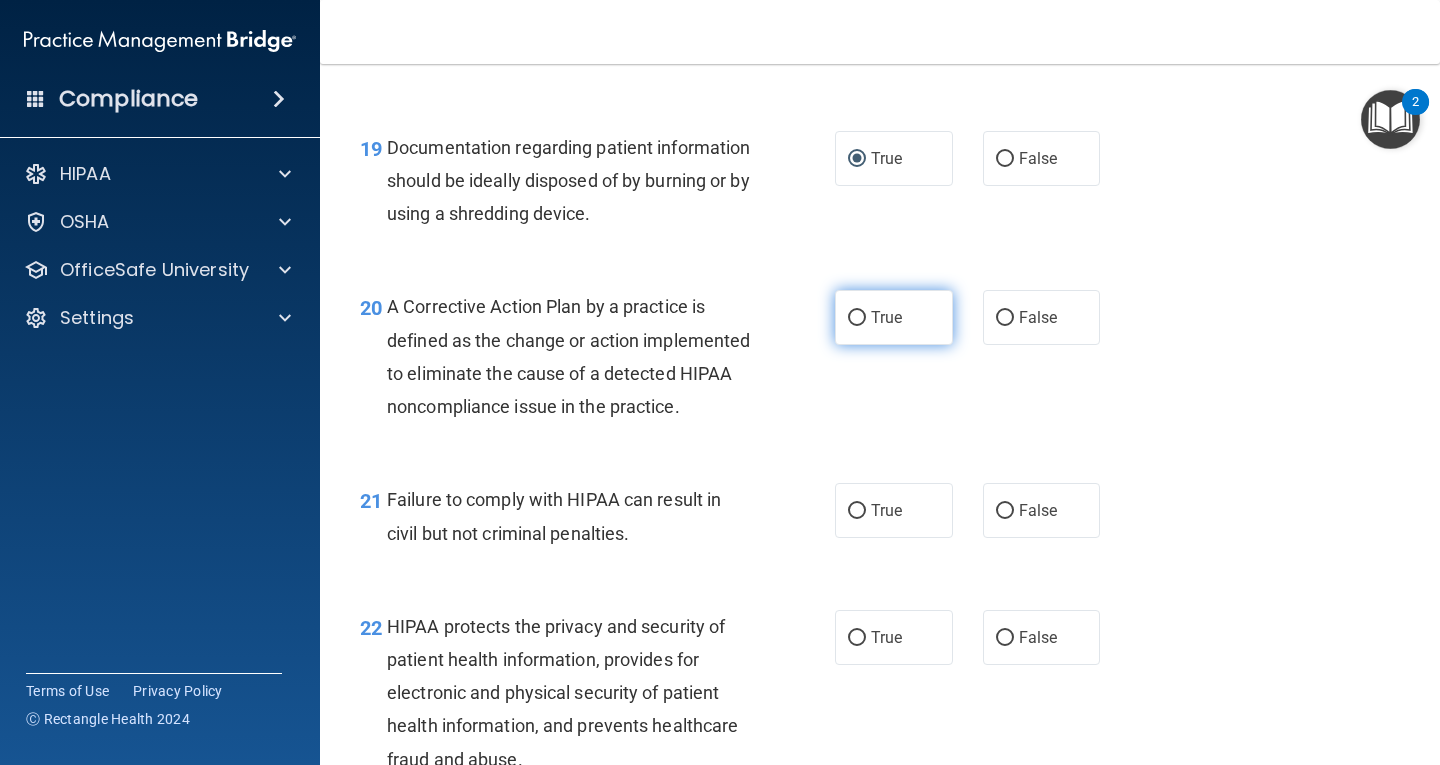 click on "True" at bounding box center (857, 318) 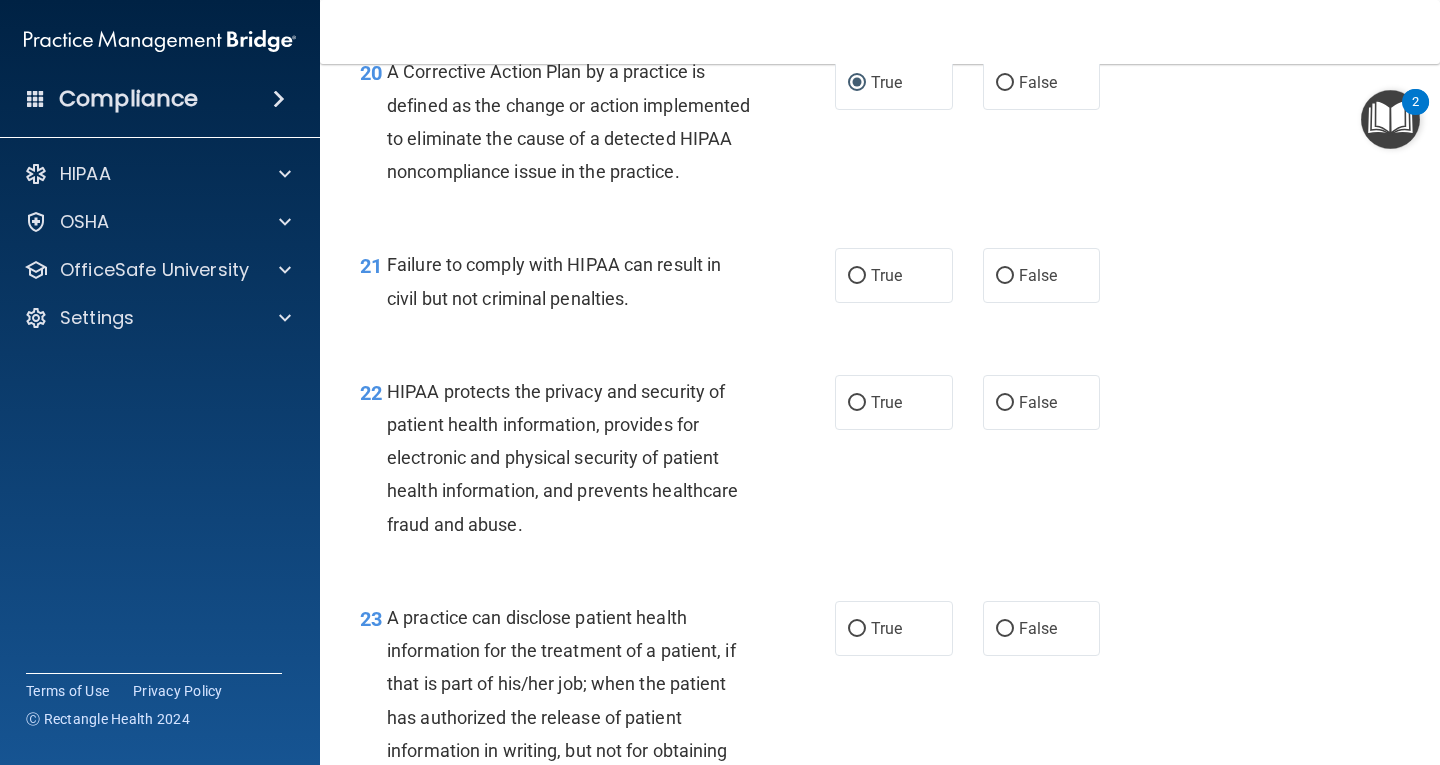 scroll, scrollTop: 3500, scrollLeft: 0, axis: vertical 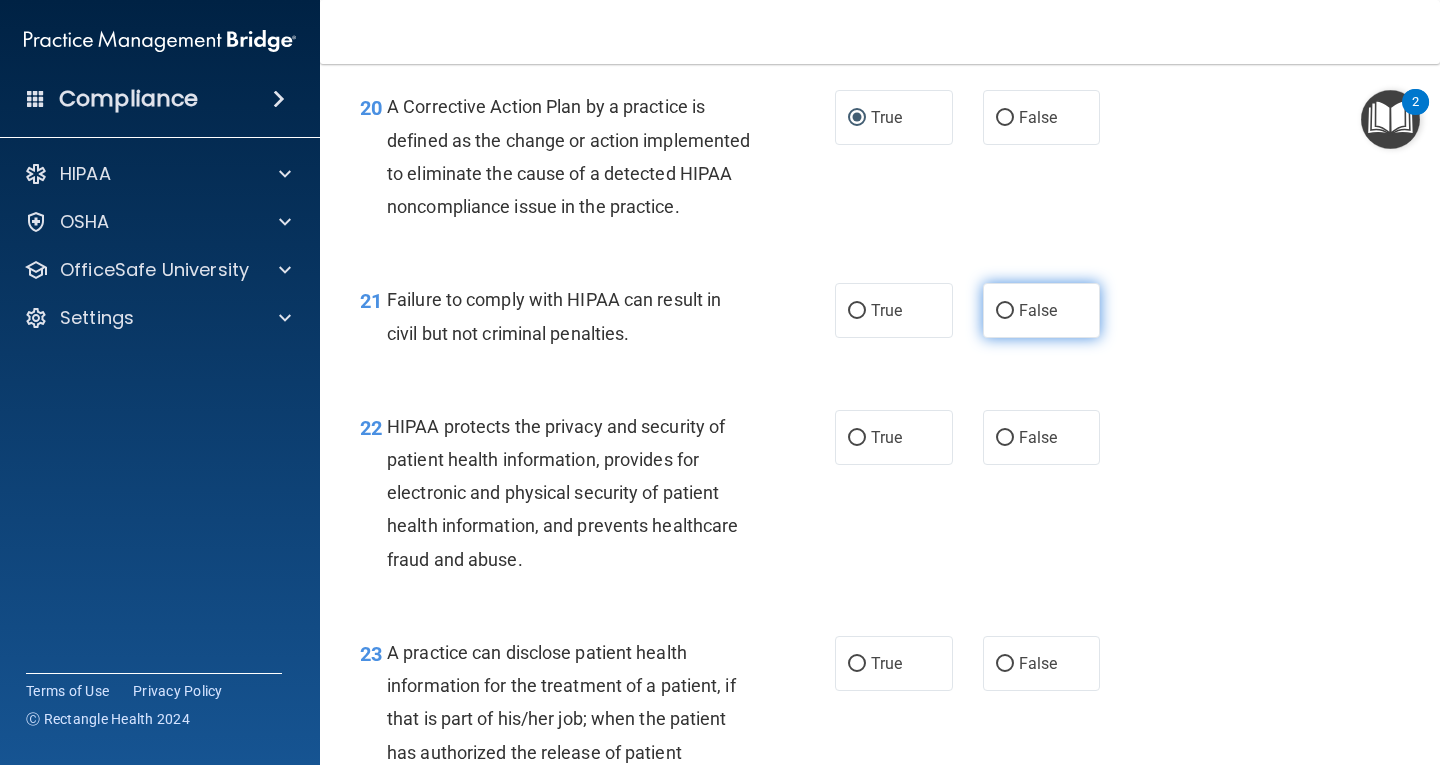 click on "False" at bounding box center (1005, 311) 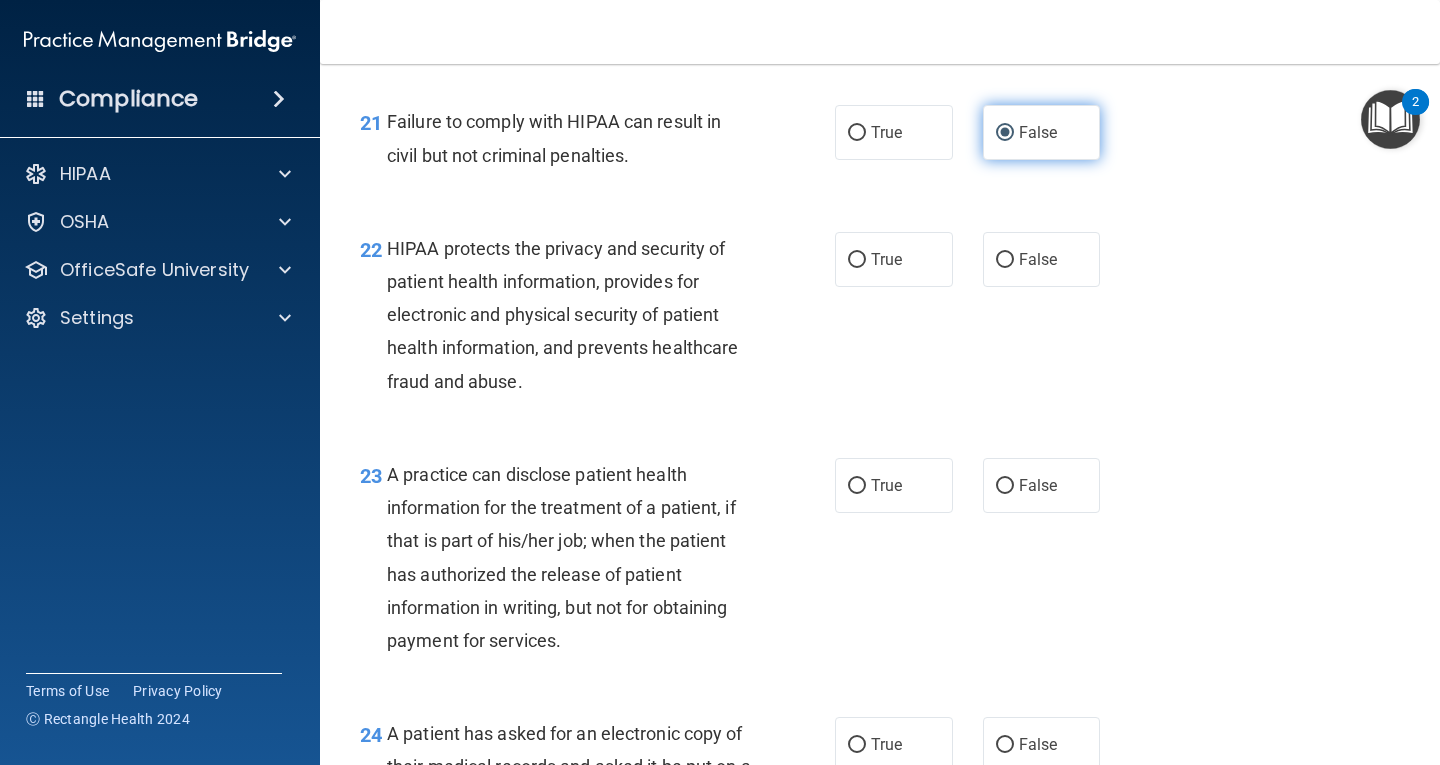 scroll, scrollTop: 3700, scrollLeft: 0, axis: vertical 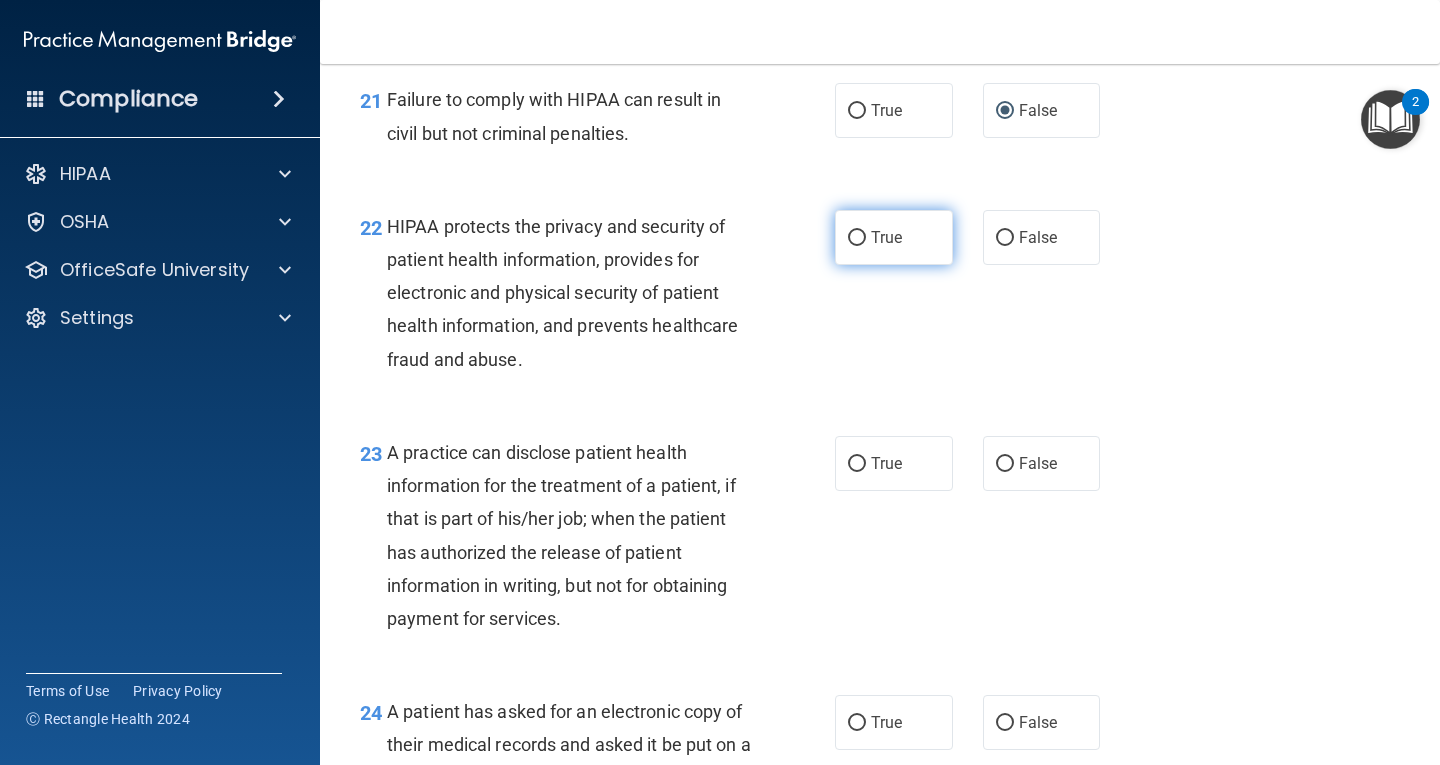 click on "True" at bounding box center (857, 238) 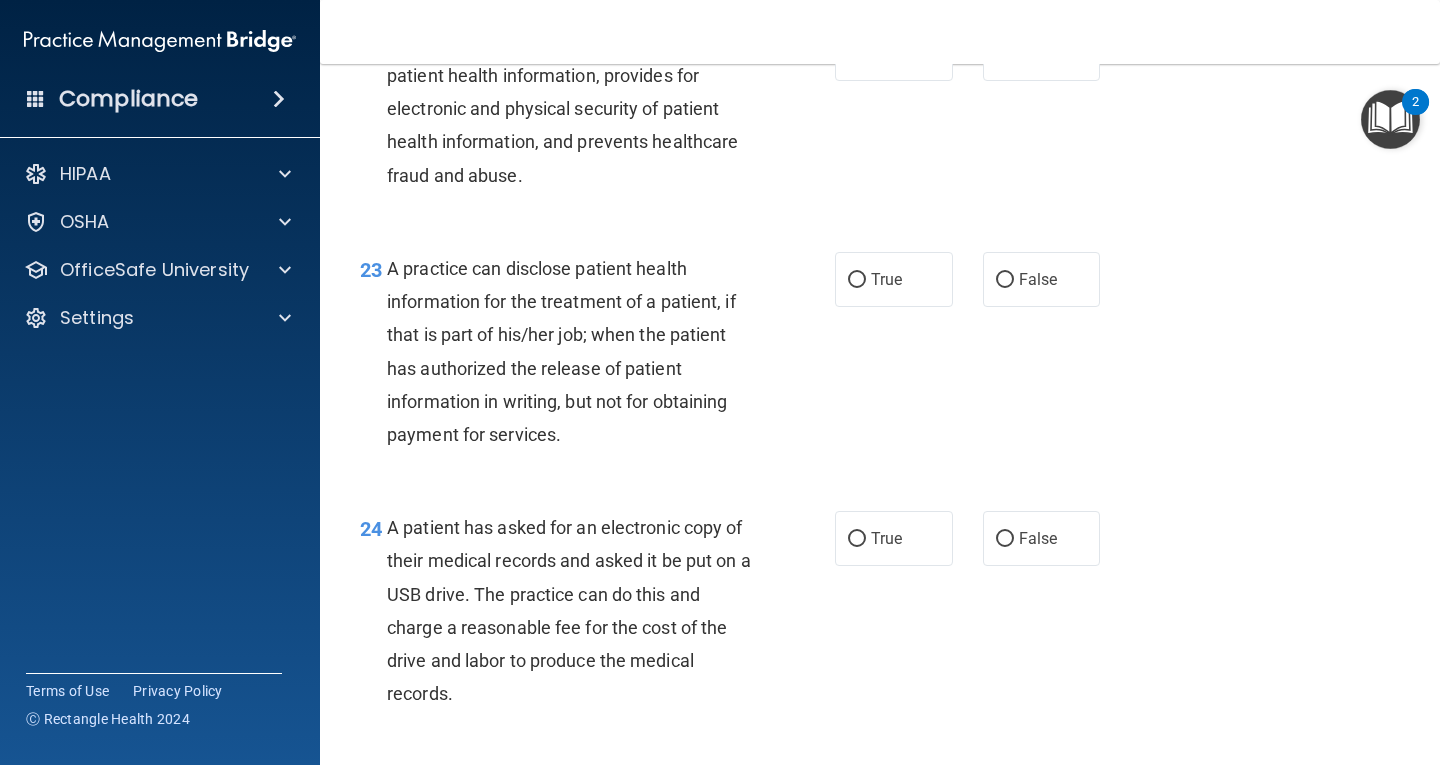 scroll, scrollTop: 3900, scrollLeft: 0, axis: vertical 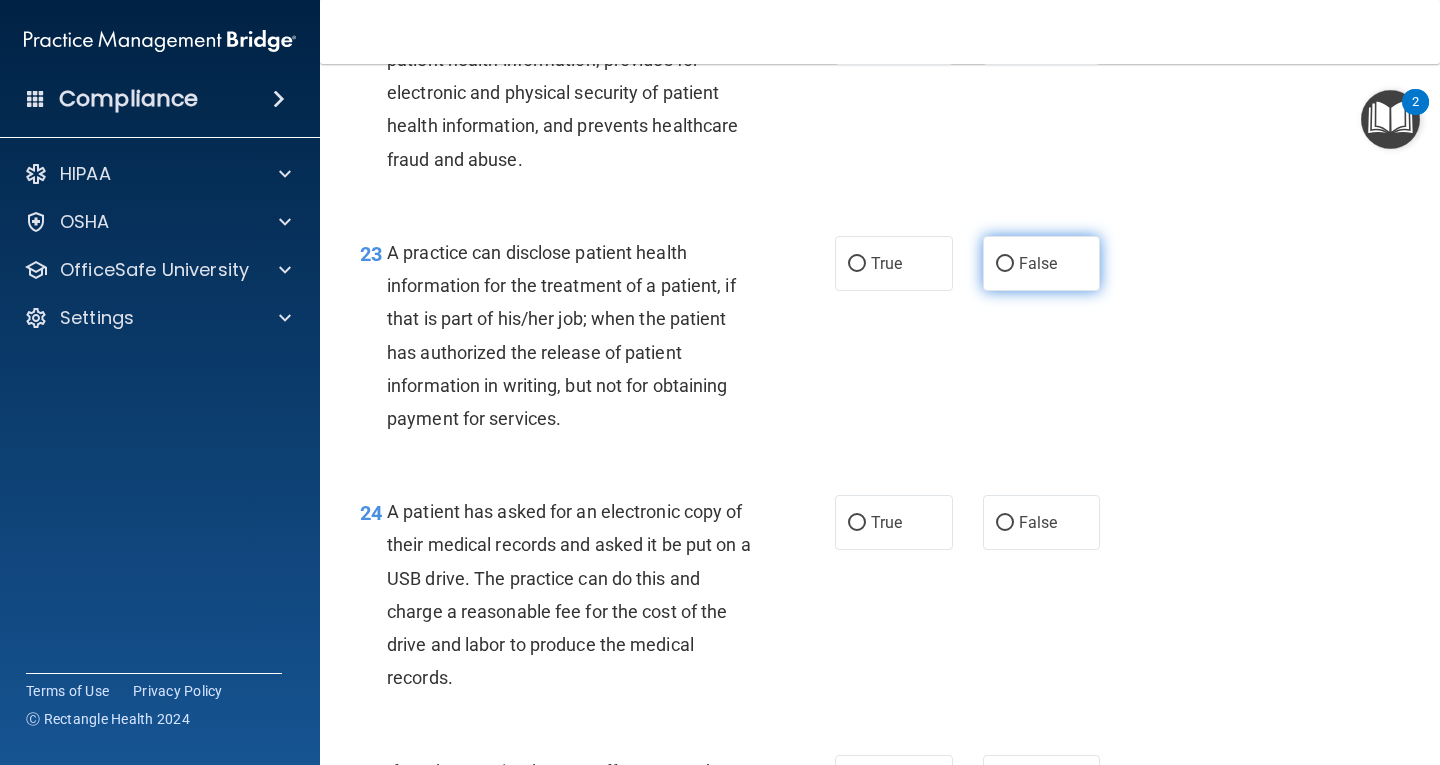 click on "False" at bounding box center [1005, 264] 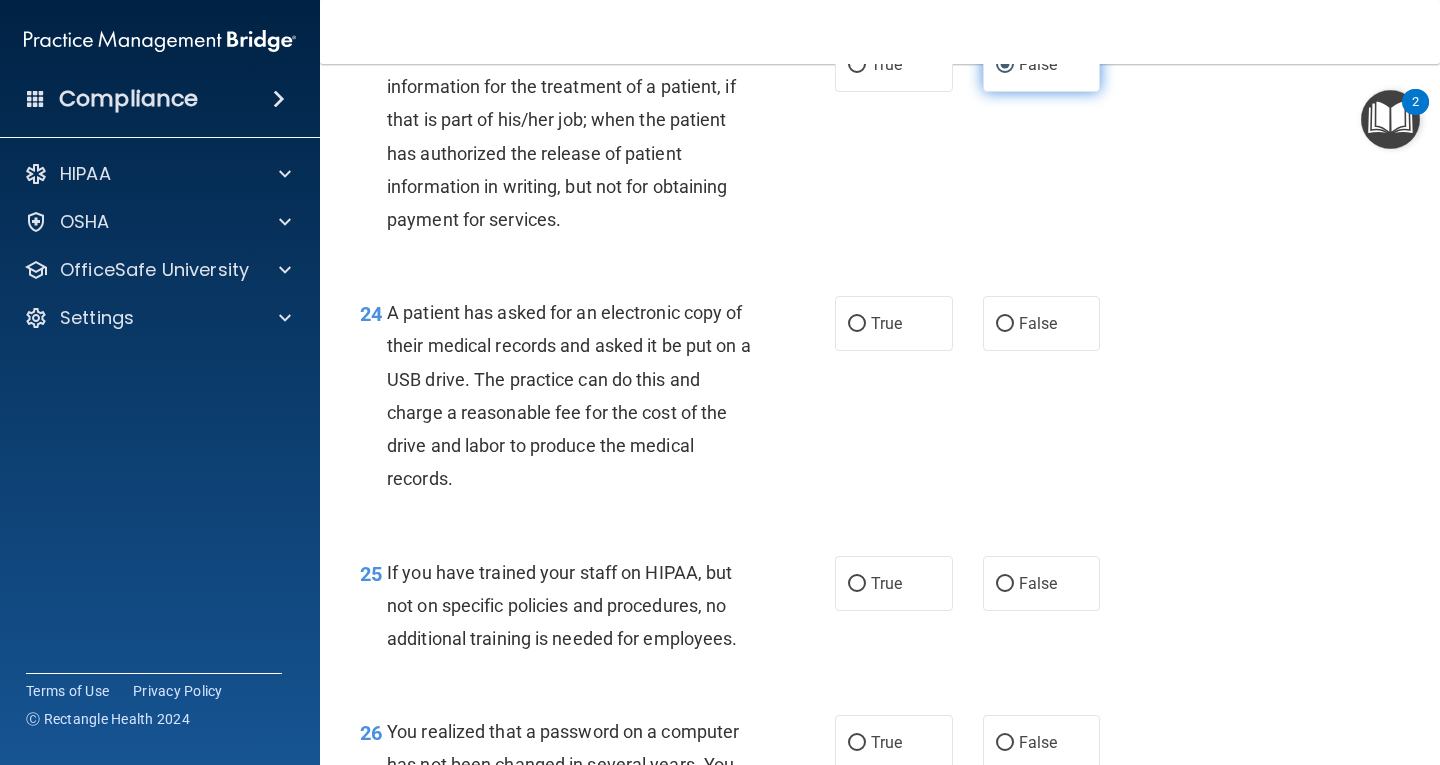 scroll, scrollTop: 4100, scrollLeft: 0, axis: vertical 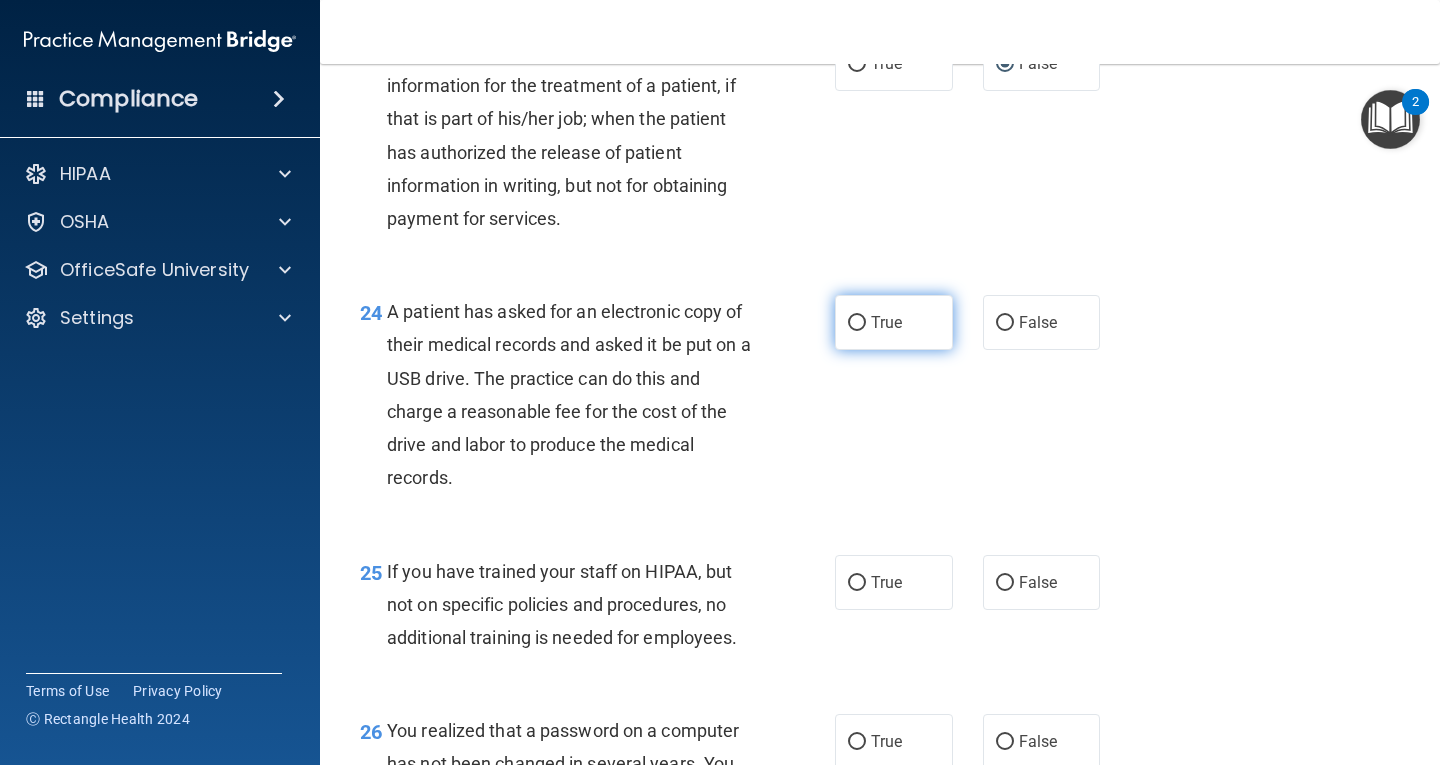 click on "True" at bounding box center (857, 323) 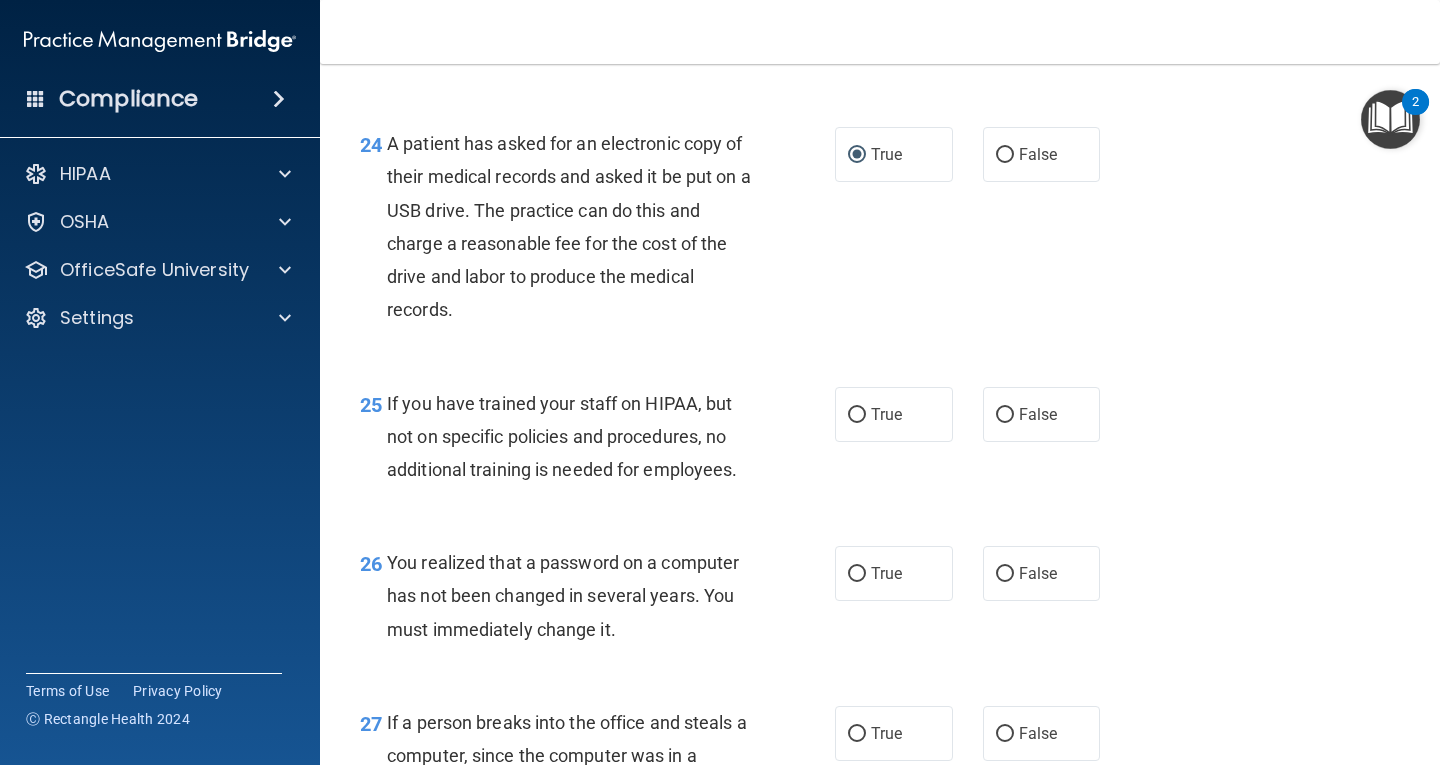 scroll, scrollTop: 4300, scrollLeft: 0, axis: vertical 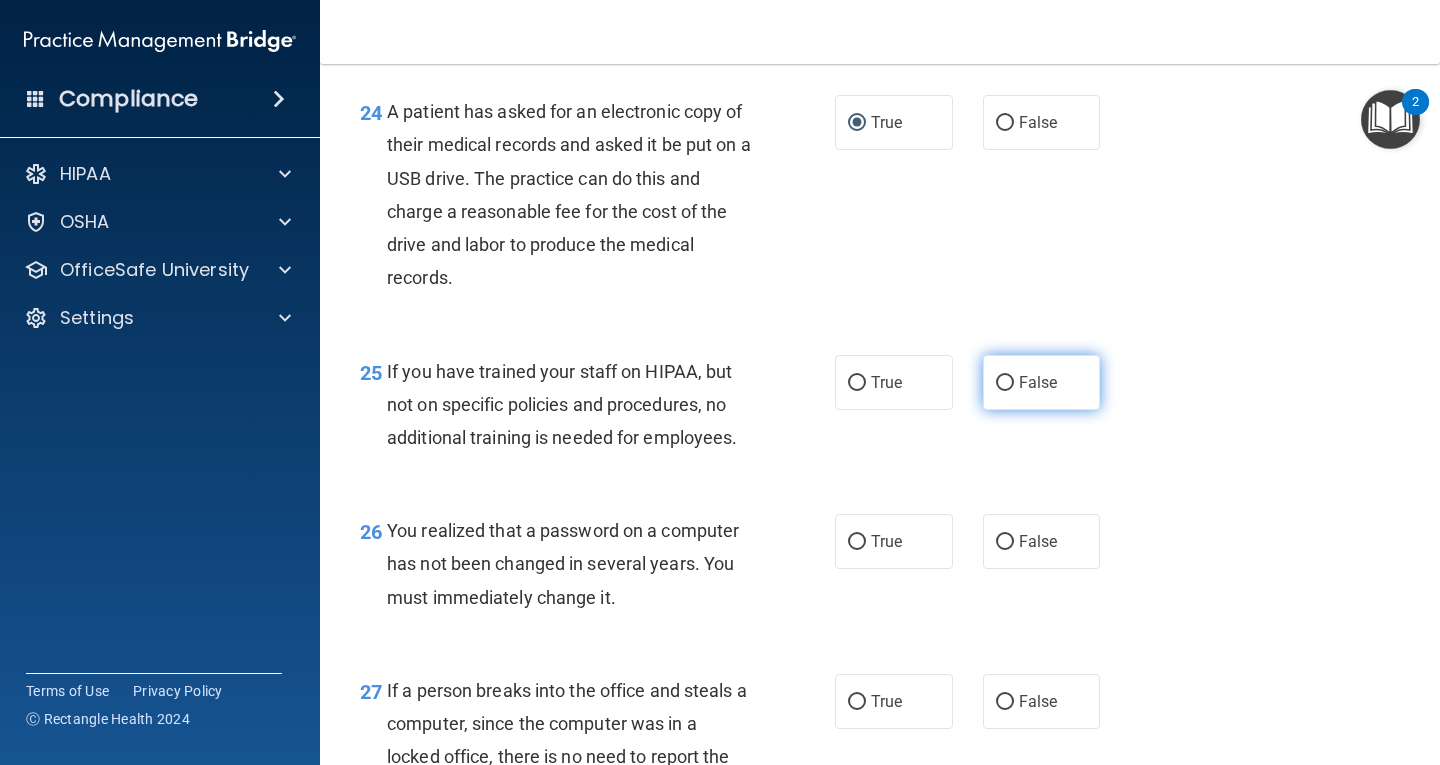 click on "False" at bounding box center (1005, 383) 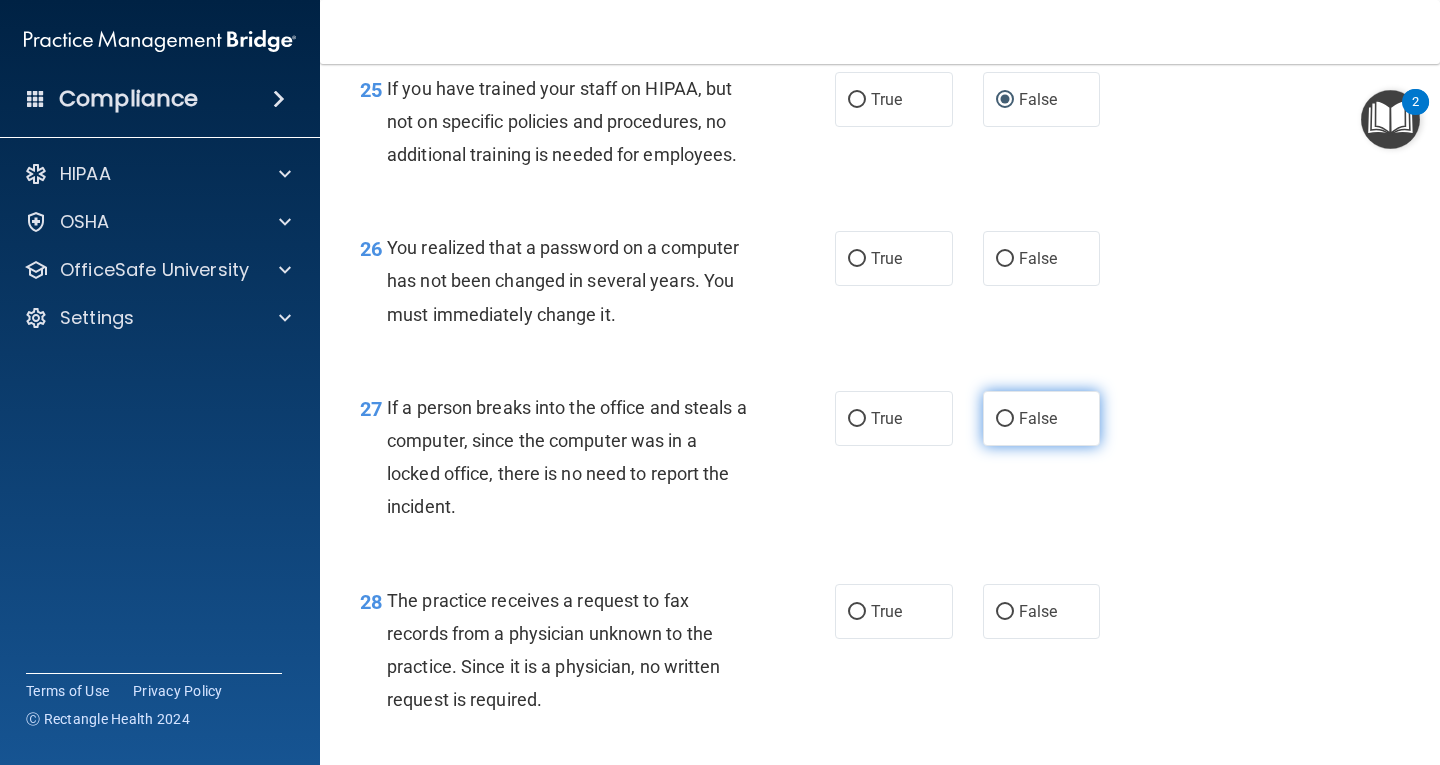 scroll, scrollTop: 4600, scrollLeft: 0, axis: vertical 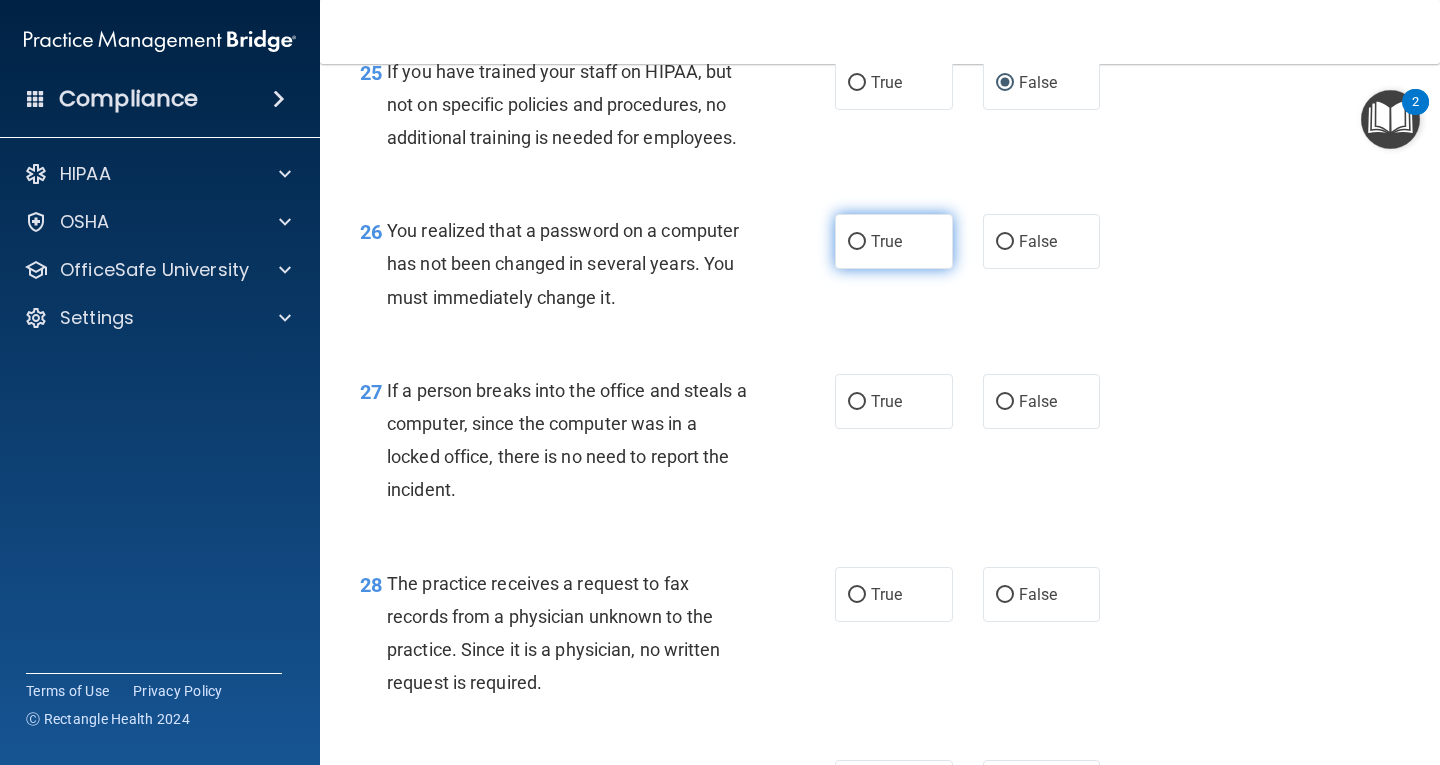 click on "True" at bounding box center [857, 242] 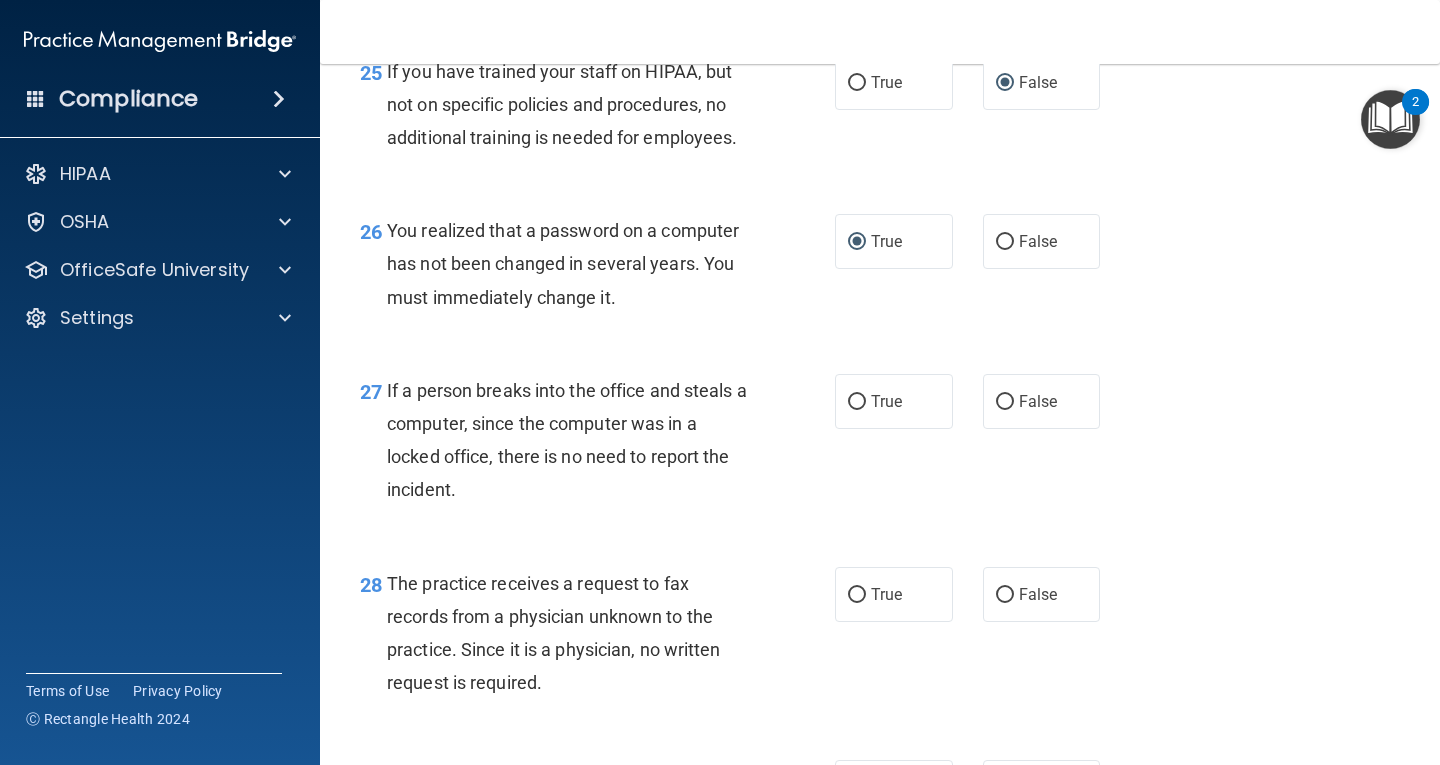 scroll, scrollTop: 4700, scrollLeft: 0, axis: vertical 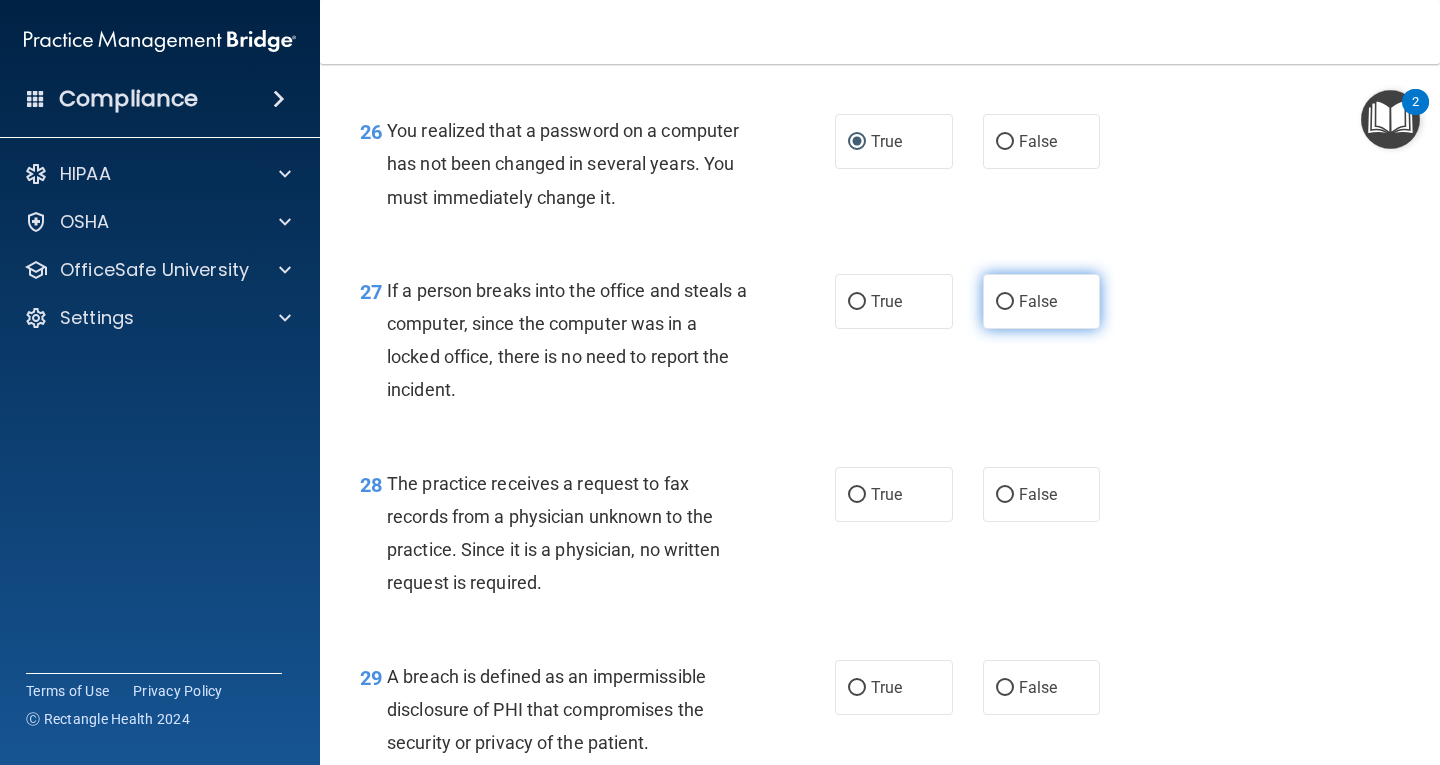 click on "False" at bounding box center (1005, 302) 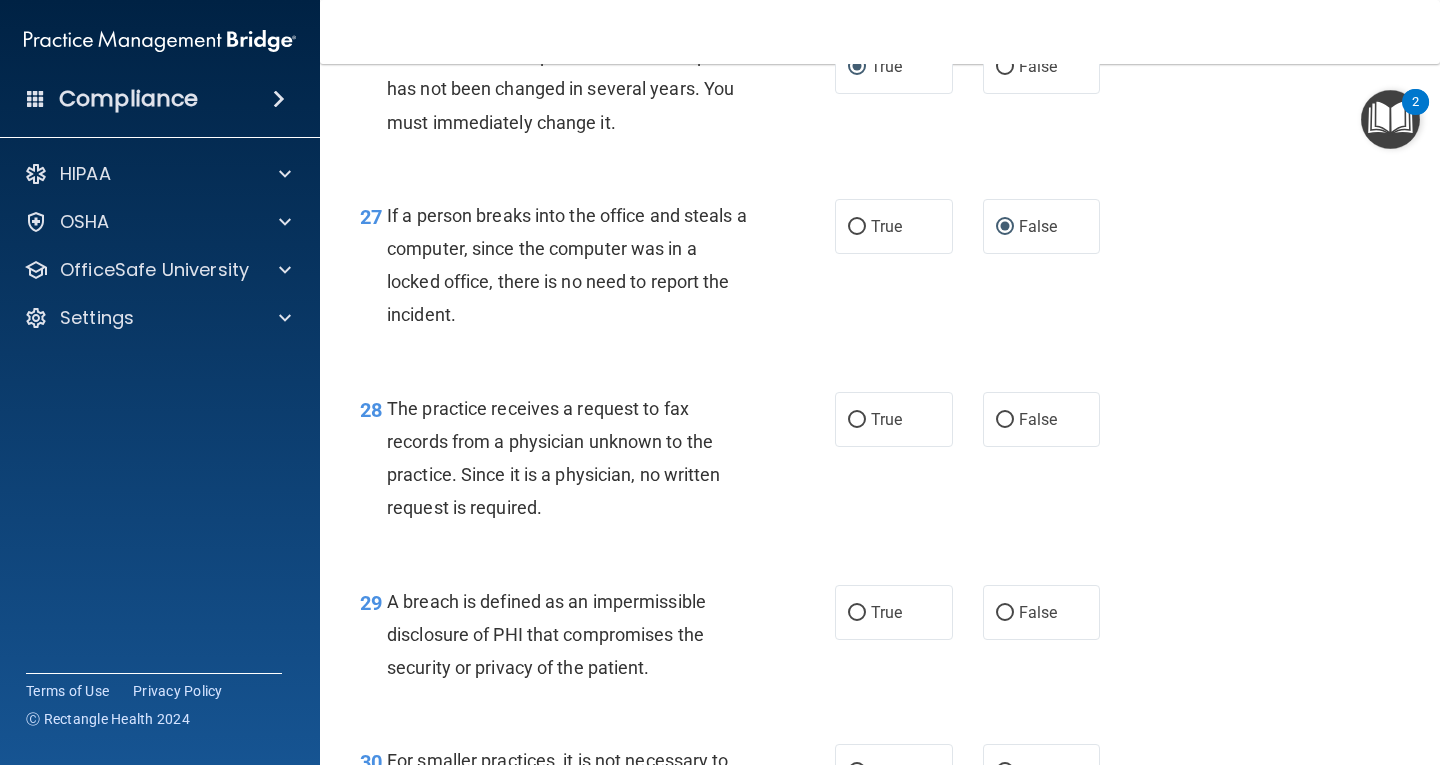 scroll, scrollTop: 4900, scrollLeft: 0, axis: vertical 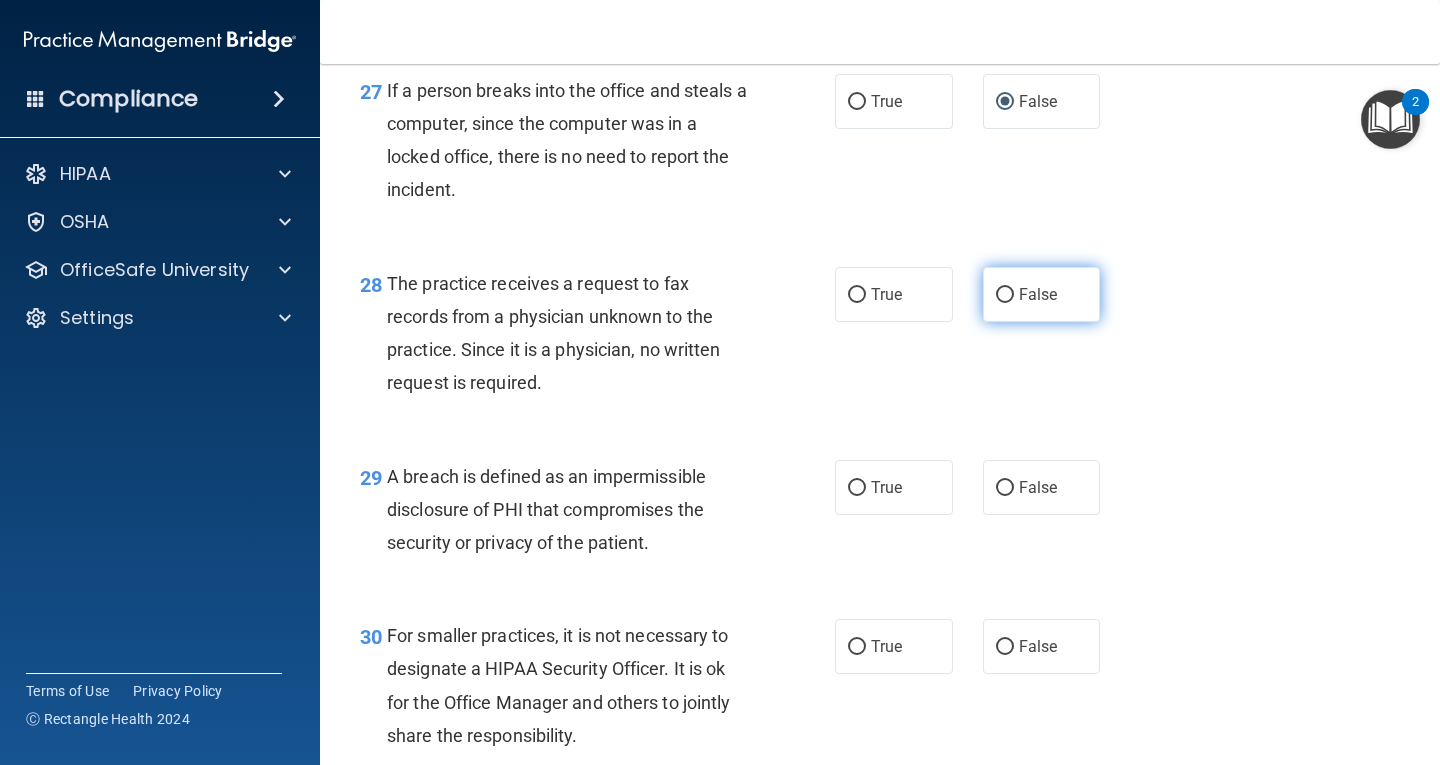 click on "False" at bounding box center [1005, 295] 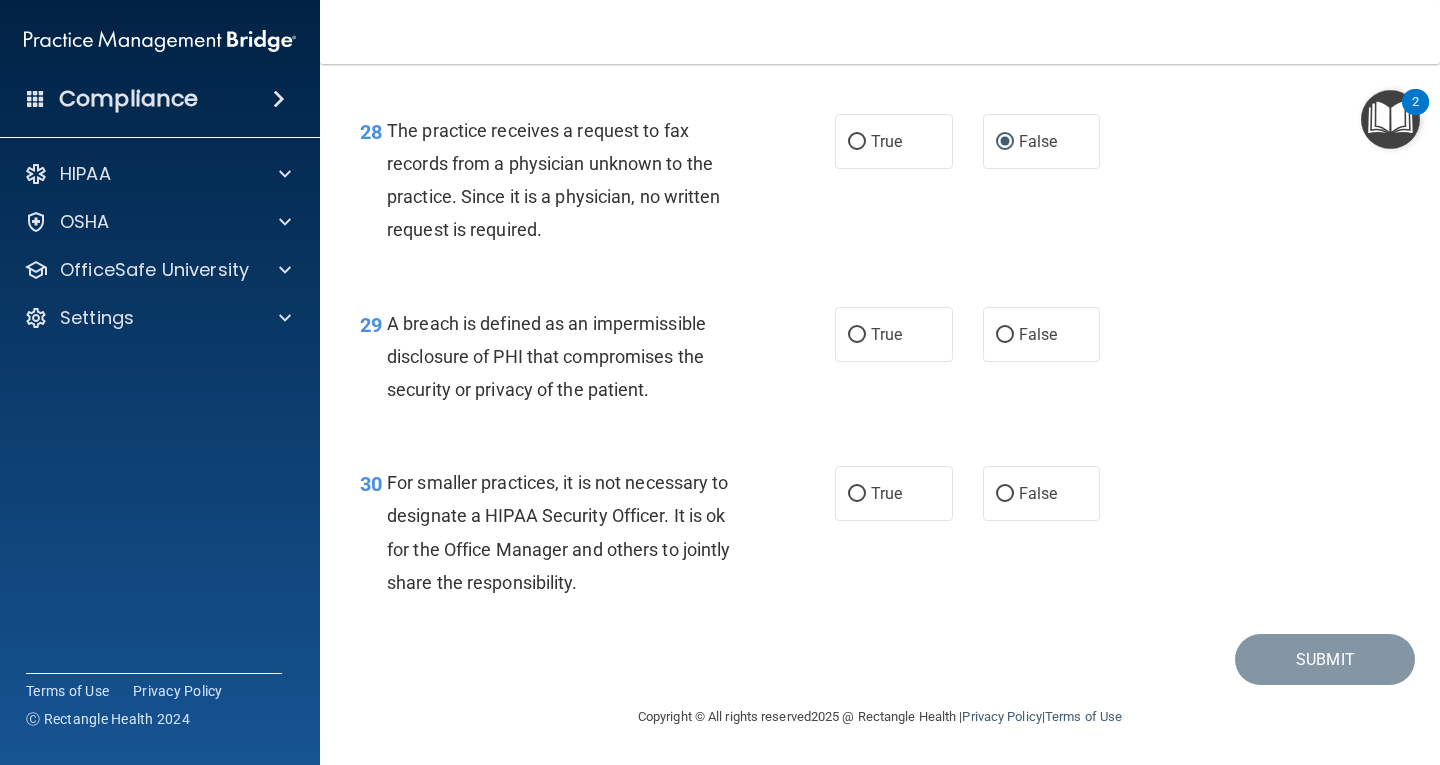 scroll, scrollTop: 5086, scrollLeft: 0, axis: vertical 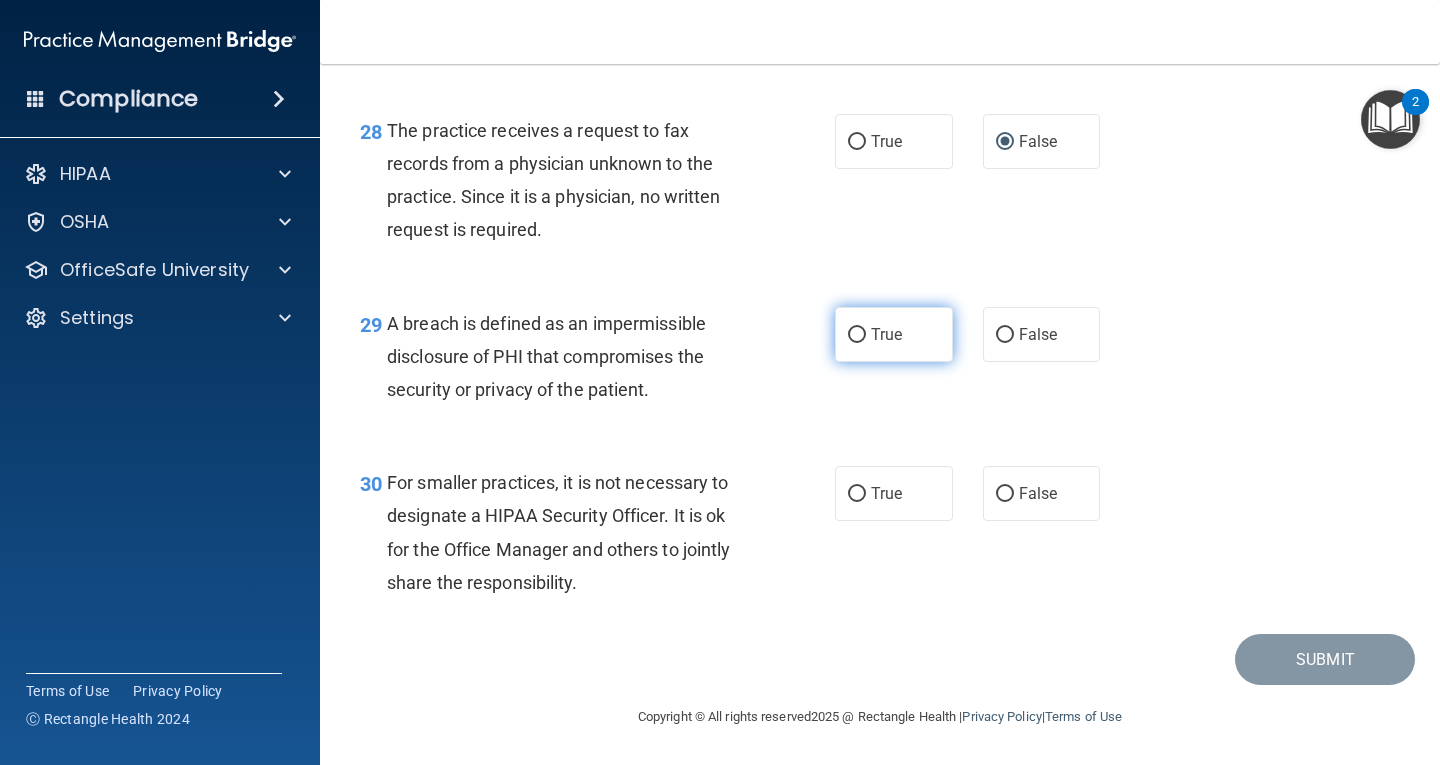 click on "True" at bounding box center [857, 335] 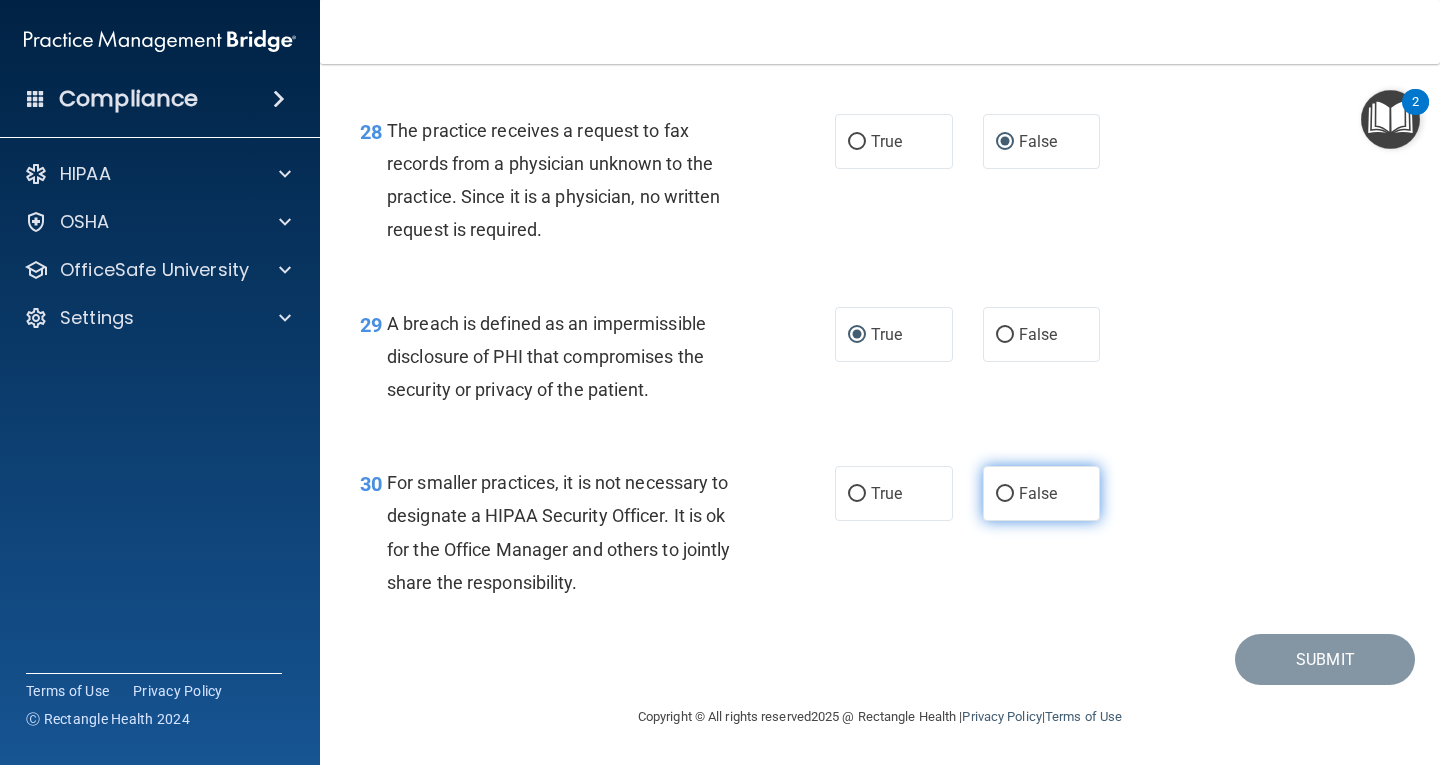 click on "False" at bounding box center (1005, 494) 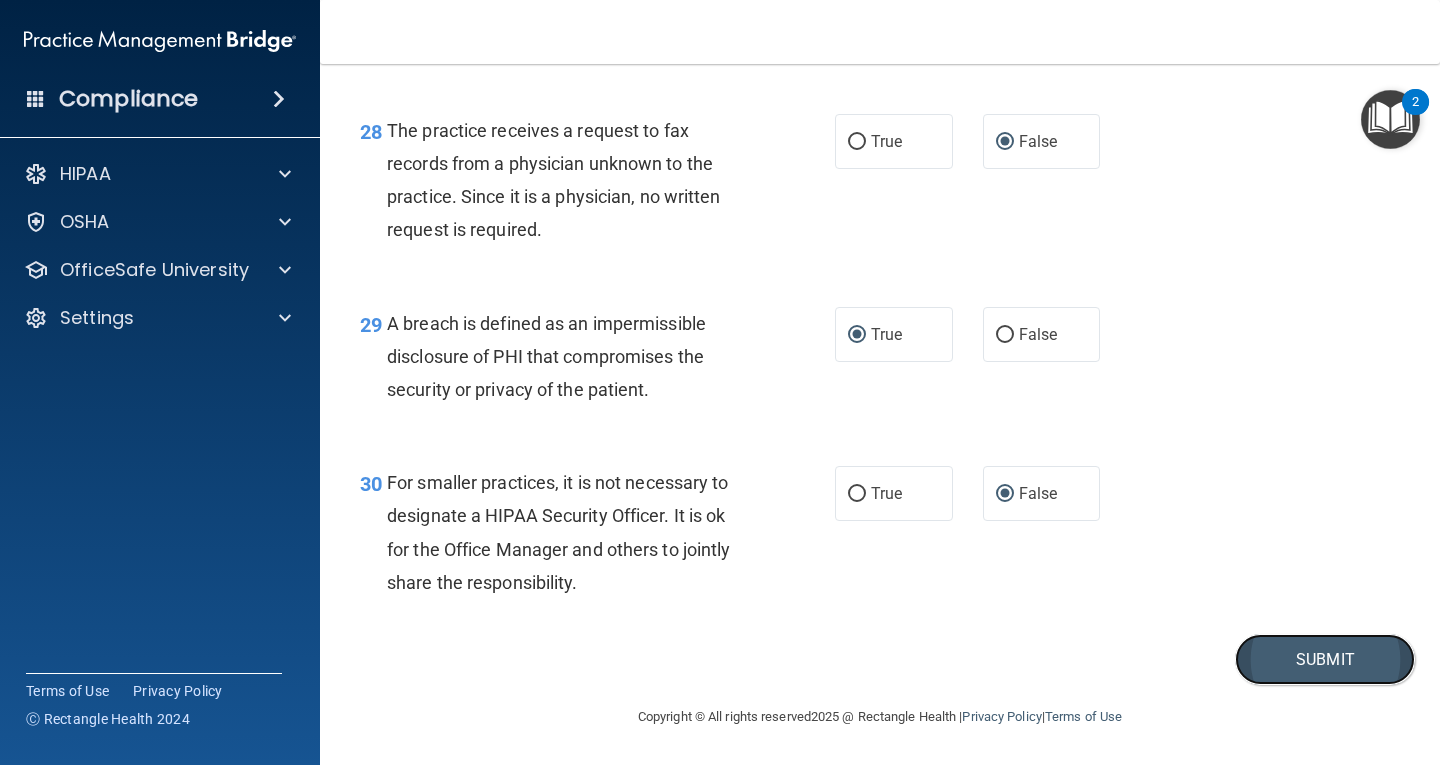 click on "Submit" at bounding box center [1325, 659] 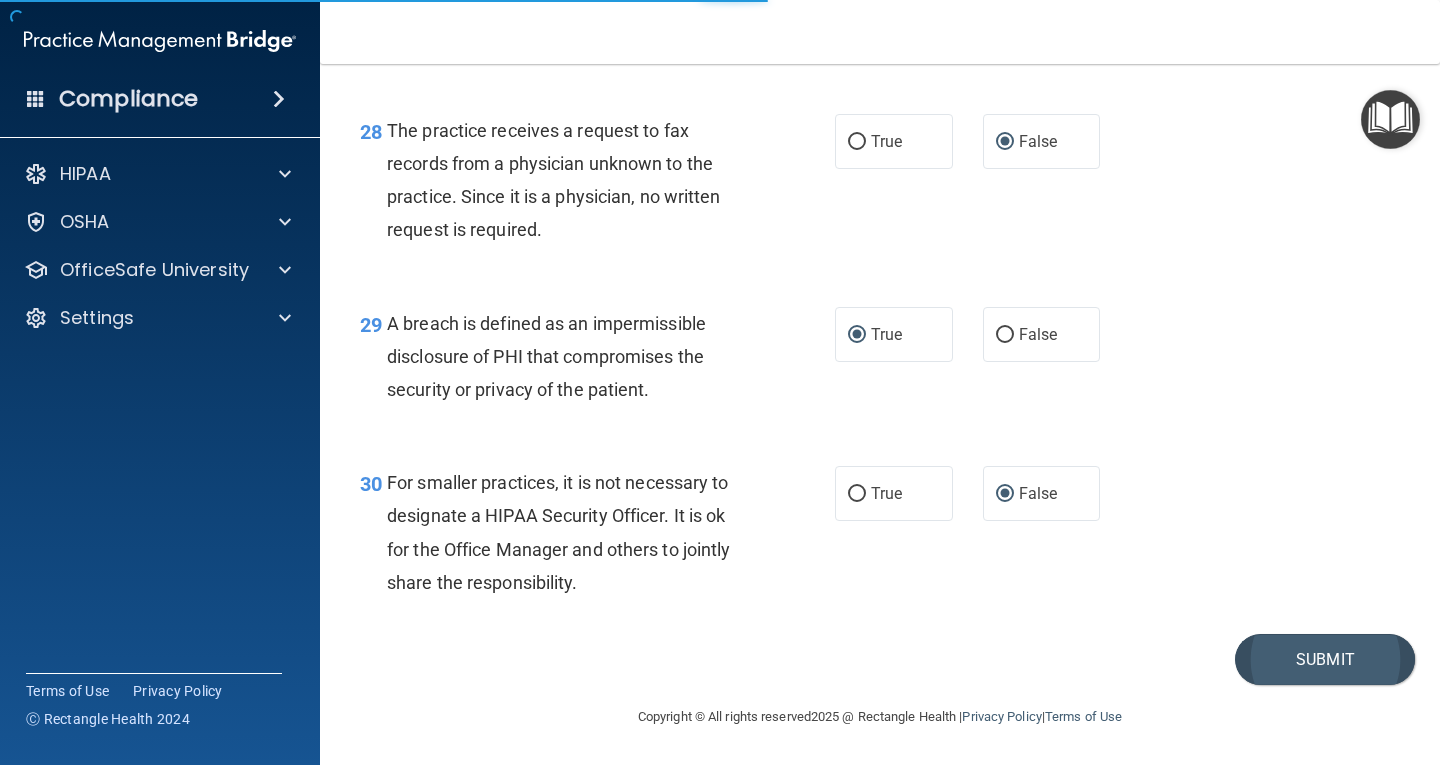 scroll, scrollTop: 0, scrollLeft: 0, axis: both 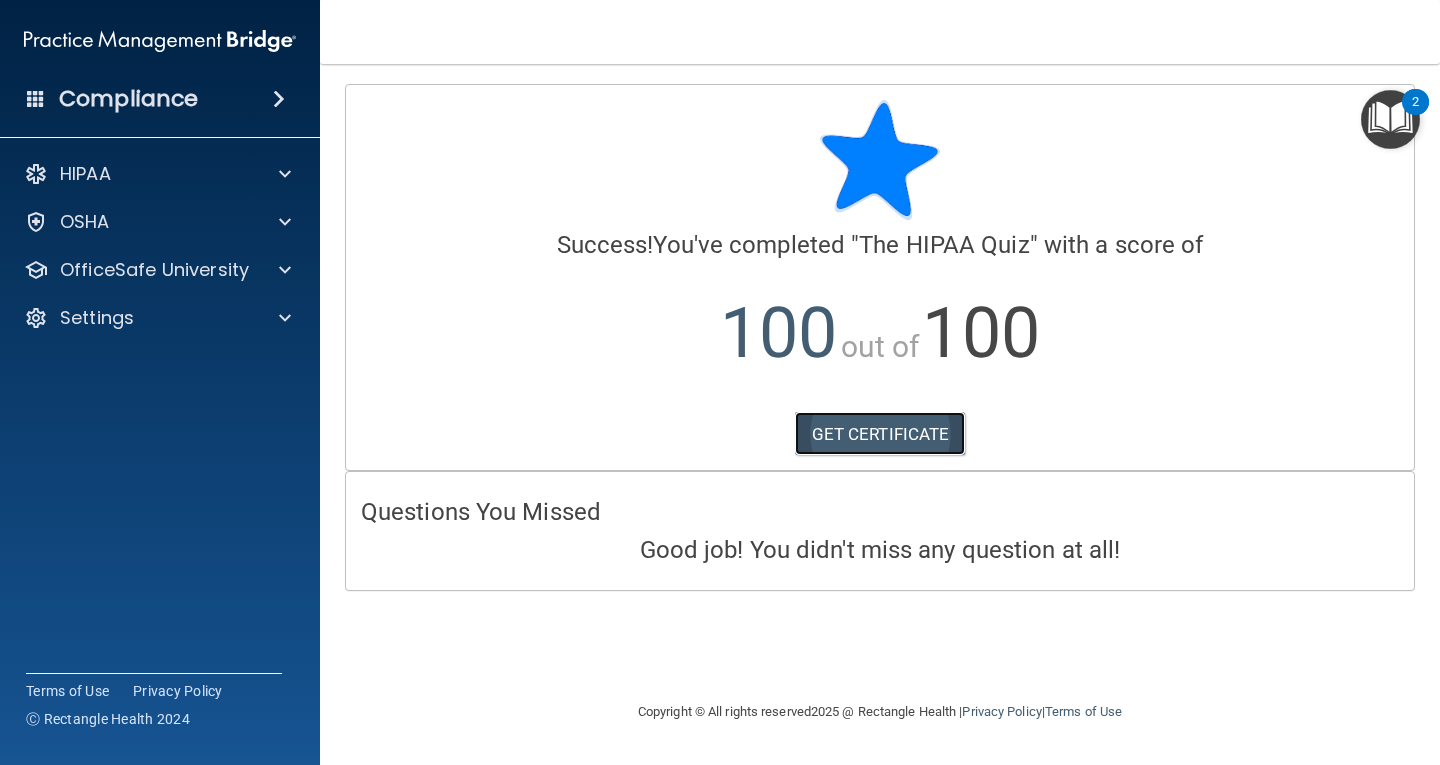 click on "GET CERTIFICATE" at bounding box center (880, 434) 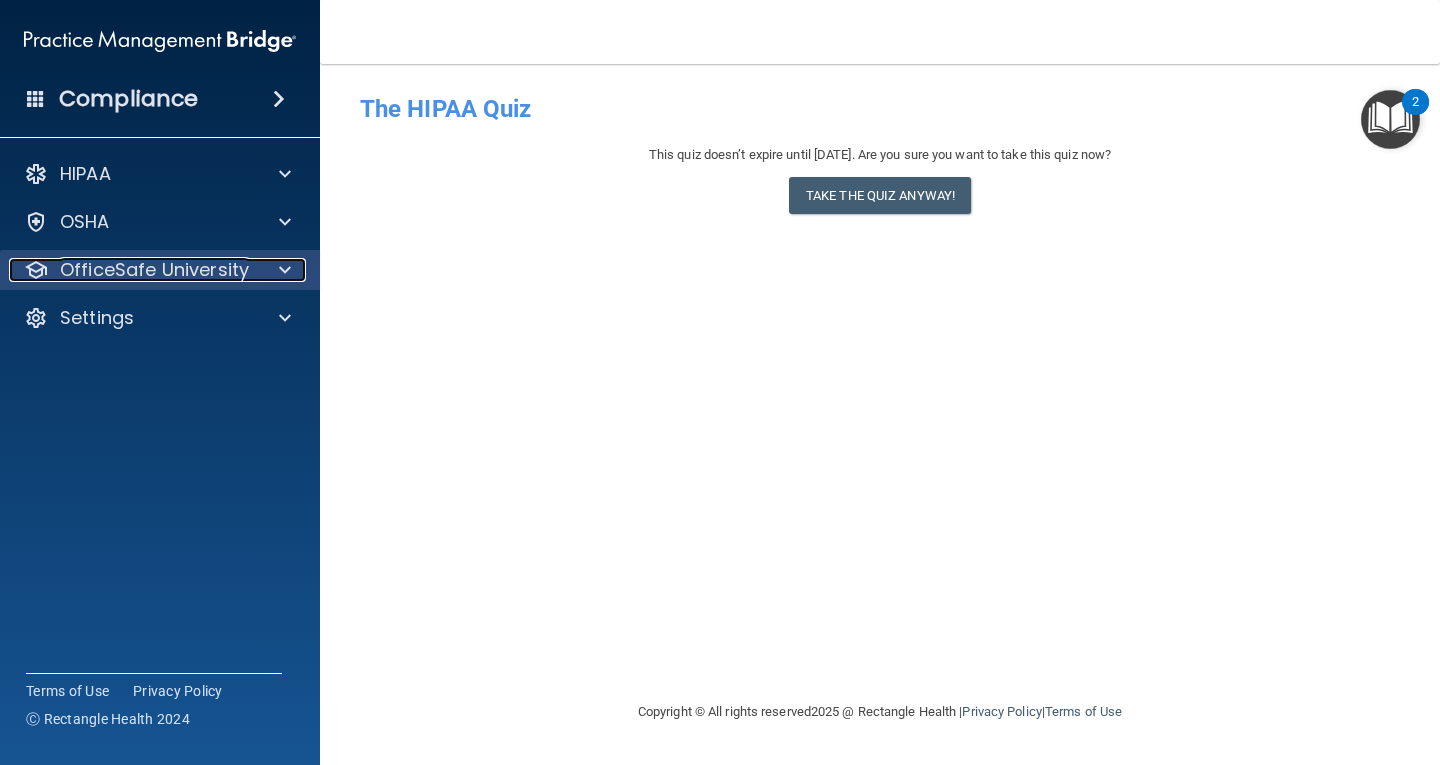 click on "OfficeSafe University" at bounding box center (154, 270) 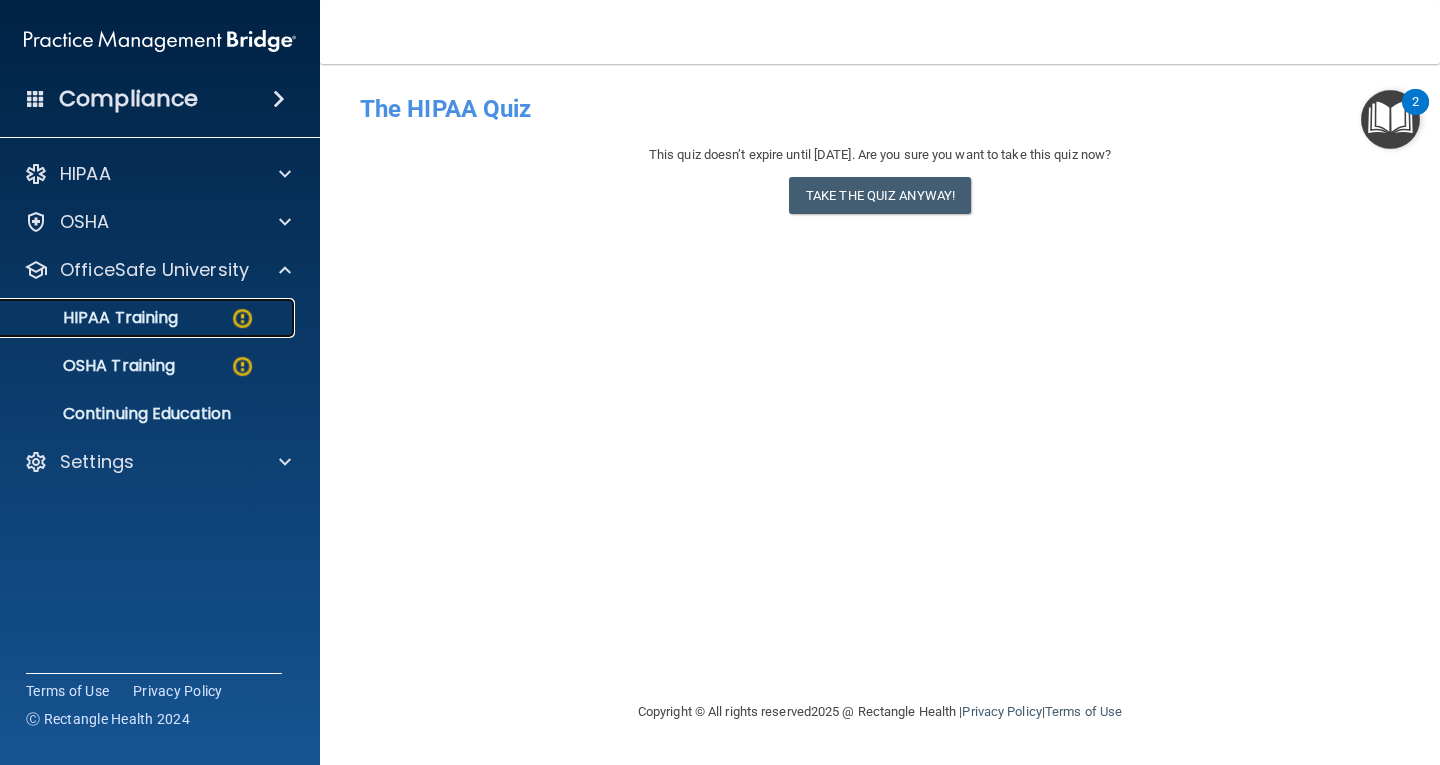 click on "HIPAA Training" at bounding box center [95, 318] 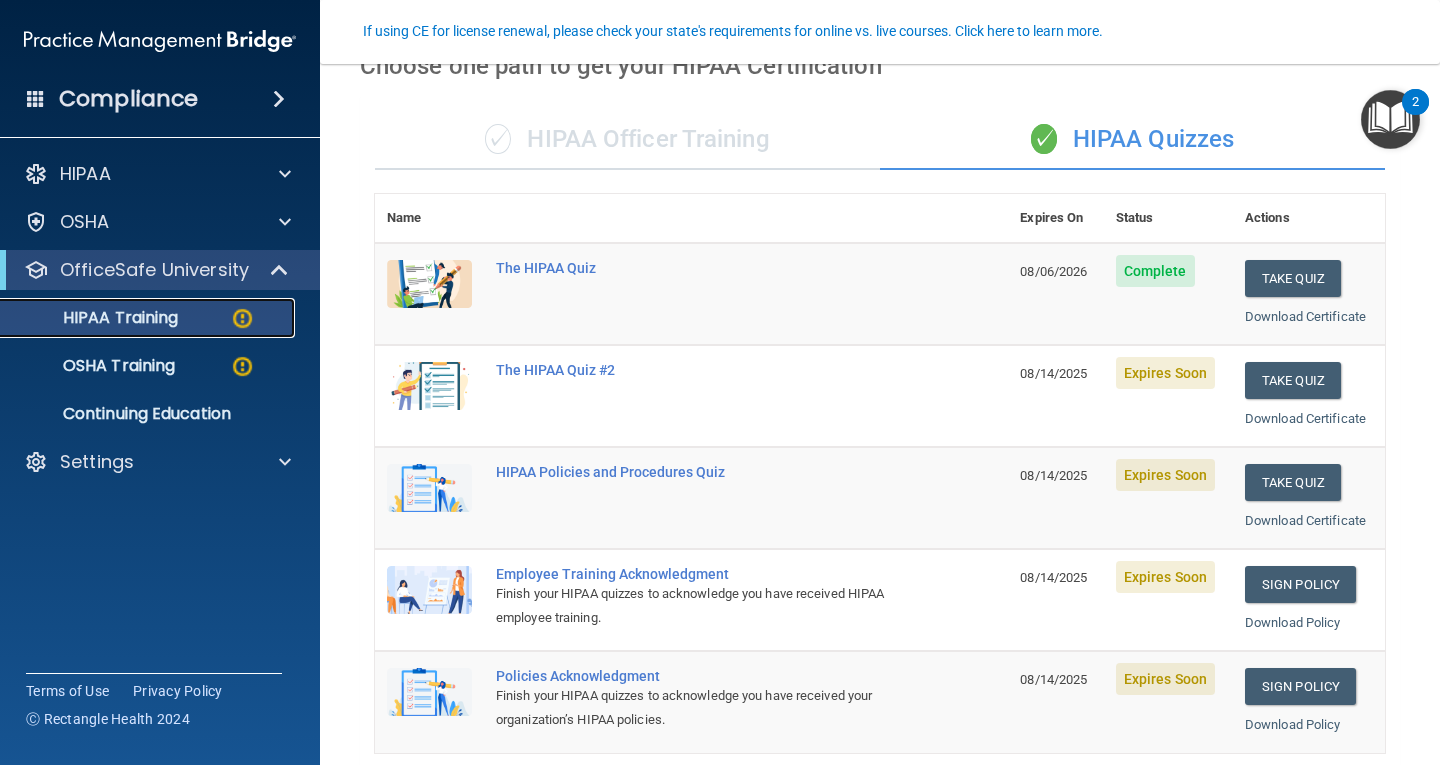 scroll, scrollTop: 200, scrollLeft: 0, axis: vertical 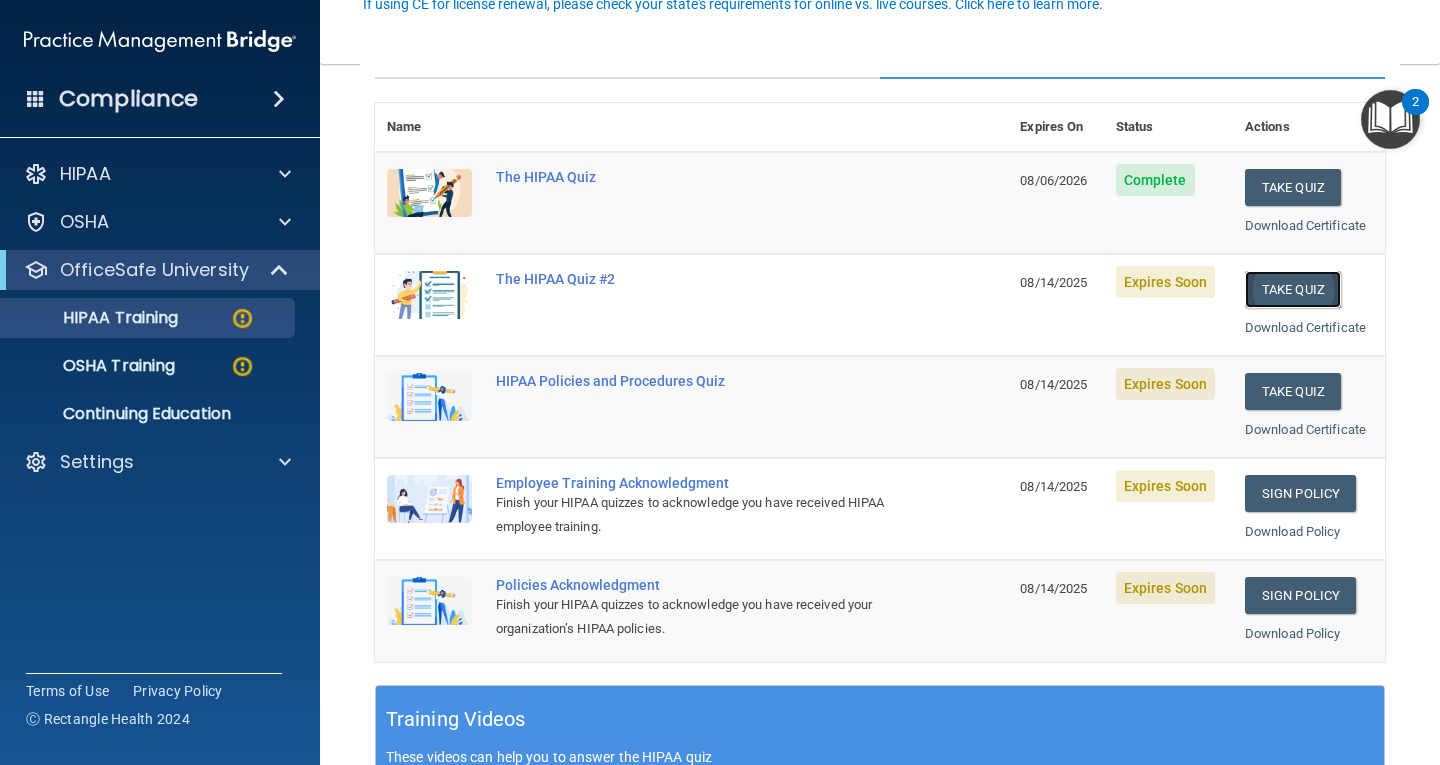 click on "Take Quiz" at bounding box center (1293, 289) 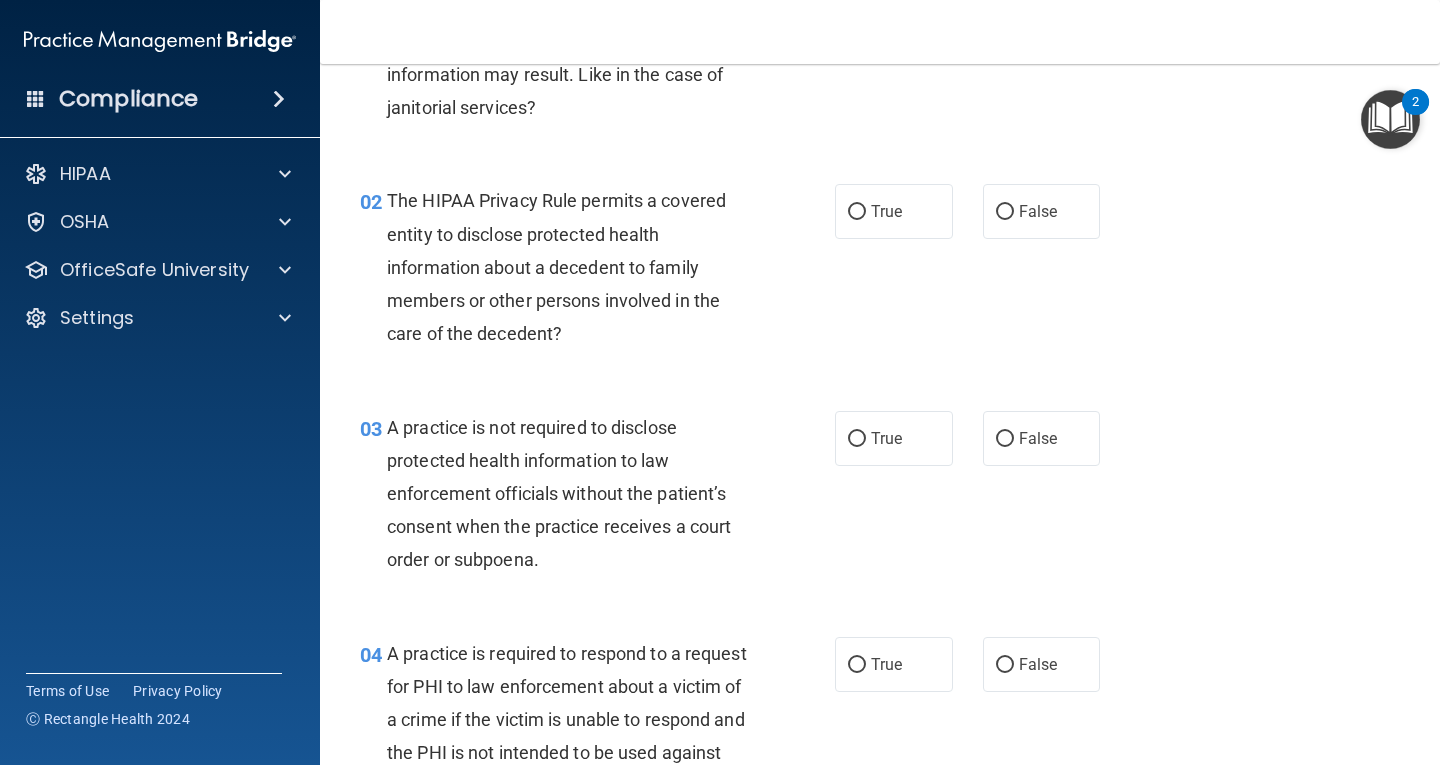 scroll, scrollTop: 0, scrollLeft: 0, axis: both 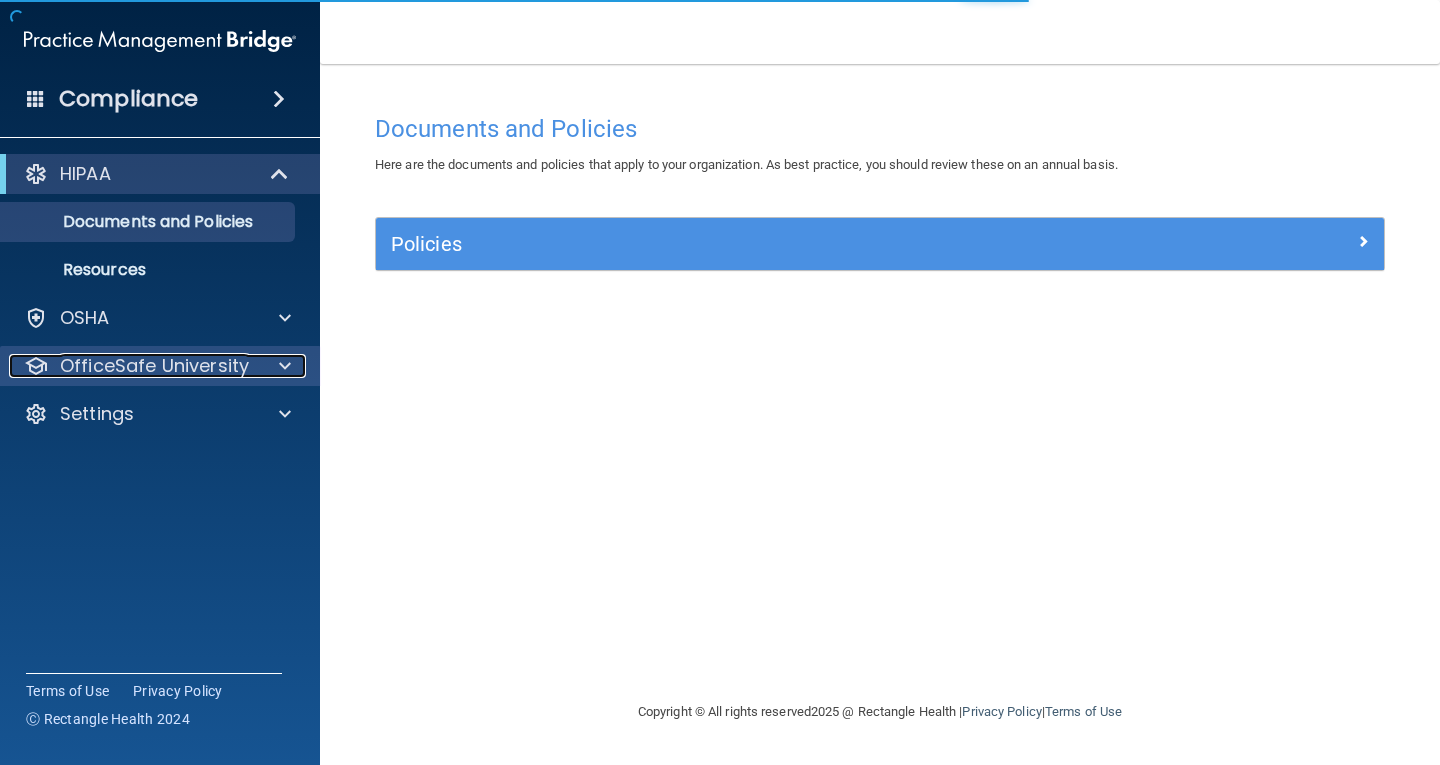 click on "OfficeSafe University" at bounding box center [154, 366] 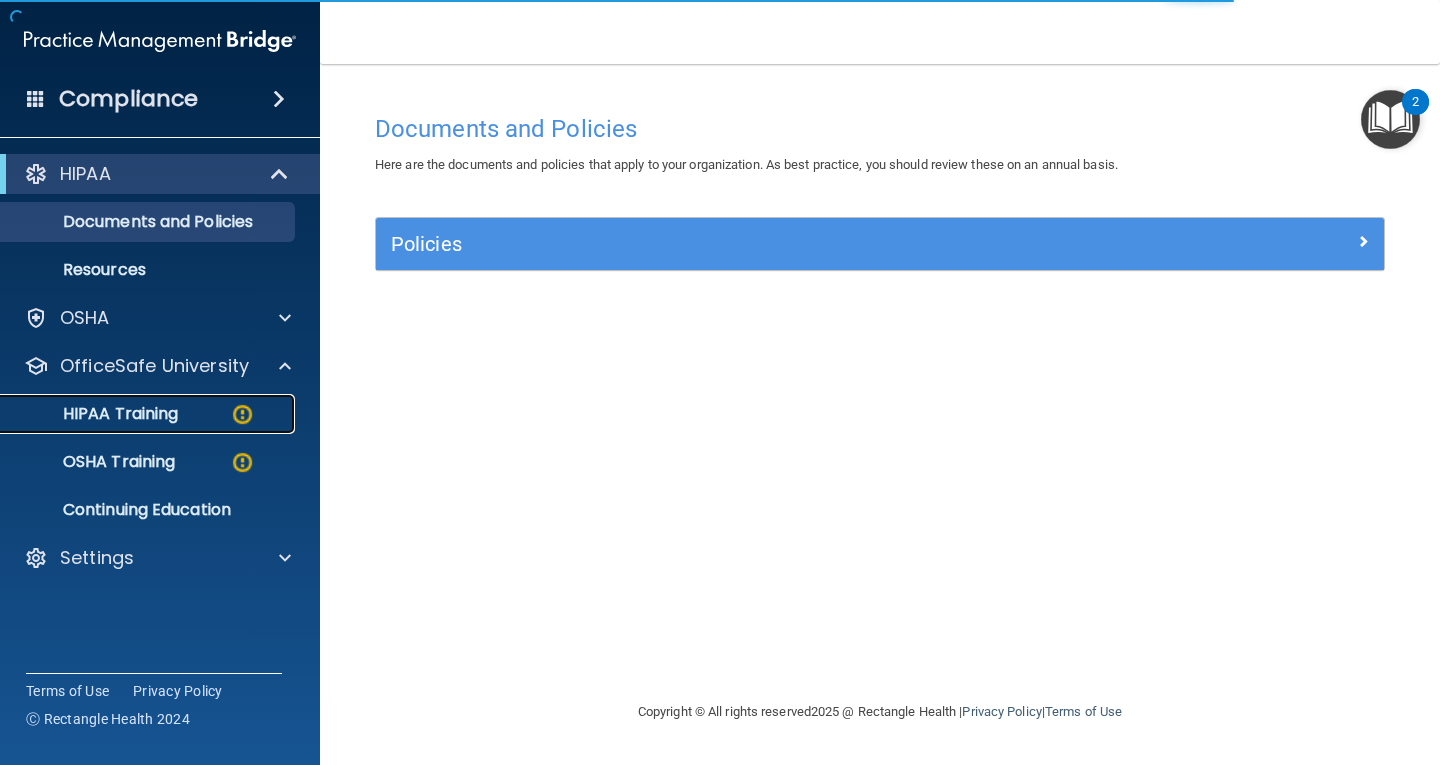 click on "HIPAA Training" at bounding box center (95, 414) 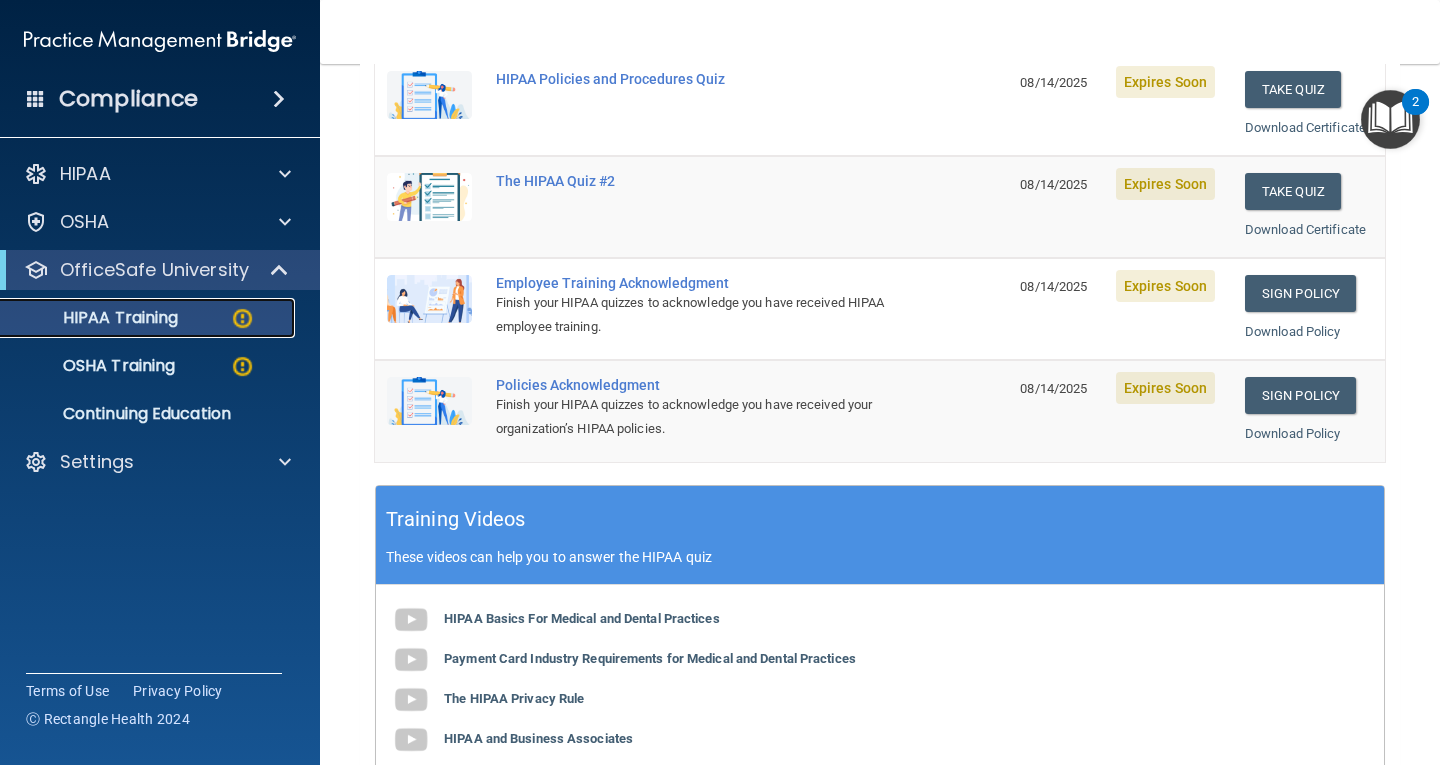 scroll, scrollTop: 500, scrollLeft: 0, axis: vertical 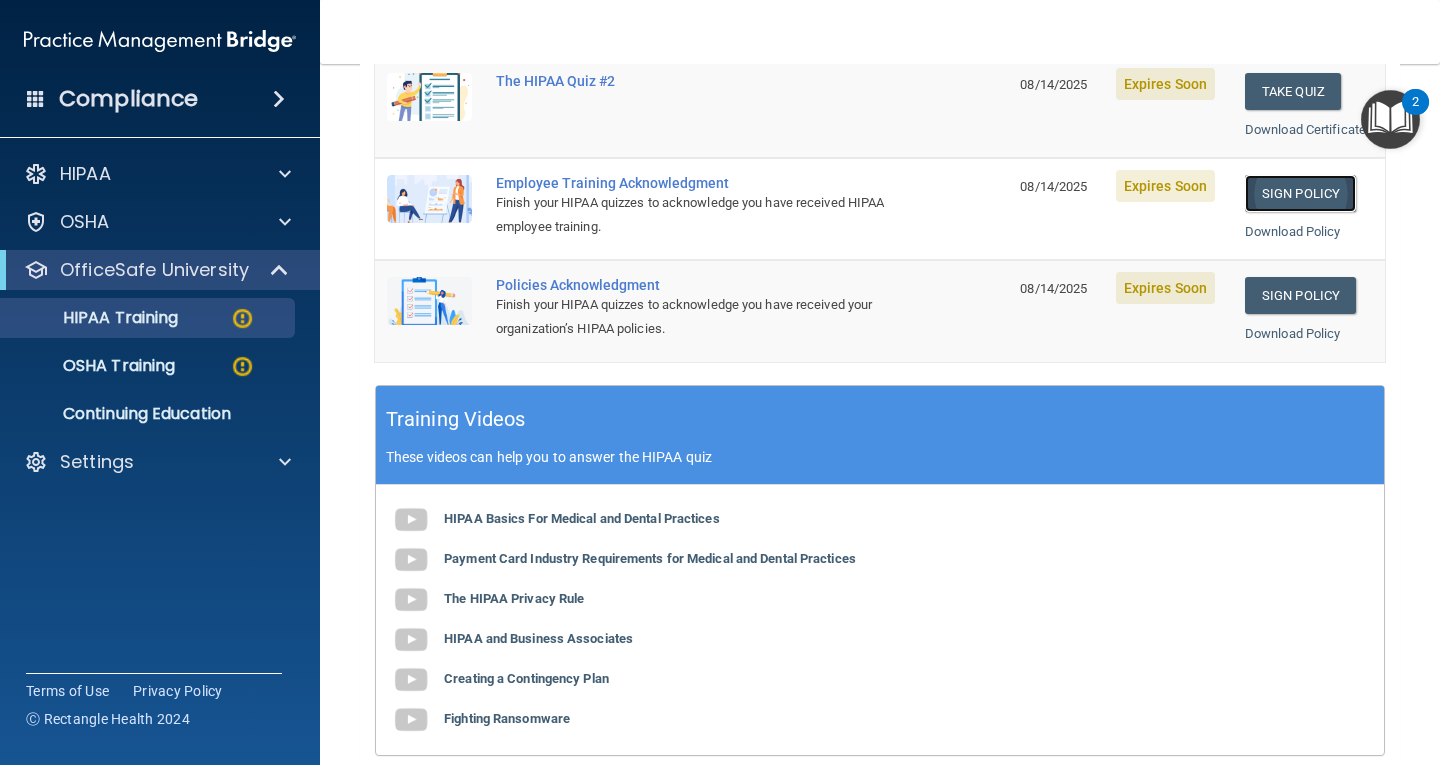 click on "Sign Policy" at bounding box center [1300, 193] 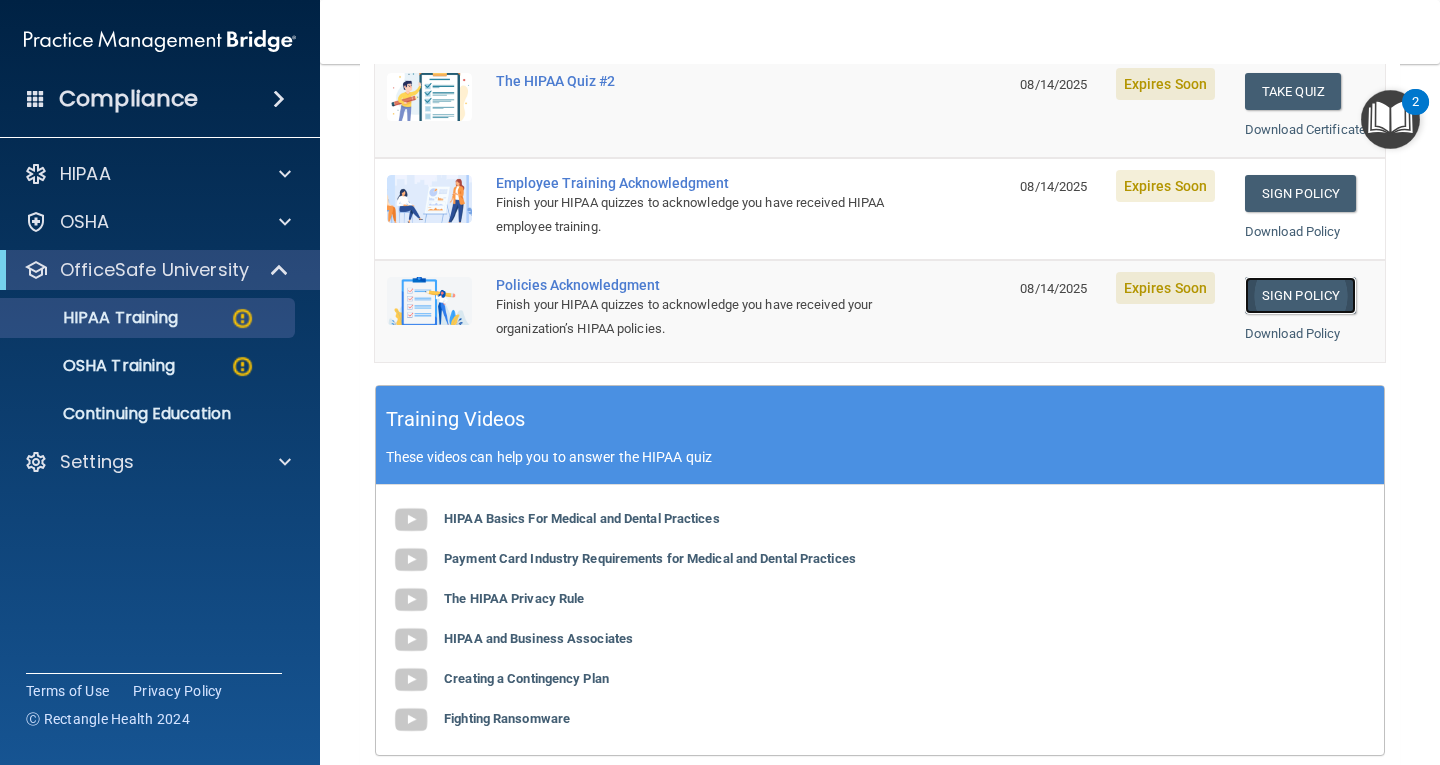 click on "Sign Policy" at bounding box center [1300, 295] 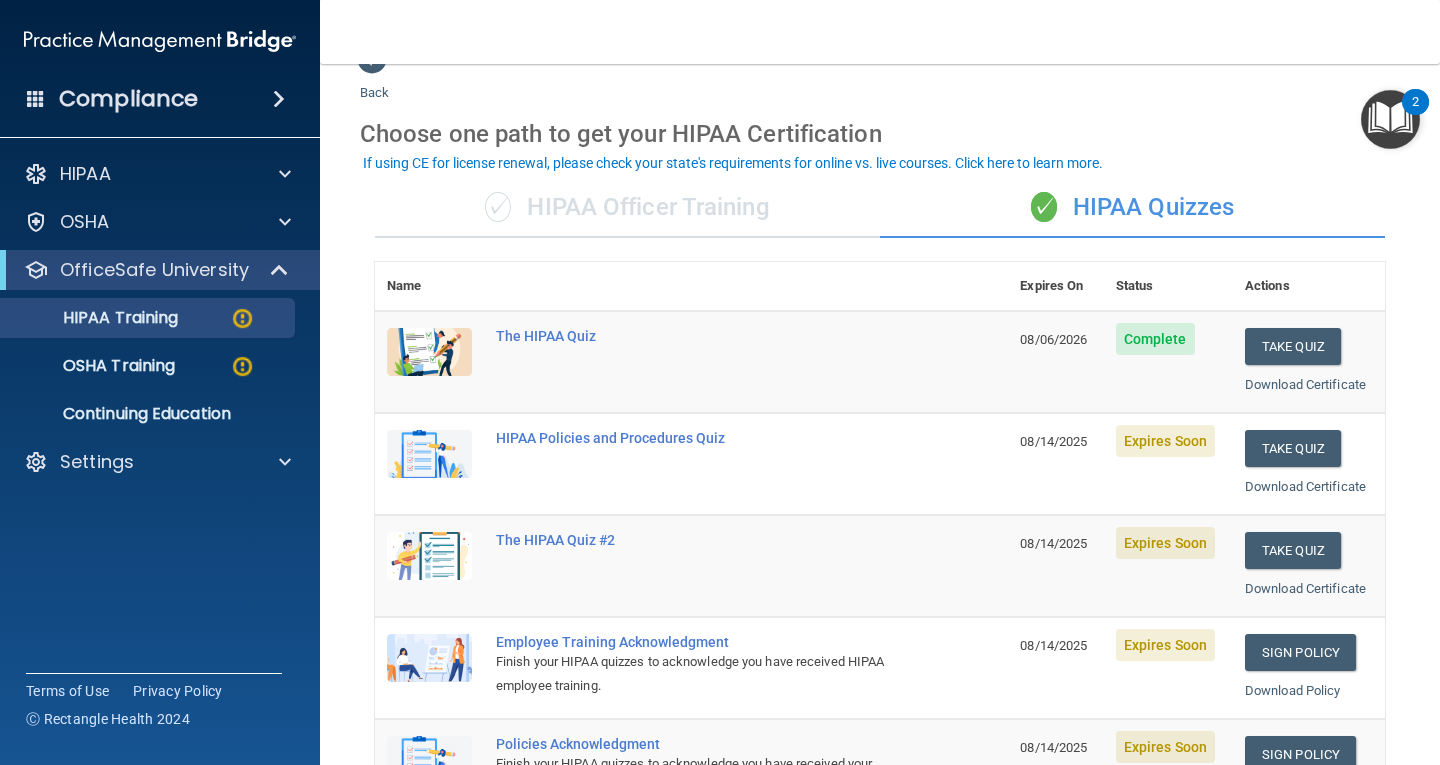 scroll, scrollTop: 0, scrollLeft: 0, axis: both 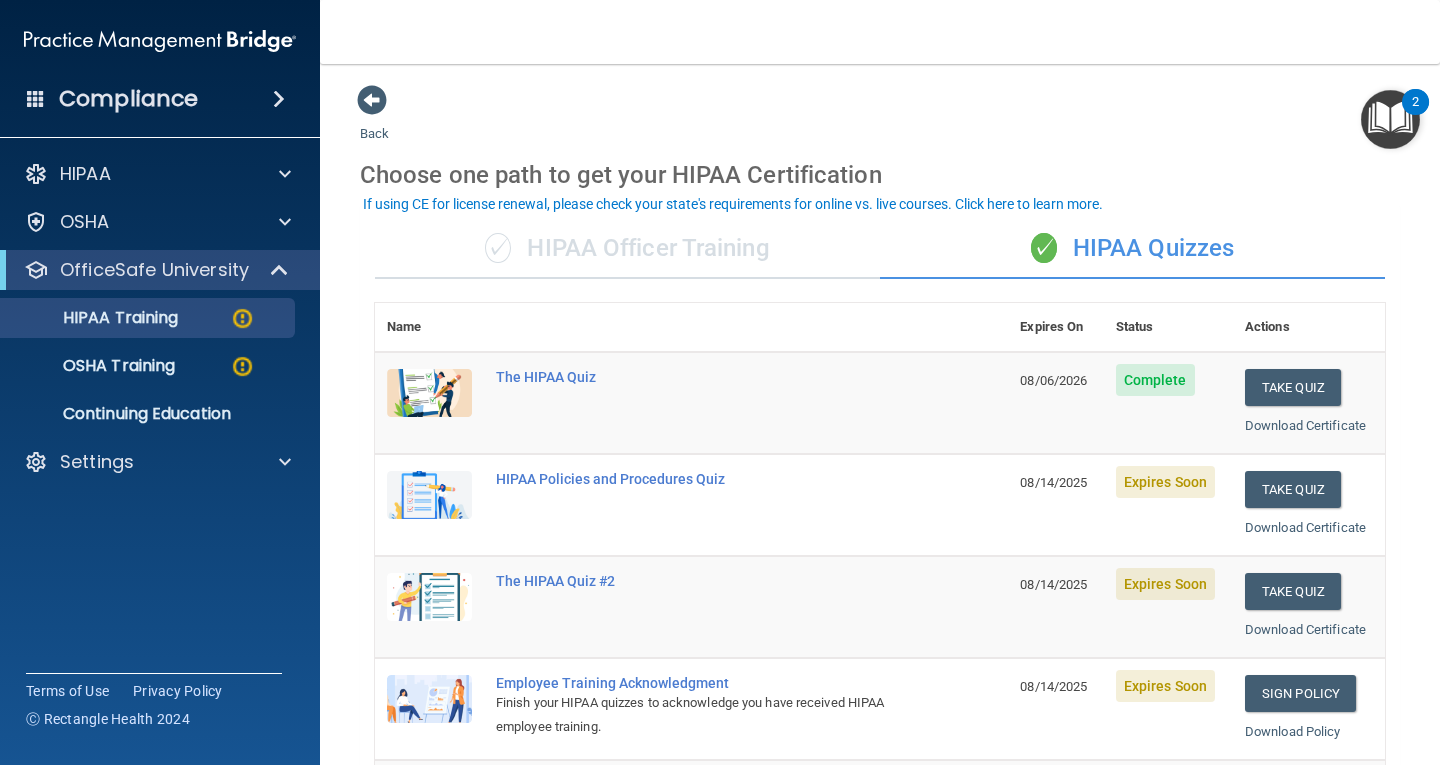 click on "✓" at bounding box center (498, 248) 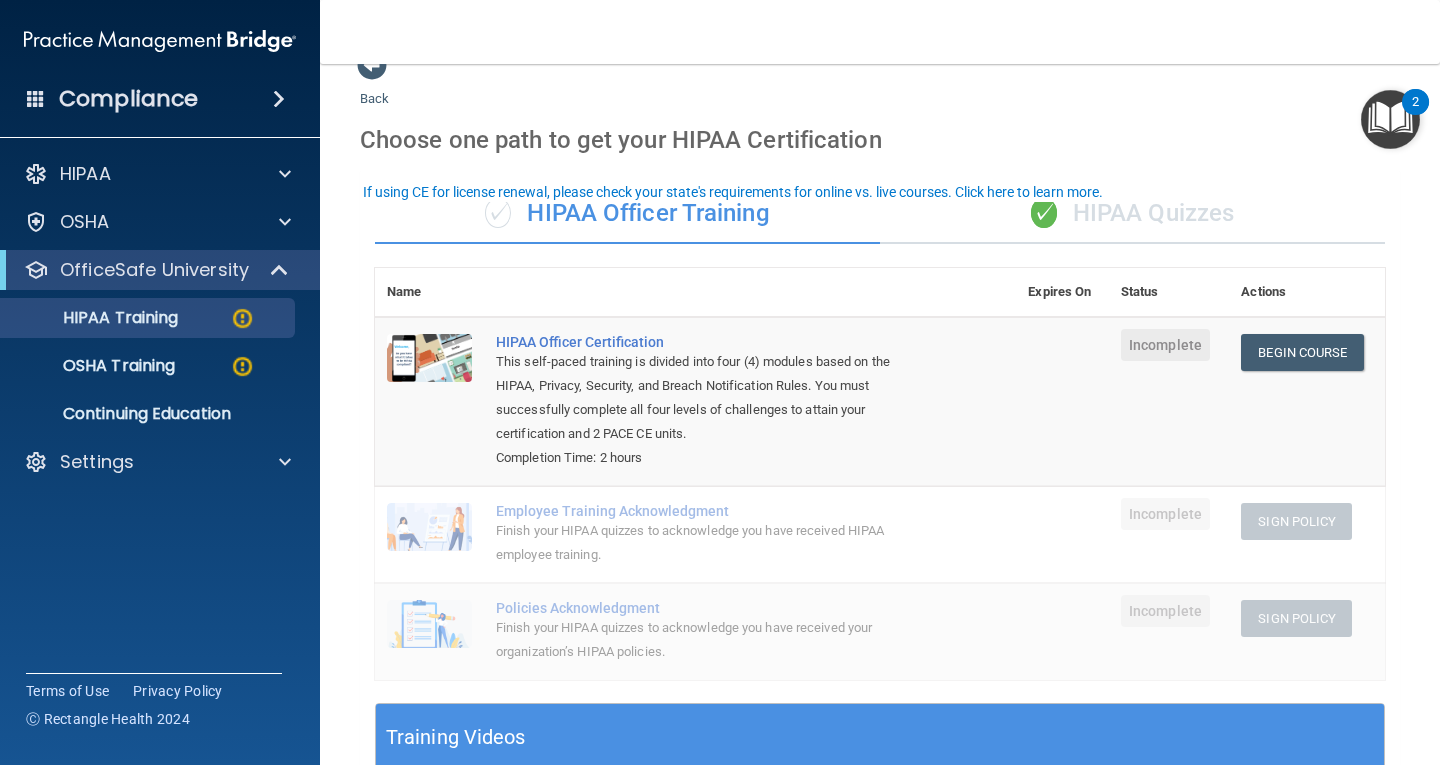 scroll, scrollTop: 0, scrollLeft: 0, axis: both 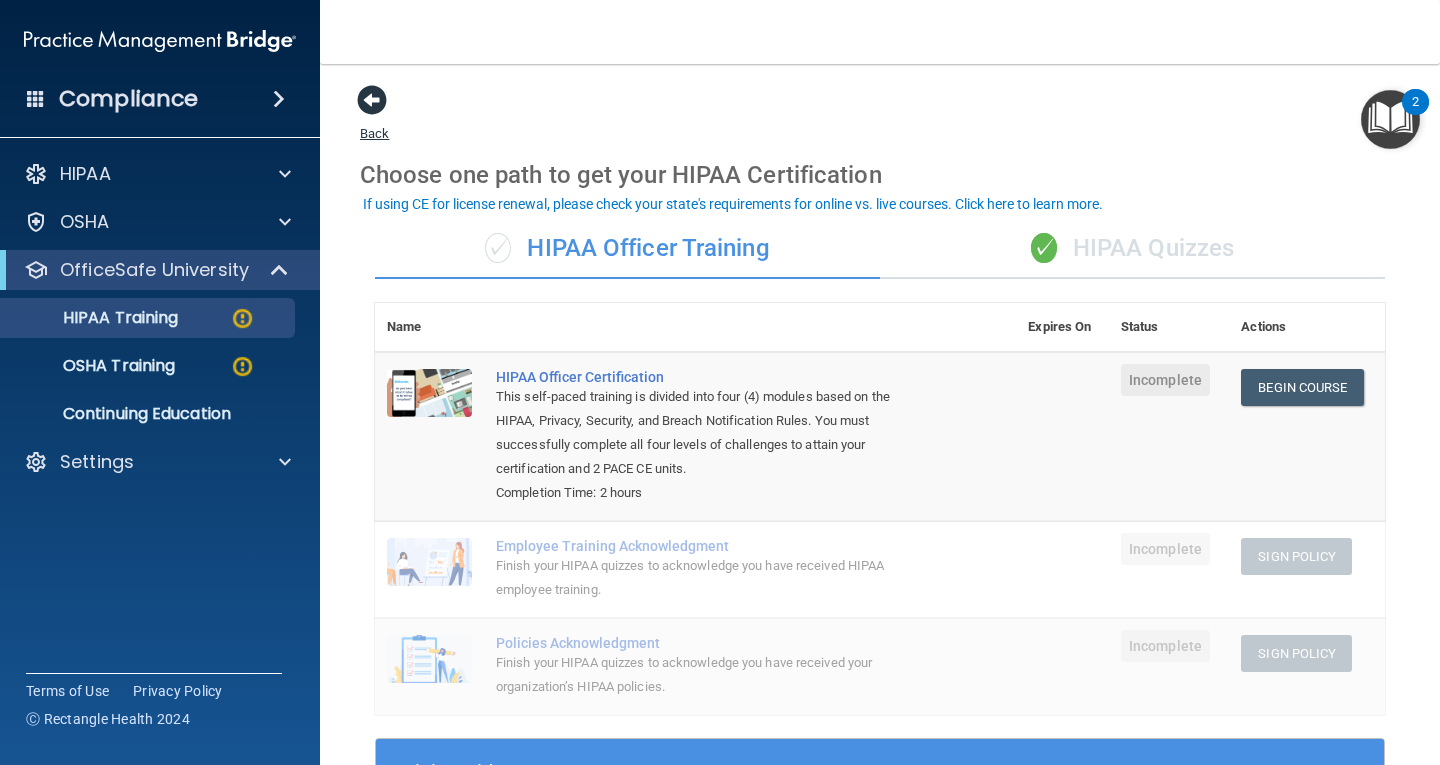 click at bounding box center (372, 100) 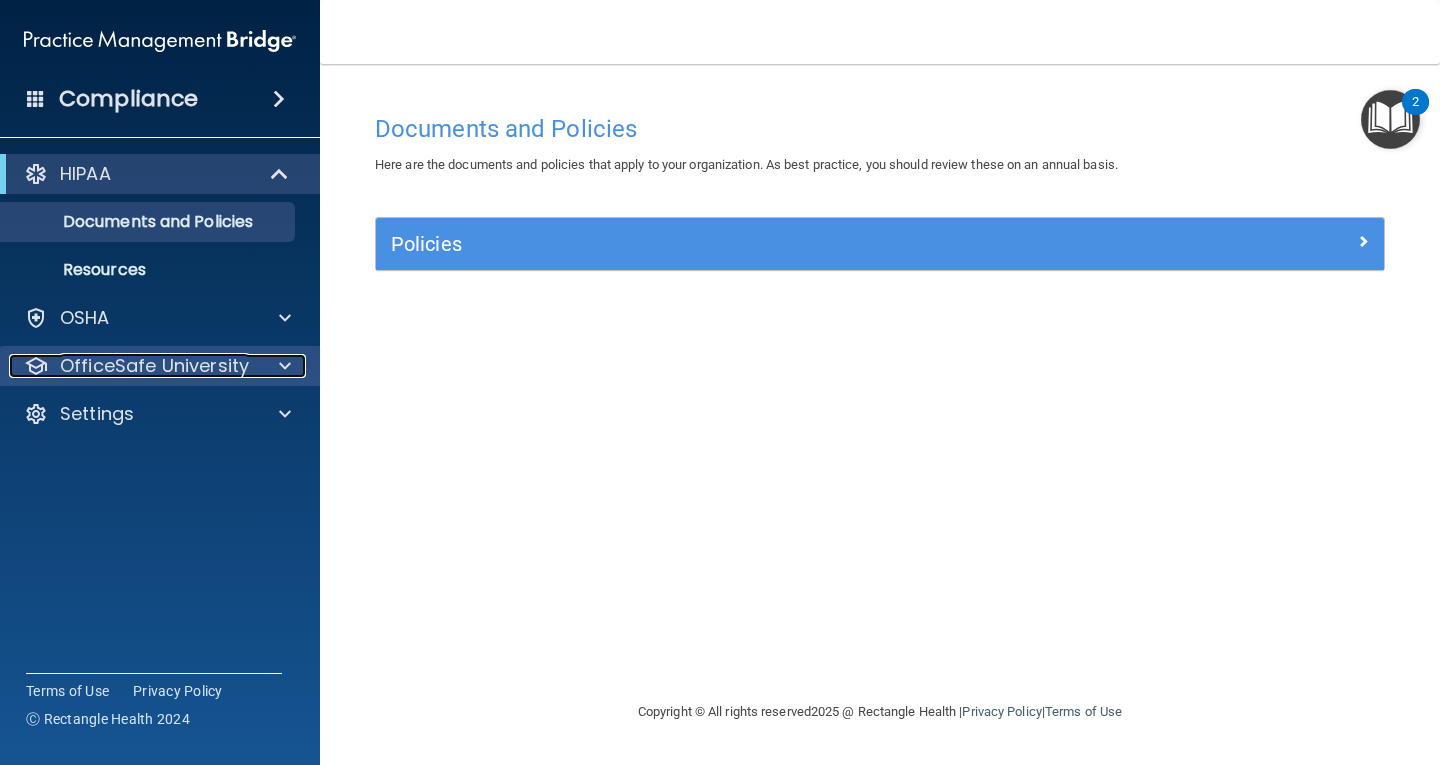 click on "OfficeSafe University" at bounding box center (154, 366) 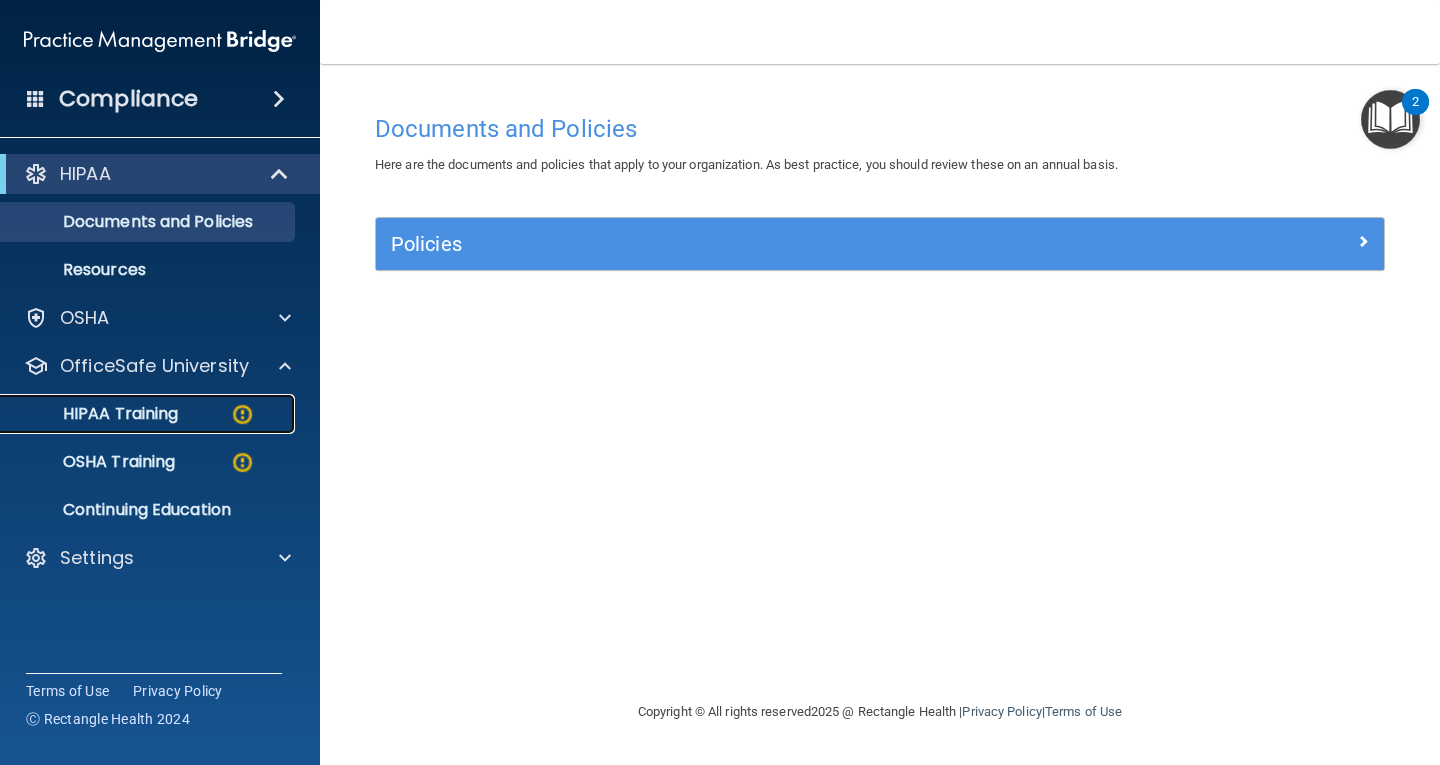 click on "HIPAA Training" at bounding box center [149, 414] 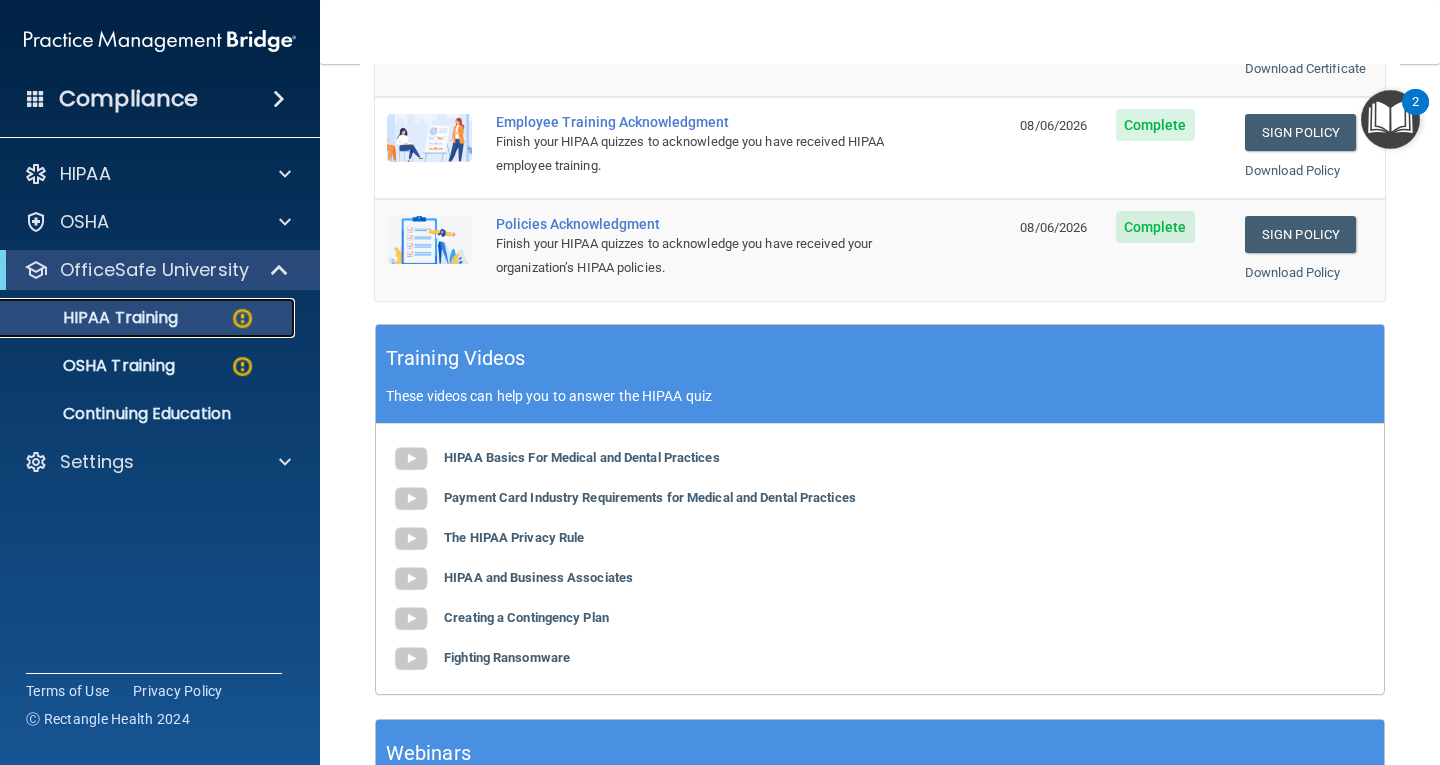 scroll, scrollTop: 541, scrollLeft: 0, axis: vertical 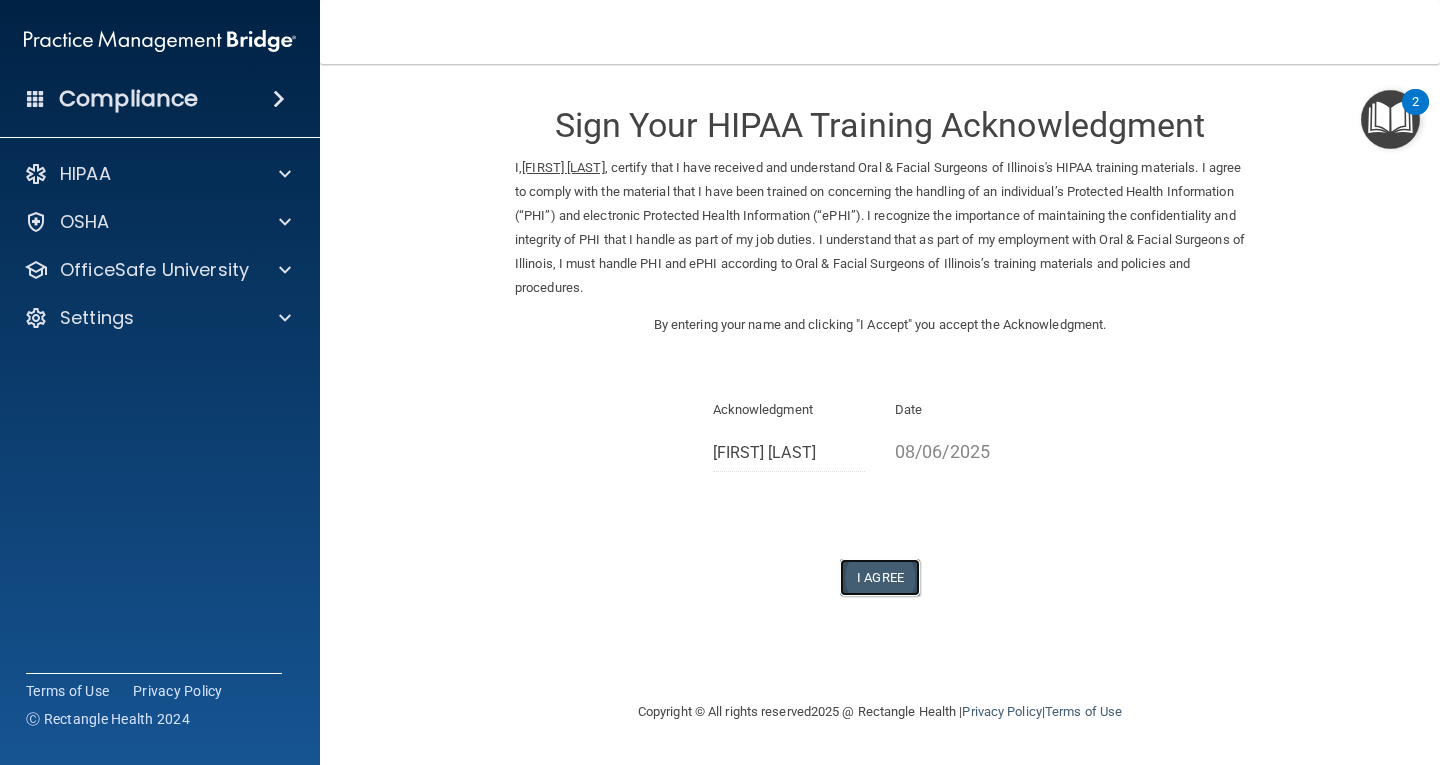 click on "I Agree" at bounding box center [880, 577] 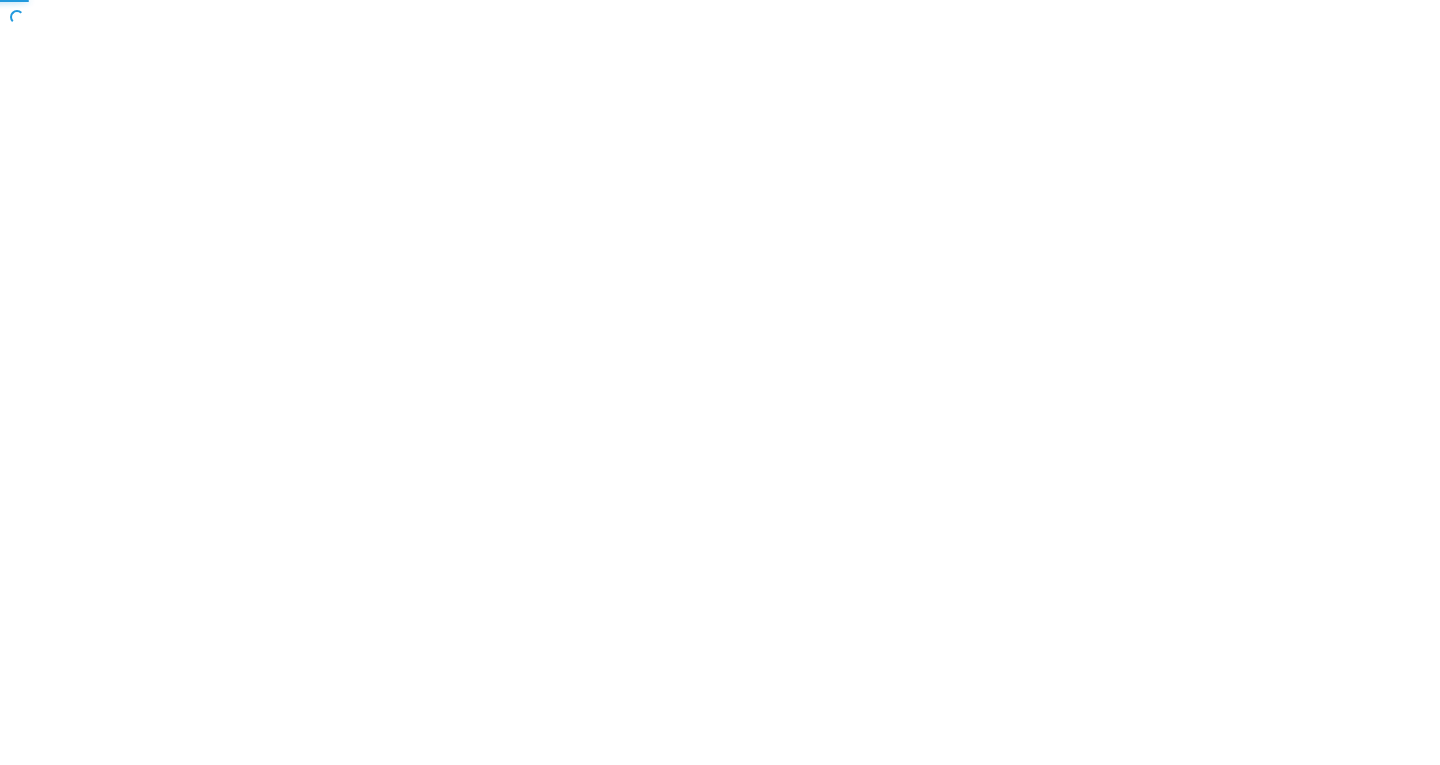 scroll, scrollTop: 0, scrollLeft: 0, axis: both 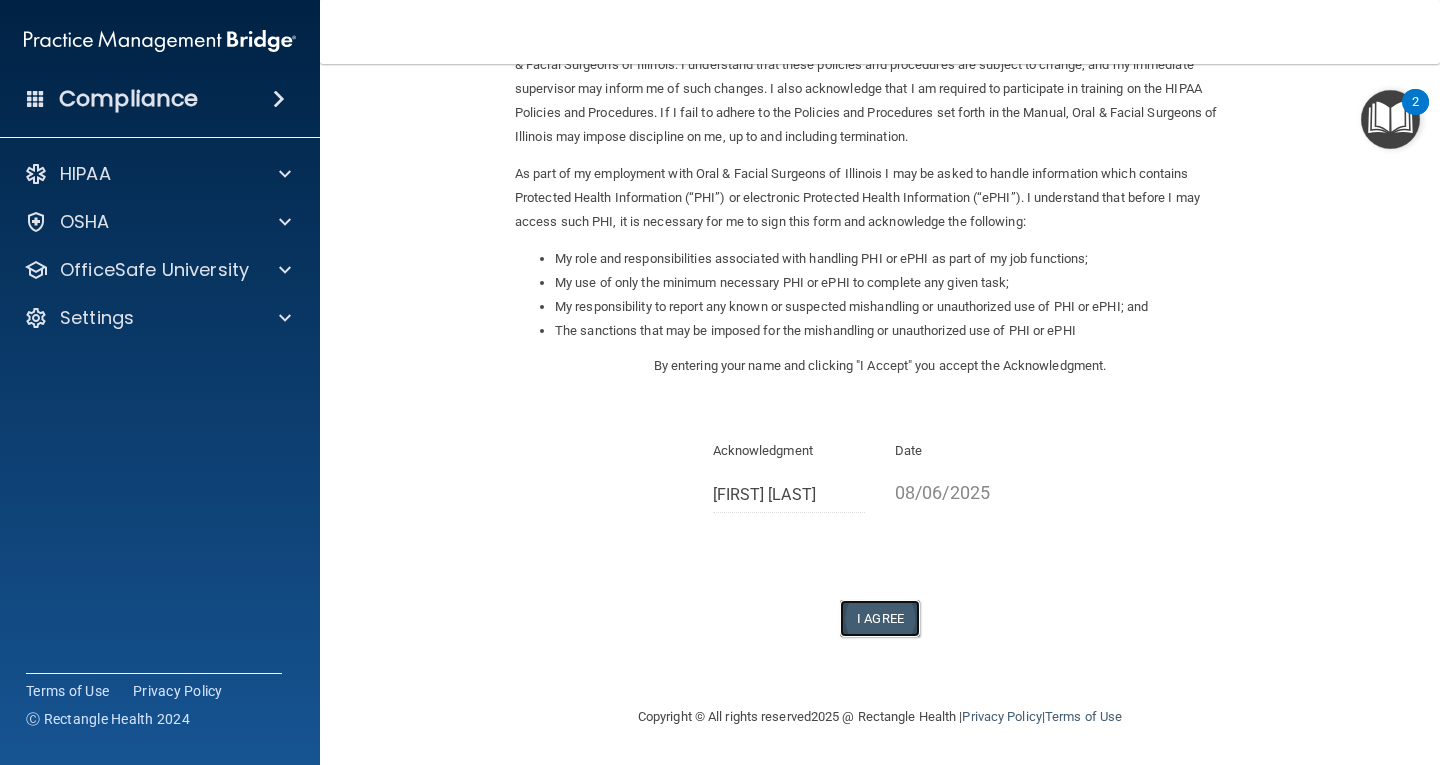 click on "I Agree" at bounding box center (880, 618) 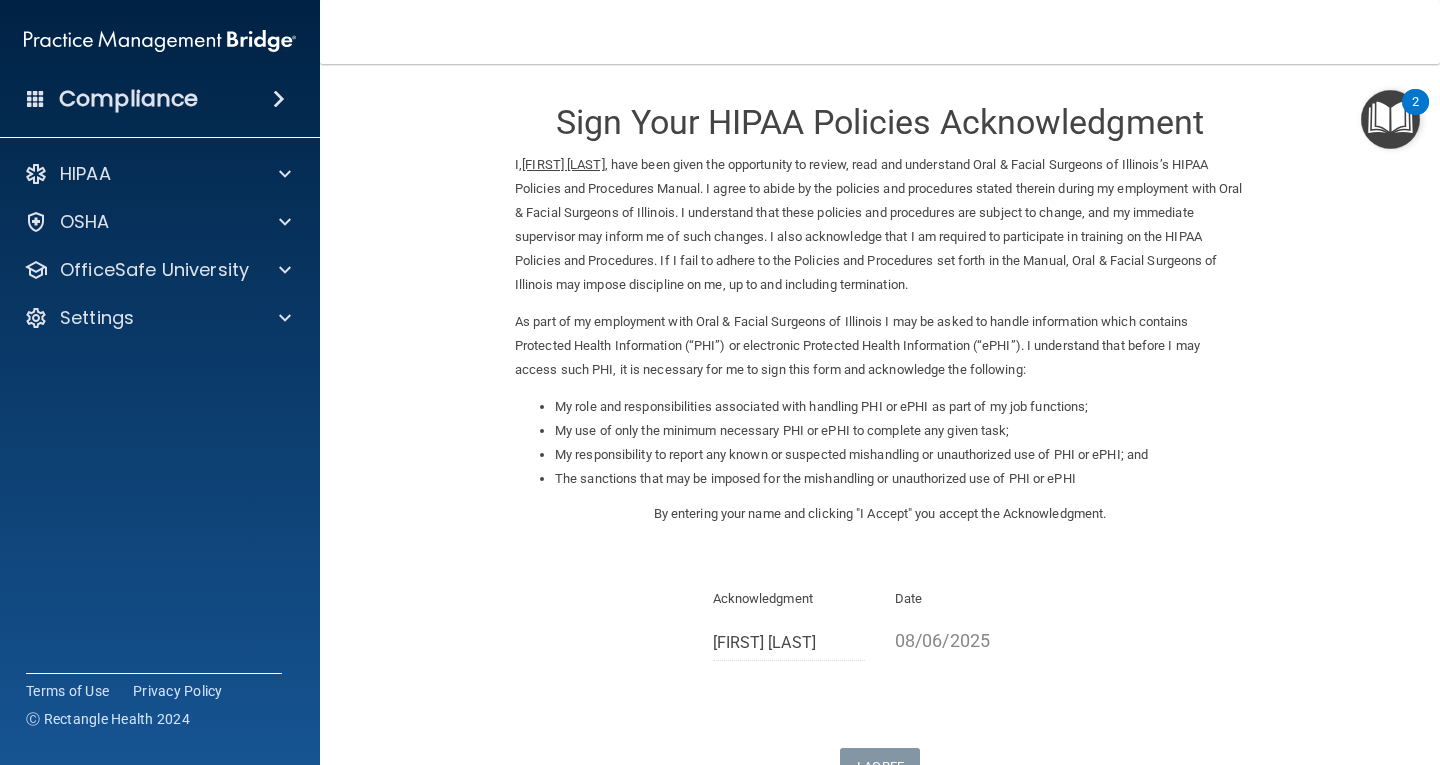 scroll, scrollTop: 0, scrollLeft: 0, axis: both 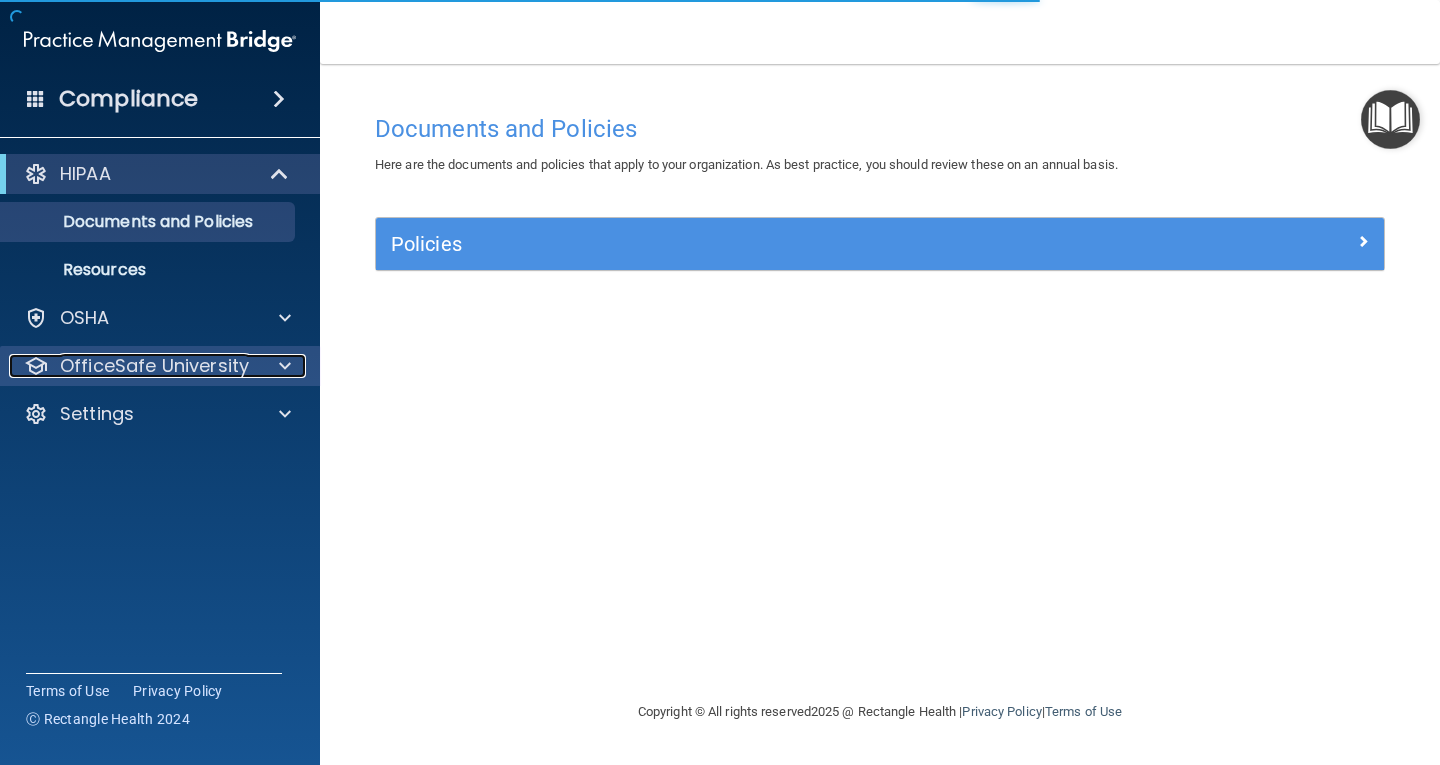 click on "OfficeSafe University" at bounding box center (154, 366) 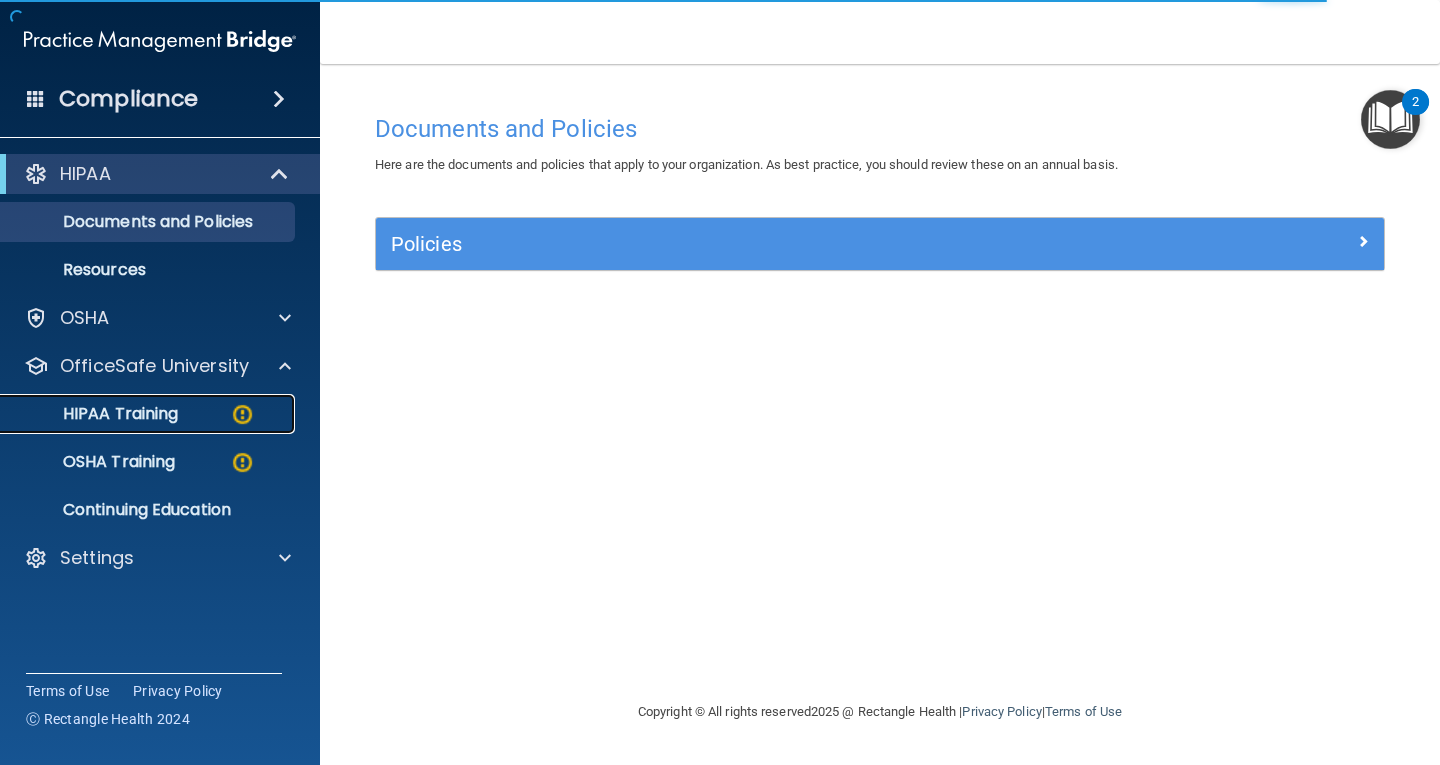 click on "HIPAA Training" at bounding box center [149, 414] 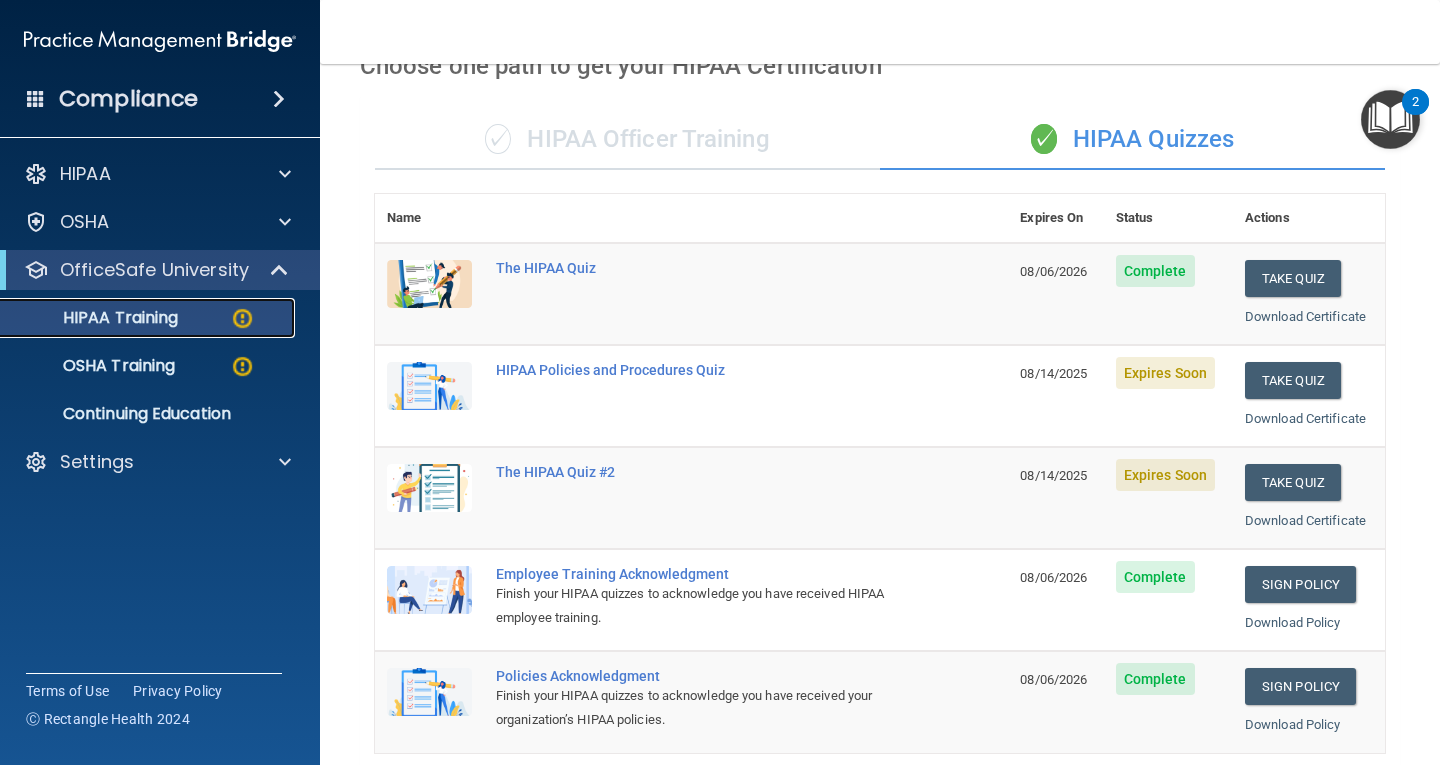 scroll, scrollTop: 100, scrollLeft: 0, axis: vertical 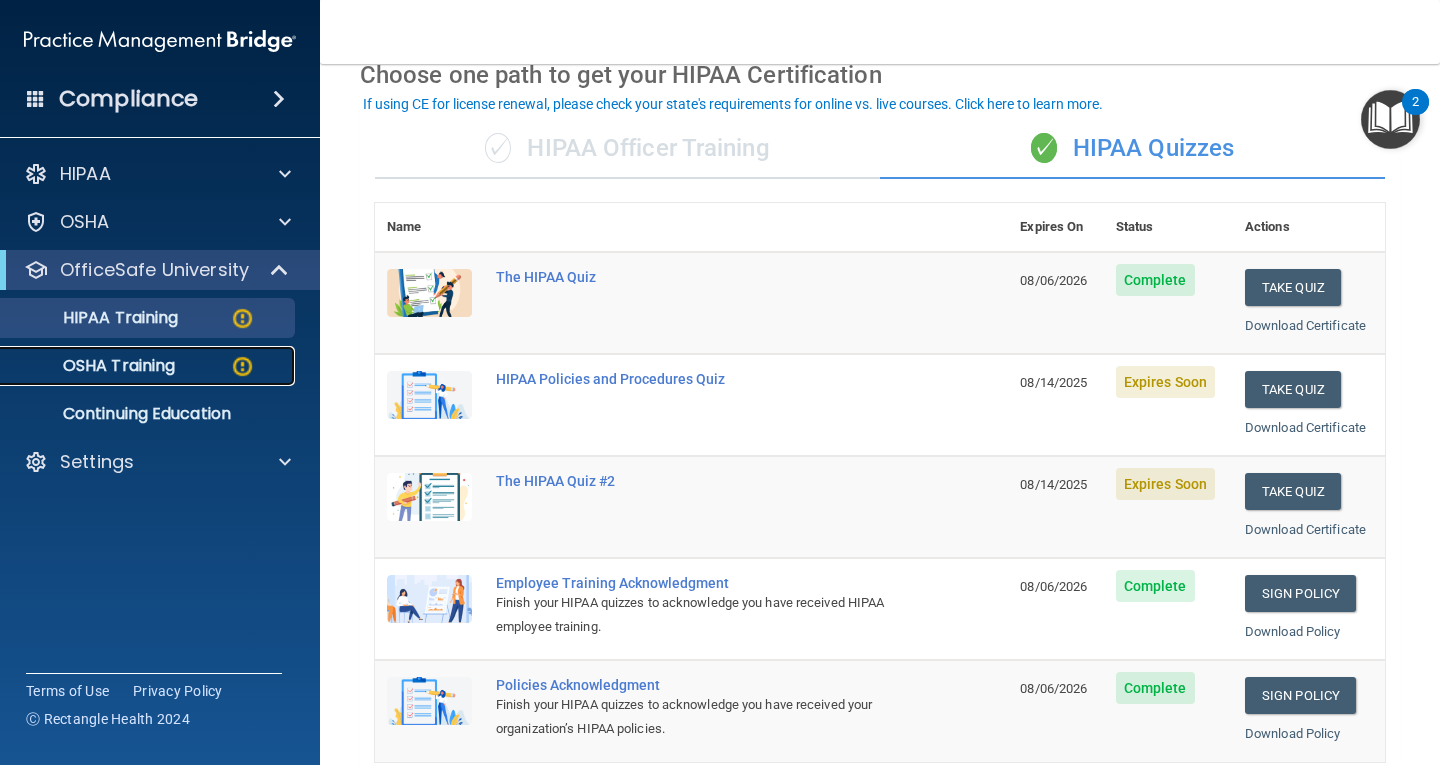 click on "OSHA Training" at bounding box center [149, 366] 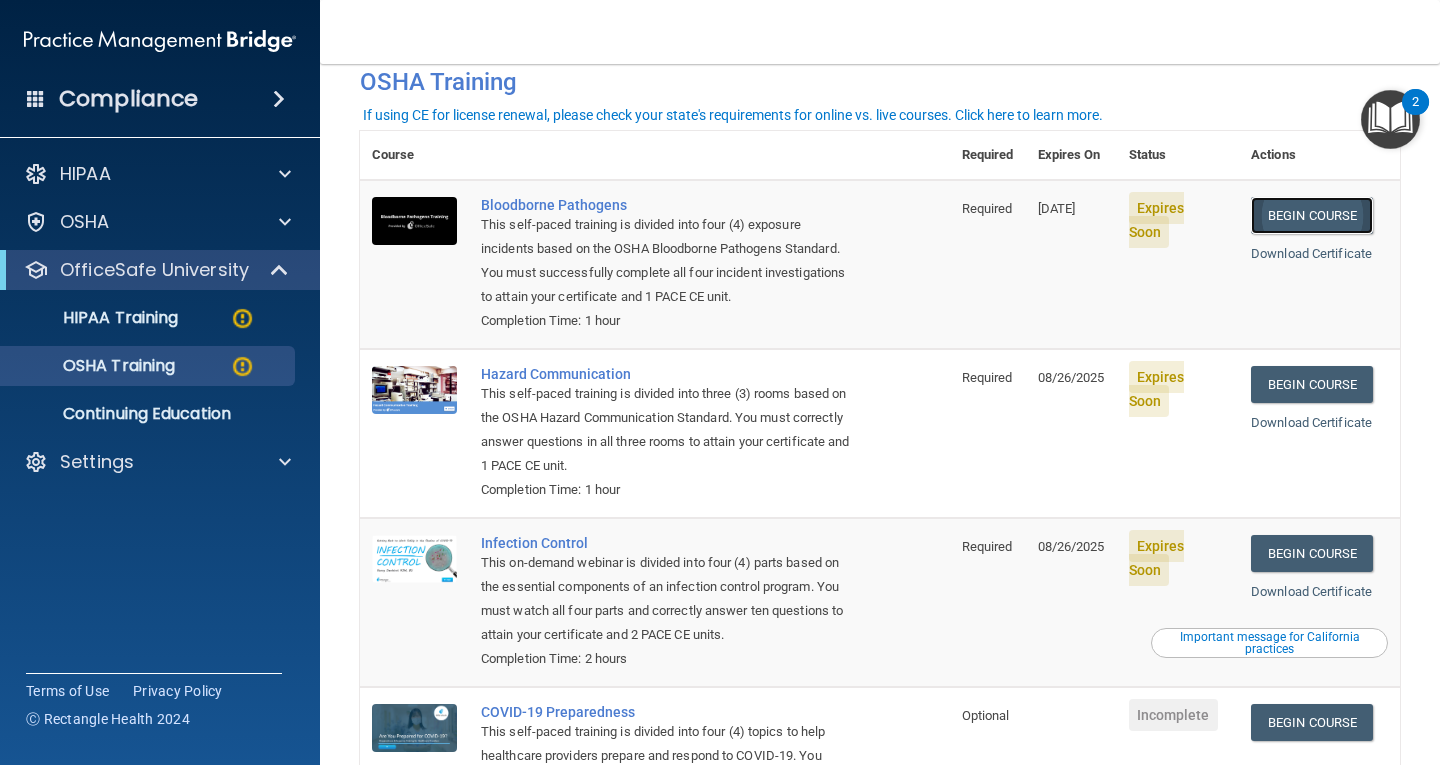 click on "Begin Course" at bounding box center (1312, 215) 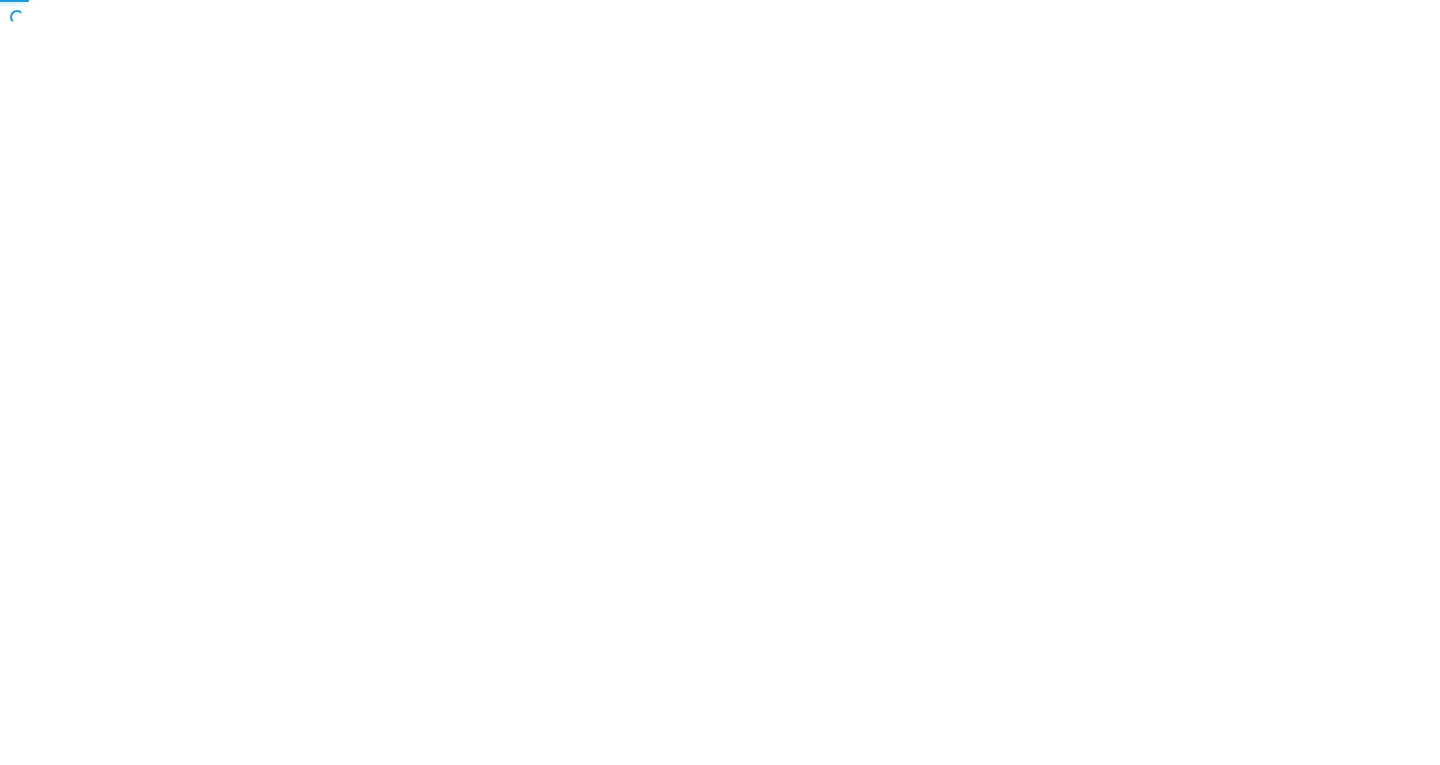 scroll, scrollTop: 0, scrollLeft: 0, axis: both 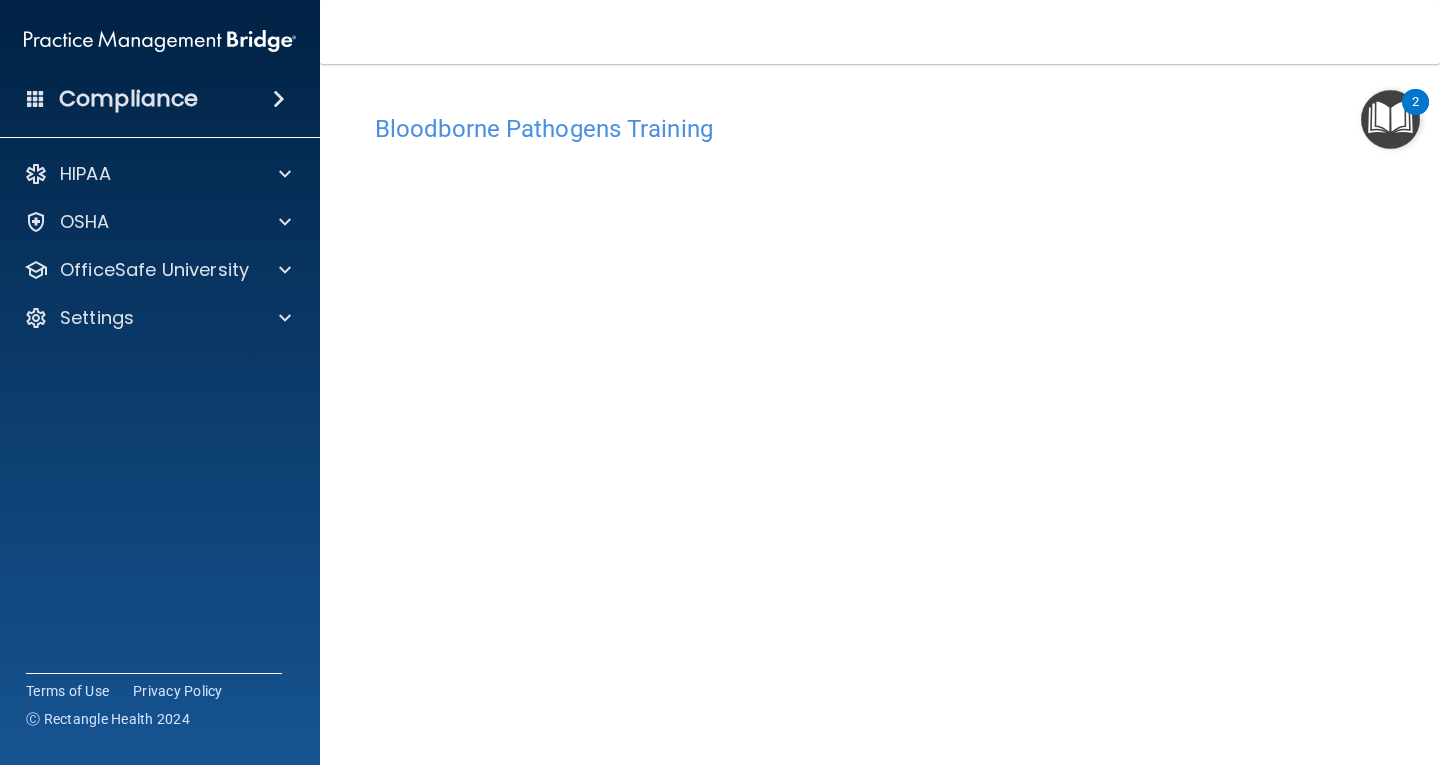 click on "Bloodborne Pathogens Training" at bounding box center [880, 129] 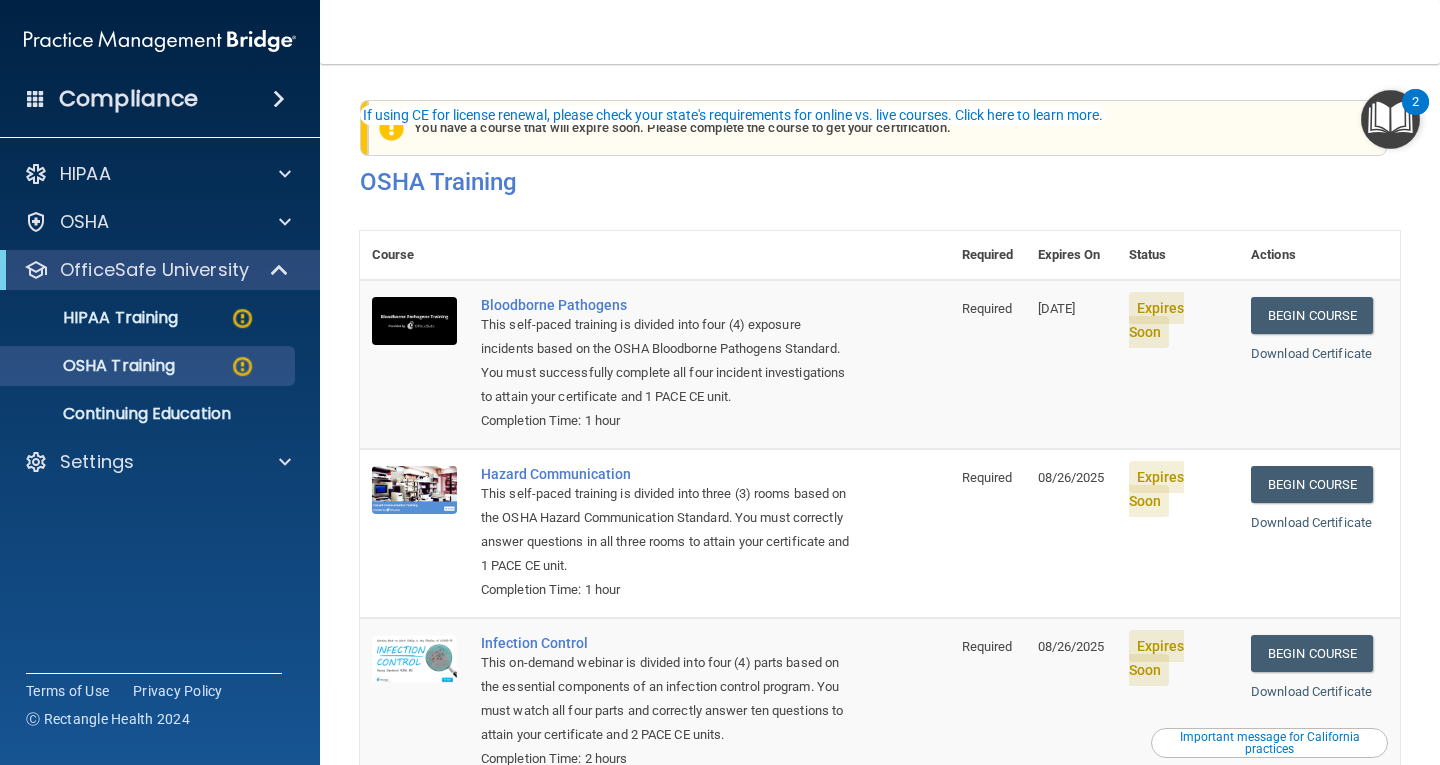 scroll, scrollTop: 0, scrollLeft: 0, axis: both 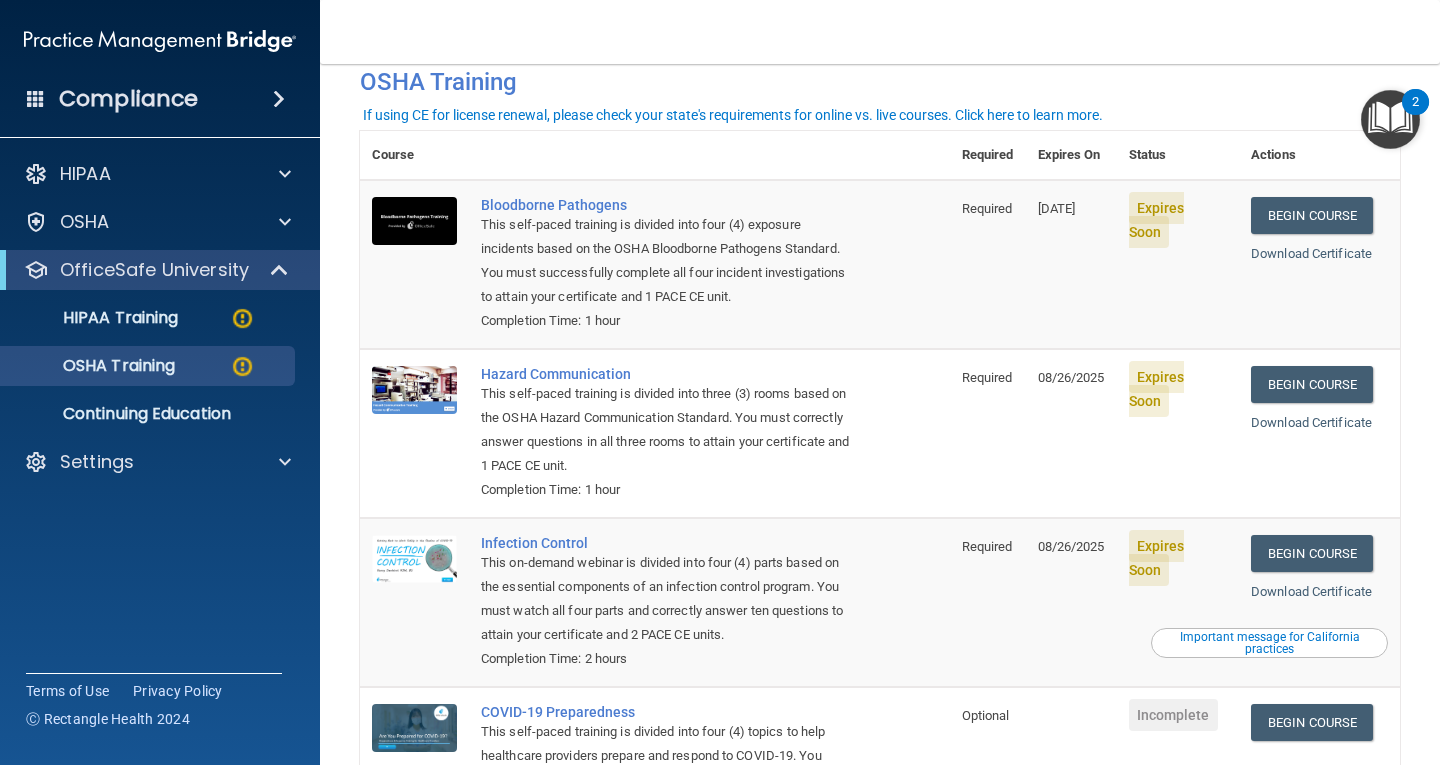 click on "Download Certificate" at bounding box center (1319, 254) 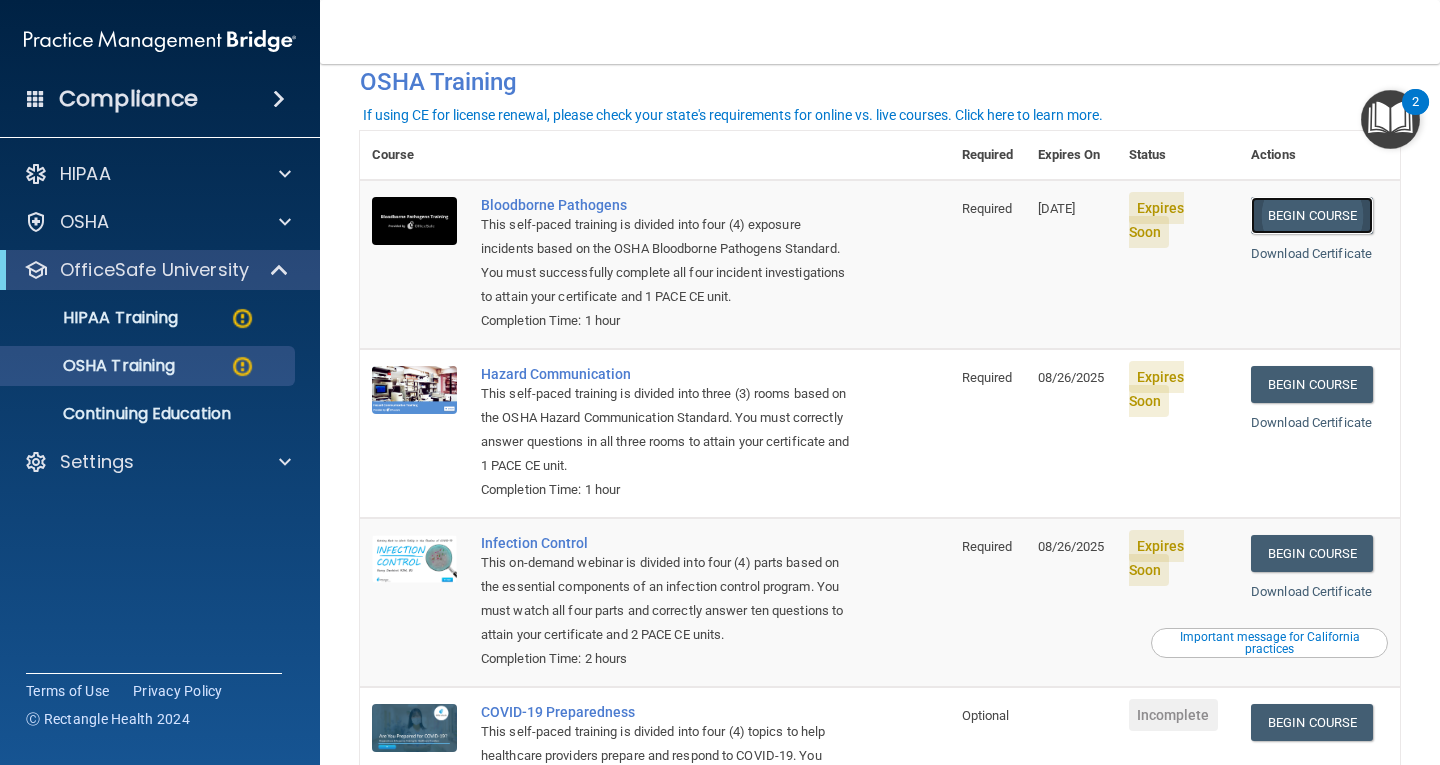 click on "Begin Course" at bounding box center (1312, 215) 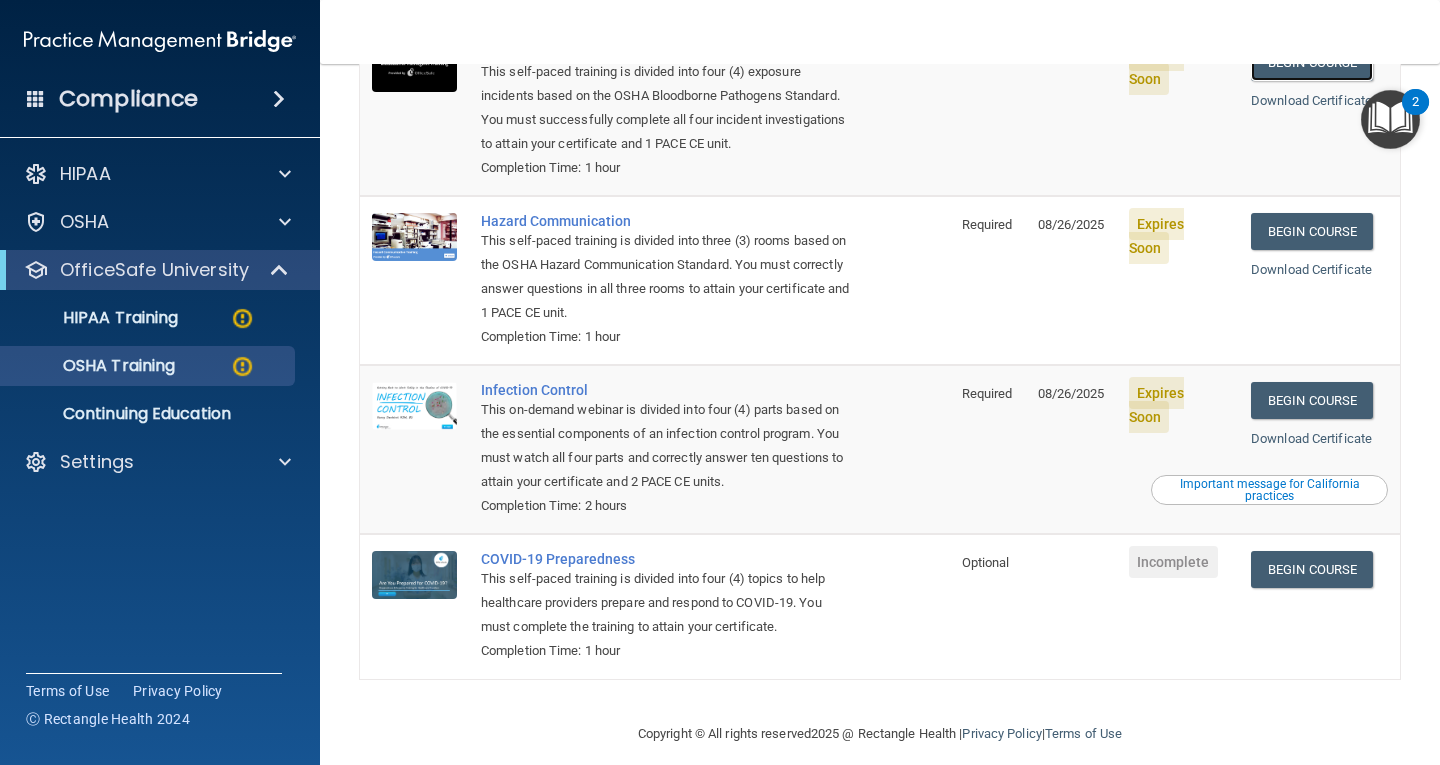 scroll, scrollTop: 299, scrollLeft: 0, axis: vertical 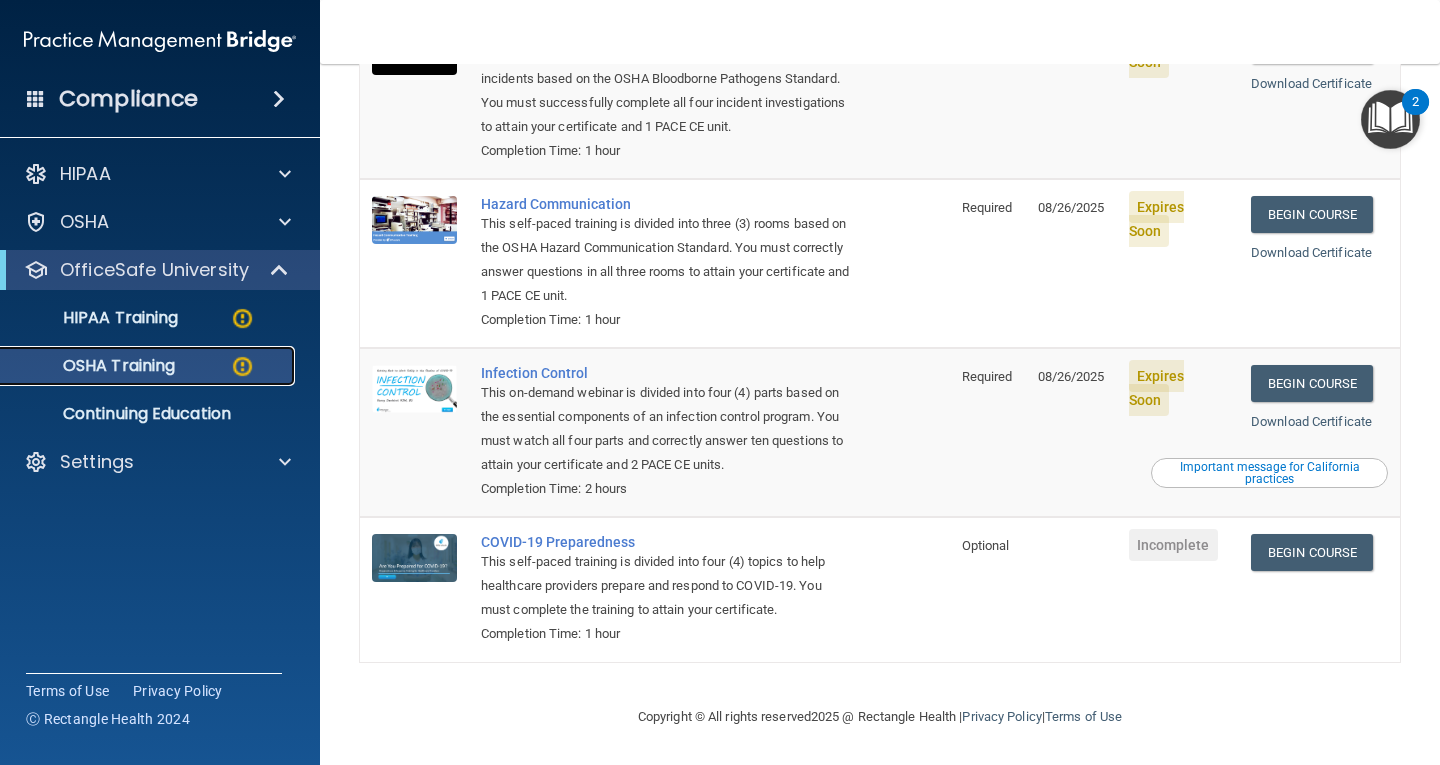 click on "OSHA Training" at bounding box center [137, 366] 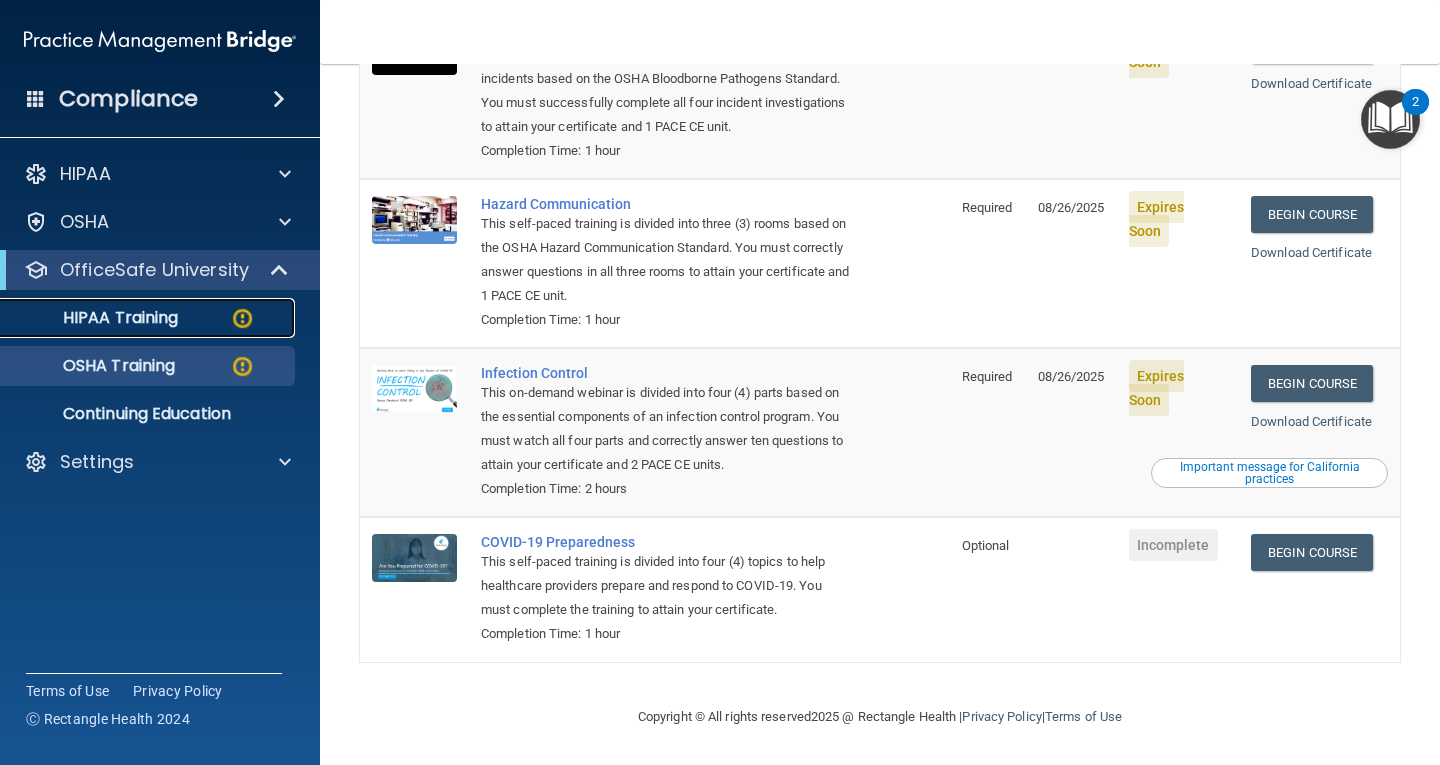 click on "HIPAA Training" at bounding box center (149, 318) 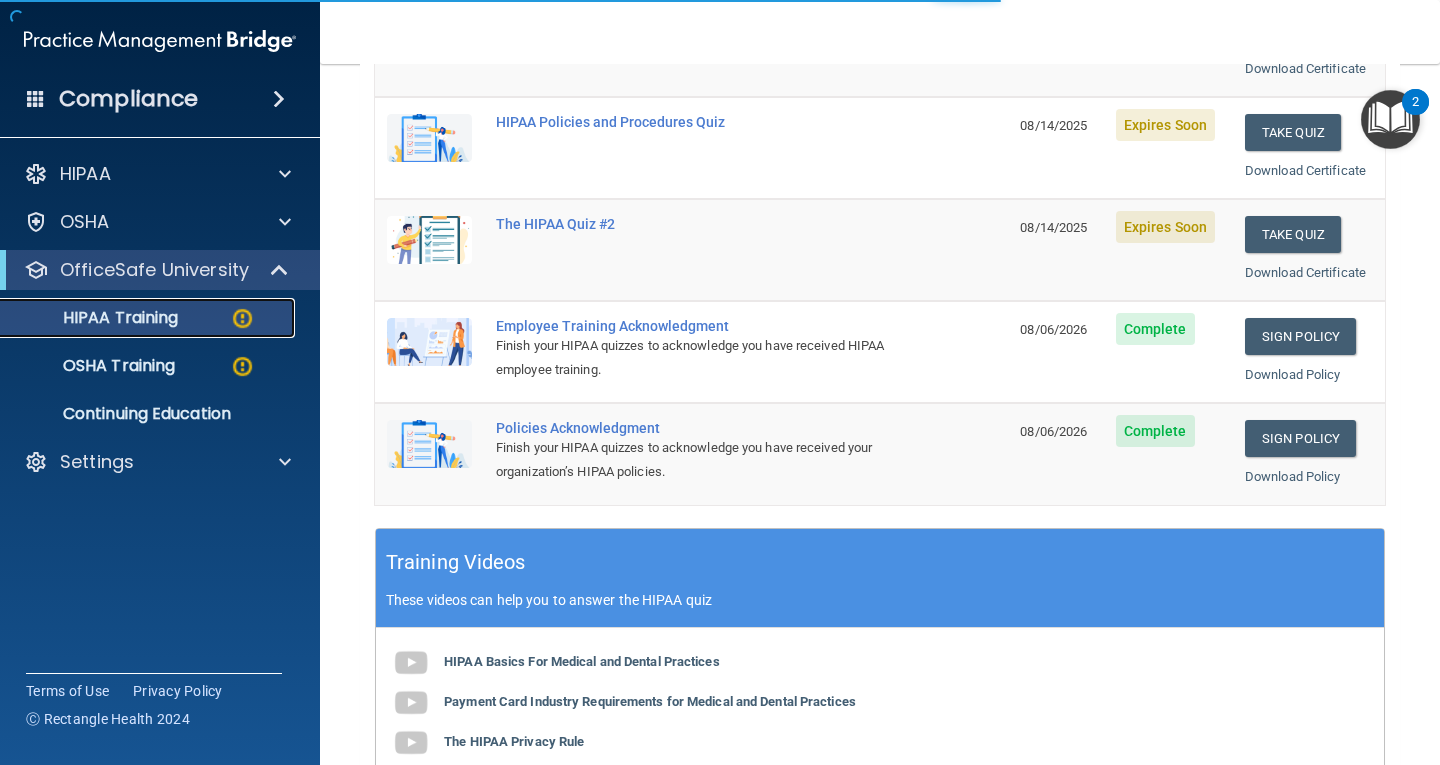 scroll, scrollTop: 400, scrollLeft: 0, axis: vertical 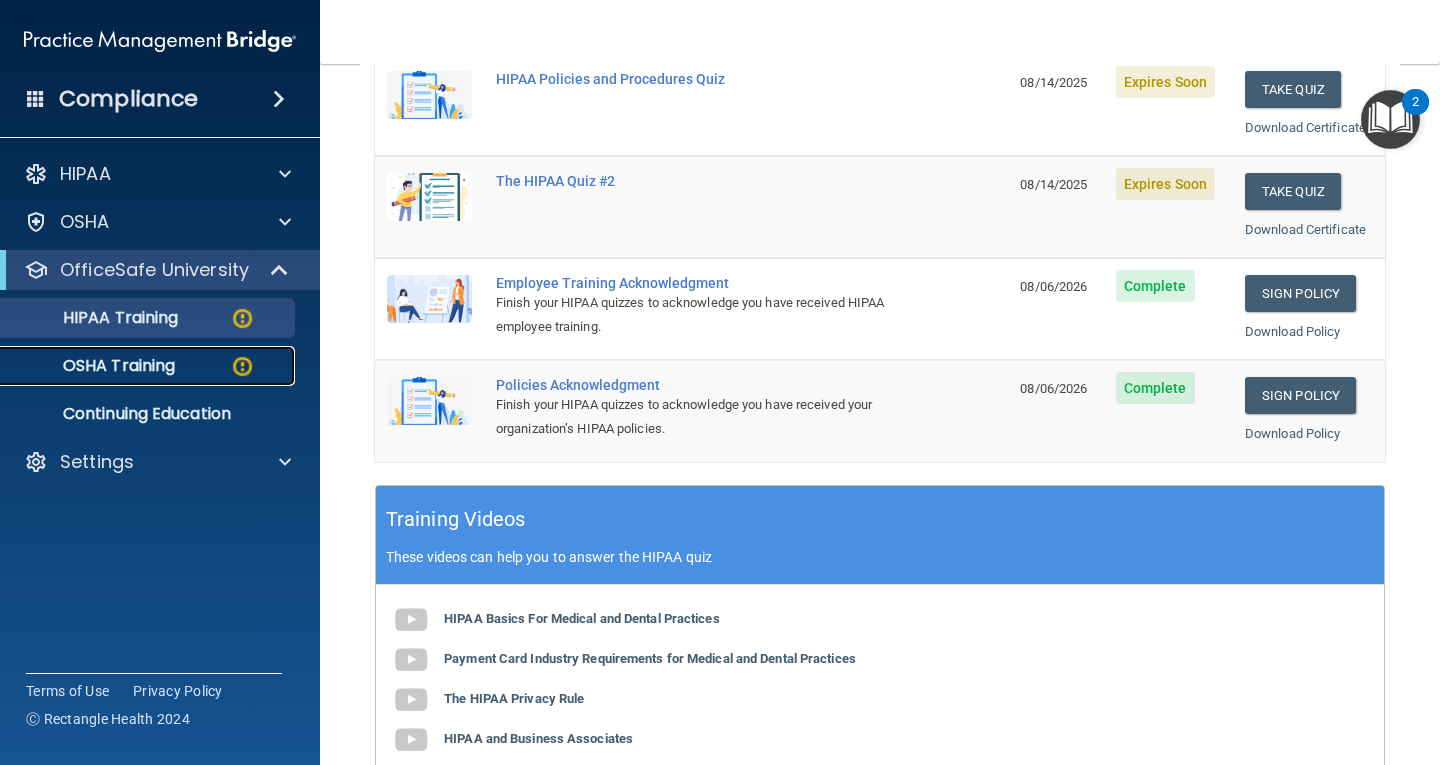 click on "OSHA Training" at bounding box center [137, 366] 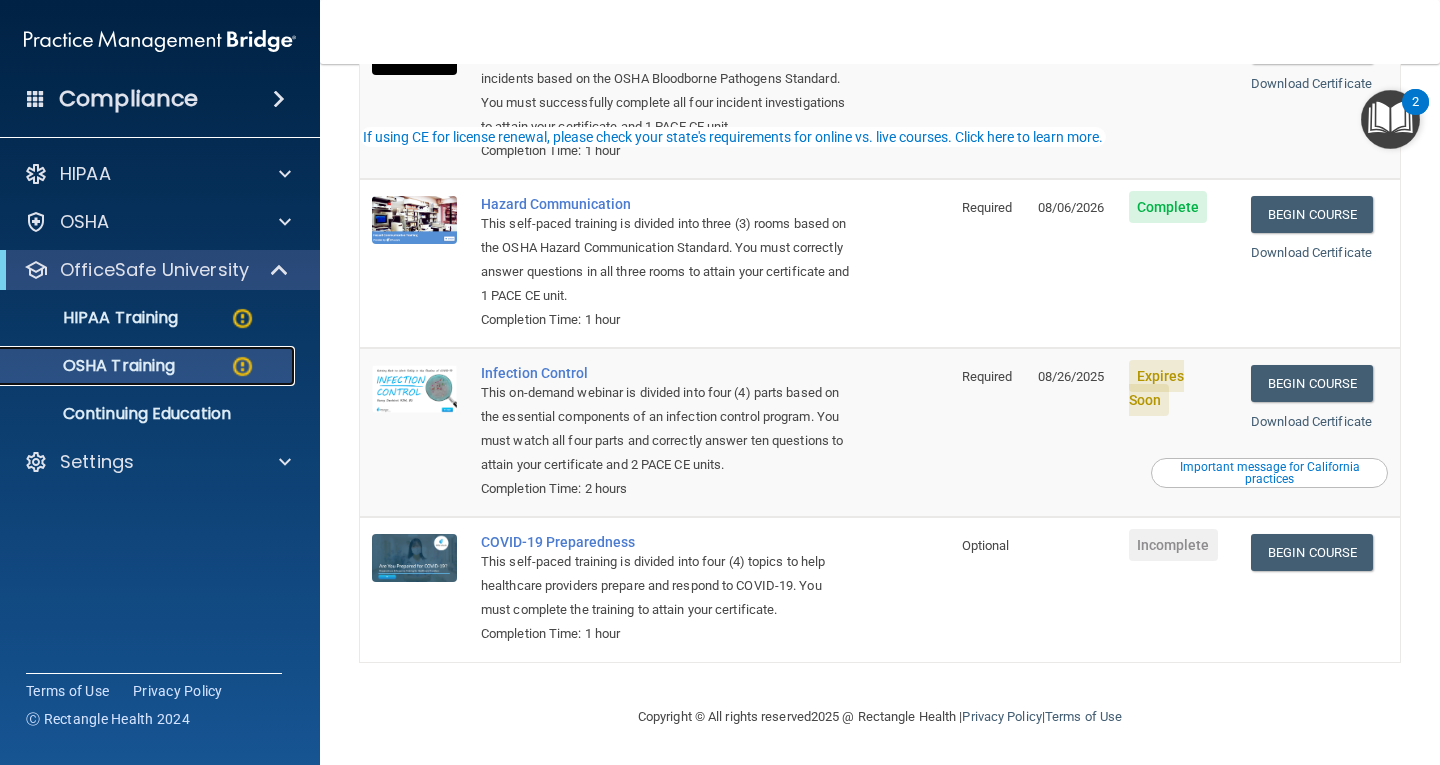 scroll, scrollTop: 299, scrollLeft: 0, axis: vertical 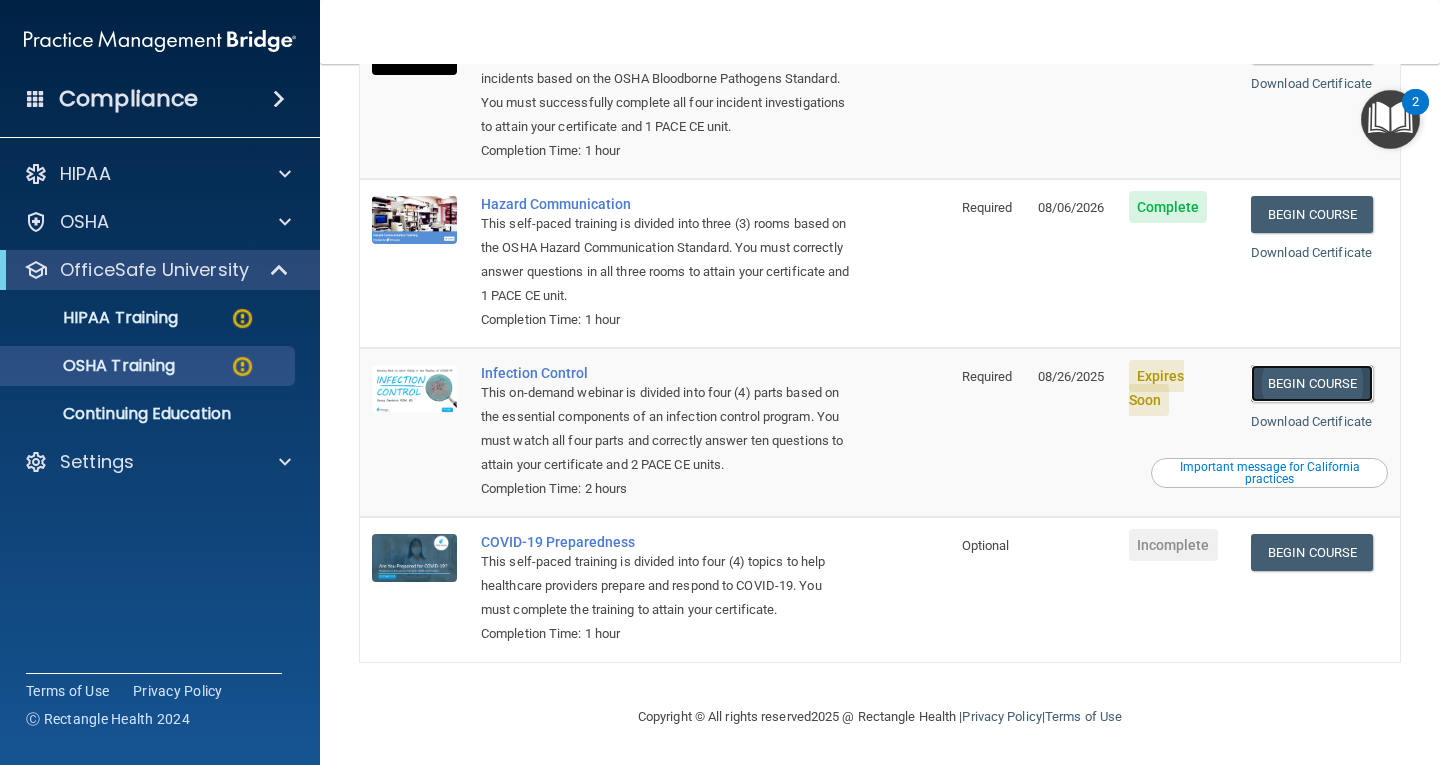 click on "Begin Course" at bounding box center [1312, 383] 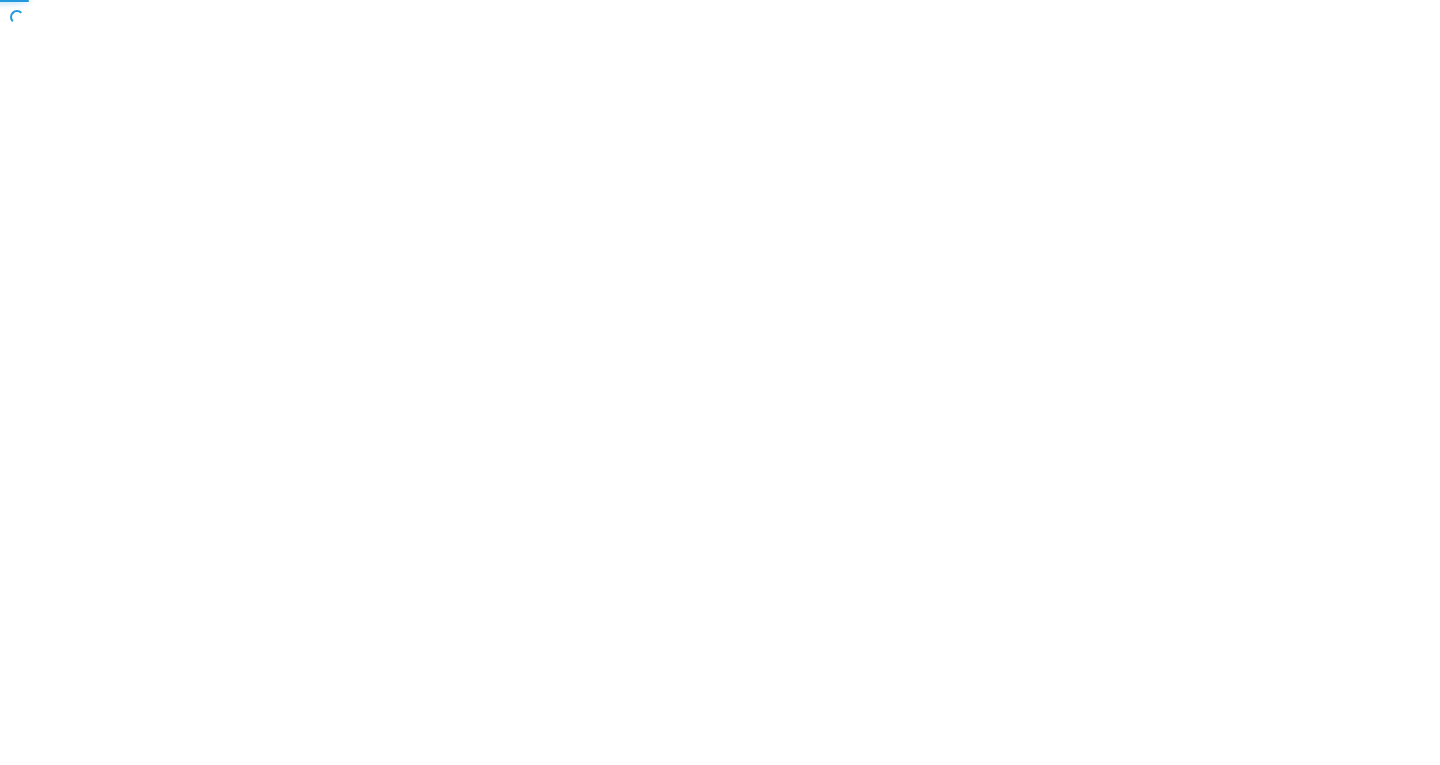 scroll, scrollTop: 0, scrollLeft: 0, axis: both 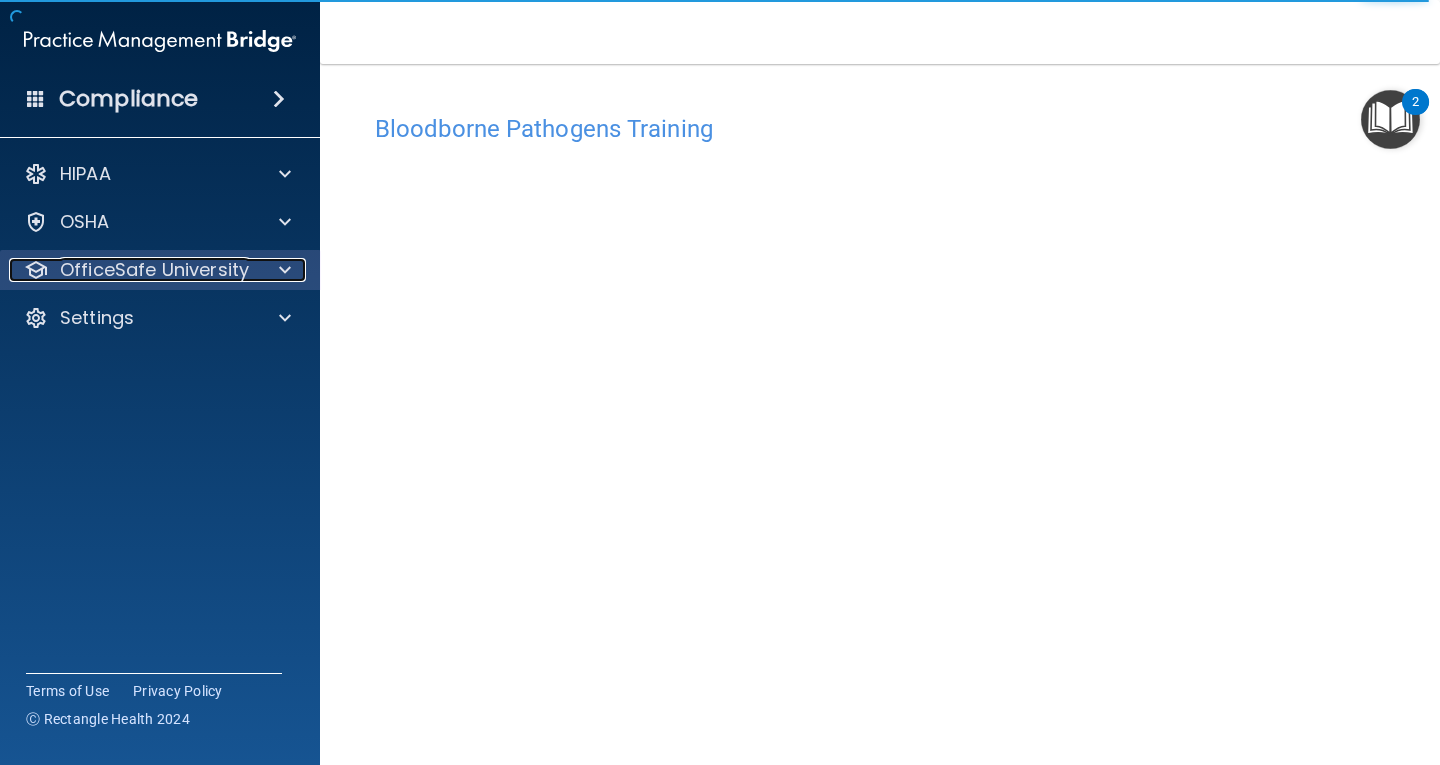 click on "OfficeSafe University" at bounding box center (154, 270) 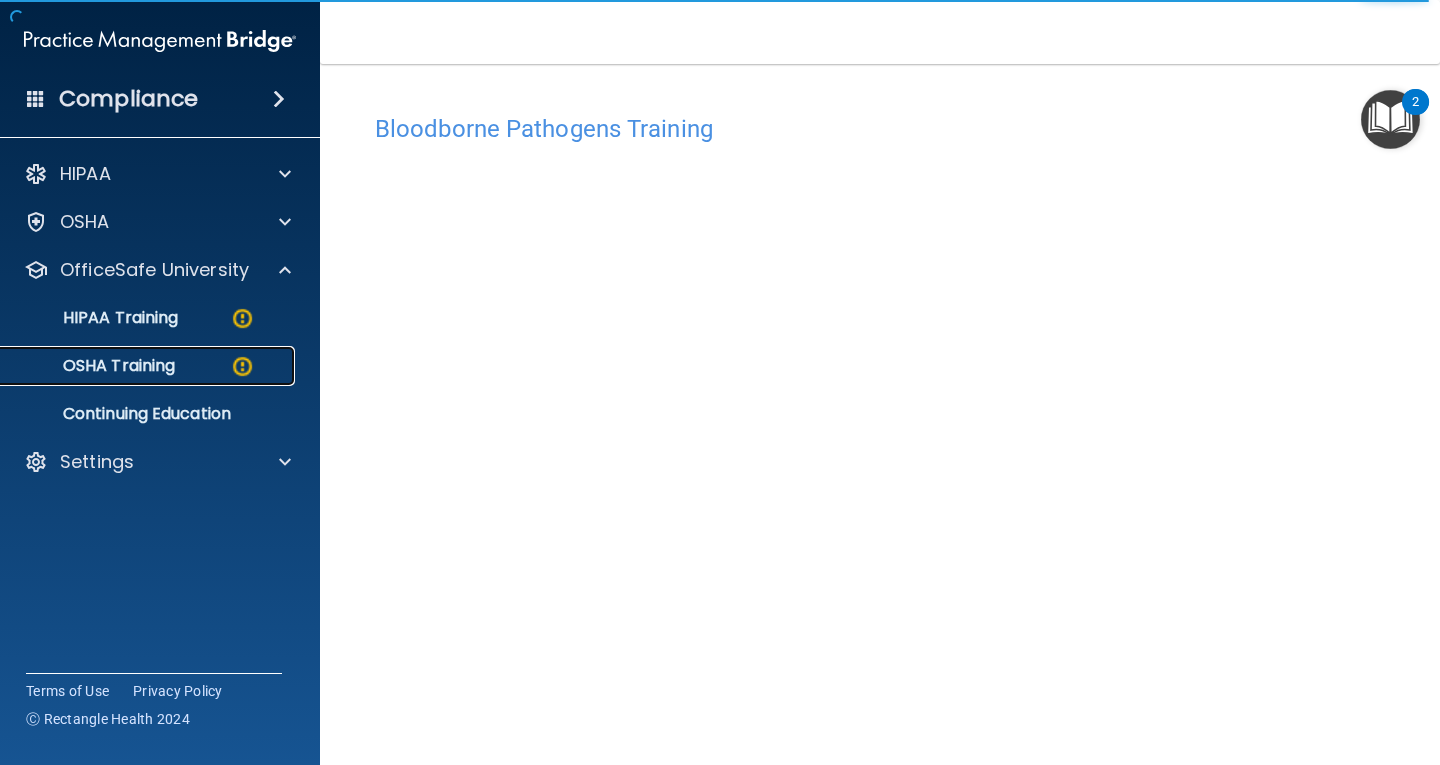 click on "OSHA Training" at bounding box center [149, 366] 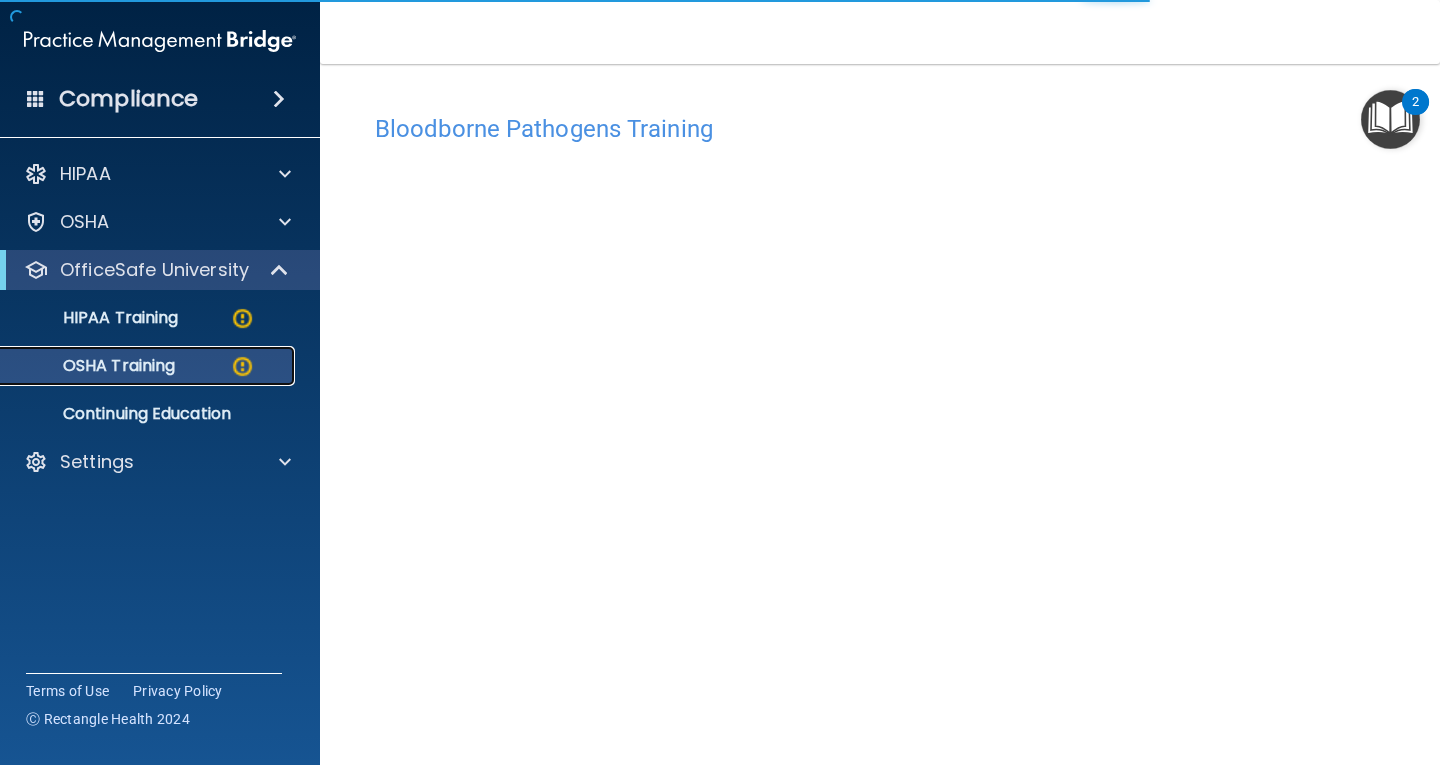click on "OSHA Training" at bounding box center [149, 366] 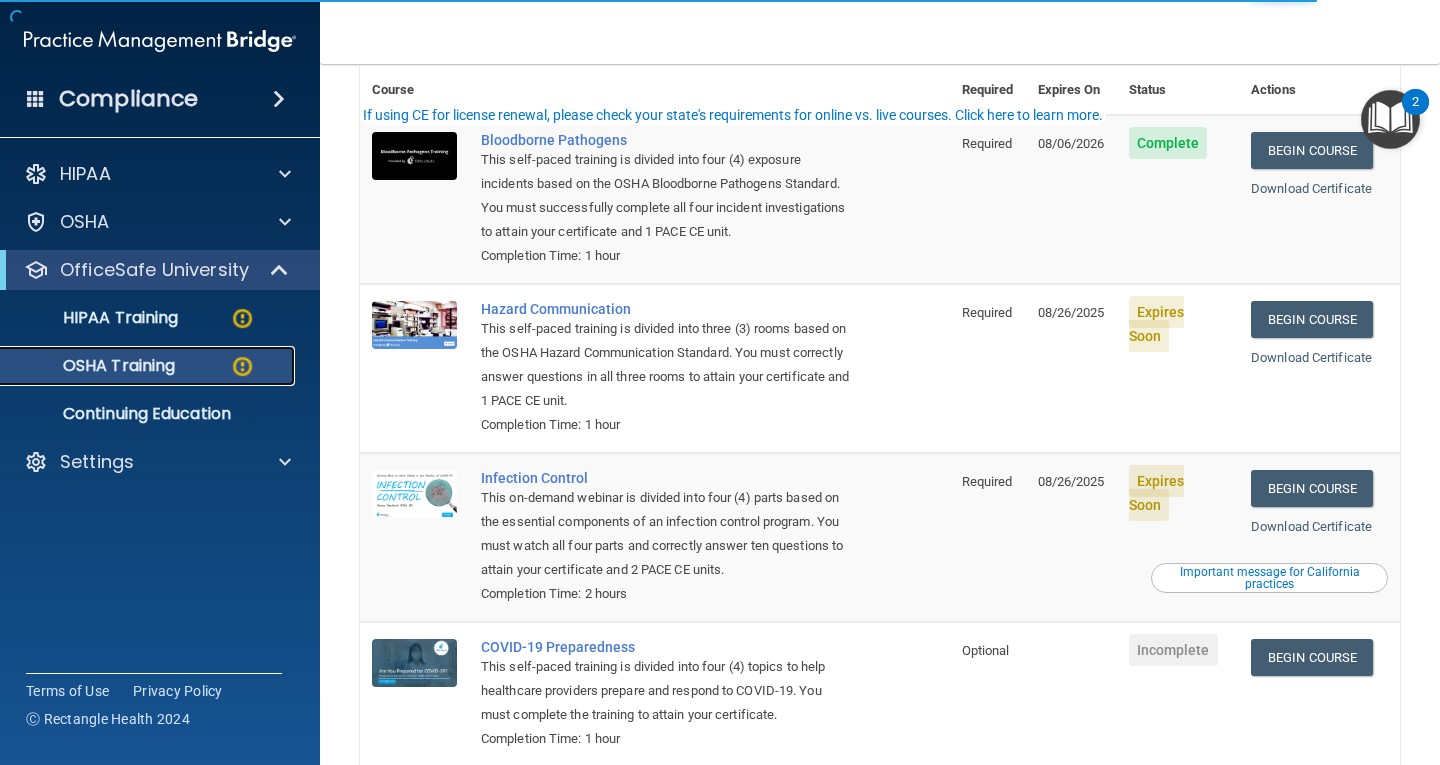 scroll, scrollTop: 200, scrollLeft: 0, axis: vertical 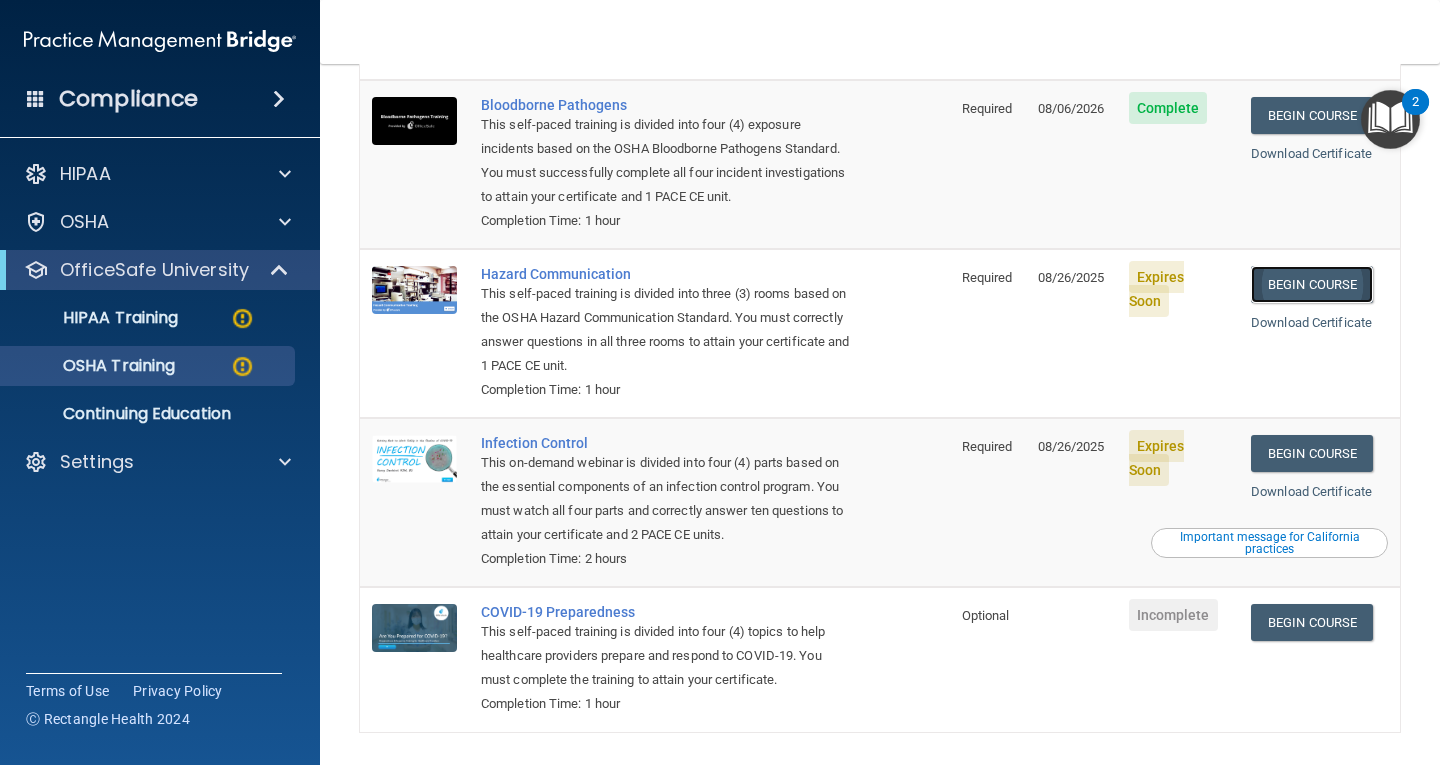 click on "Begin Course" at bounding box center [1312, 284] 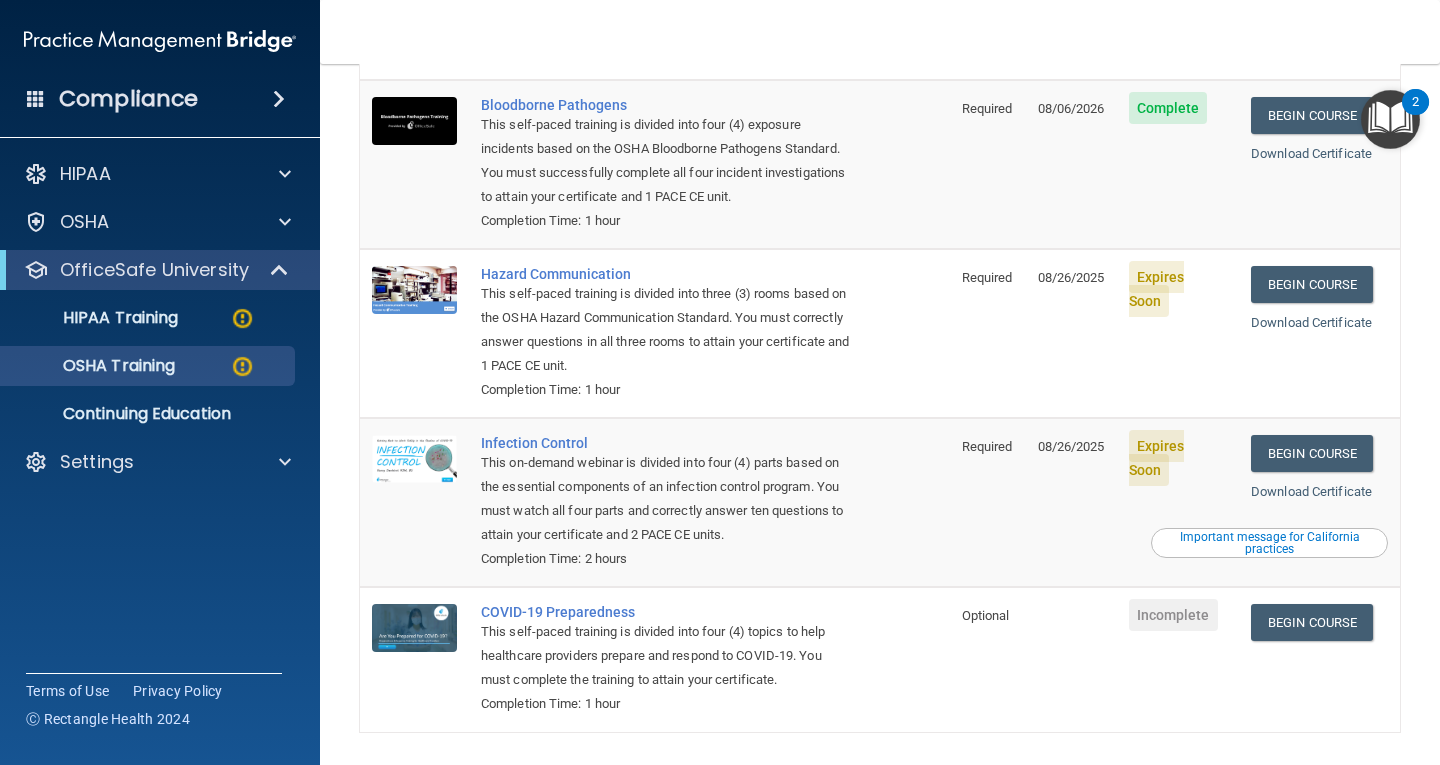 click on "Expires Soon" at bounding box center [1157, 289] 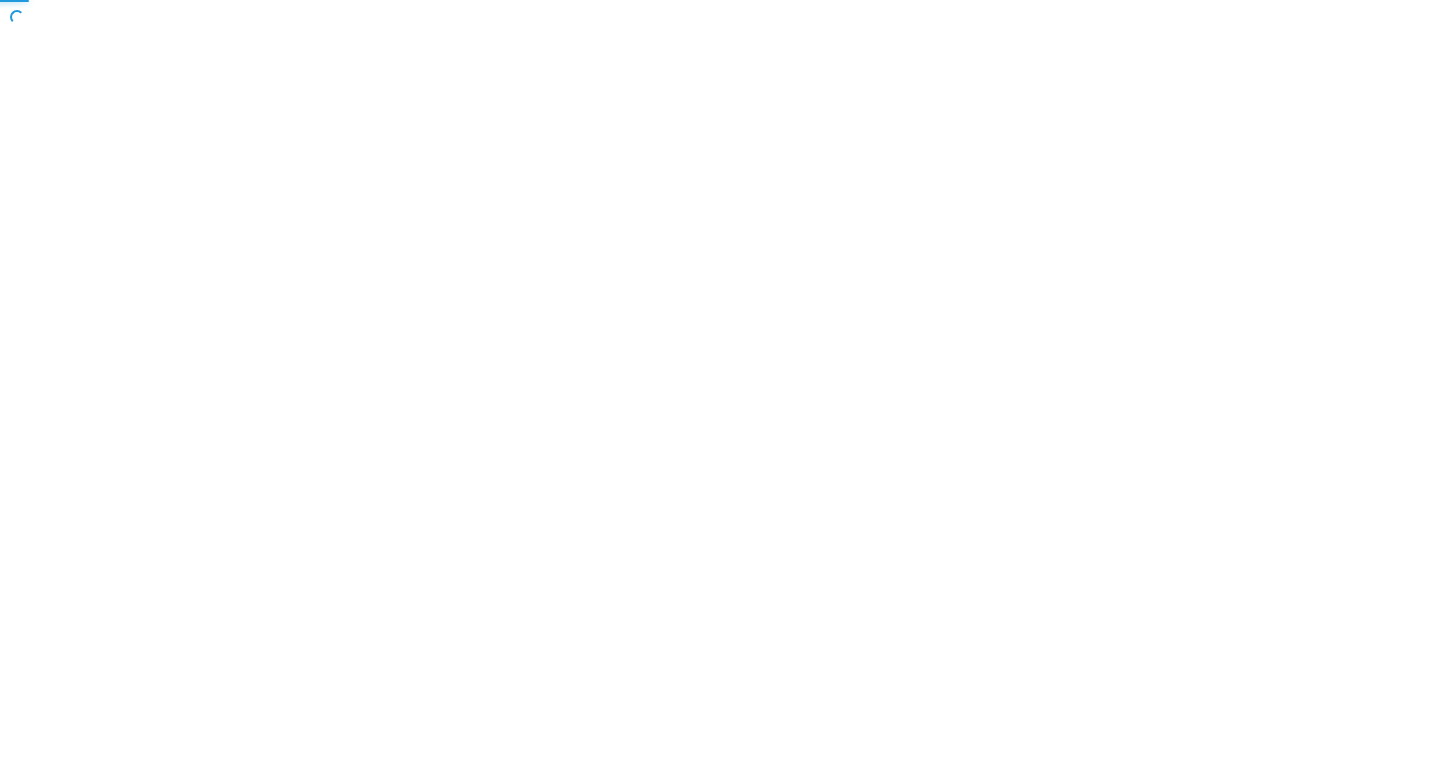 scroll, scrollTop: 0, scrollLeft: 0, axis: both 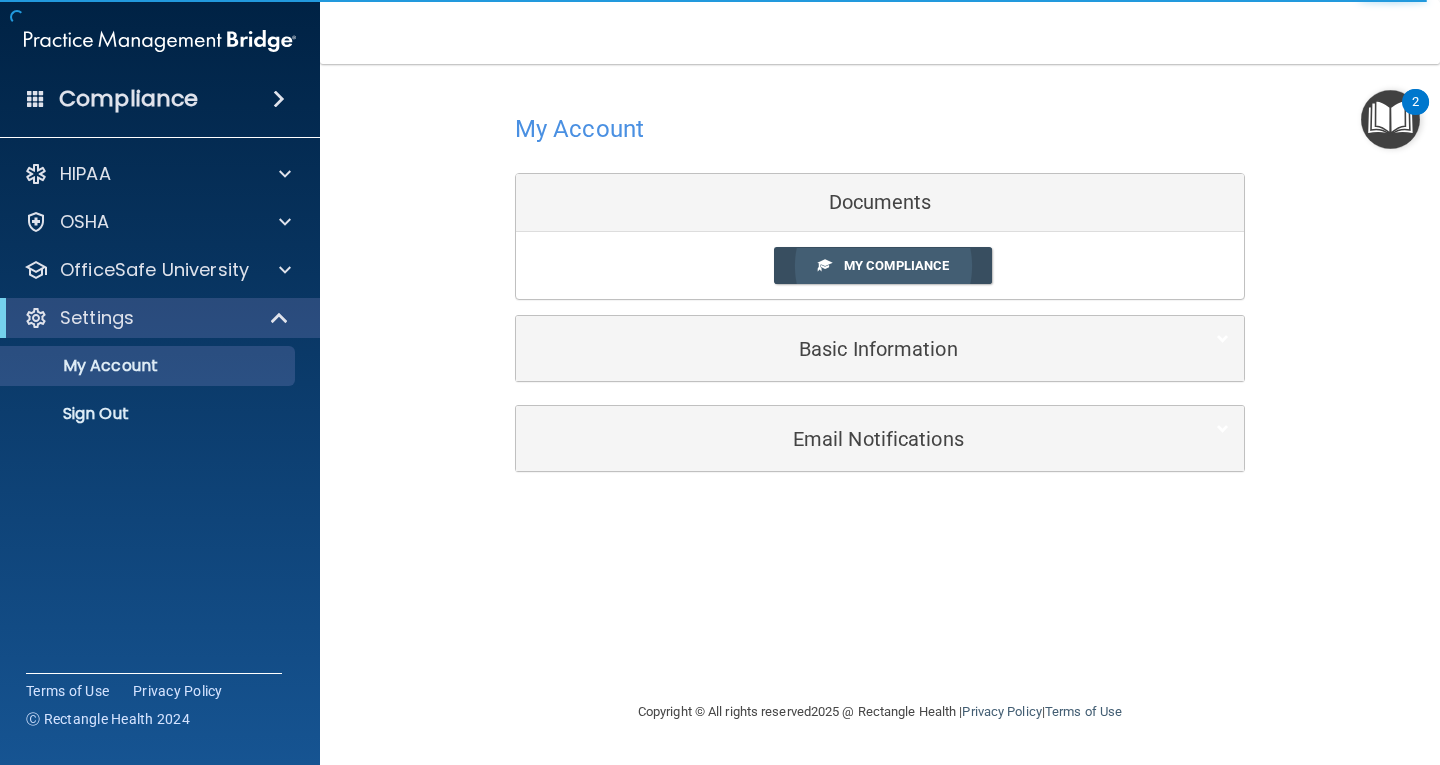 click on "My Compliance" at bounding box center (896, 265) 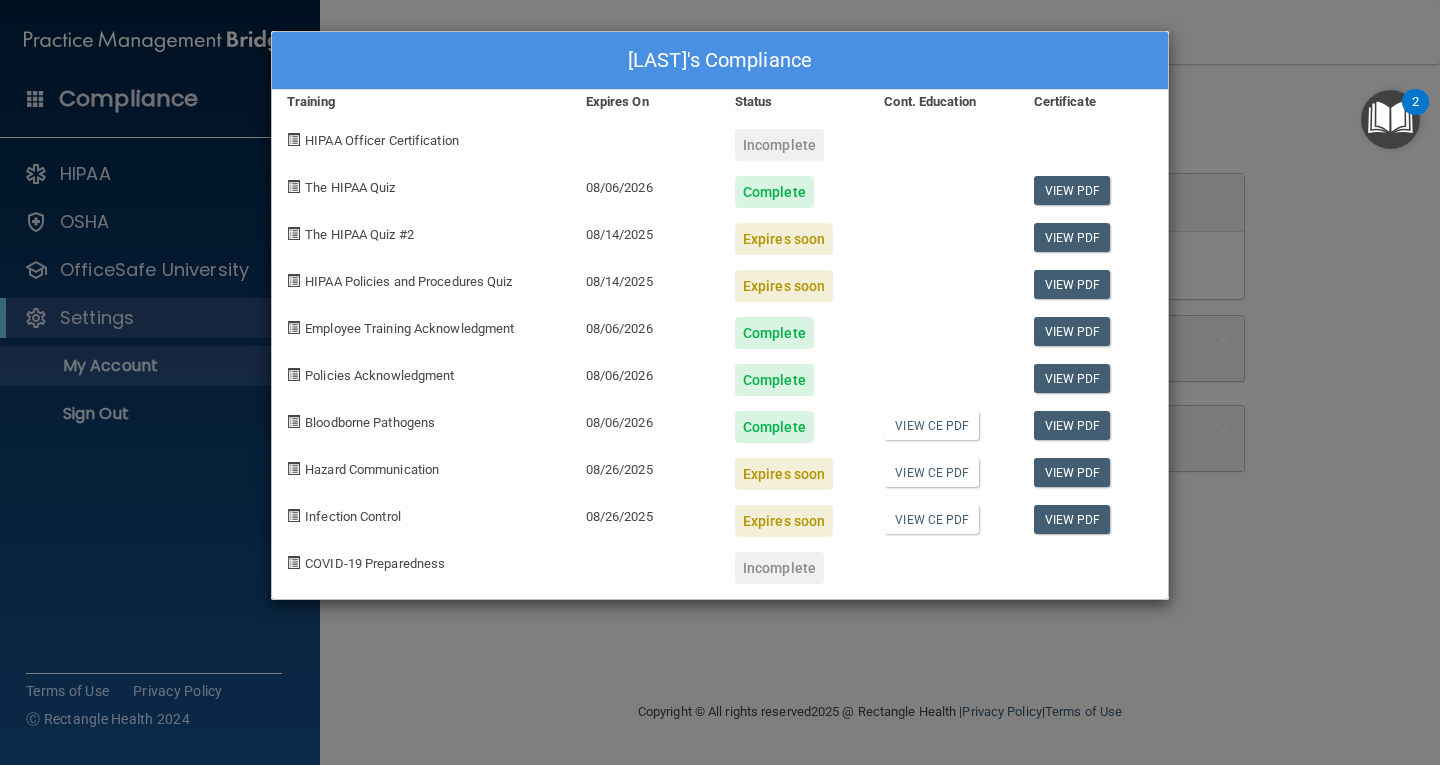 click on "Expires soon" at bounding box center (784, 474) 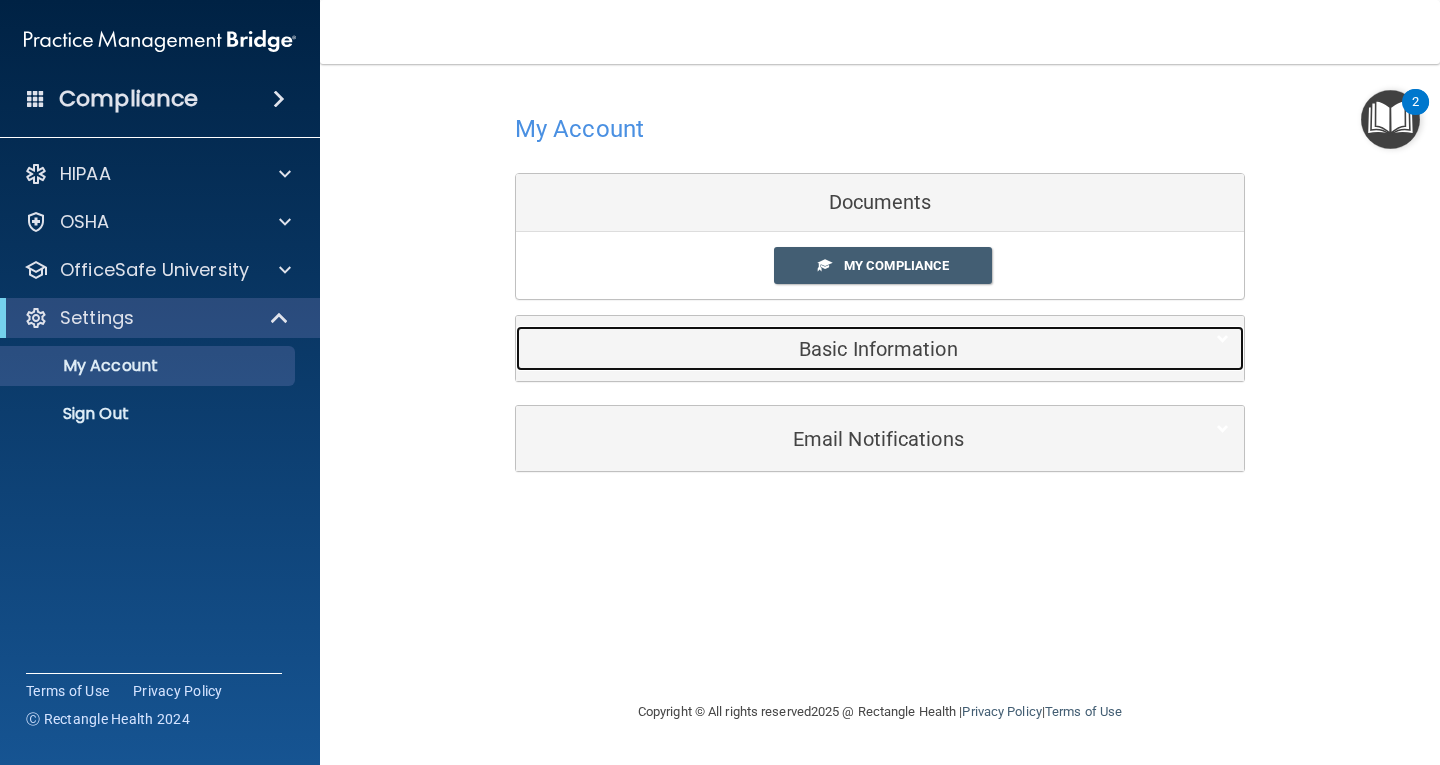 click on "Basic Information" at bounding box center [849, 349] 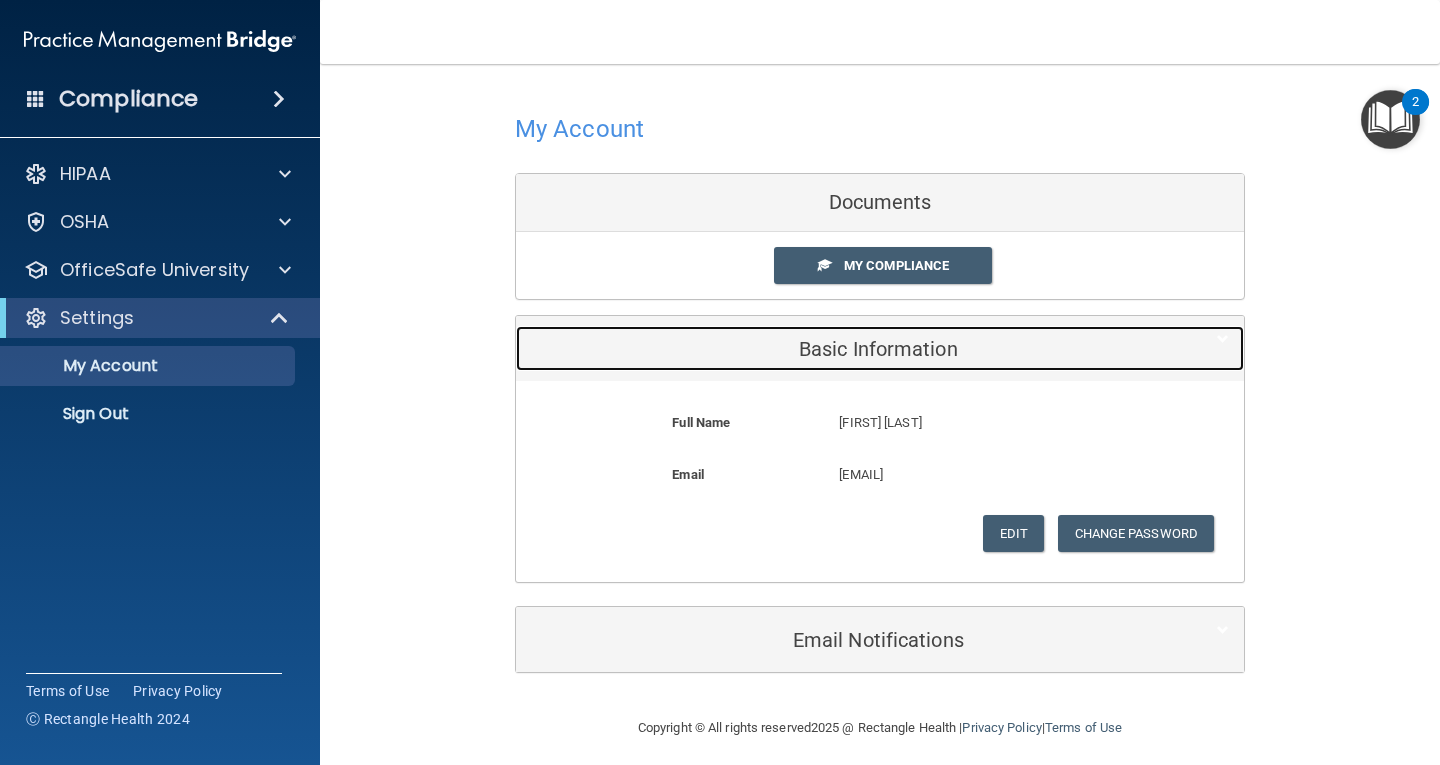 click on "Basic Information" at bounding box center (849, 349) 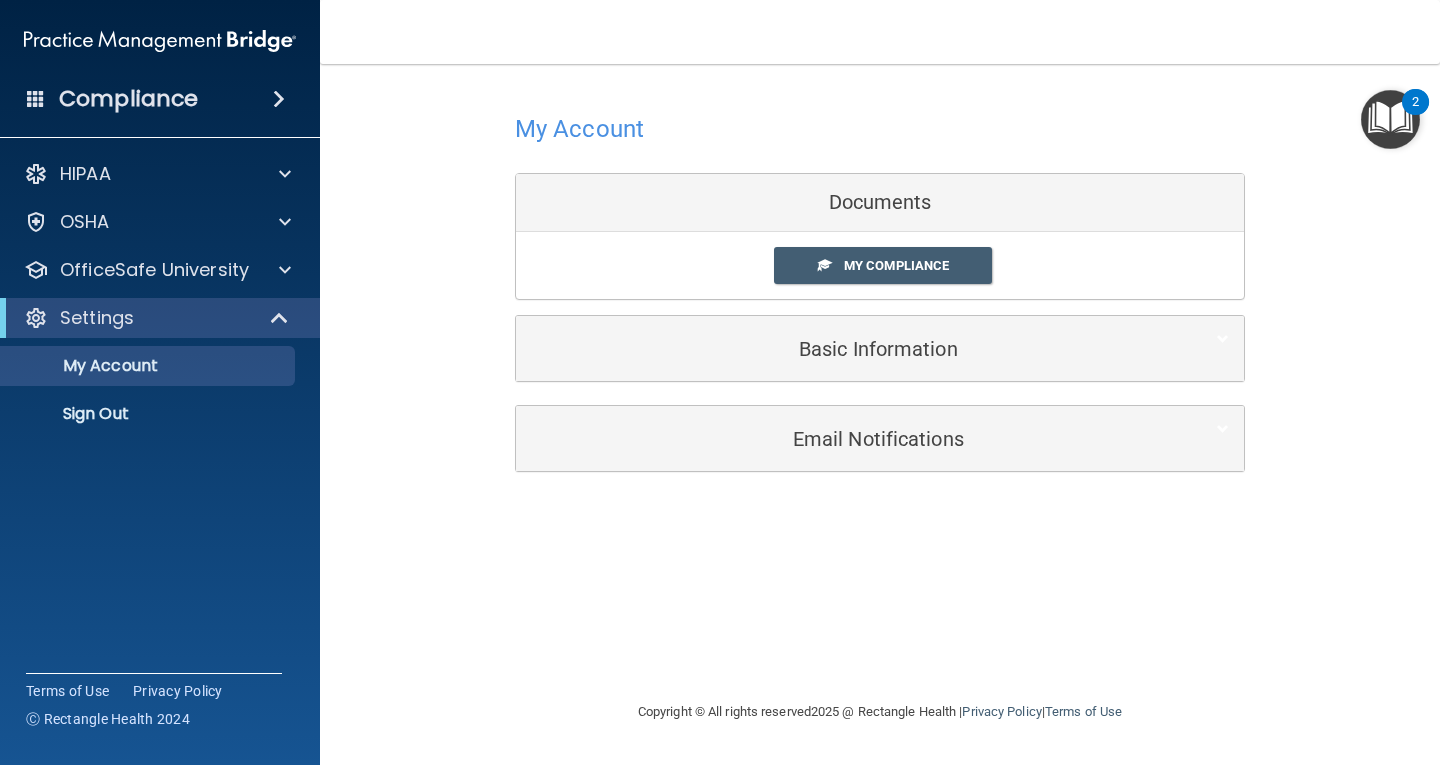 click on "Documents" at bounding box center [880, 203] 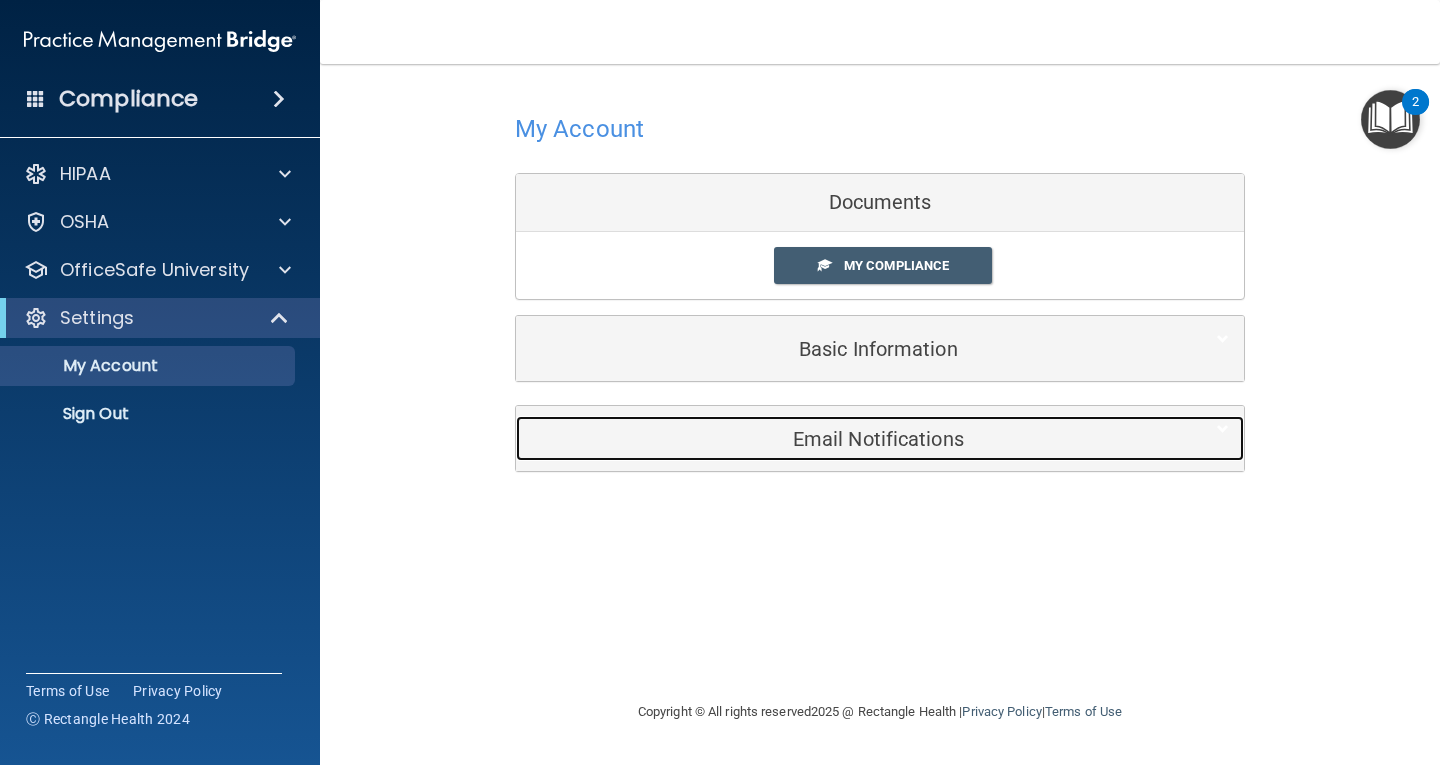 click on "Email Notifications" at bounding box center [849, 439] 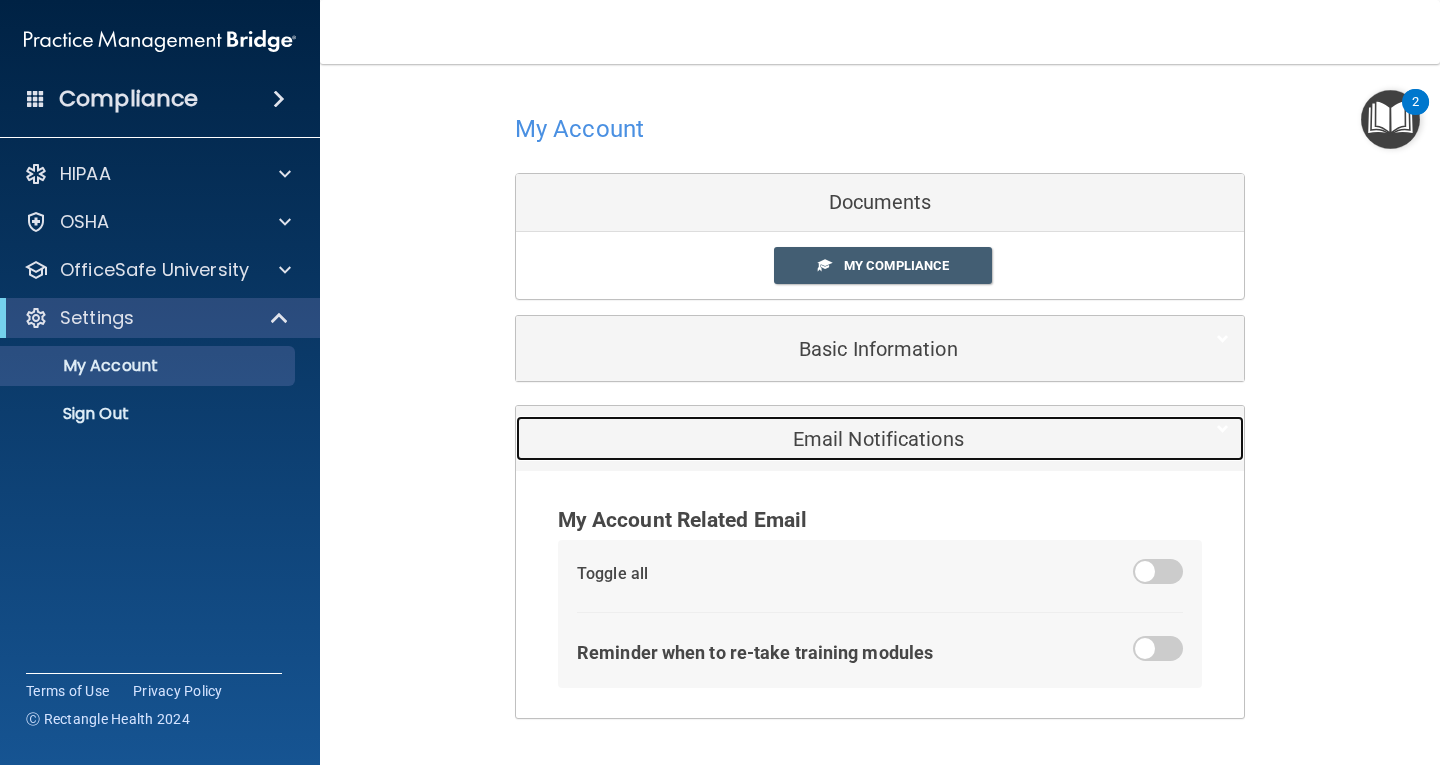 click on "Email Notifications" at bounding box center (849, 439) 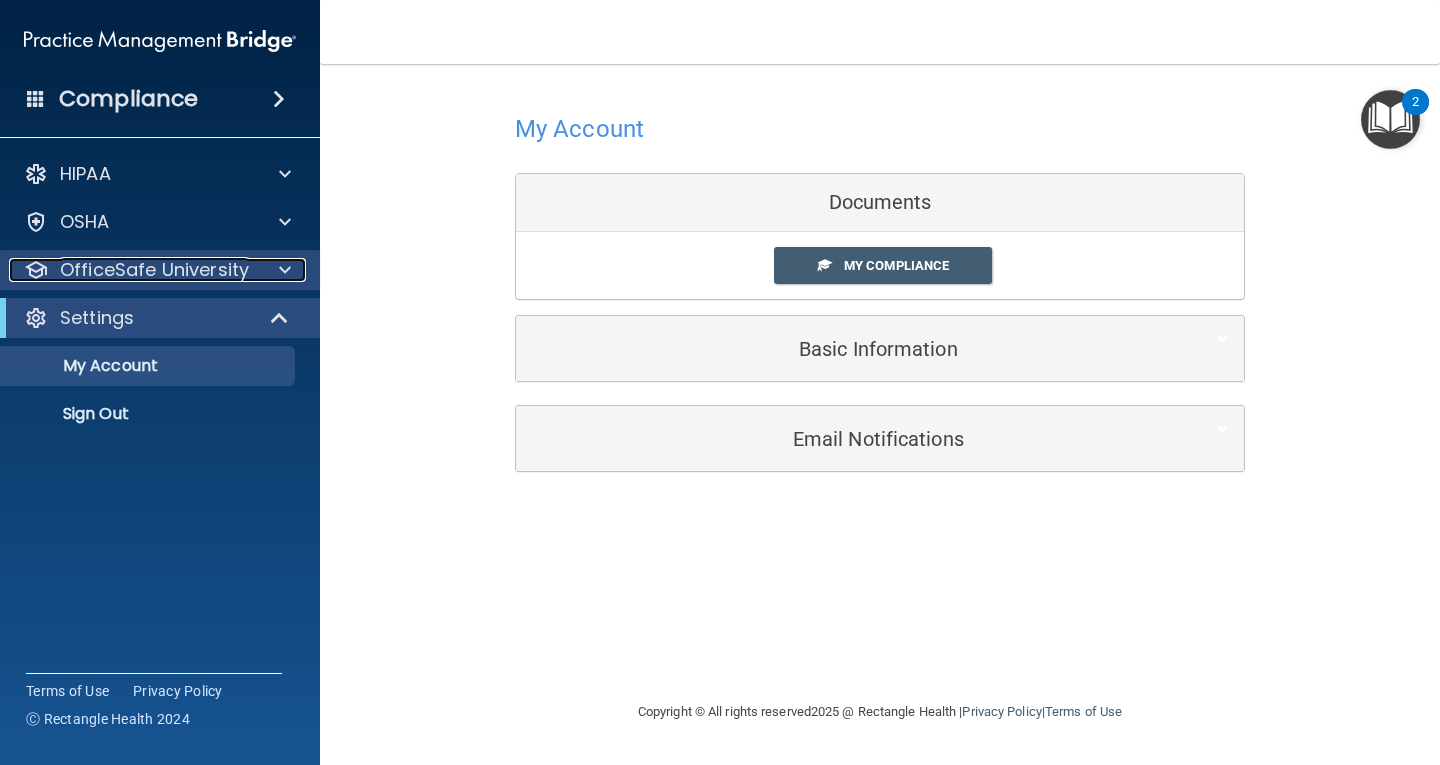 click on "OfficeSafe University" at bounding box center [154, 270] 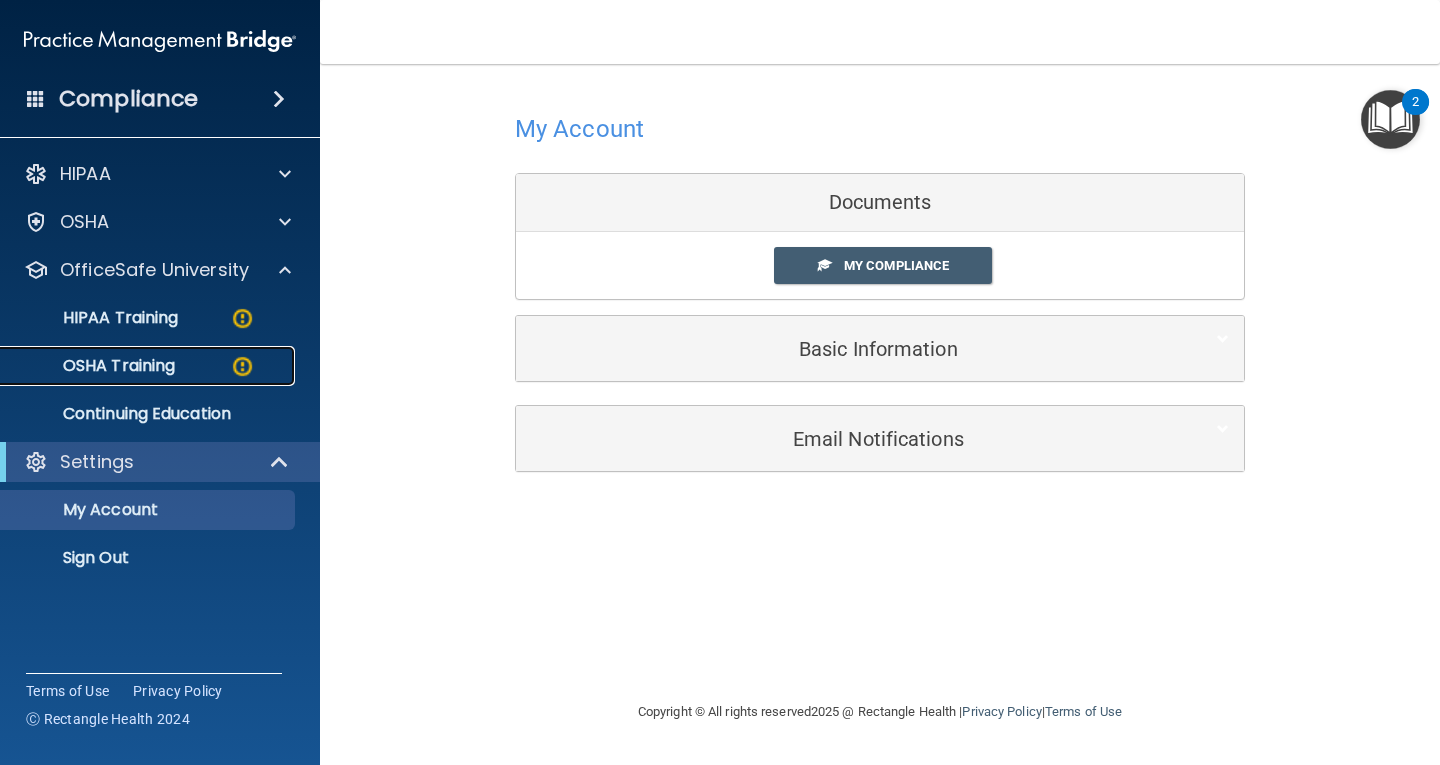 click on "OSHA Training" at bounding box center (94, 366) 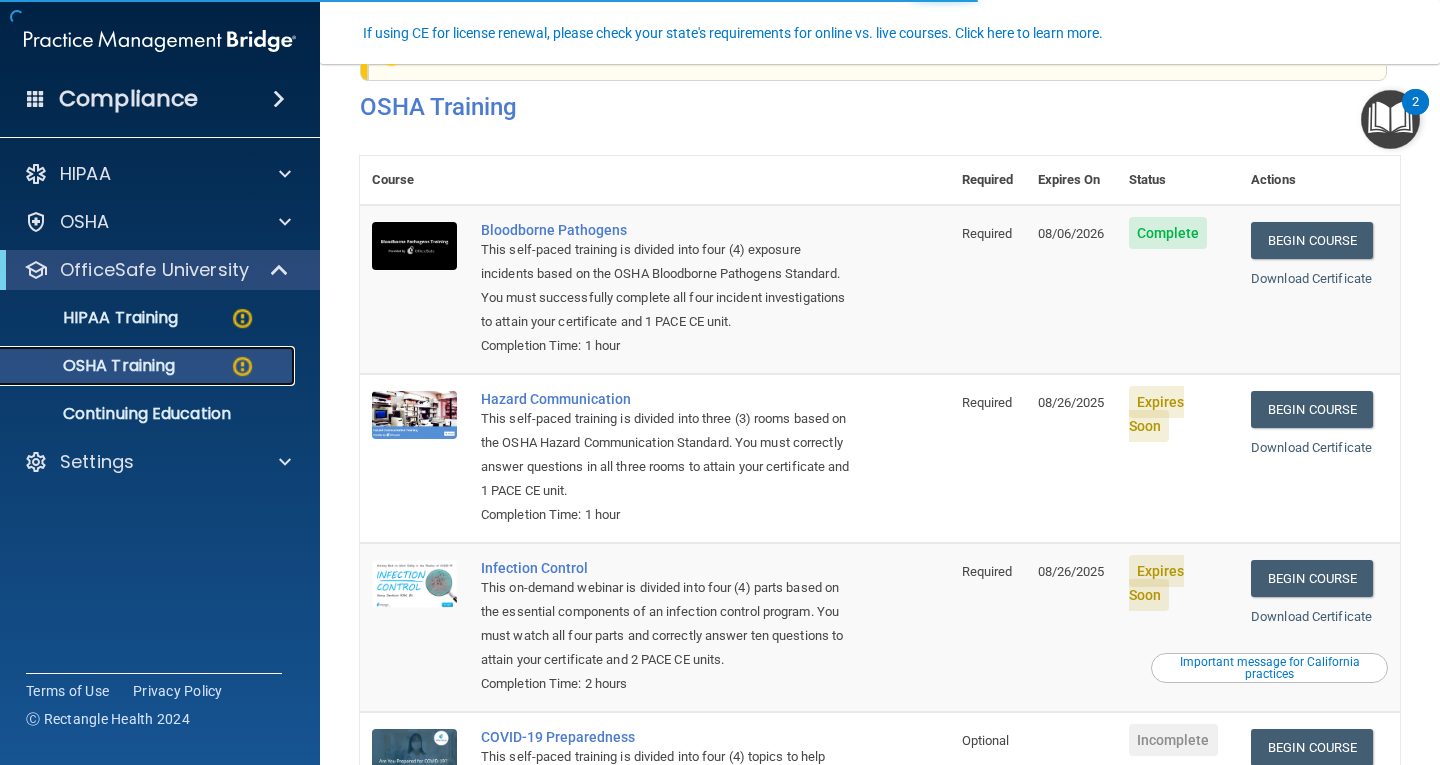 scroll, scrollTop: 299, scrollLeft: 0, axis: vertical 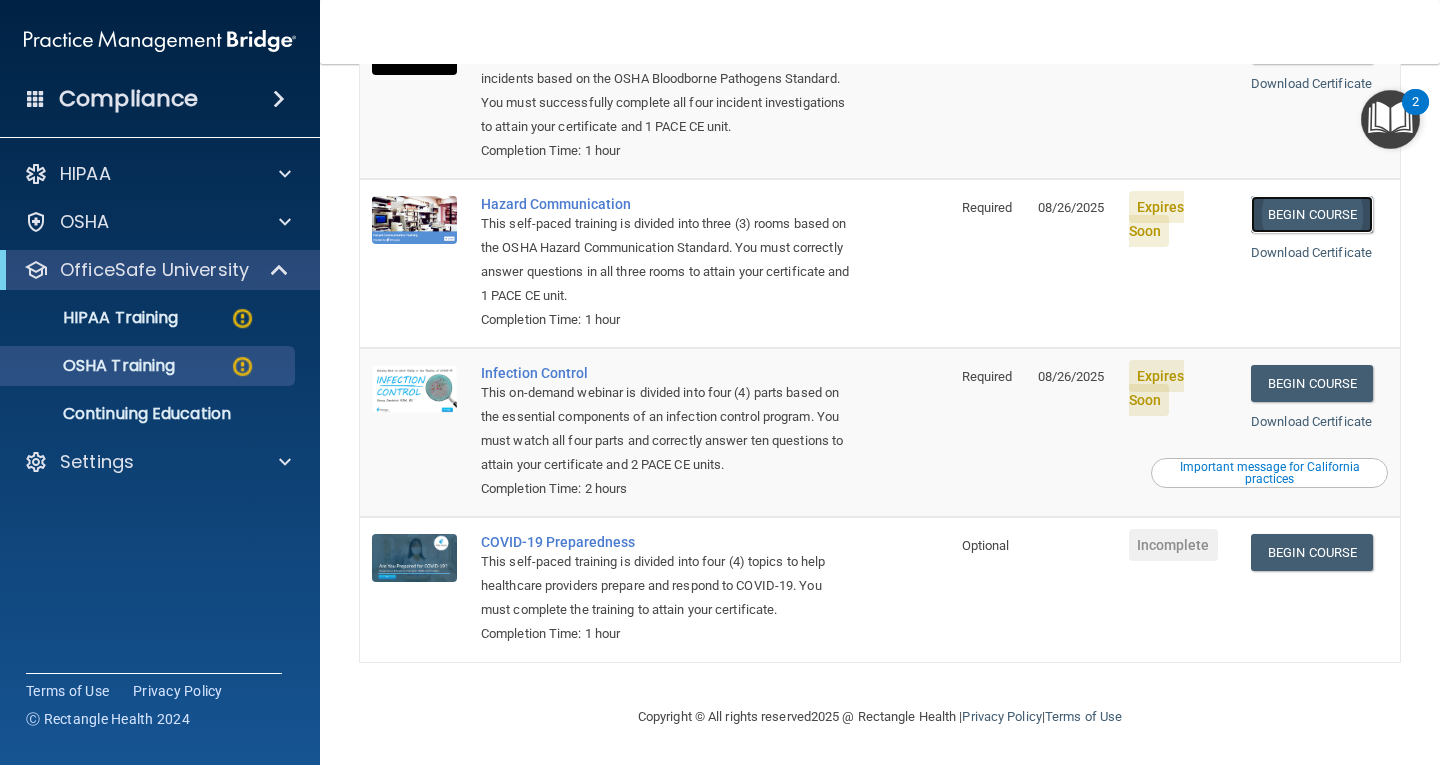 click on "Begin Course" at bounding box center (1312, 214) 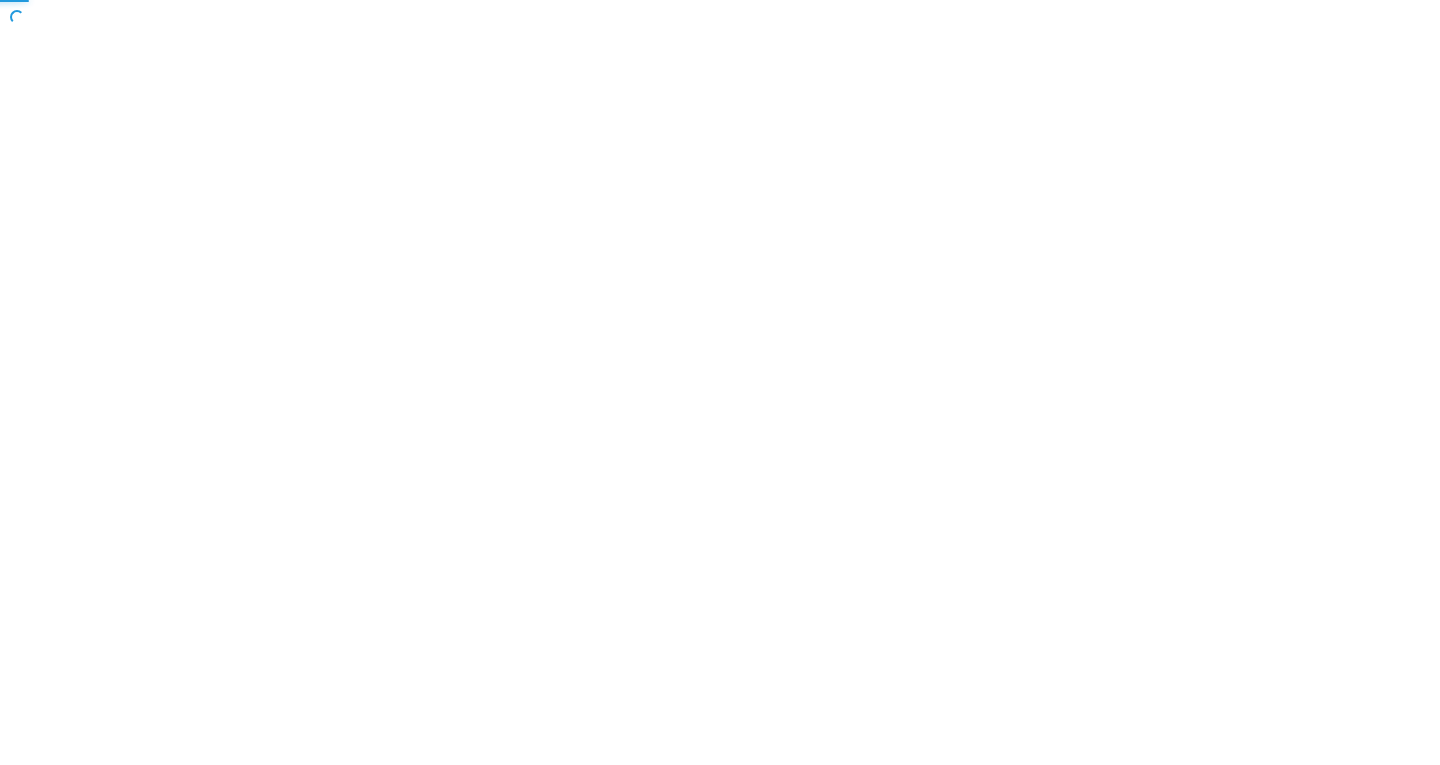 scroll, scrollTop: 0, scrollLeft: 0, axis: both 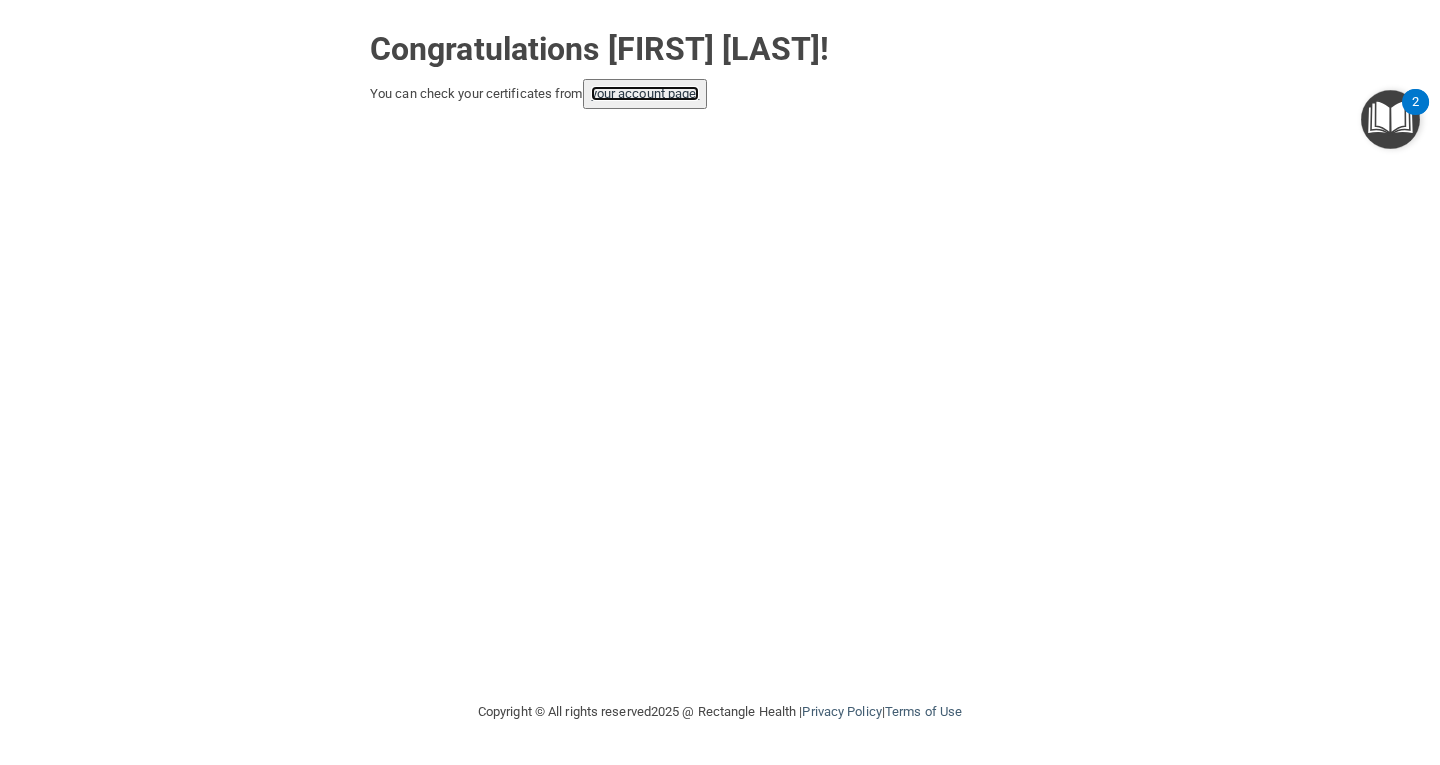 click on "your account page!" at bounding box center [645, 93] 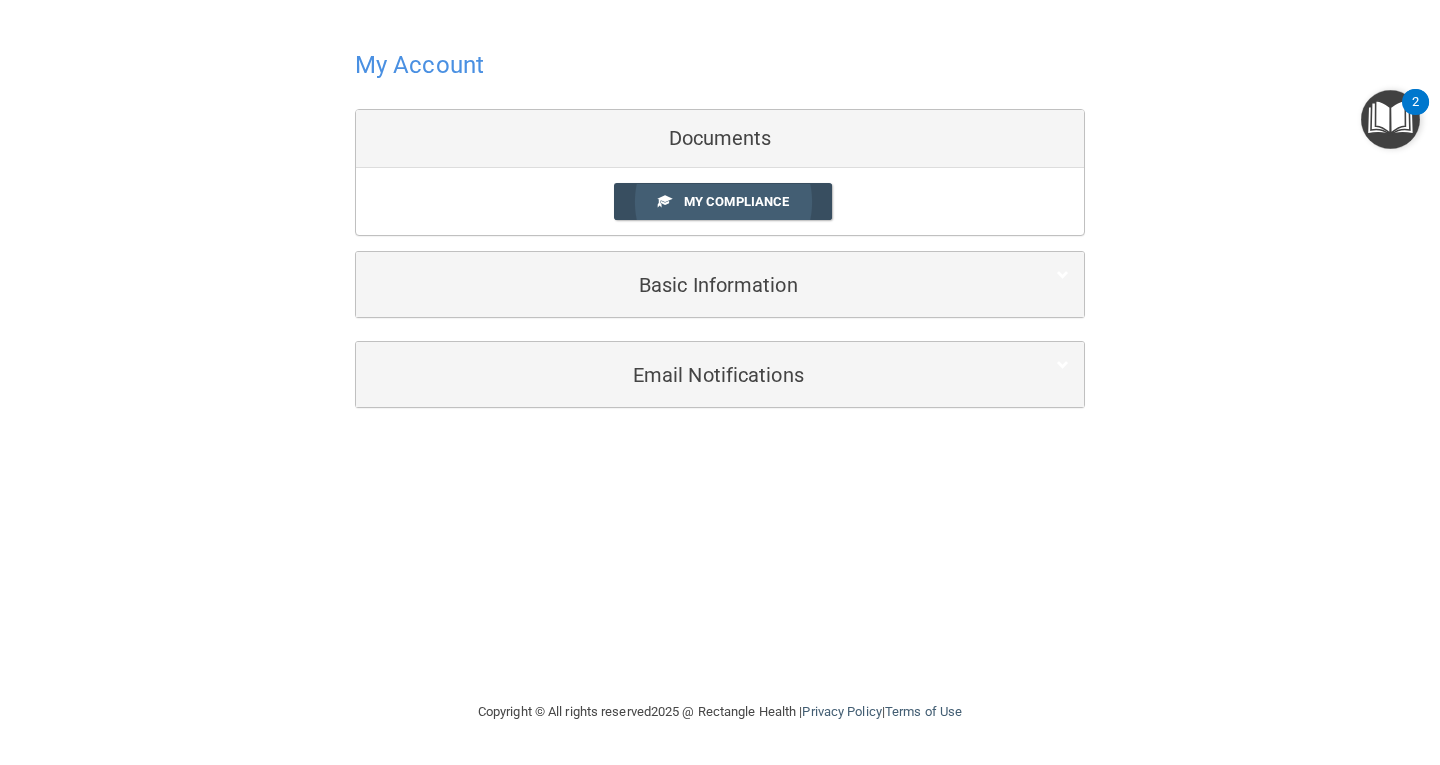 click on "My Compliance" at bounding box center (736, 201) 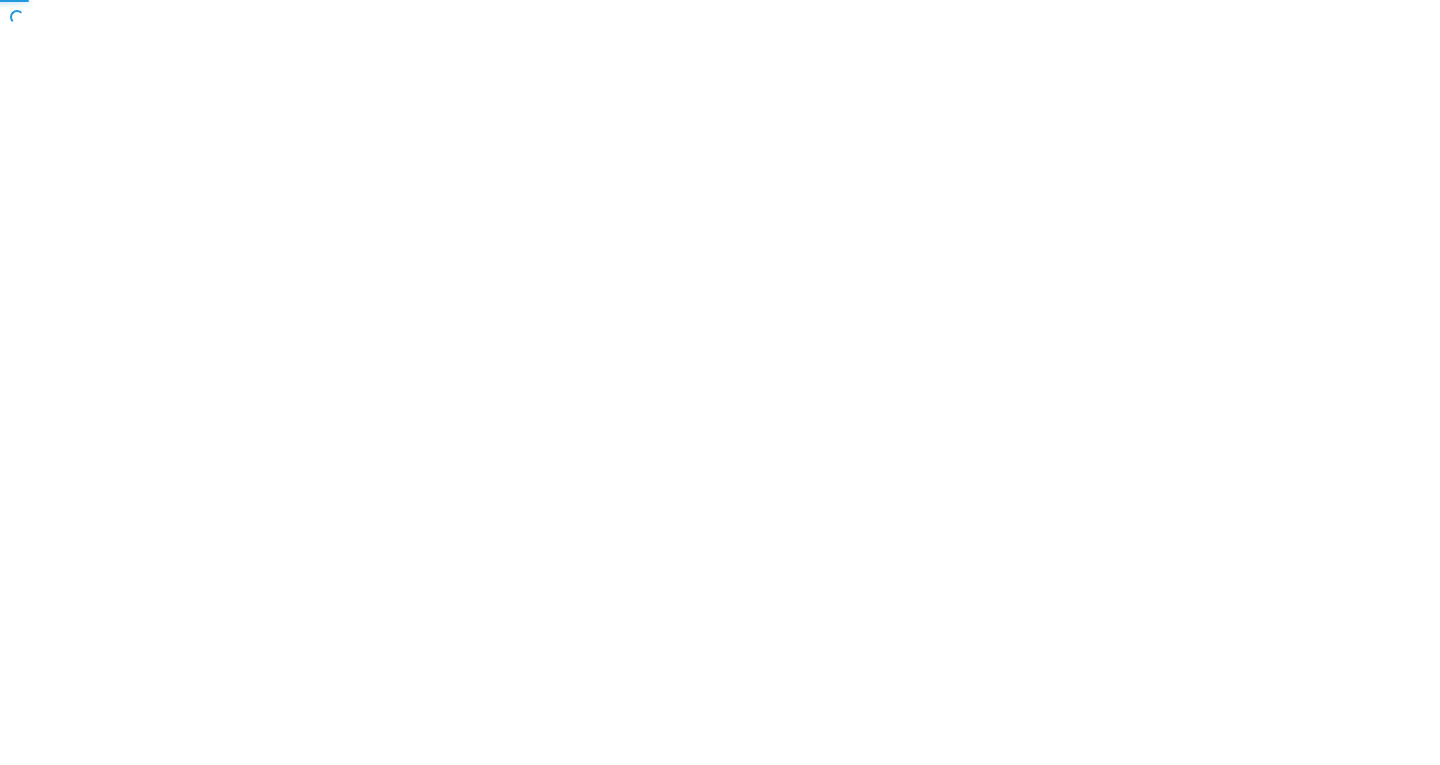 scroll, scrollTop: 0, scrollLeft: 0, axis: both 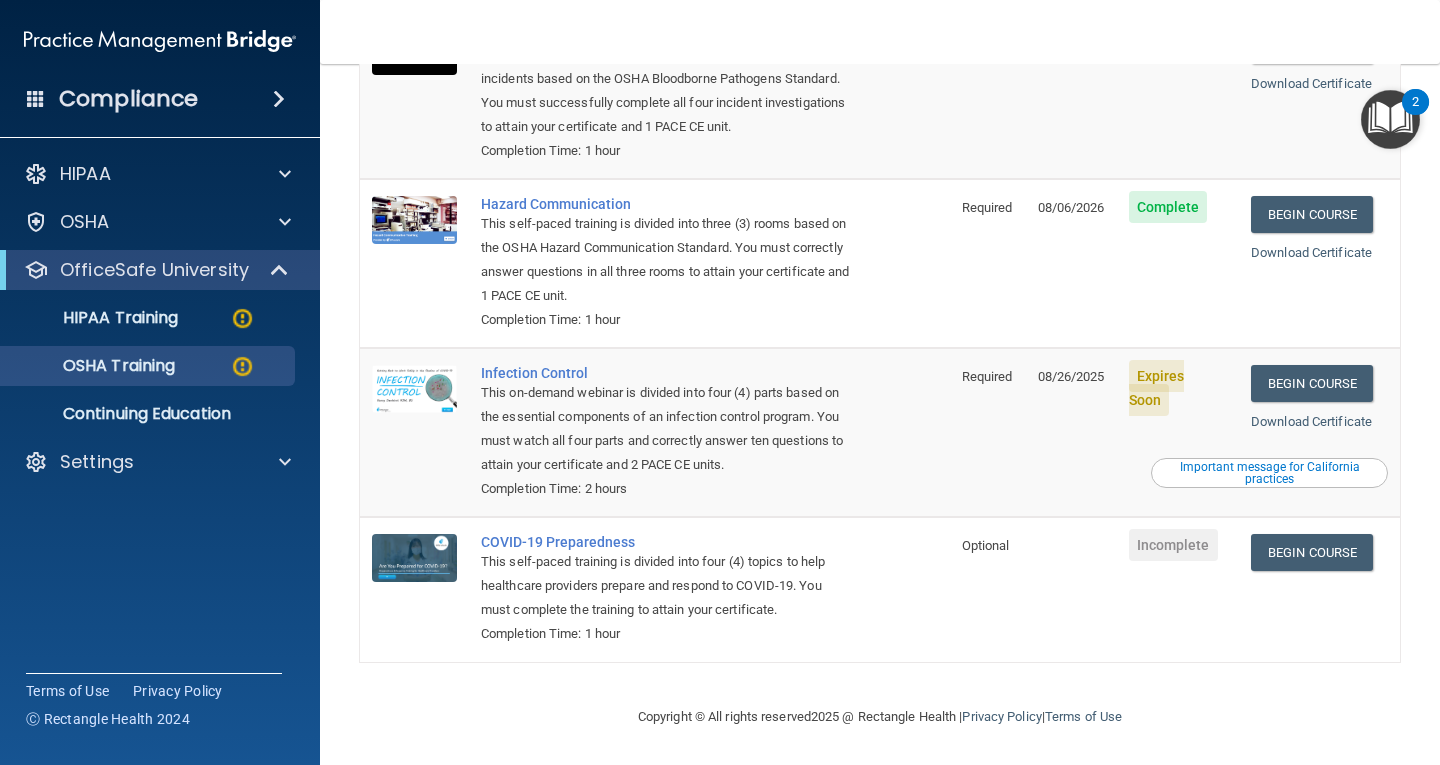 click on "Required" at bounding box center (988, 432) 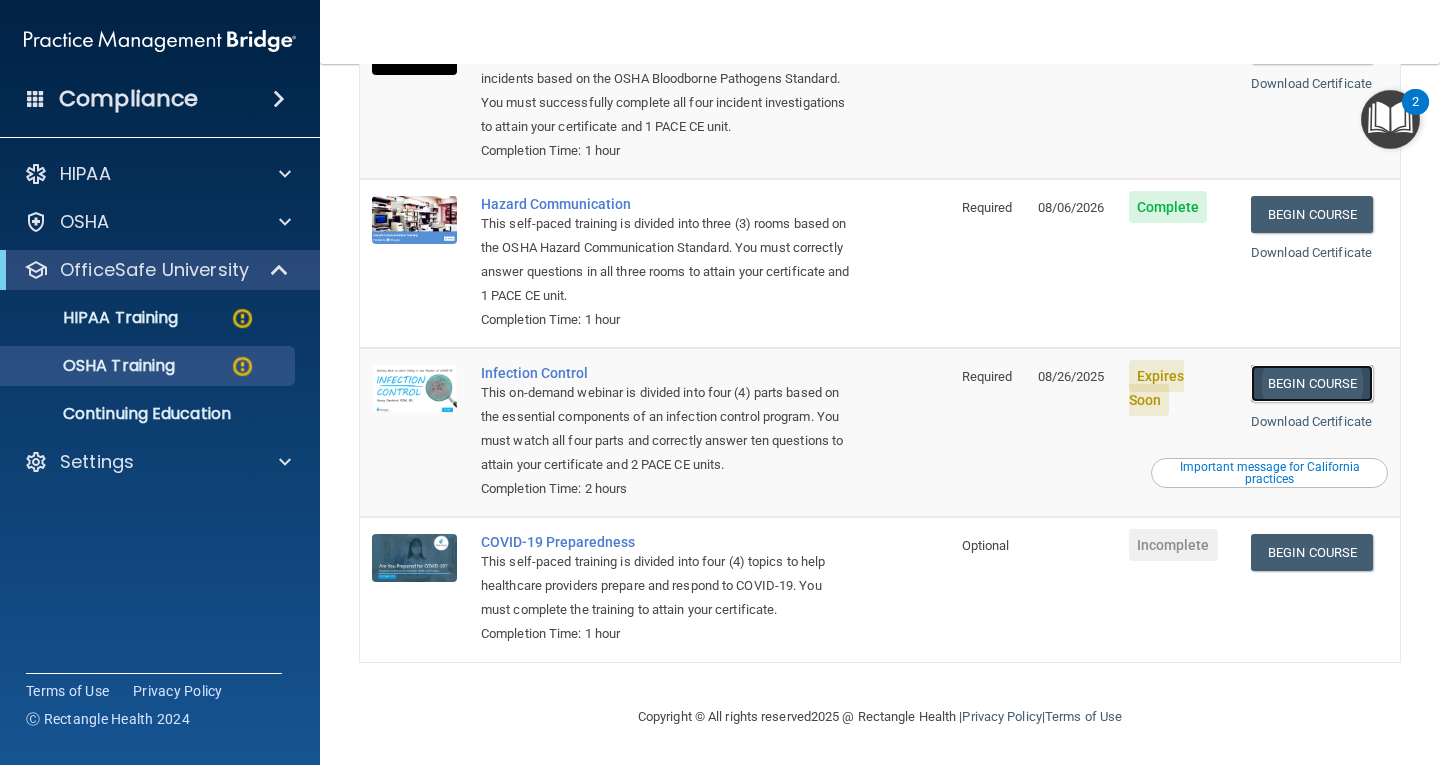 click on "Begin Course" at bounding box center (1312, 383) 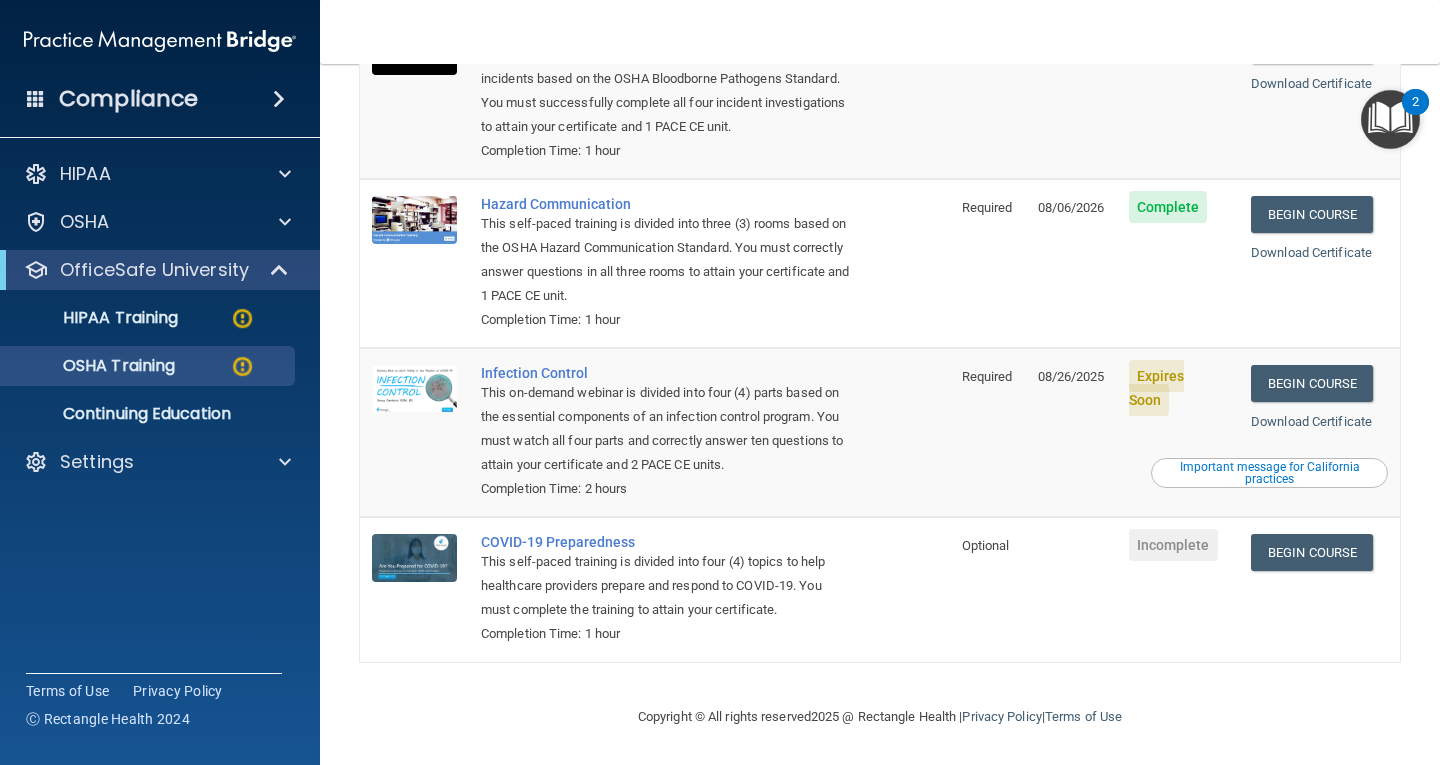 click on "This on-demand webinar is divided into four (4) parts based on the essential components of an infection control program. You must watch all four parts and correctly answer ten questions to attain your certificate and 2 PACE CE units." at bounding box center [665, 429] 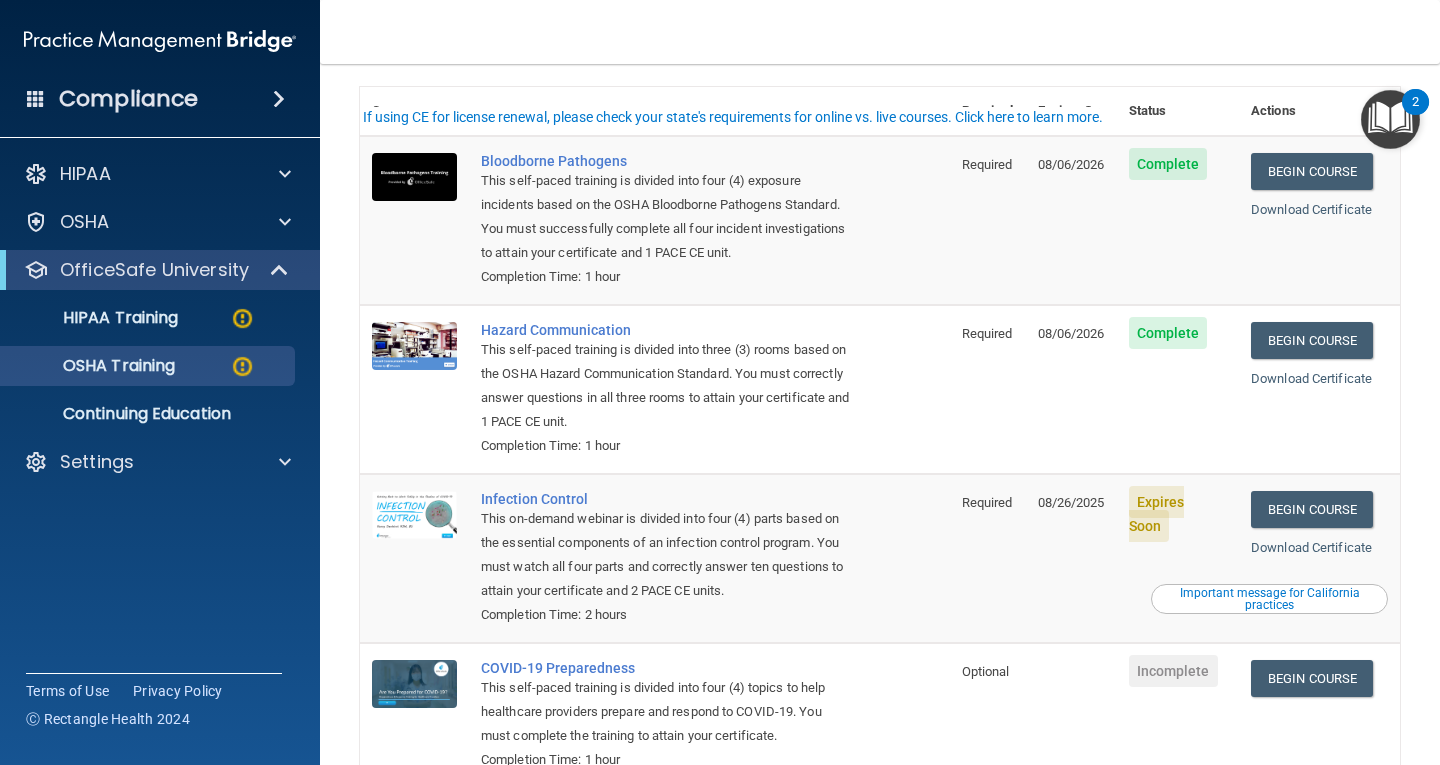 scroll, scrollTop: 299, scrollLeft: 0, axis: vertical 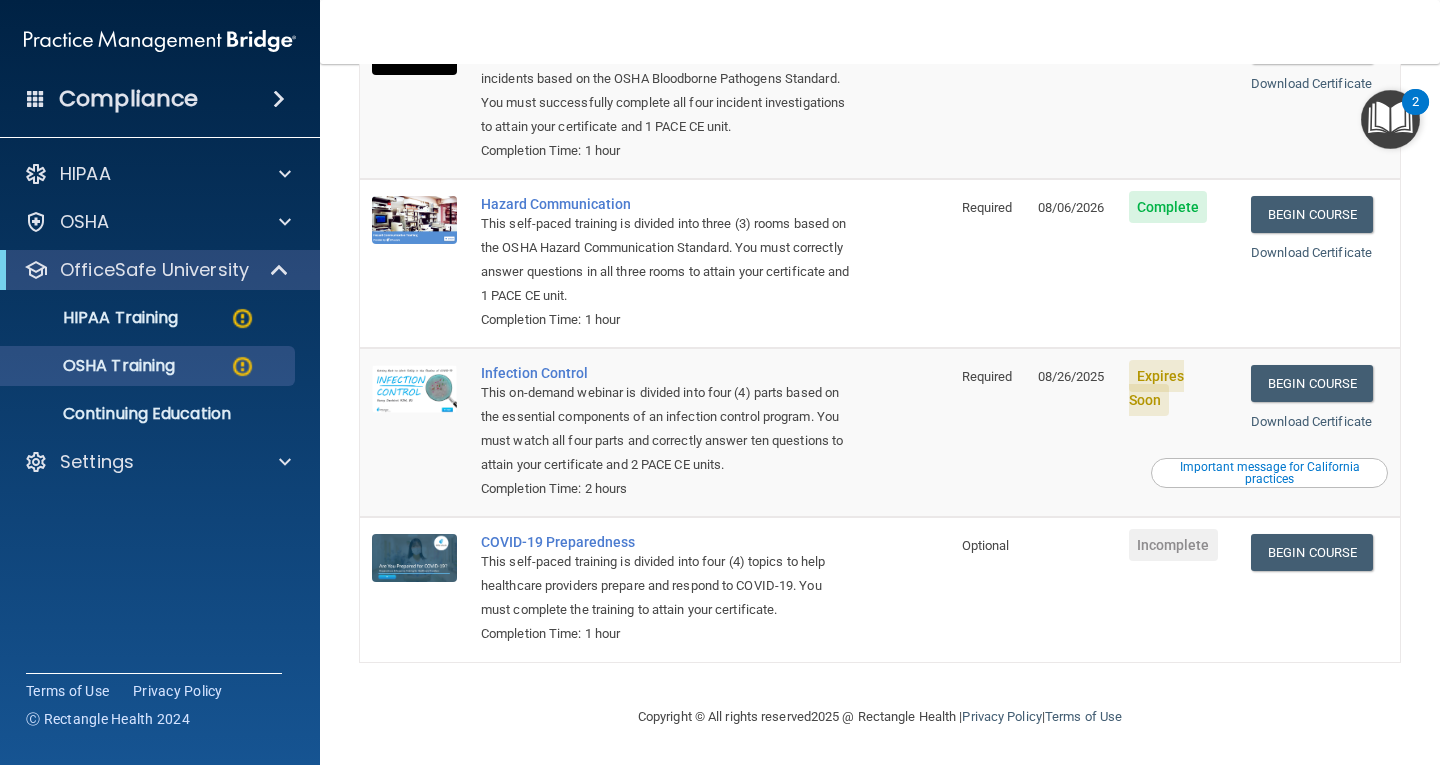 click on "08/26/2025" at bounding box center (1071, 432) 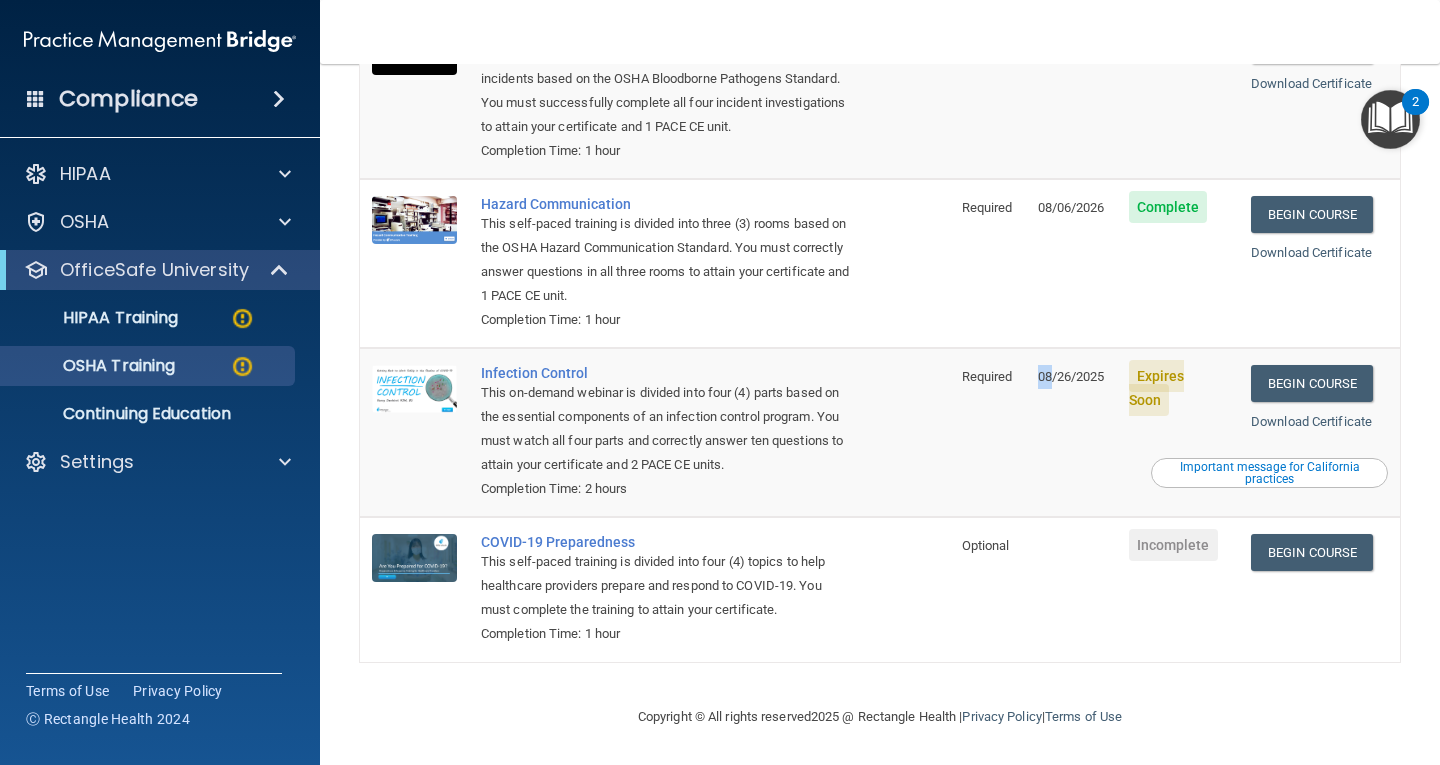 click on "08/26/2025" at bounding box center (1071, 432) 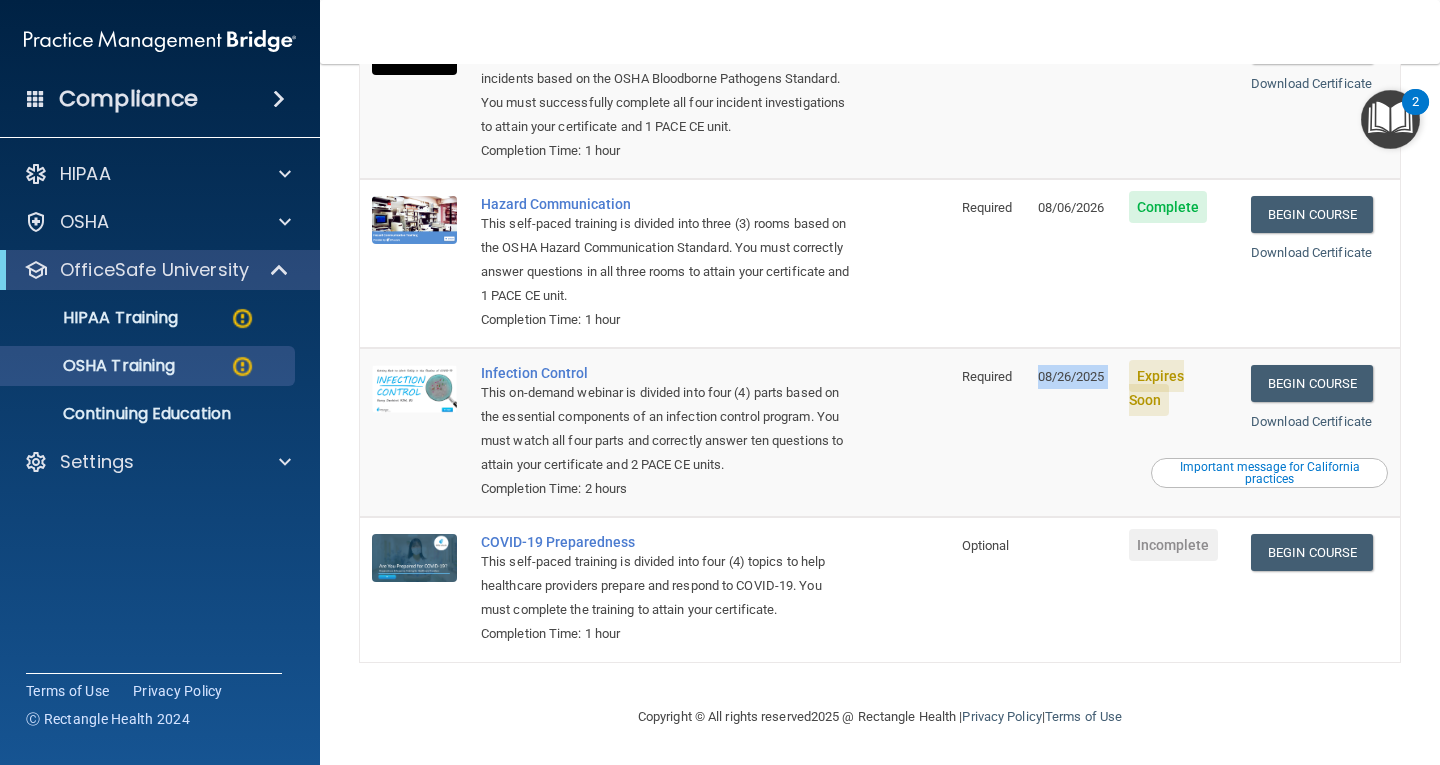 click on "08/26/2025" at bounding box center (1071, 432) 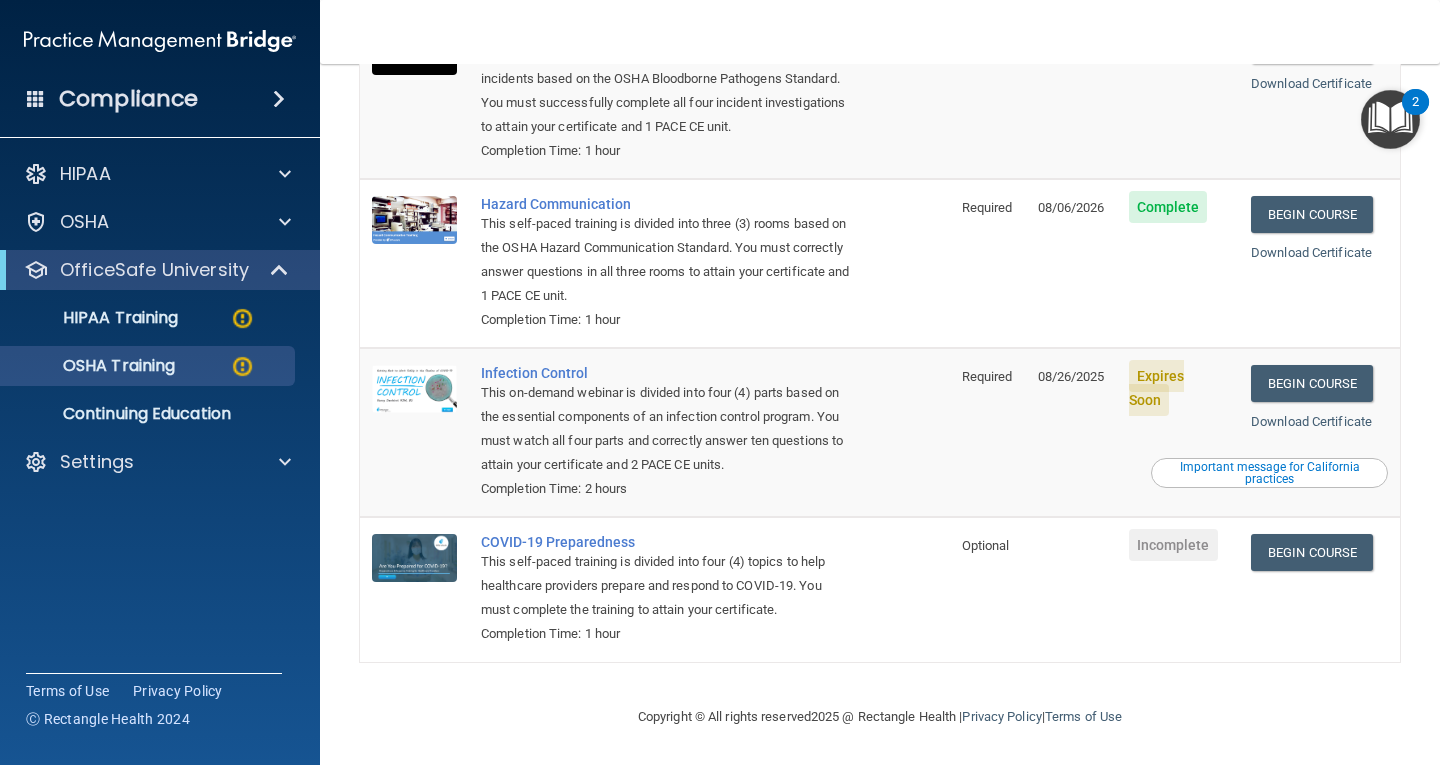 click on "08/26/2025" at bounding box center (1071, 432) 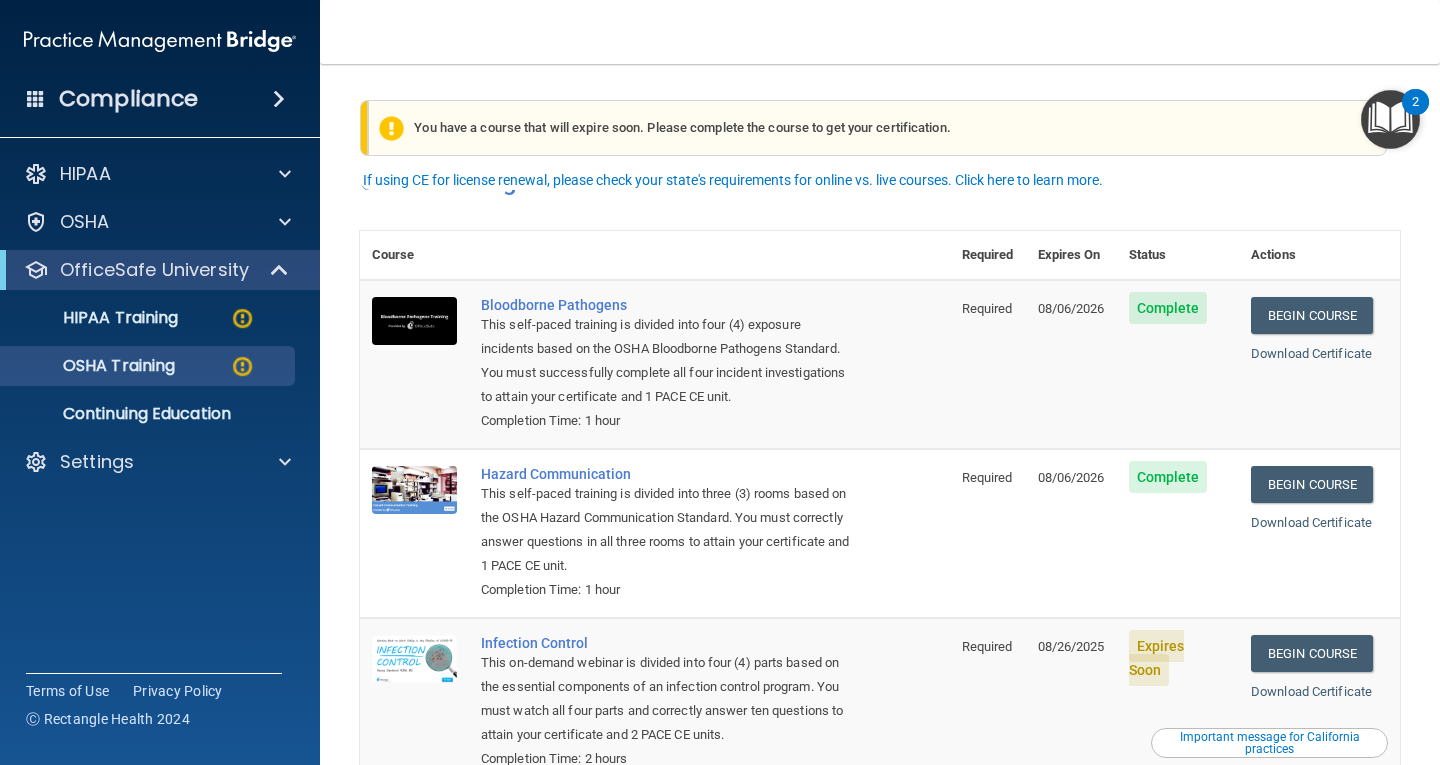scroll, scrollTop: 299, scrollLeft: 0, axis: vertical 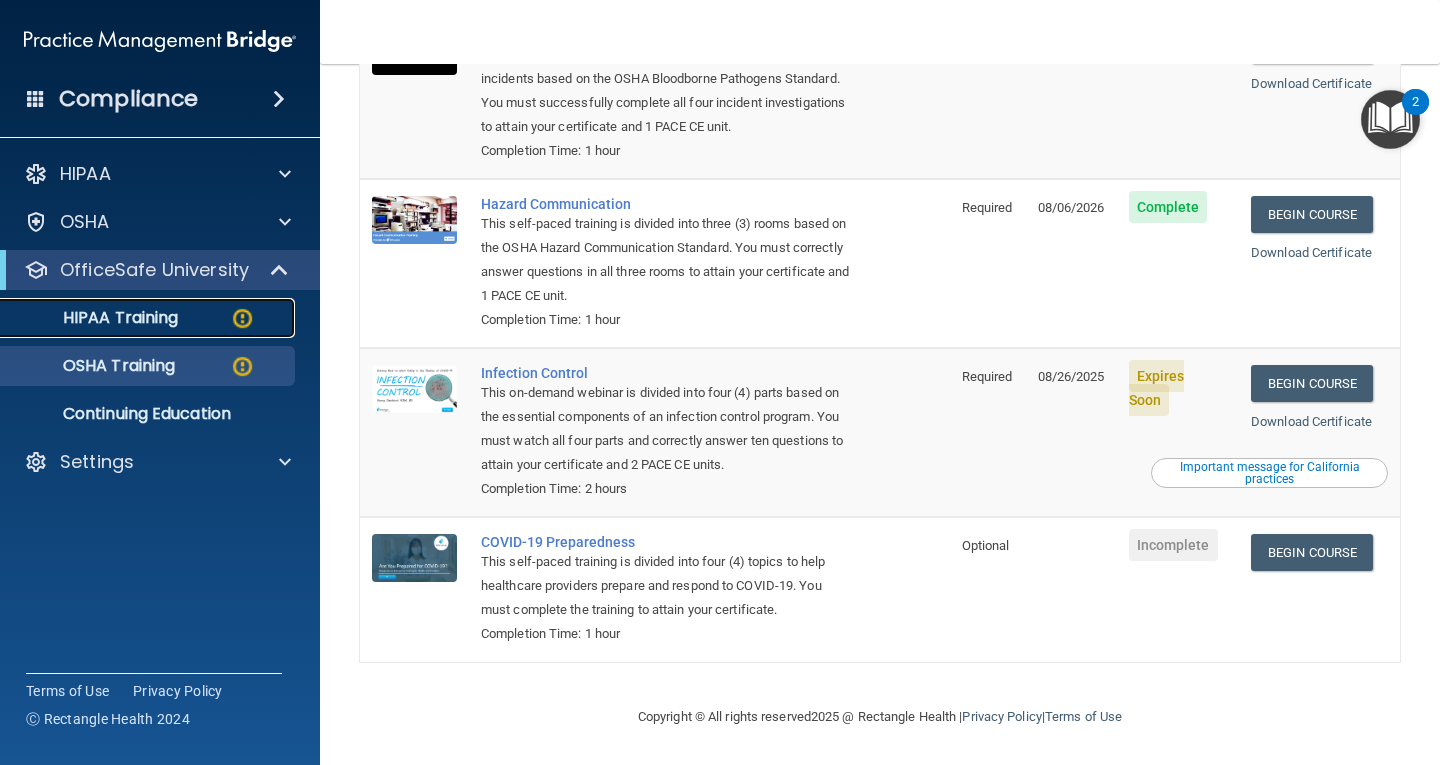 click on "HIPAA Training" at bounding box center (149, 318) 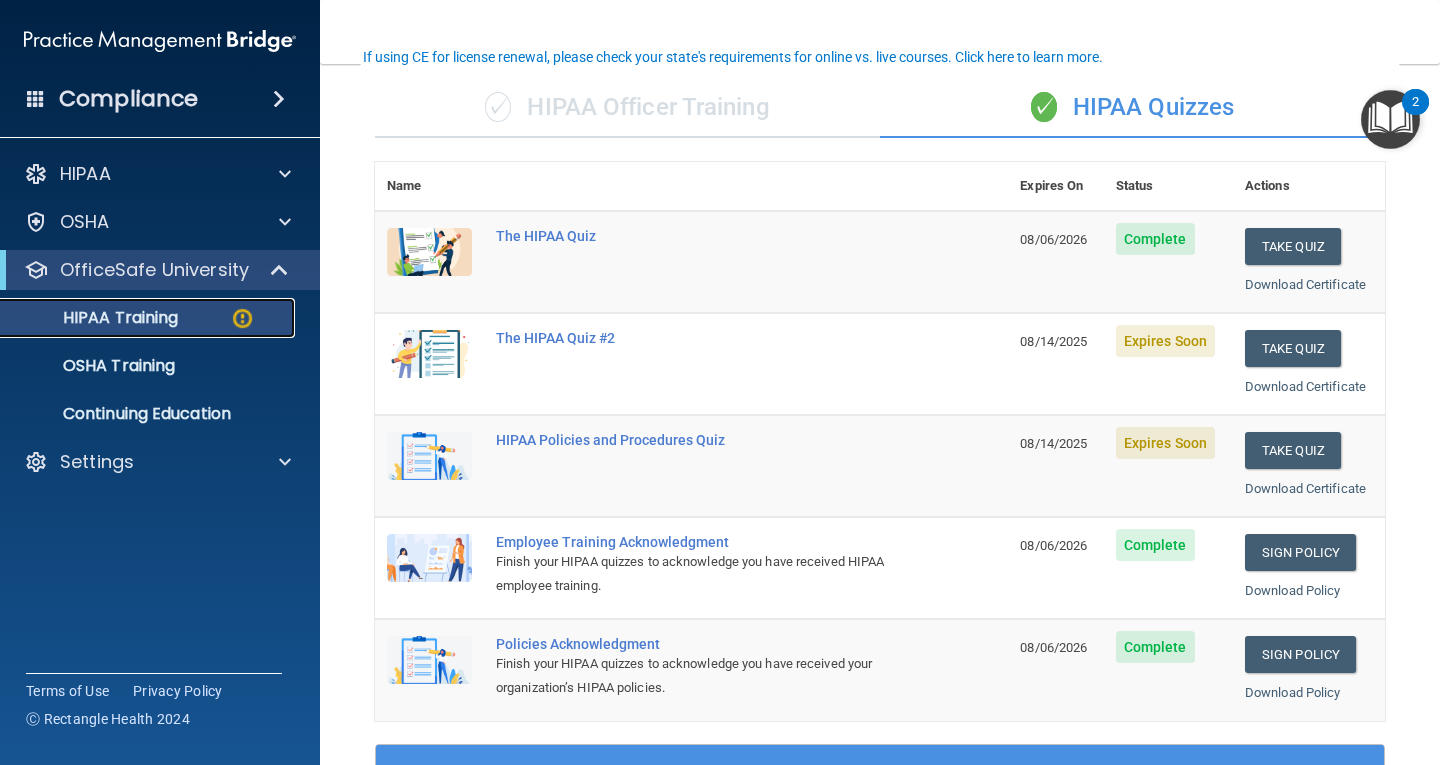 scroll, scrollTop: 241, scrollLeft: 0, axis: vertical 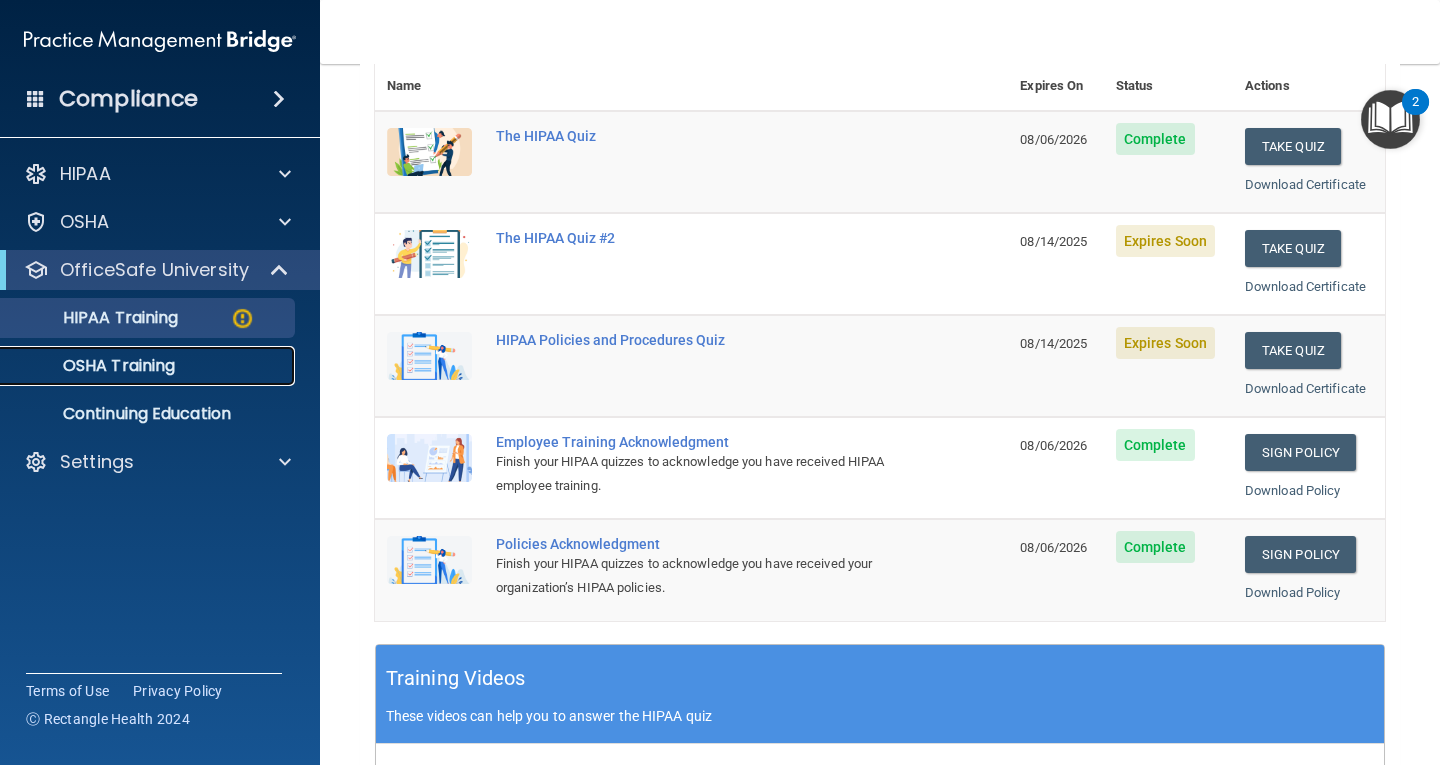 click on "OSHA Training" at bounding box center [149, 366] 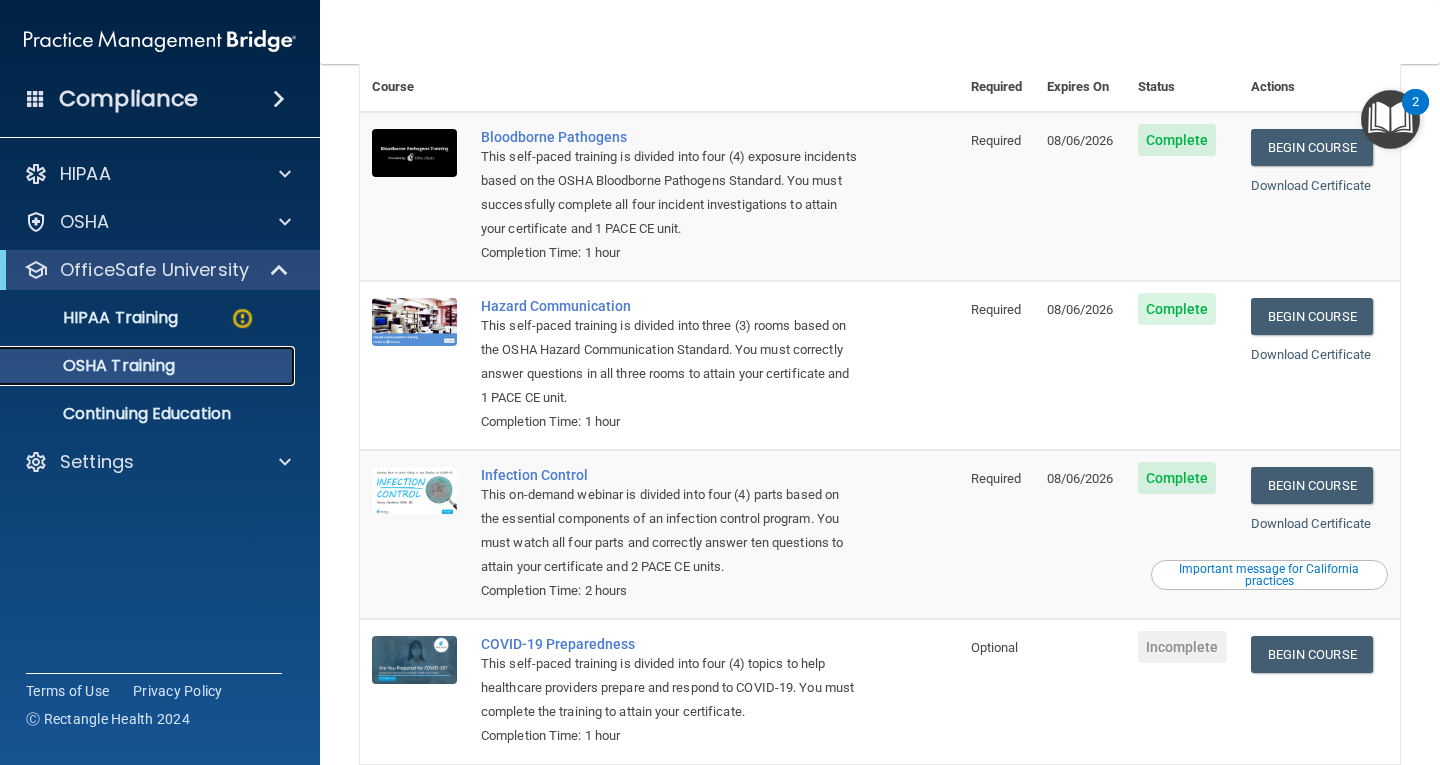 scroll, scrollTop: 0, scrollLeft: 0, axis: both 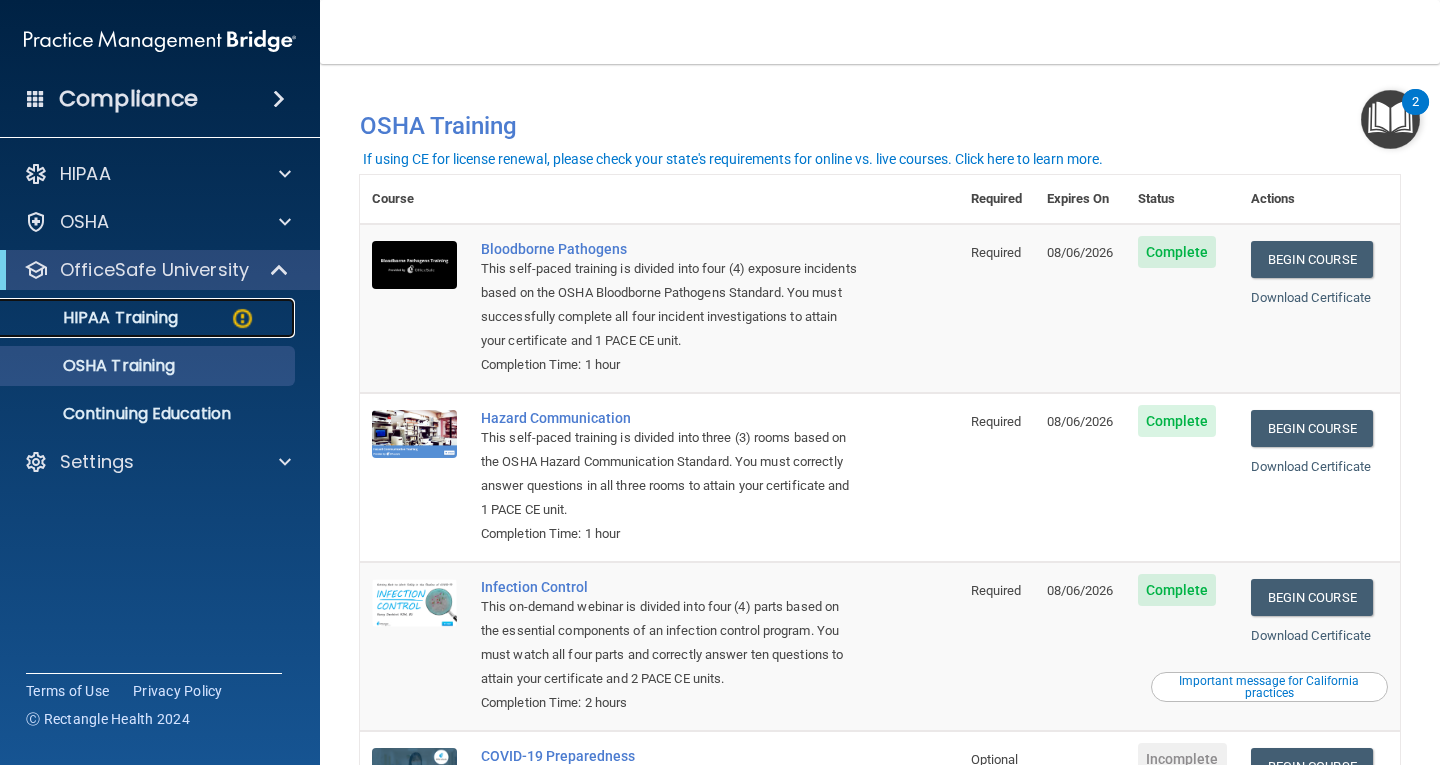 click on "HIPAA Training" at bounding box center [95, 318] 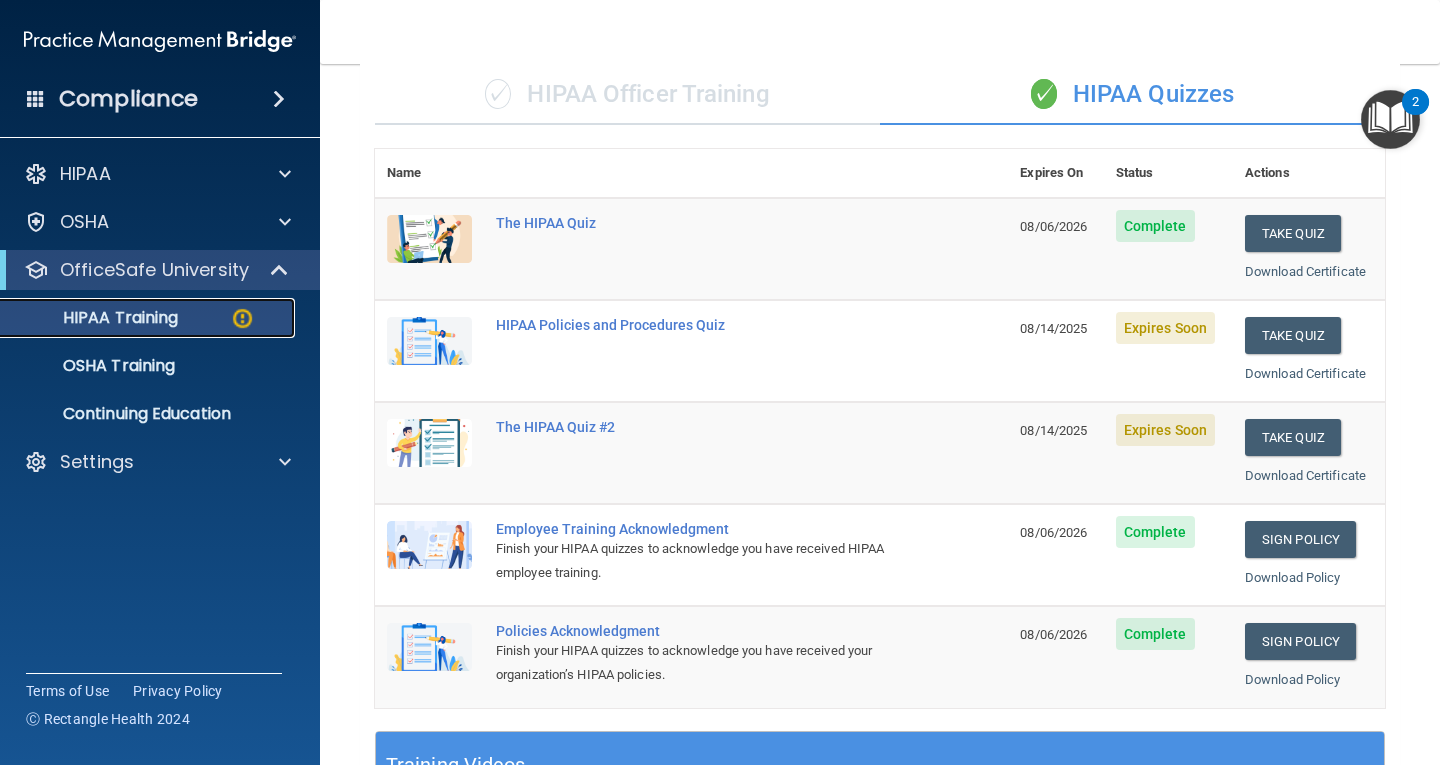 scroll, scrollTop: 141, scrollLeft: 0, axis: vertical 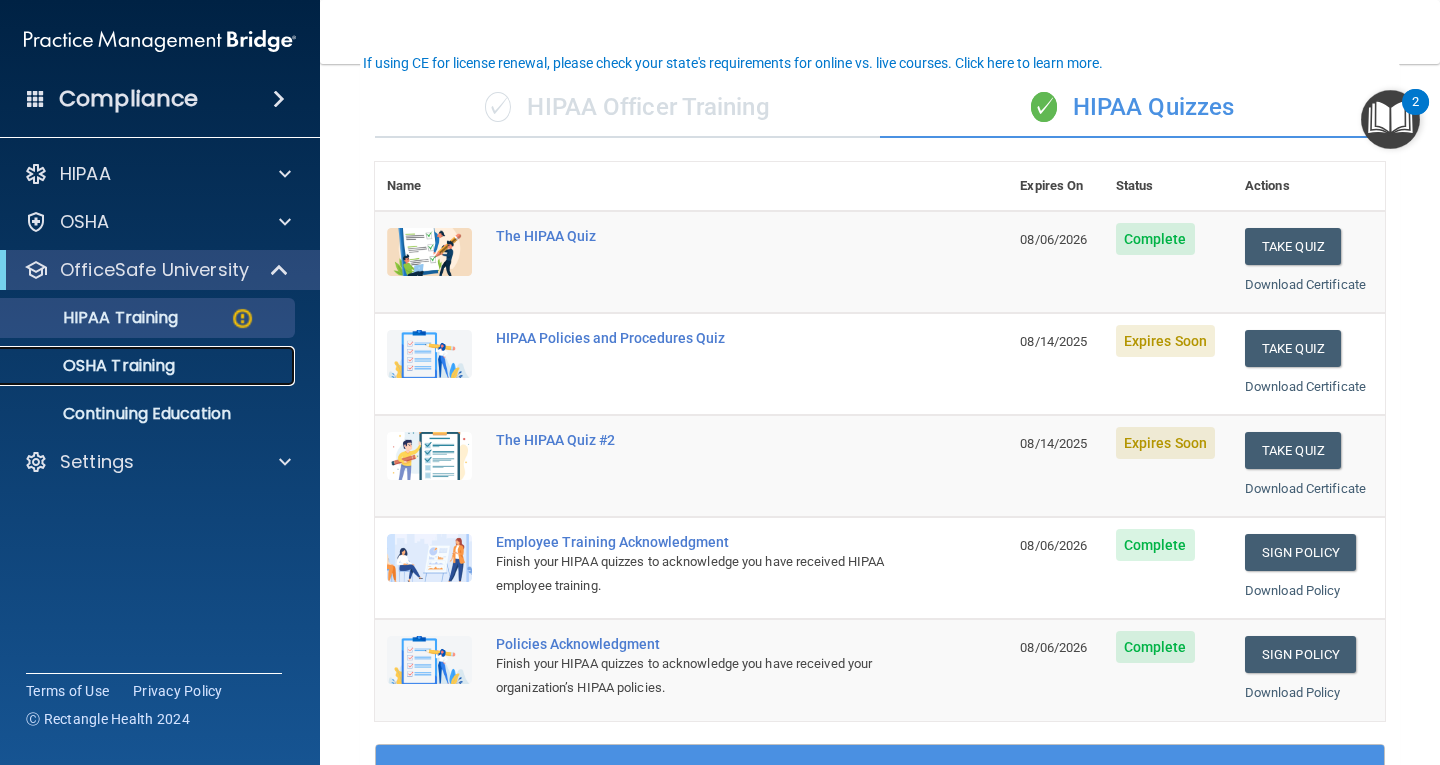 click on "OSHA Training" at bounding box center [149, 366] 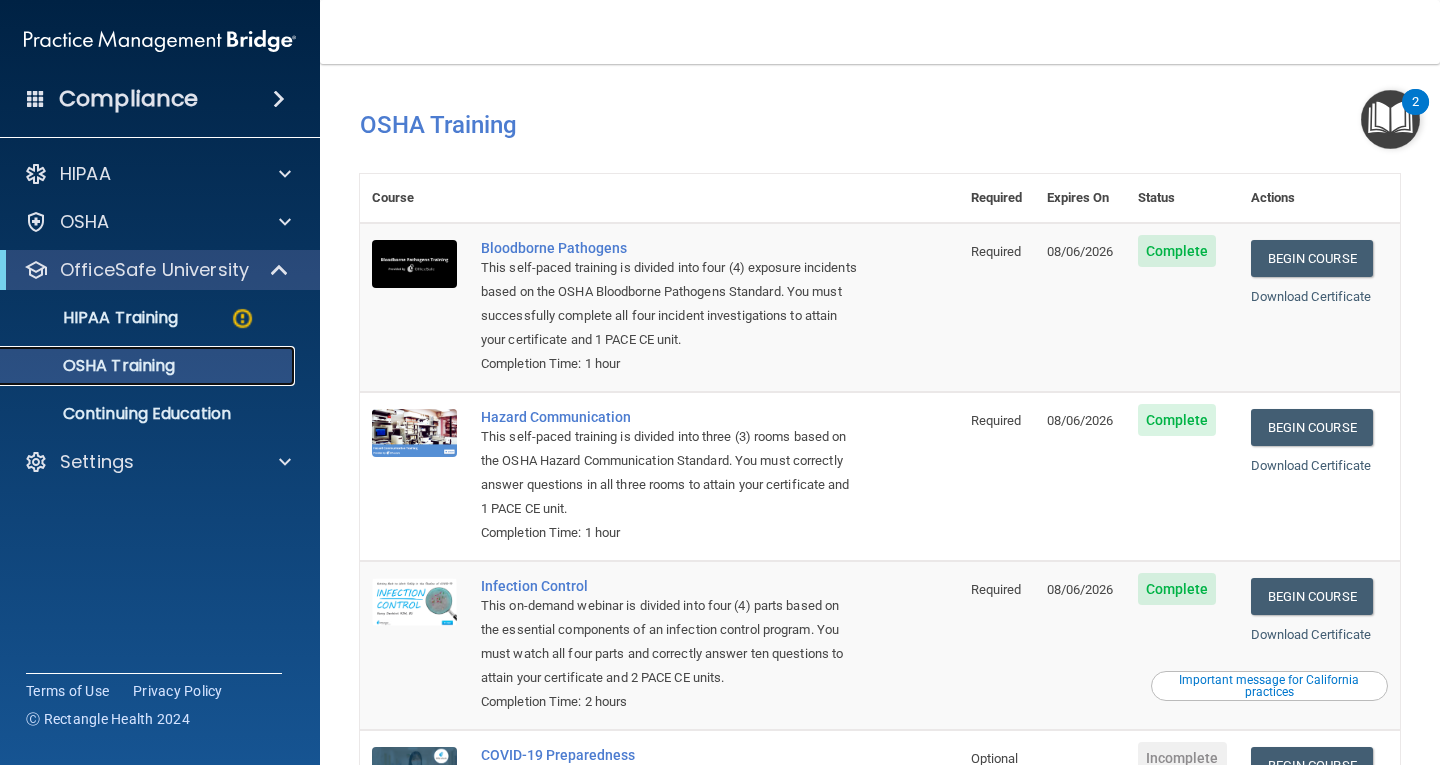 scroll, scrollTop: 0, scrollLeft: 0, axis: both 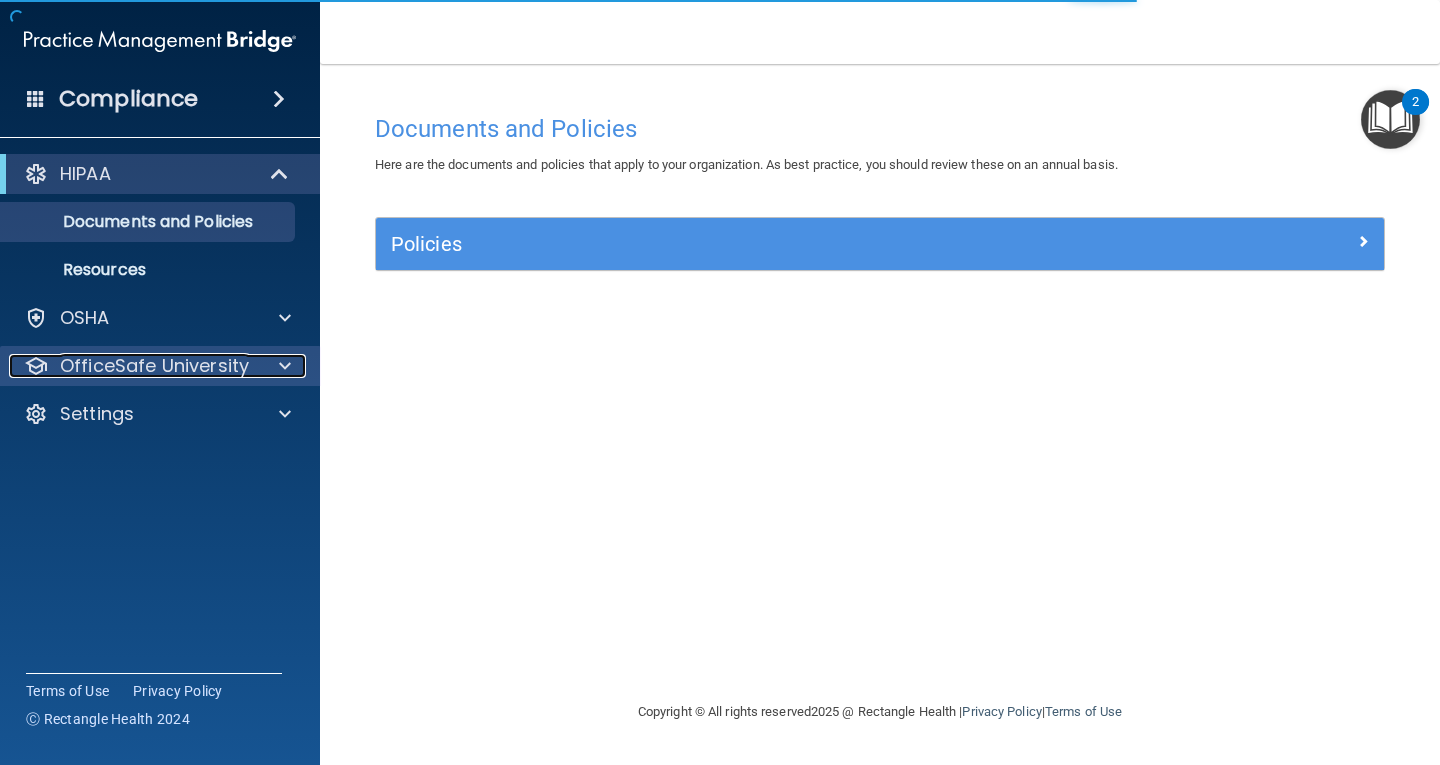 click on "OfficeSafe University" at bounding box center (154, 366) 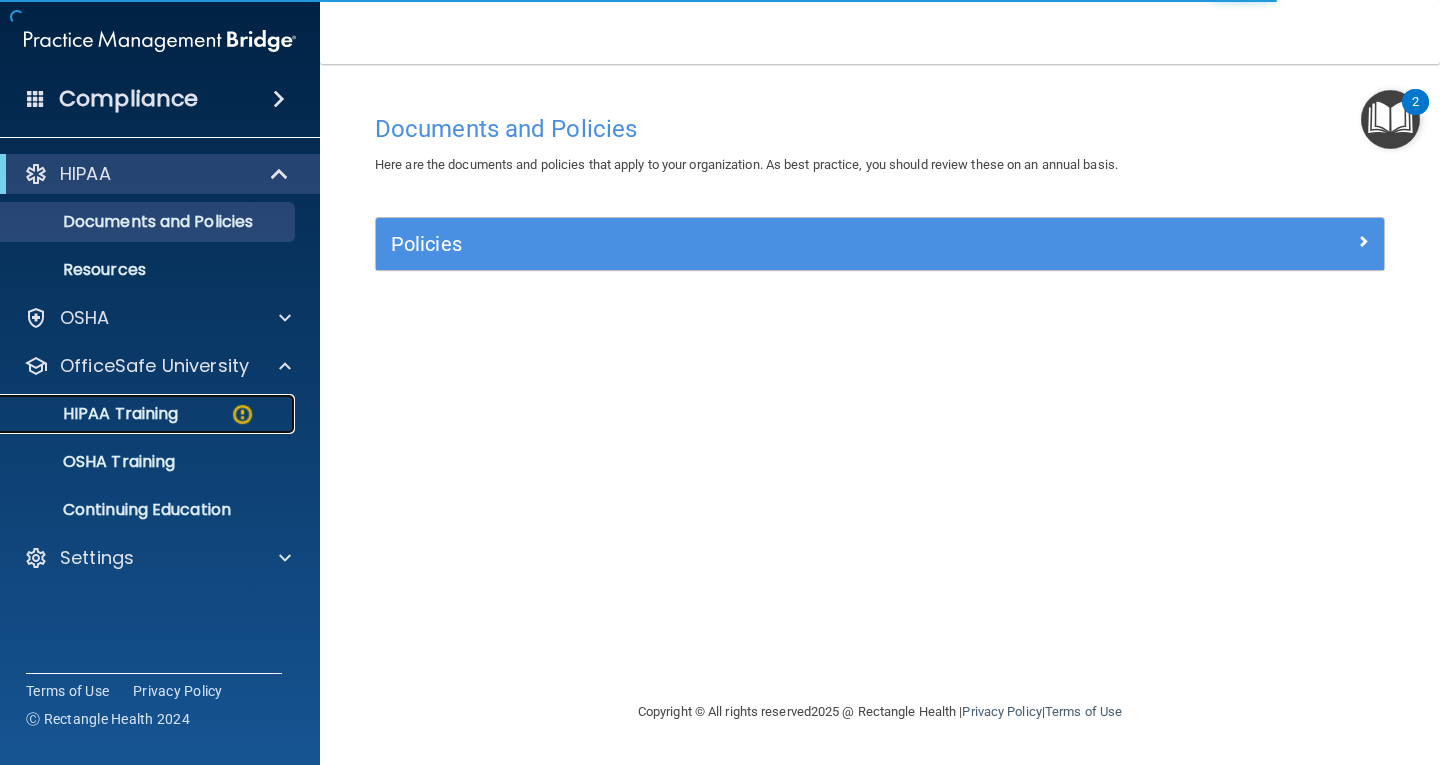 click on "HIPAA Training" at bounding box center (149, 414) 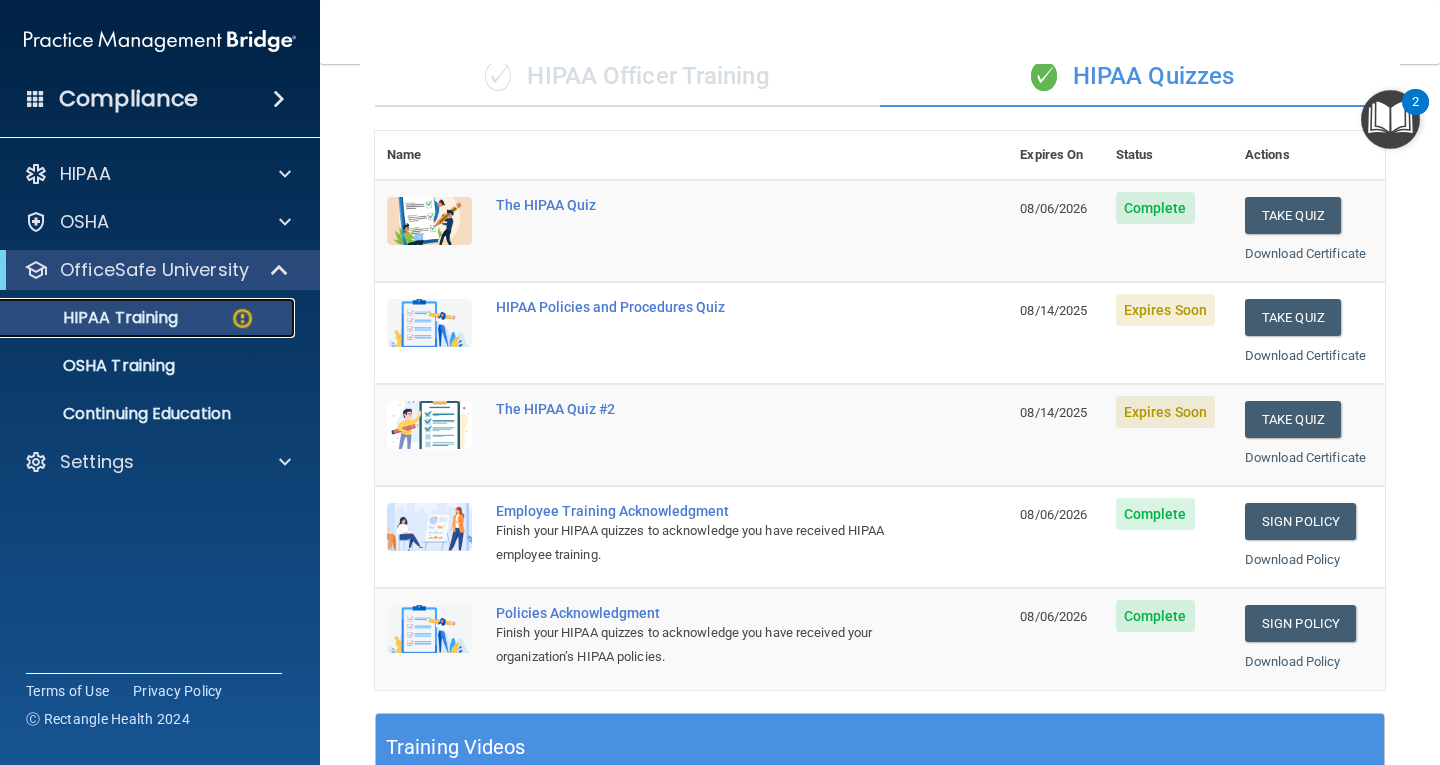 scroll, scrollTop: 0, scrollLeft: 0, axis: both 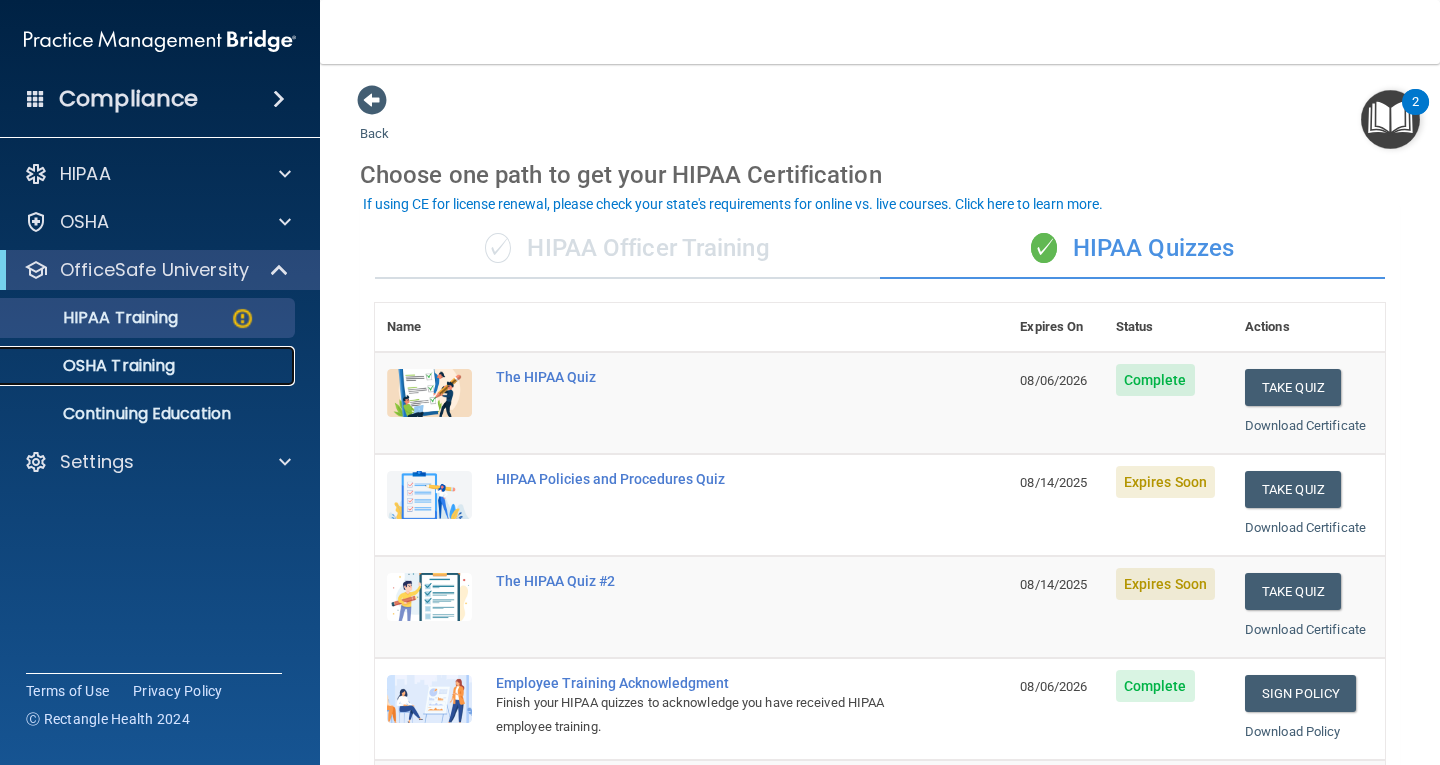 click on "OSHA Training" at bounding box center (149, 366) 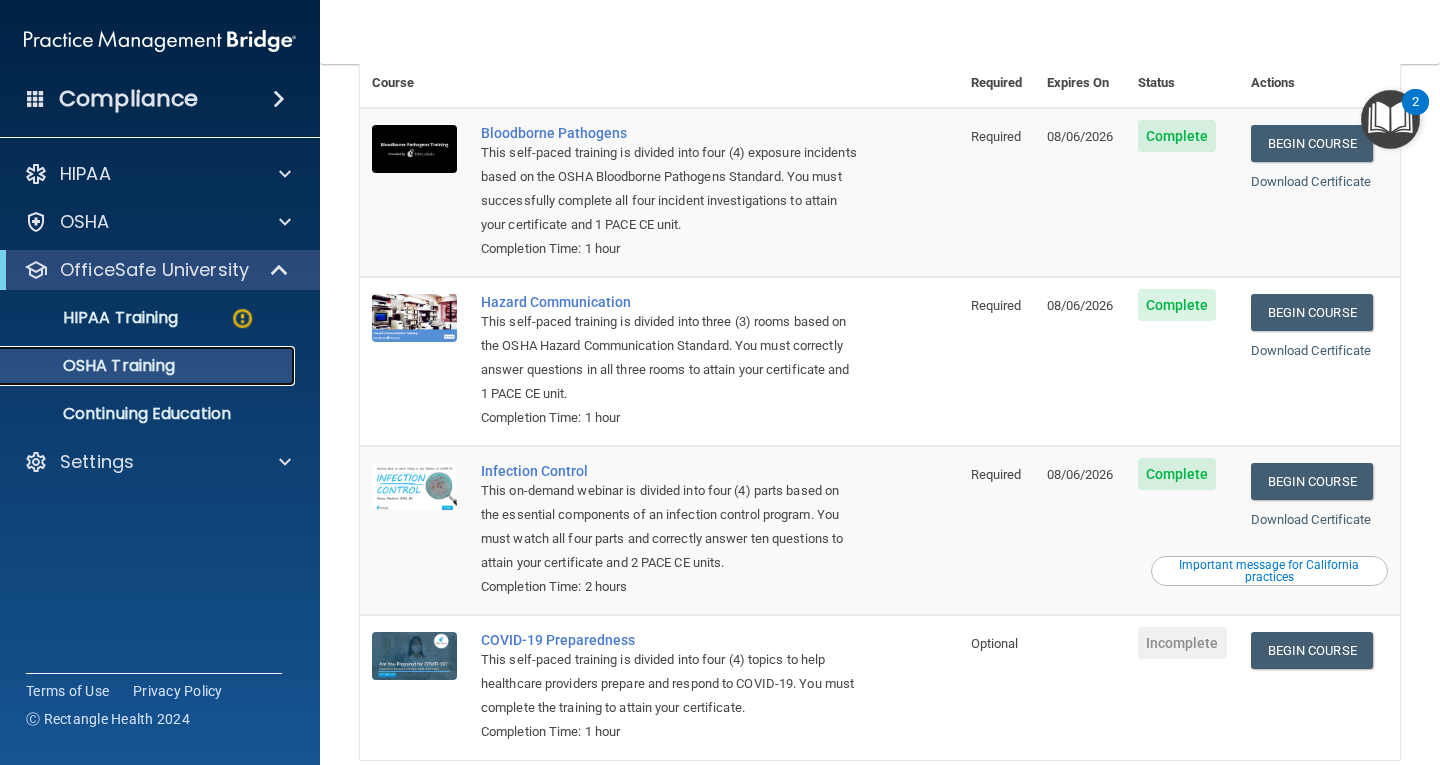 scroll, scrollTop: 0, scrollLeft: 0, axis: both 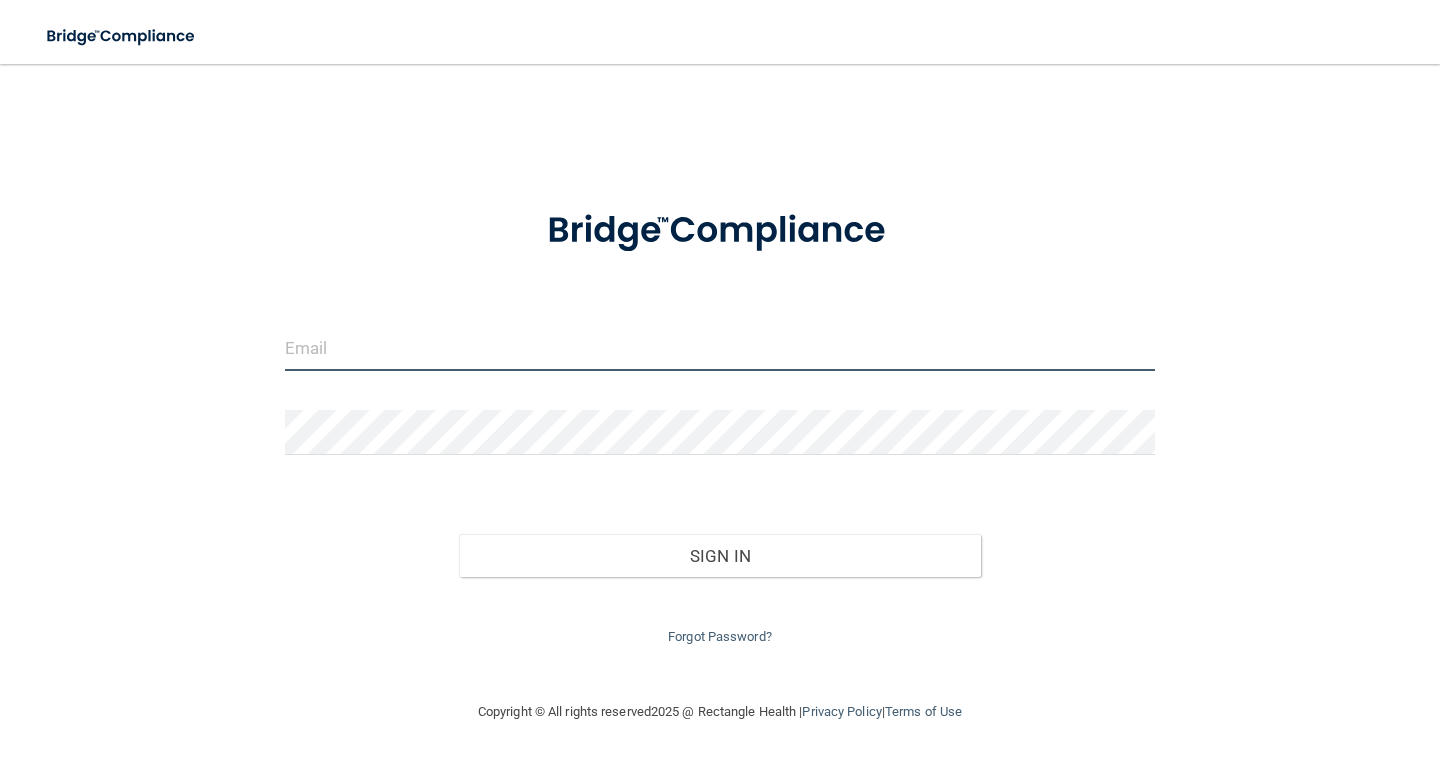 click at bounding box center (720, 348) 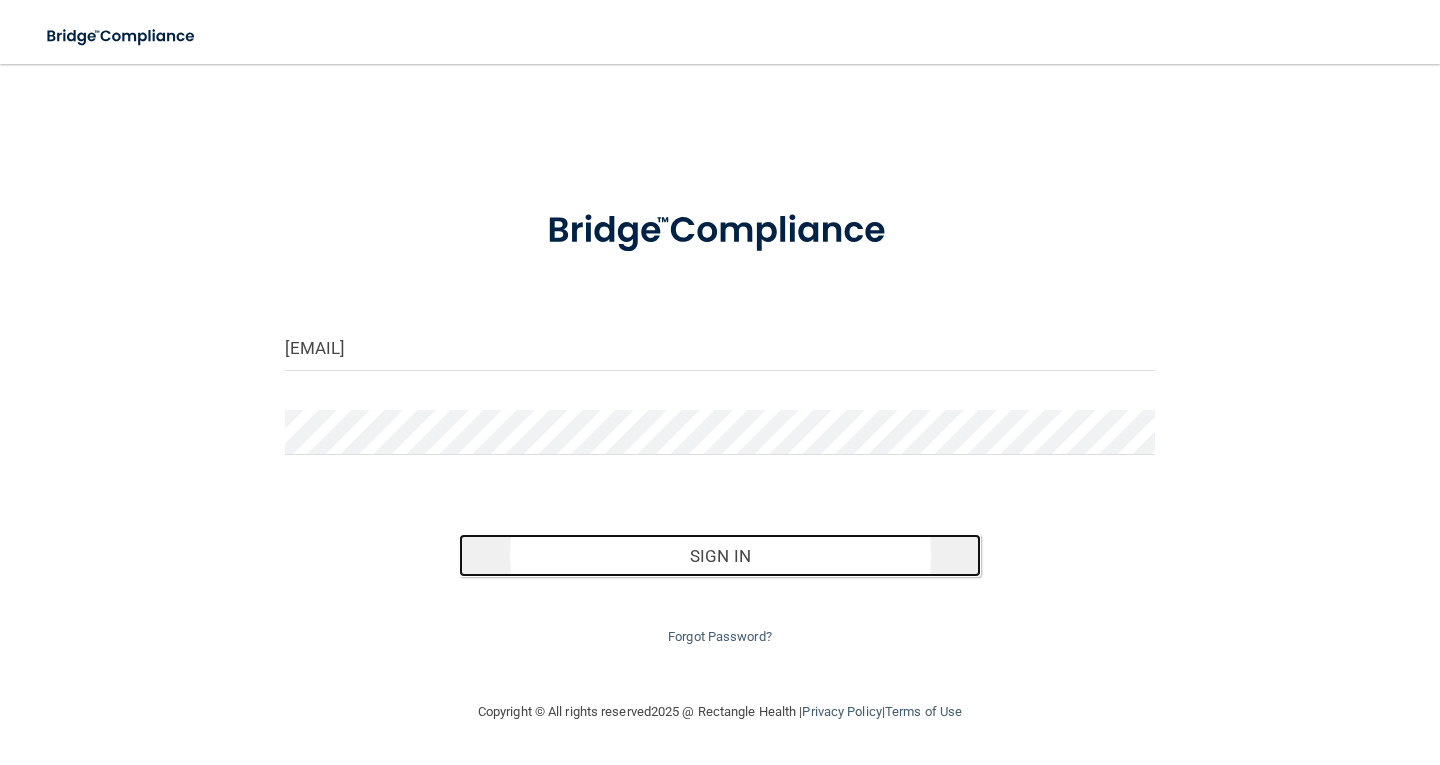 click on "Sign In" at bounding box center [720, 556] 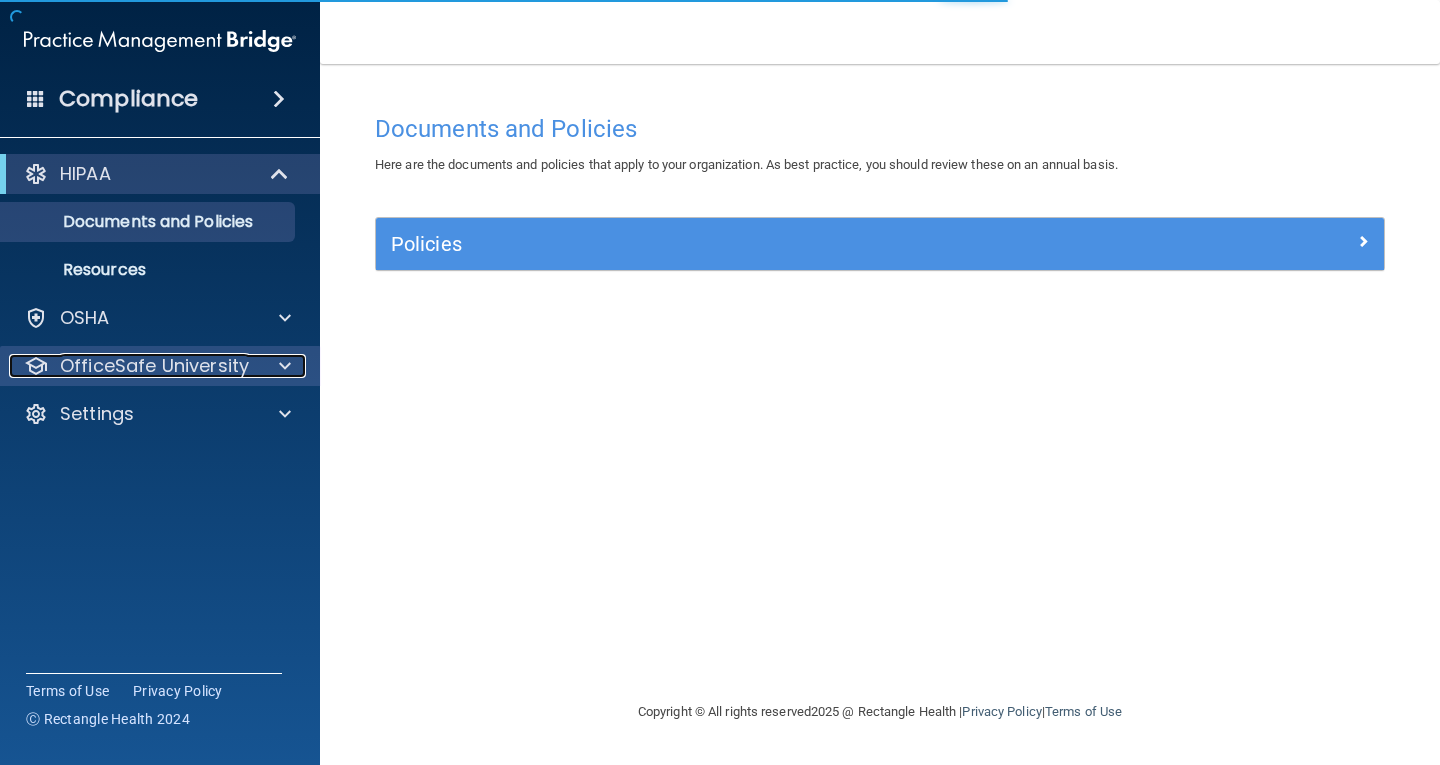 click on "OfficeSafe University" at bounding box center [154, 366] 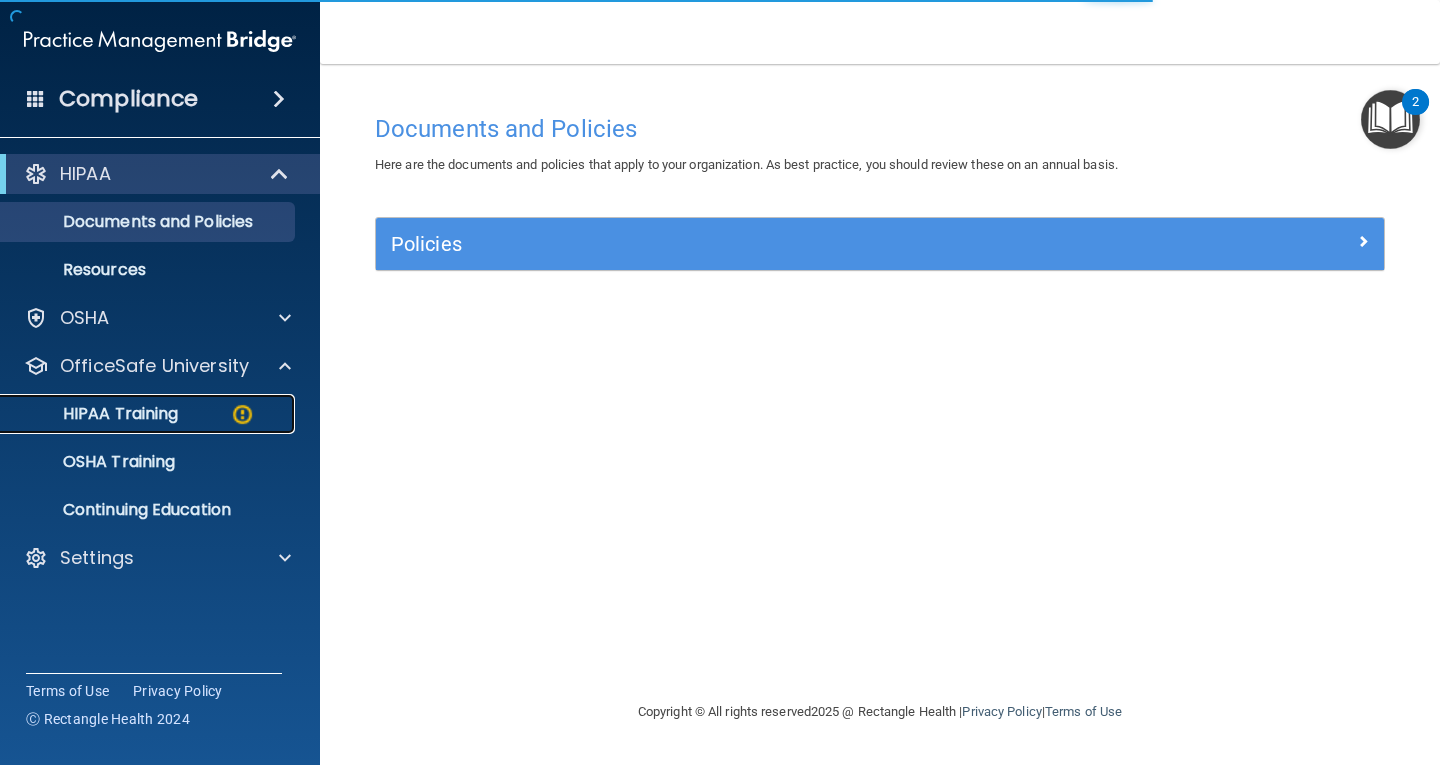 click on "HIPAA Training" at bounding box center (149, 414) 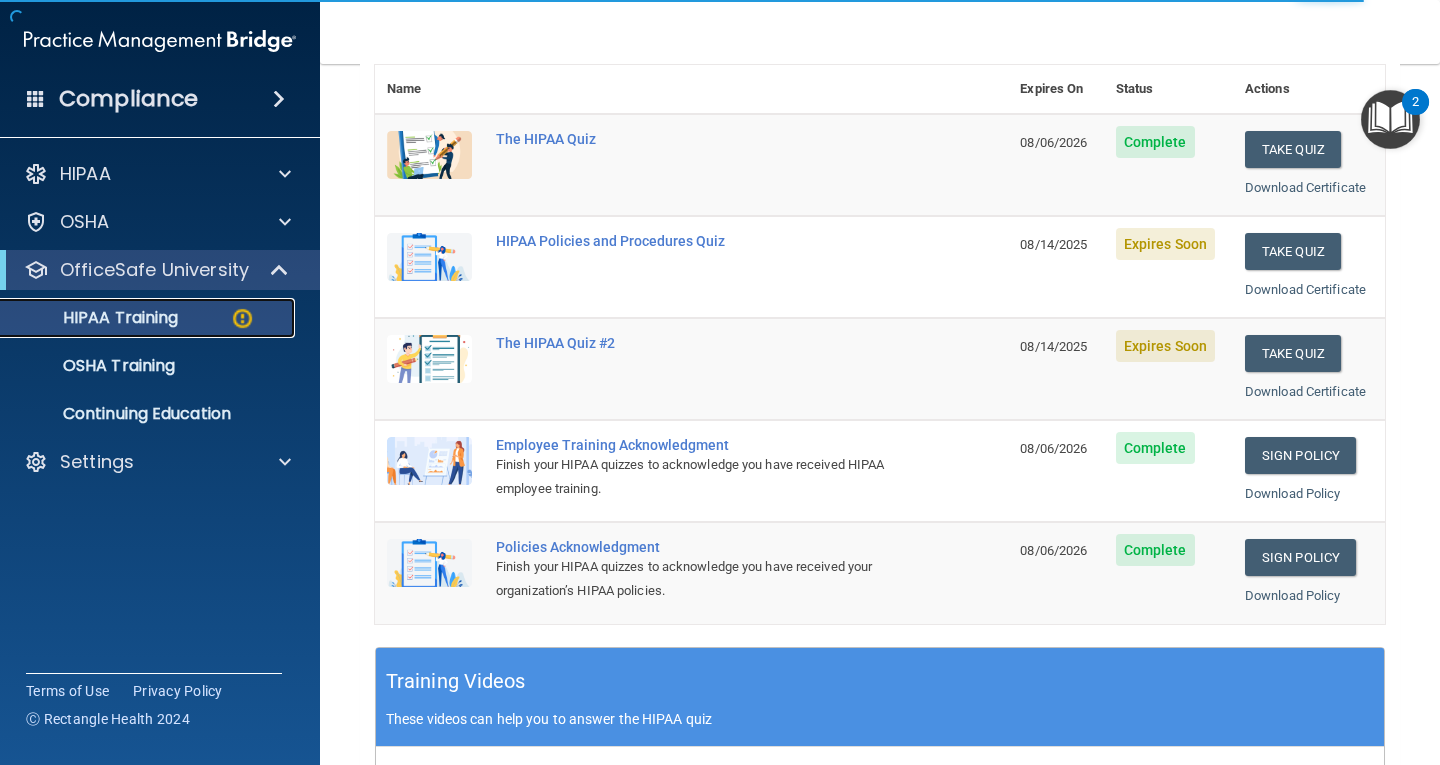 scroll, scrollTop: 300, scrollLeft: 0, axis: vertical 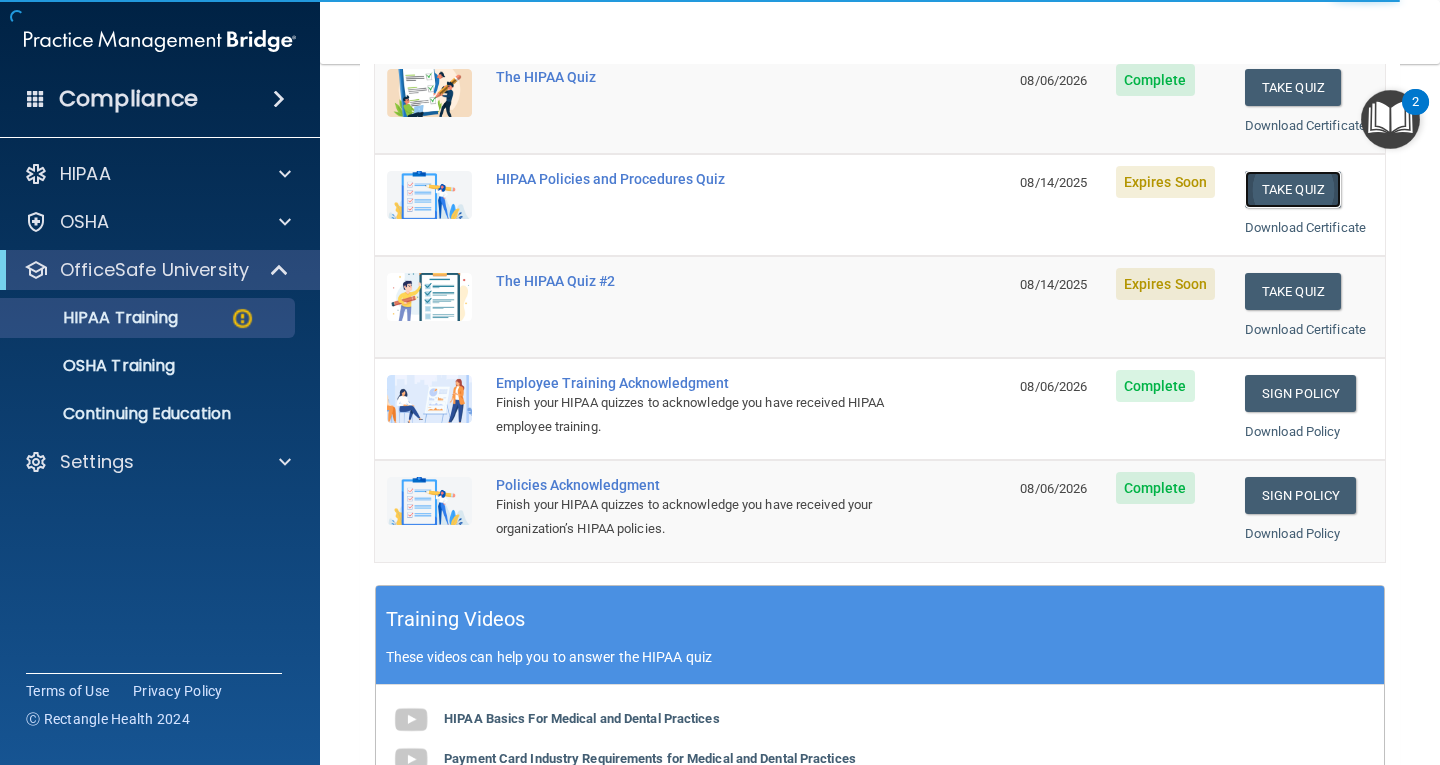 click on "Take Quiz" at bounding box center [1293, 189] 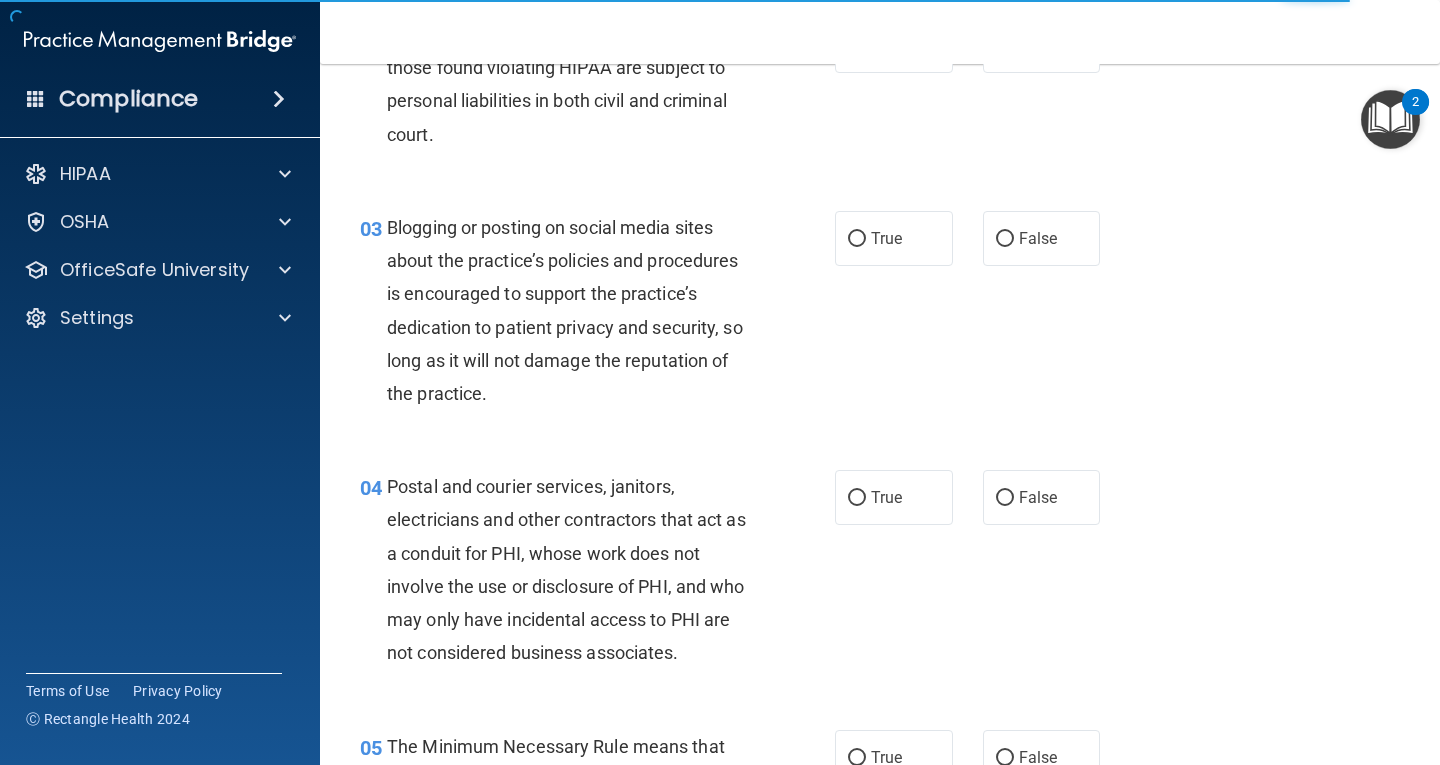scroll, scrollTop: 0, scrollLeft: 0, axis: both 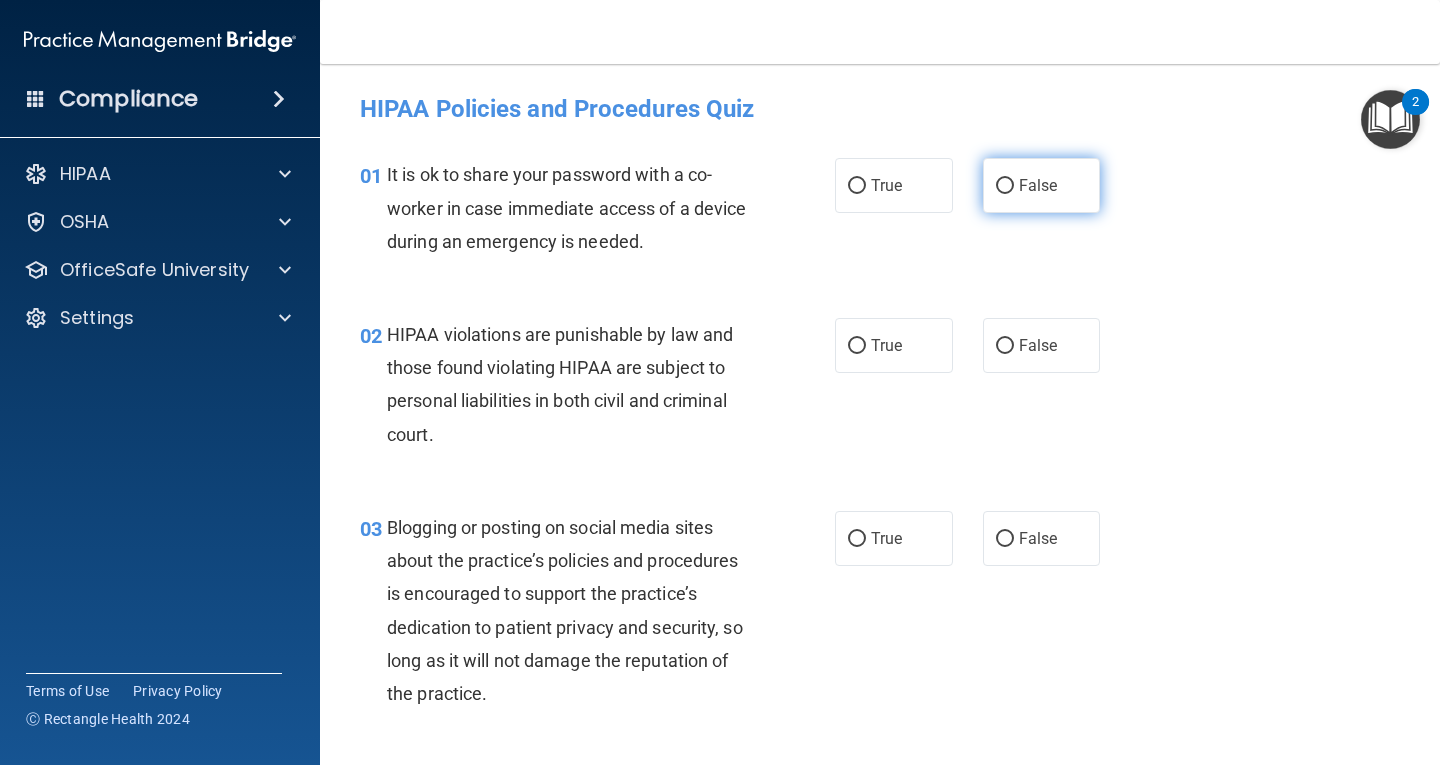 click on "False" at bounding box center [1005, 186] 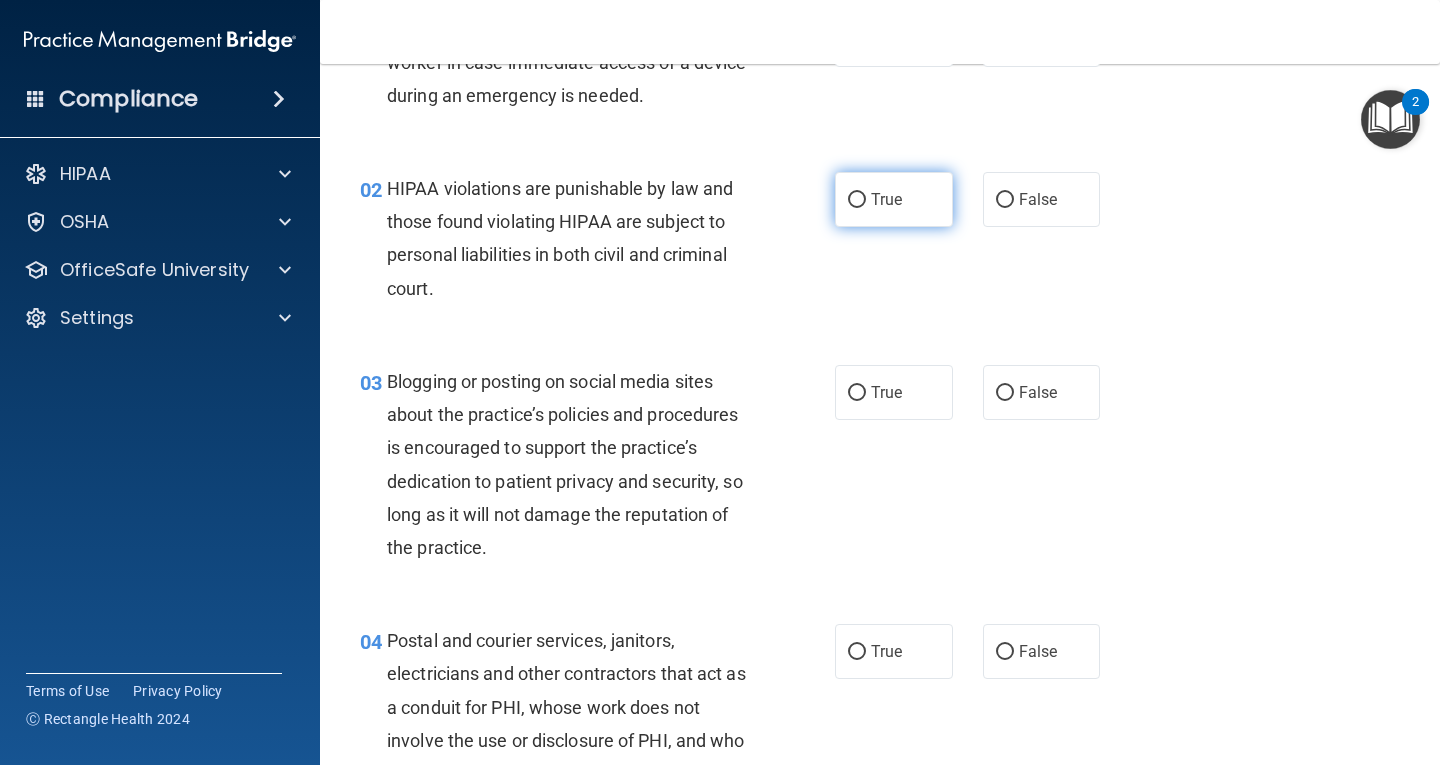 scroll, scrollTop: 200, scrollLeft: 0, axis: vertical 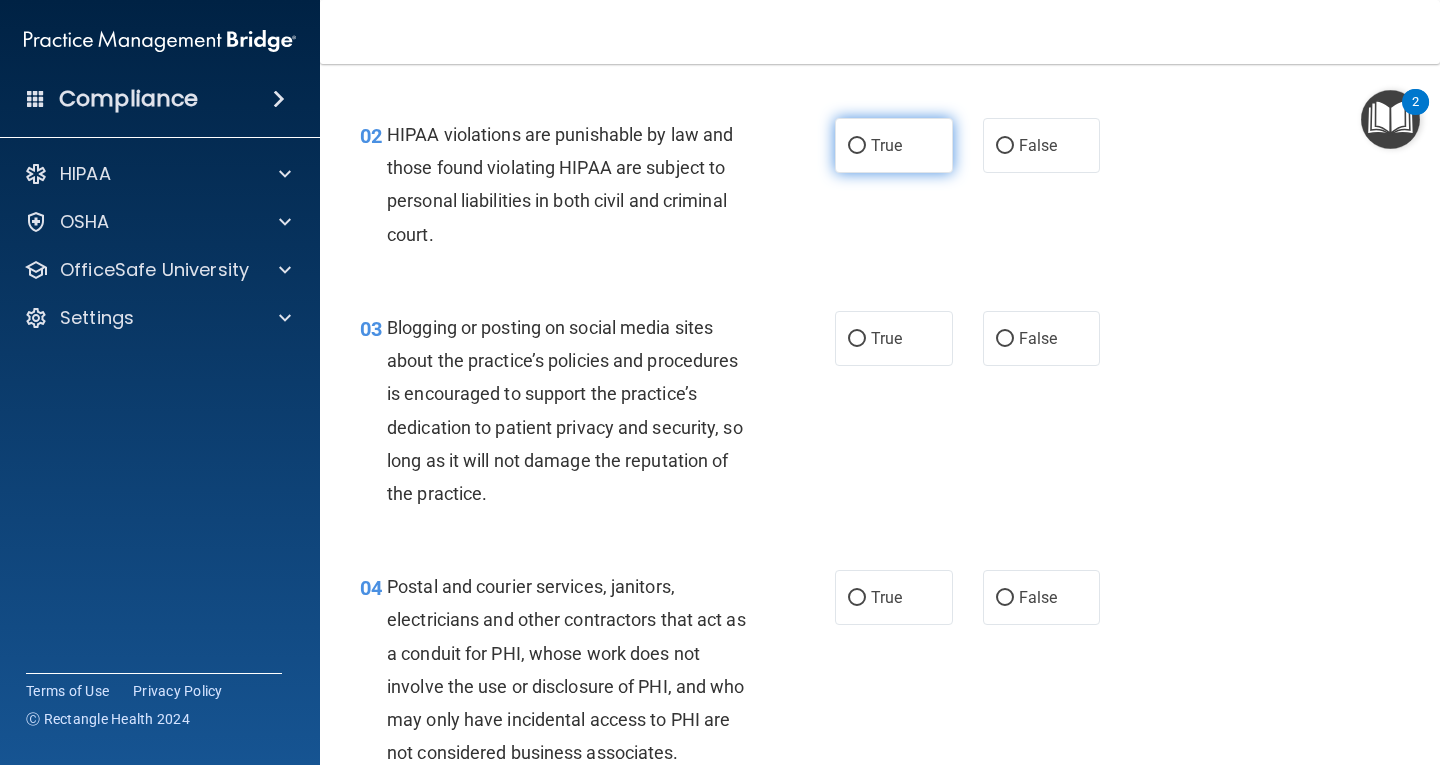 click on "True" at bounding box center [857, 146] 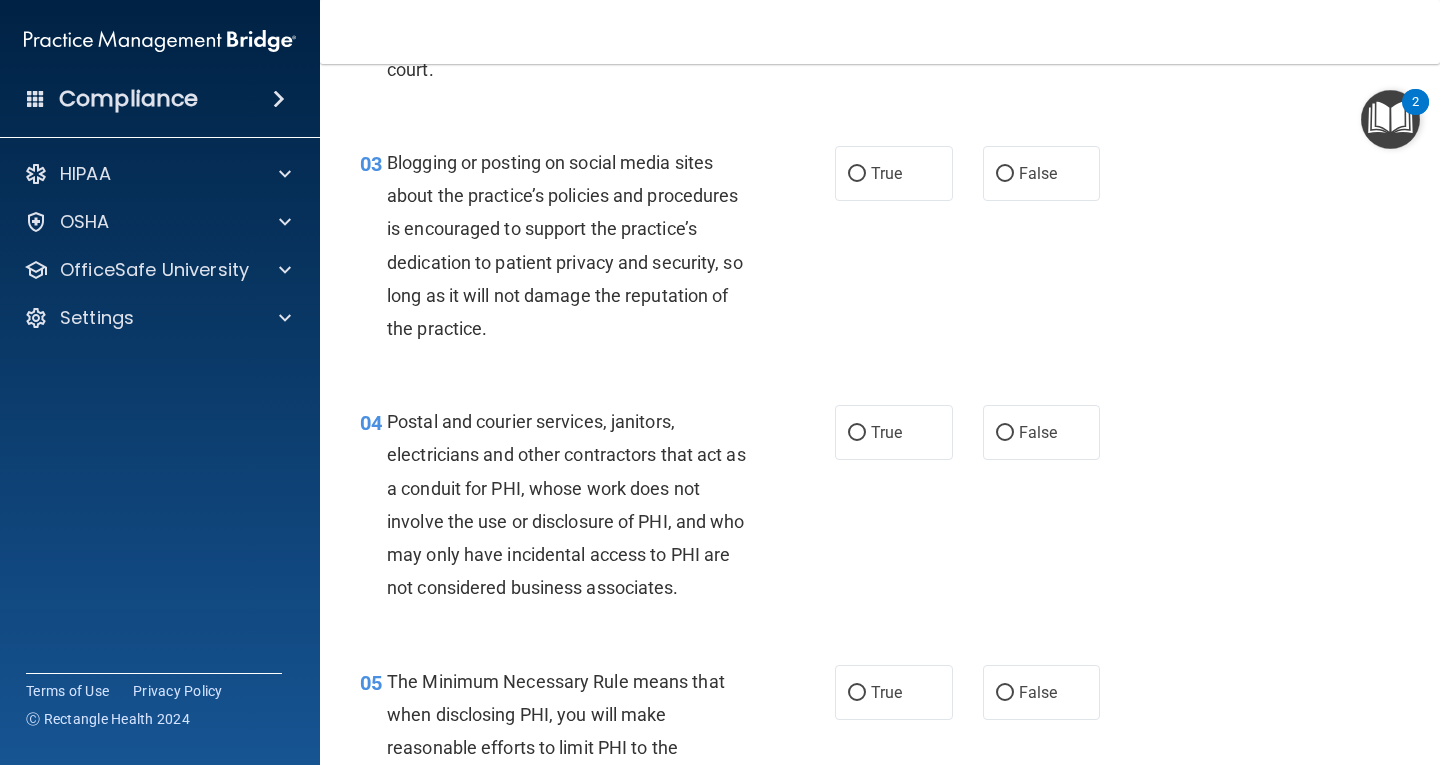 scroll, scrollTop: 400, scrollLeft: 0, axis: vertical 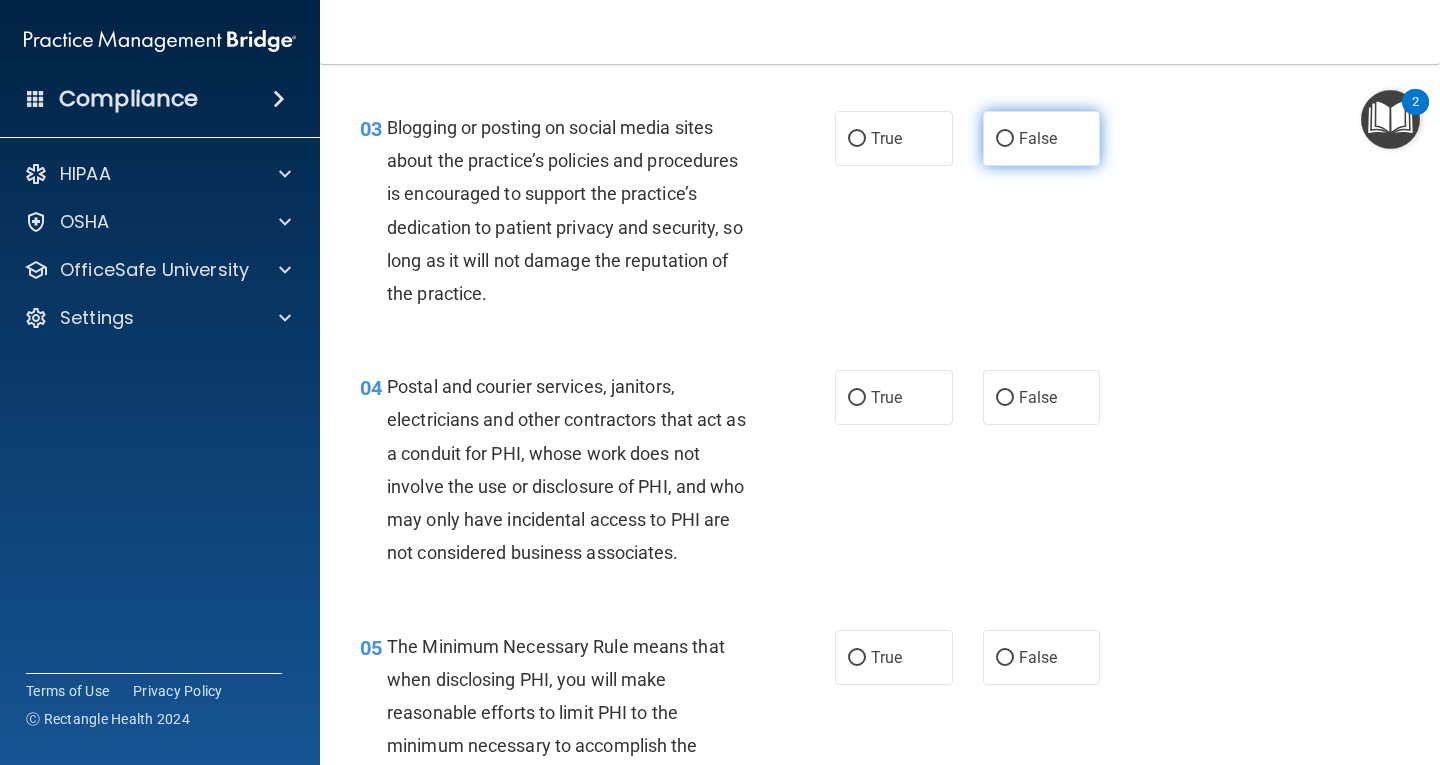 click on "False" at bounding box center [1005, 139] 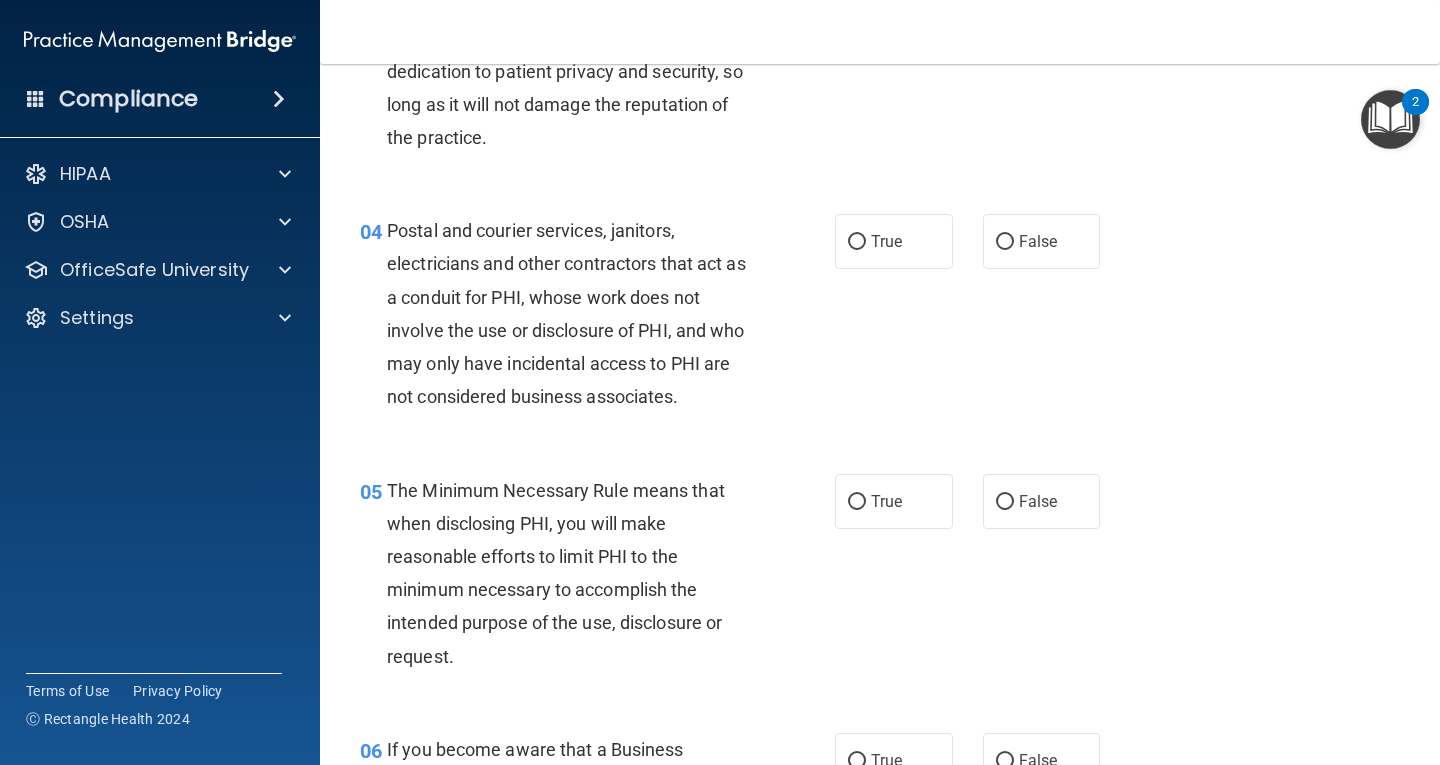 scroll, scrollTop: 600, scrollLeft: 0, axis: vertical 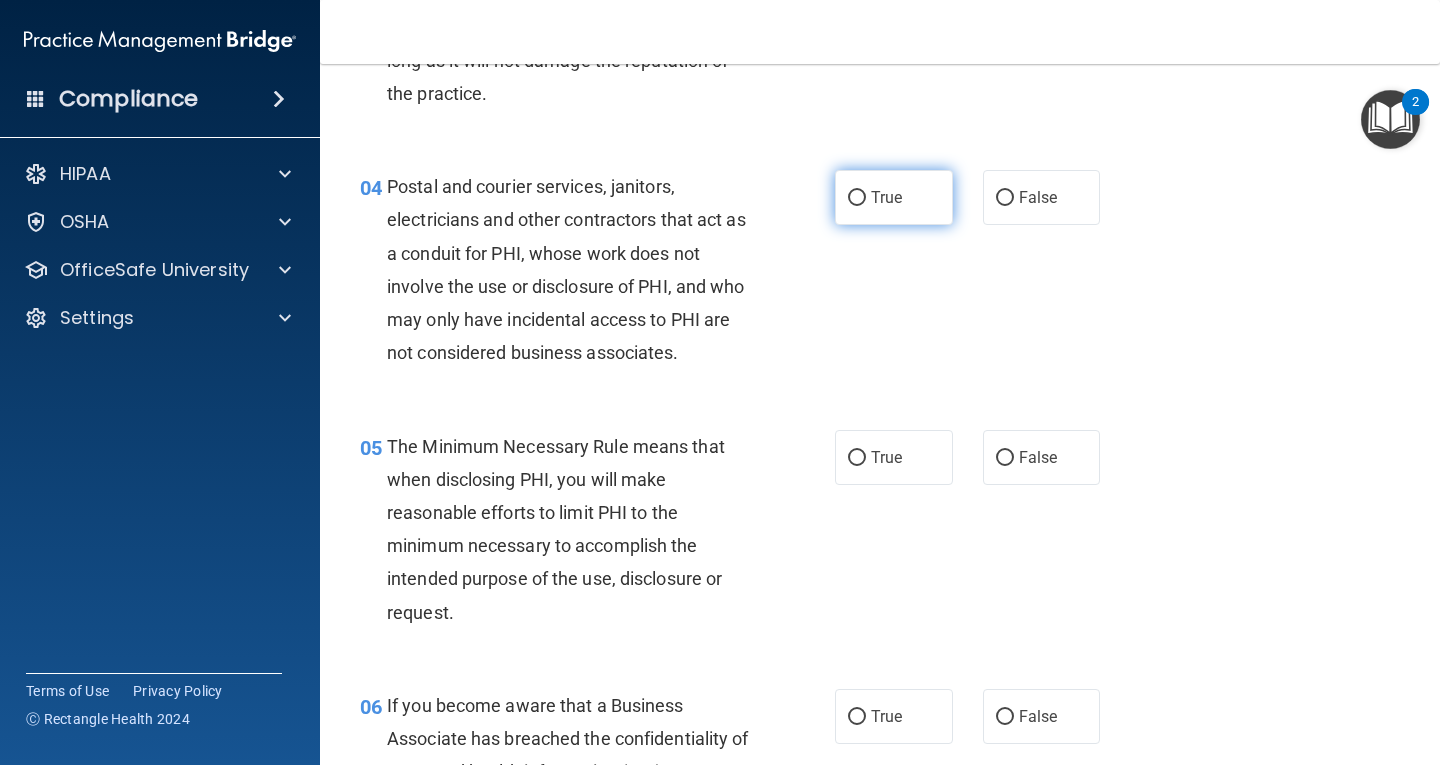 click on "True" at bounding box center (857, 198) 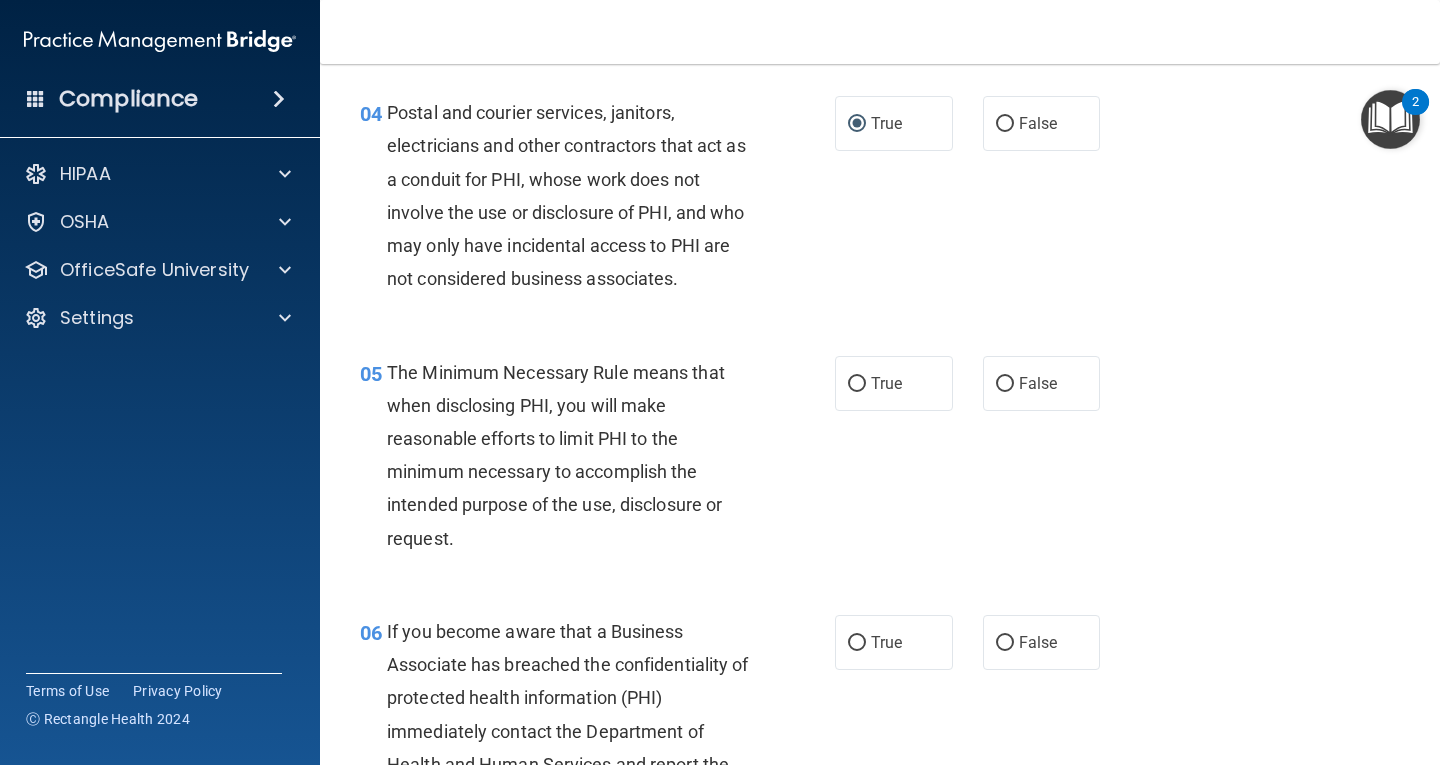 scroll, scrollTop: 800, scrollLeft: 0, axis: vertical 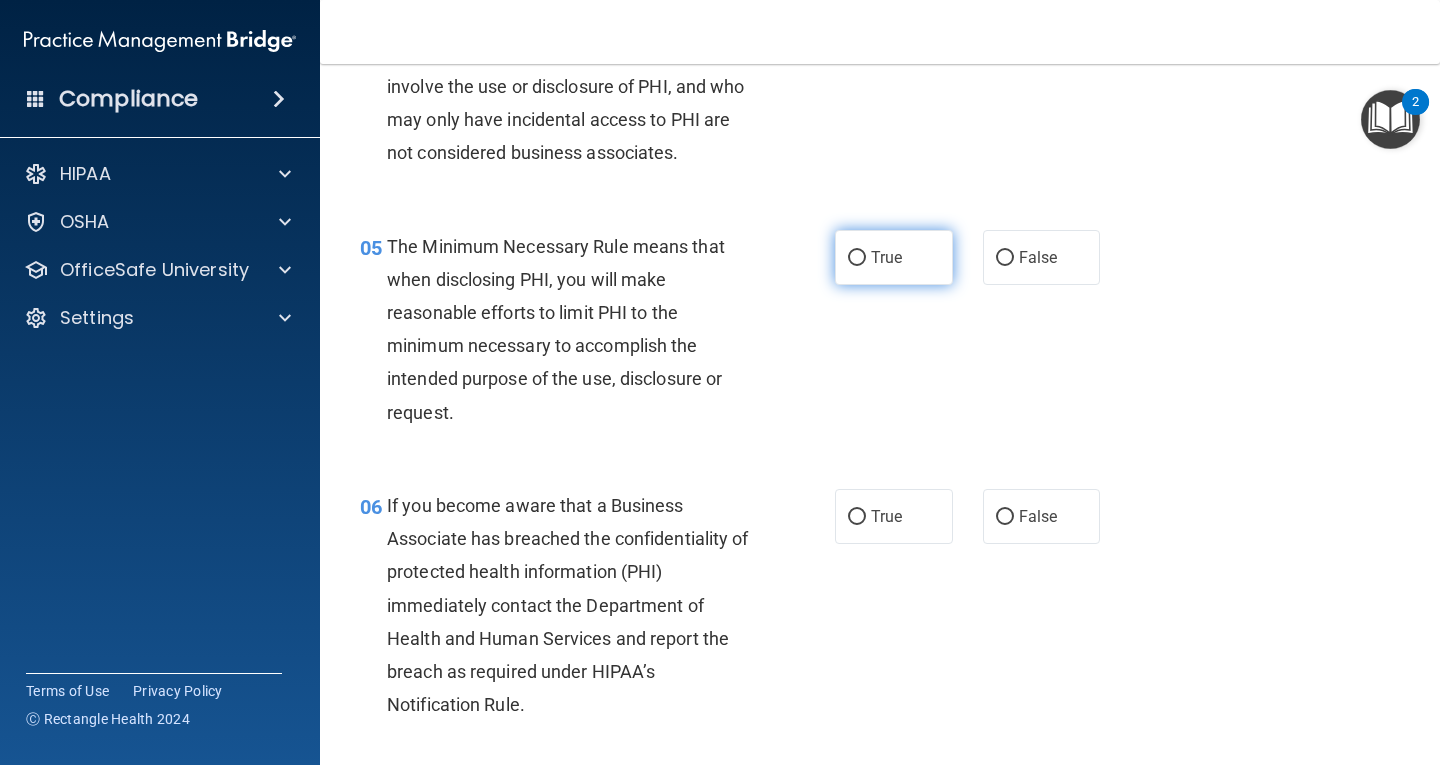click on "True" at bounding box center (857, 258) 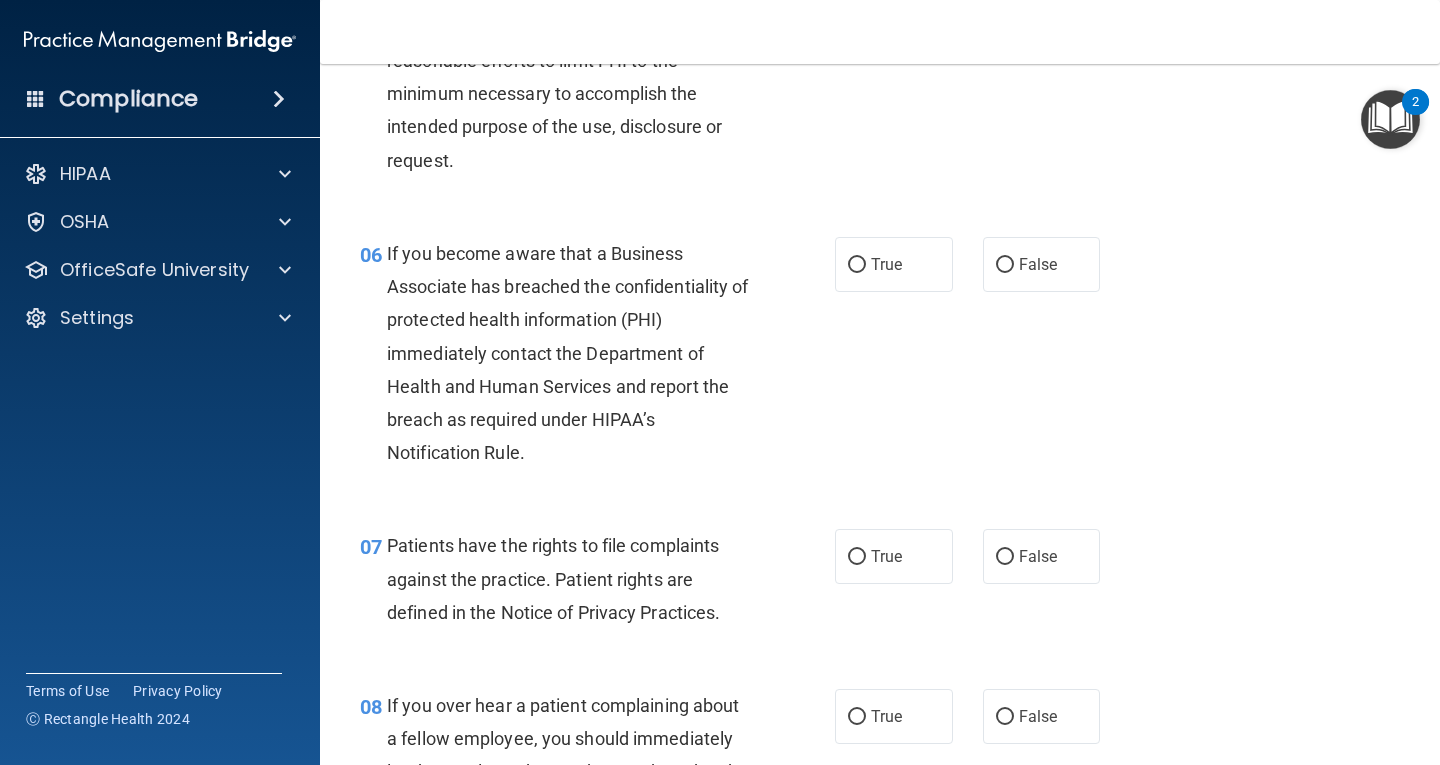 scroll, scrollTop: 1100, scrollLeft: 0, axis: vertical 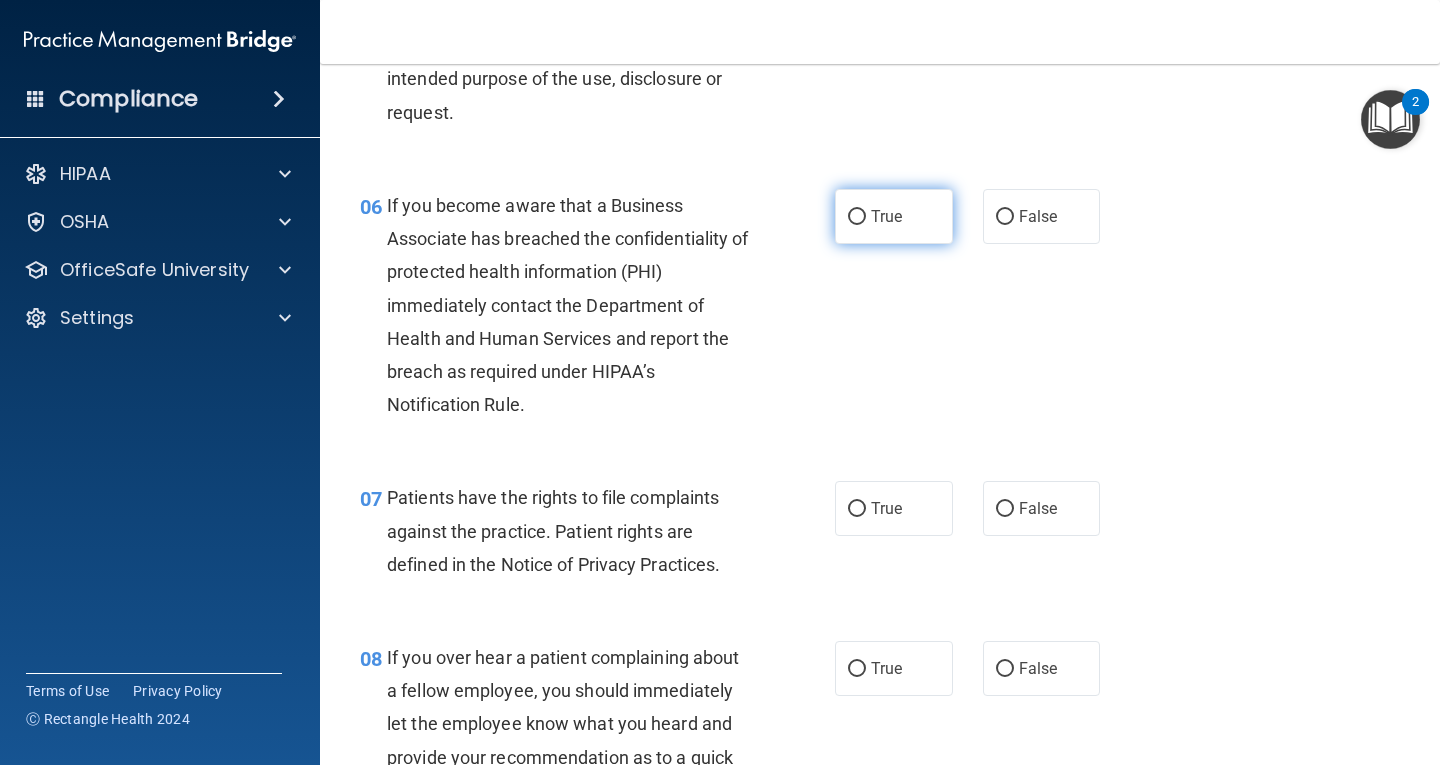 click on "True" at bounding box center (857, 217) 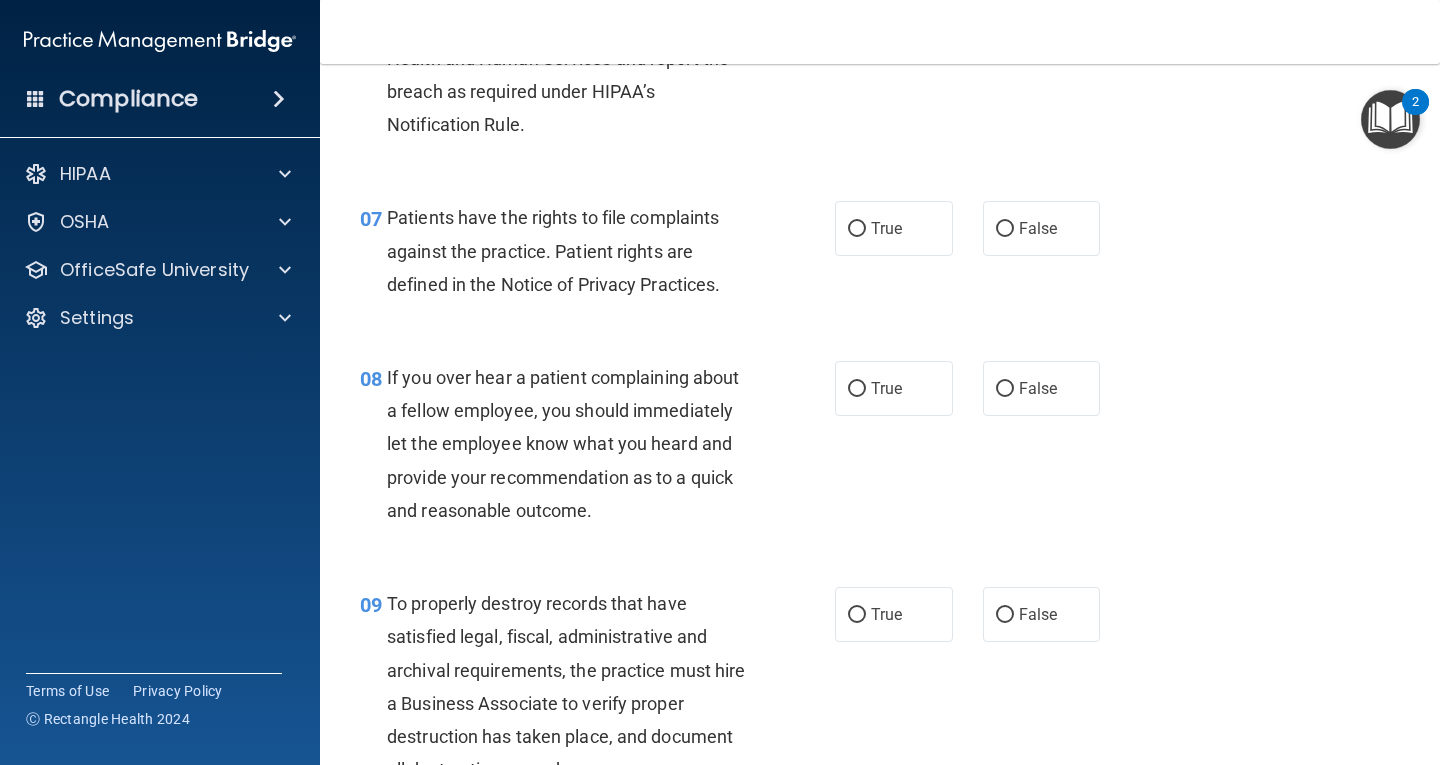scroll, scrollTop: 1400, scrollLeft: 0, axis: vertical 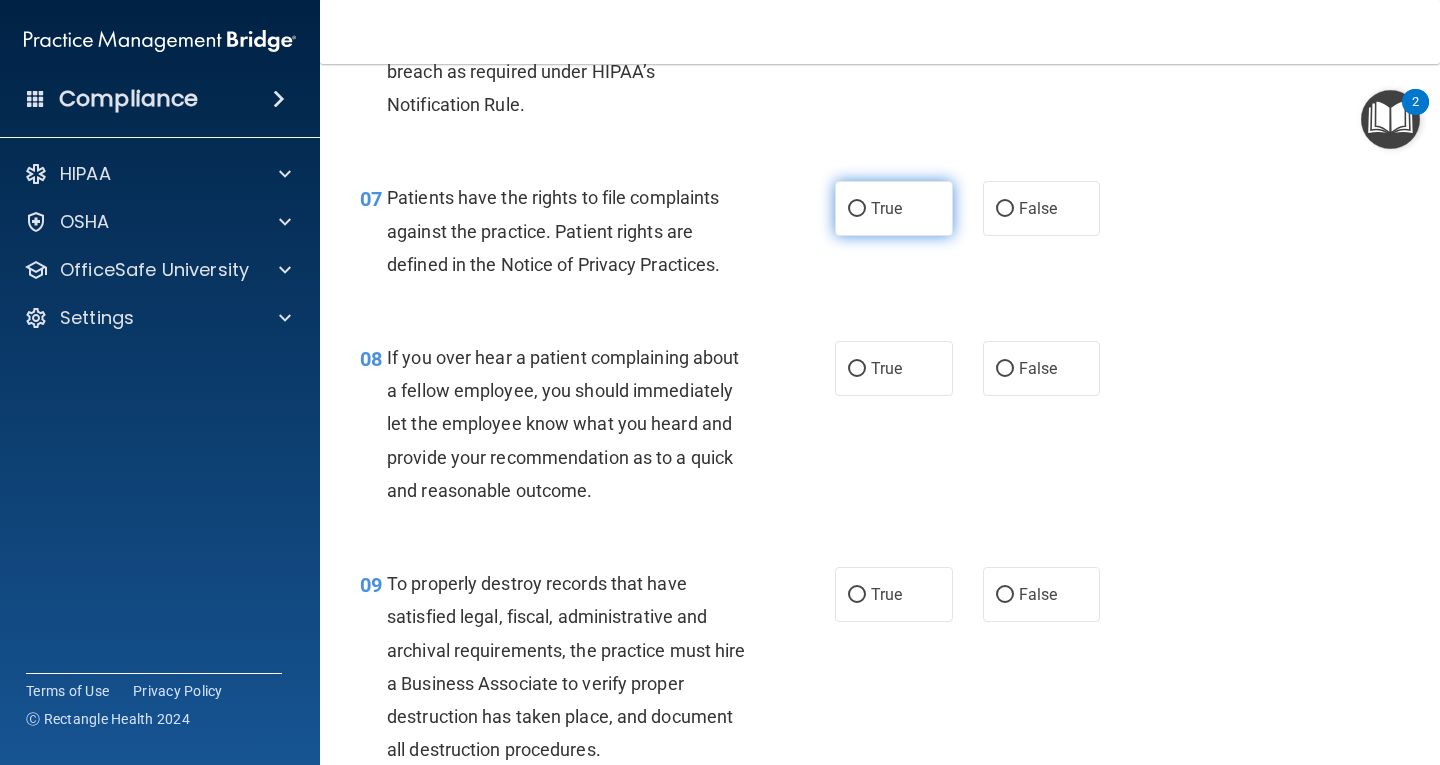 click on "True" at bounding box center [857, 209] 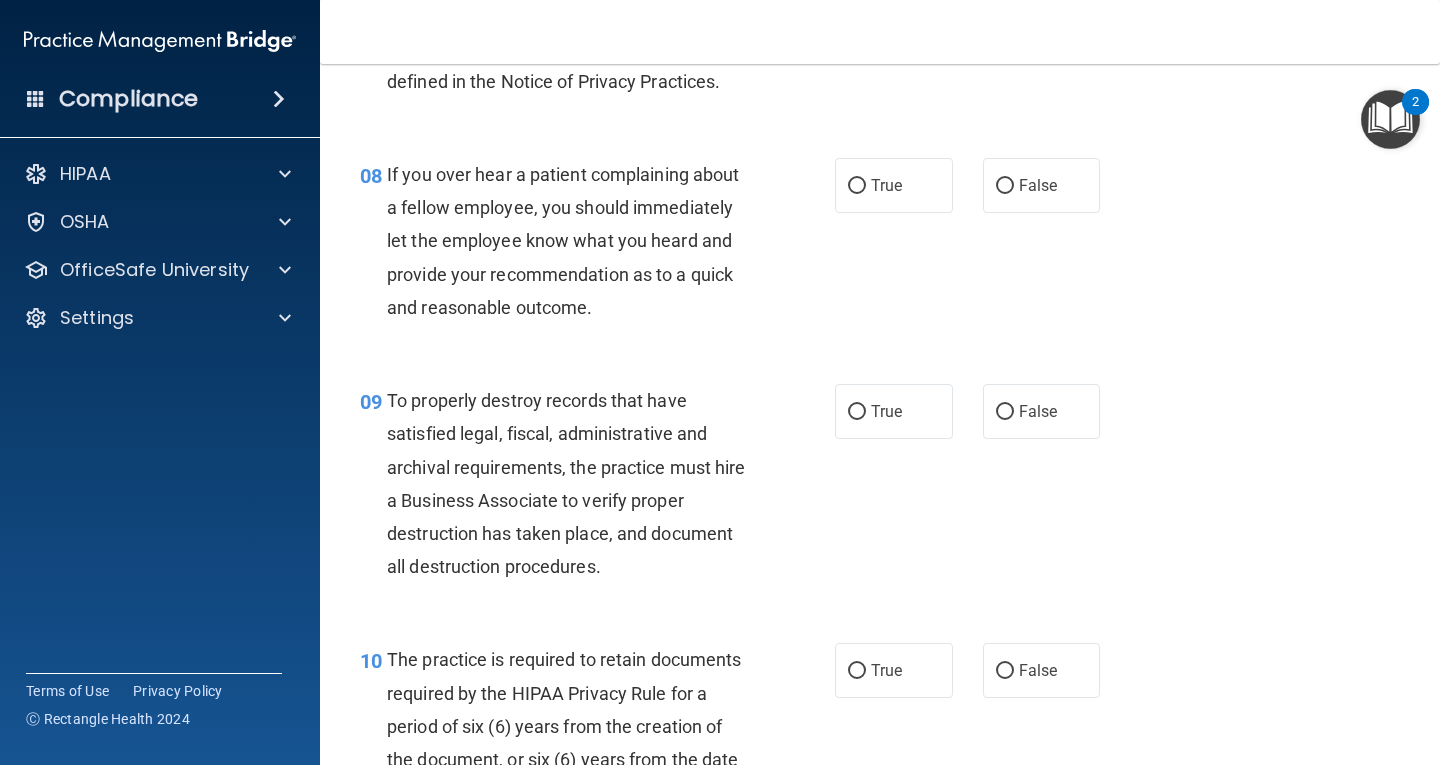 scroll, scrollTop: 1600, scrollLeft: 0, axis: vertical 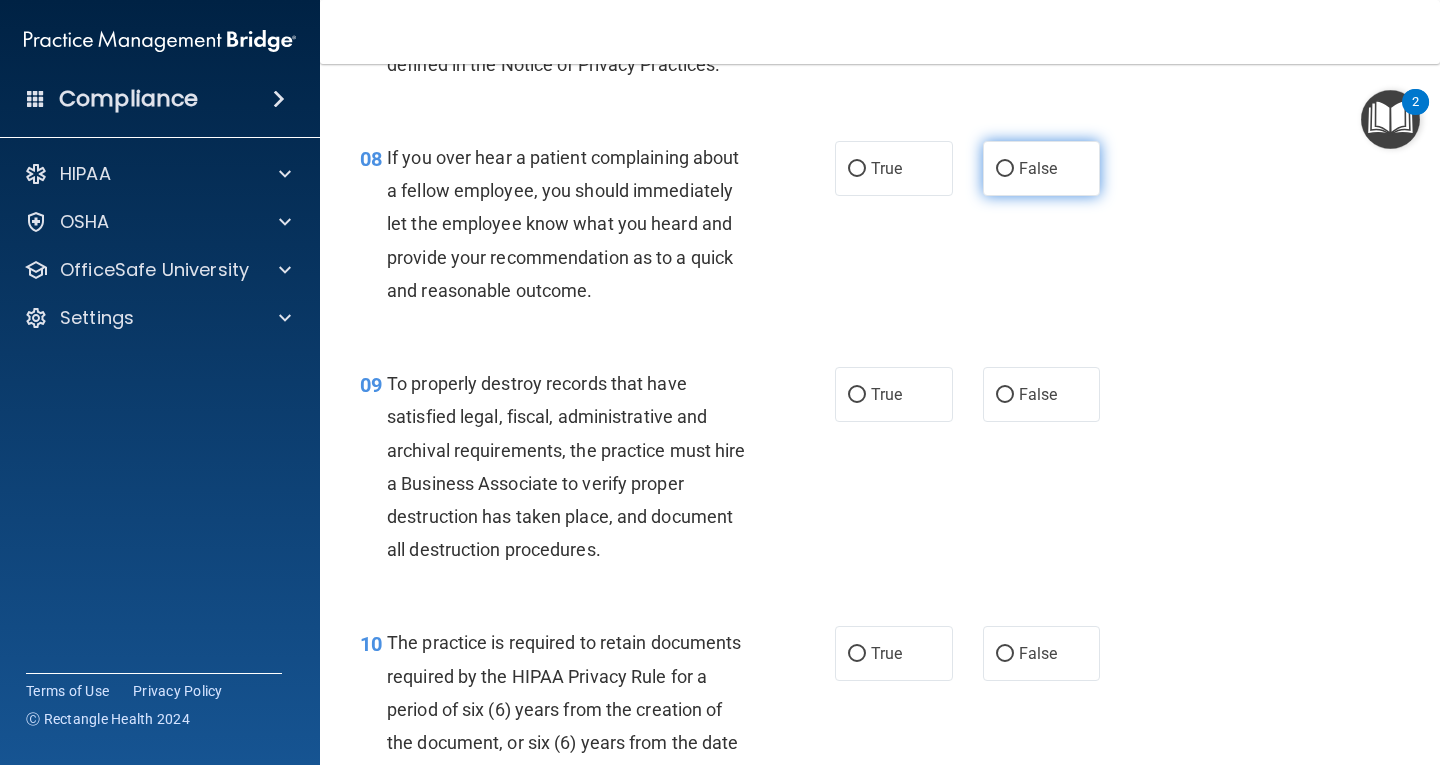 click on "False" at bounding box center [1005, 169] 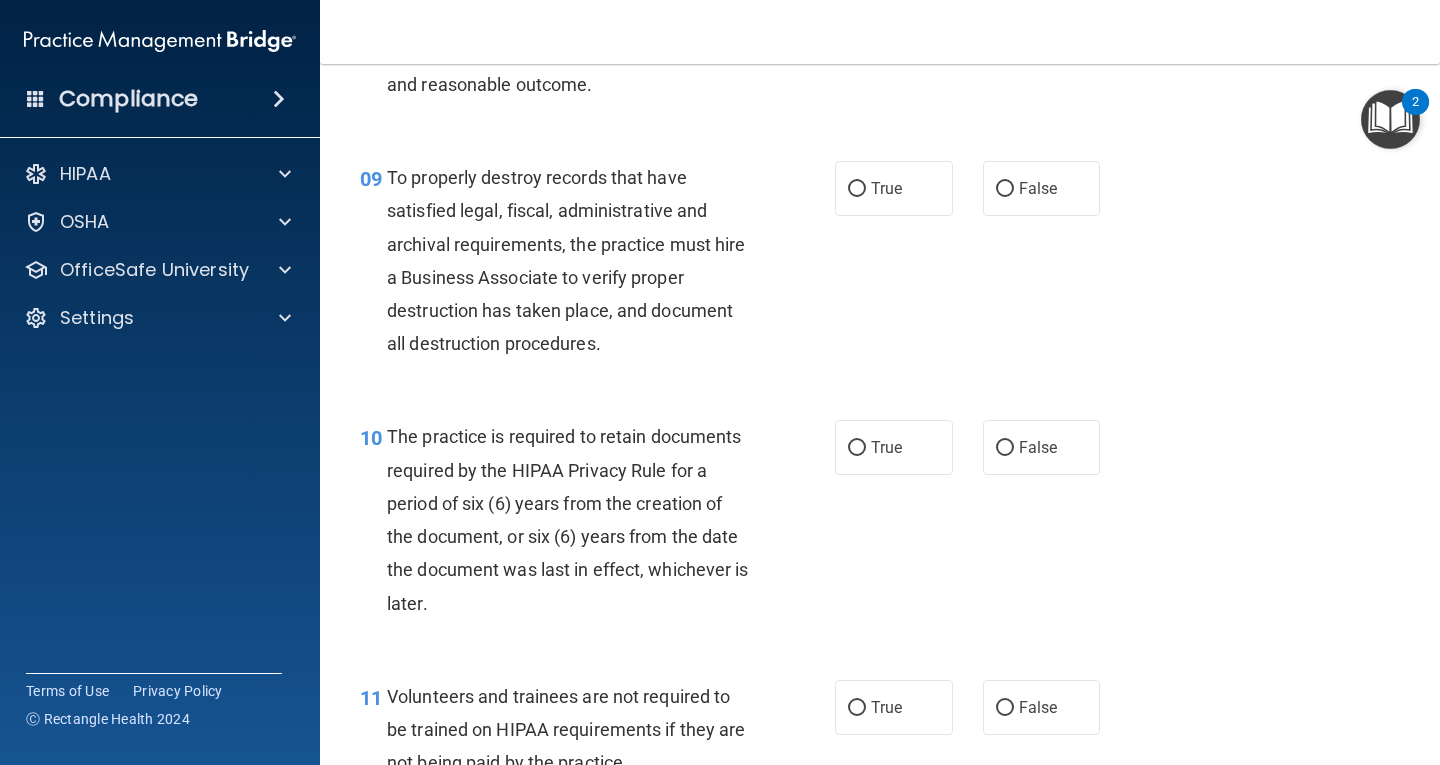scroll, scrollTop: 1800, scrollLeft: 0, axis: vertical 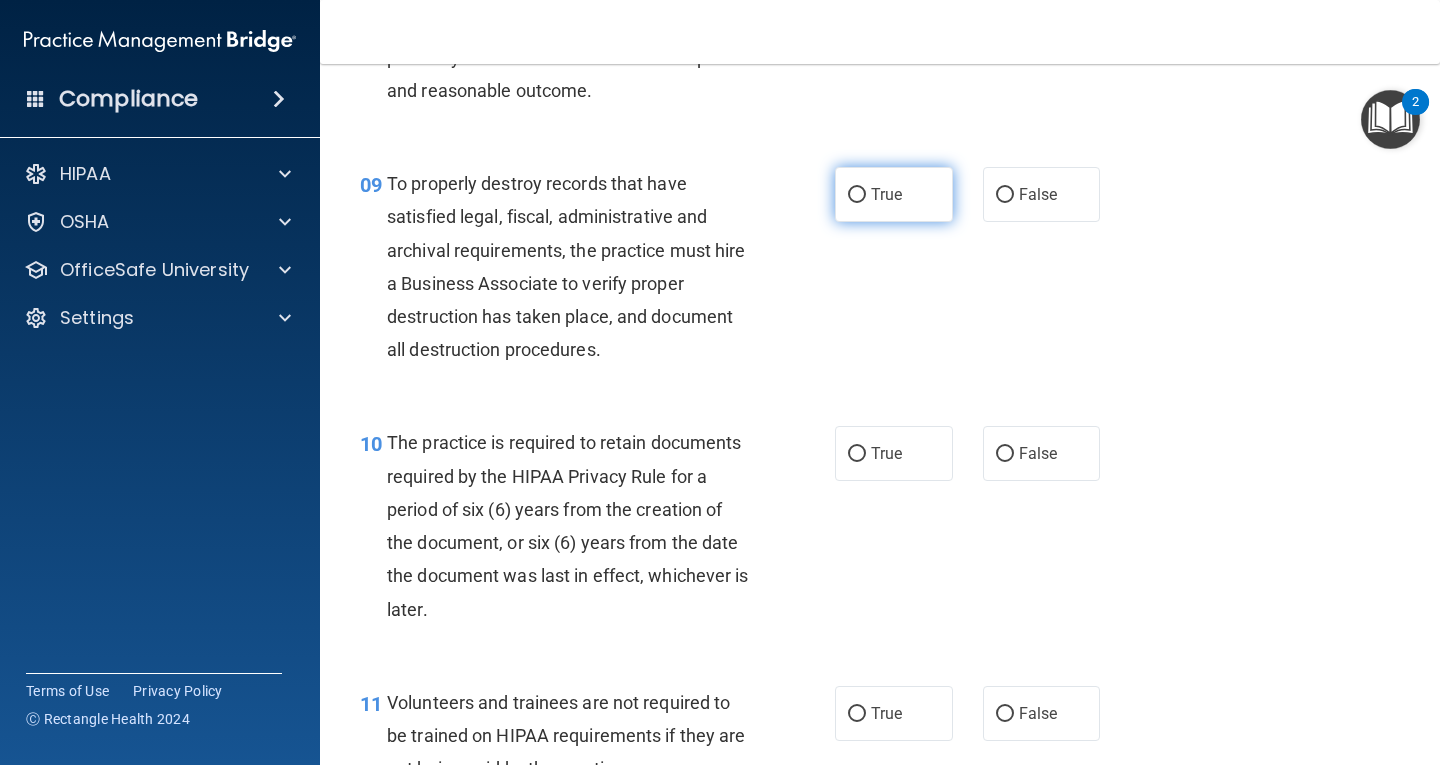 click on "True" at bounding box center (857, 195) 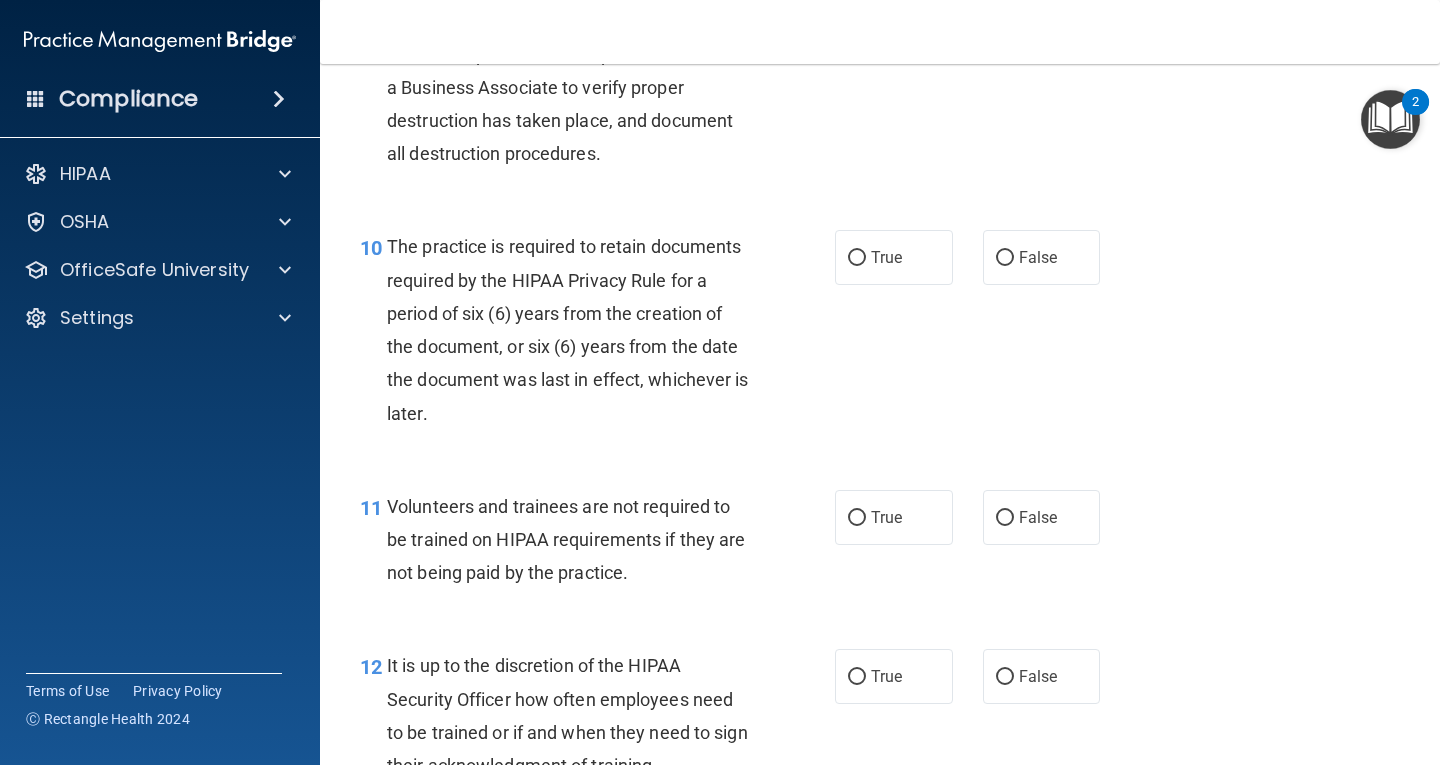 scroll, scrollTop: 2000, scrollLeft: 0, axis: vertical 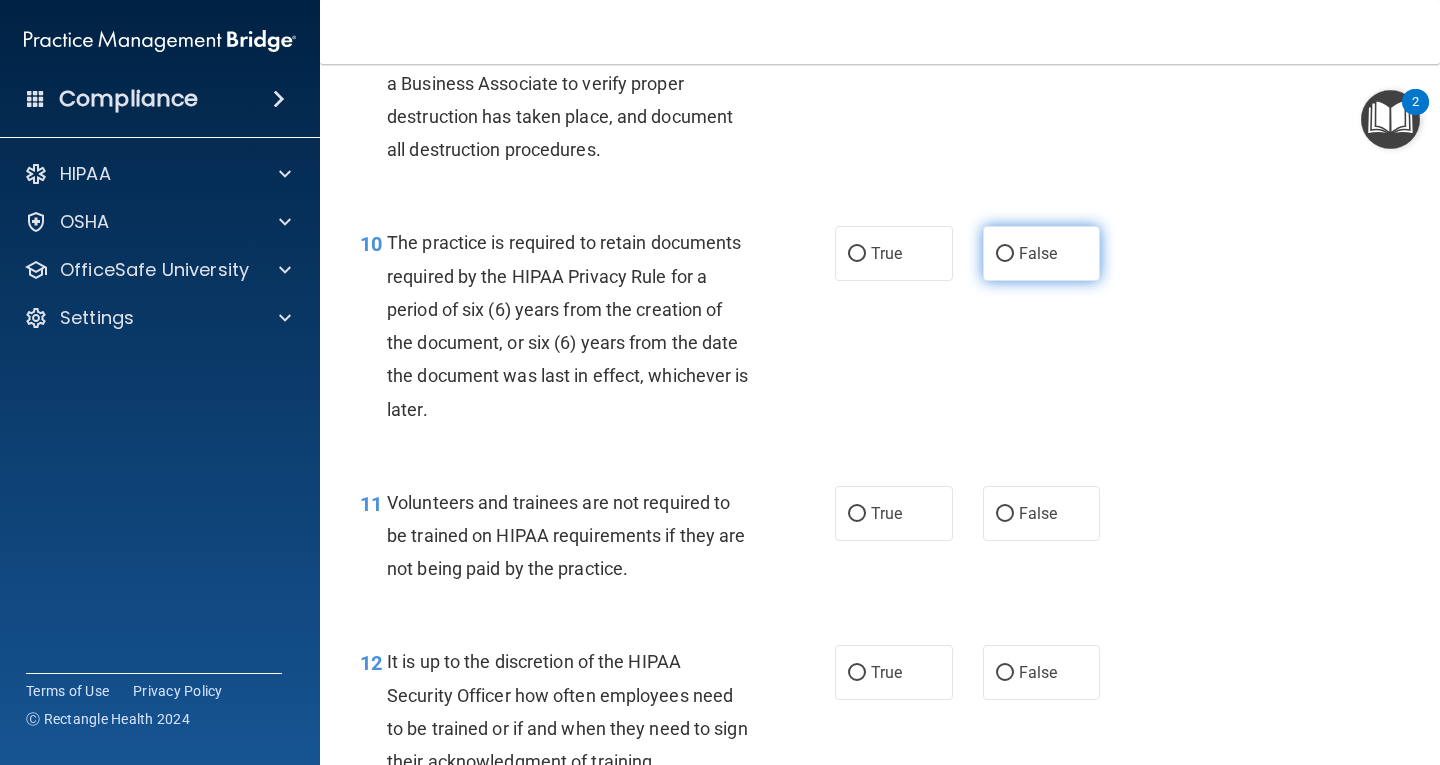 click on "False" at bounding box center (1005, 254) 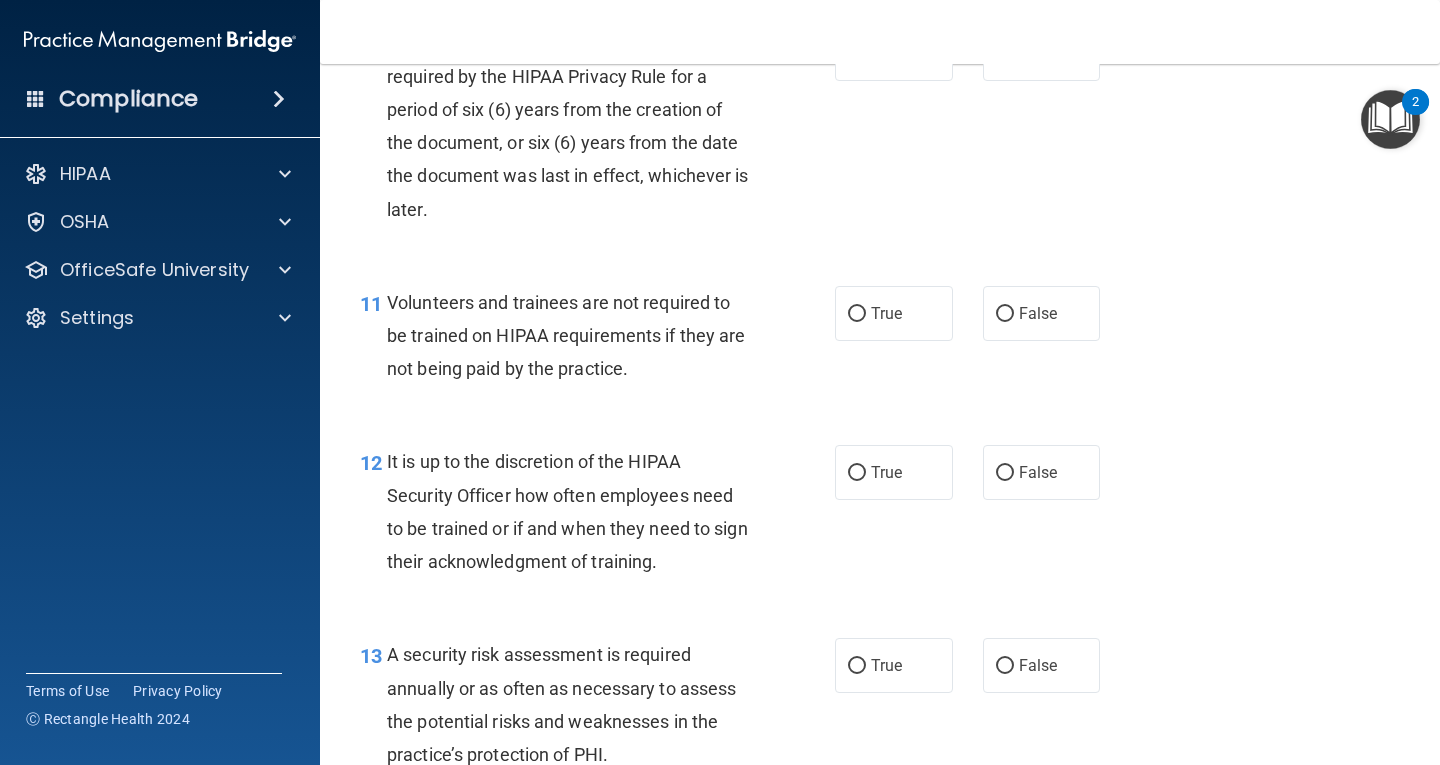 scroll, scrollTop: 2300, scrollLeft: 0, axis: vertical 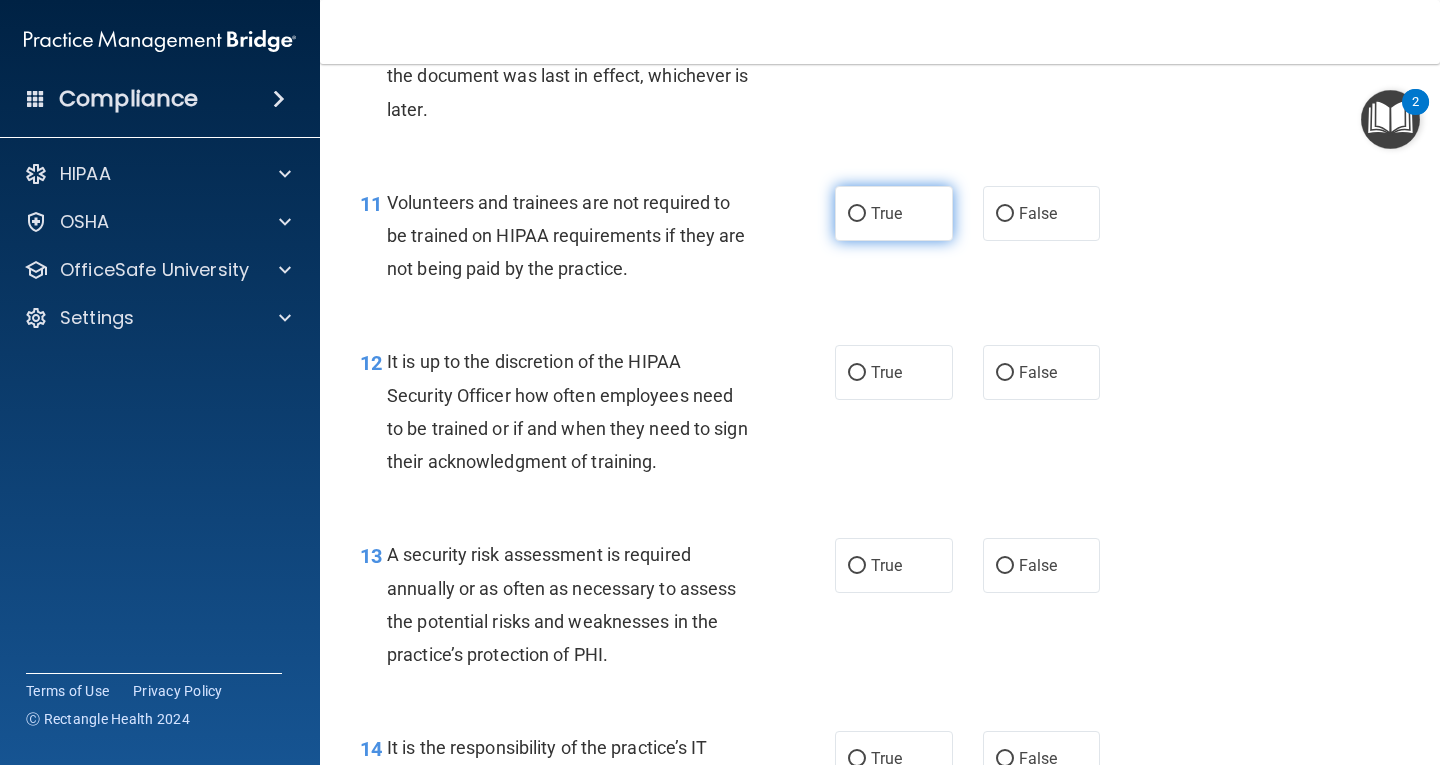 click on "True" at bounding box center [857, 214] 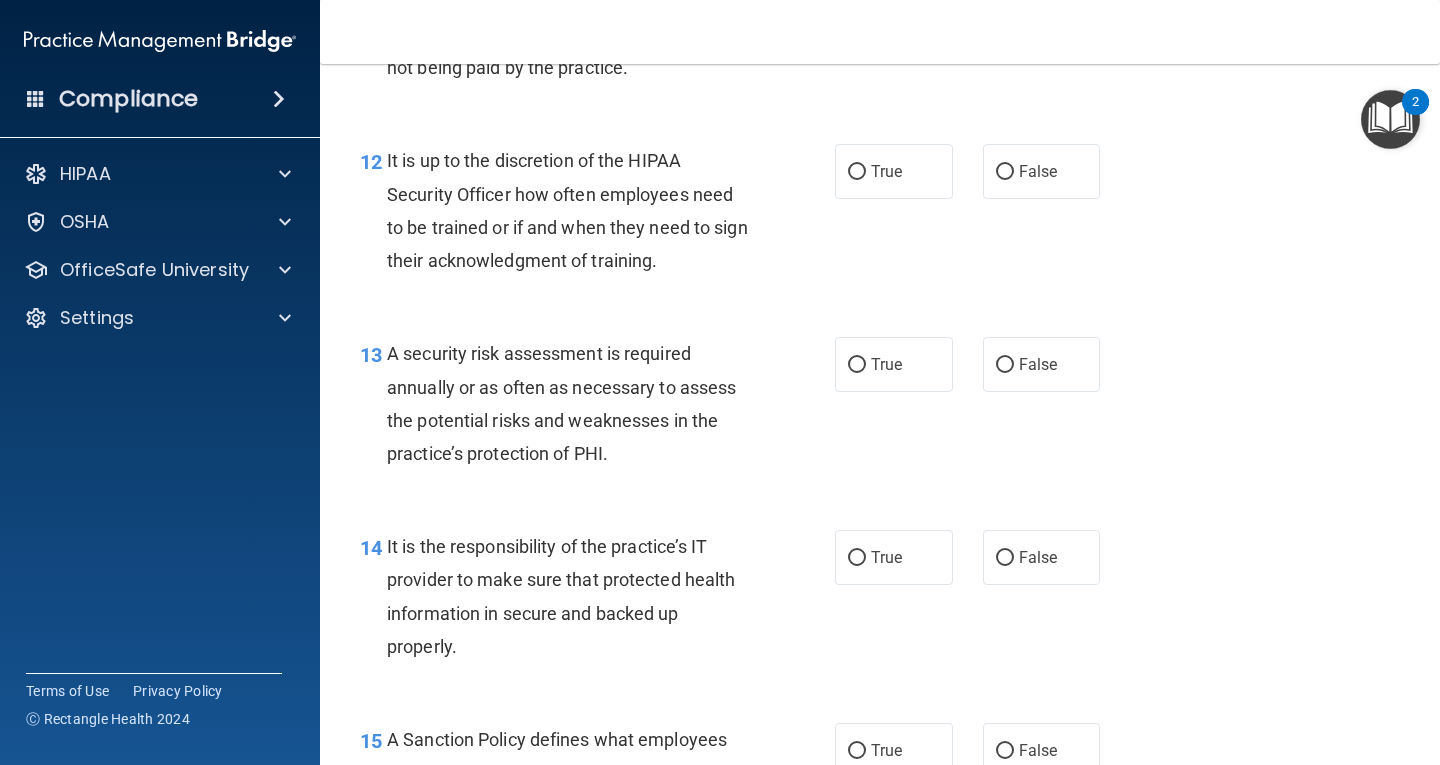 scroll, scrollTop: 2500, scrollLeft: 0, axis: vertical 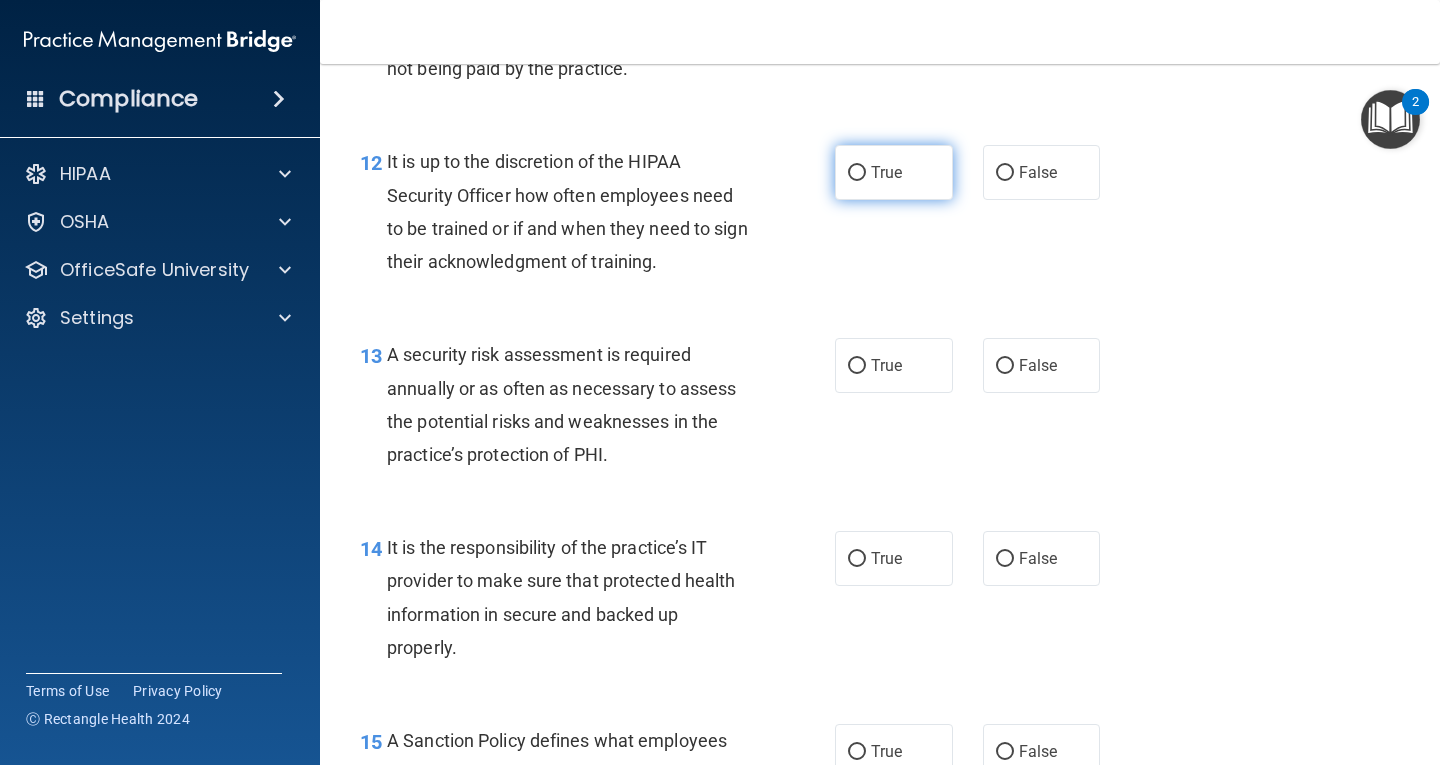click on "True" at bounding box center [857, 173] 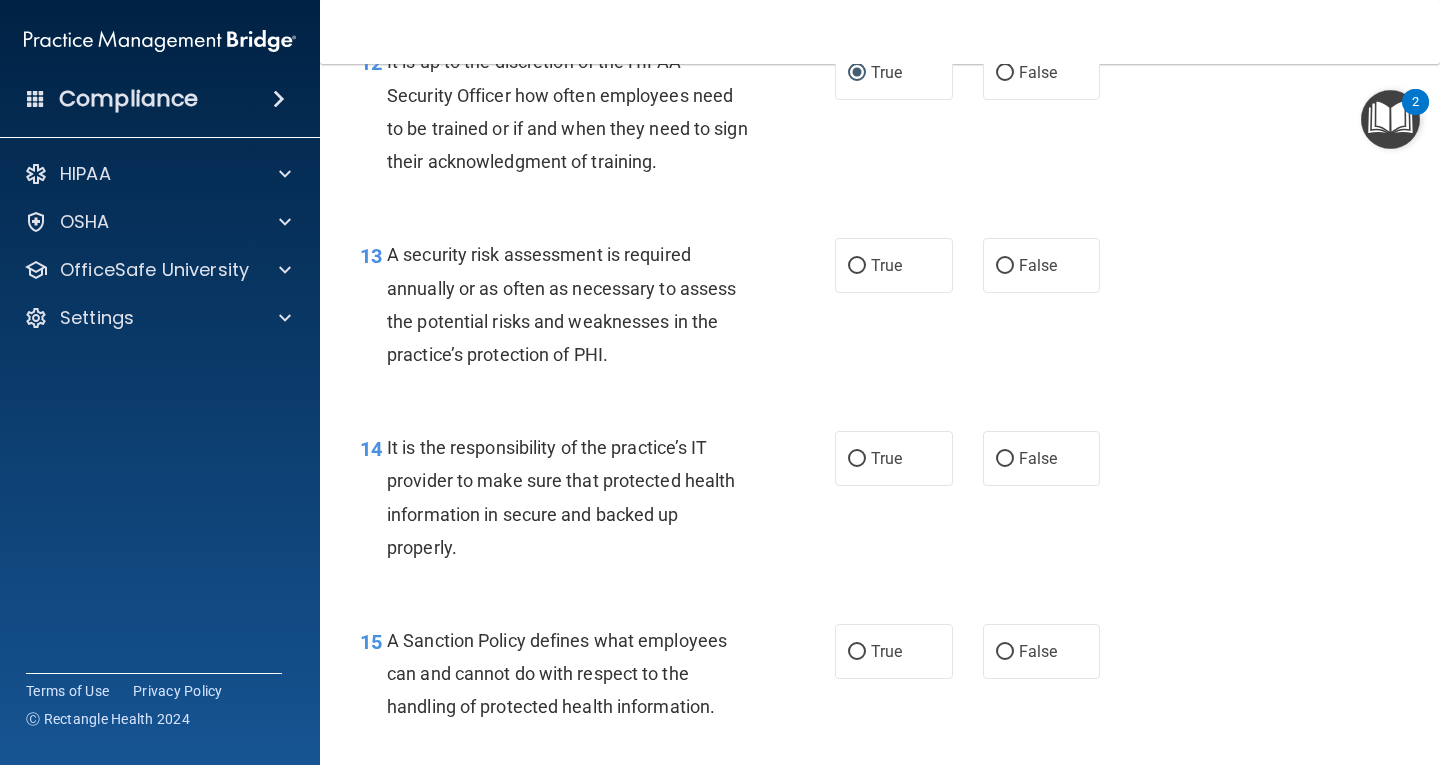 scroll, scrollTop: 2700, scrollLeft: 0, axis: vertical 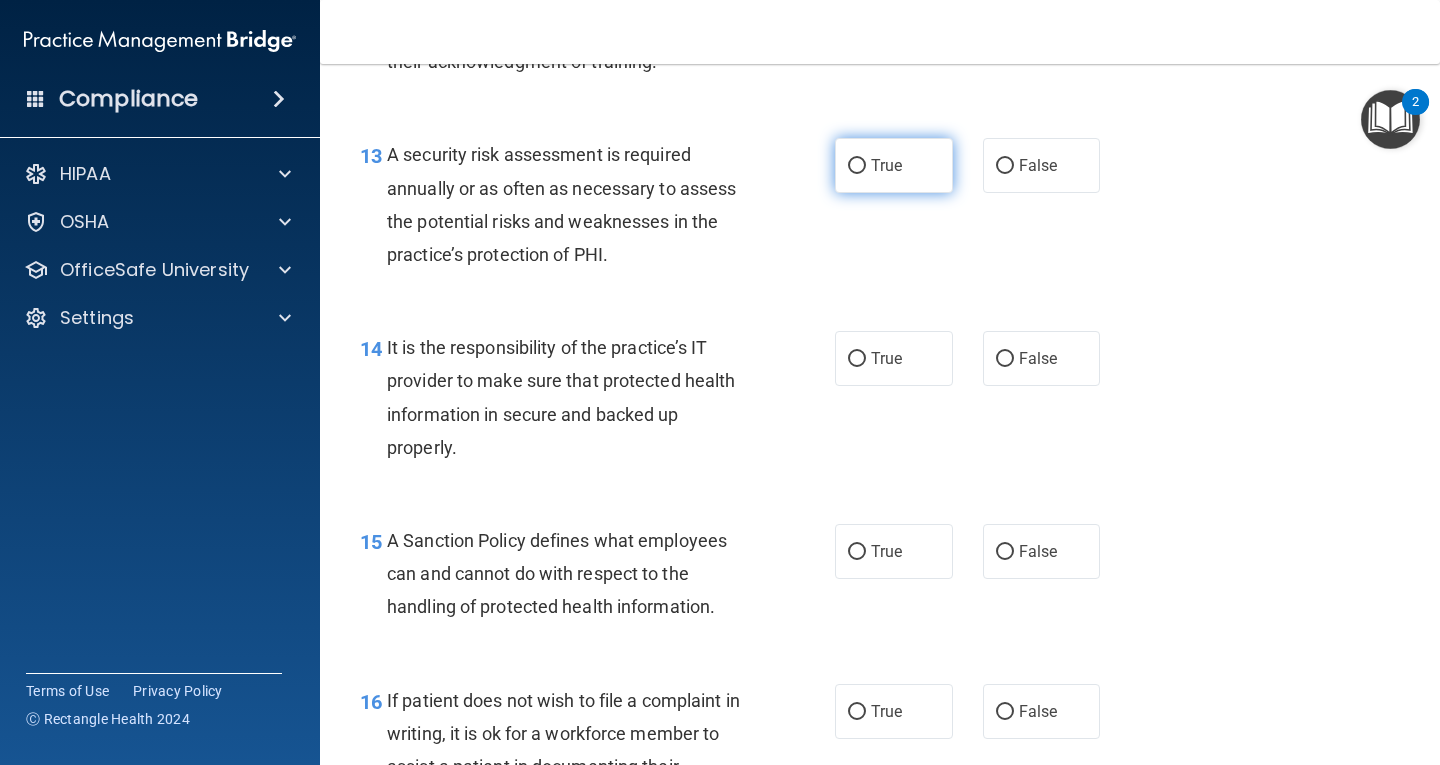click on "True" at bounding box center (857, 166) 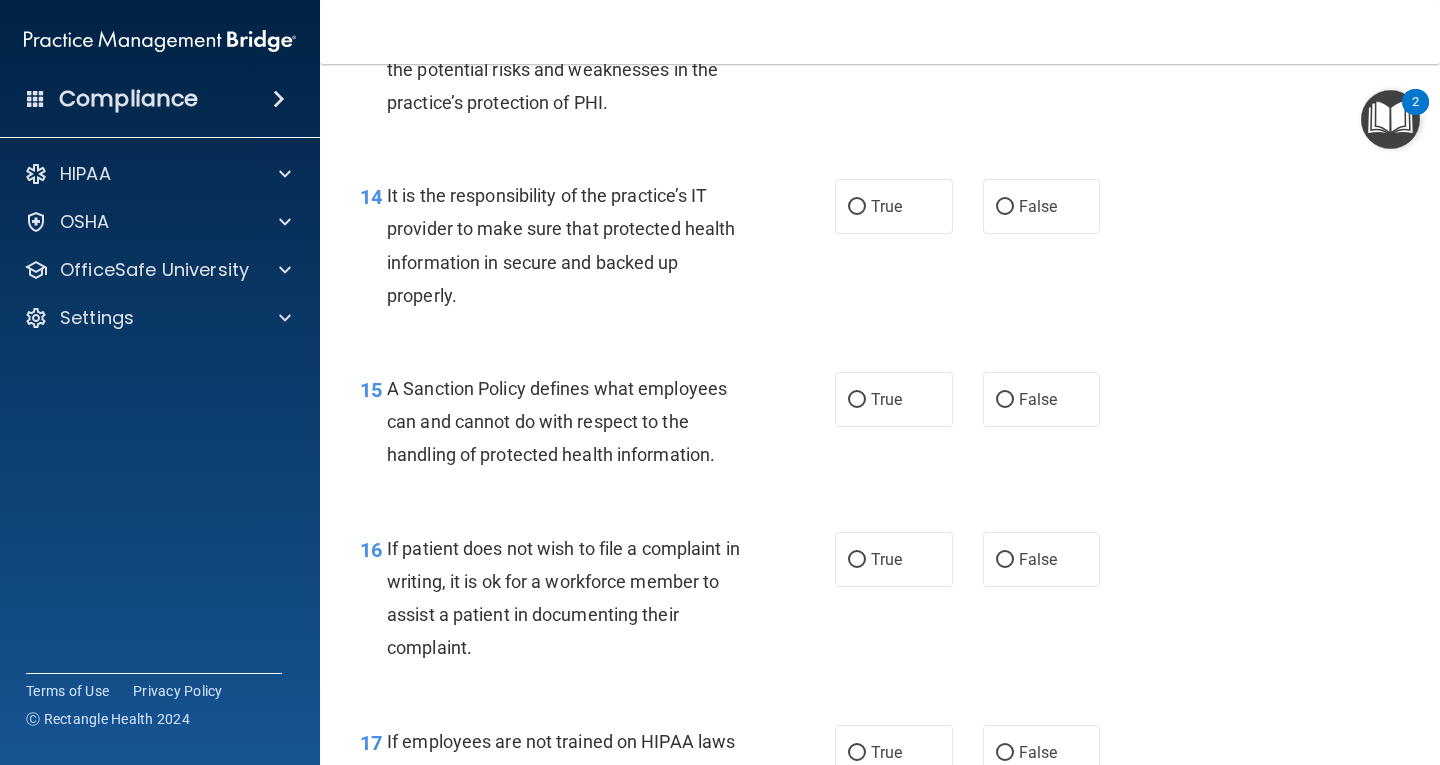 scroll, scrollTop: 2900, scrollLeft: 0, axis: vertical 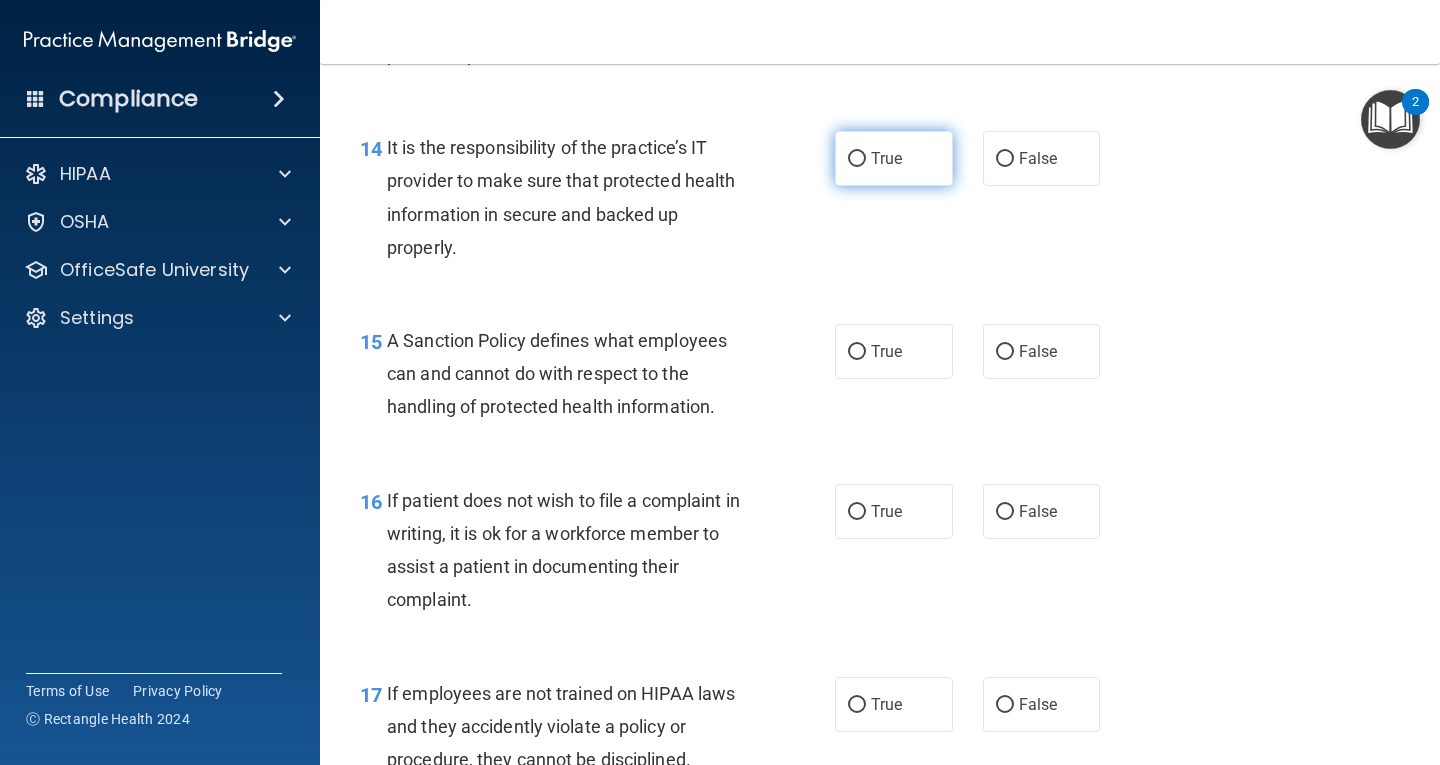 click on "True" at bounding box center [857, 159] 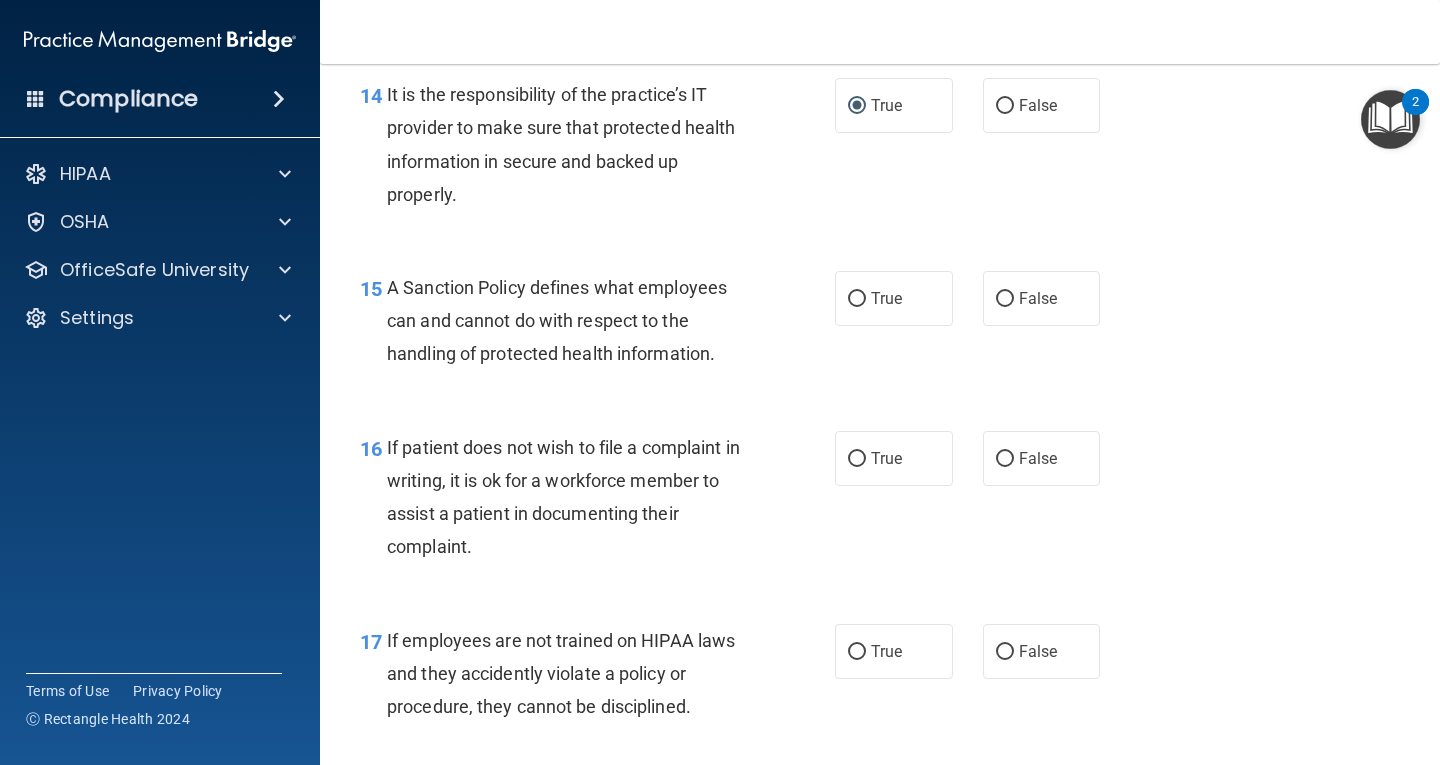 scroll, scrollTop: 3100, scrollLeft: 0, axis: vertical 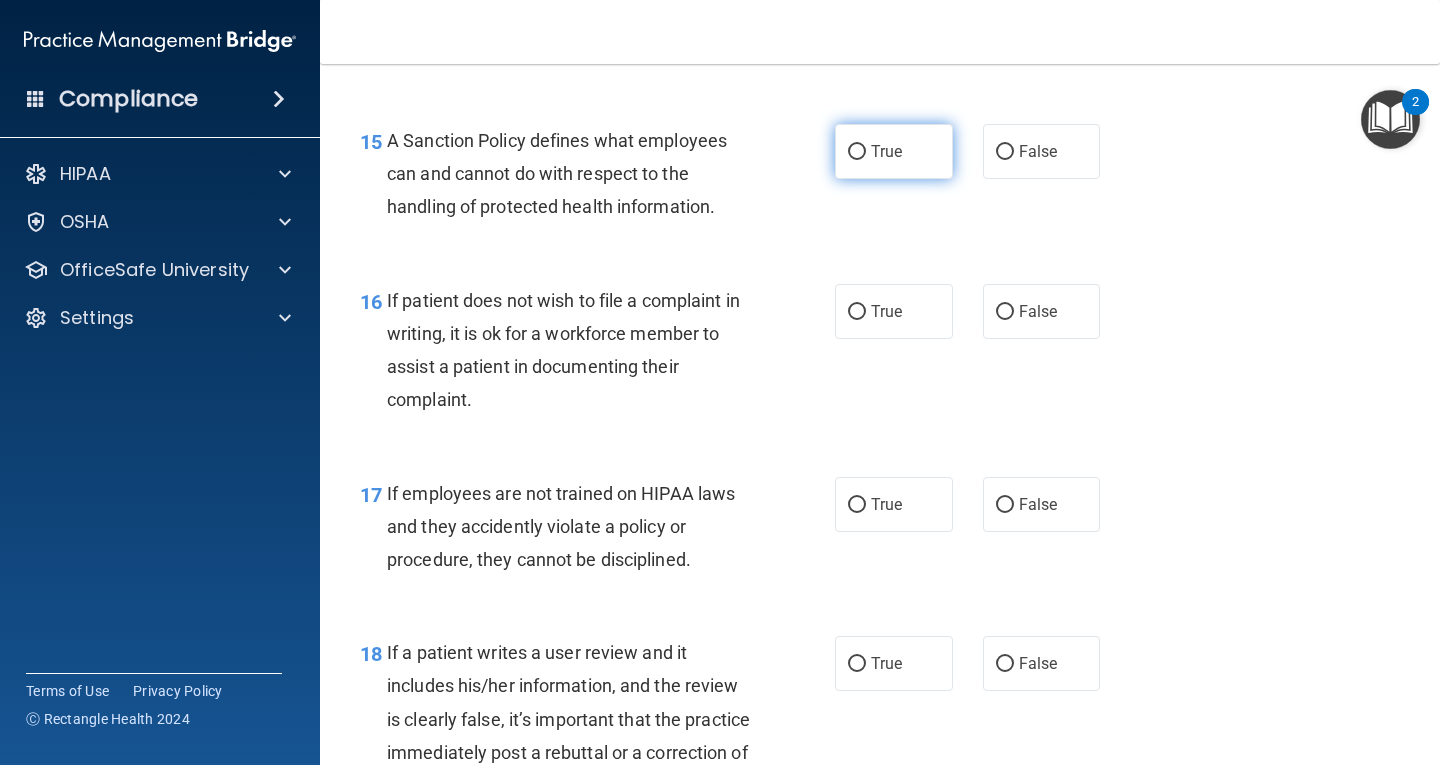 click on "True" at bounding box center [857, 152] 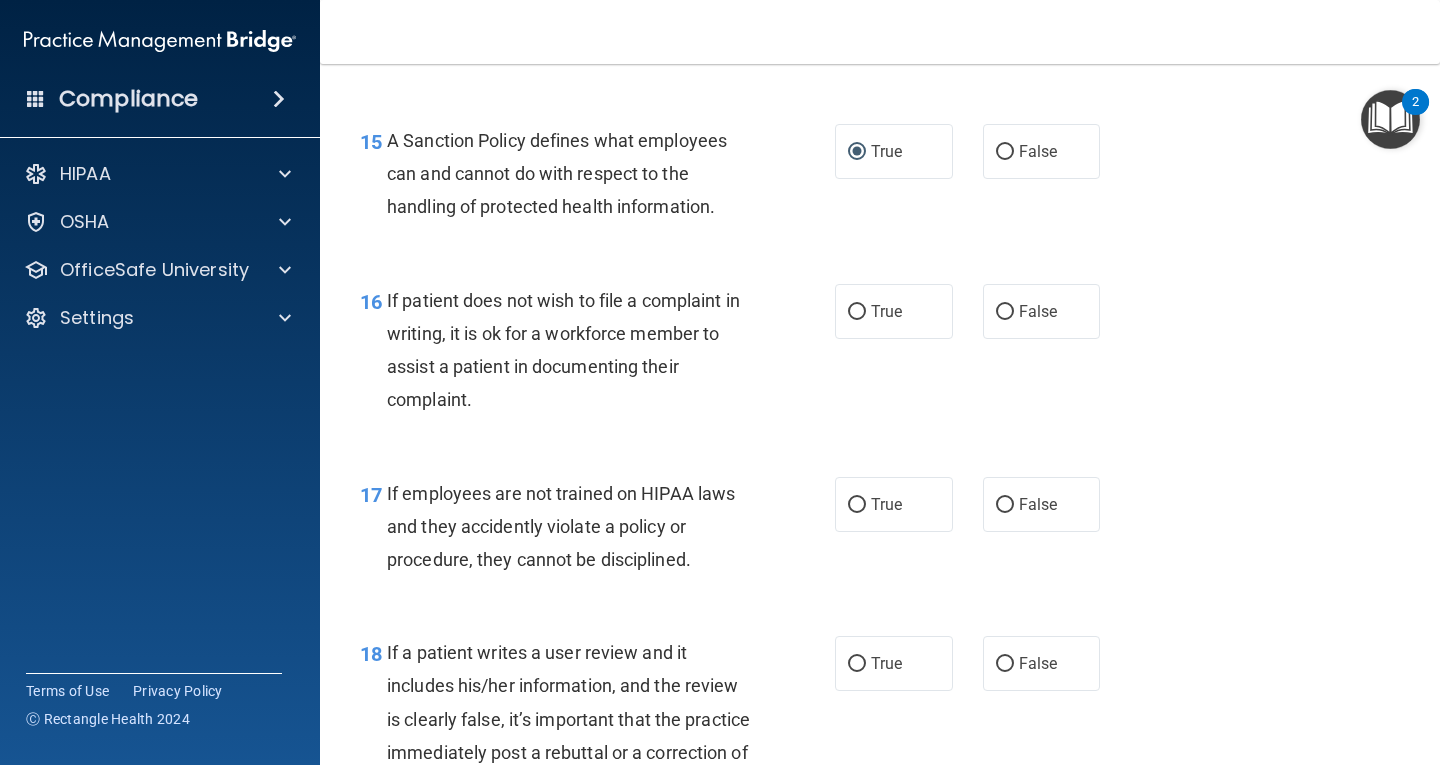 scroll, scrollTop: 3200, scrollLeft: 0, axis: vertical 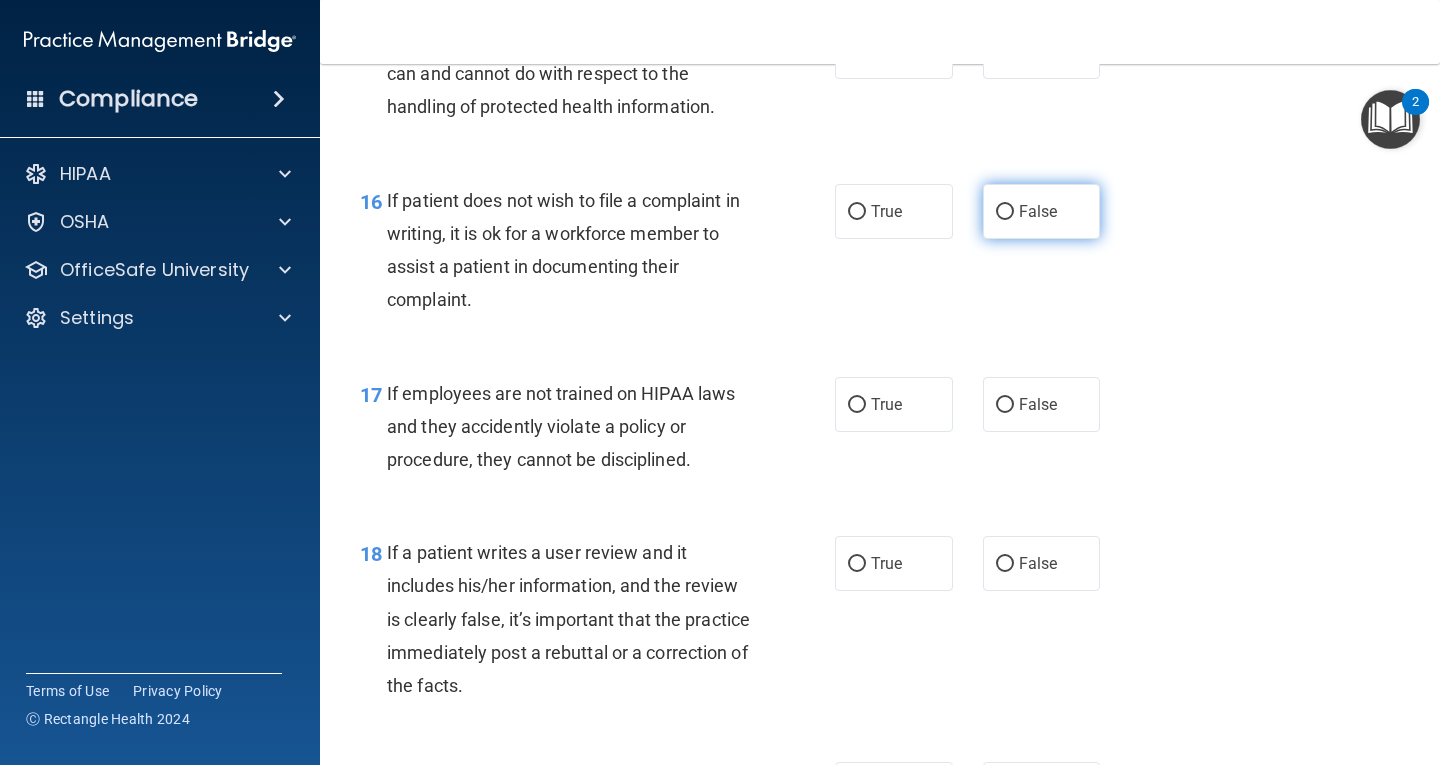 click on "False" at bounding box center [1005, 212] 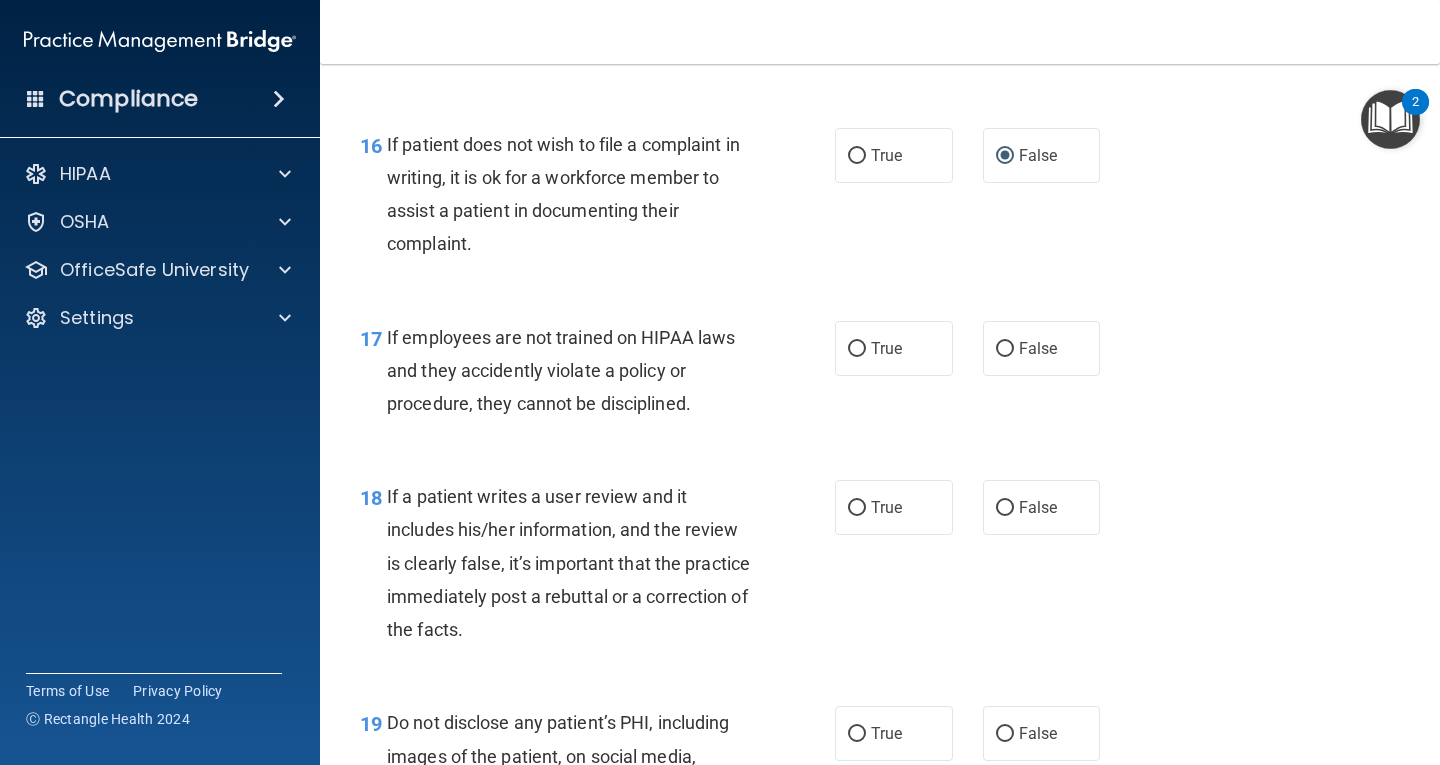 scroll, scrollTop: 3400, scrollLeft: 0, axis: vertical 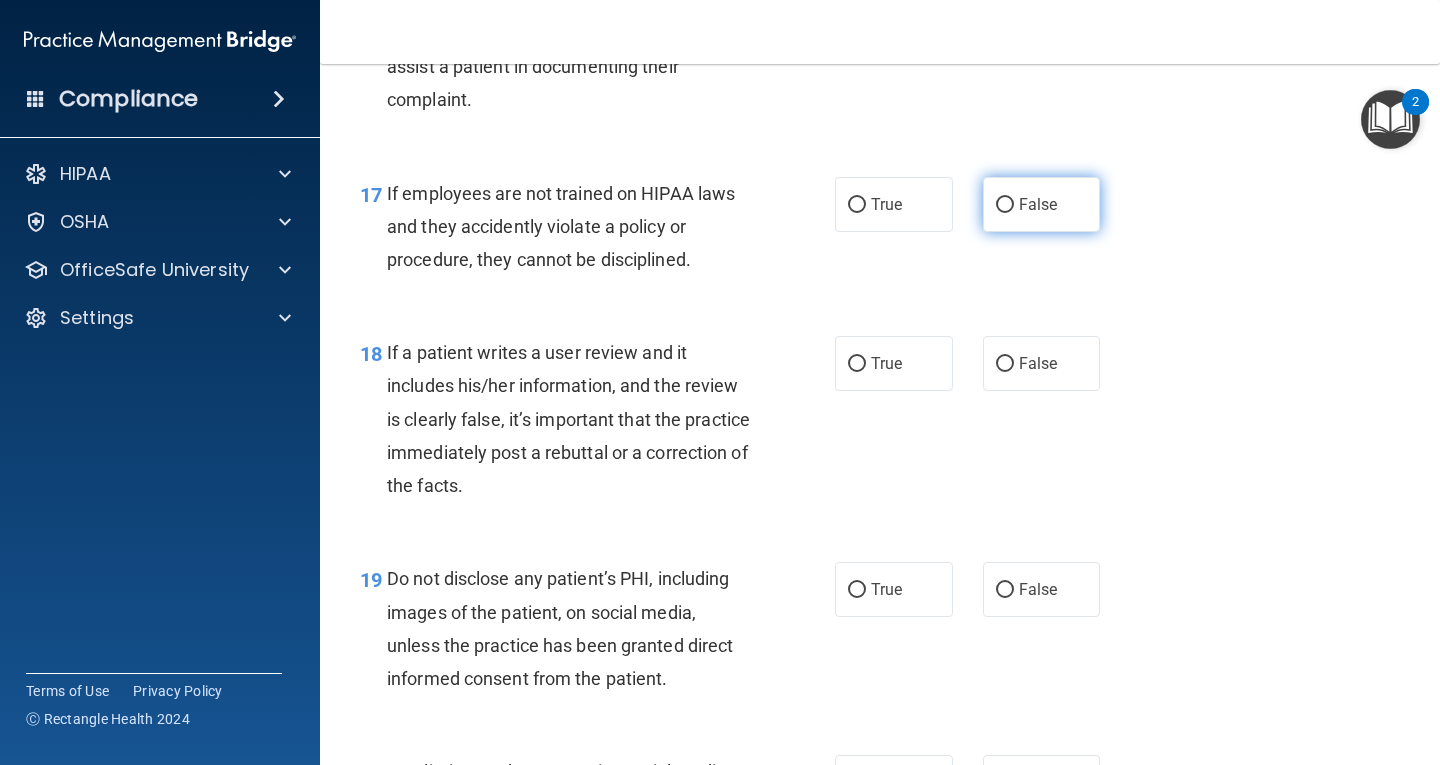 click on "False" at bounding box center (1005, 205) 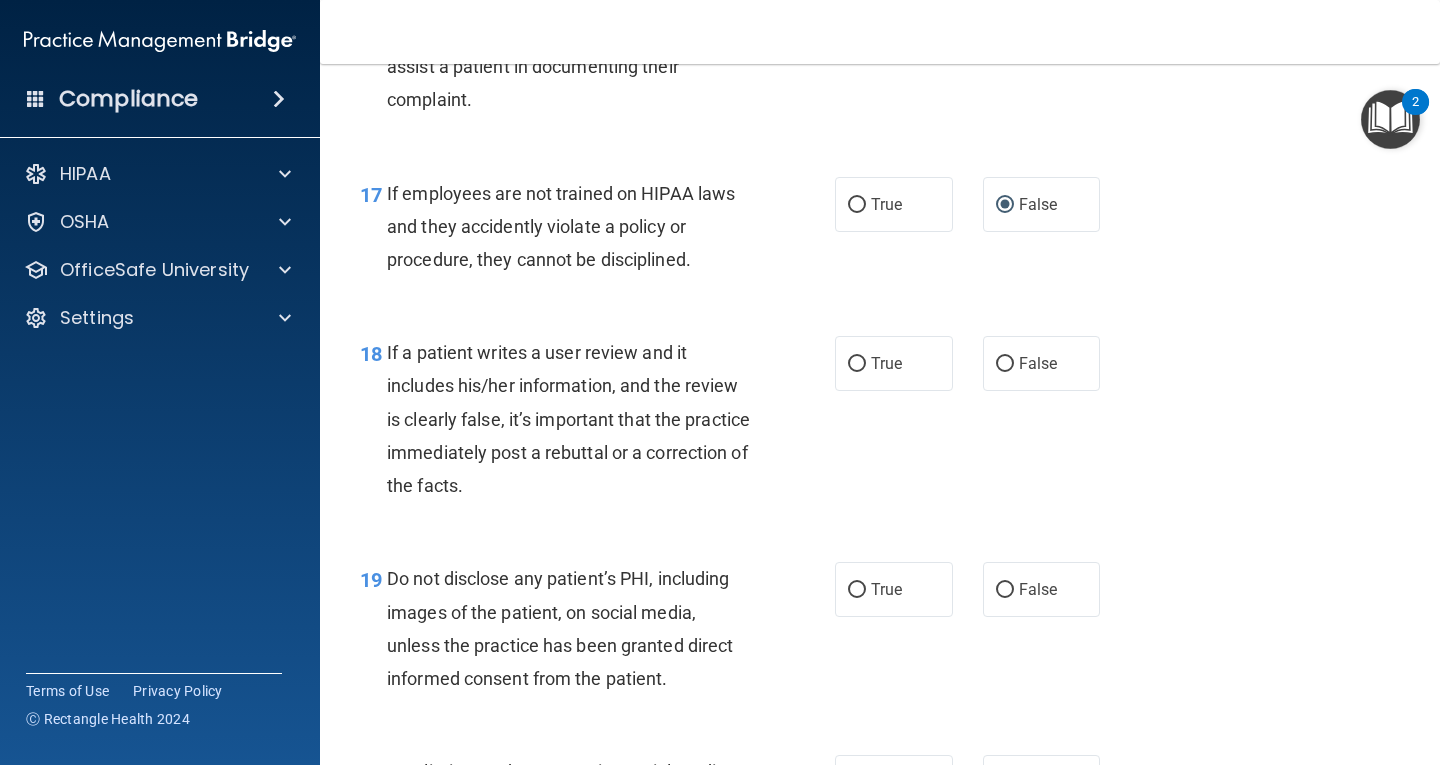 scroll, scrollTop: 3500, scrollLeft: 0, axis: vertical 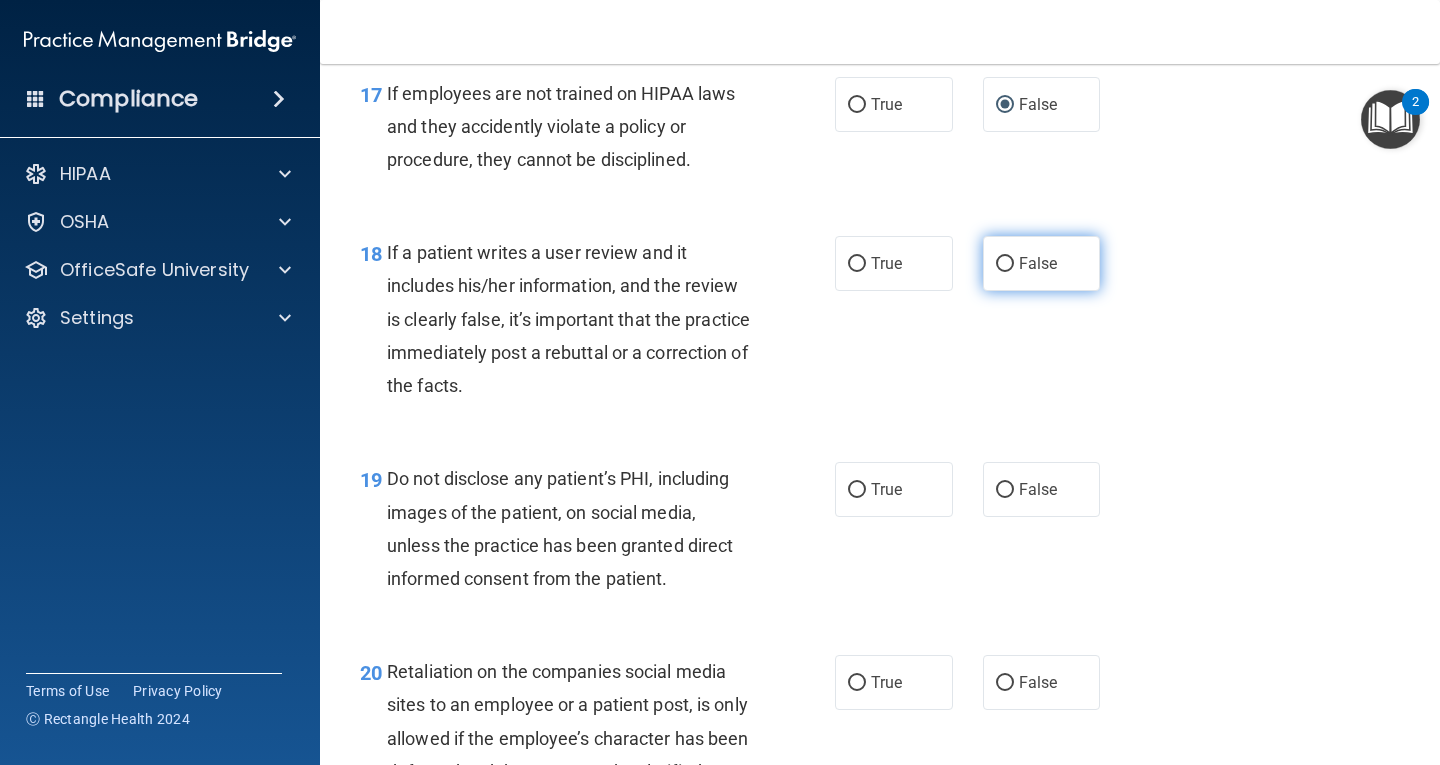 click on "False" at bounding box center [1005, 264] 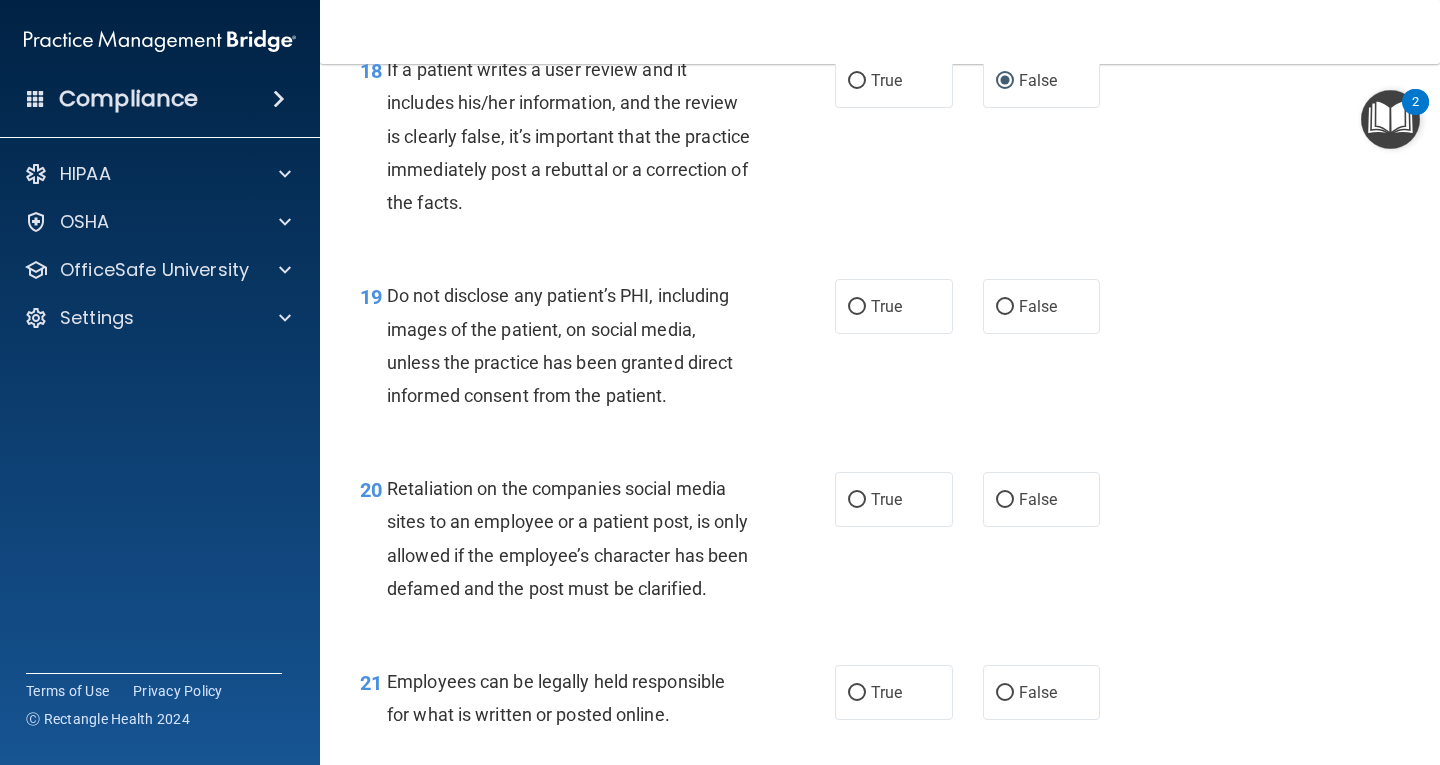 scroll, scrollTop: 3700, scrollLeft: 0, axis: vertical 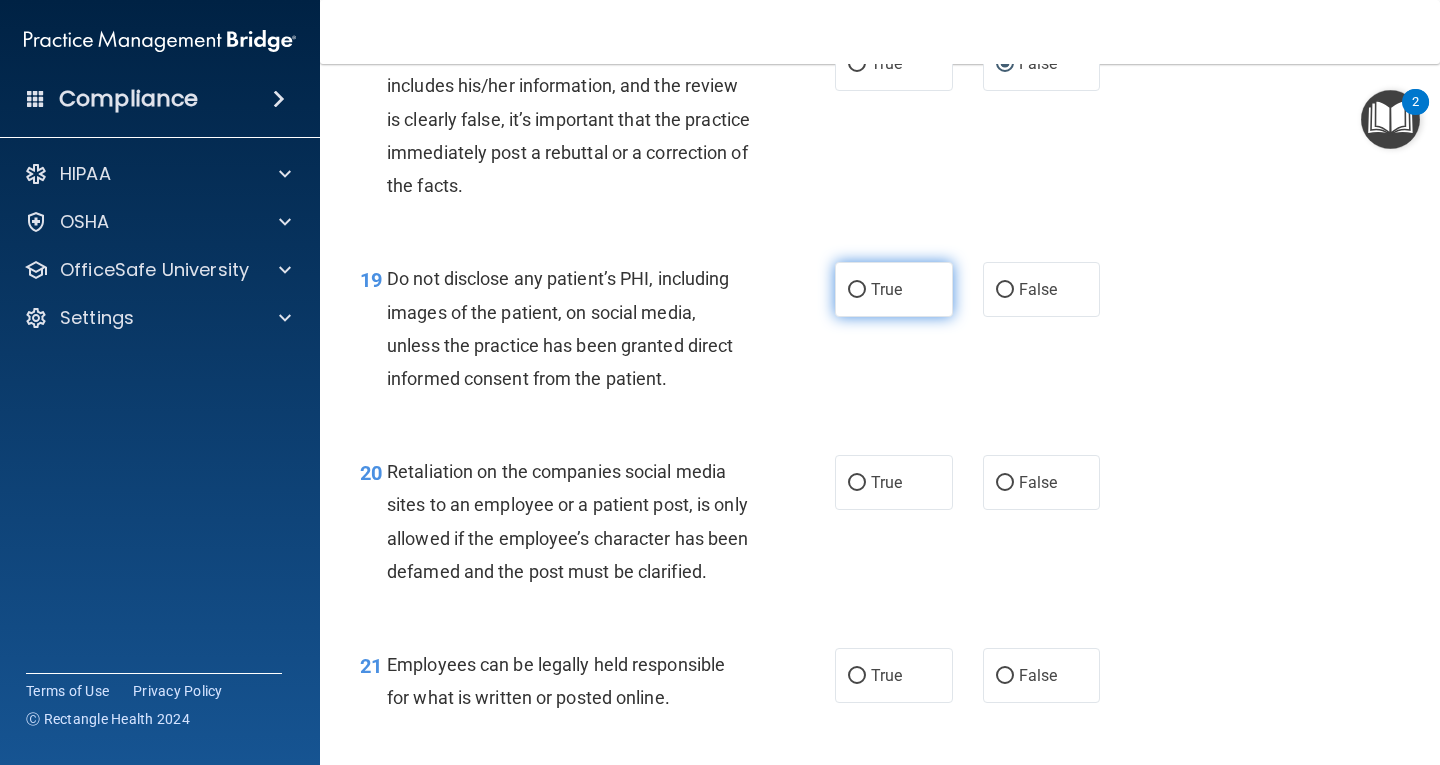click on "True" at bounding box center (857, 290) 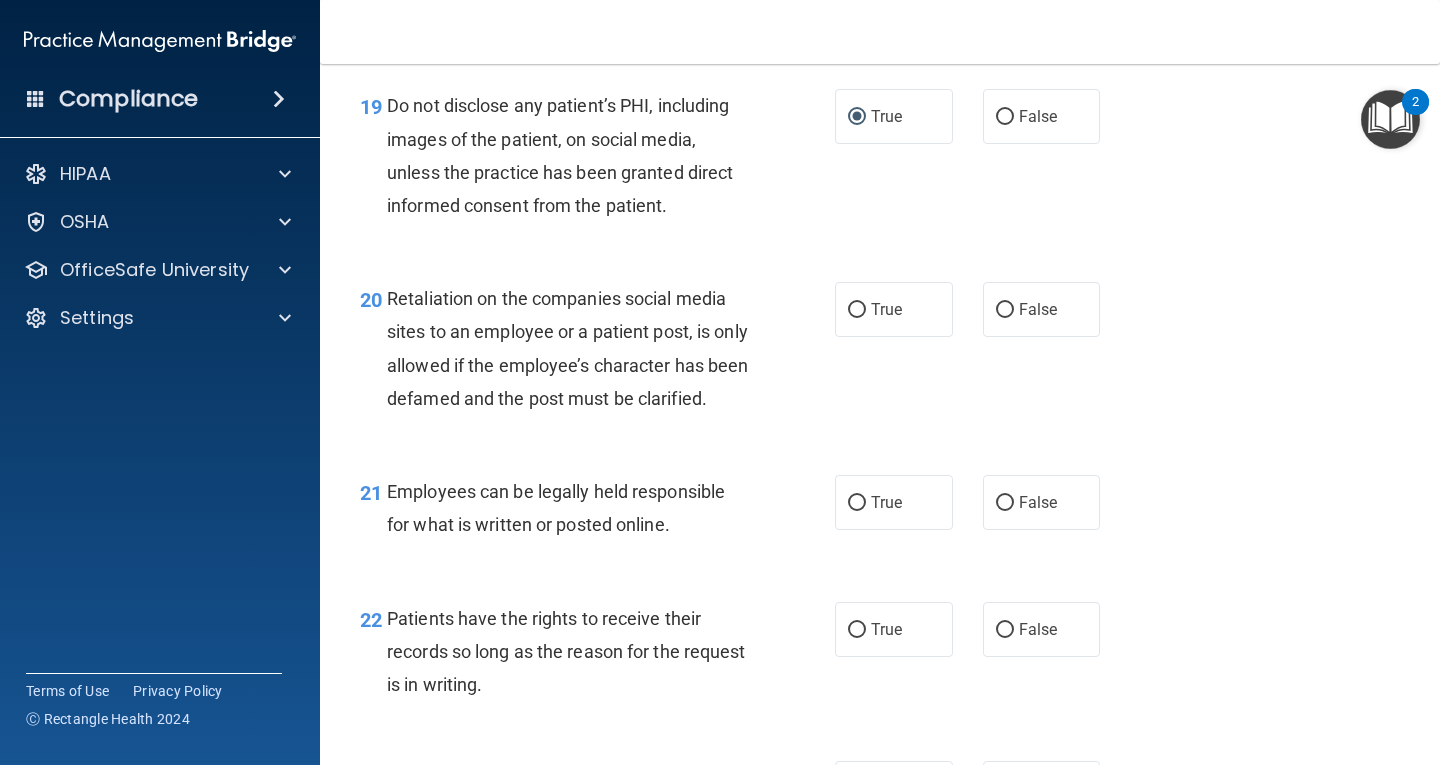 scroll, scrollTop: 3900, scrollLeft: 0, axis: vertical 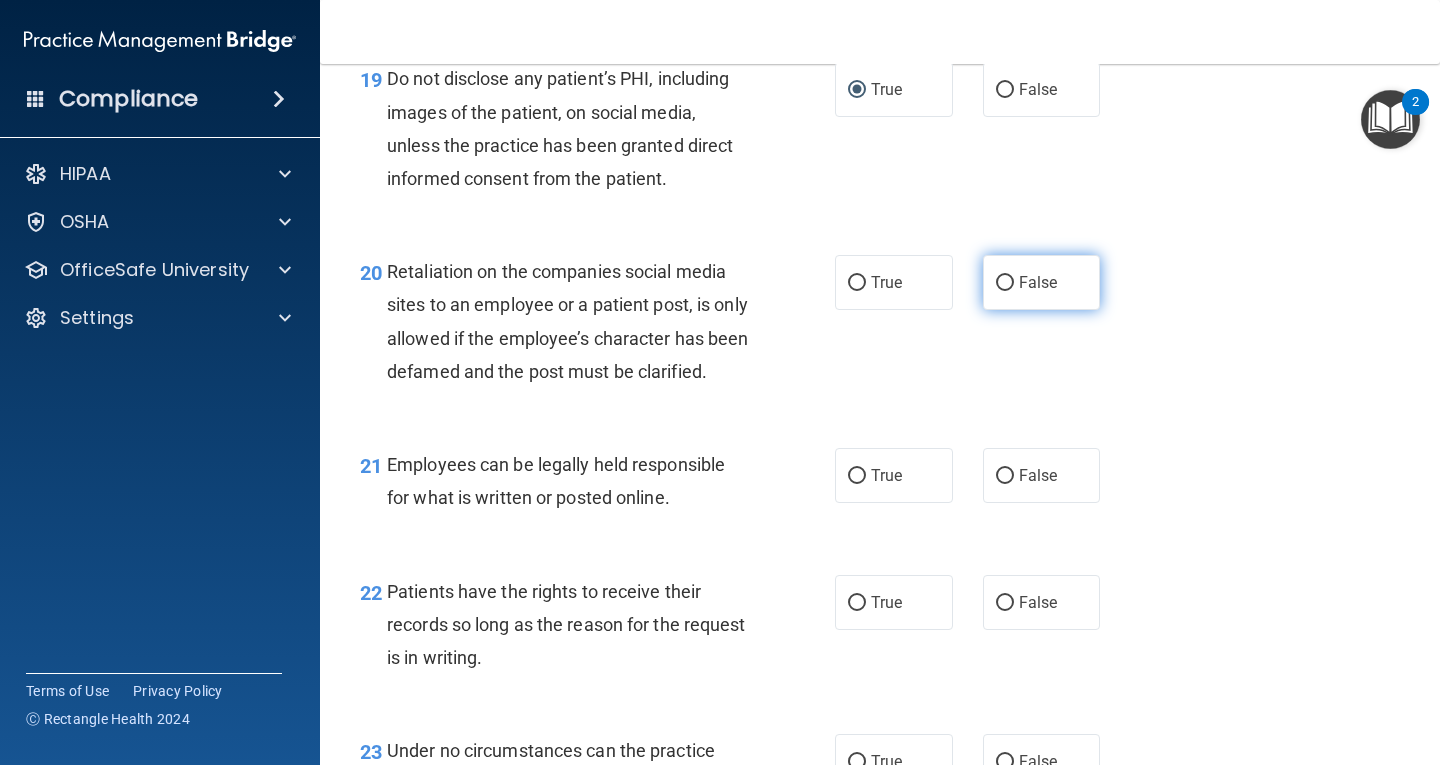 click on "False" at bounding box center [1005, 283] 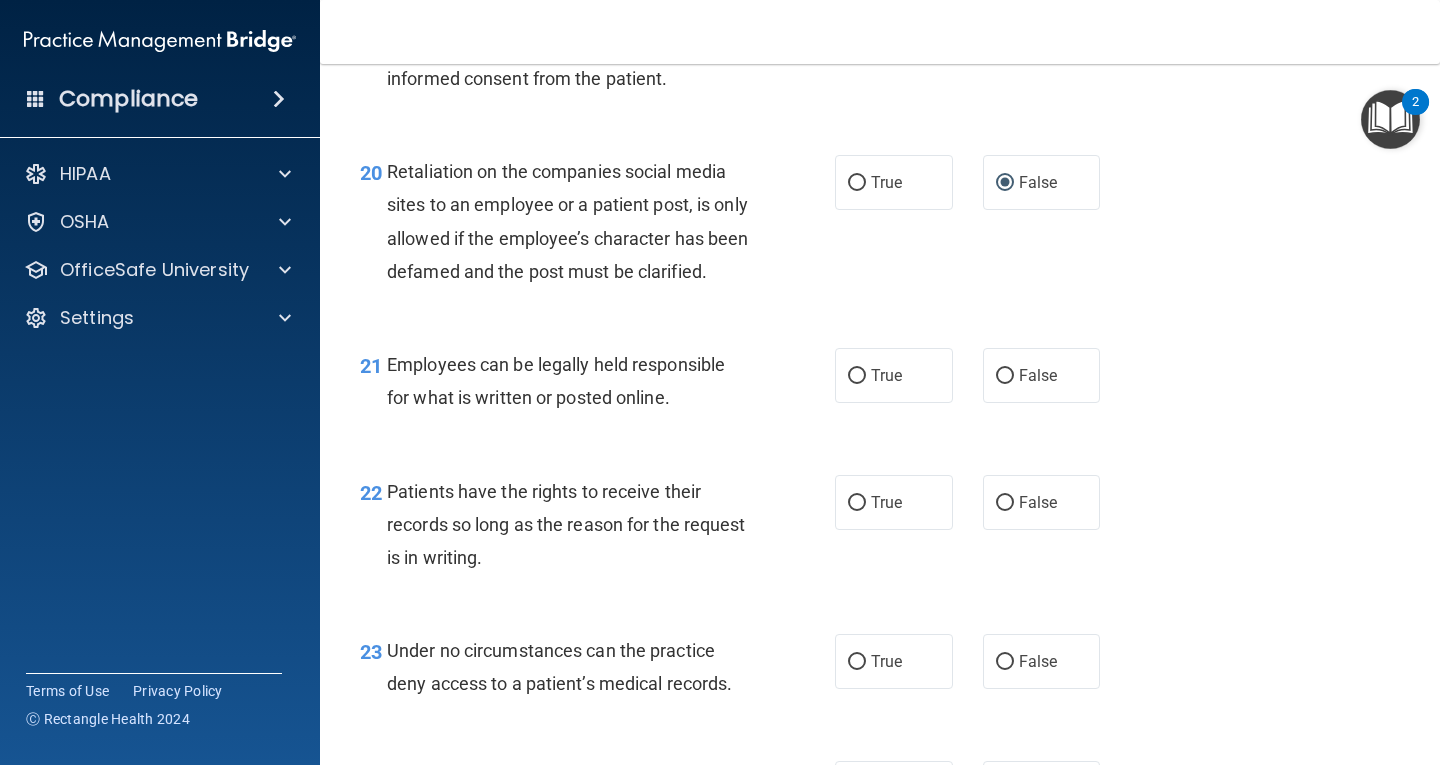 scroll, scrollTop: 4100, scrollLeft: 0, axis: vertical 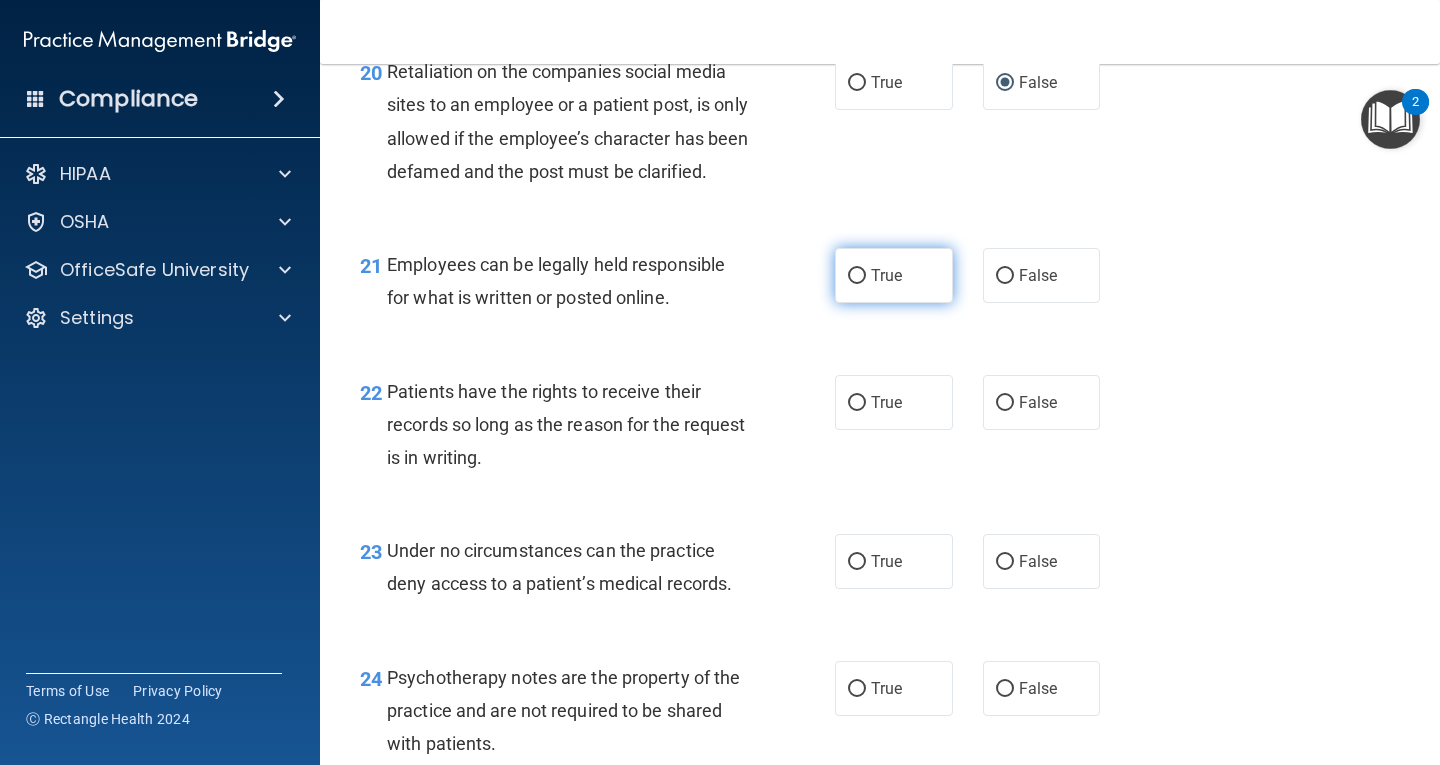 click on "True" at bounding box center (857, 276) 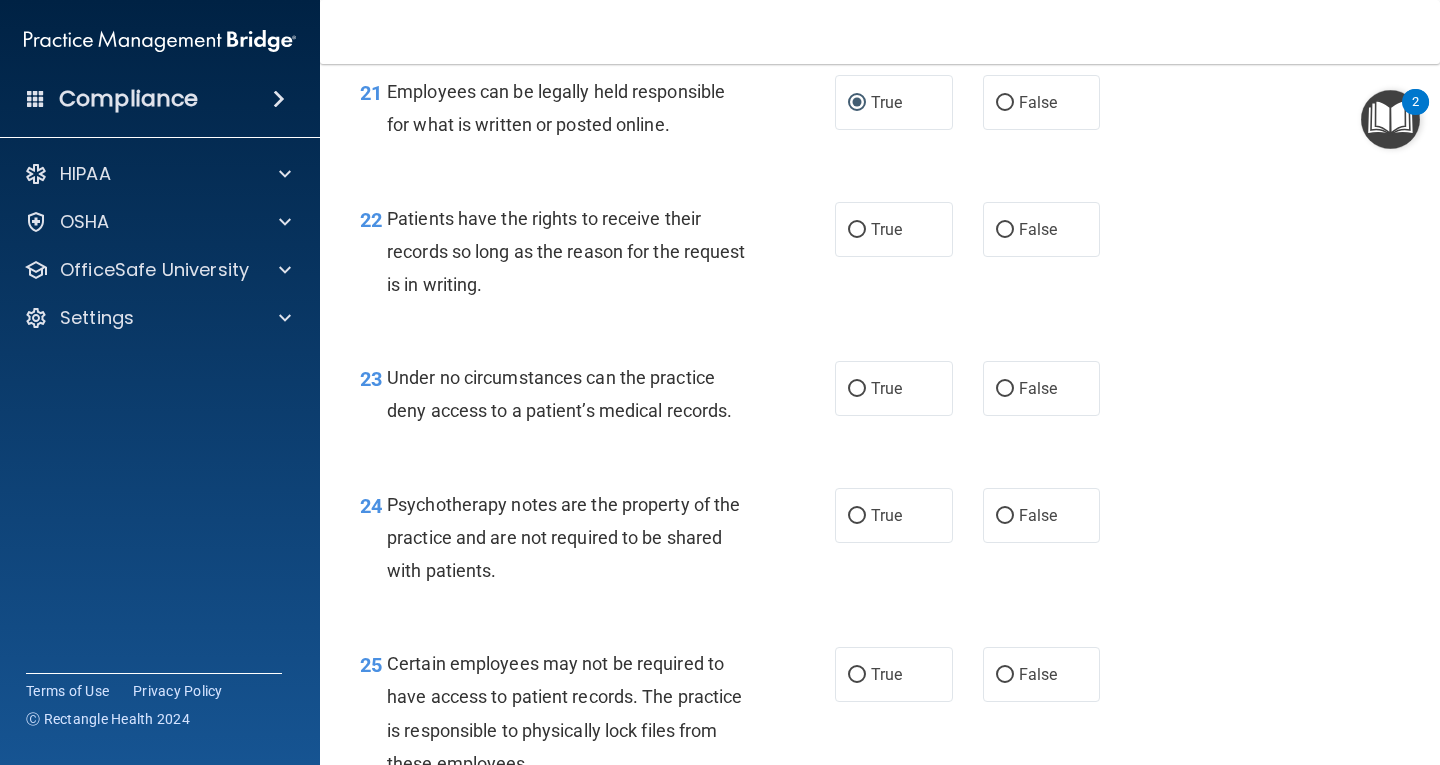 scroll, scrollTop: 4300, scrollLeft: 0, axis: vertical 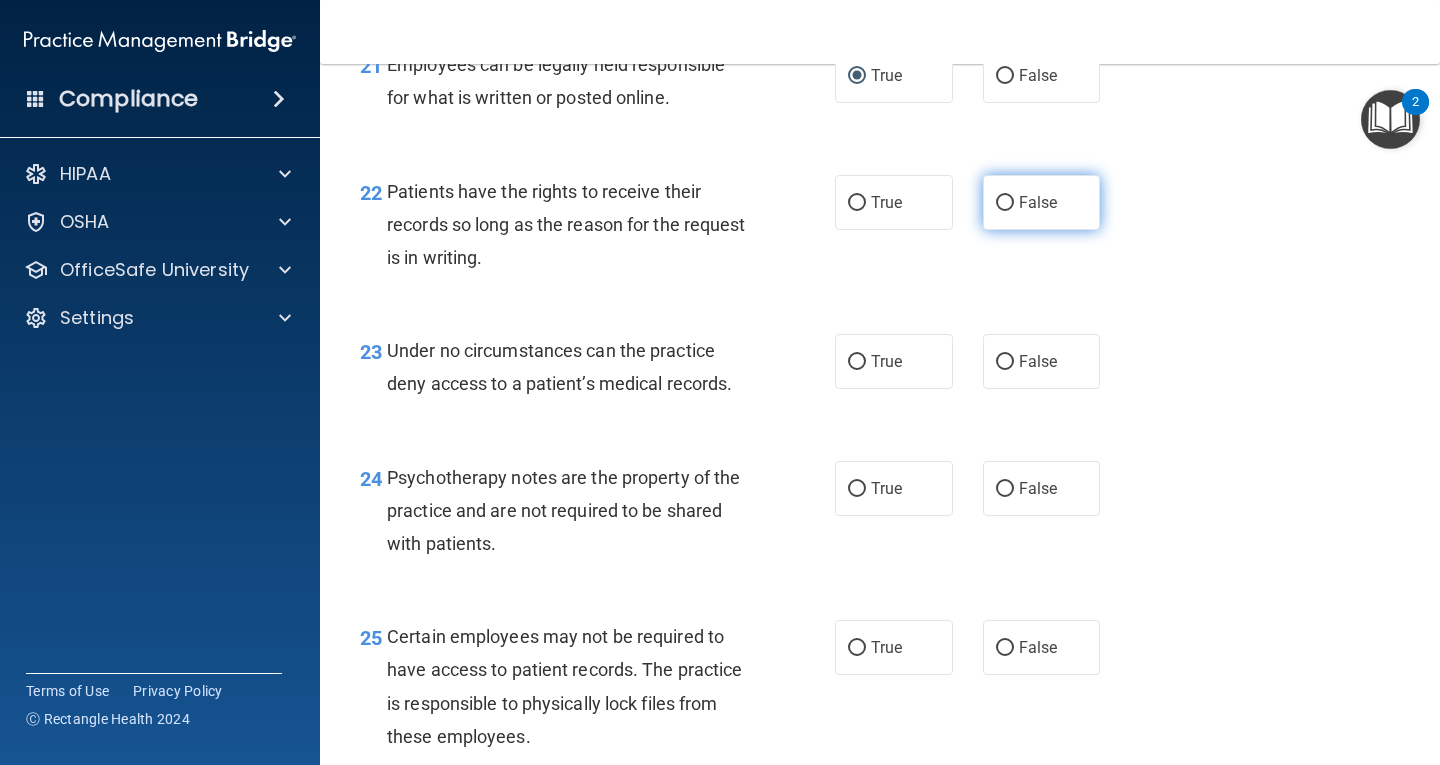 click on "False" at bounding box center [1005, 203] 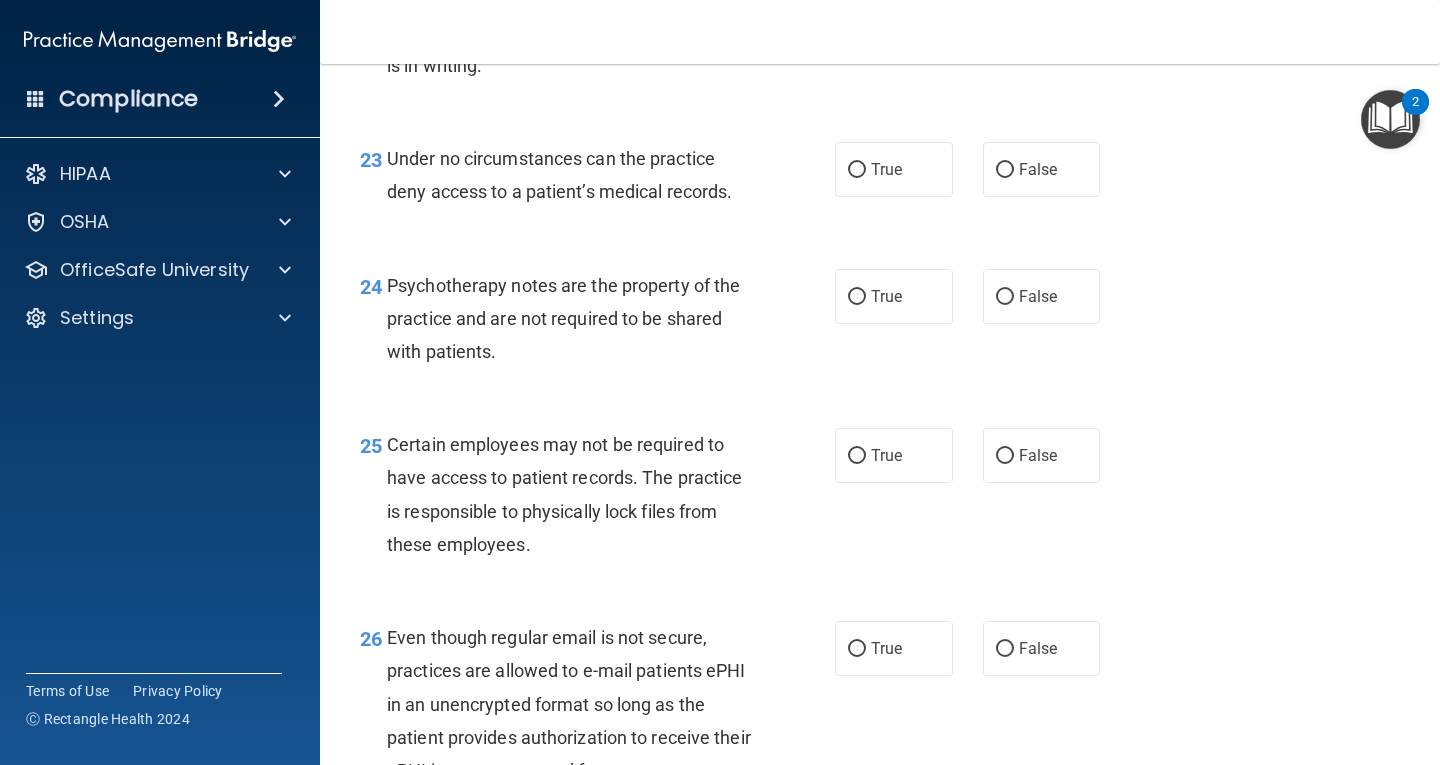 scroll, scrollTop: 4500, scrollLeft: 0, axis: vertical 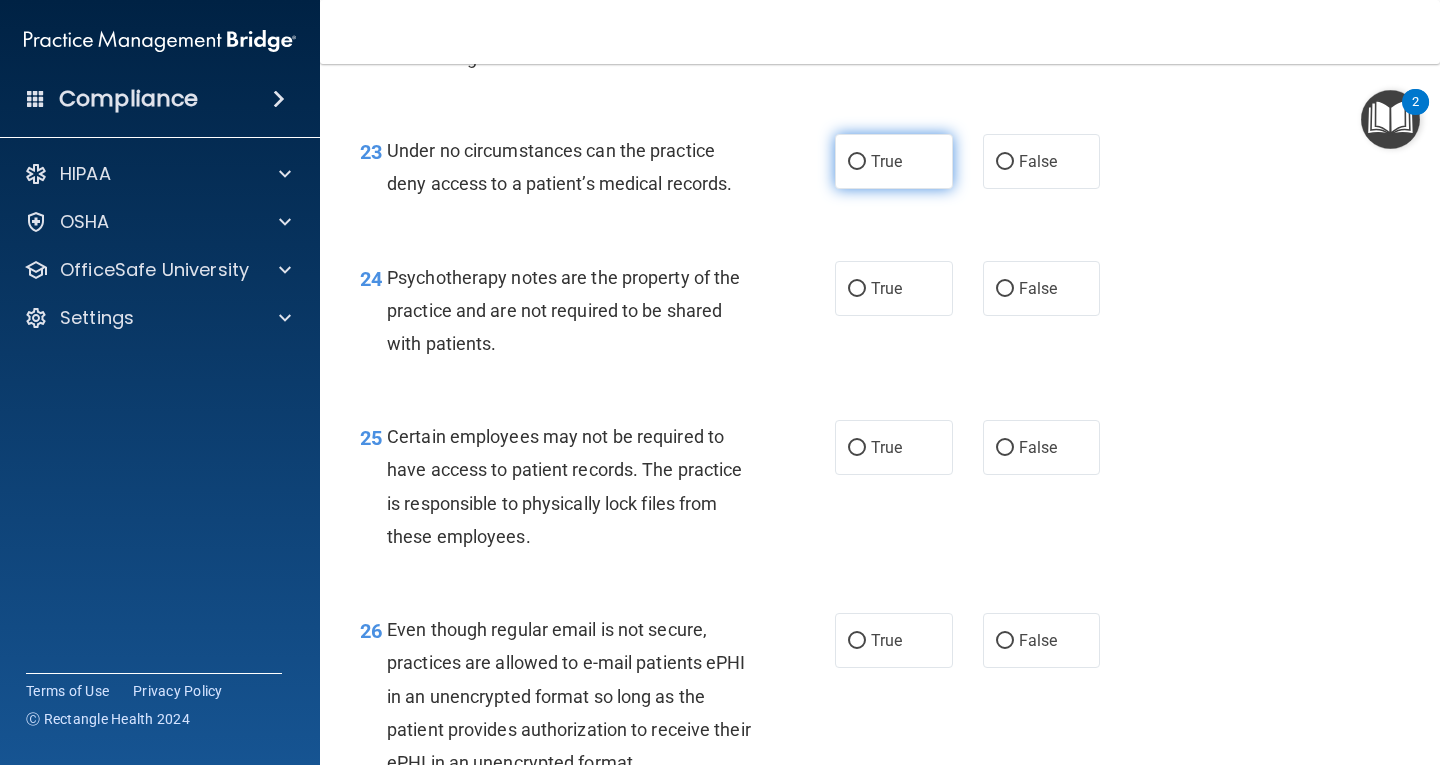 click on "True" at bounding box center (857, 162) 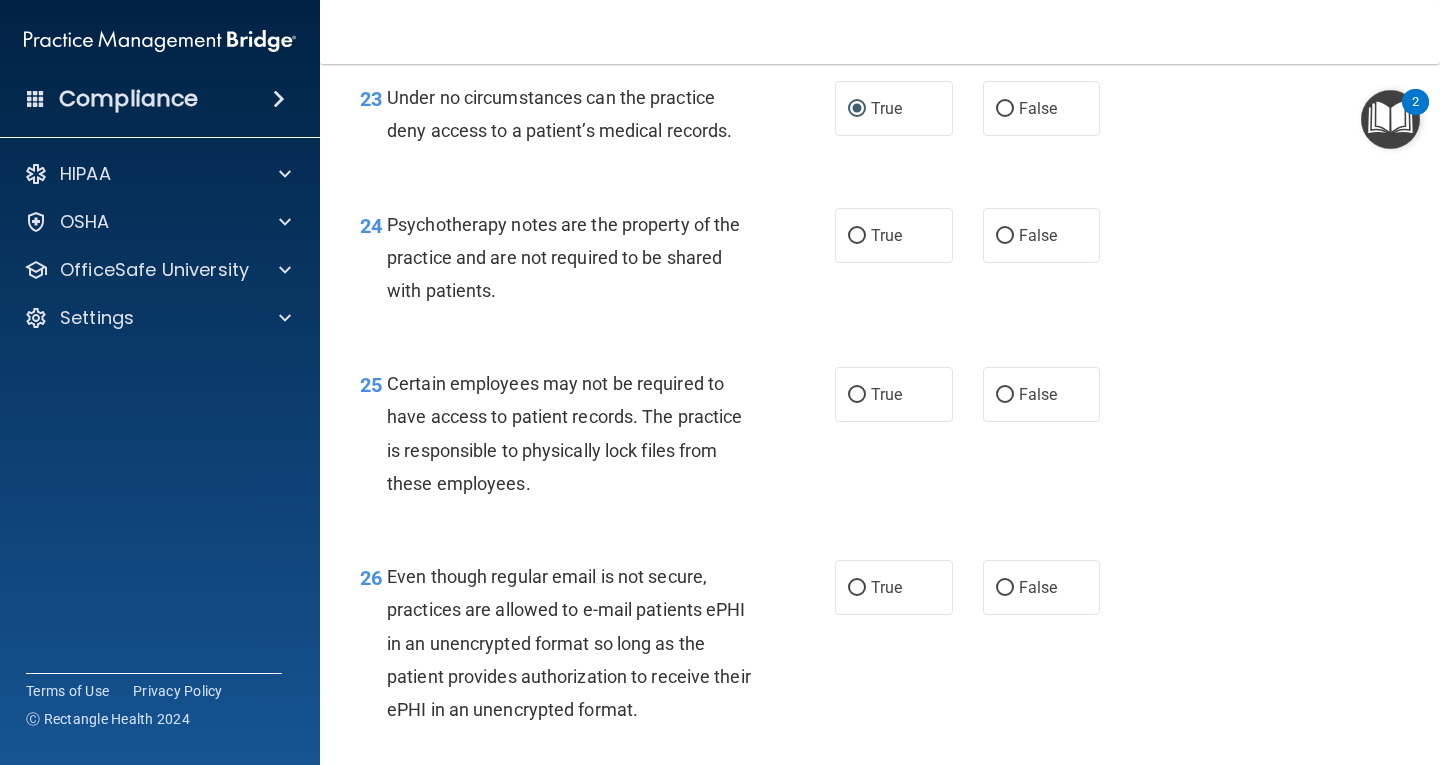 scroll, scrollTop: 4600, scrollLeft: 0, axis: vertical 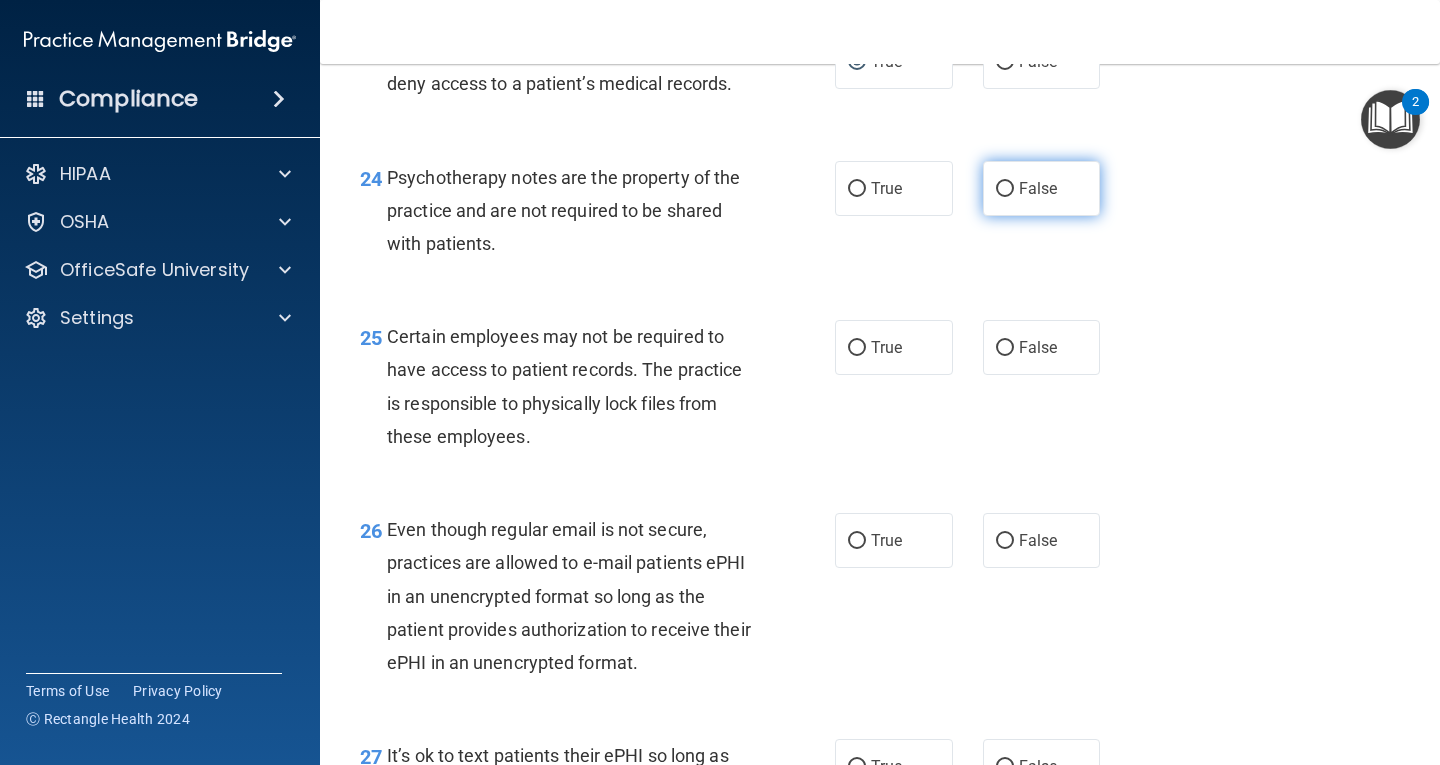 click on "False" at bounding box center [1005, 189] 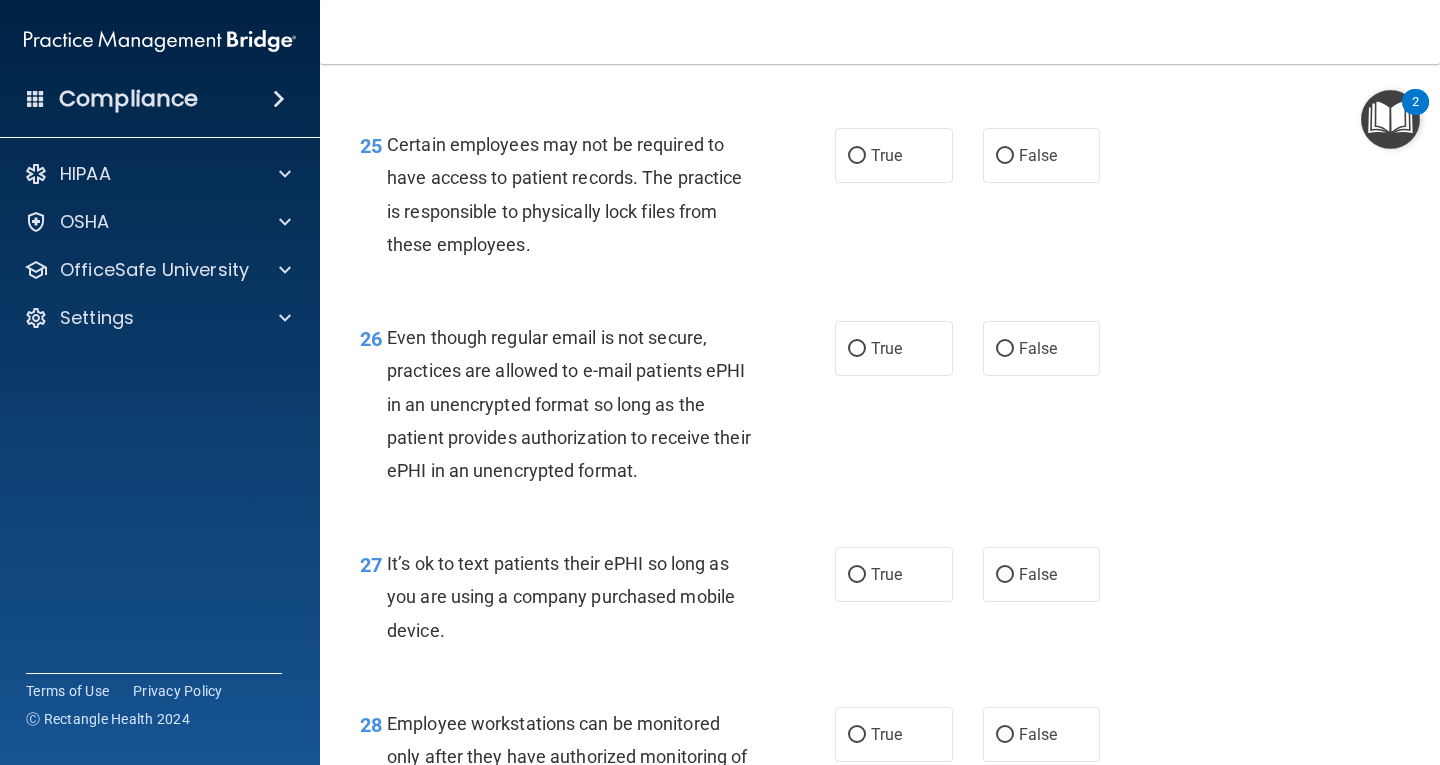 scroll, scrollTop: 4800, scrollLeft: 0, axis: vertical 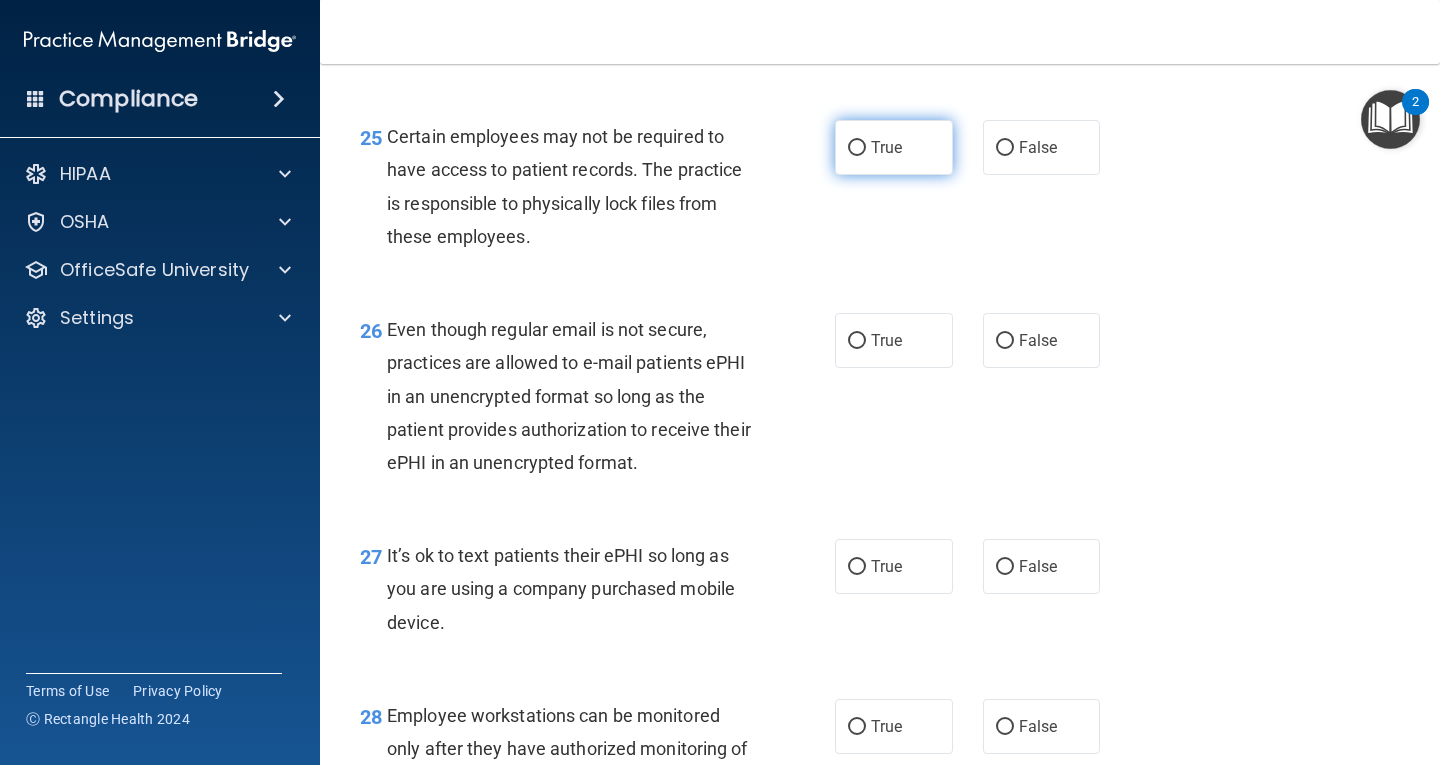 drag, startPoint x: 847, startPoint y: 177, endPoint x: 837, endPoint y: 179, distance: 10.198039 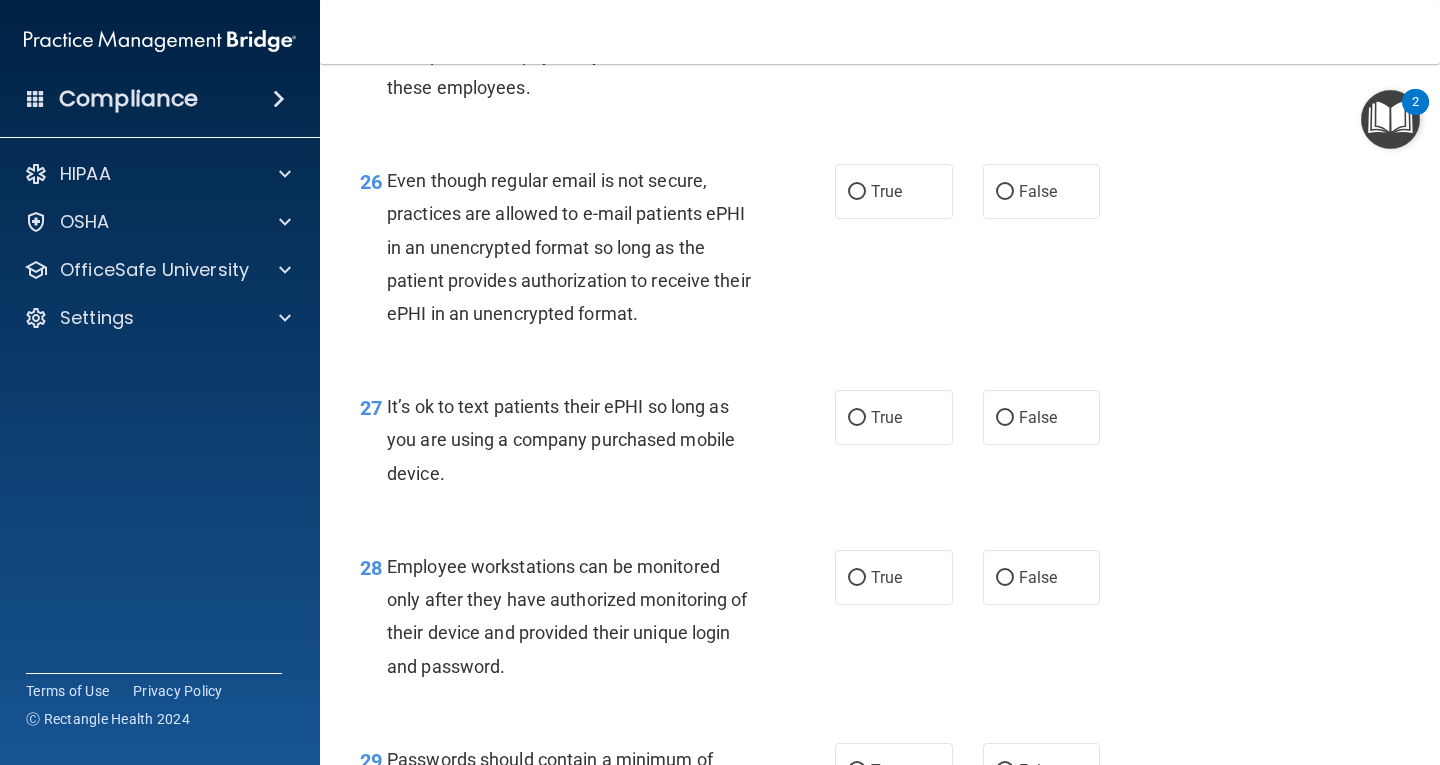 scroll, scrollTop: 5000, scrollLeft: 0, axis: vertical 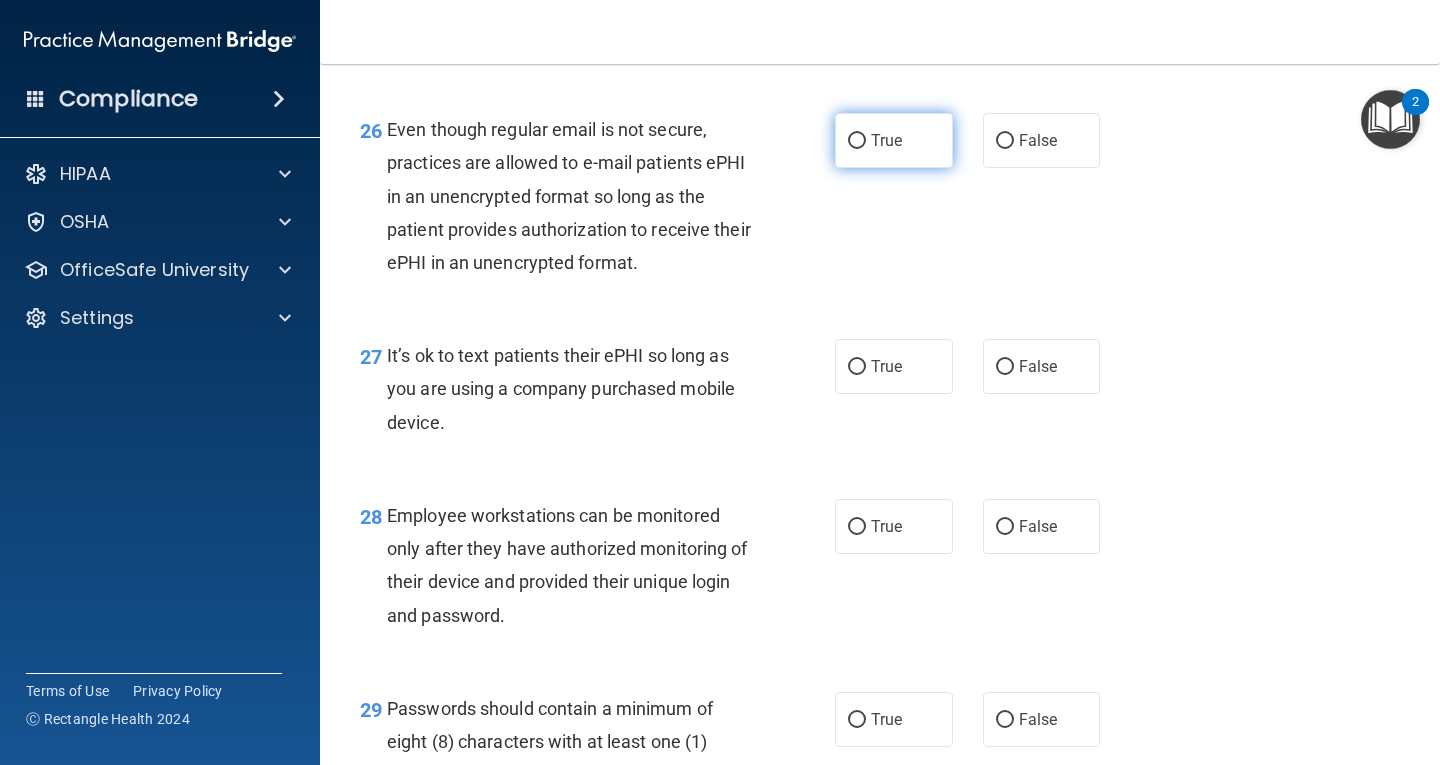 click on "True" at bounding box center (857, 141) 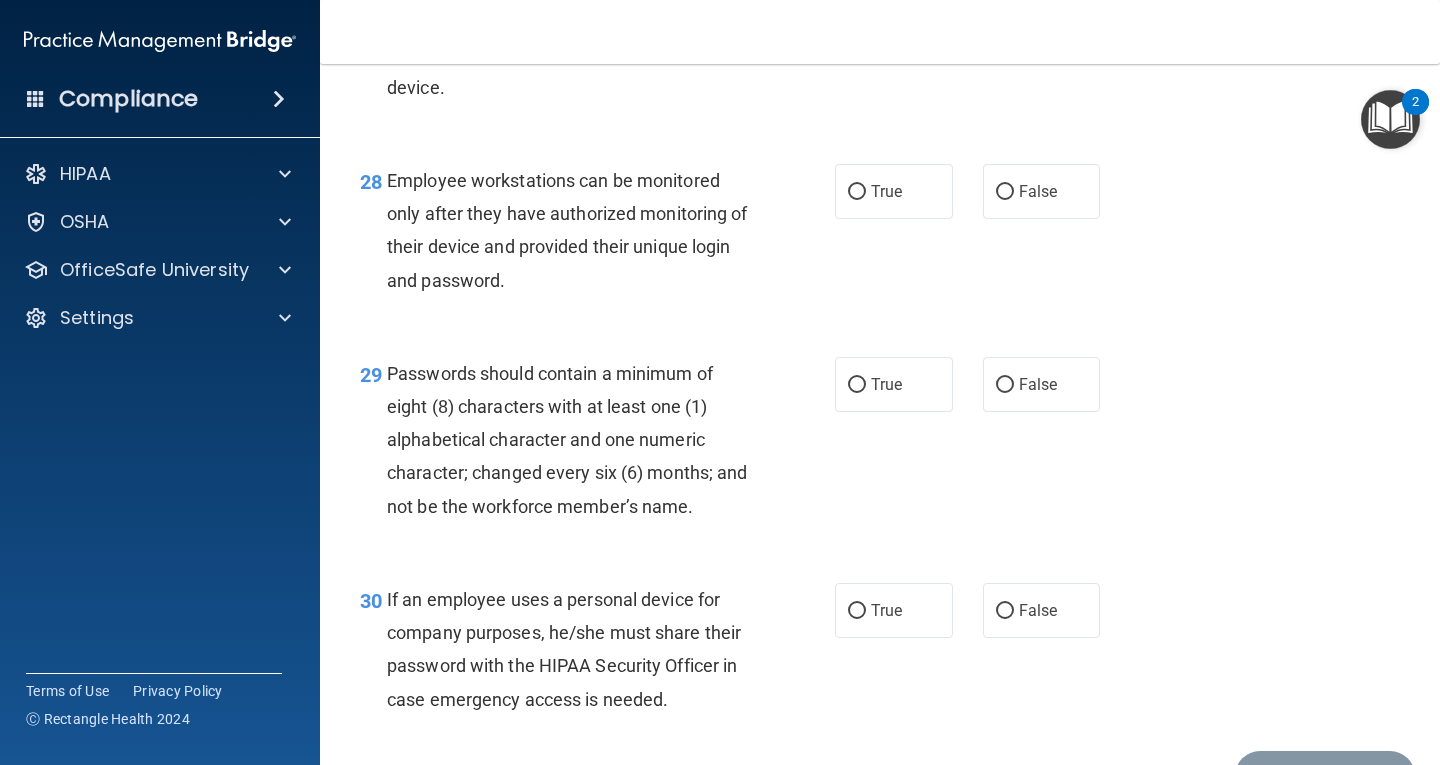 scroll, scrollTop: 5300, scrollLeft: 0, axis: vertical 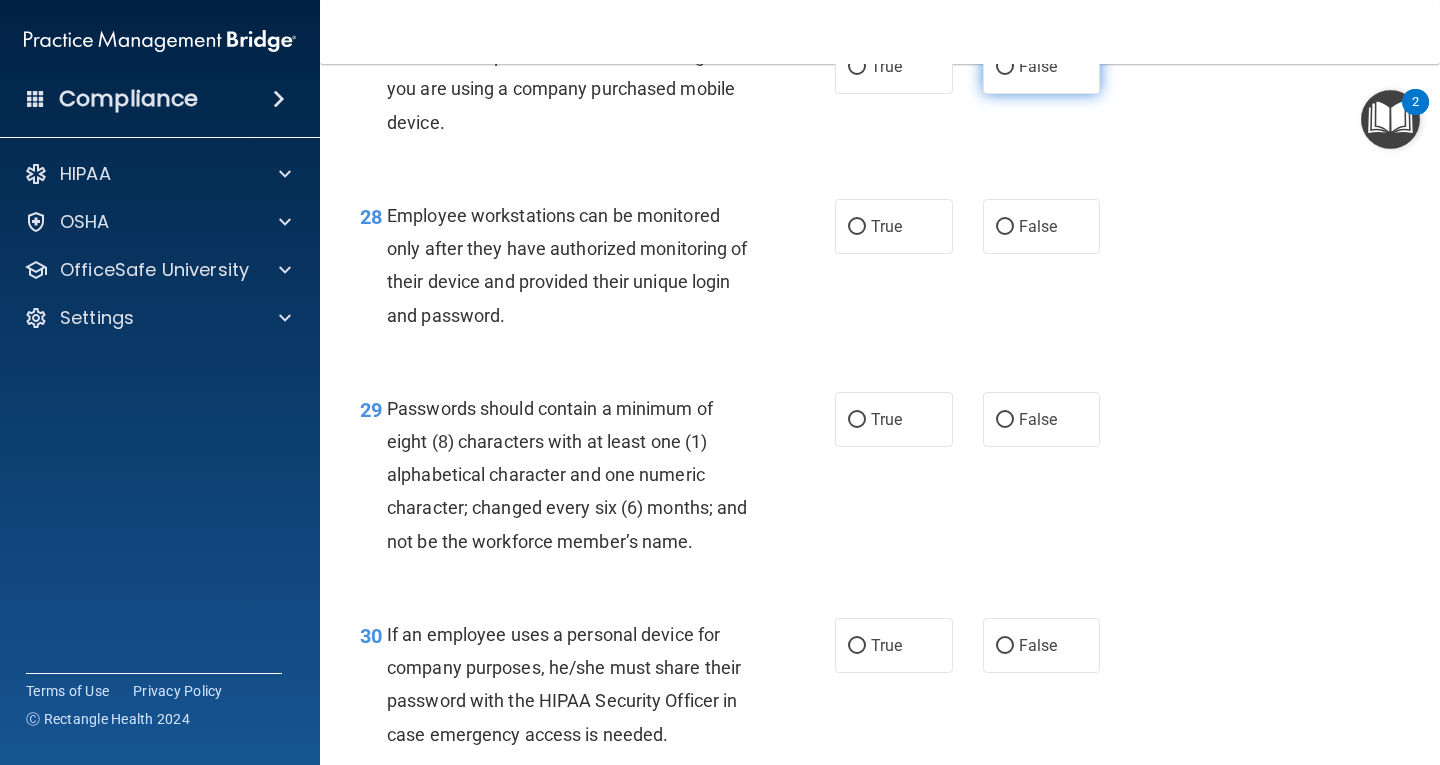click on "False" at bounding box center [1005, 67] 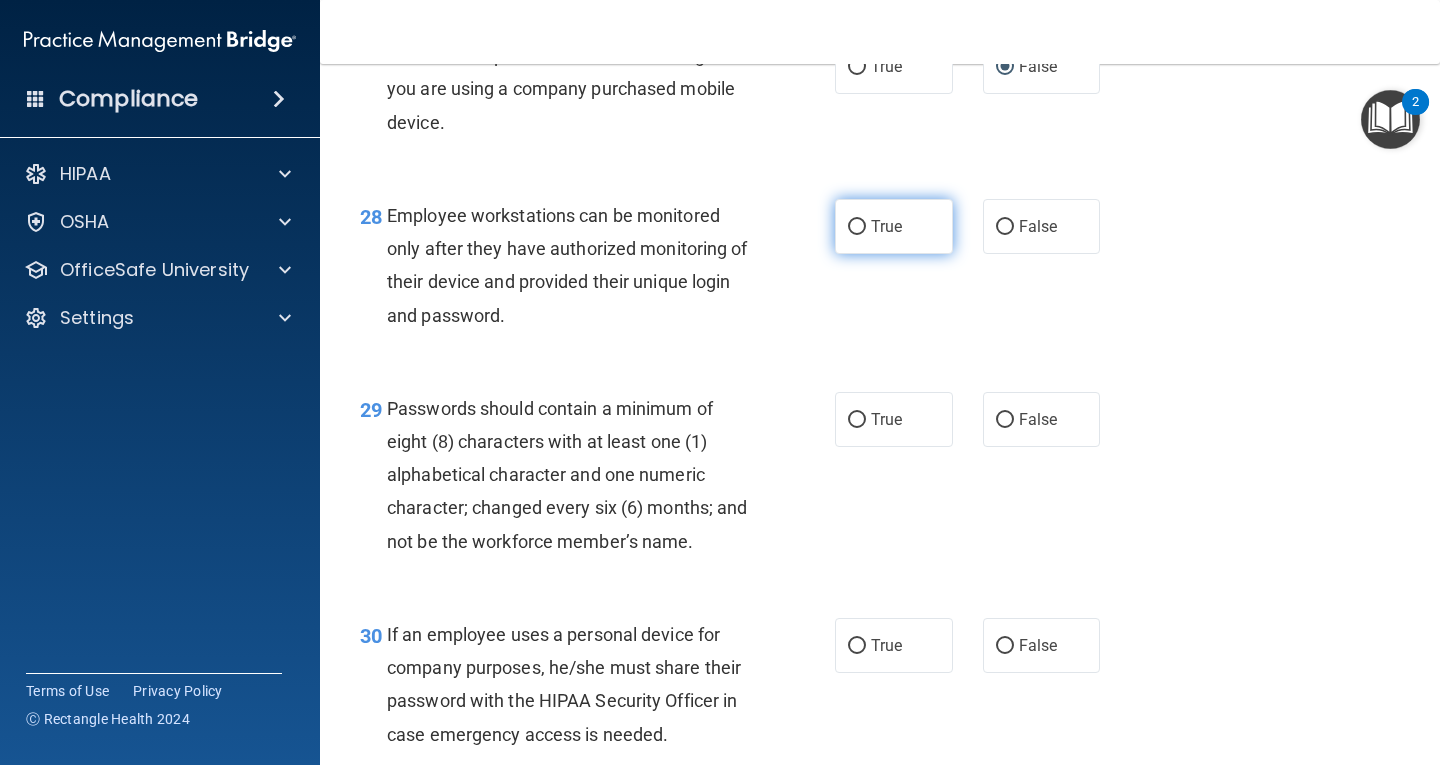 click on "True" at bounding box center (857, 227) 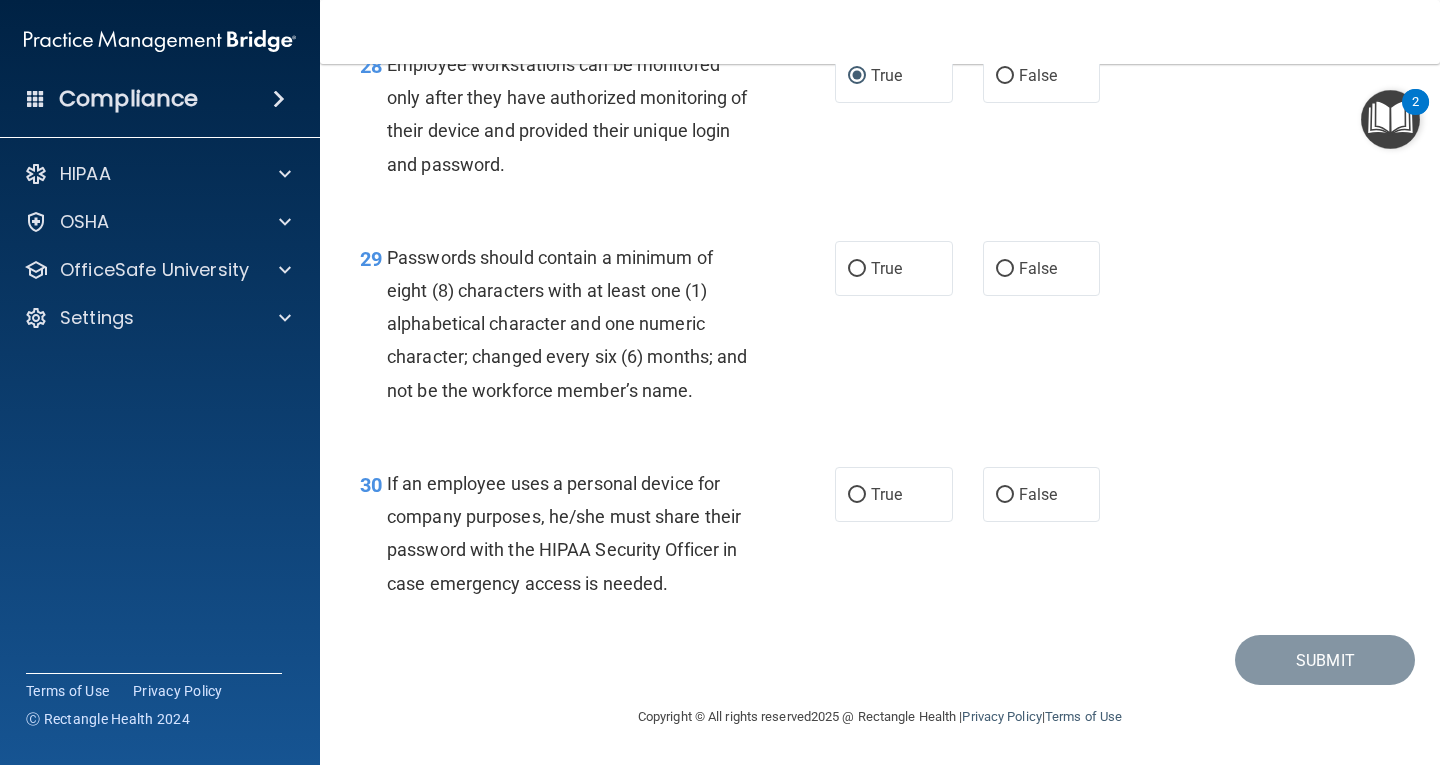 scroll, scrollTop: 5484, scrollLeft: 0, axis: vertical 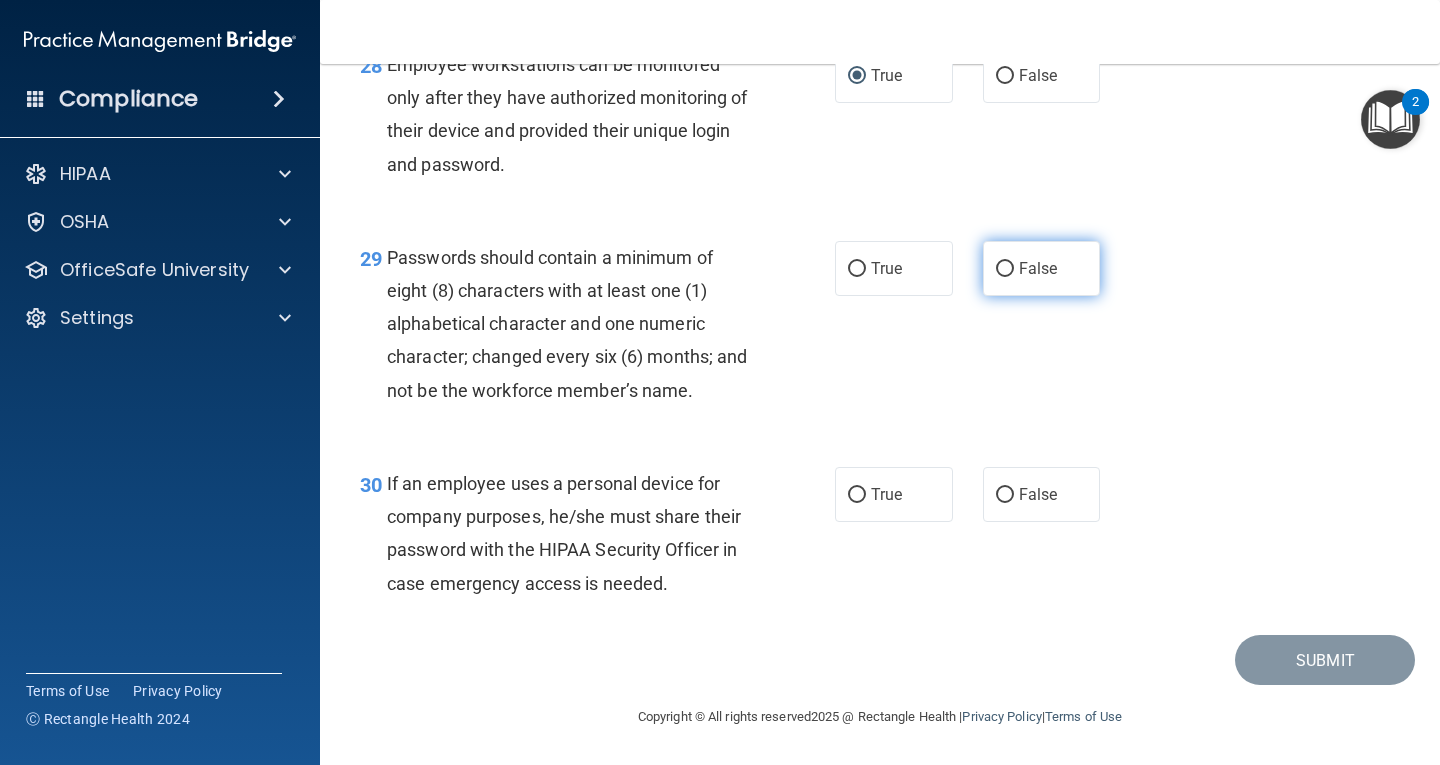 click on "False" at bounding box center (1005, 269) 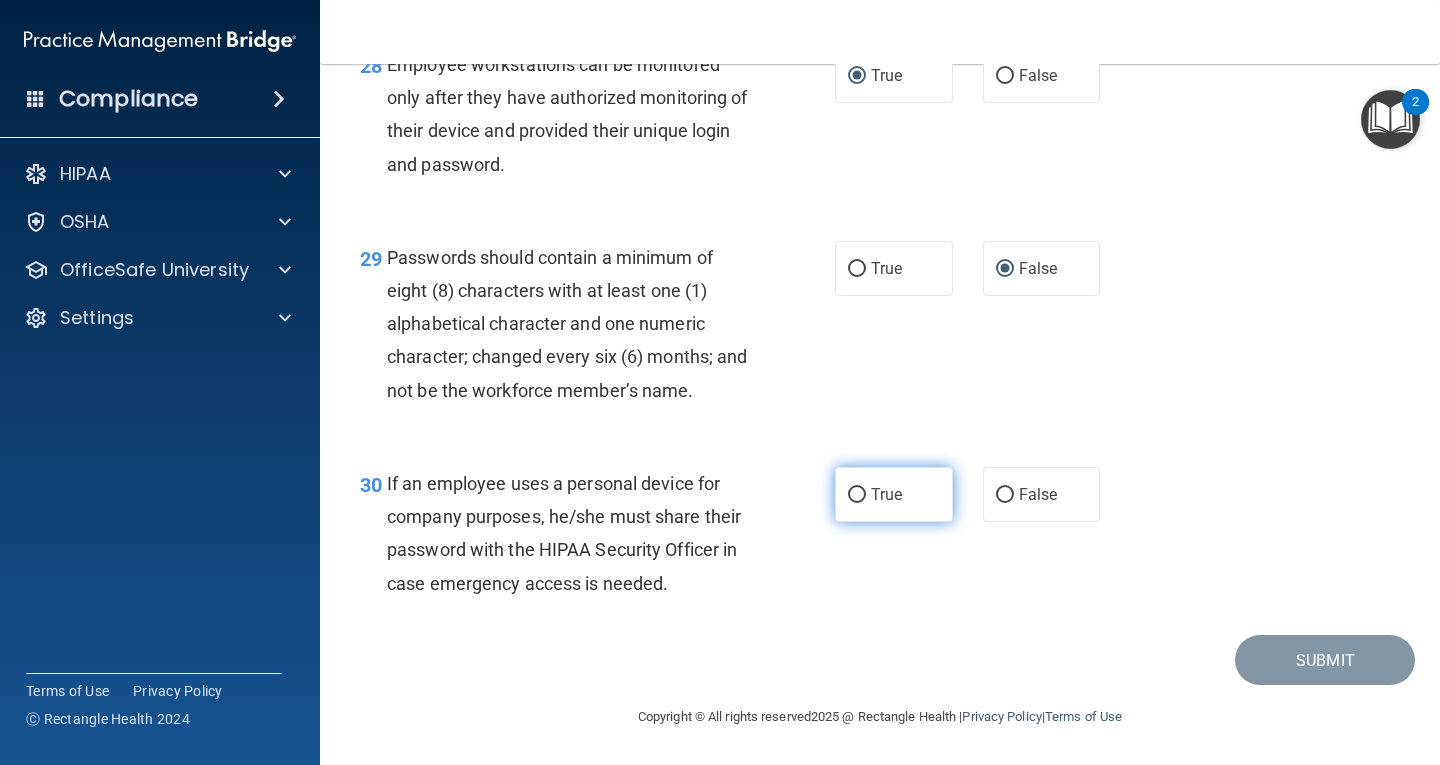 click on "True" at bounding box center (857, 495) 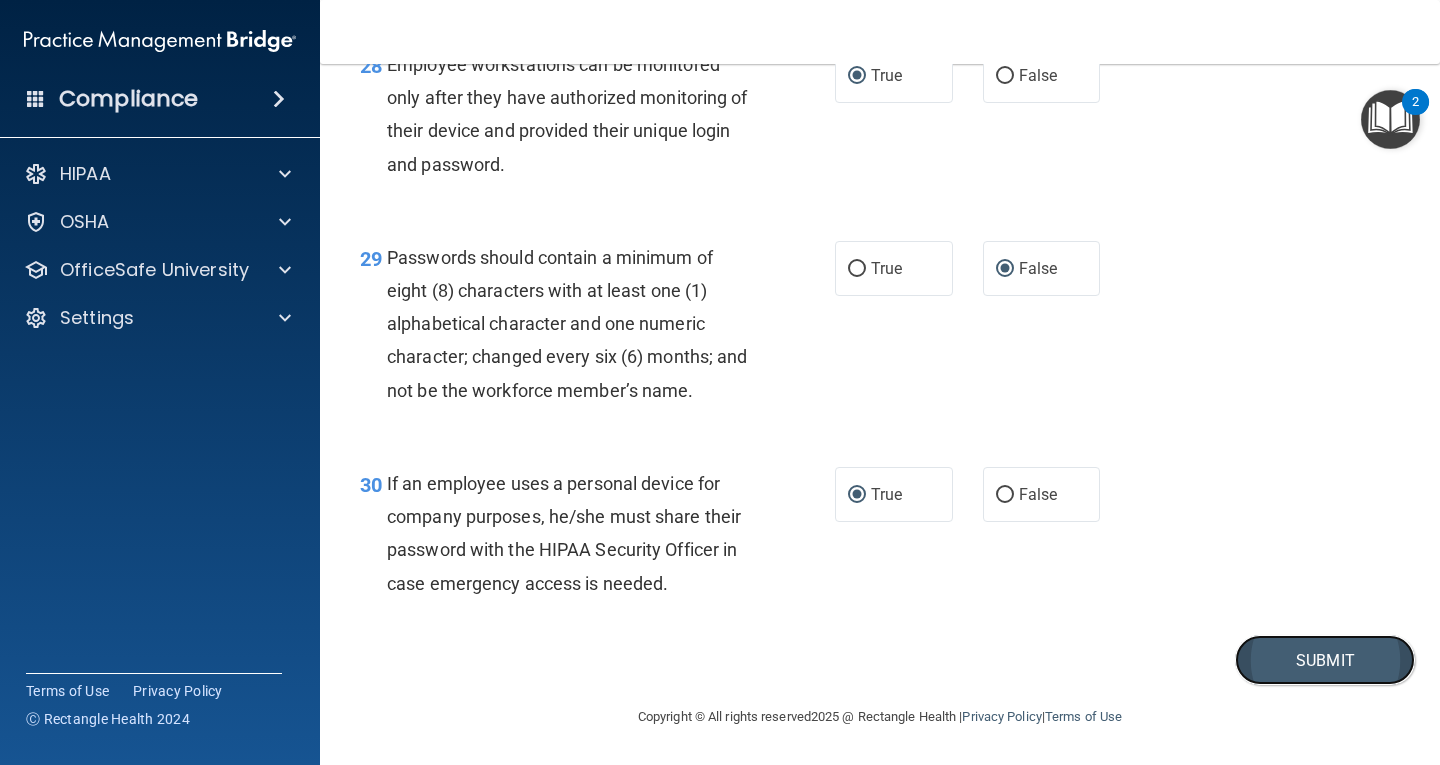 click on "Submit" at bounding box center (1325, 660) 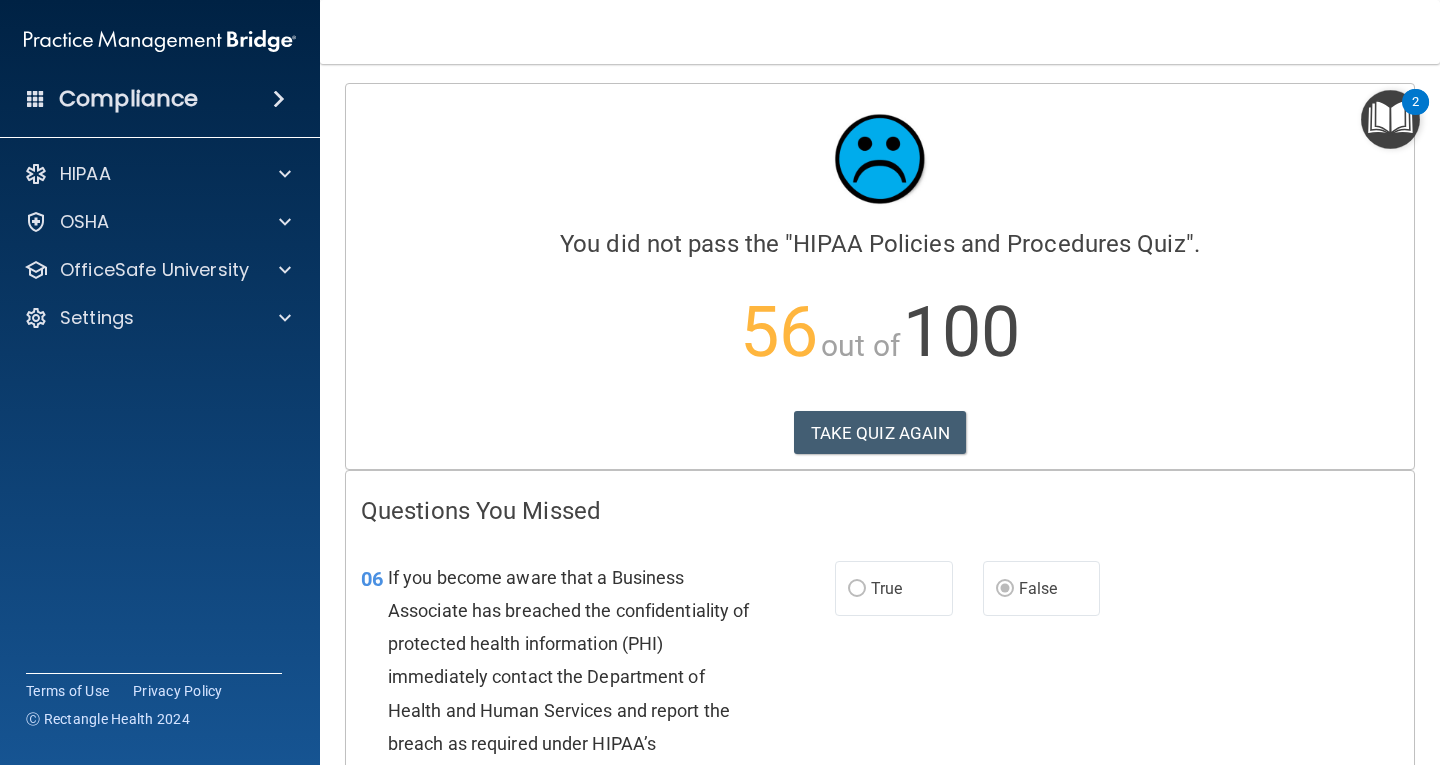 scroll, scrollTop: 0, scrollLeft: 0, axis: both 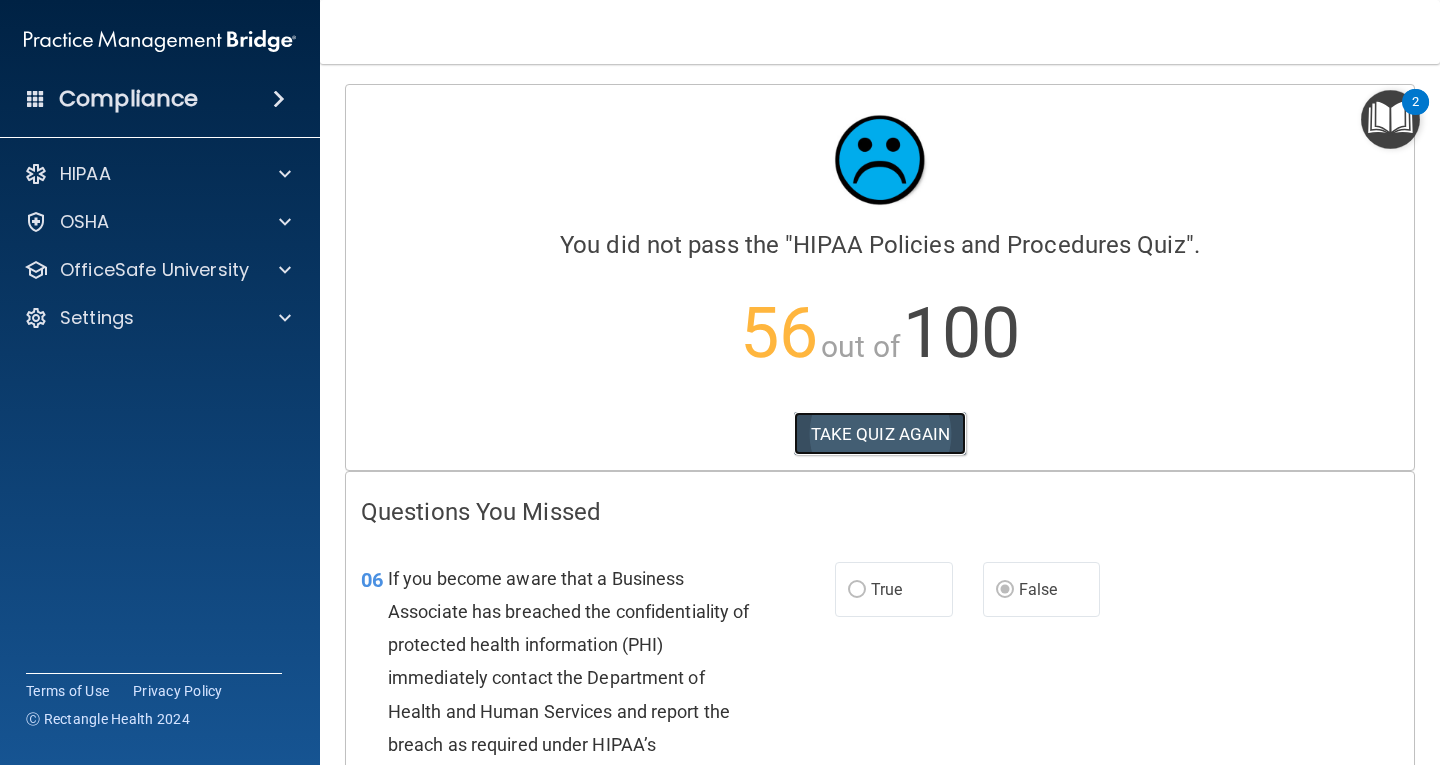 click on "TAKE QUIZ AGAIN" at bounding box center [880, 434] 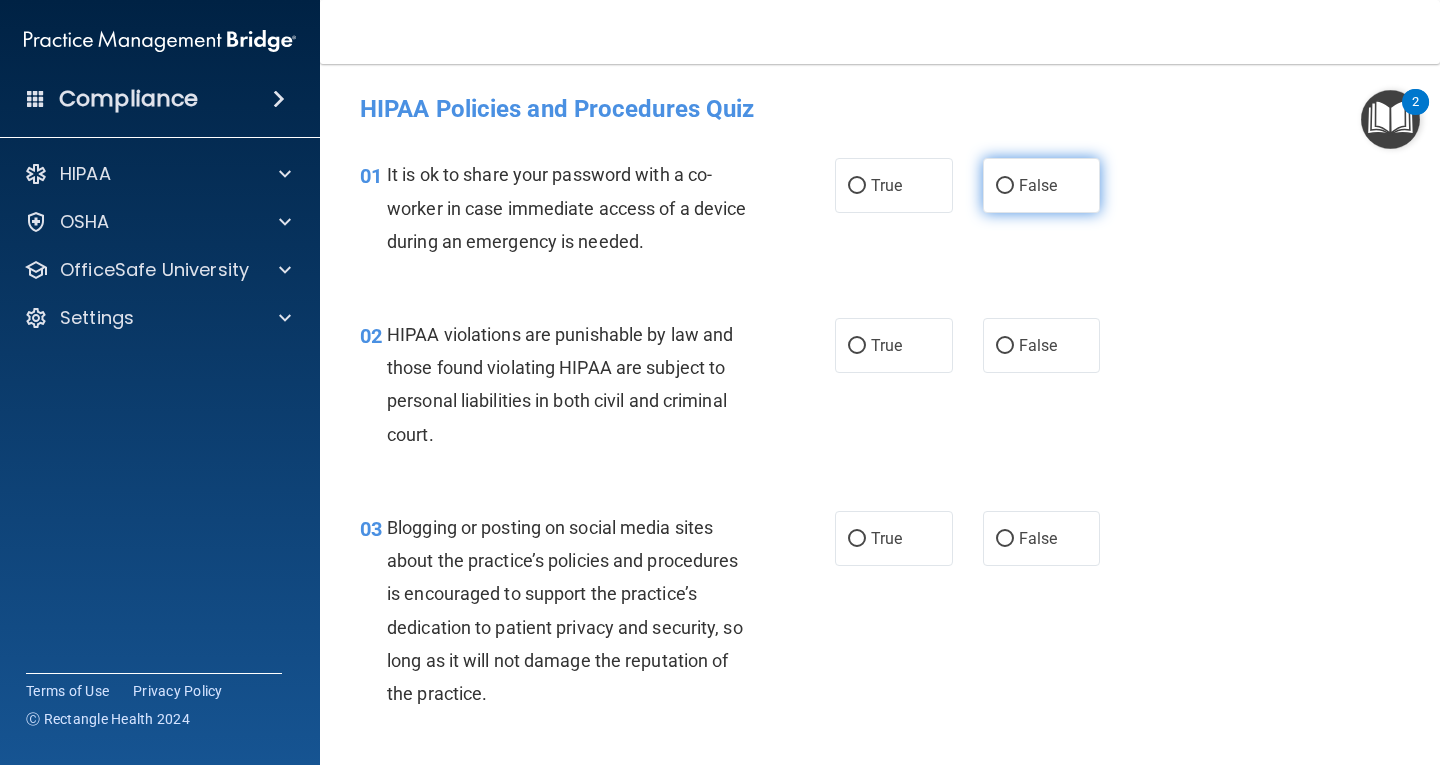 click on "False" at bounding box center [1005, 186] 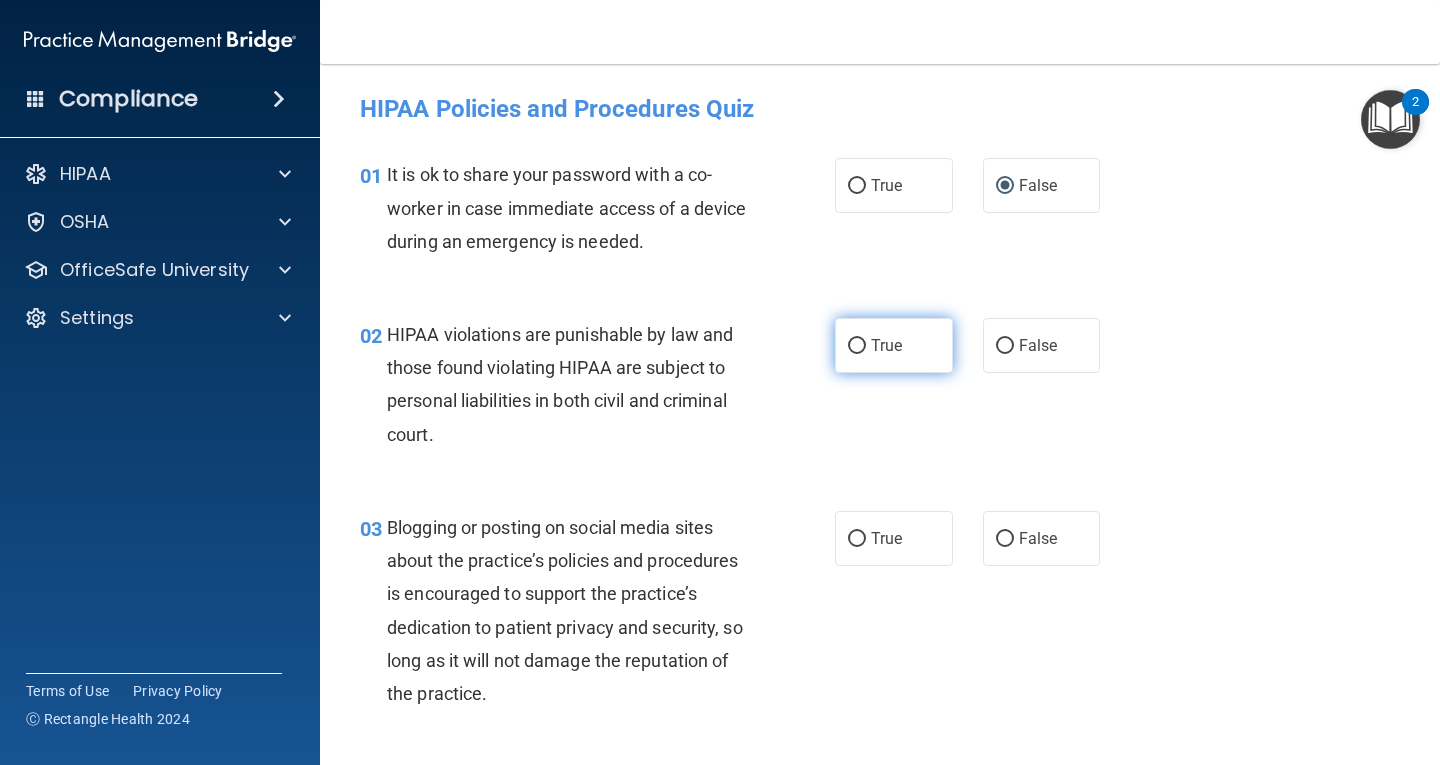 click on "True" at bounding box center (857, 346) 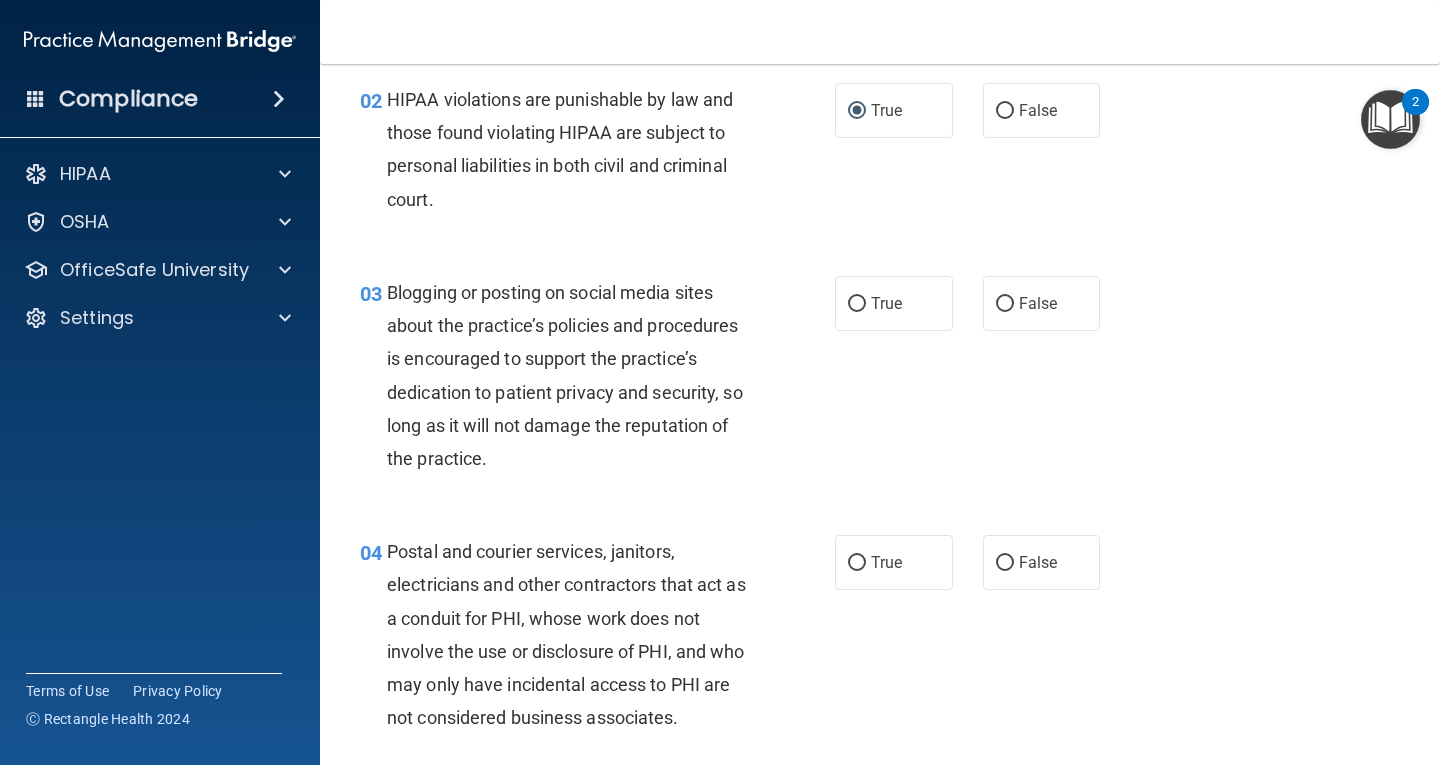 scroll, scrollTop: 200, scrollLeft: 0, axis: vertical 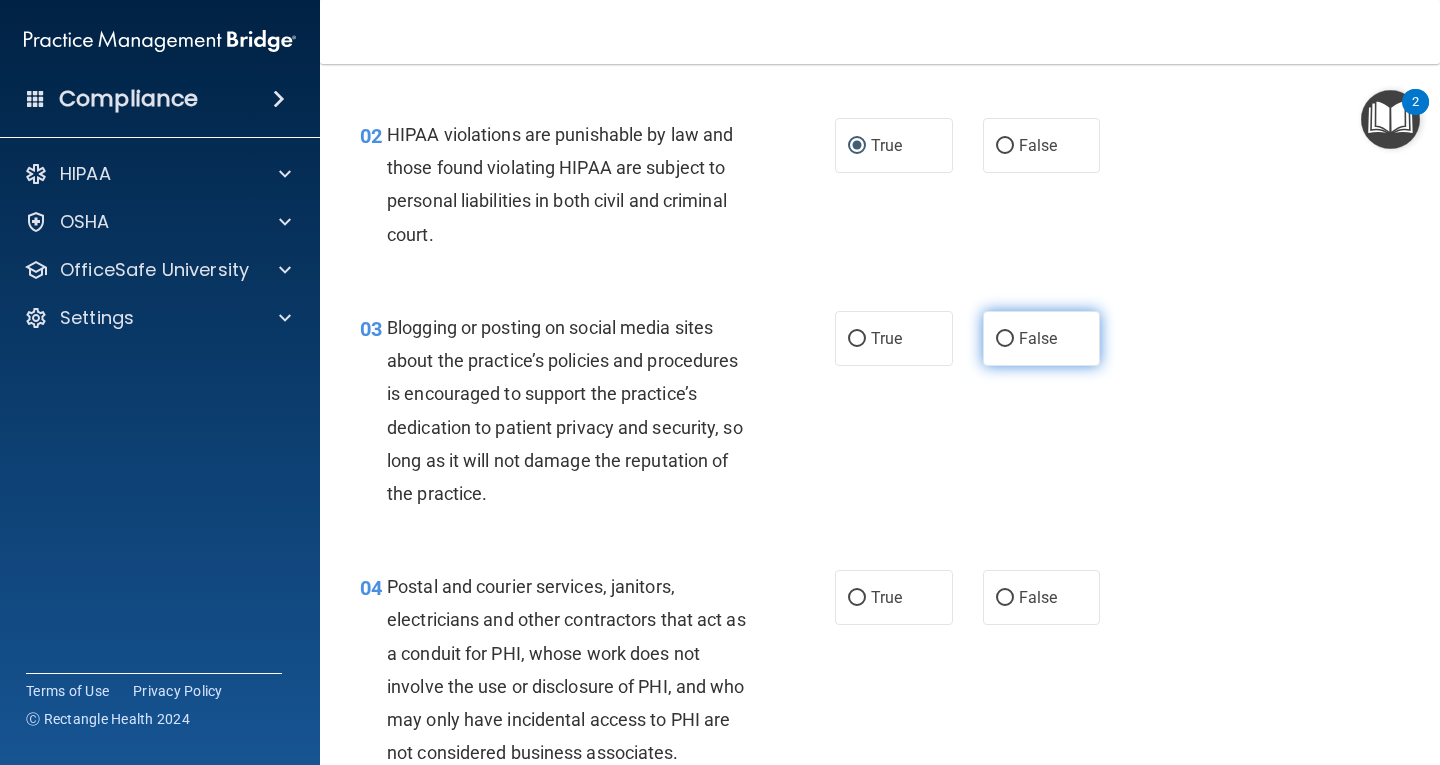 click on "False" at bounding box center (1005, 339) 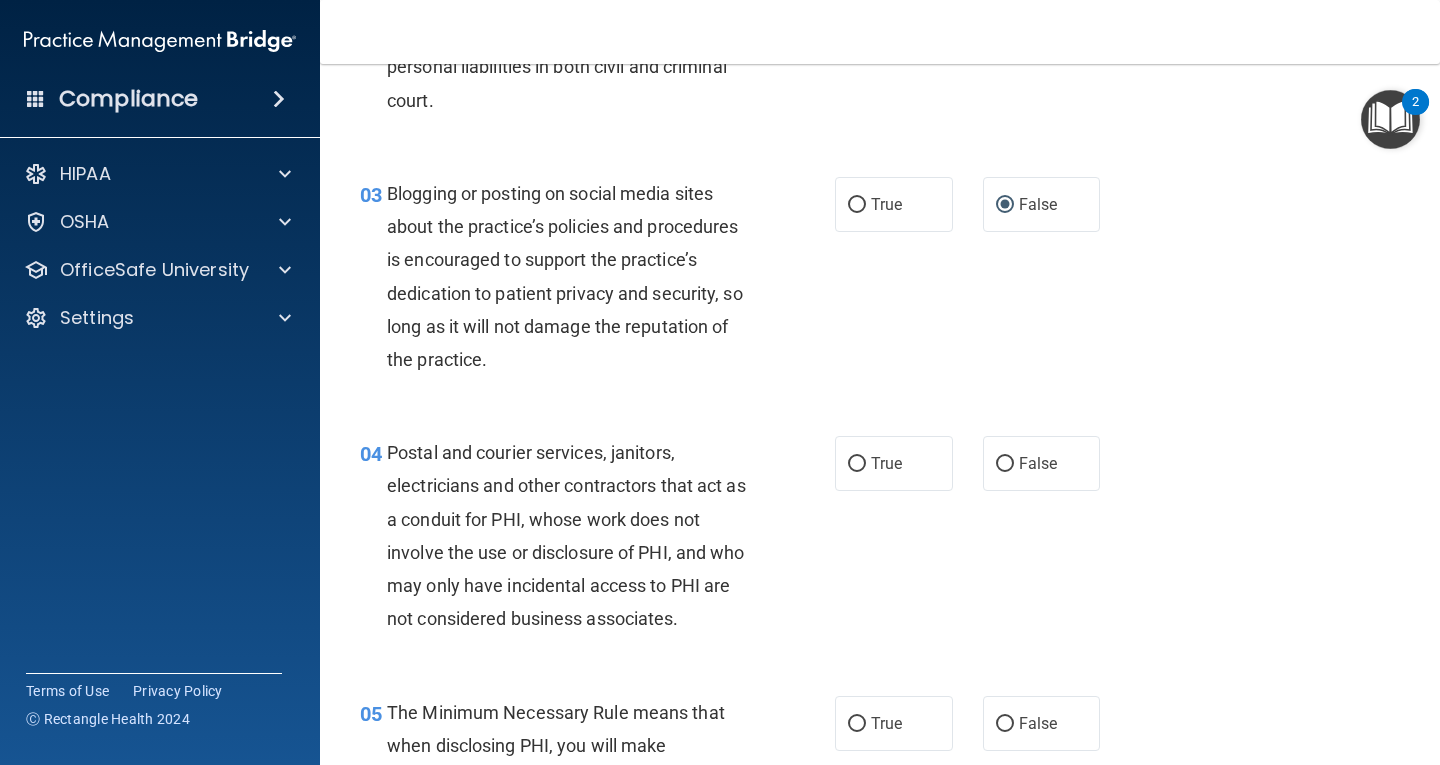 scroll, scrollTop: 400, scrollLeft: 0, axis: vertical 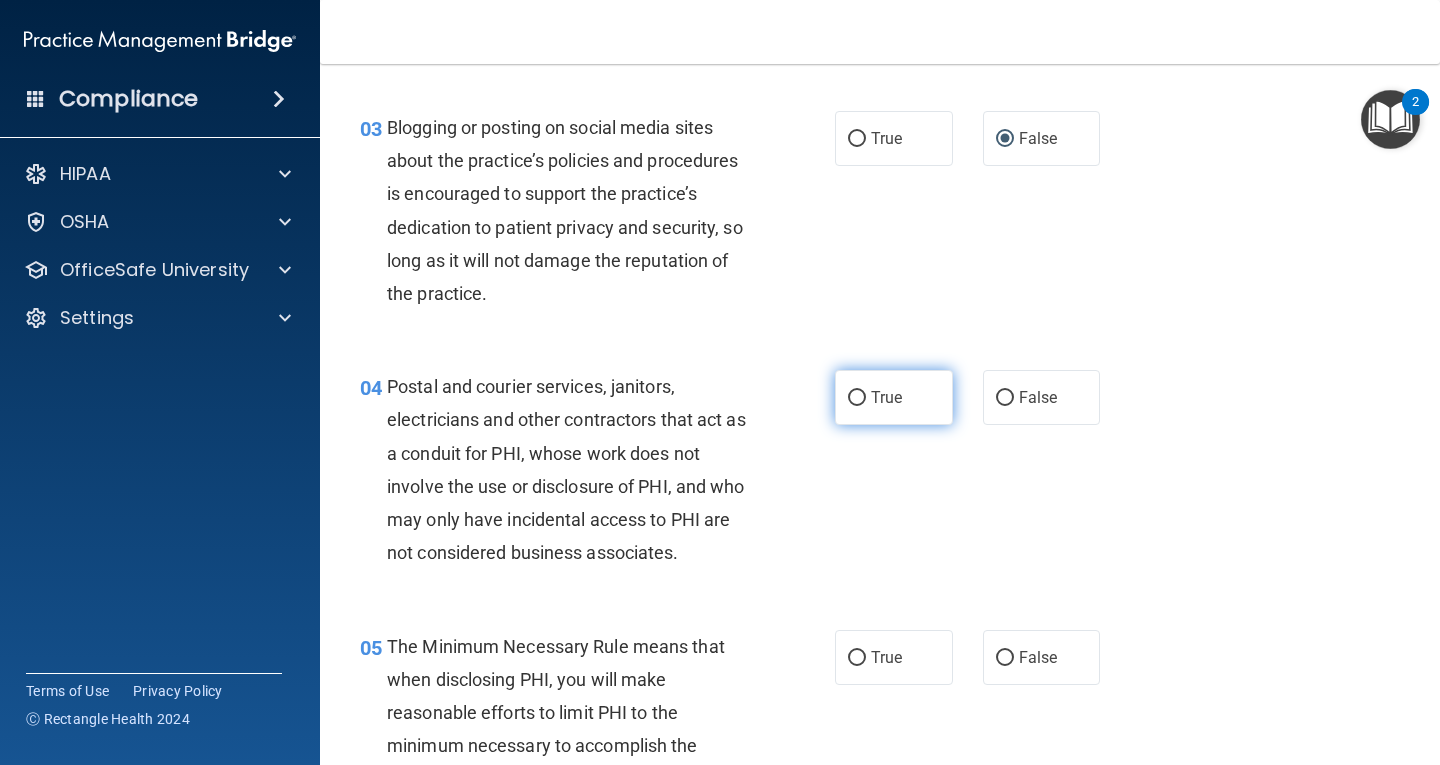 click on "True" at bounding box center [857, 398] 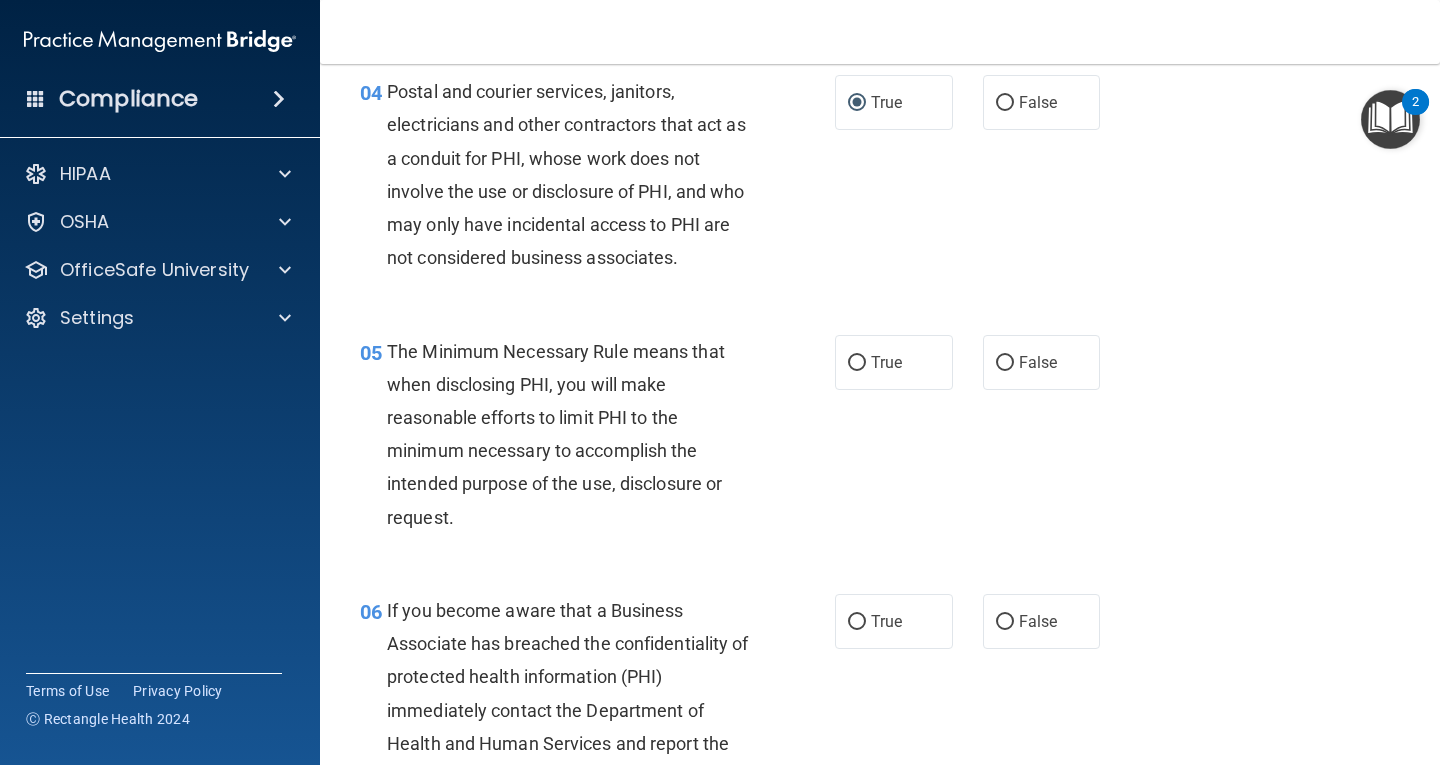 scroll, scrollTop: 700, scrollLeft: 0, axis: vertical 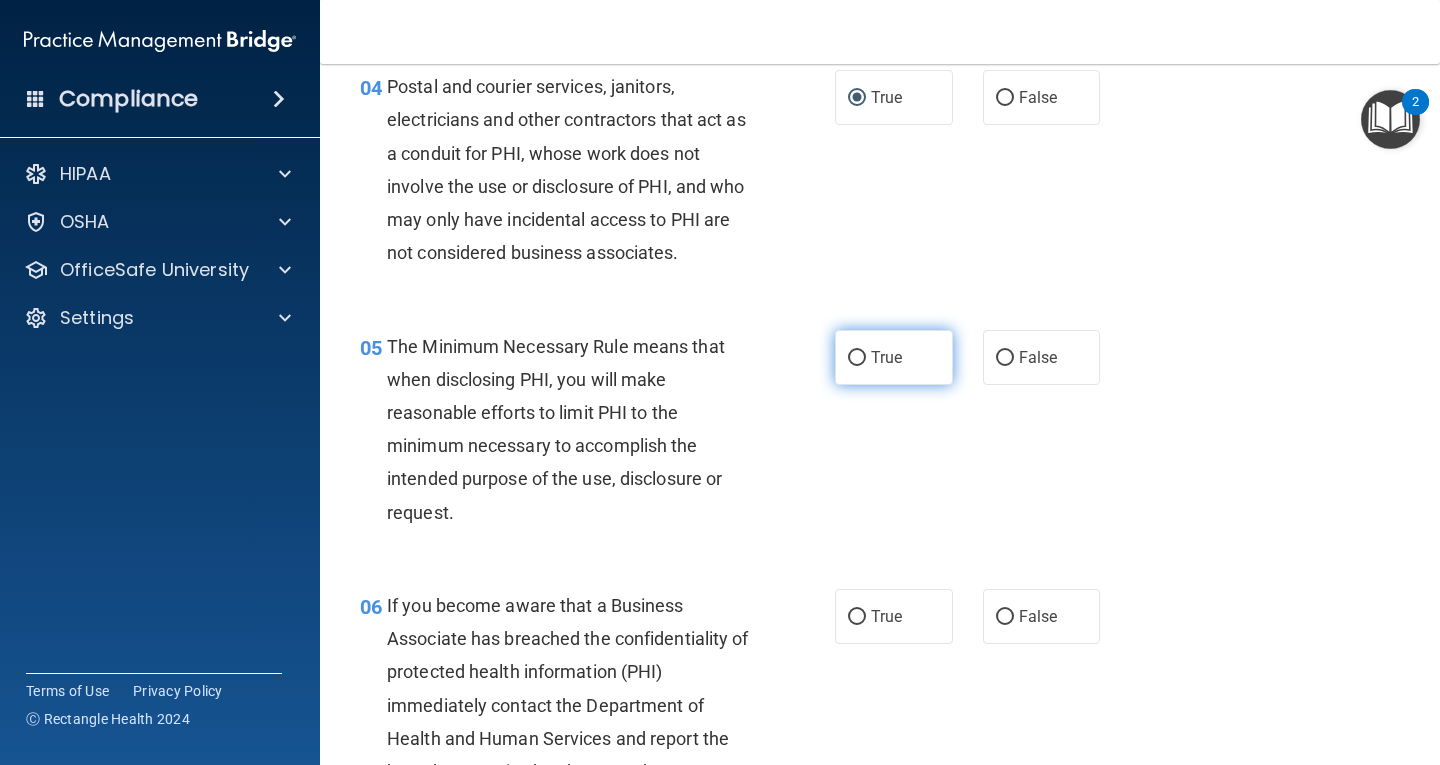 click on "True" at bounding box center (857, 358) 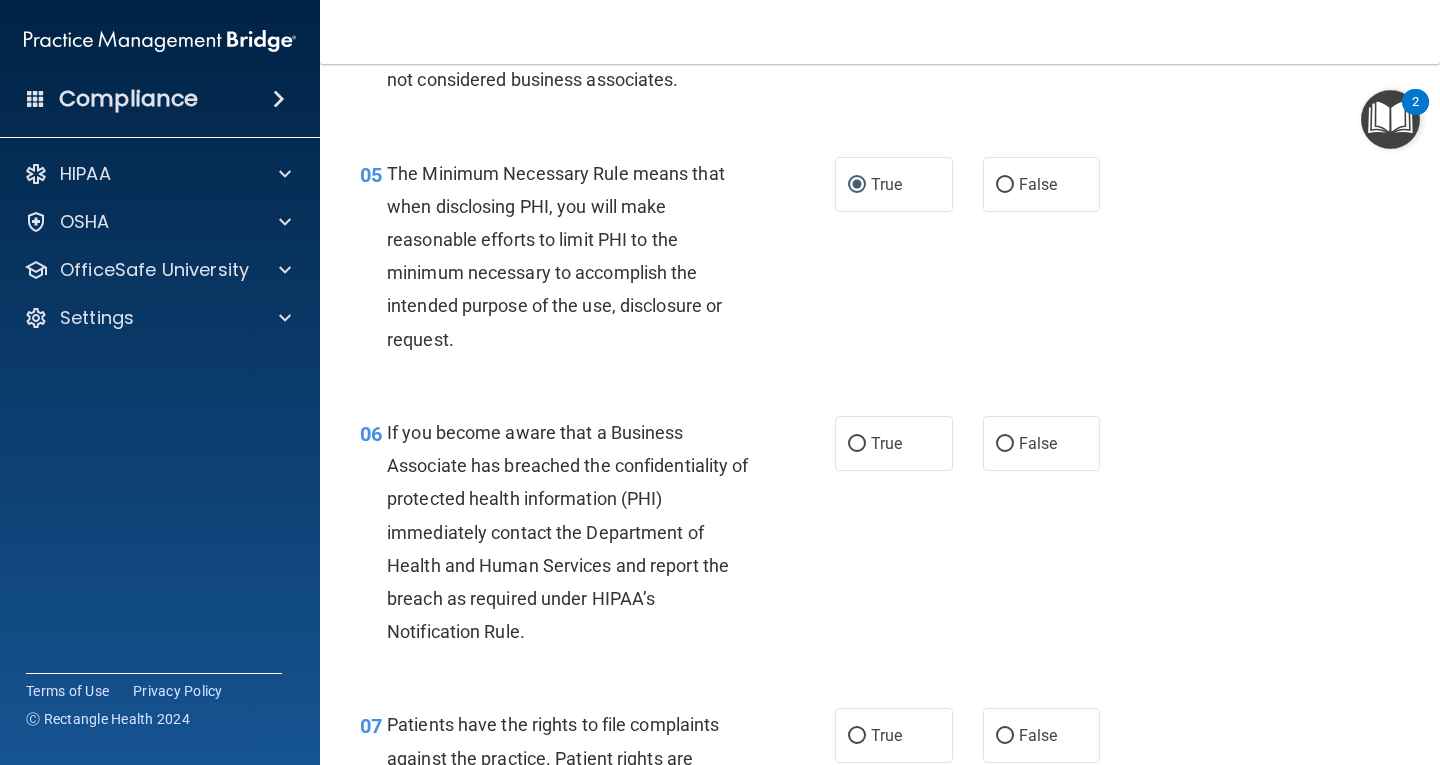 scroll, scrollTop: 900, scrollLeft: 0, axis: vertical 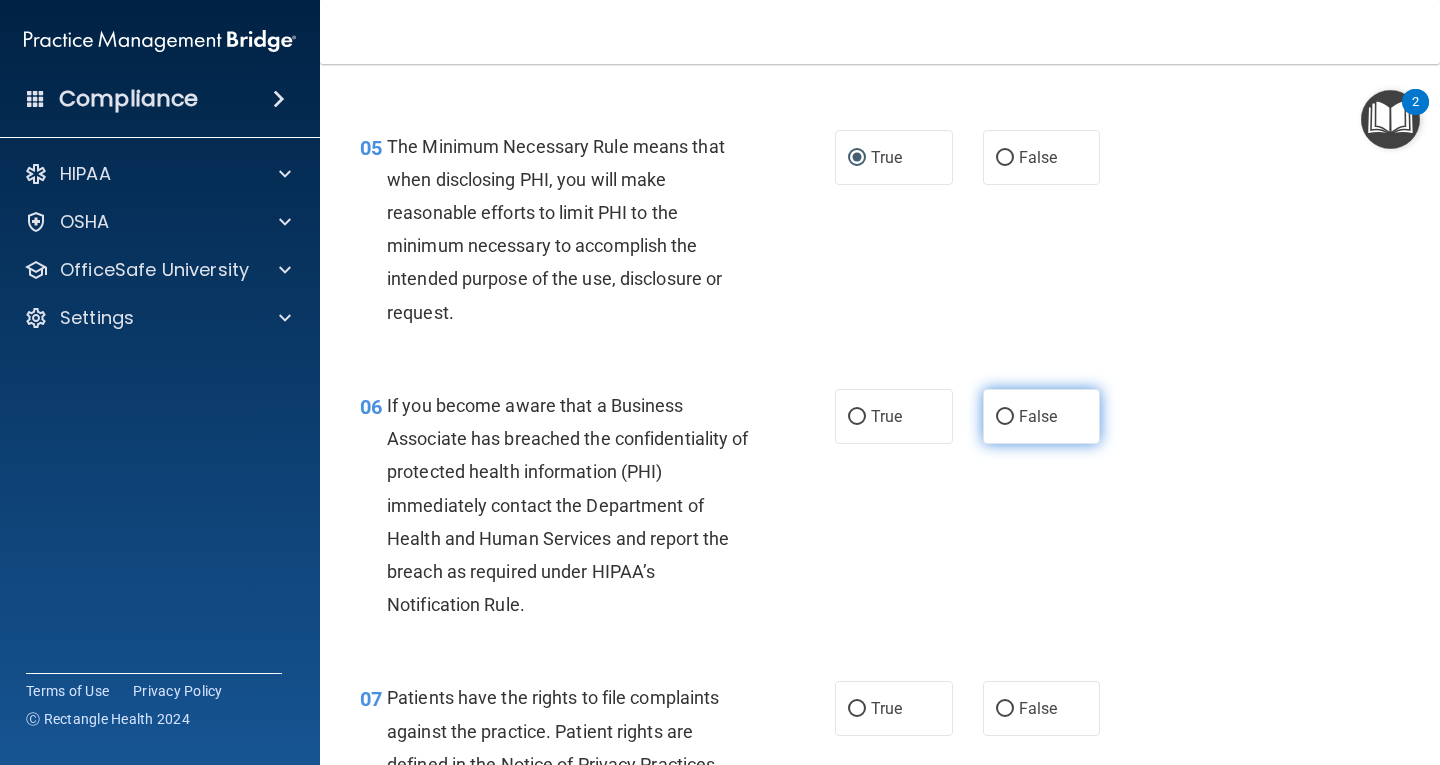click on "False" at bounding box center (1005, 417) 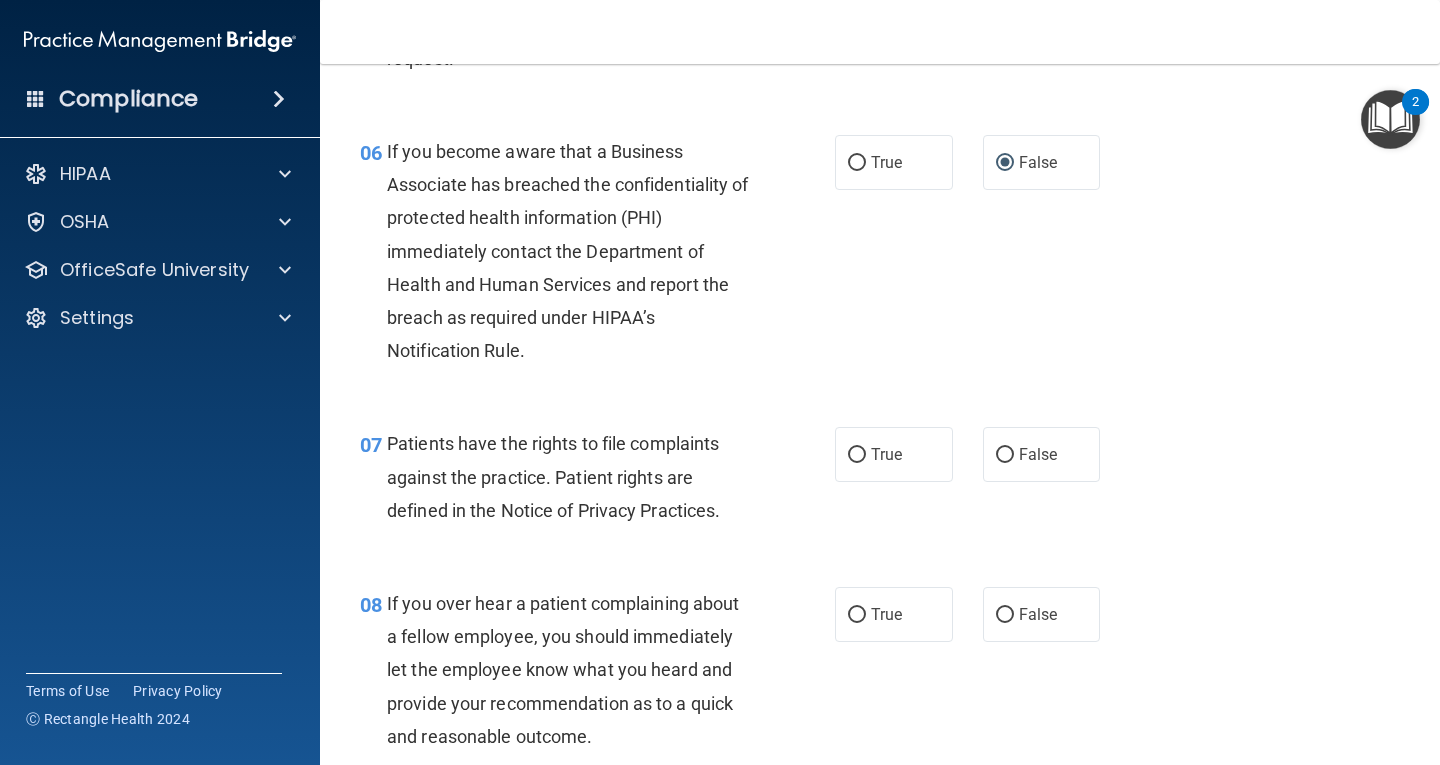 scroll, scrollTop: 1200, scrollLeft: 0, axis: vertical 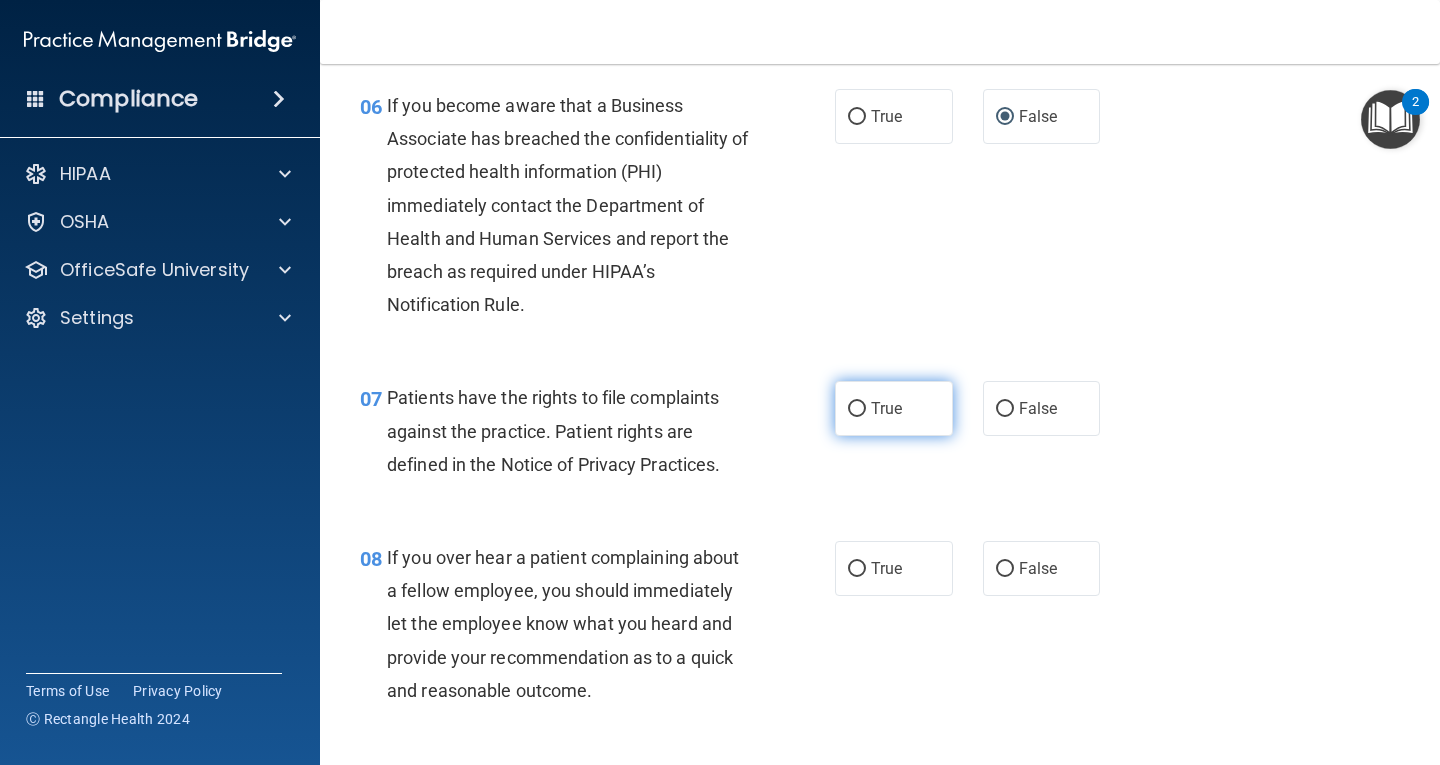 click on "True" at bounding box center [857, 409] 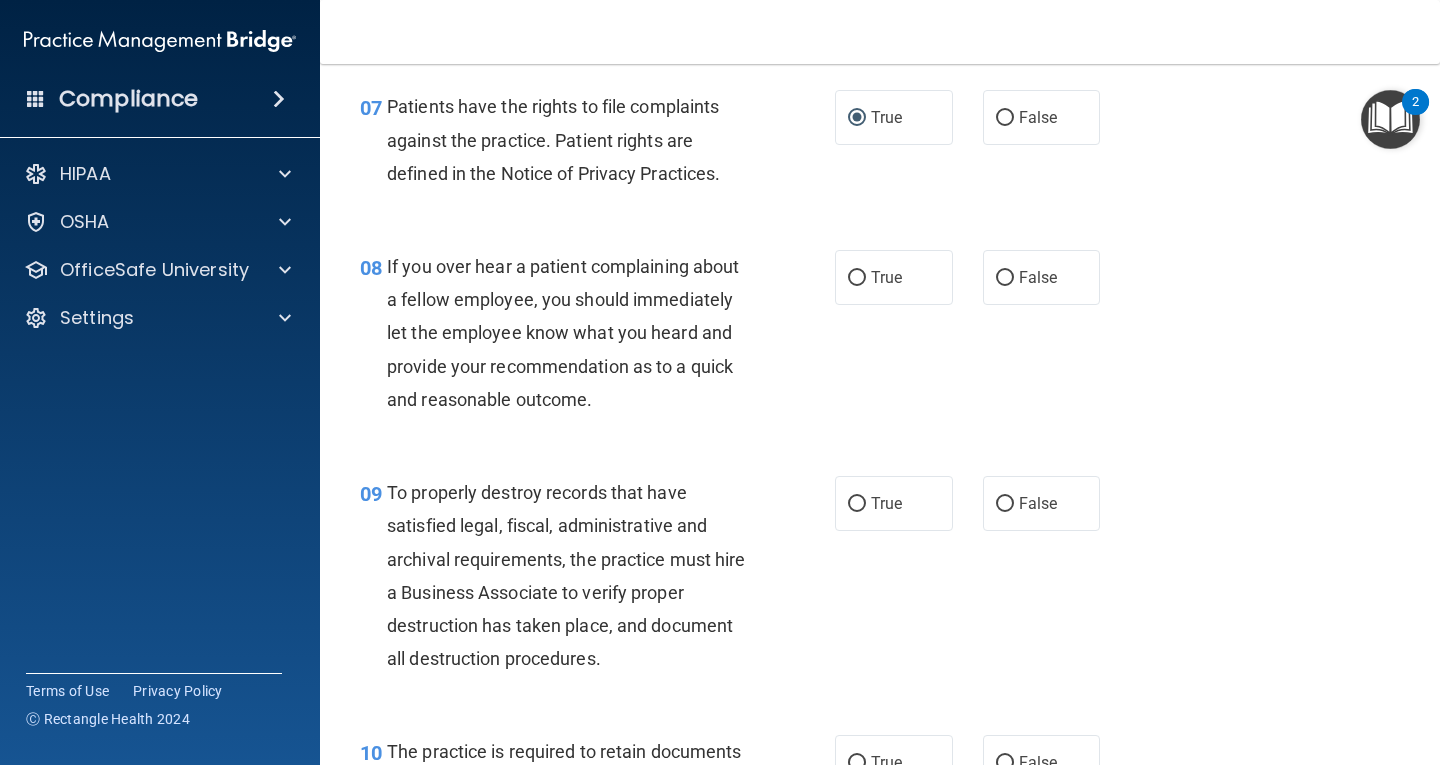 scroll, scrollTop: 1500, scrollLeft: 0, axis: vertical 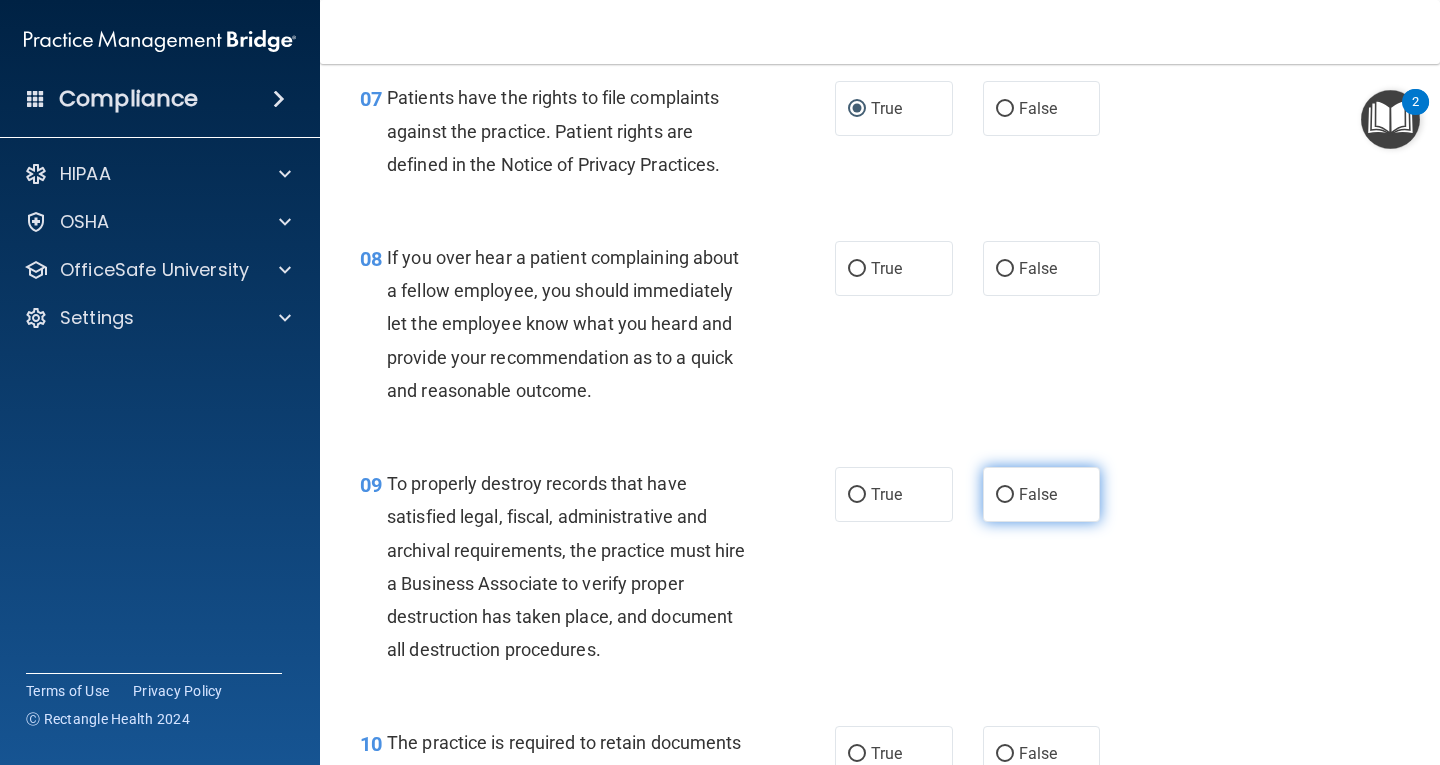 drag, startPoint x: 997, startPoint y: 494, endPoint x: 1015, endPoint y: 483, distance: 21.095022 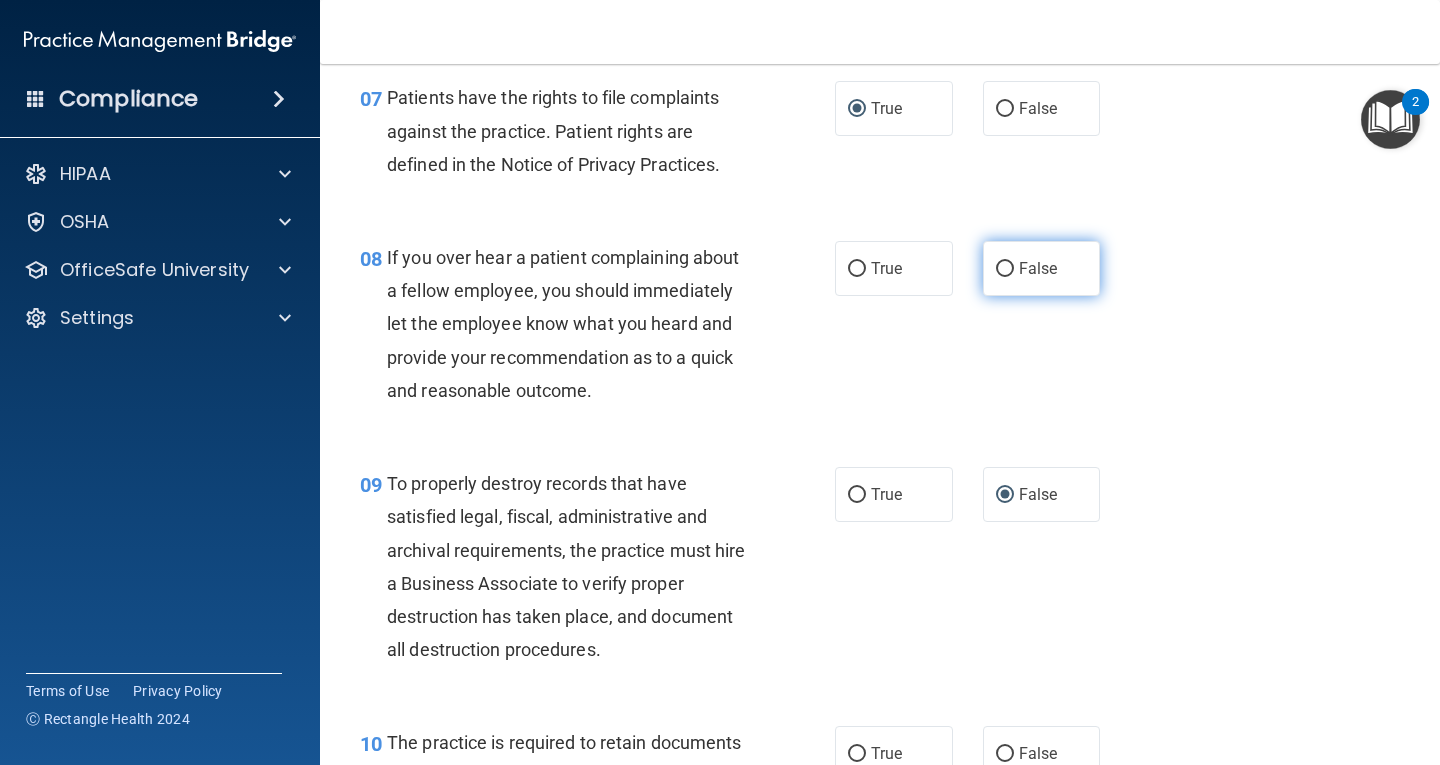 click on "False" at bounding box center (1005, 269) 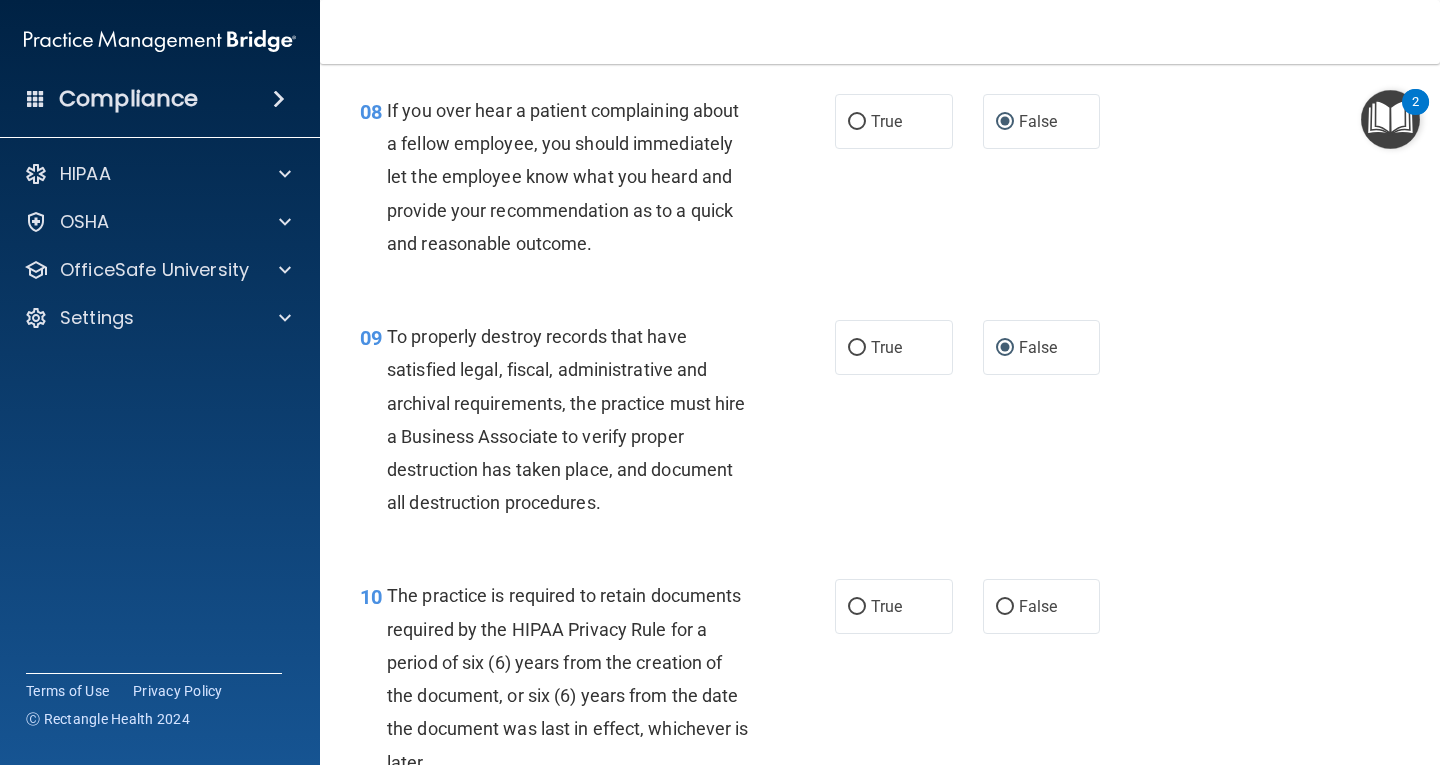 scroll, scrollTop: 1800, scrollLeft: 0, axis: vertical 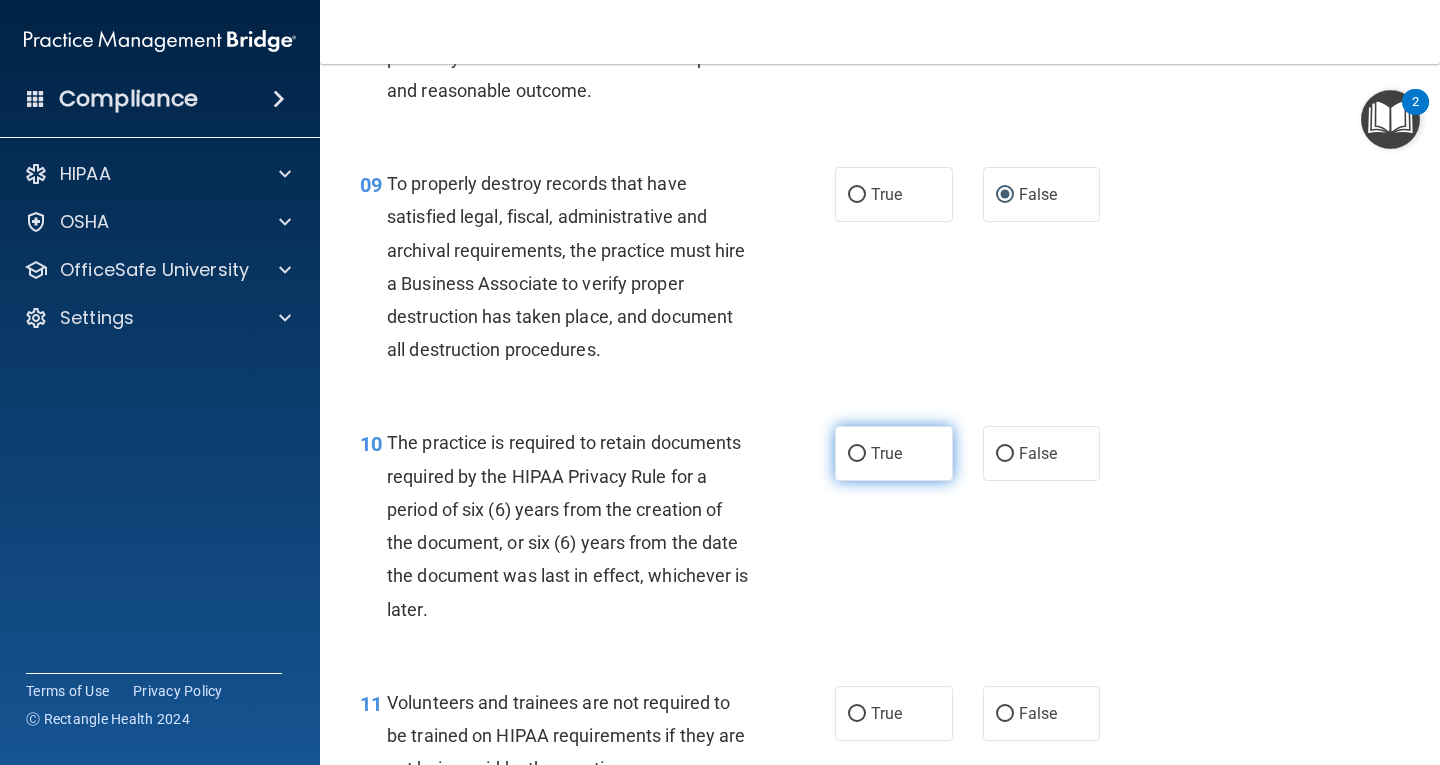 click on "True" at bounding box center [857, 454] 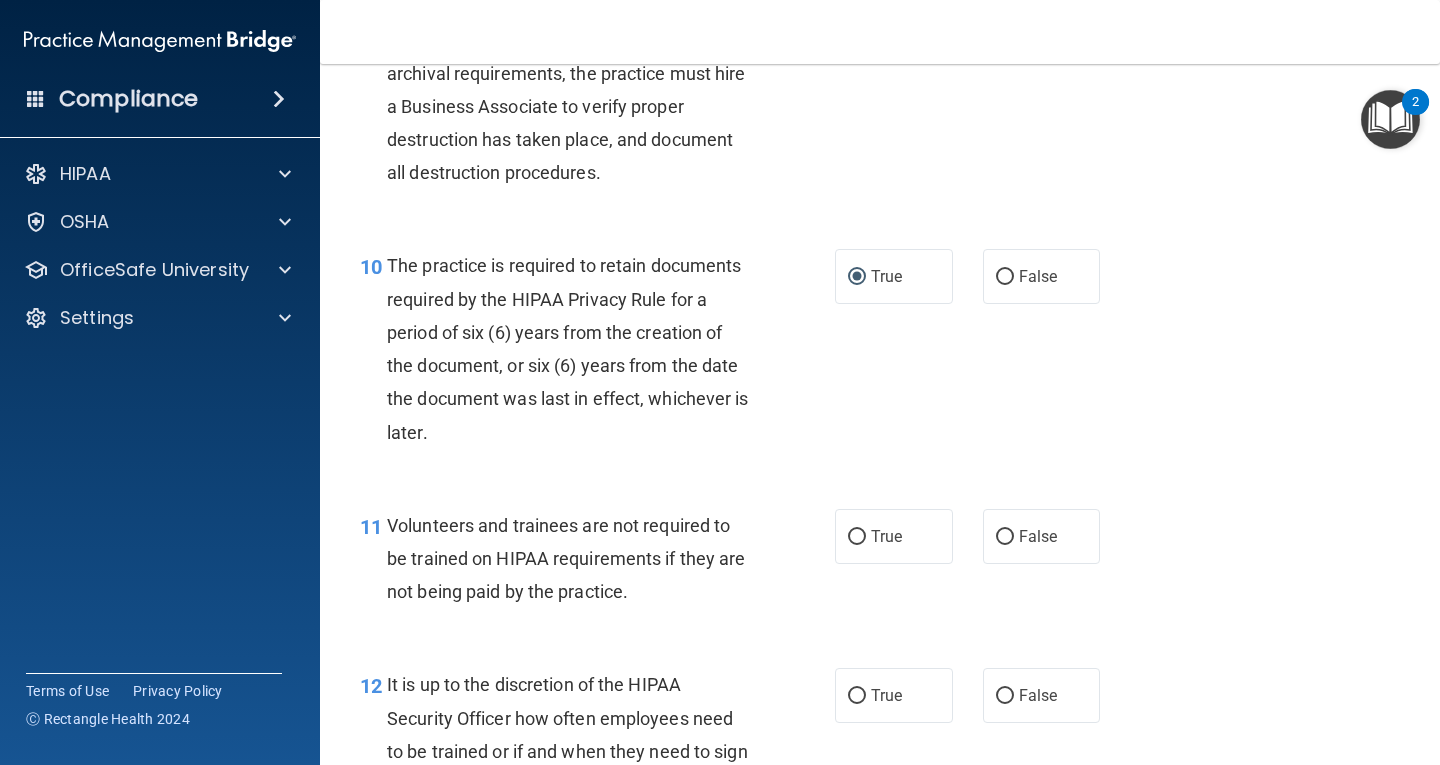 scroll, scrollTop: 2100, scrollLeft: 0, axis: vertical 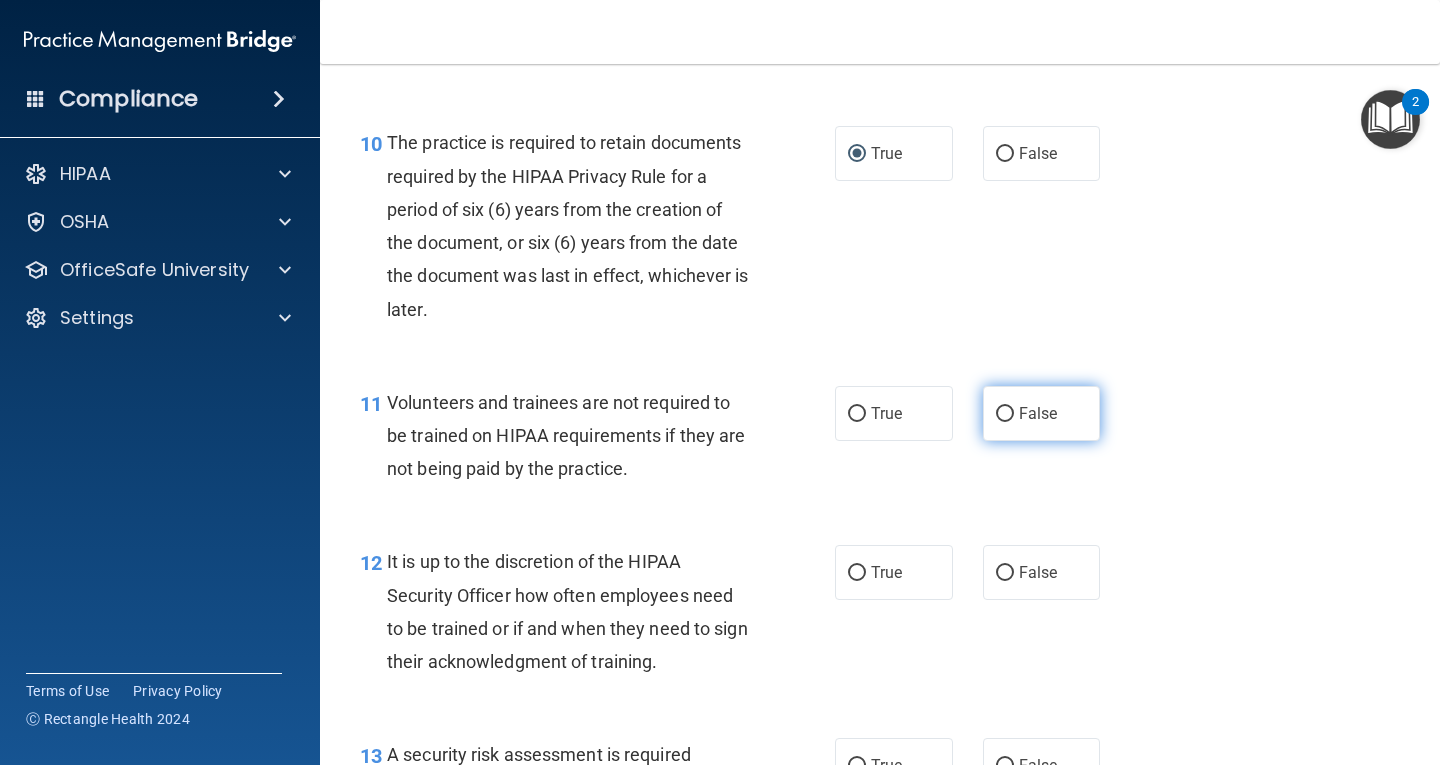 click on "False" at bounding box center [1005, 414] 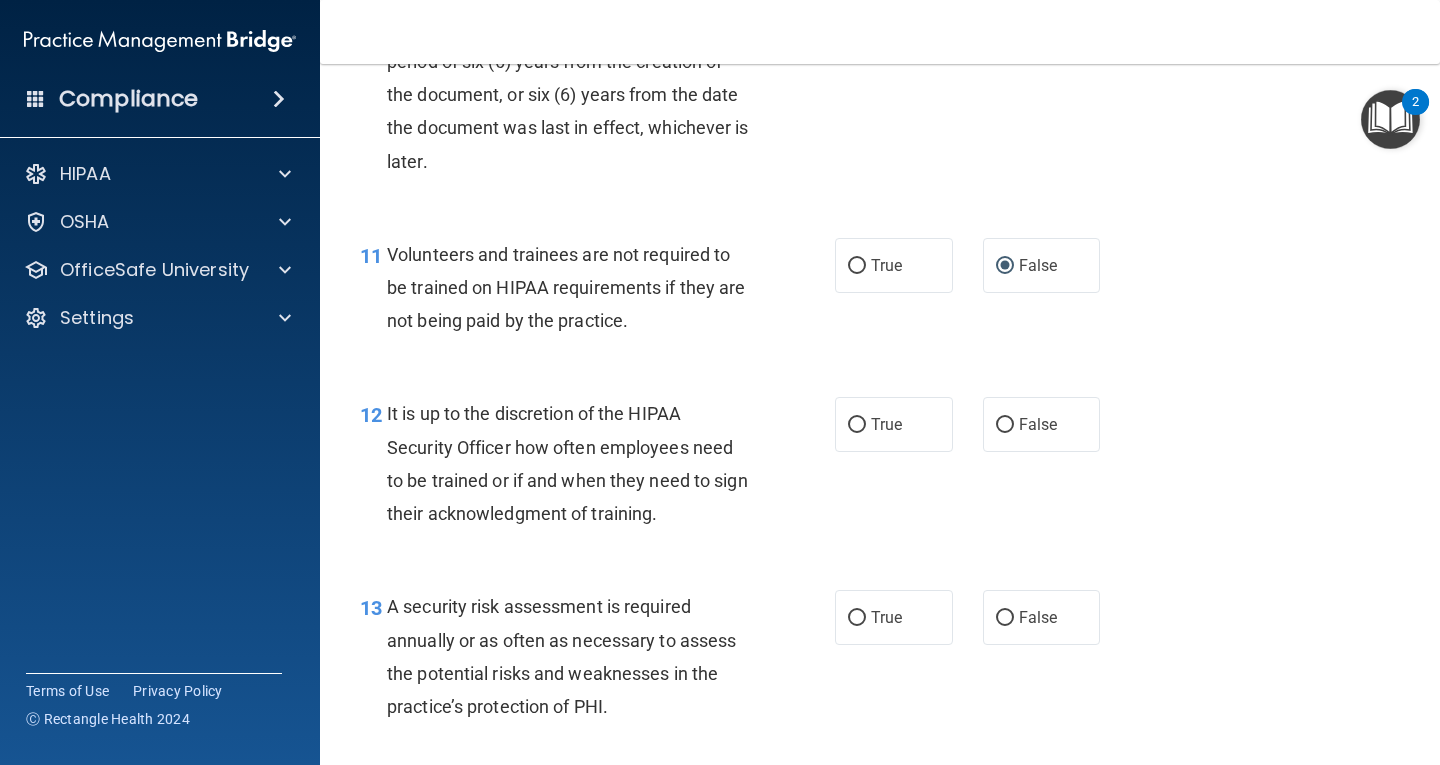 scroll, scrollTop: 2300, scrollLeft: 0, axis: vertical 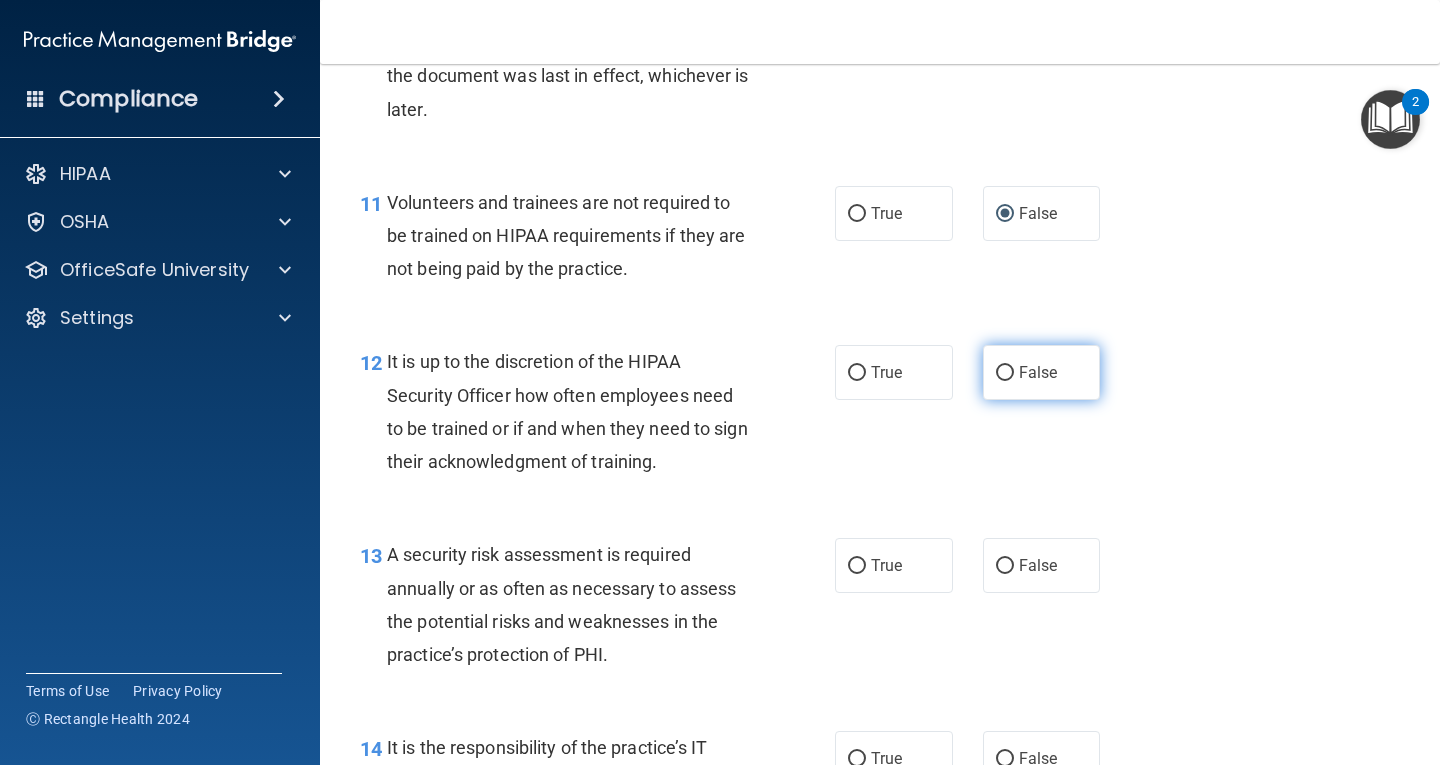 click on "False" at bounding box center (1005, 373) 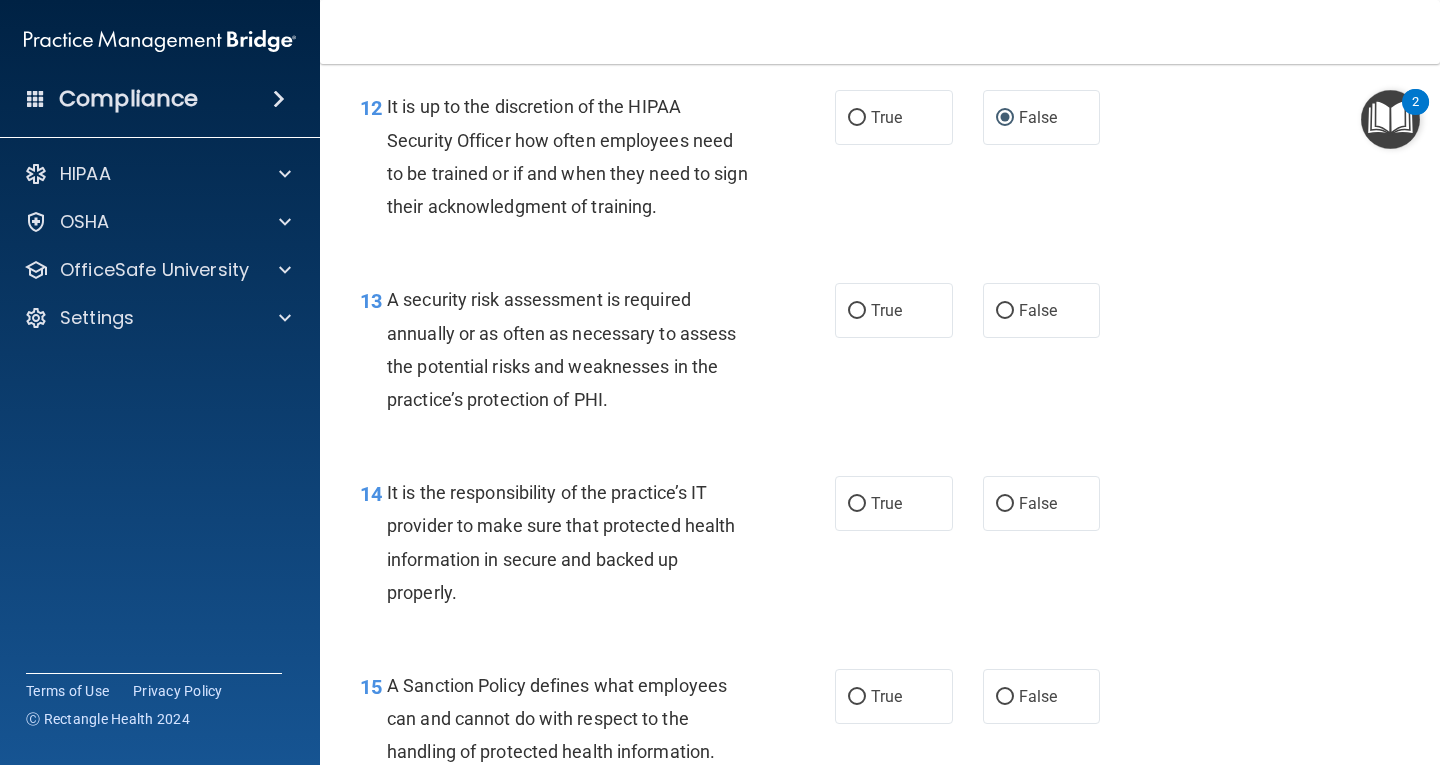 scroll, scrollTop: 2600, scrollLeft: 0, axis: vertical 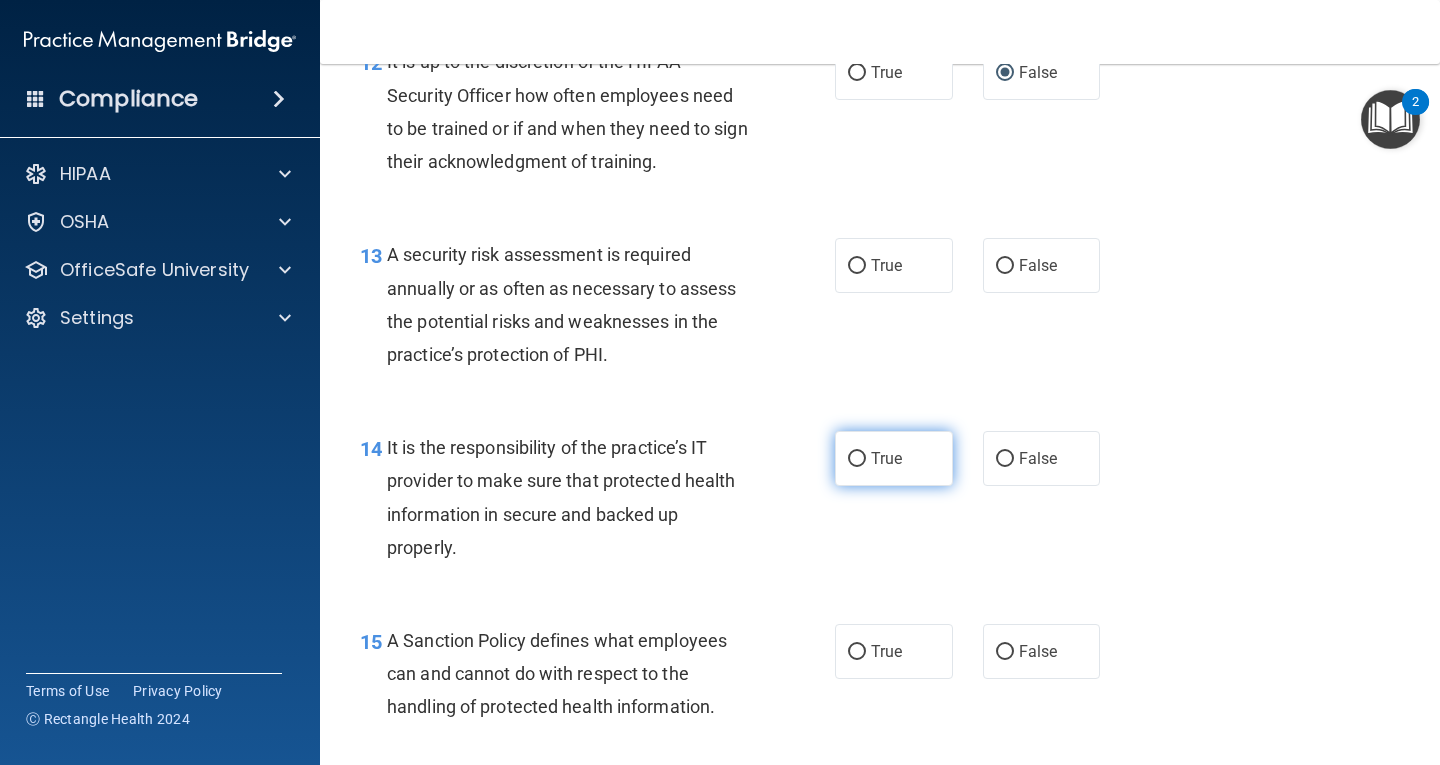 click on "True" at bounding box center (857, 459) 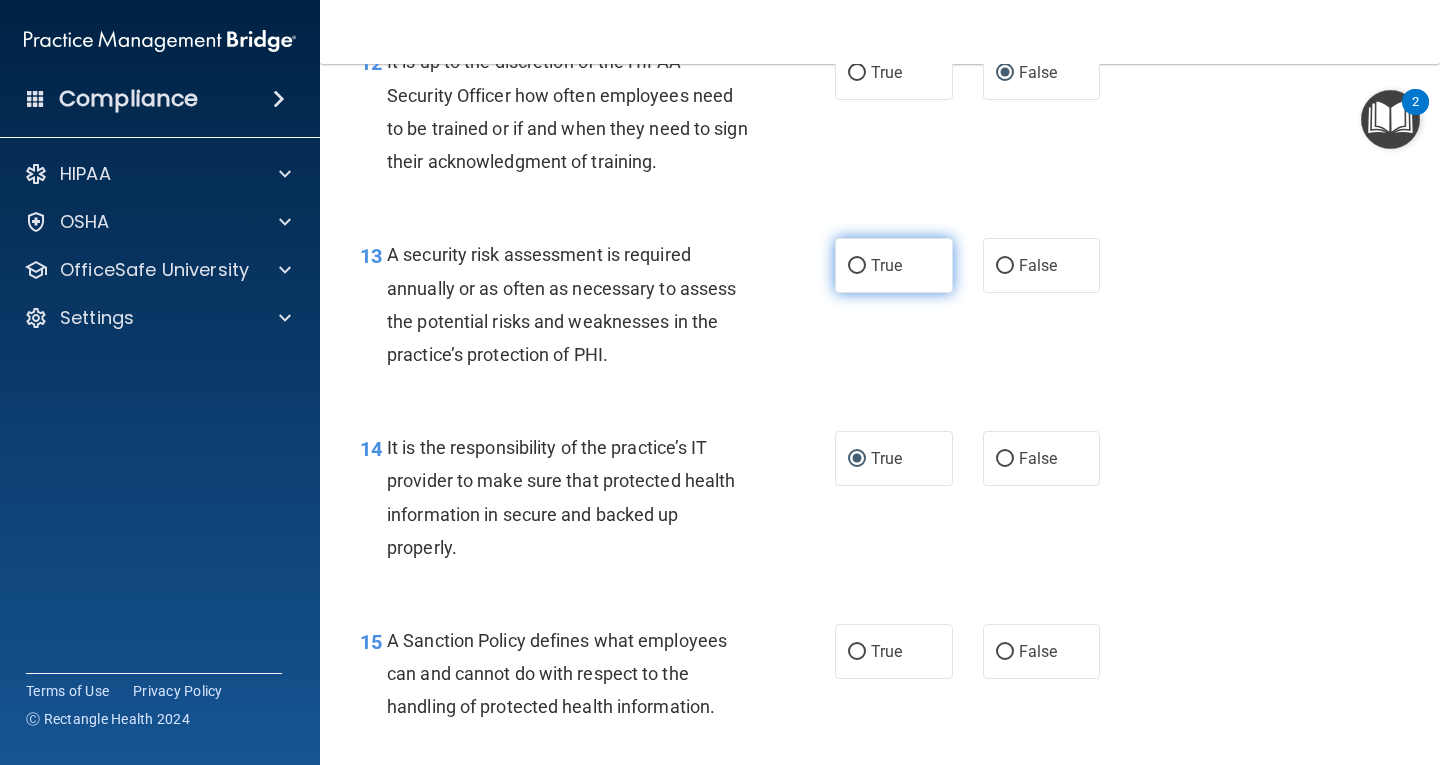 click on "True" at bounding box center (857, 266) 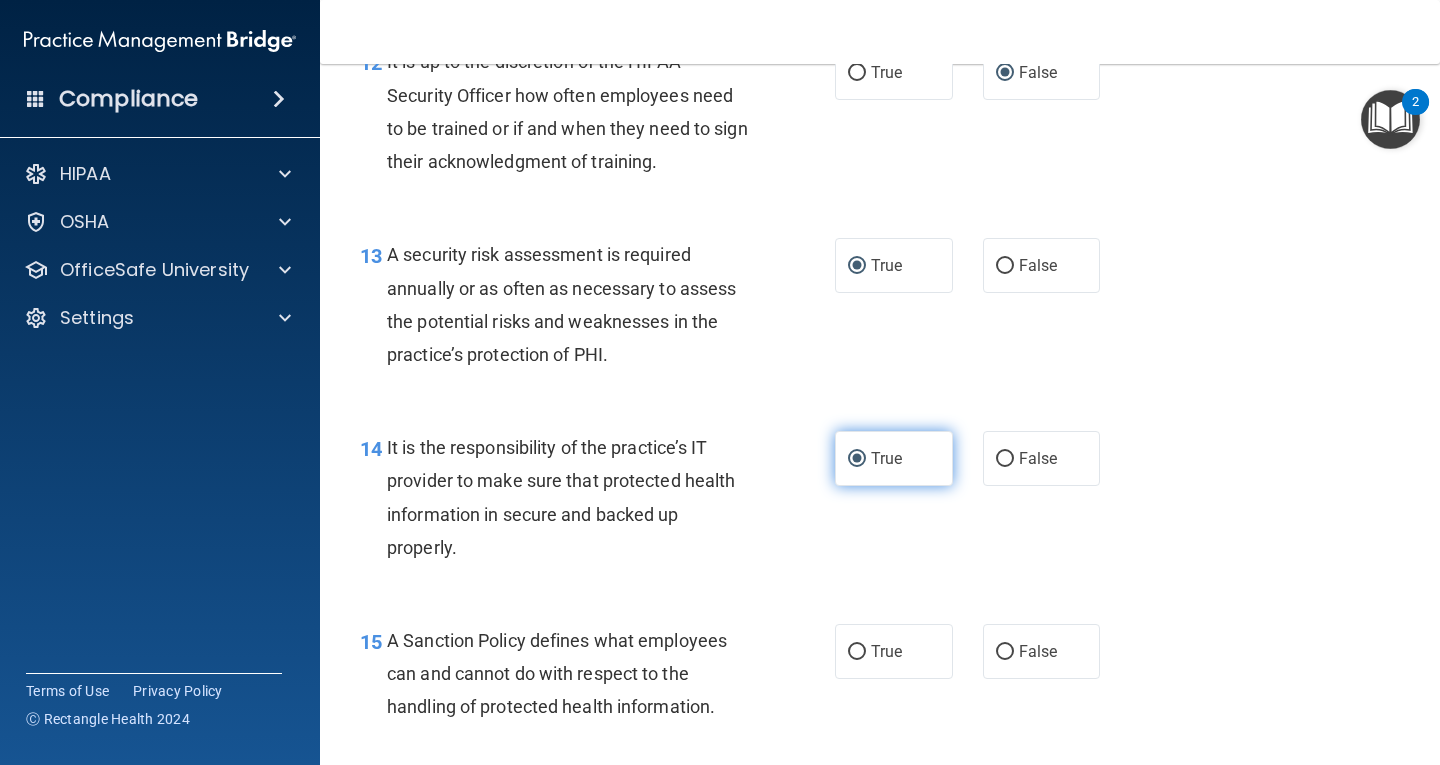 click on "True" at bounding box center [857, 459] 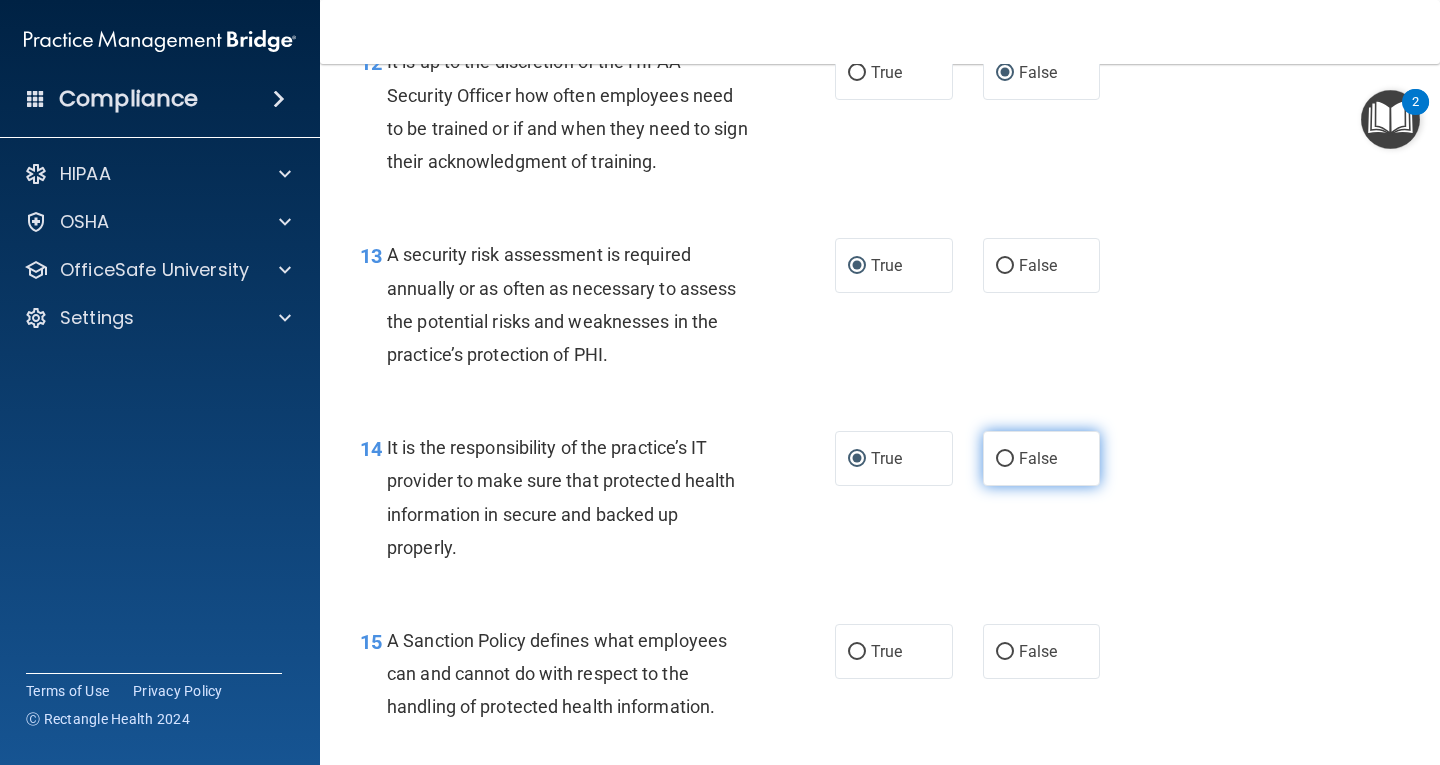 click on "False" at bounding box center (1005, 459) 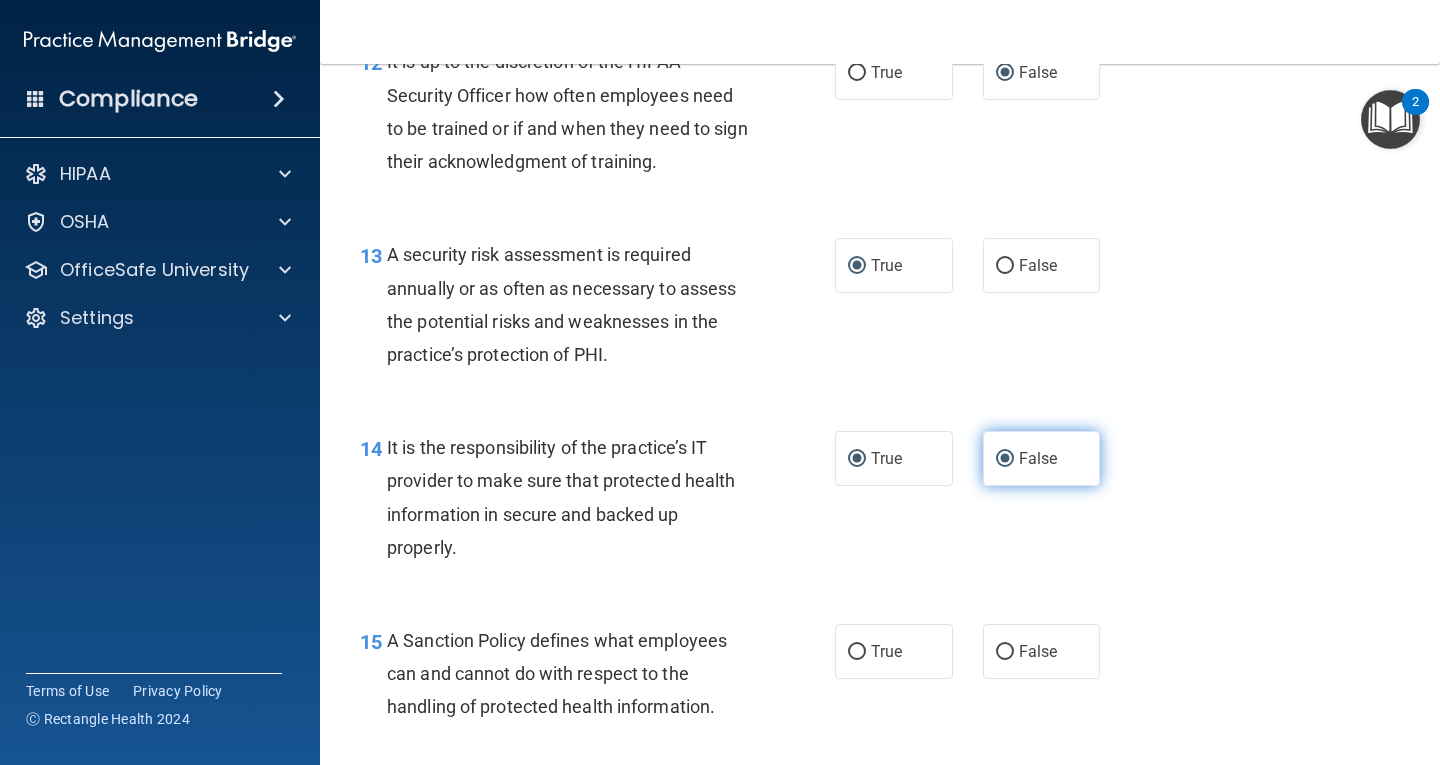 radio on "false" 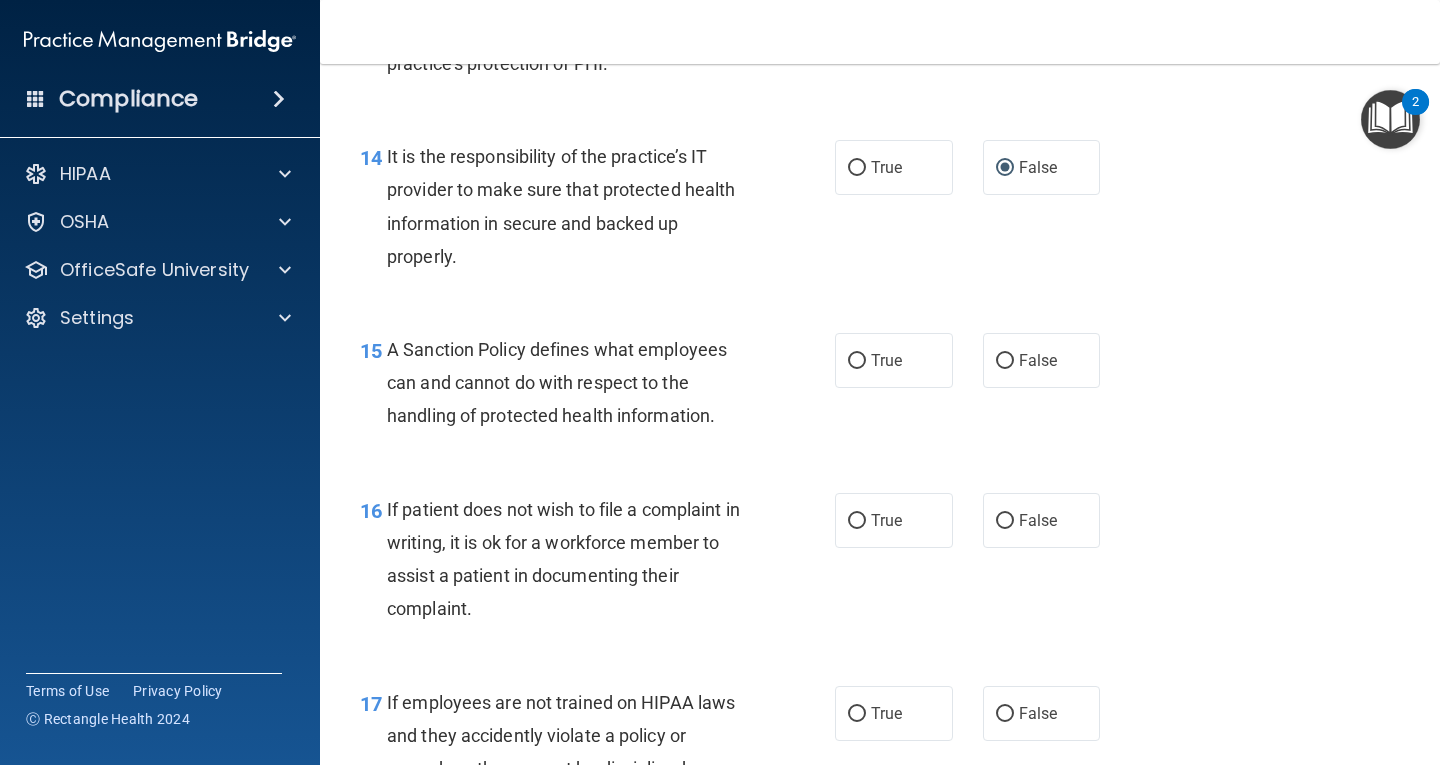 scroll, scrollTop: 2900, scrollLeft: 0, axis: vertical 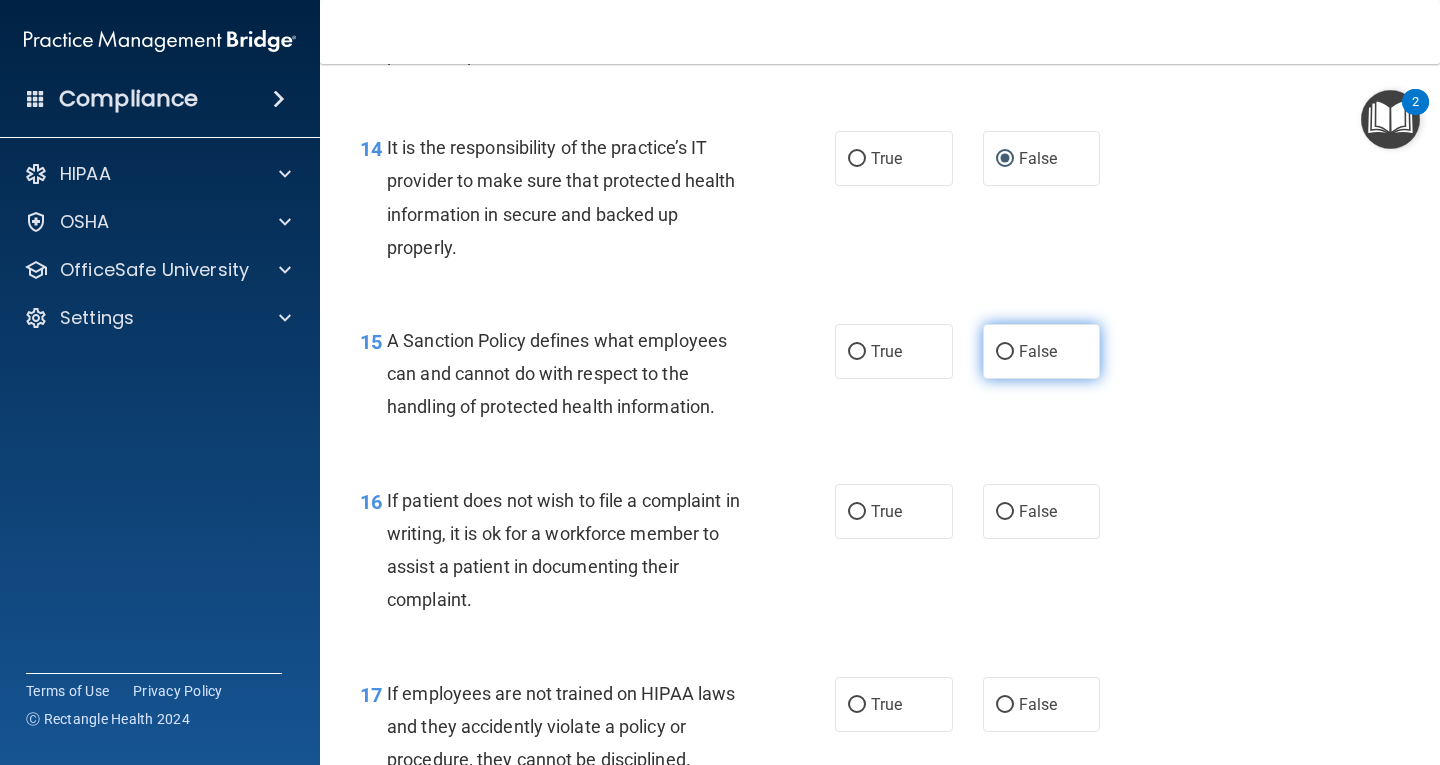 click on "False" at bounding box center [1005, 352] 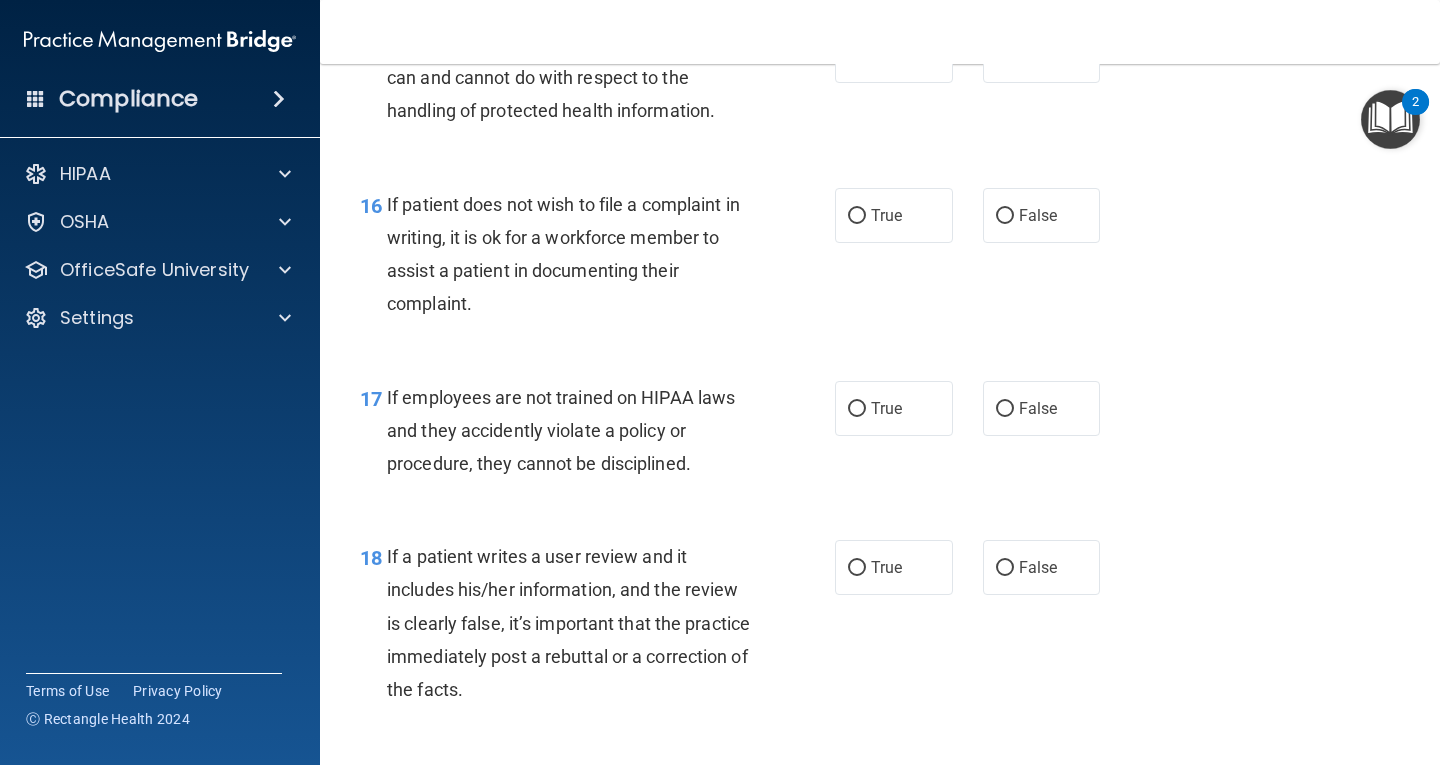 scroll, scrollTop: 3200, scrollLeft: 0, axis: vertical 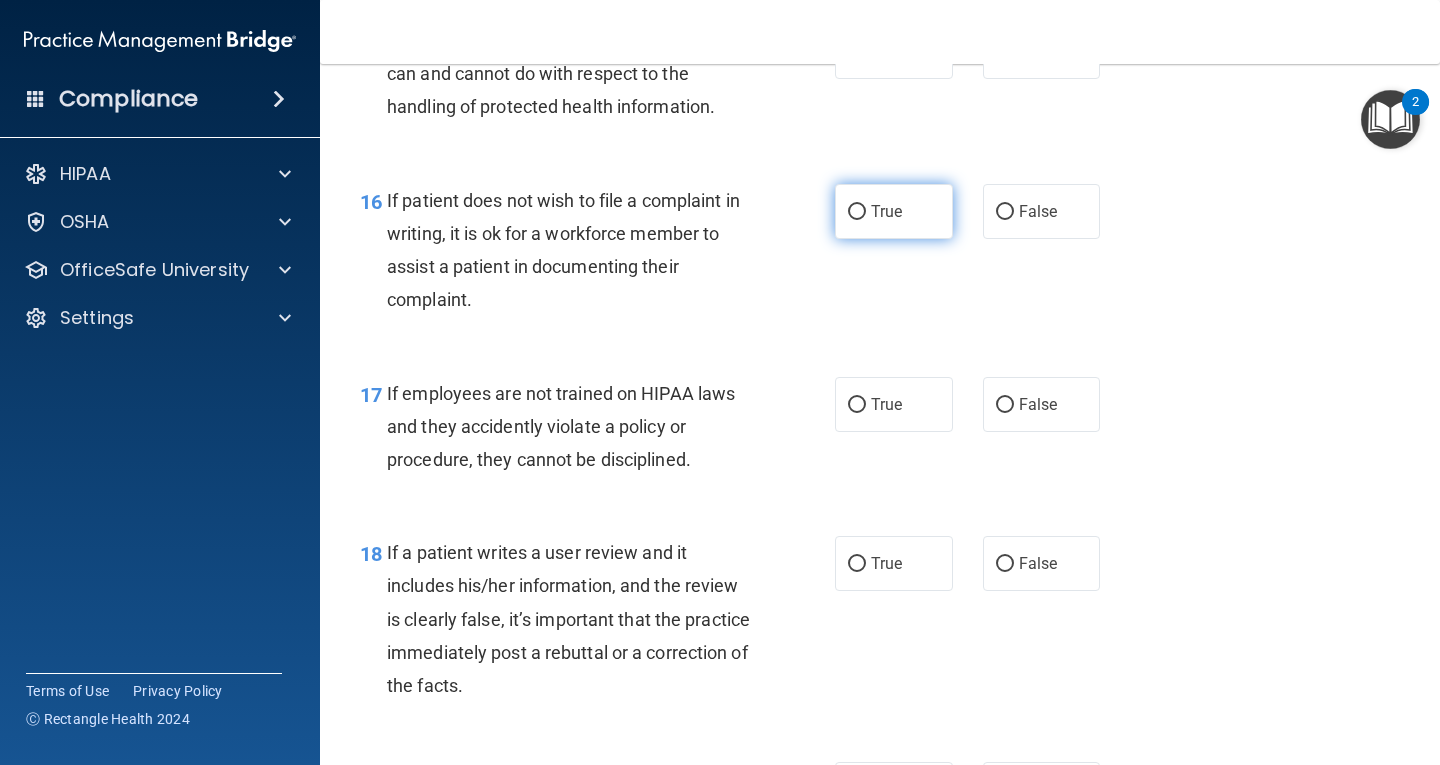 click on "True" at bounding box center (857, 212) 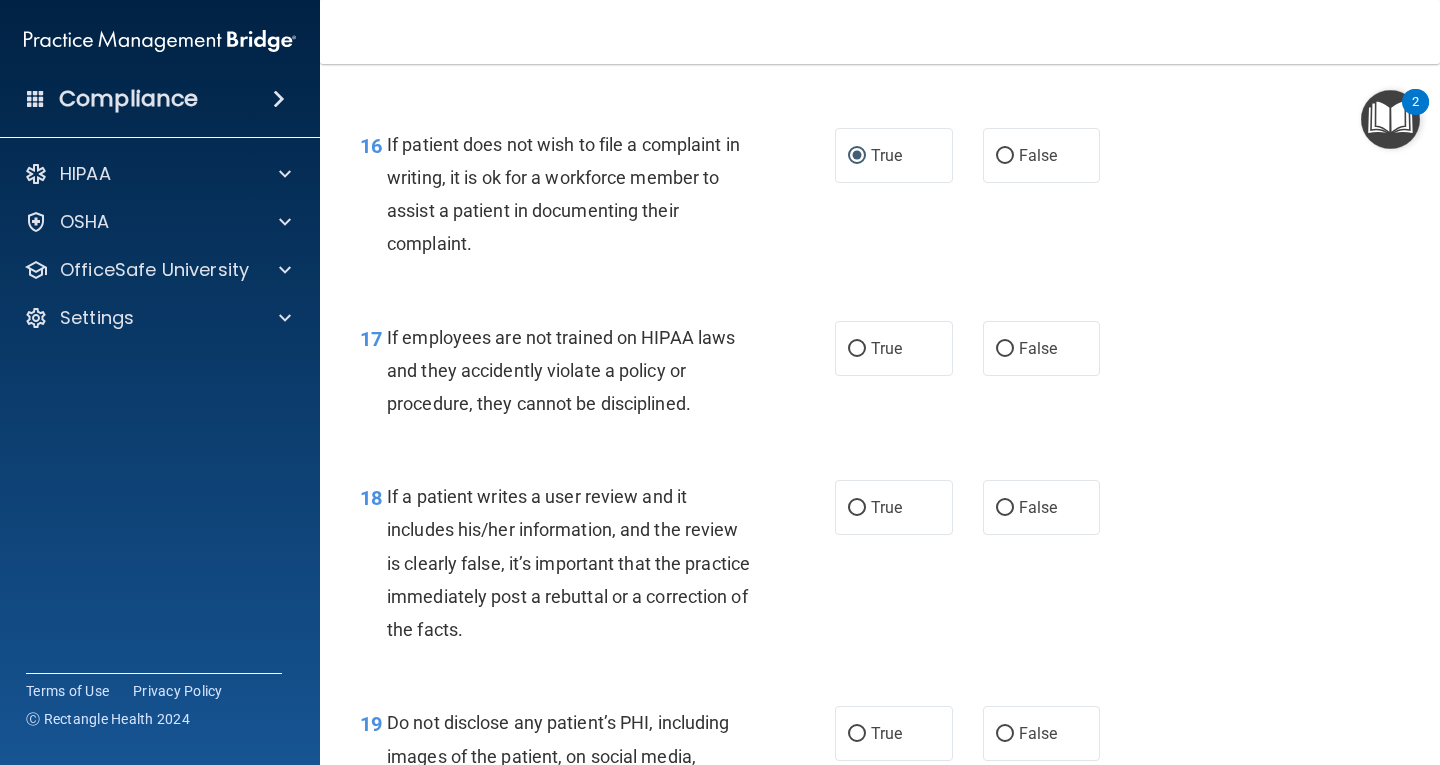 scroll, scrollTop: 3300, scrollLeft: 0, axis: vertical 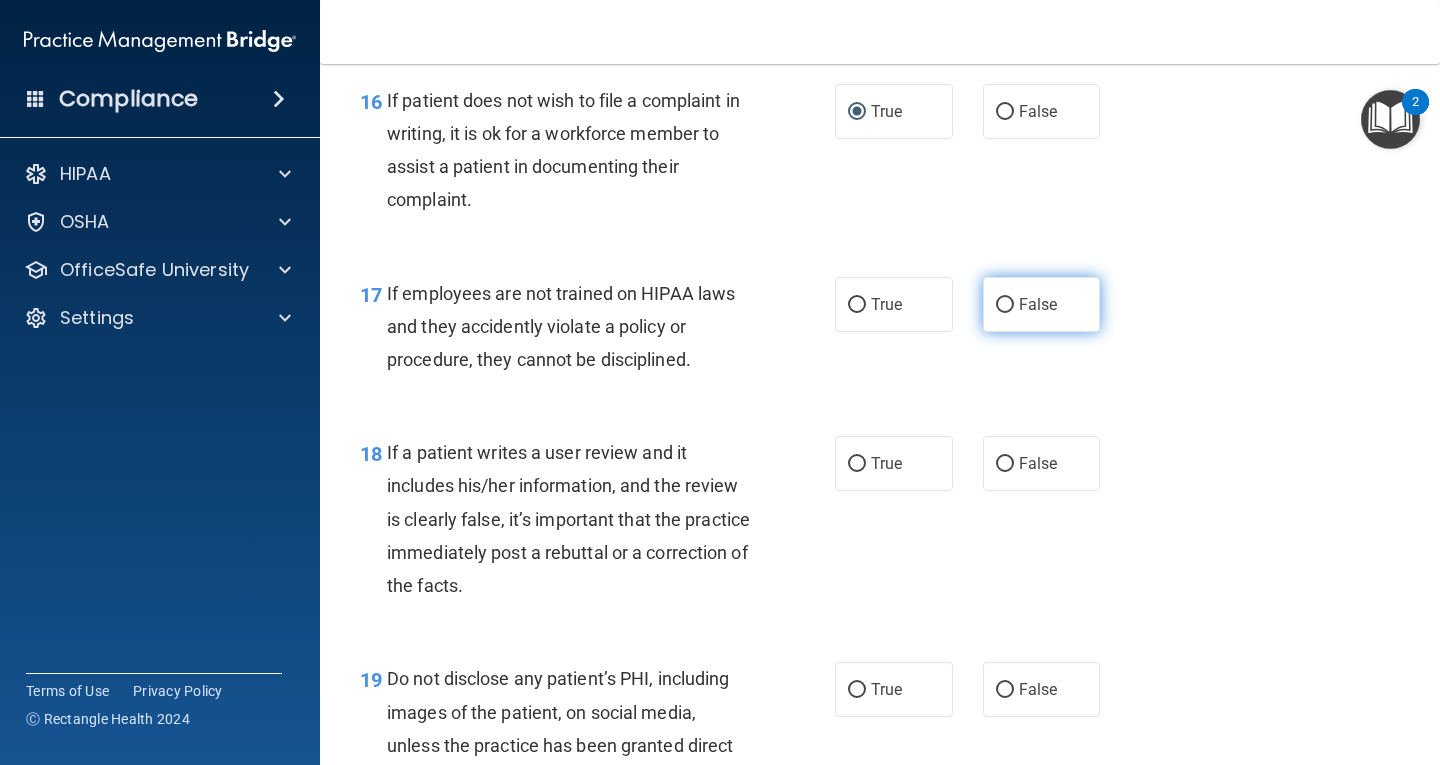 click on "False" at bounding box center (1005, 305) 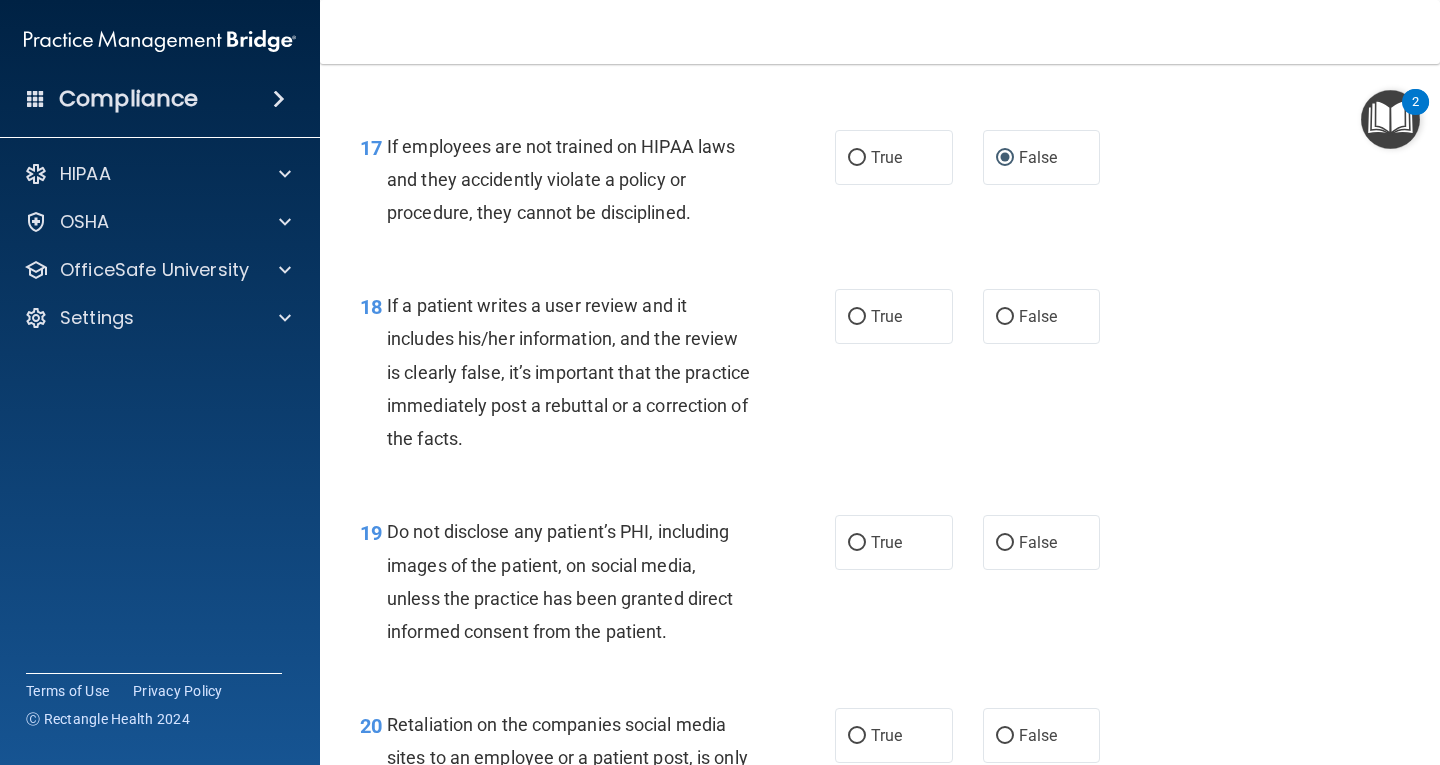 scroll, scrollTop: 3500, scrollLeft: 0, axis: vertical 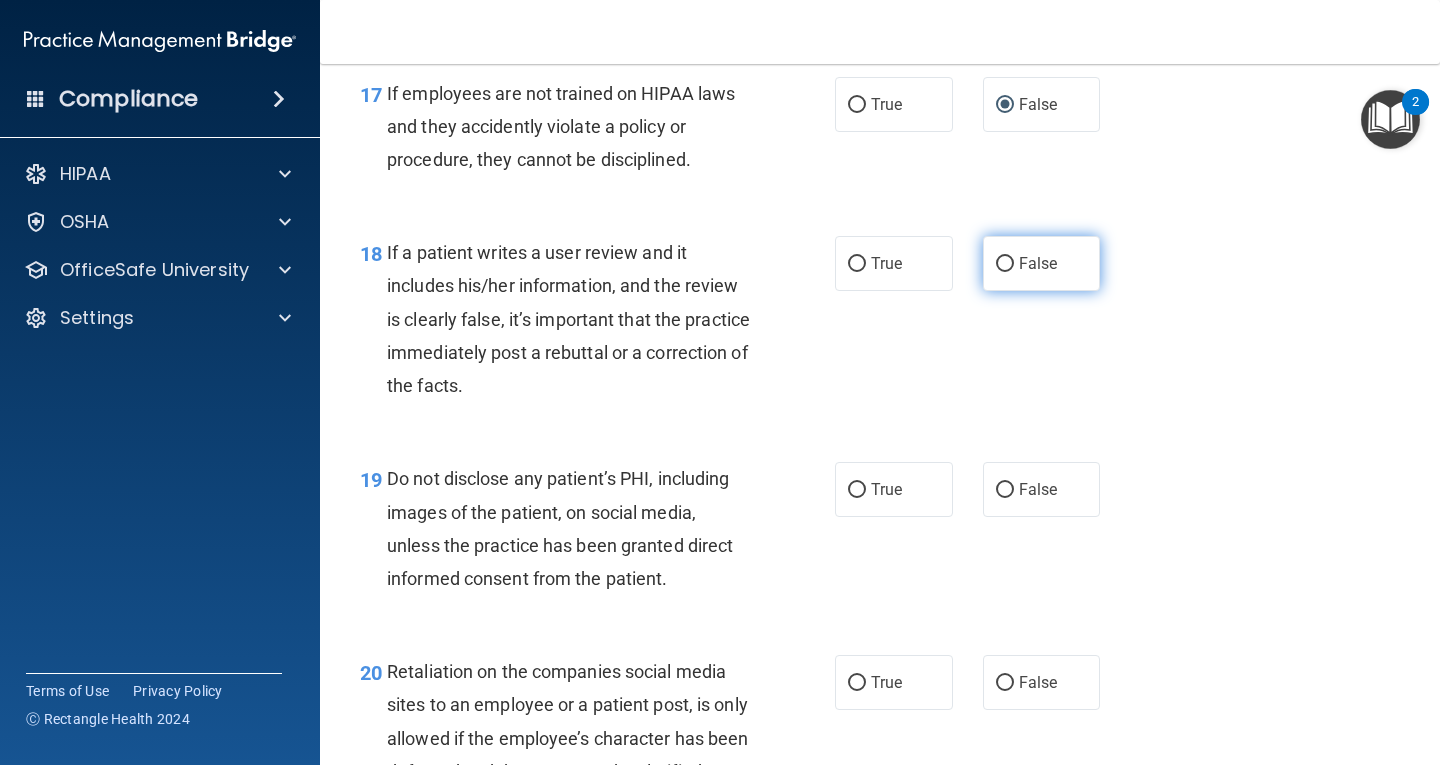 click on "False" at bounding box center (1005, 264) 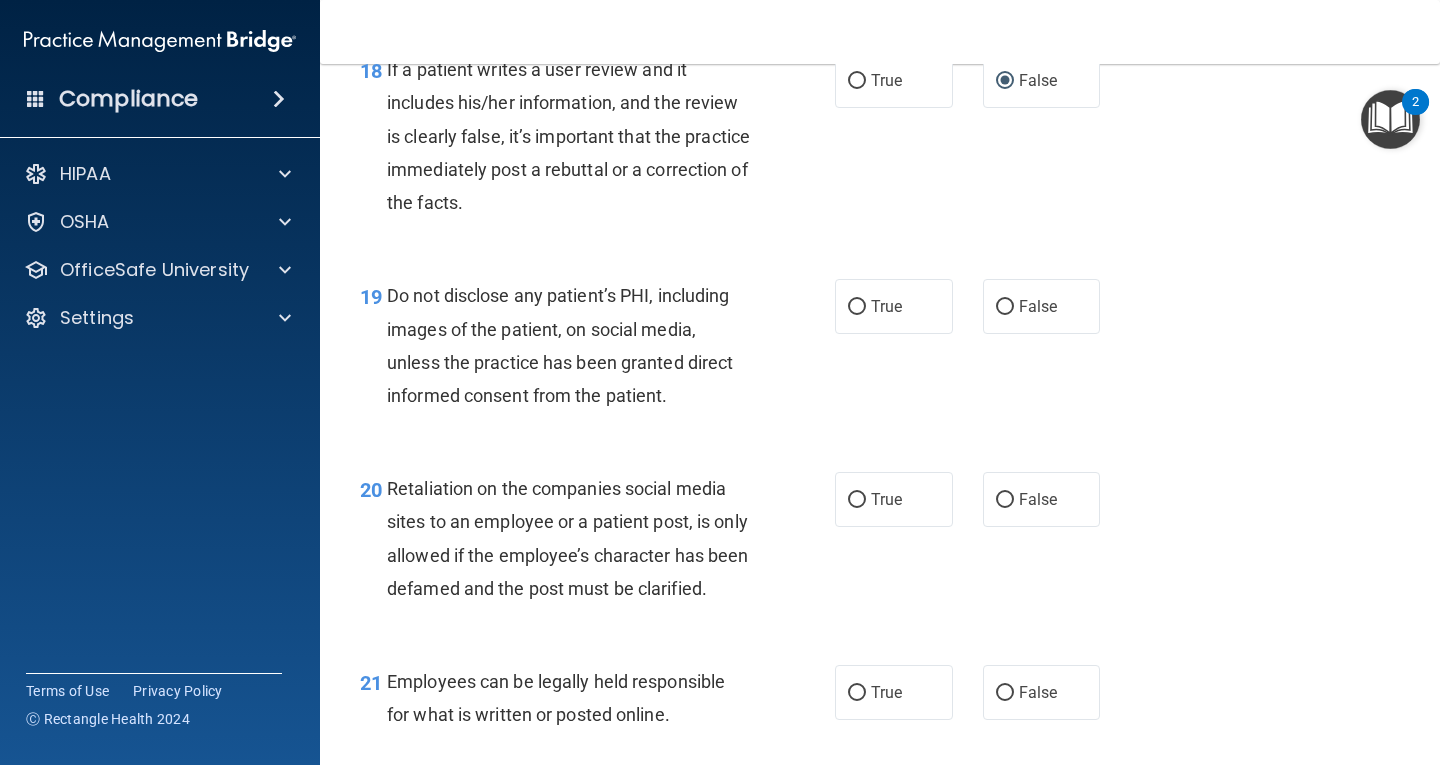 scroll, scrollTop: 3700, scrollLeft: 0, axis: vertical 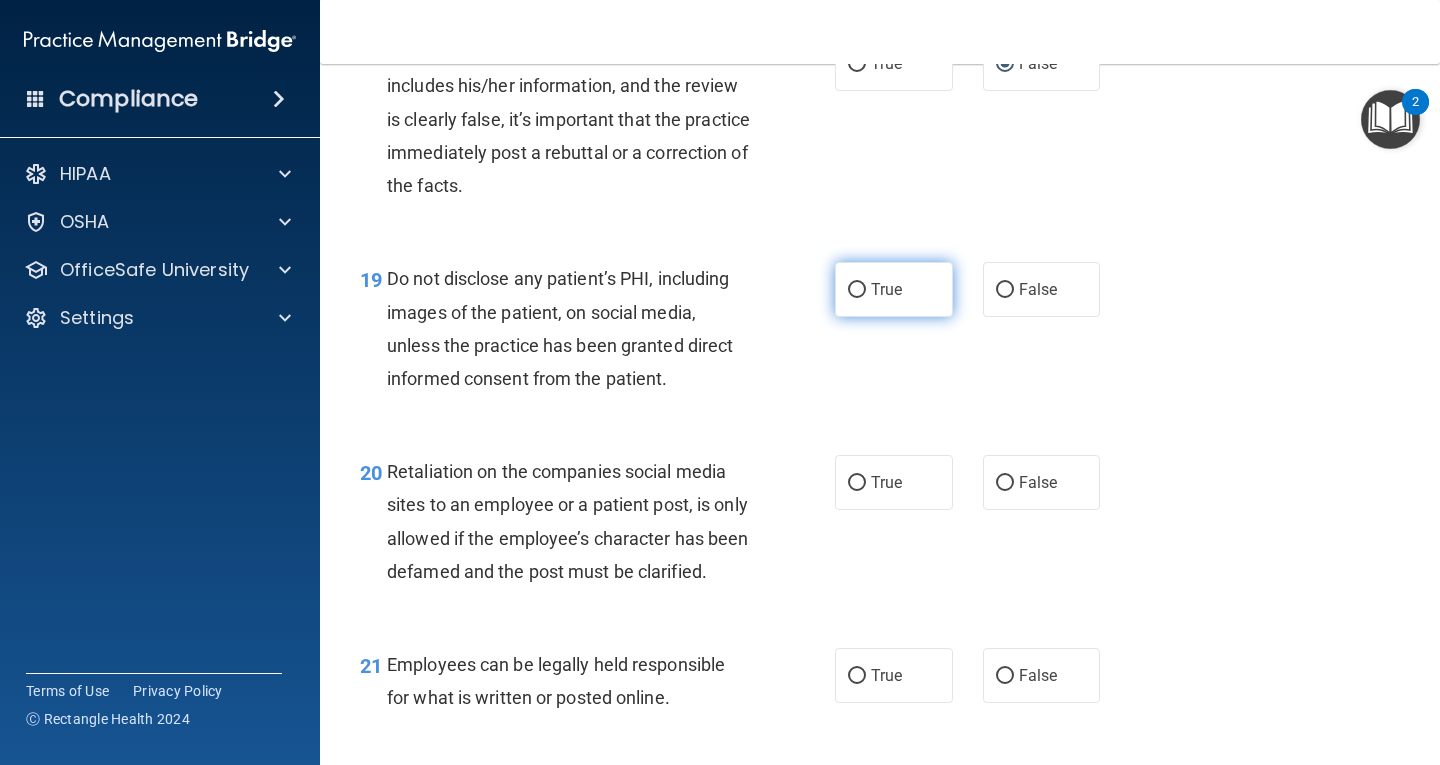 click on "True" at bounding box center (857, 290) 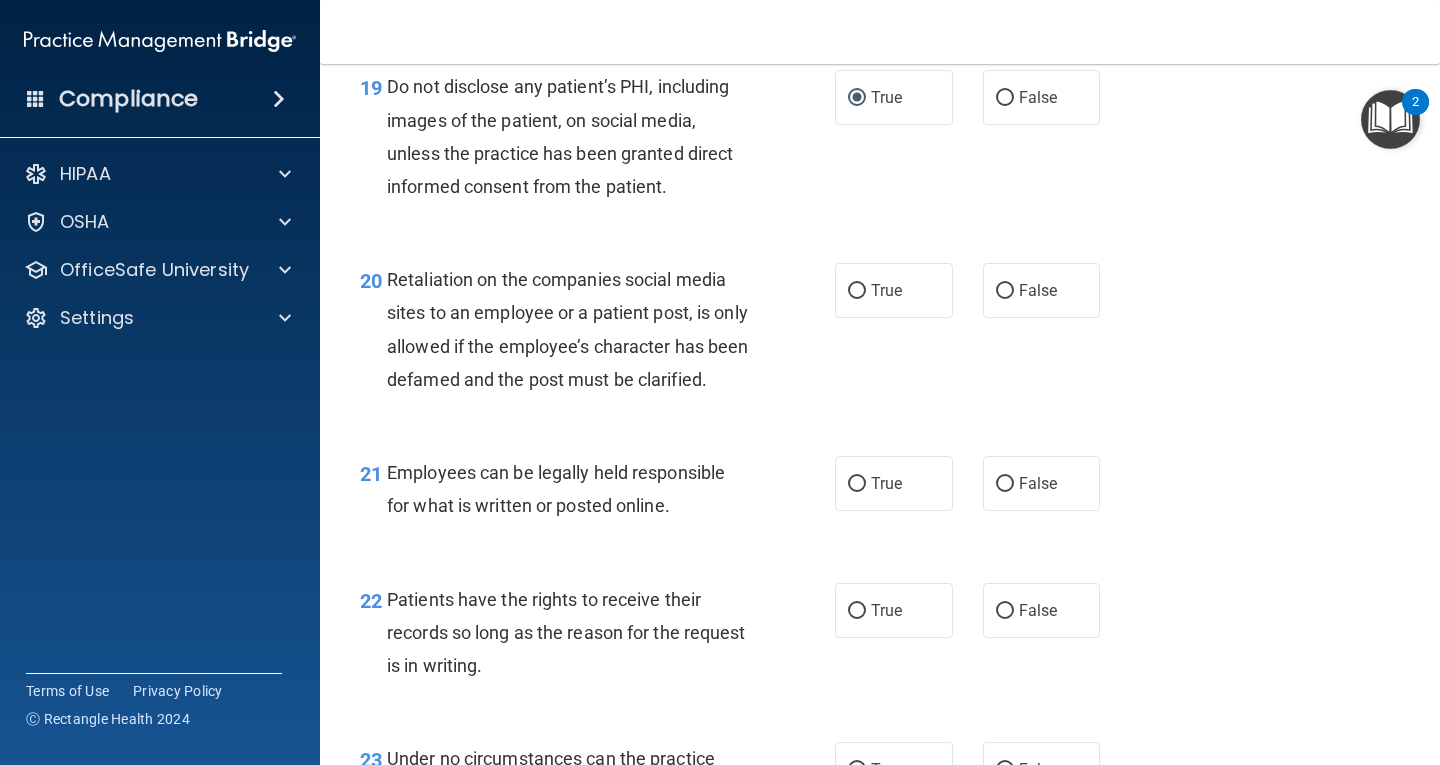 scroll, scrollTop: 3900, scrollLeft: 0, axis: vertical 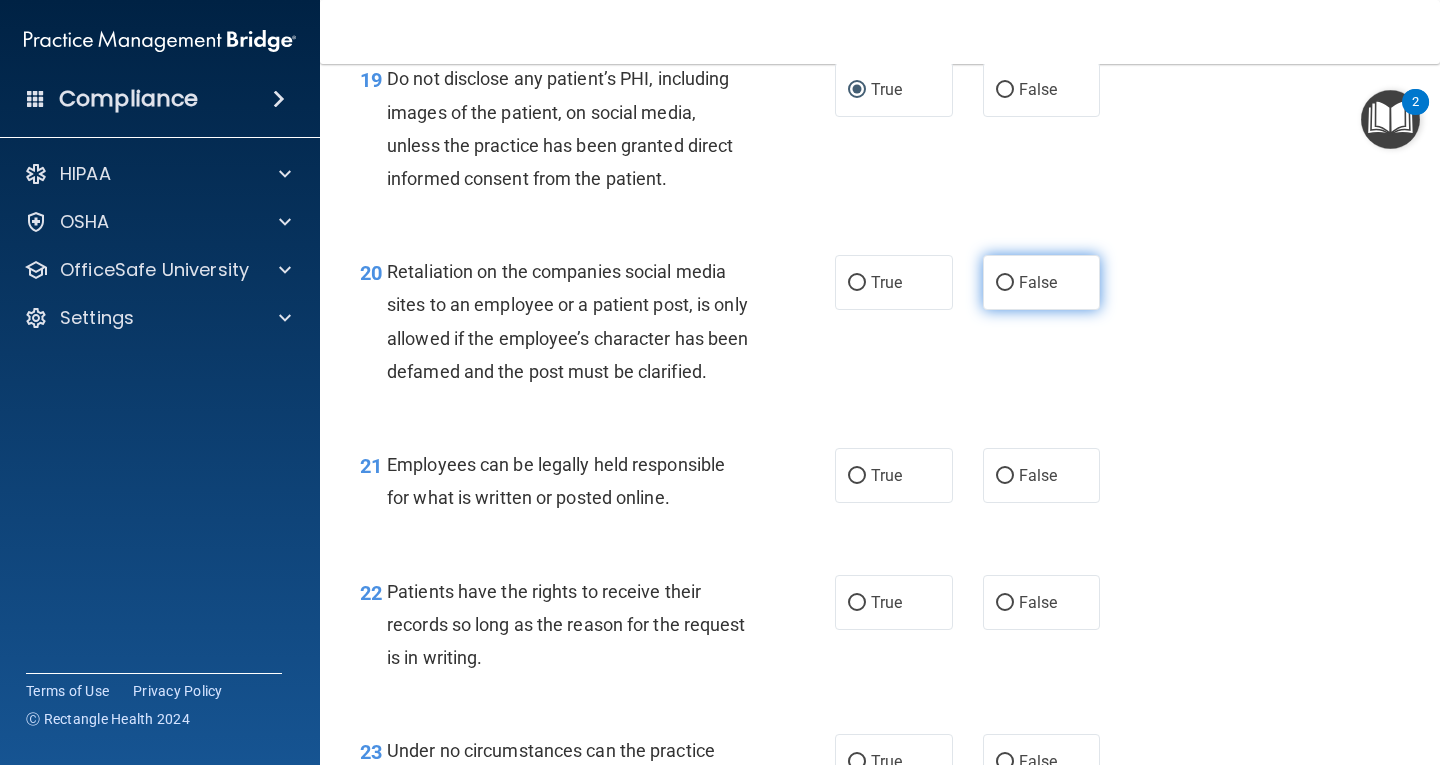 click on "False" at bounding box center [1005, 283] 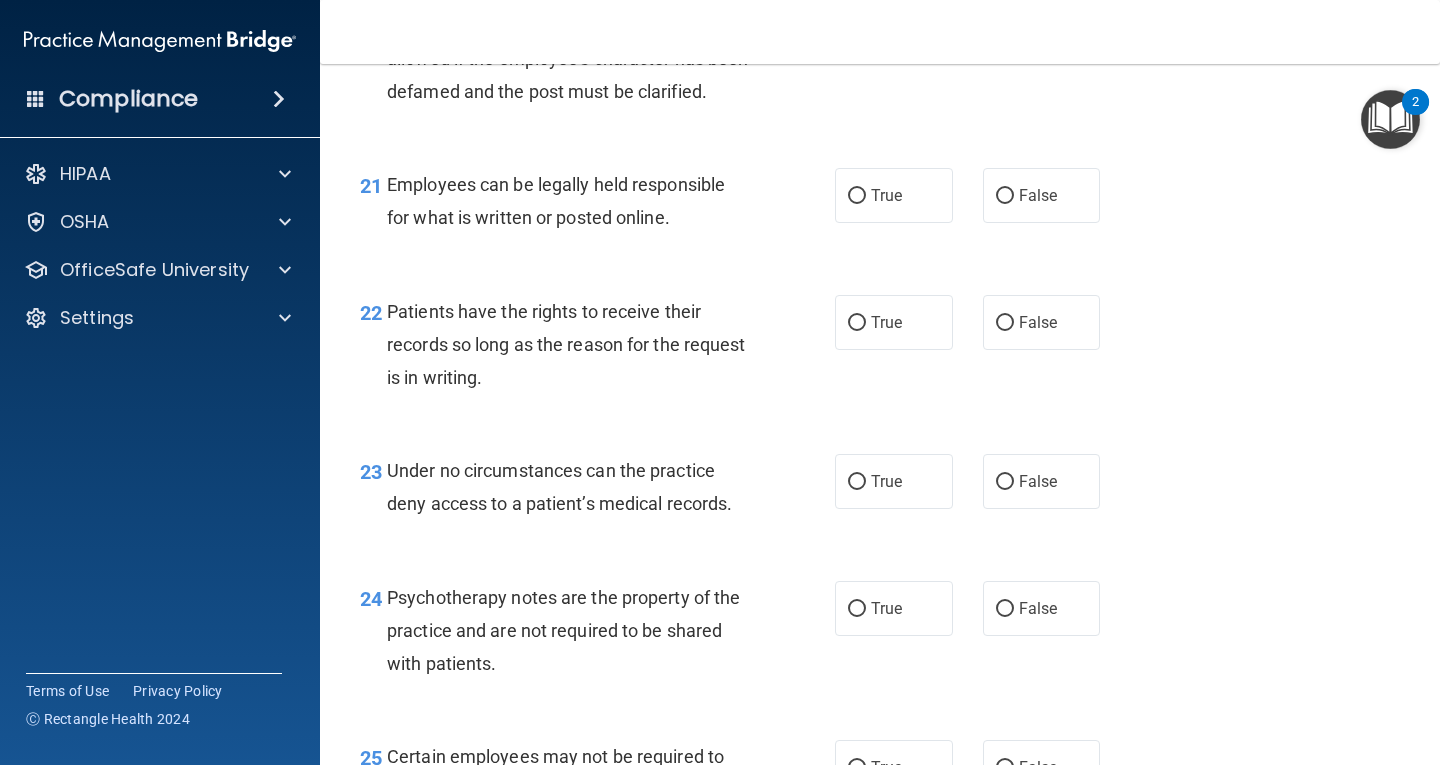 scroll, scrollTop: 4200, scrollLeft: 0, axis: vertical 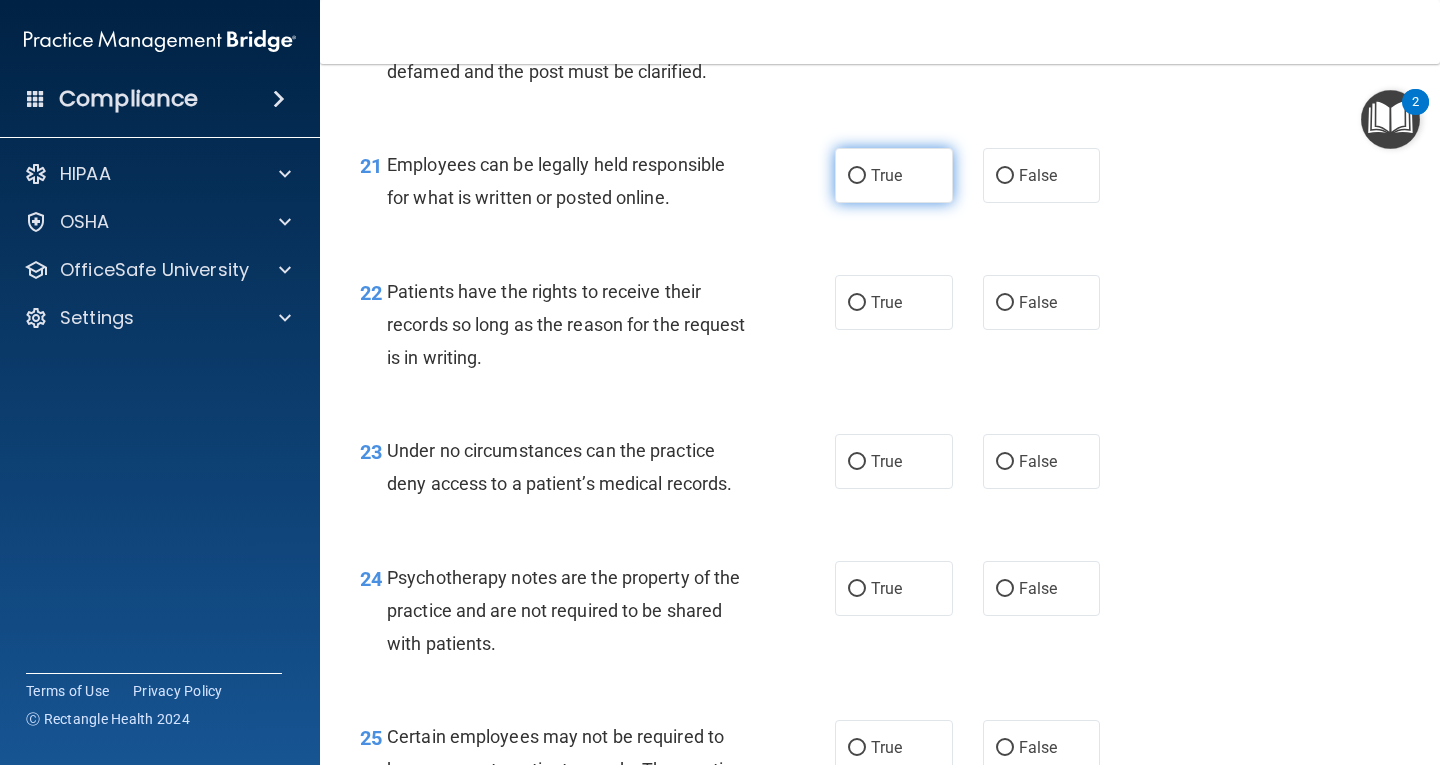 click on "True" at bounding box center (857, 176) 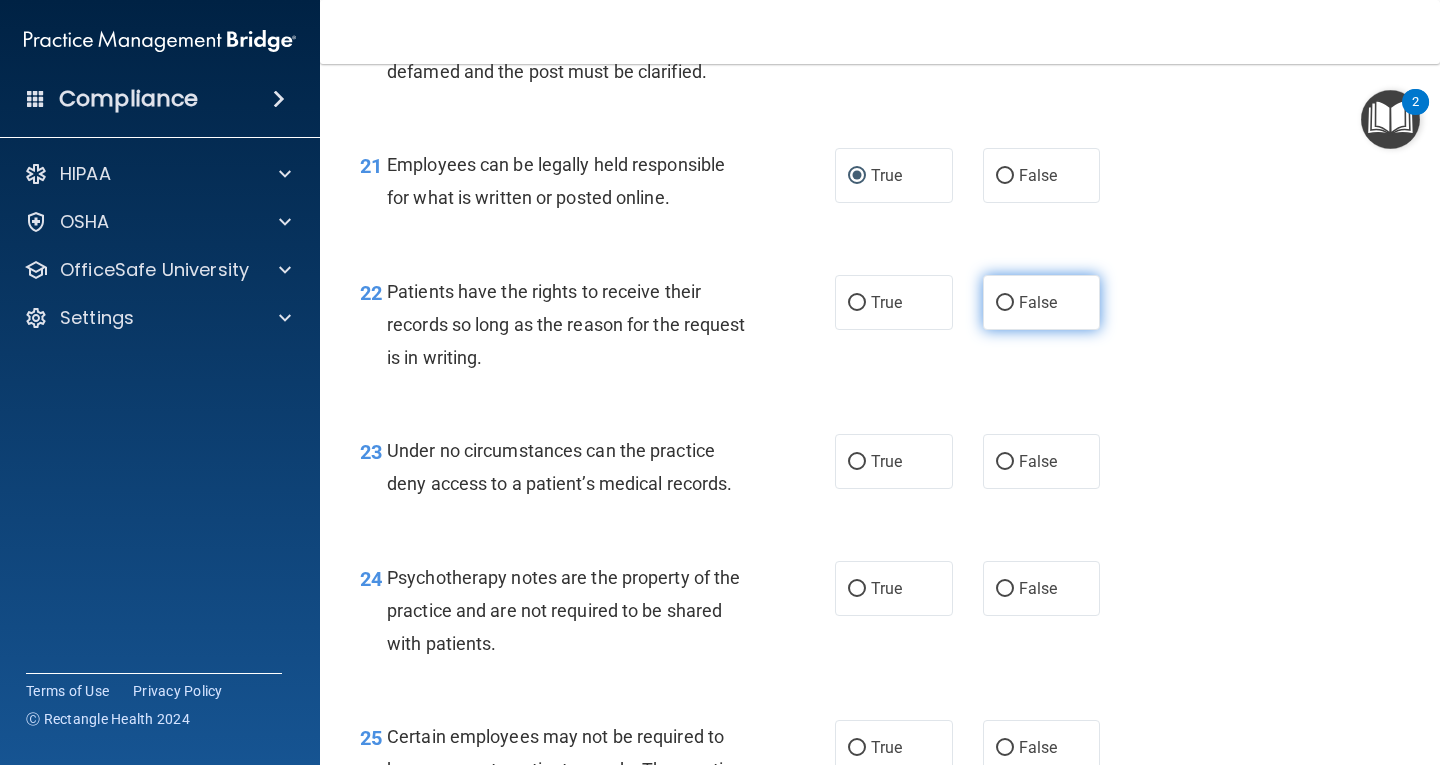 click on "False" at bounding box center (1005, 303) 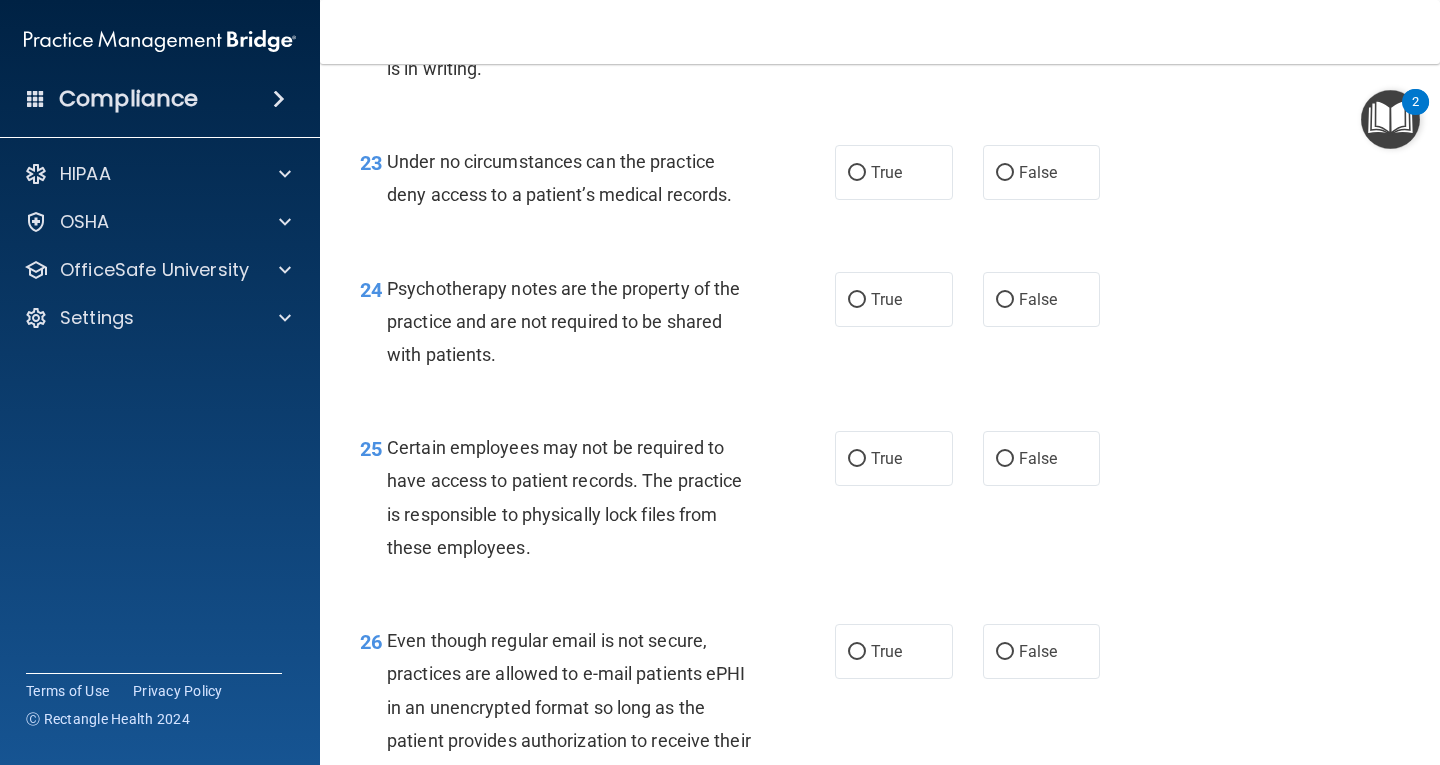 scroll, scrollTop: 4500, scrollLeft: 0, axis: vertical 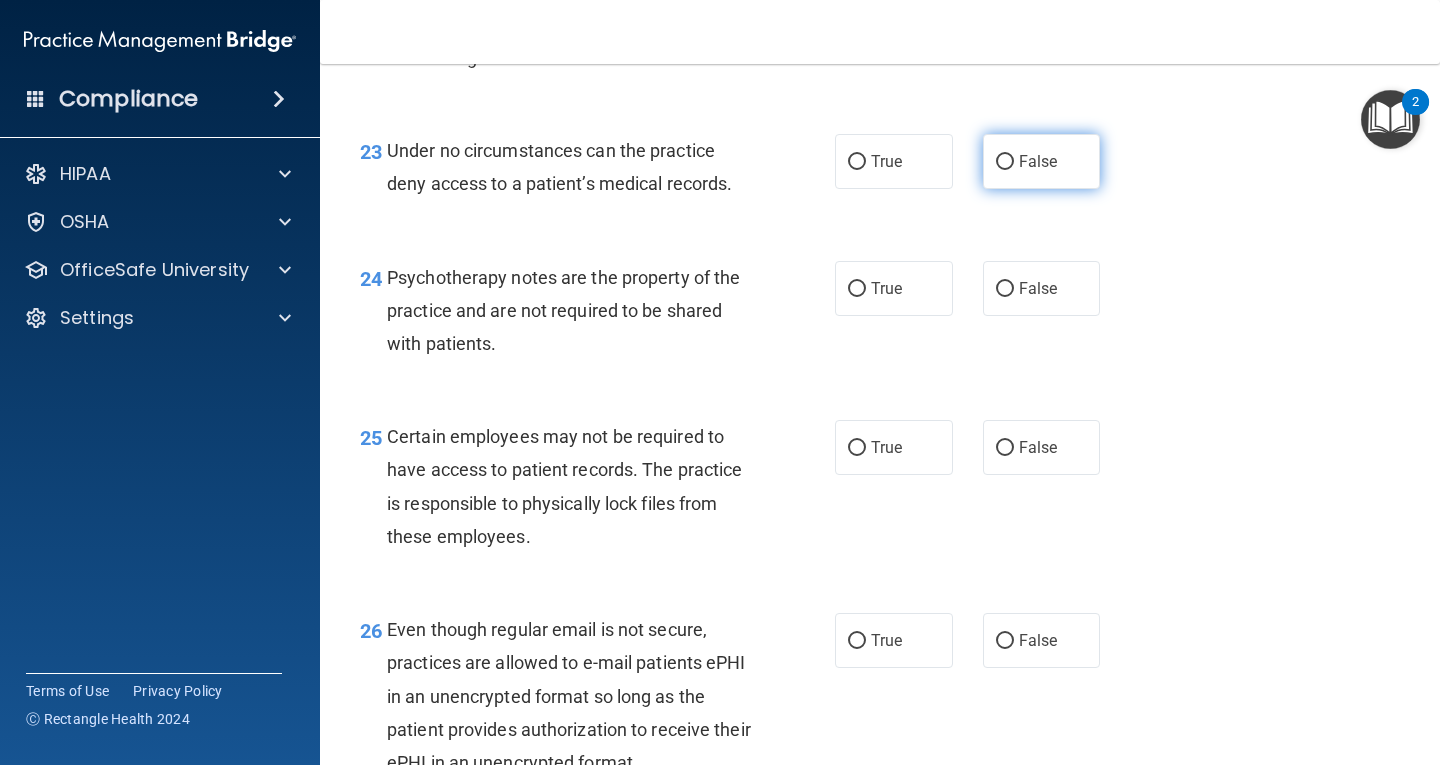 click on "False" at bounding box center [1005, 162] 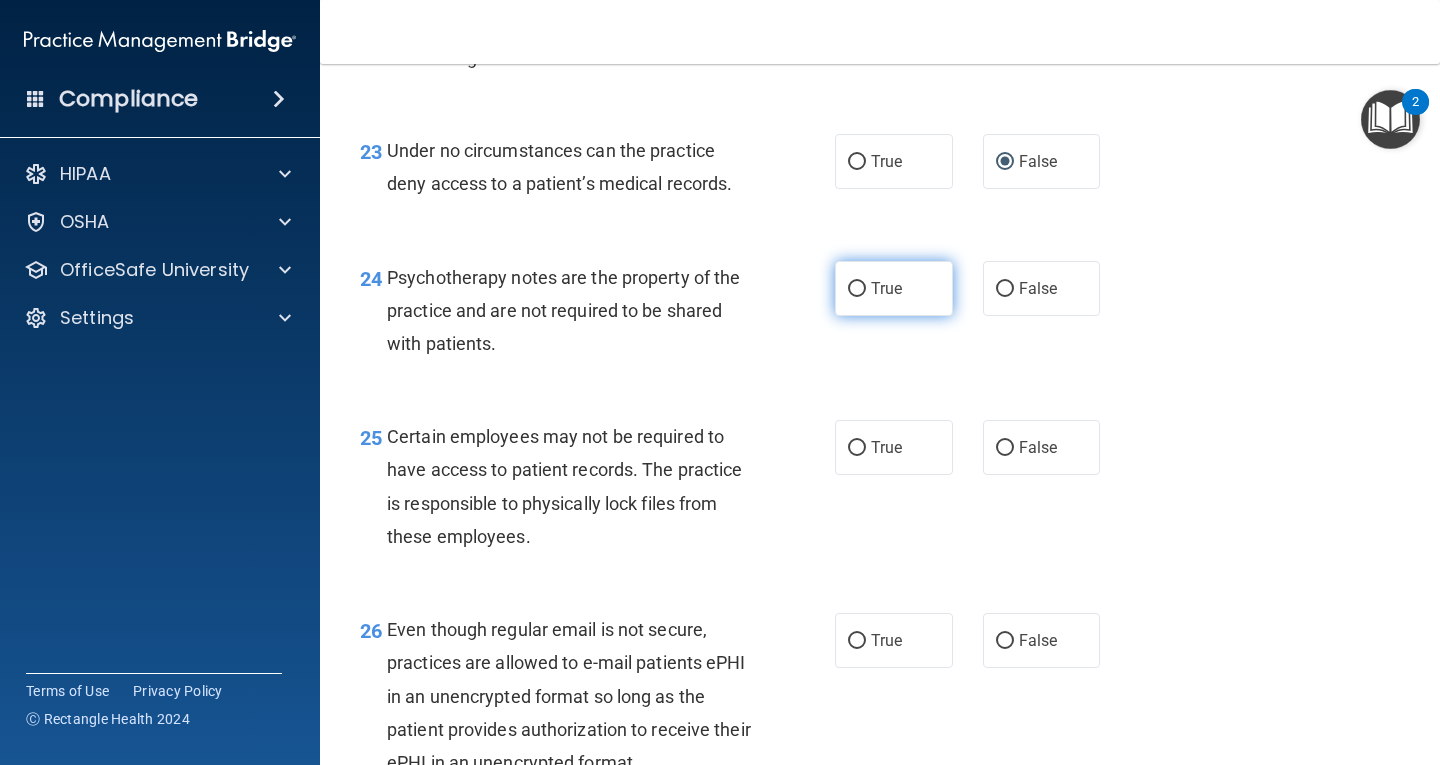 click on "True" at bounding box center [857, 289] 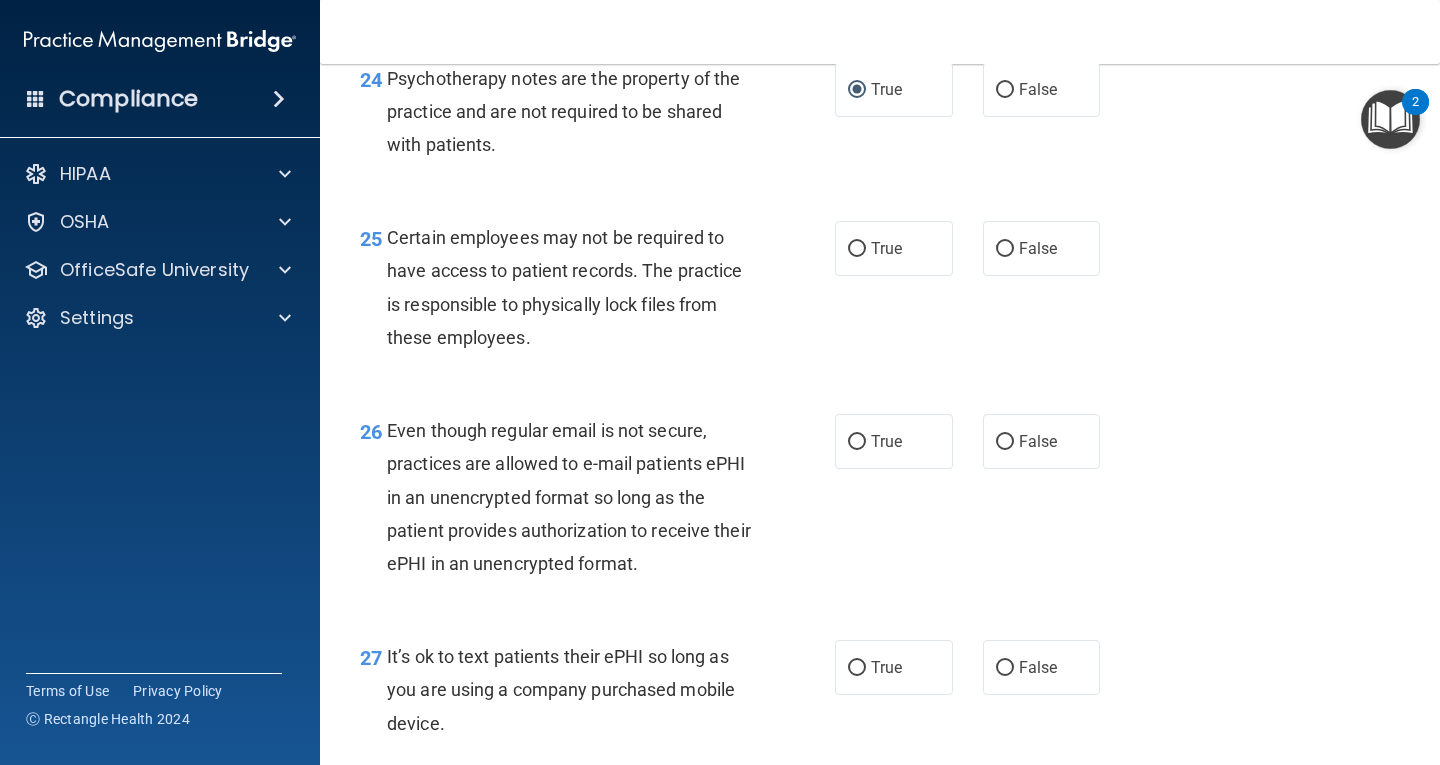 scroll, scrollTop: 4700, scrollLeft: 0, axis: vertical 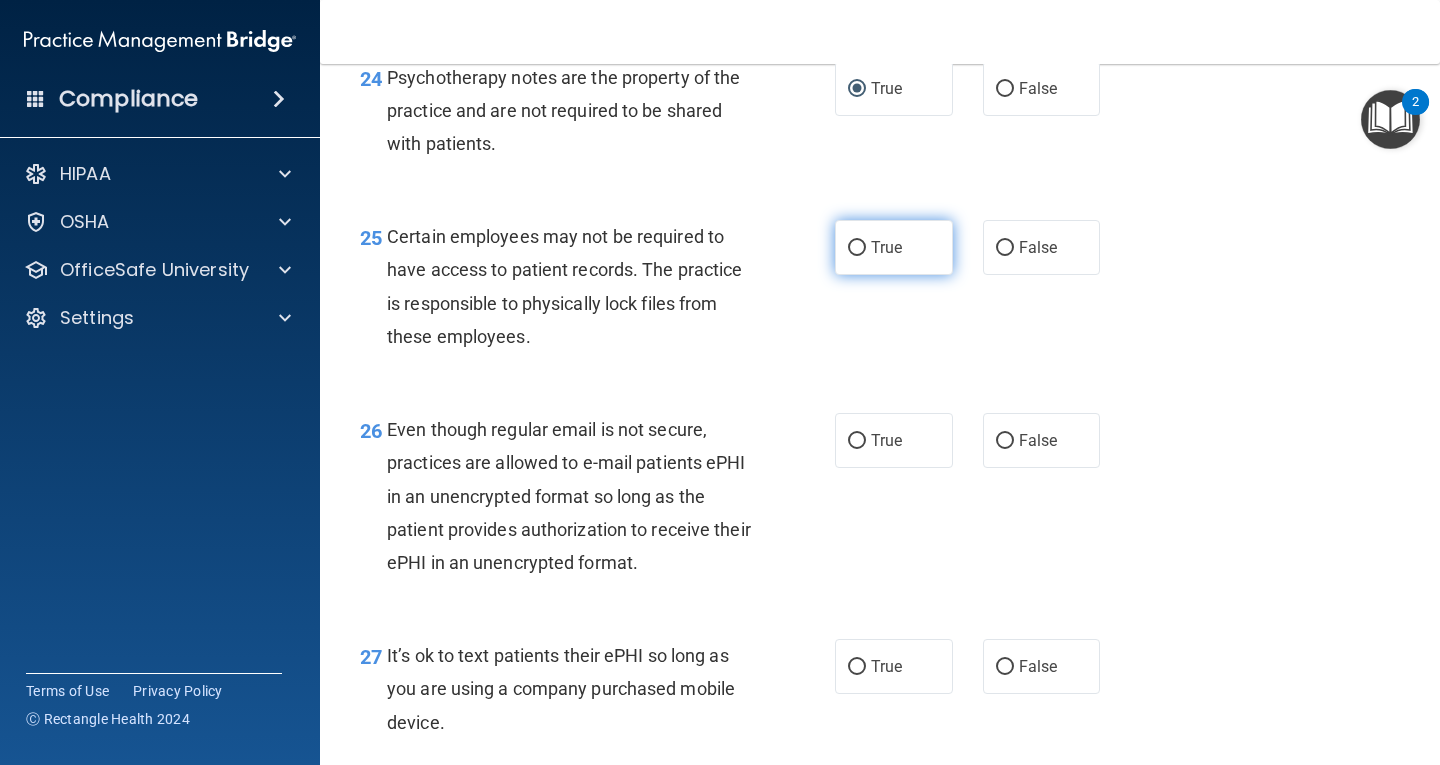 click on "True" at bounding box center [857, 248] 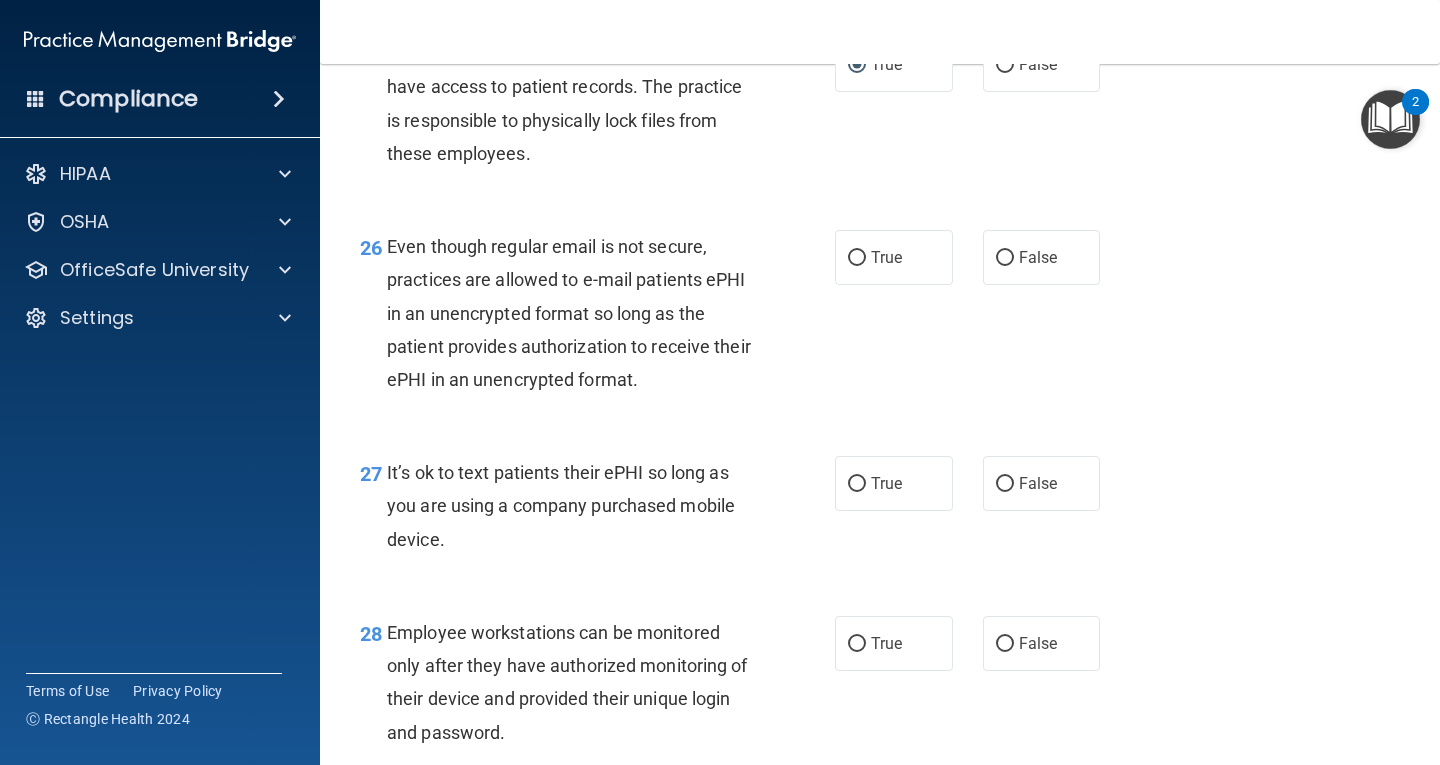 scroll, scrollTop: 4900, scrollLeft: 0, axis: vertical 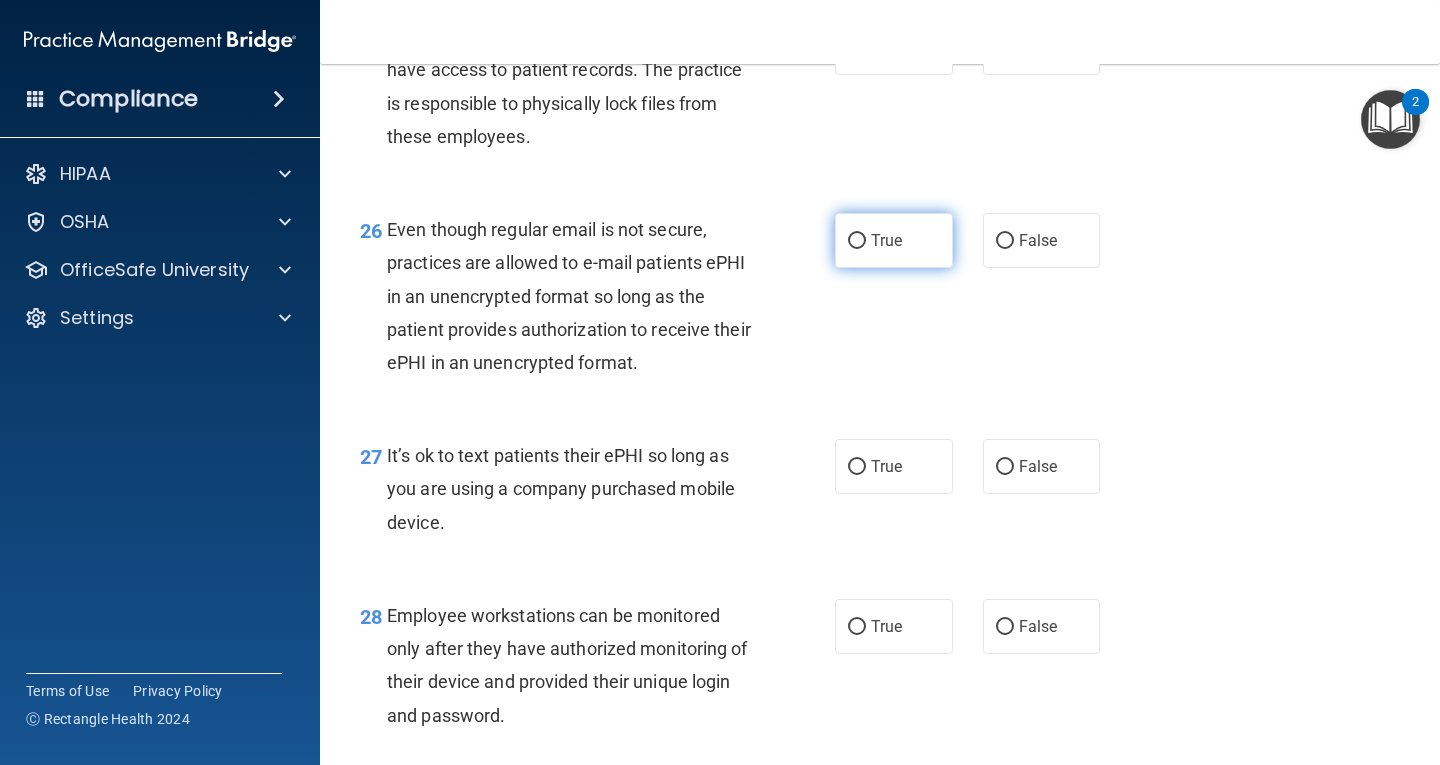 click on "True" at bounding box center (857, 241) 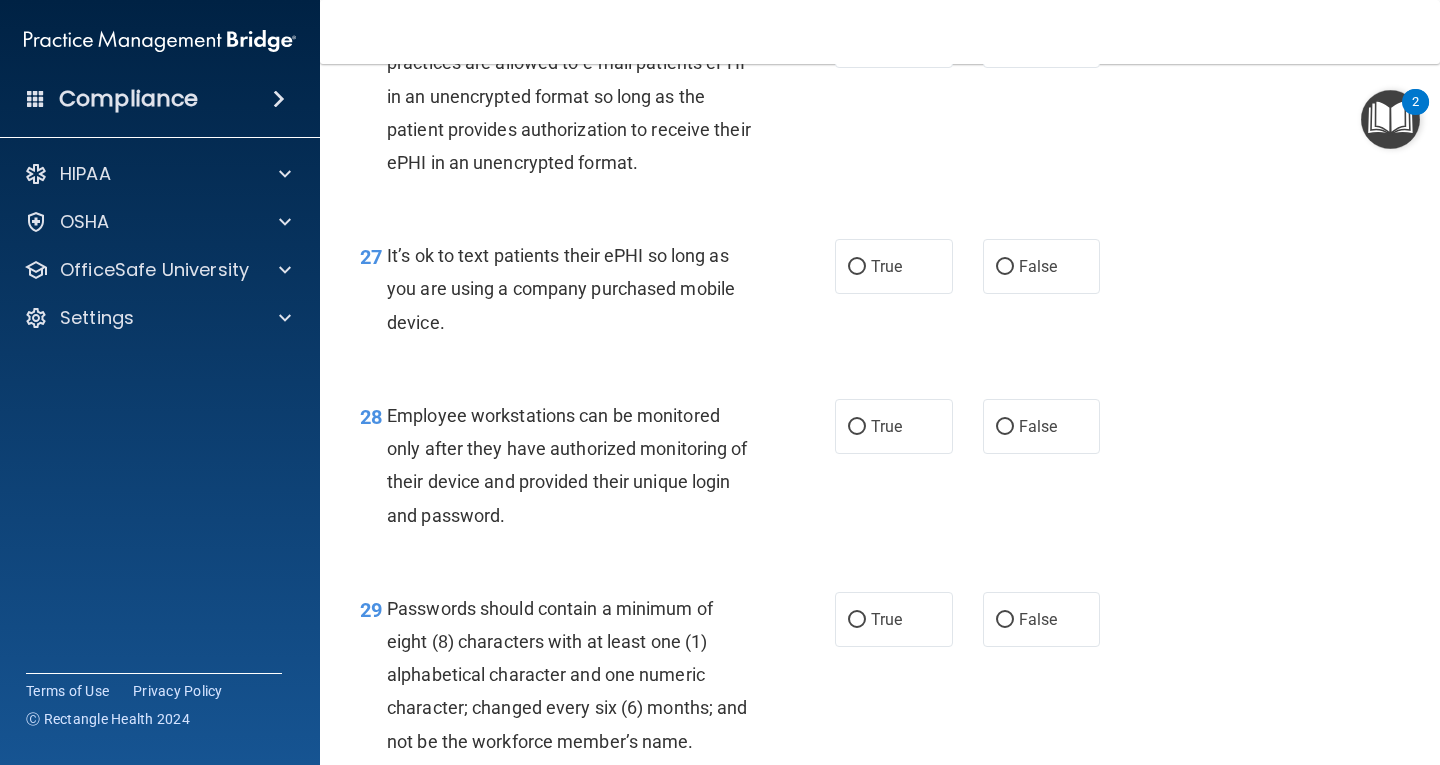 scroll, scrollTop: 5000, scrollLeft: 0, axis: vertical 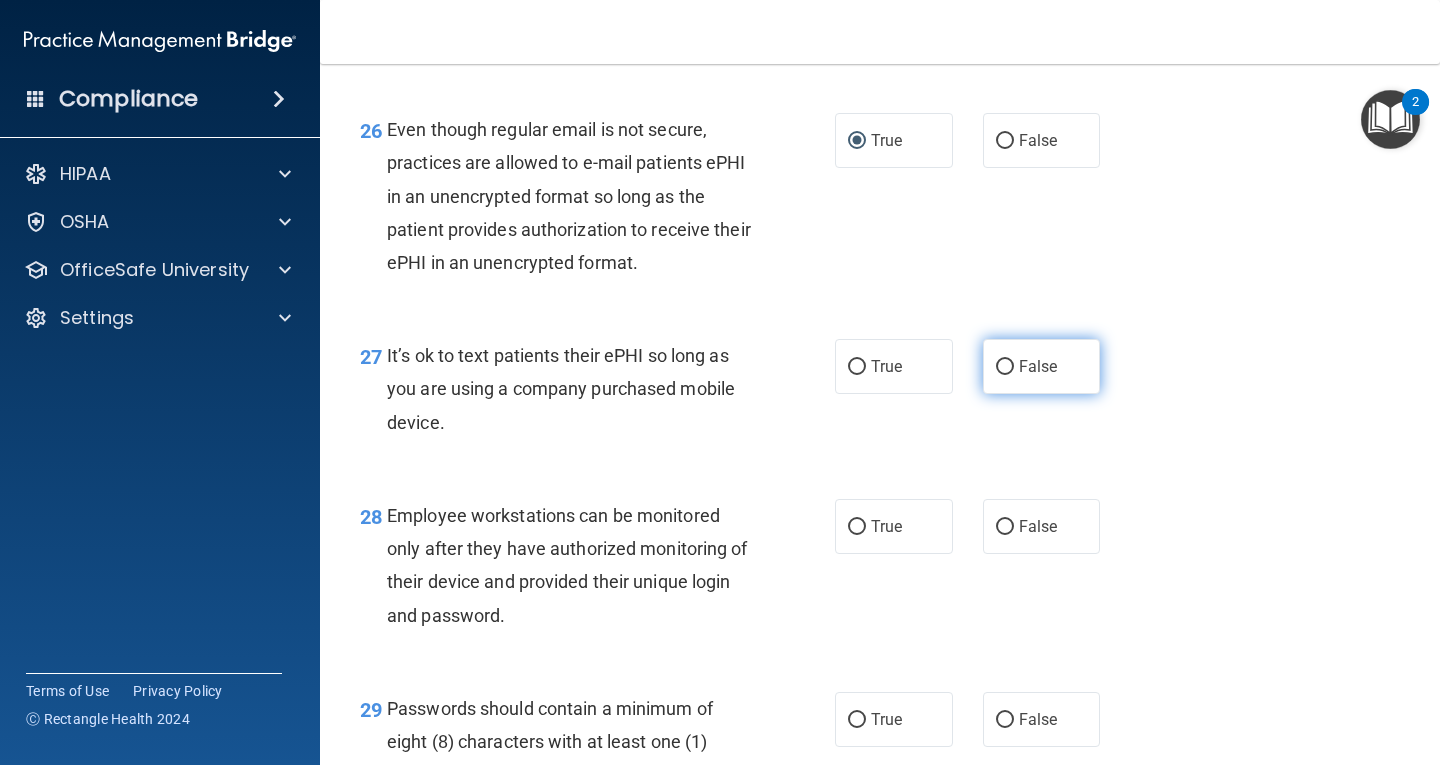 click on "False" at bounding box center (1005, 367) 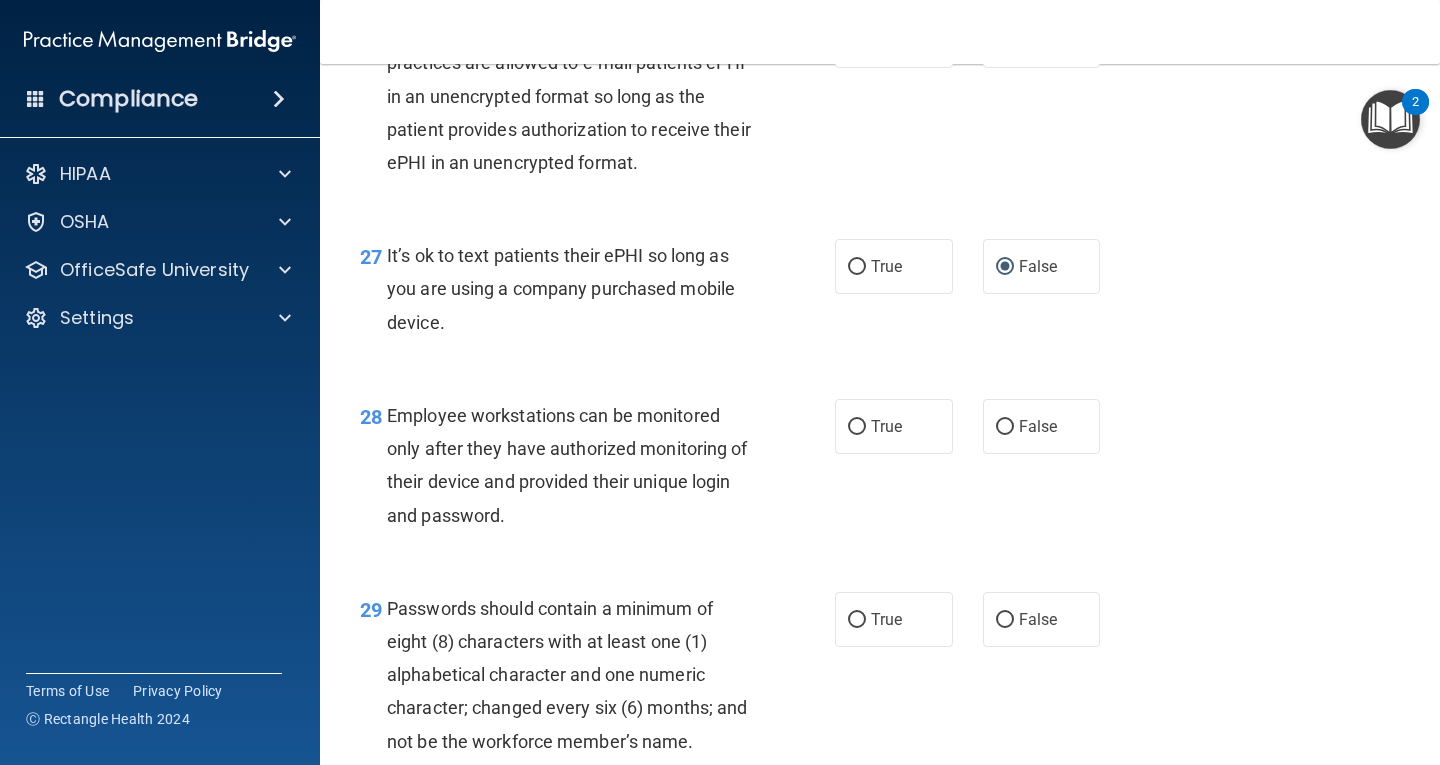 scroll, scrollTop: 5200, scrollLeft: 0, axis: vertical 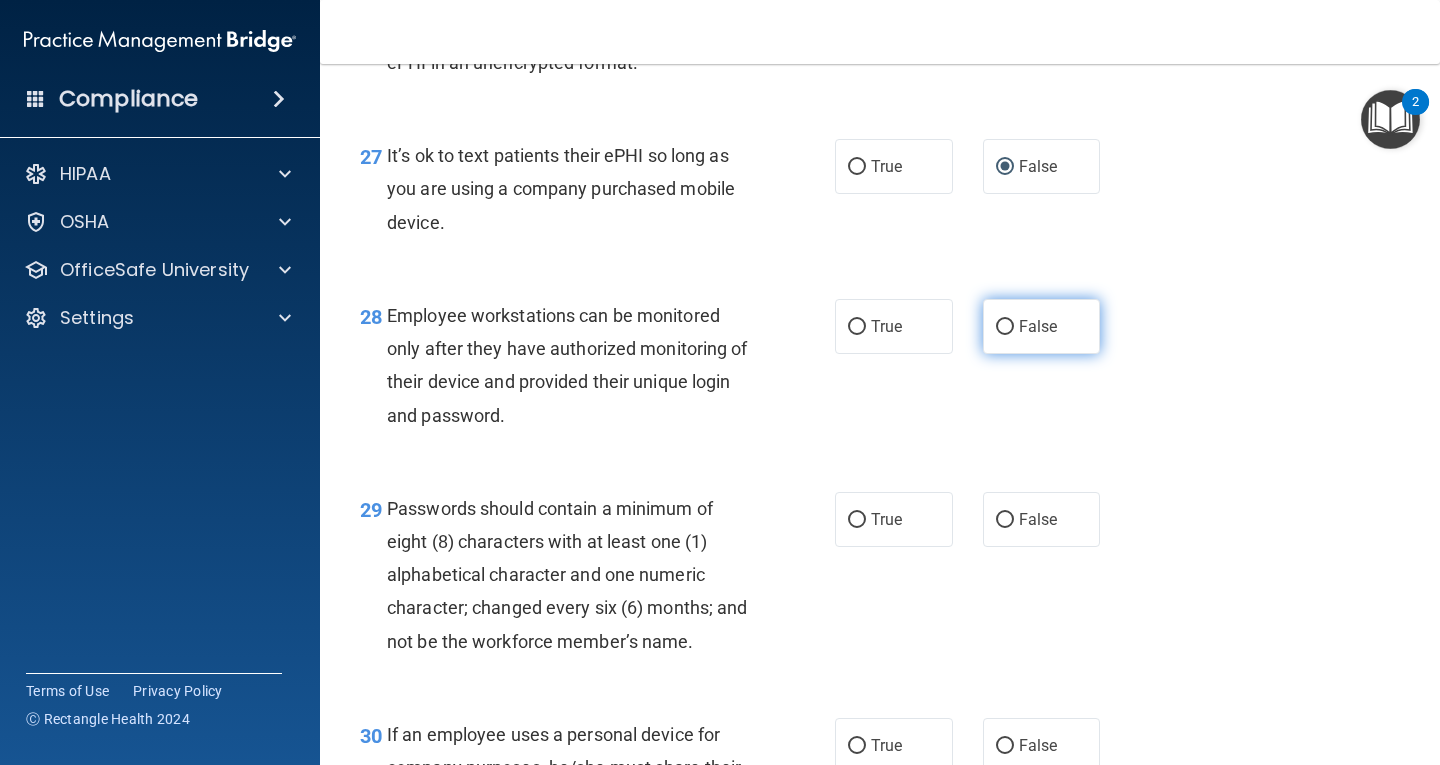 click on "False" at bounding box center [1005, 327] 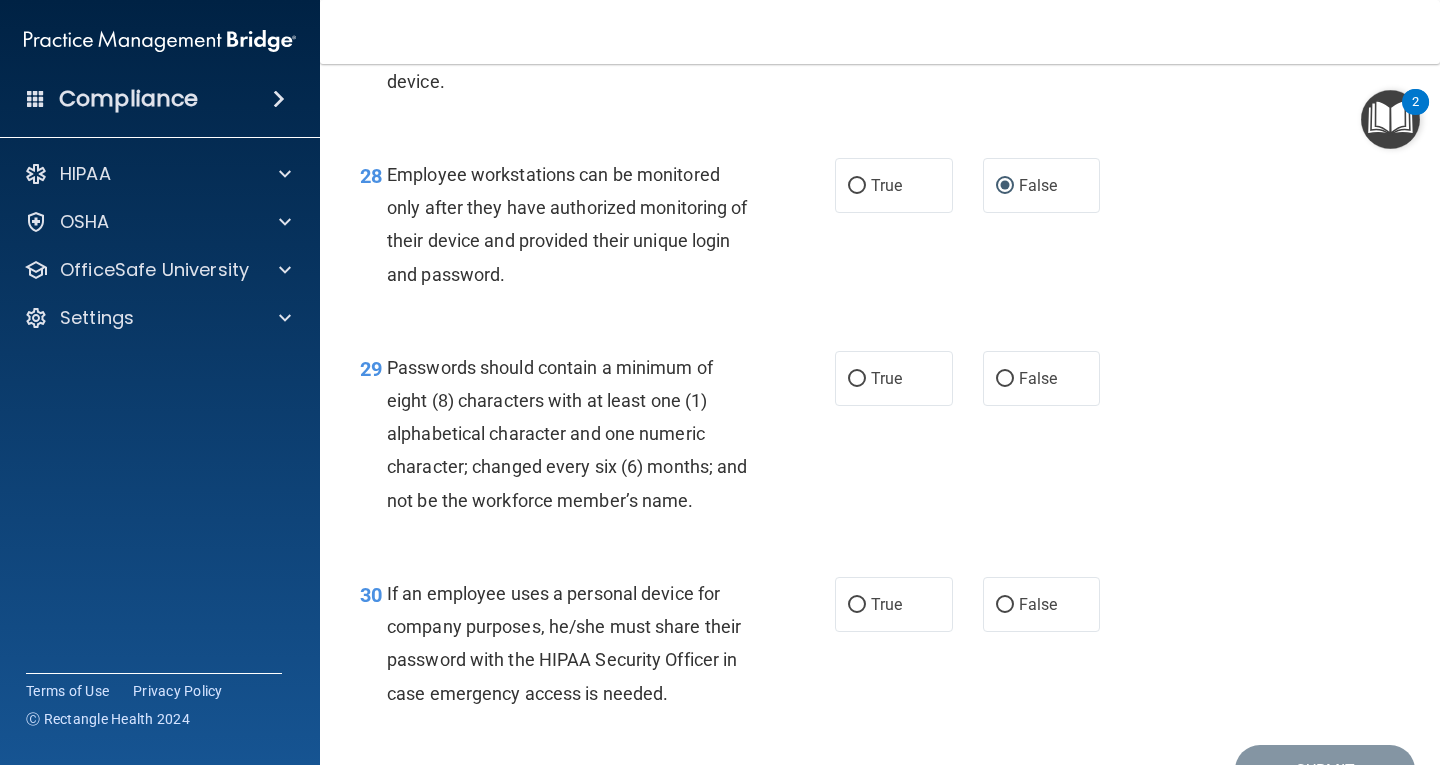 scroll, scrollTop: 5400, scrollLeft: 0, axis: vertical 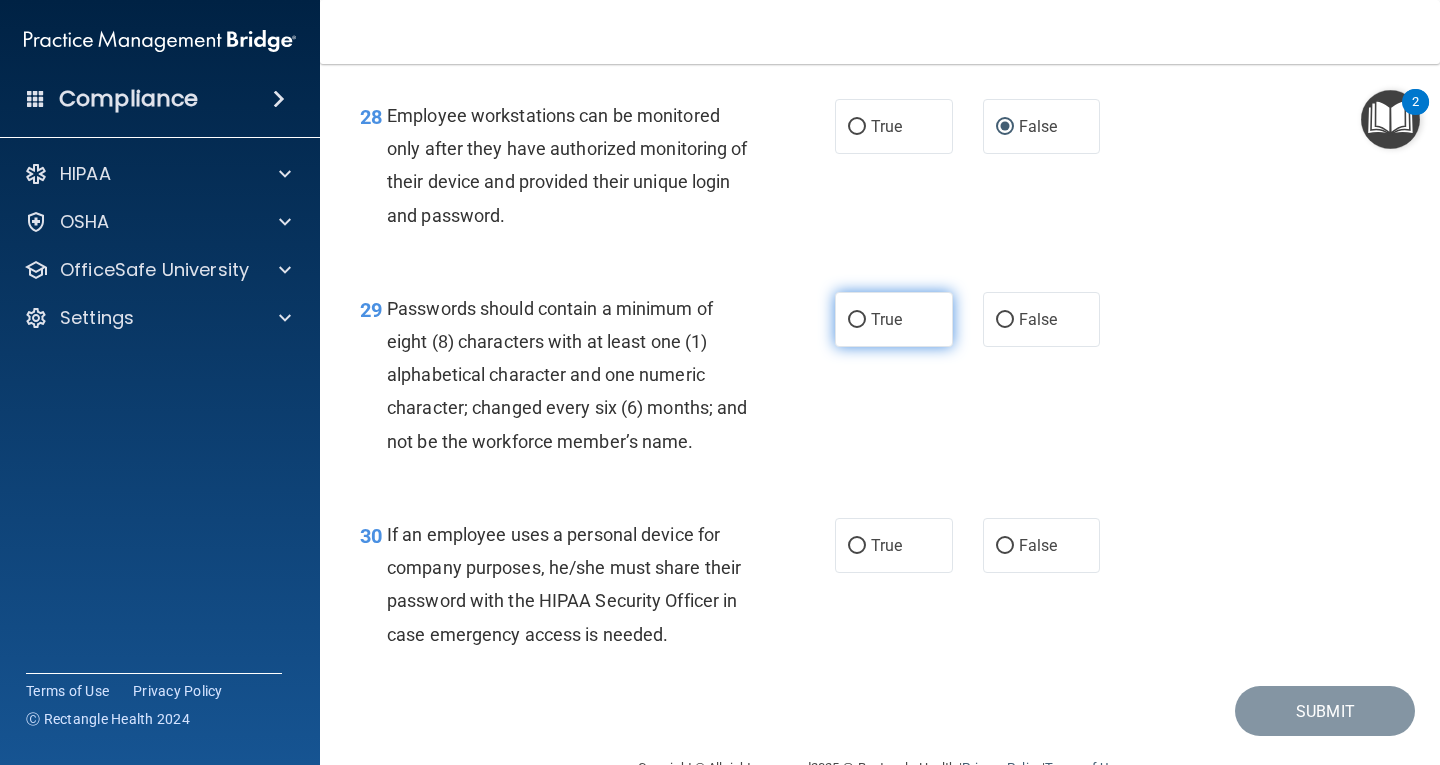 click on "True" at bounding box center [857, 320] 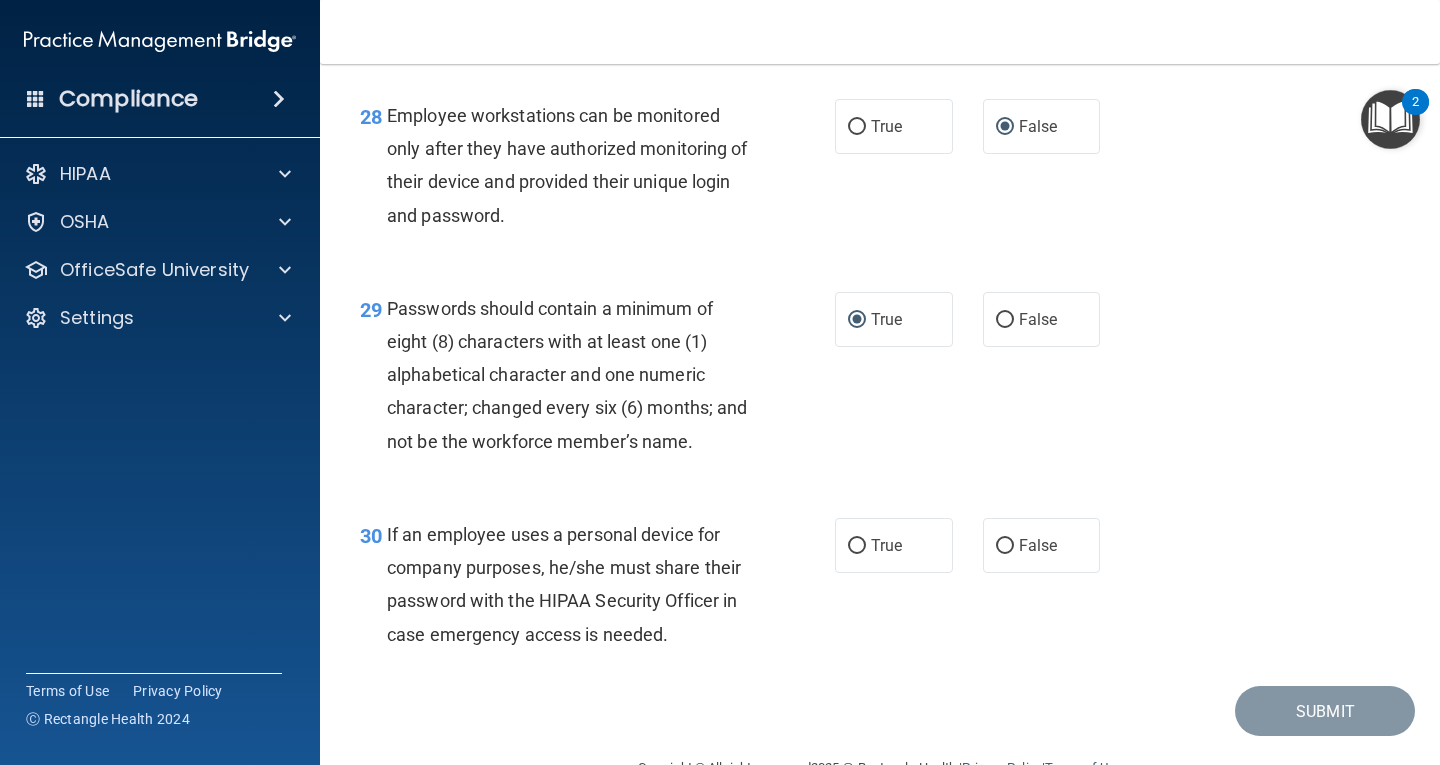 scroll, scrollTop: 5484, scrollLeft: 0, axis: vertical 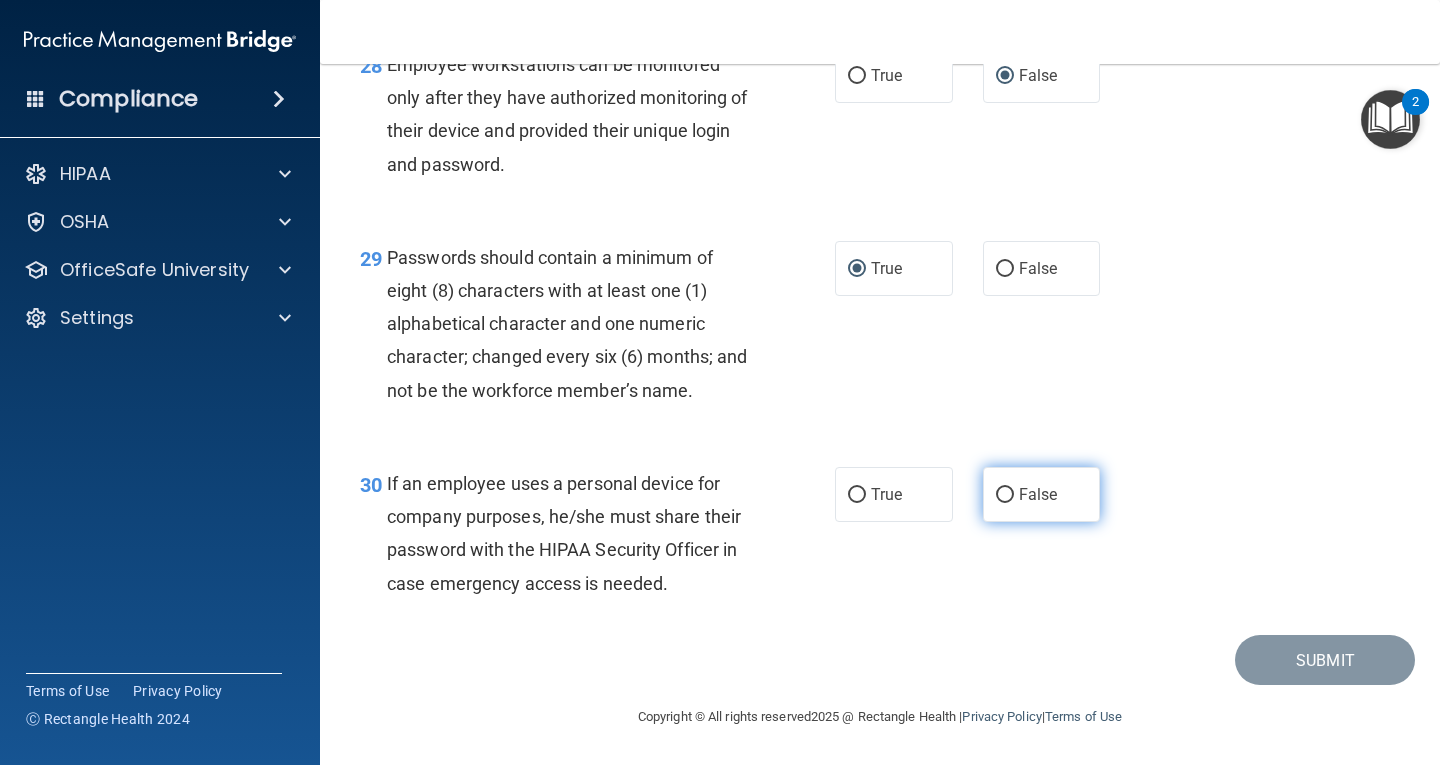 click on "False" at bounding box center [1005, 495] 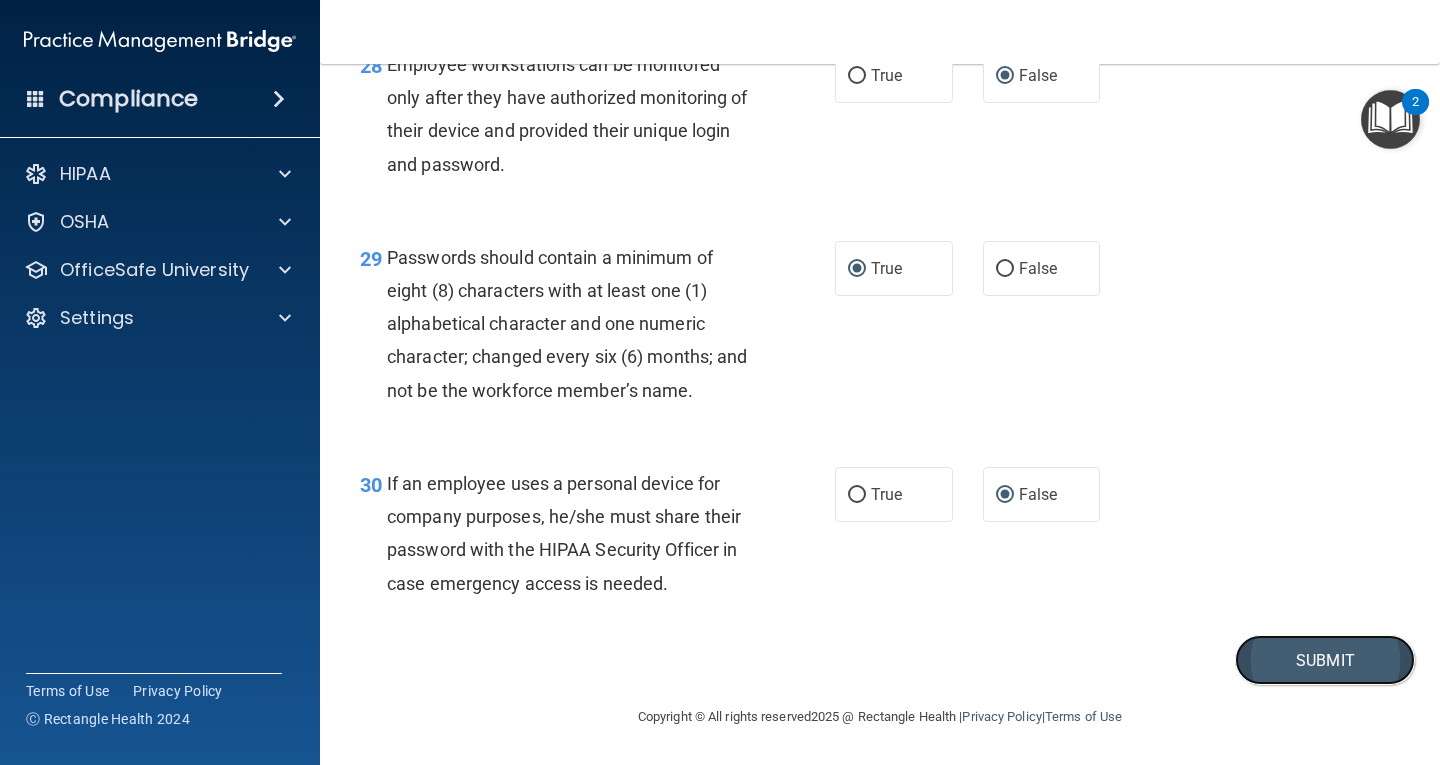 click on "Submit" at bounding box center [1325, 660] 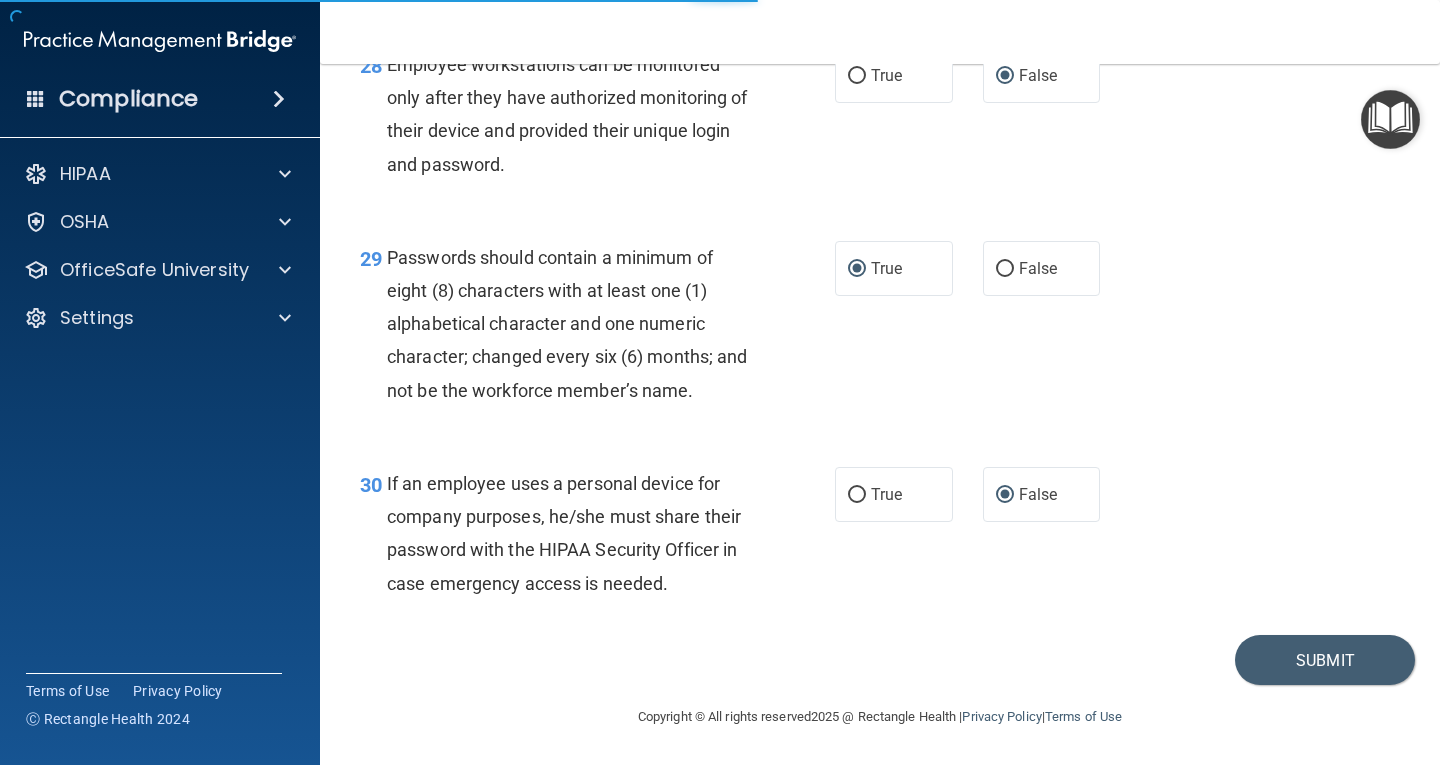 scroll, scrollTop: 0, scrollLeft: 0, axis: both 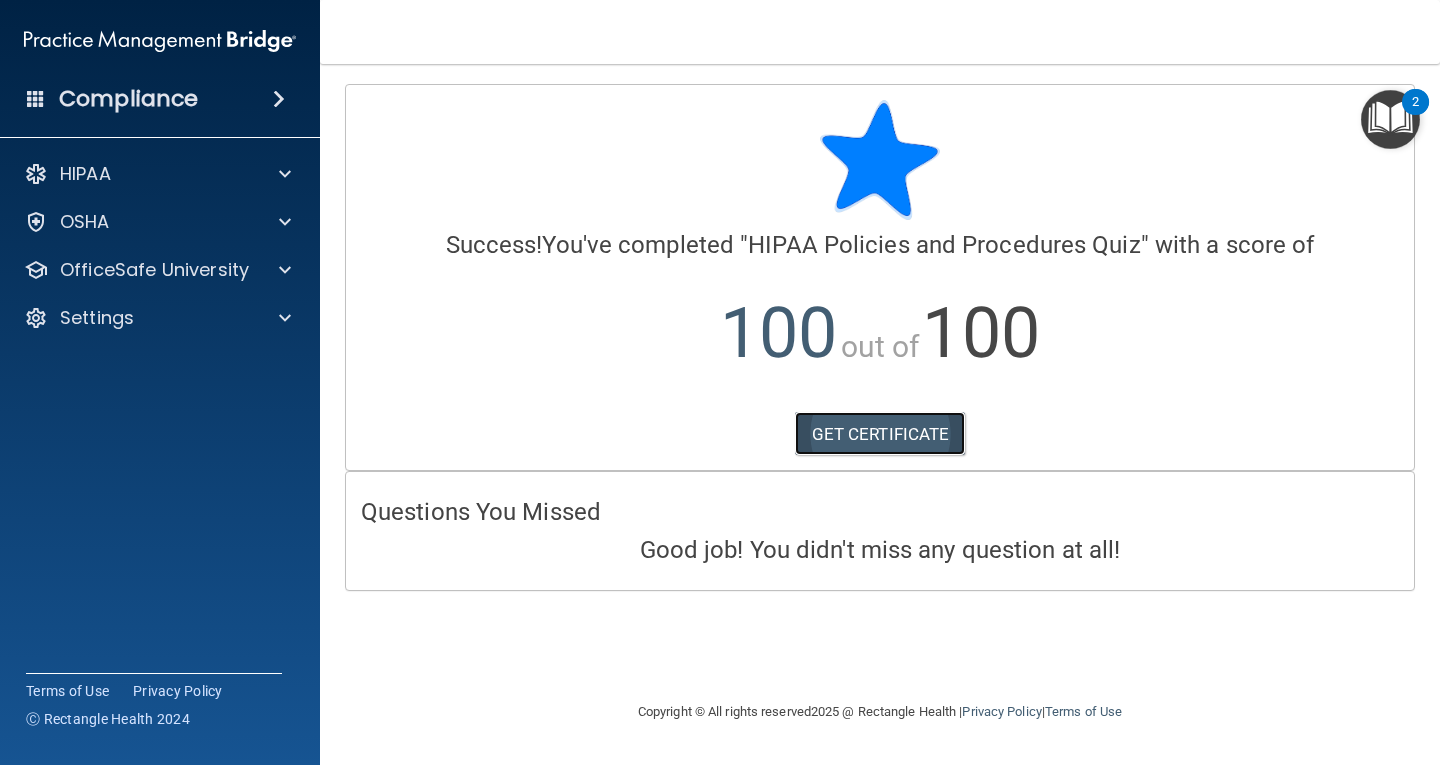 click on "GET CERTIFICATE" at bounding box center [880, 434] 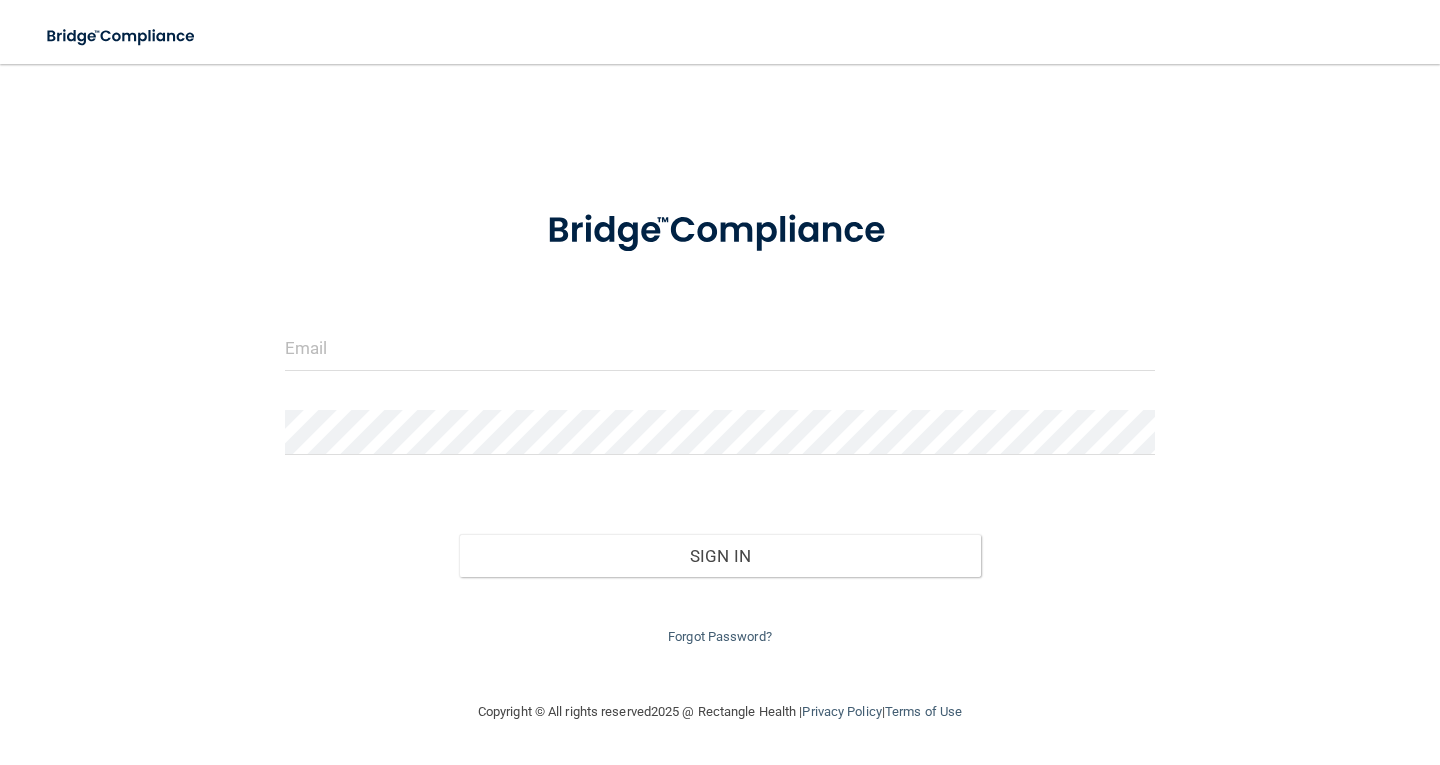 scroll, scrollTop: 0, scrollLeft: 0, axis: both 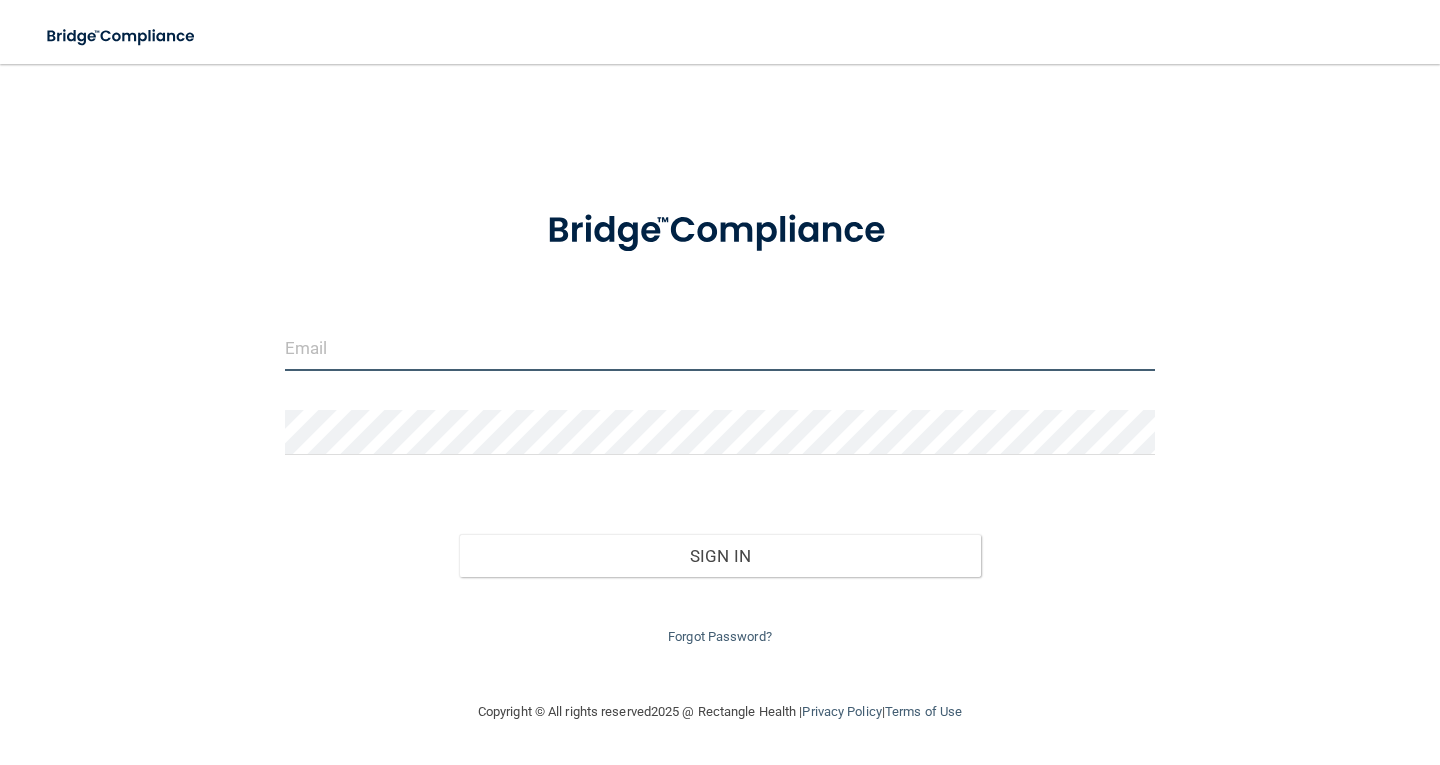 click at bounding box center (720, 348) 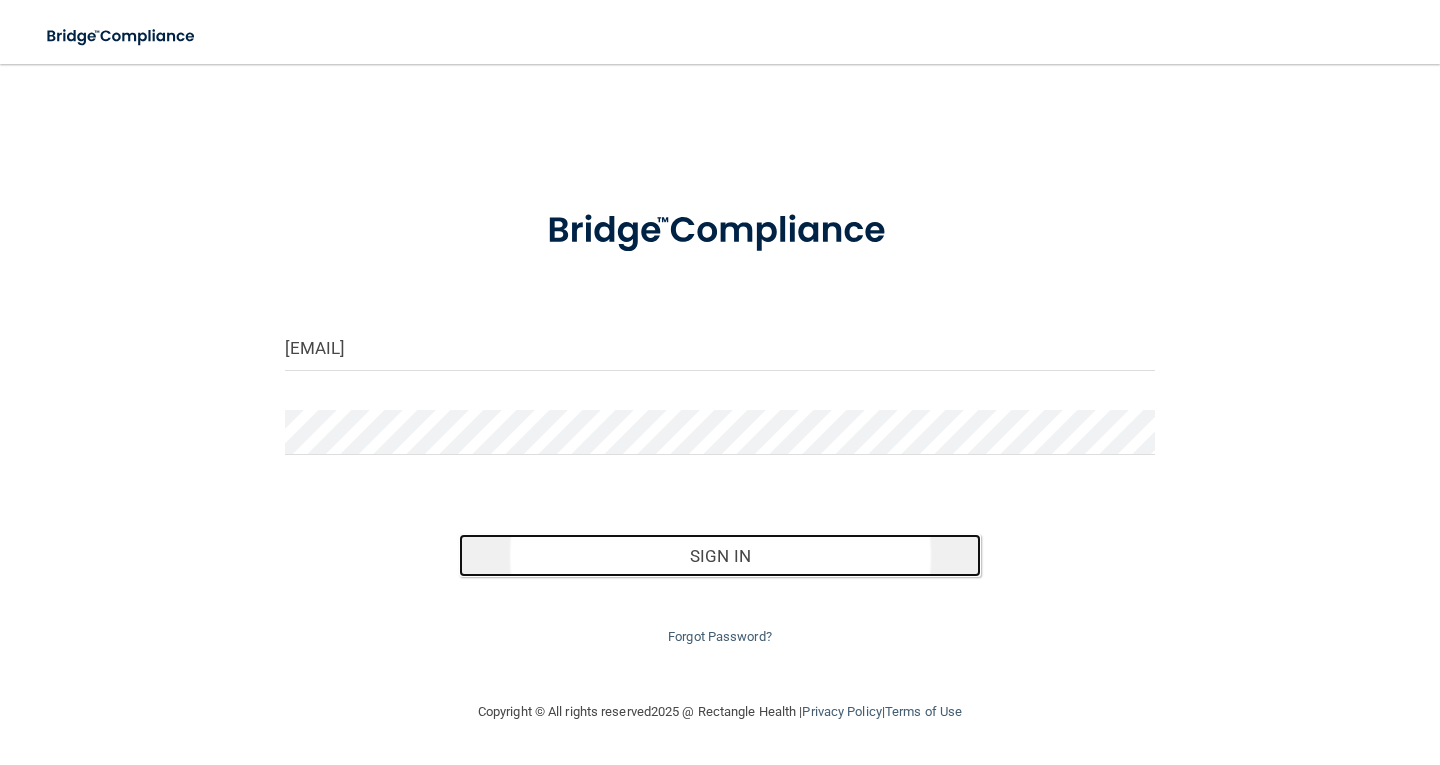 click on "Sign In" at bounding box center (720, 556) 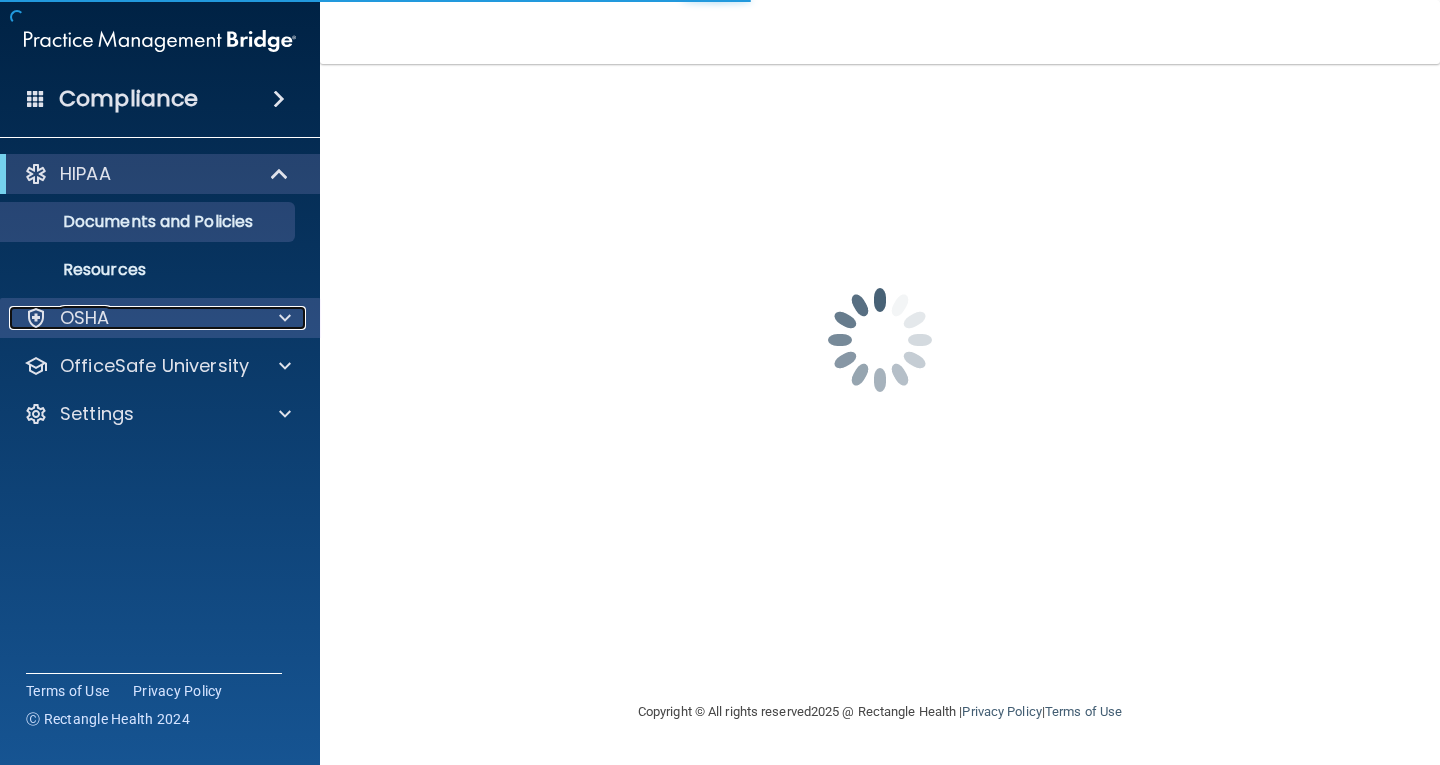 click on "OSHA" at bounding box center (133, 318) 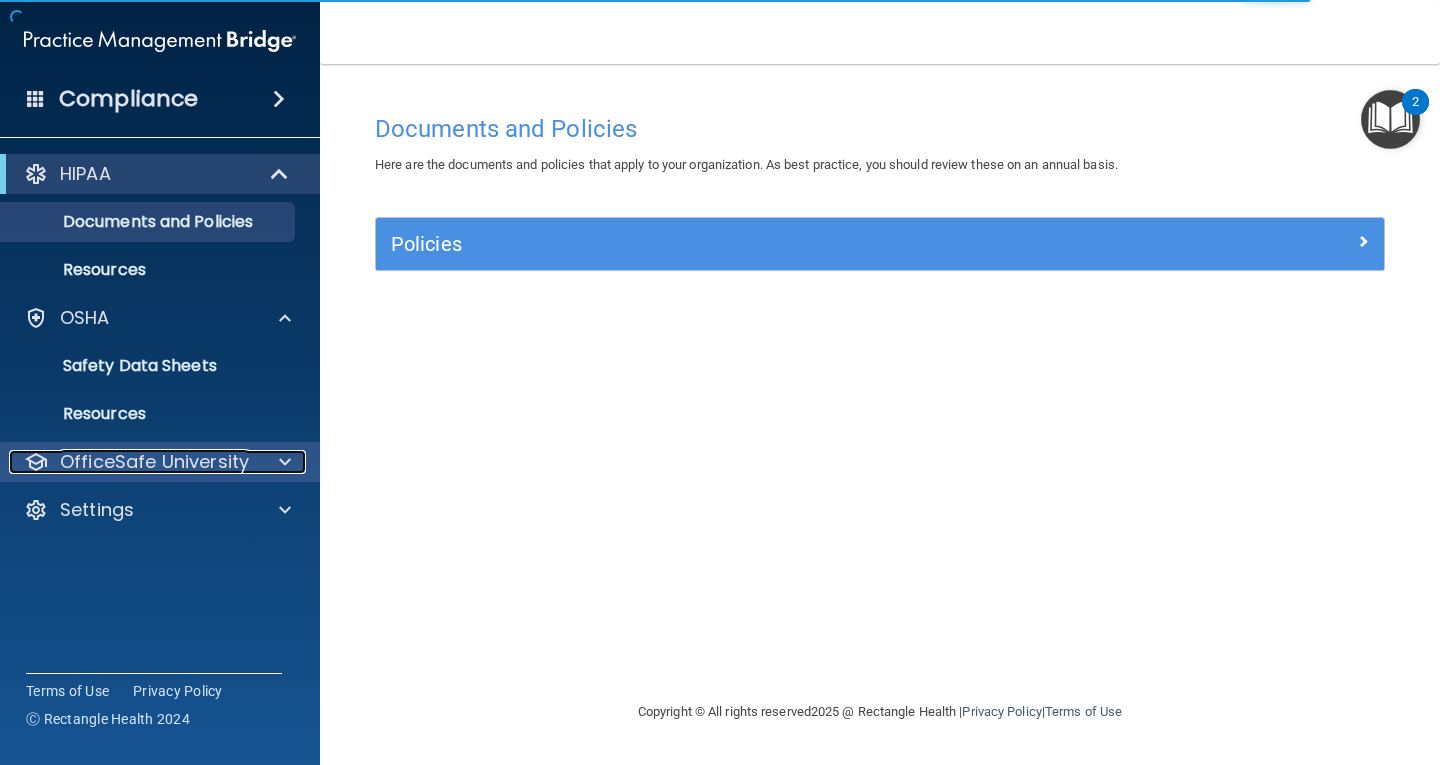 click on "OfficeSafe University" at bounding box center (154, 462) 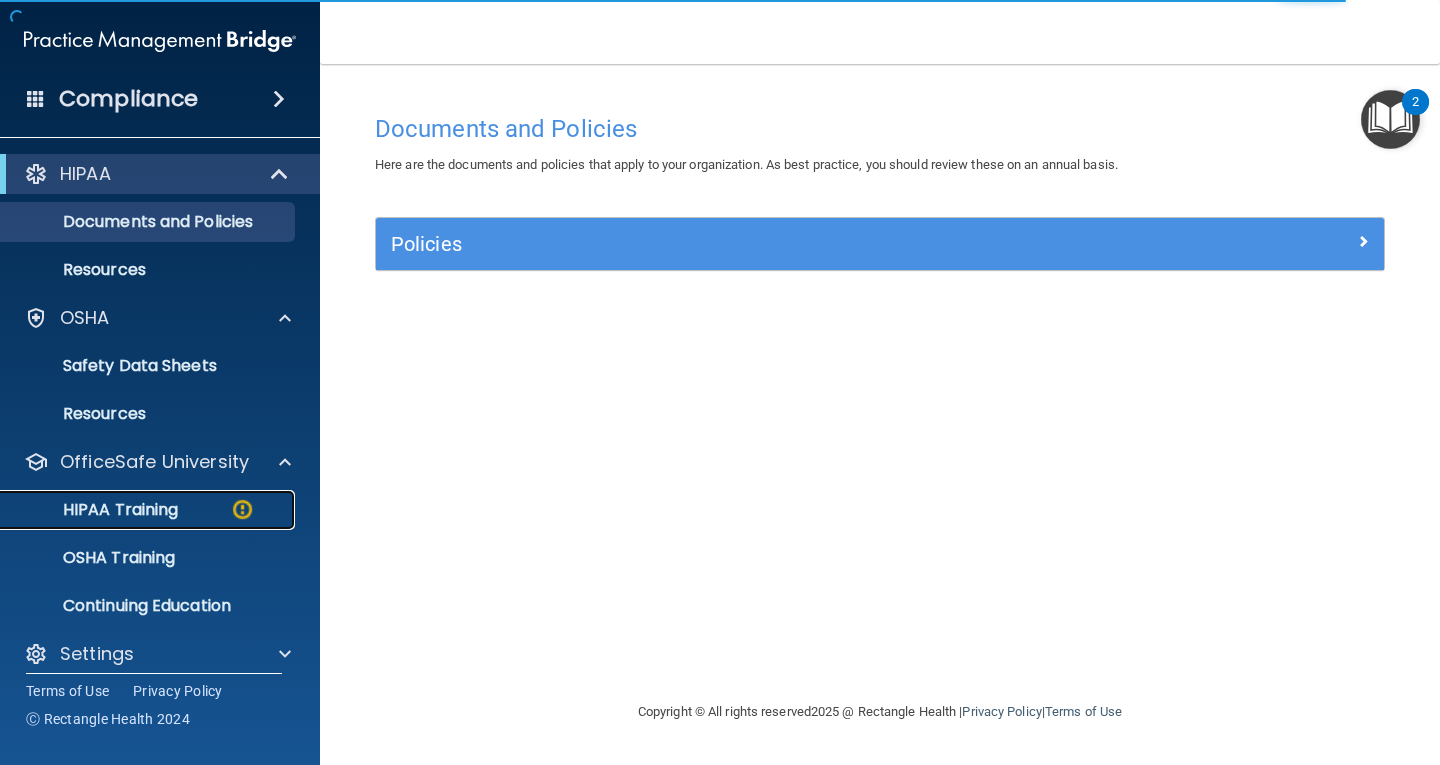 click on "HIPAA Training" at bounding box center [95, 510] 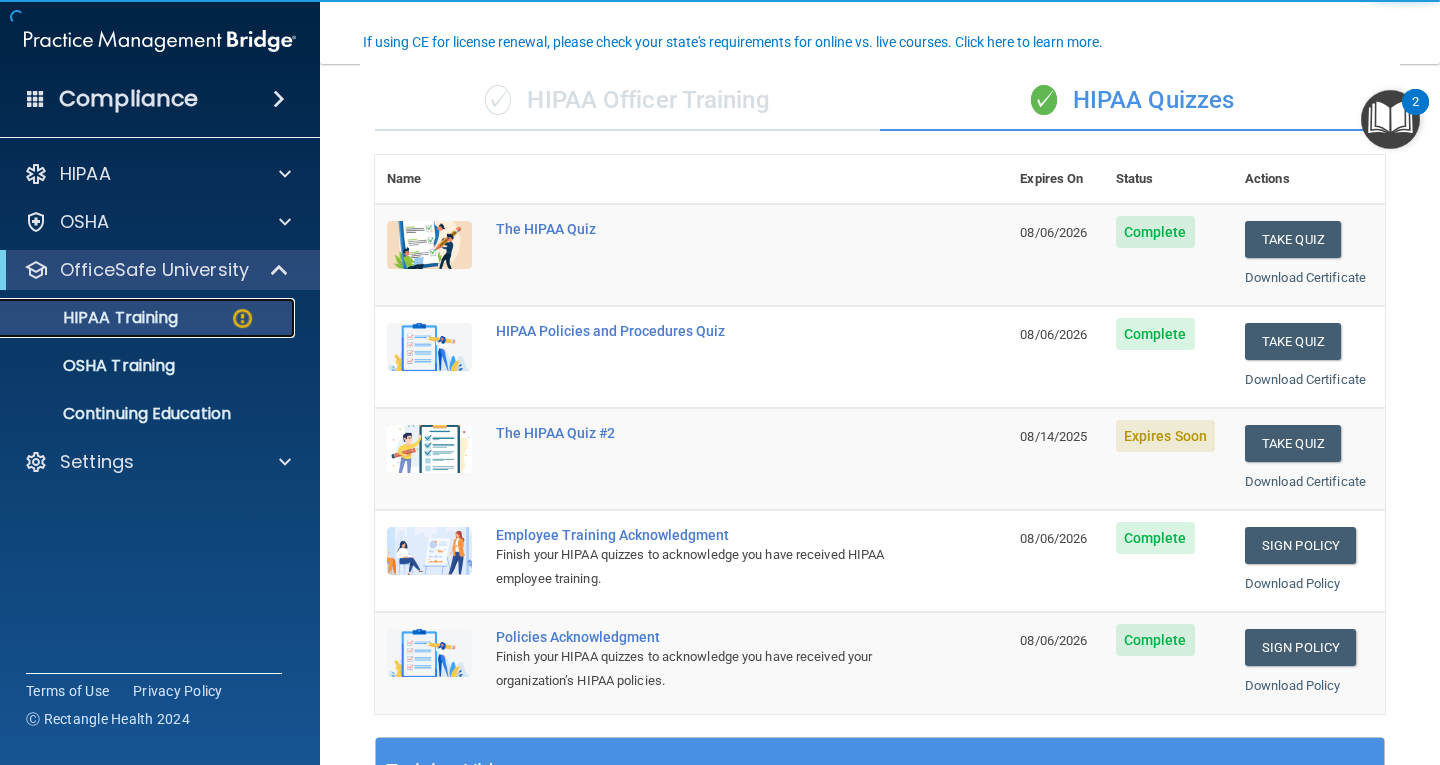 scroll, scrollTop: 200, scrollLeft: 0, axis: vertical 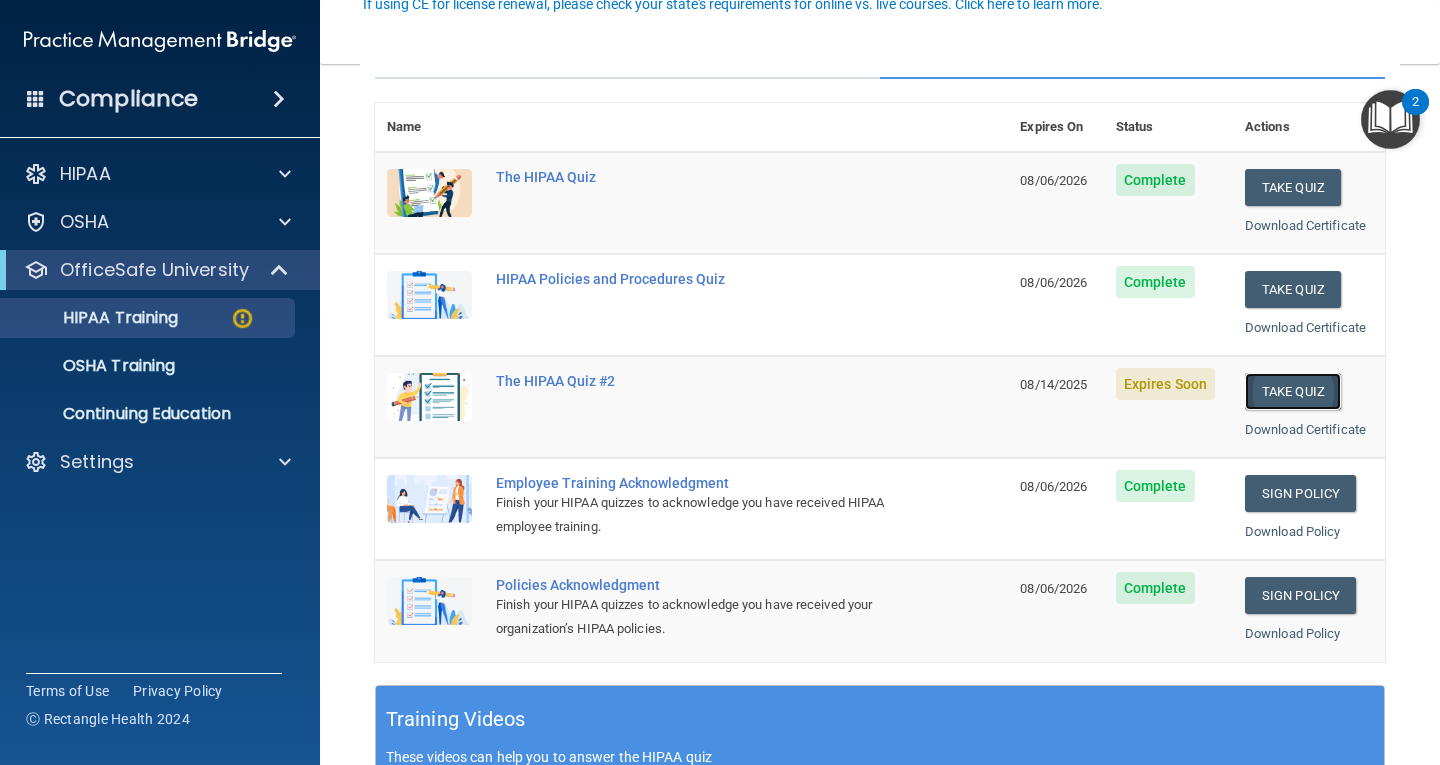 click on "Take Quiz" at bounding box center [1293, 391] 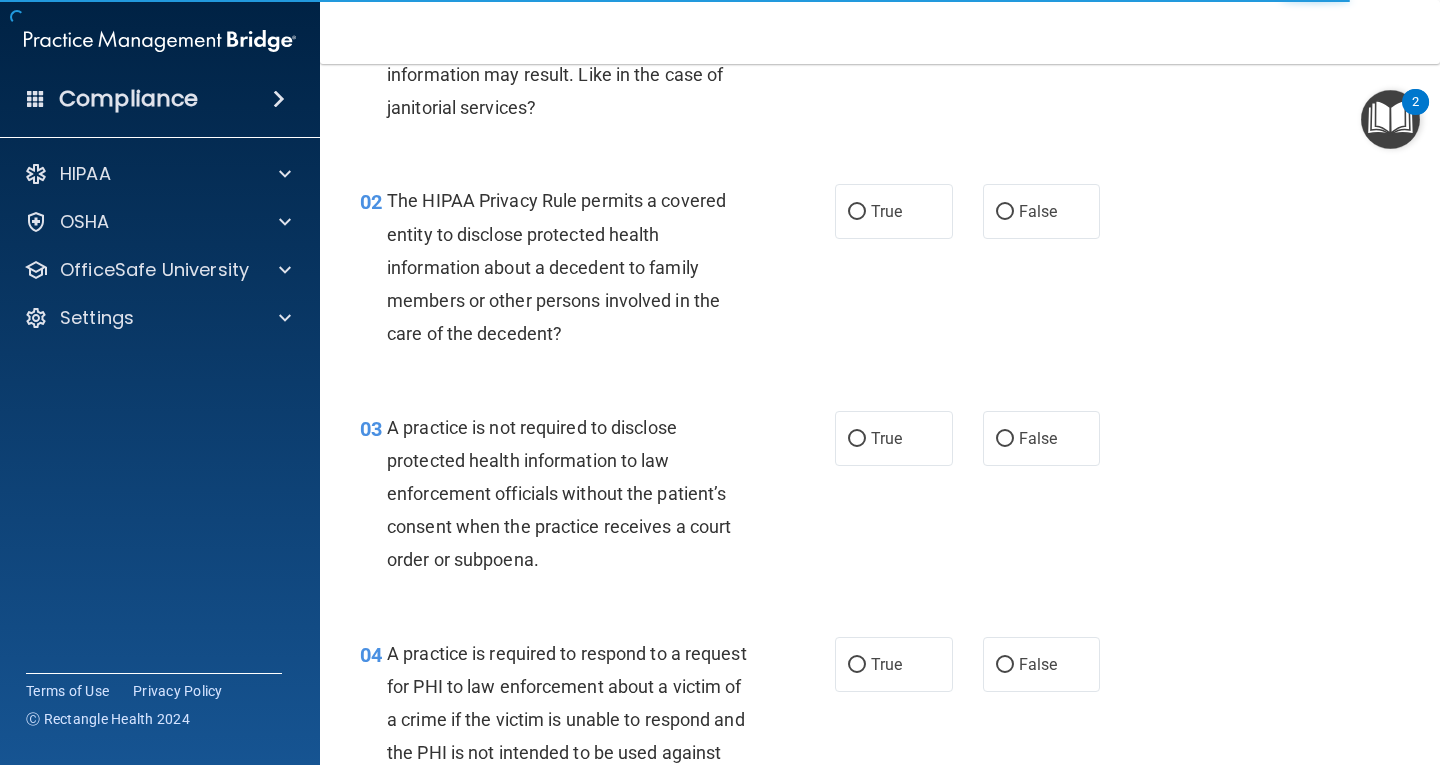 scroll, scrollTop: 0, scrollLeft: 0, axis: both 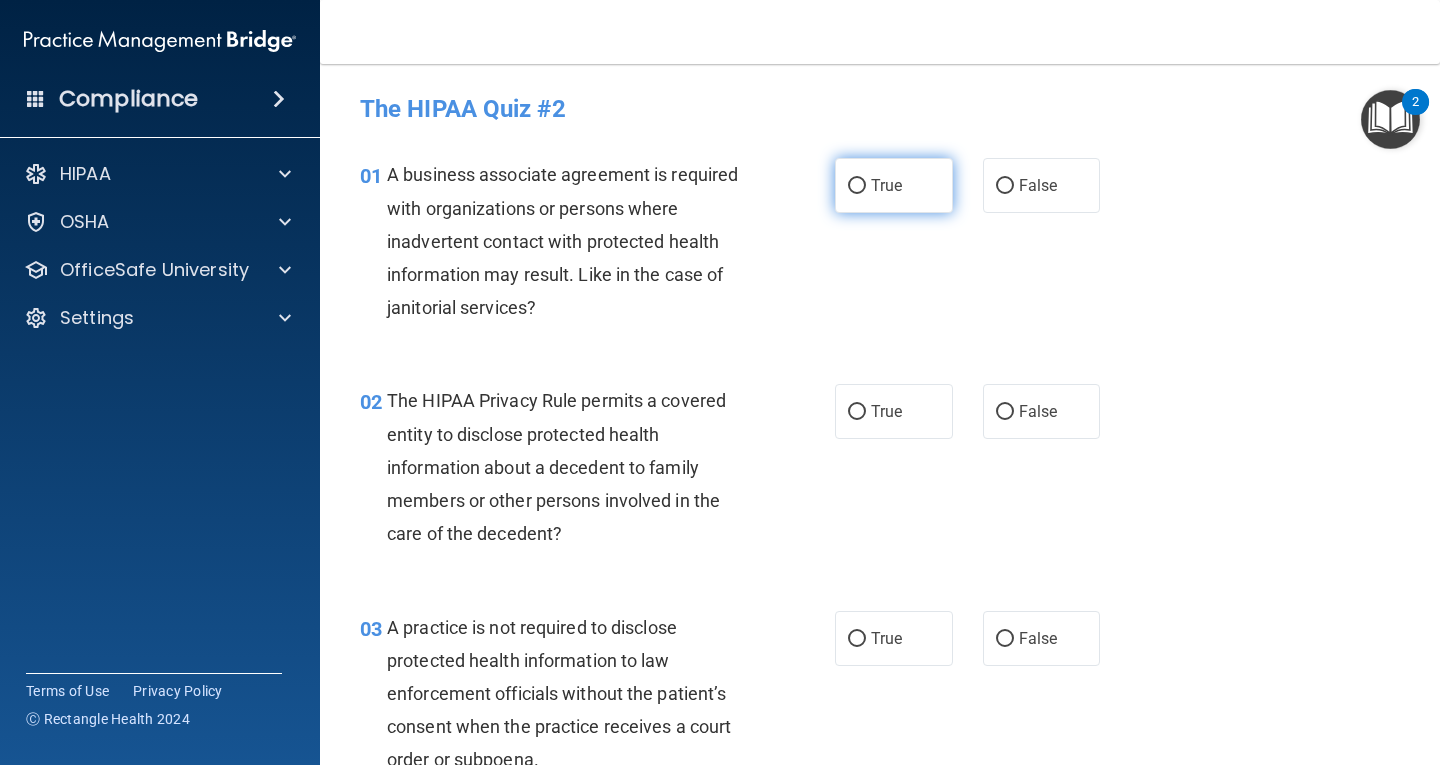 click on "True" at bounding box center (857, 186) 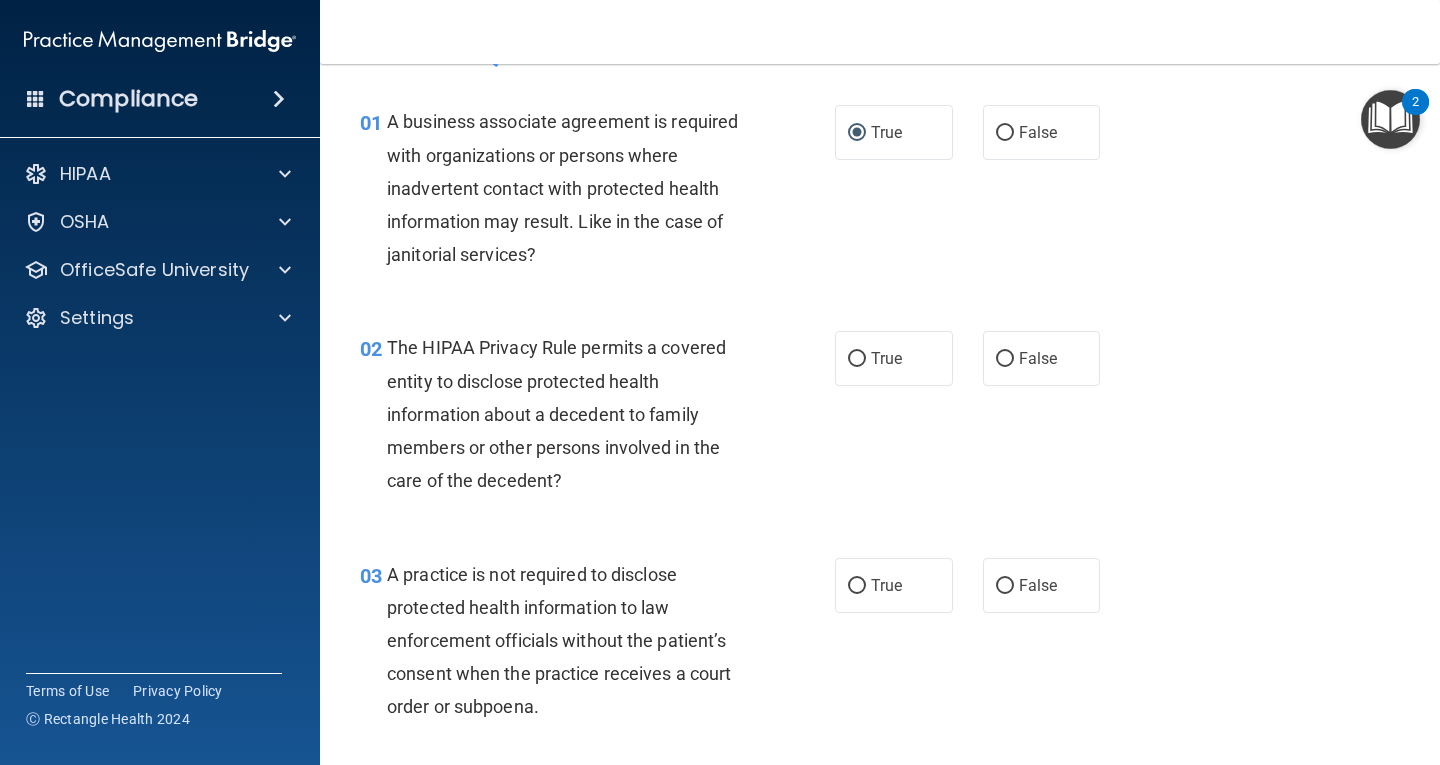 scroll, scrollTop: 100, scrollLeft: 0, axis: vertical 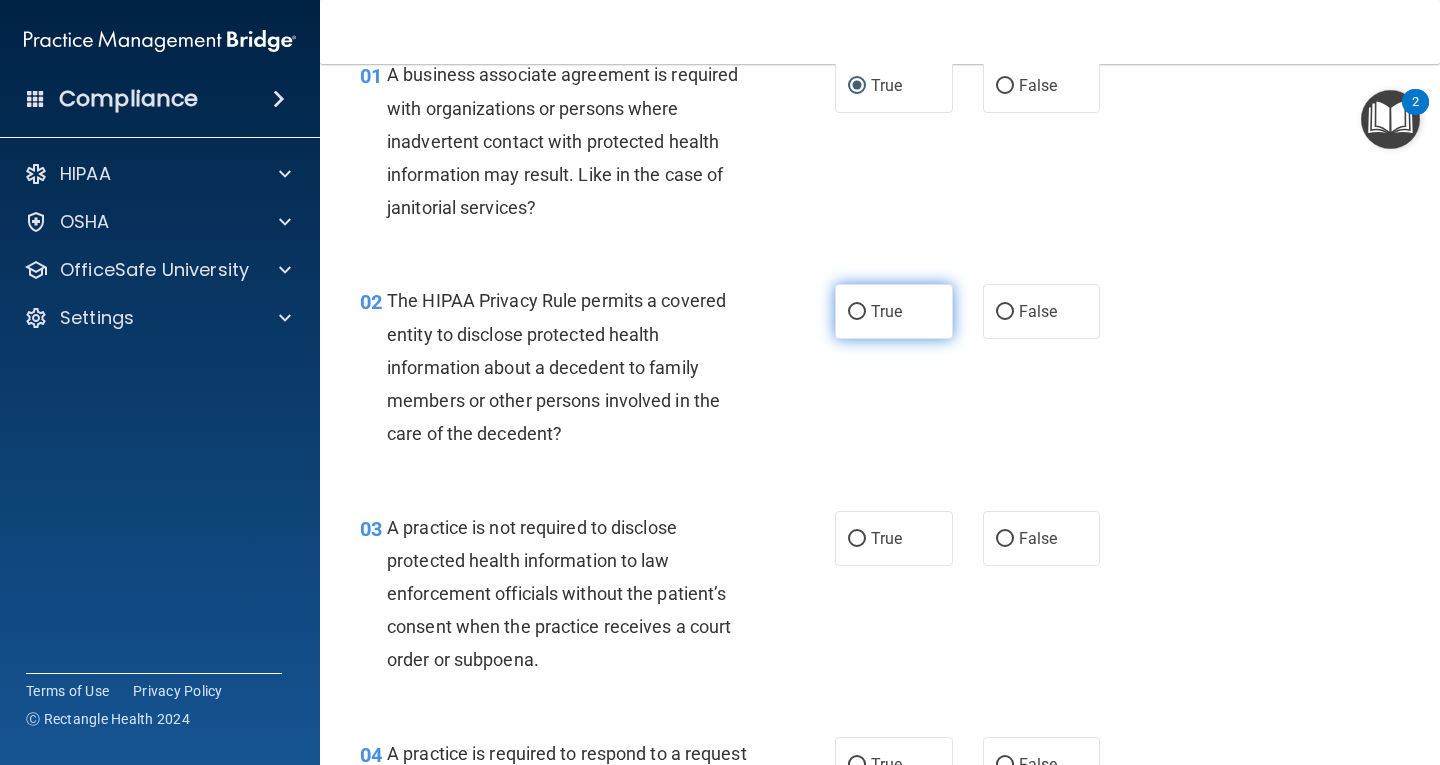 click on "True" at bounding box center (857, 312) 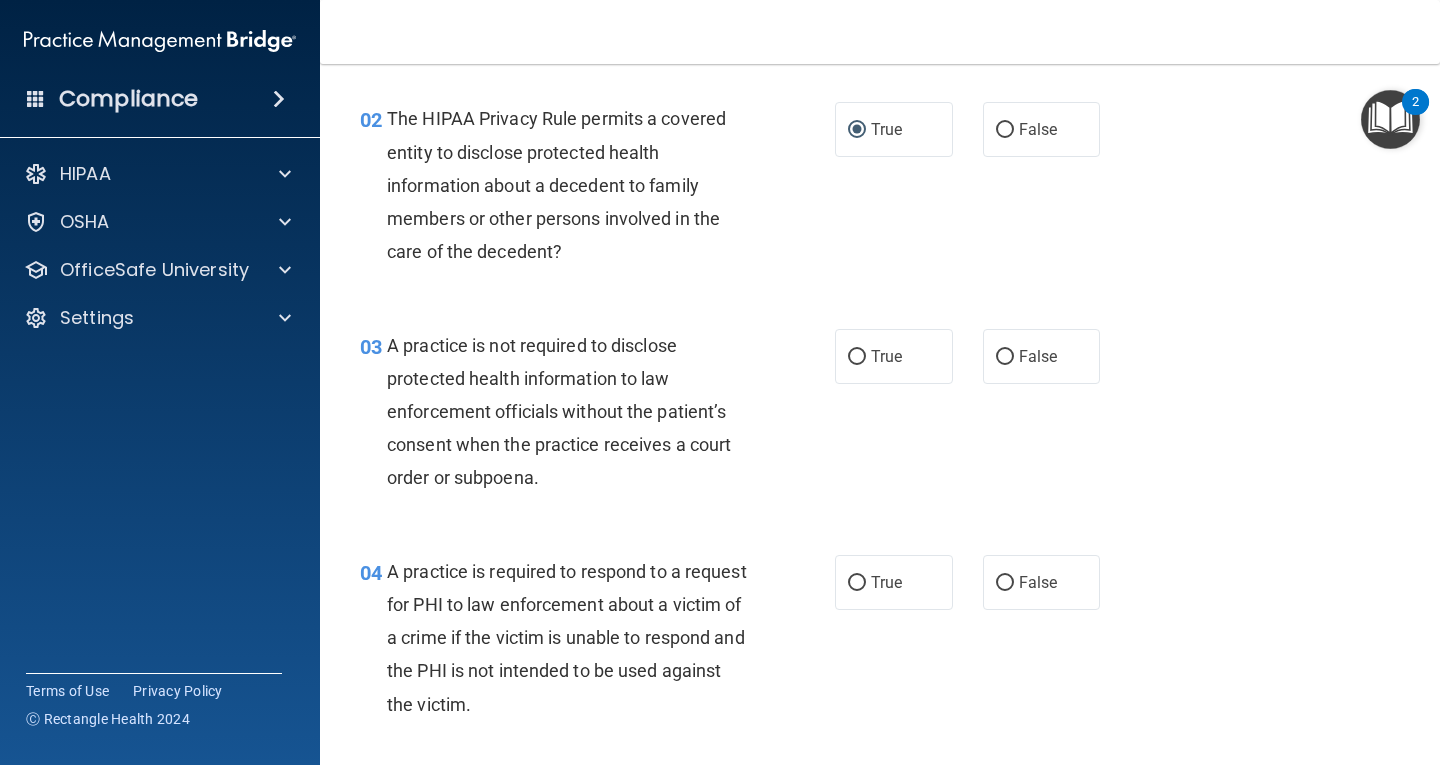 scroll, scrollTop: 300, scrollLeft: 0, axis: vertical 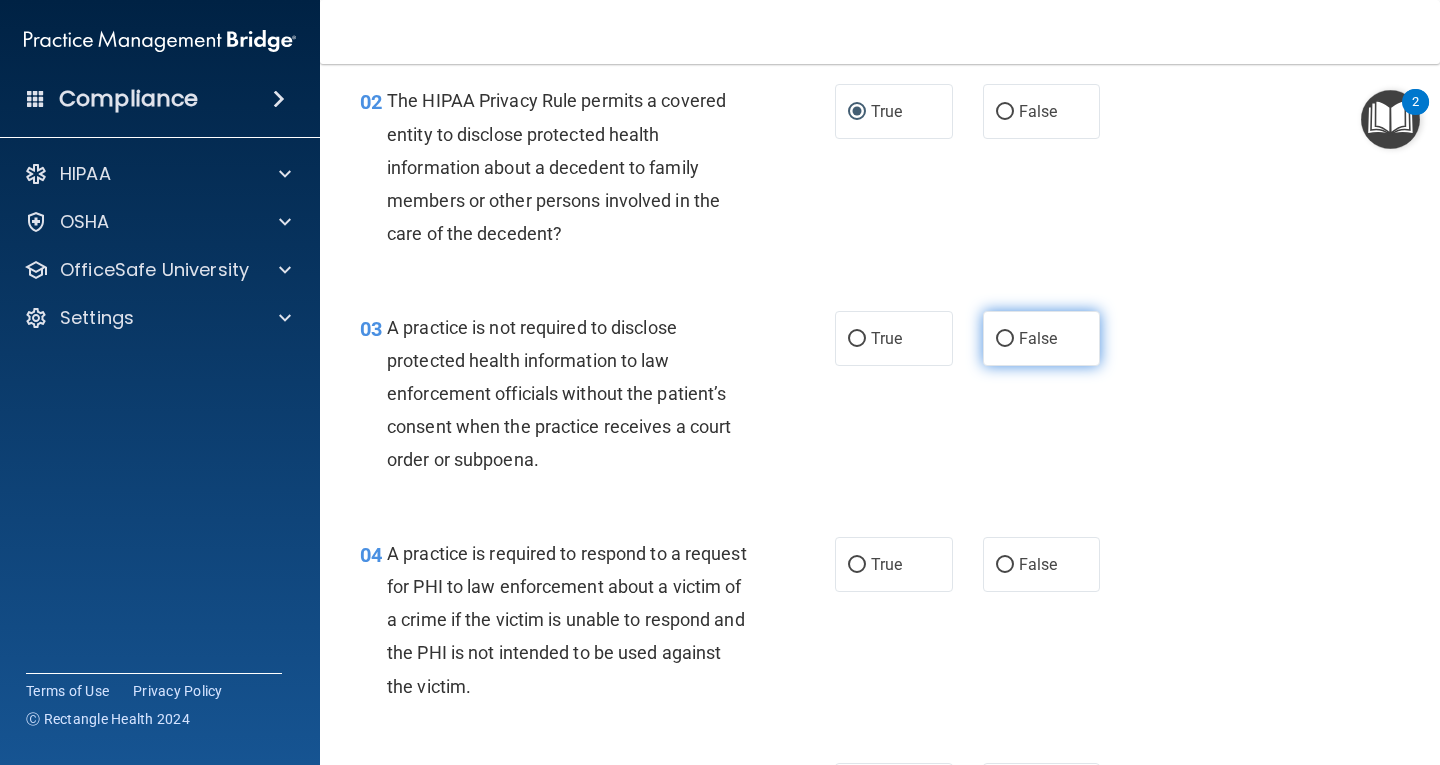 click on "False" at bounding box center (1005, 339) 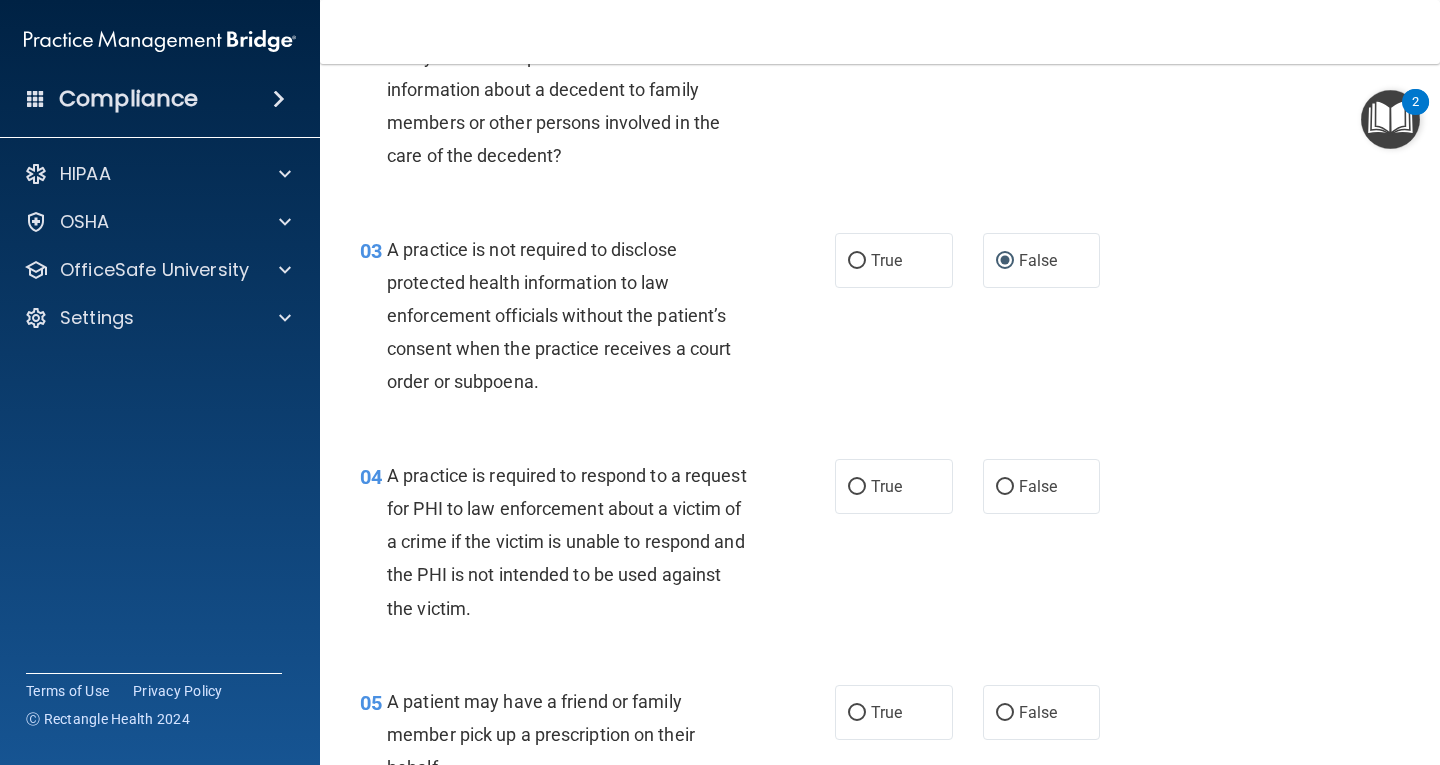 scroll, scrollTop: 600, scrollLeft: 0, axis: vertical 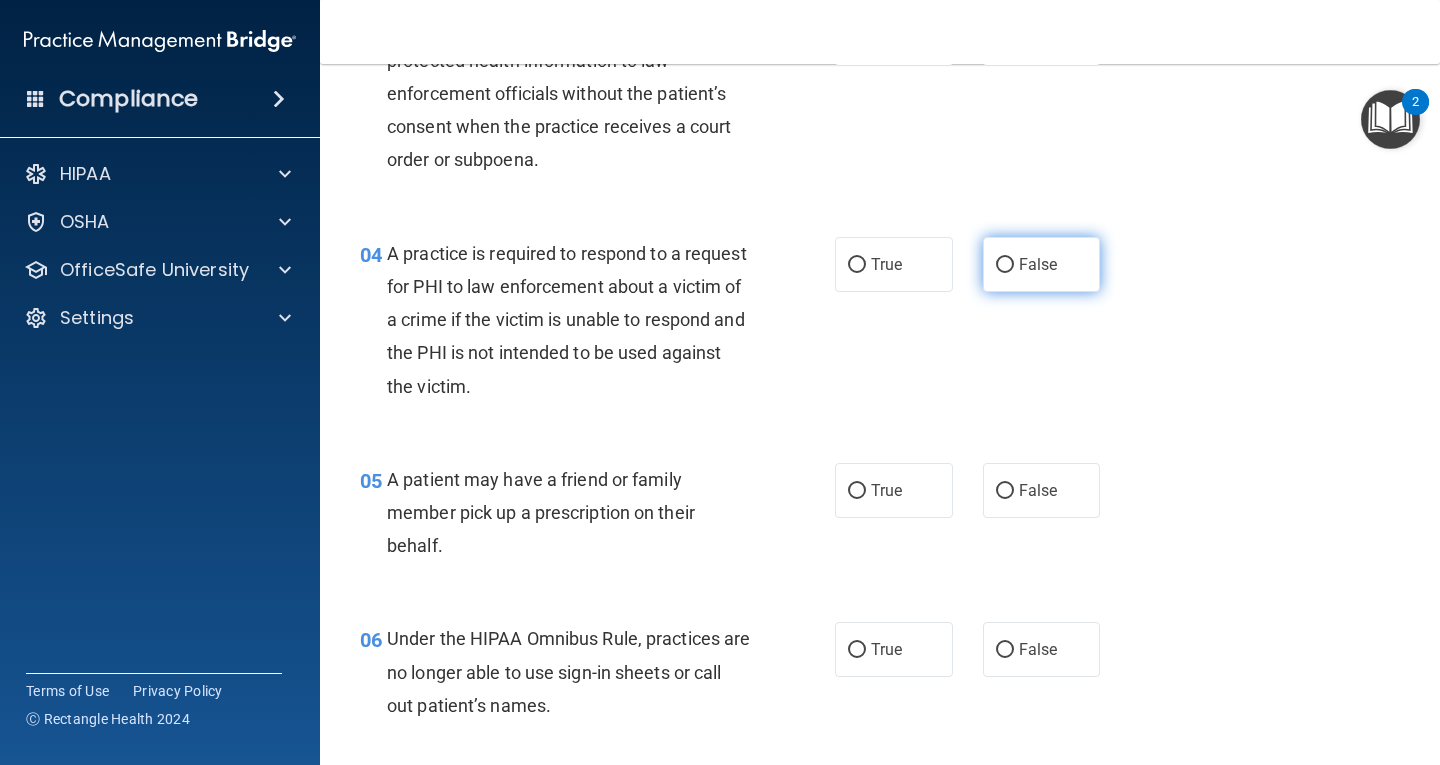 click on "False" at bounding box center (1005, 265) 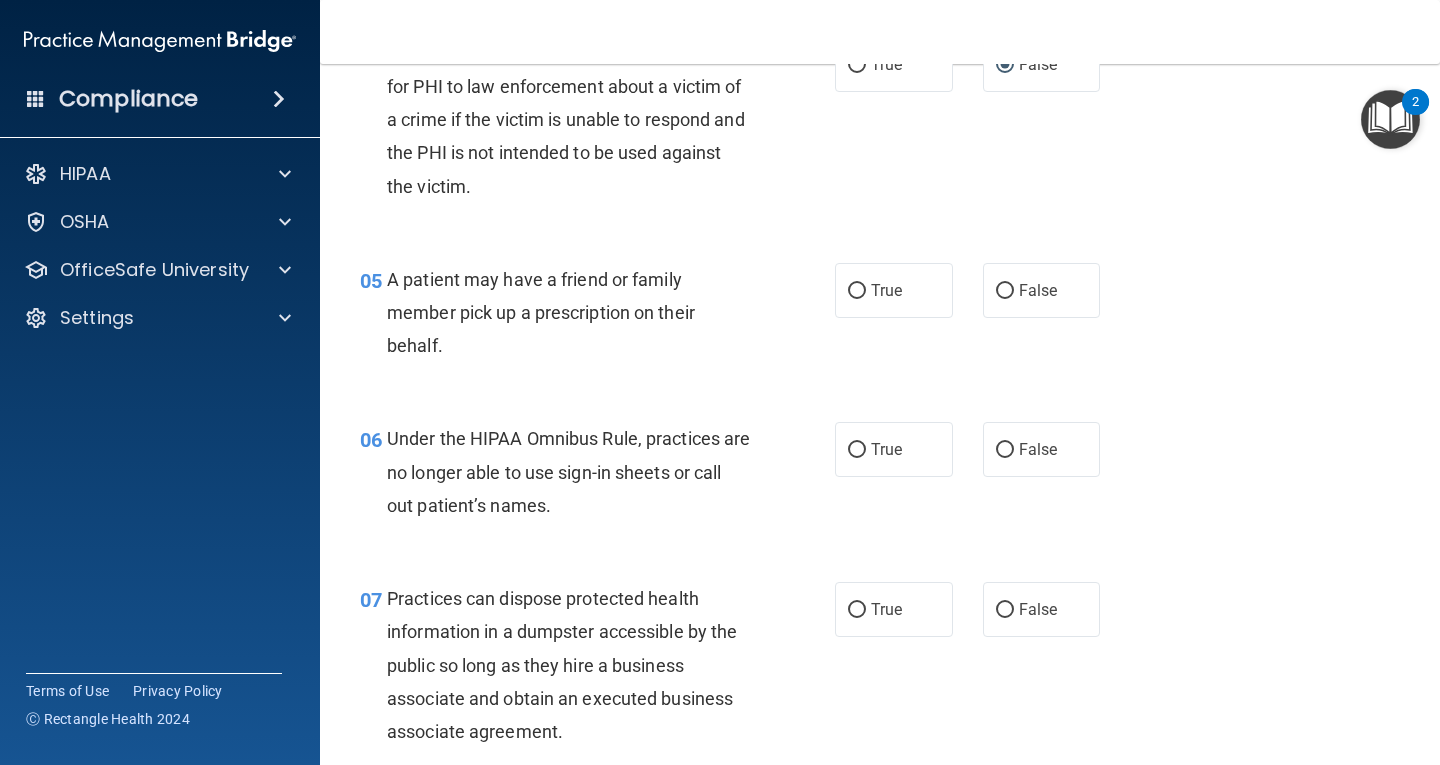 scroll, scrollTop: 900, scrollLeft: 0, axis: vertical 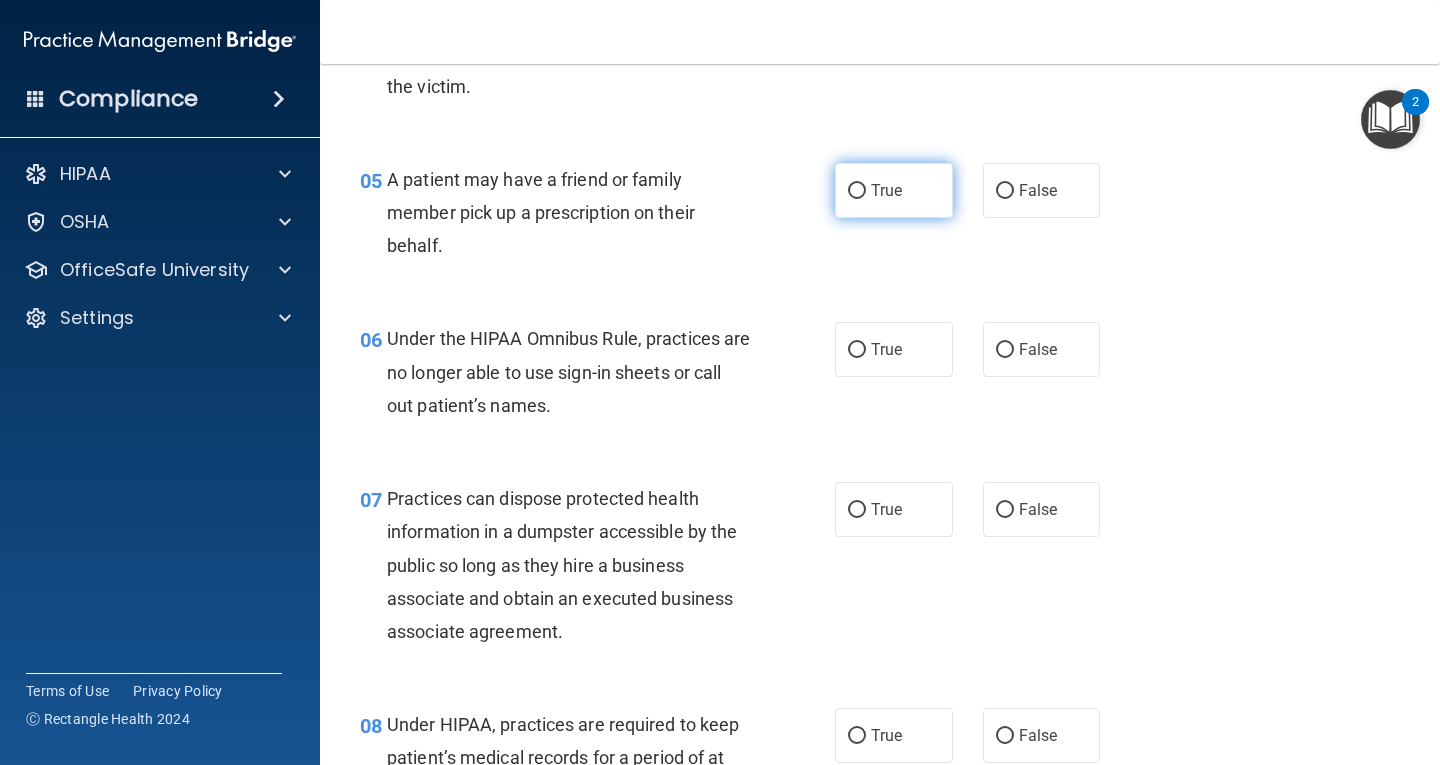 click on "True" at bounding box center [857, 191] 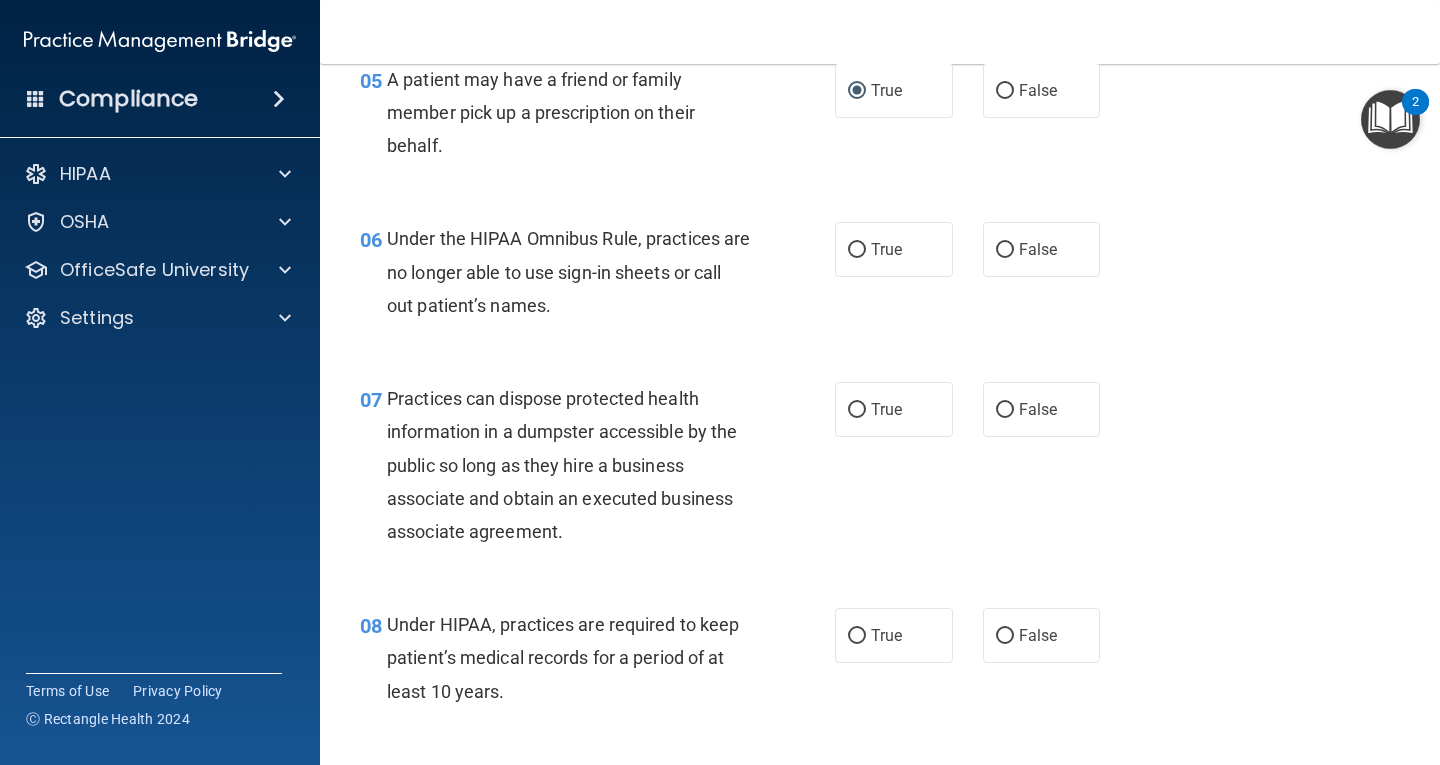 scroll, scrollTop: 1100, scrollLeft: 0, axis: vertical 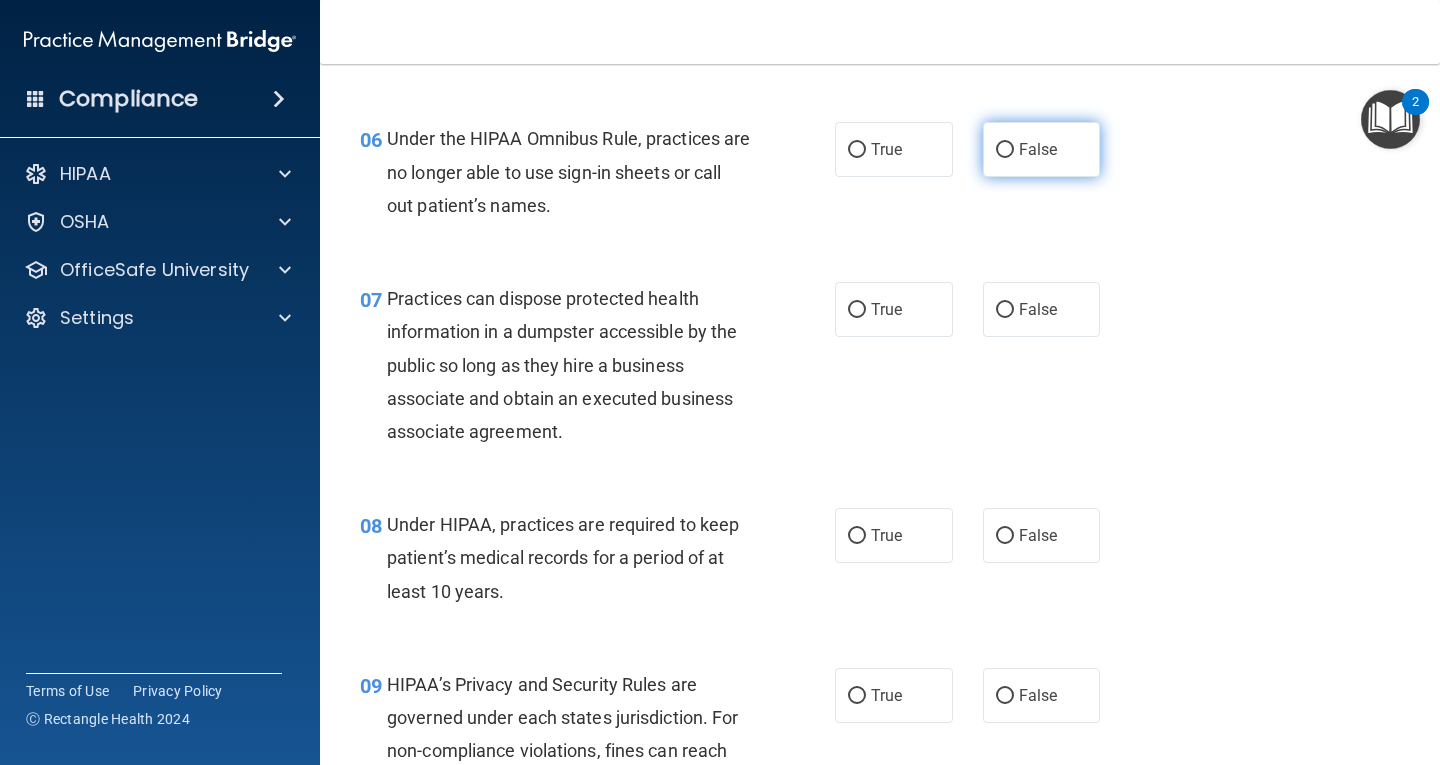 click on "False" at bounding box center [1005, 150] 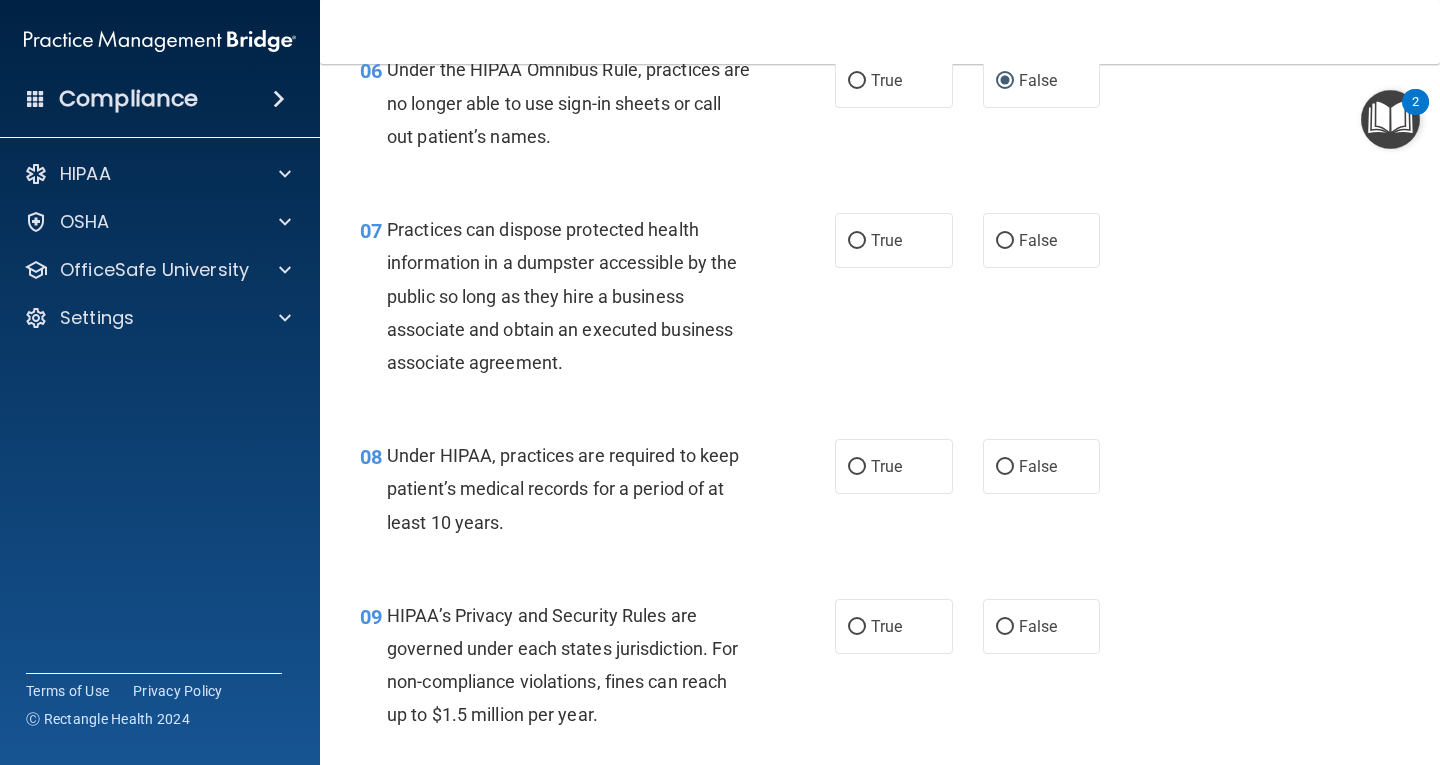 scroll, scrollTop: 1200, scrollLeft: 0, axis: vertical 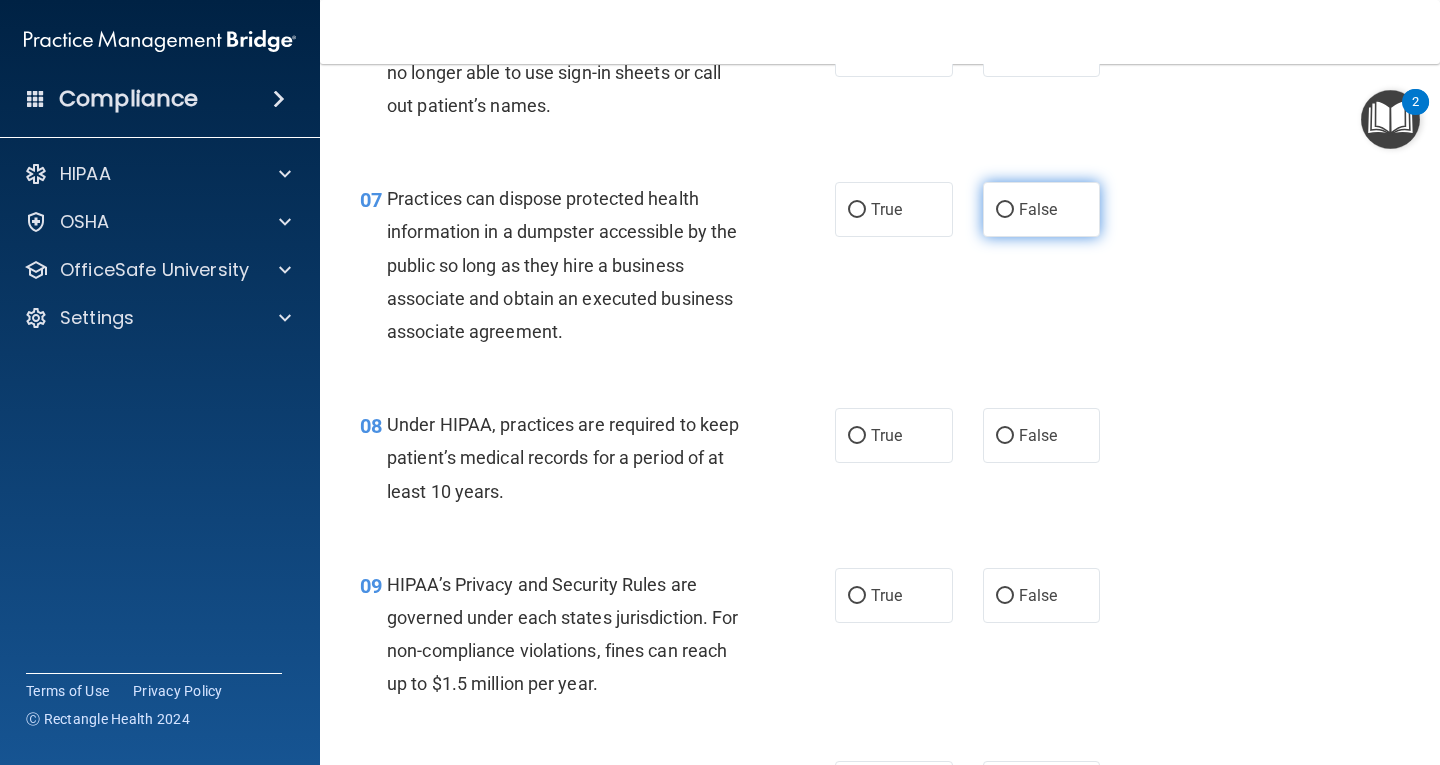 click on "False" at bounding box center (1005, 210) 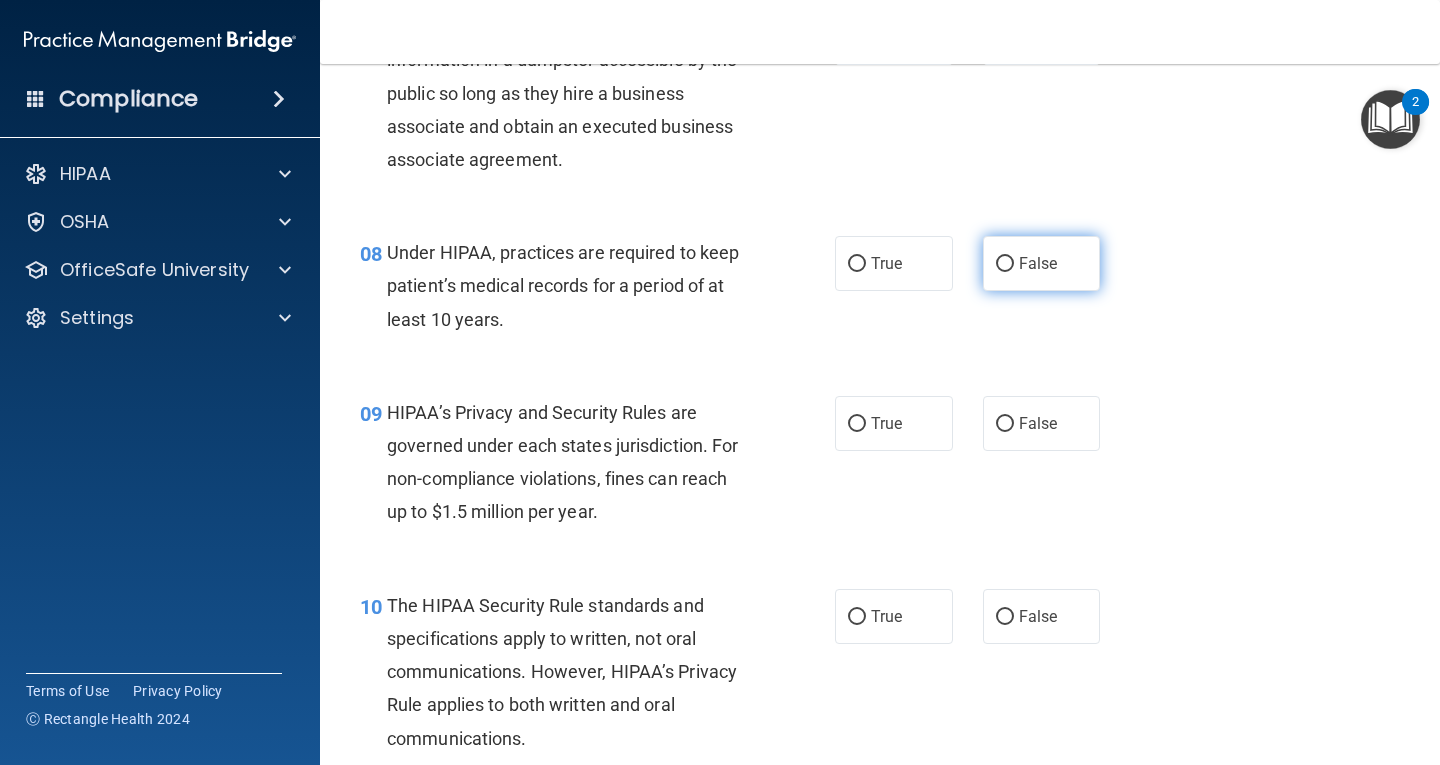 scroll, scrollTop: 1400, scrollLeft: 0, axis: vertical 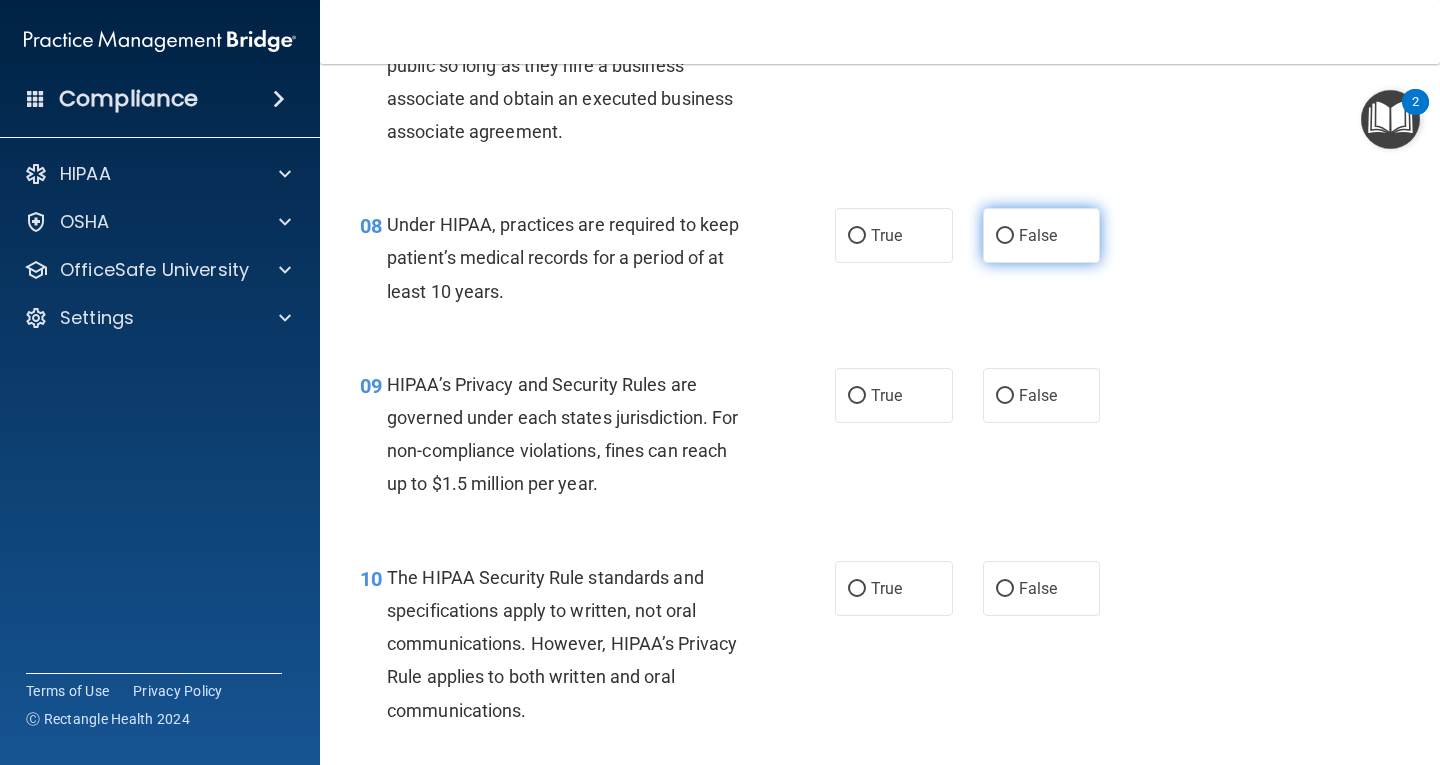click on "False" at bounding box center [1005, 236] 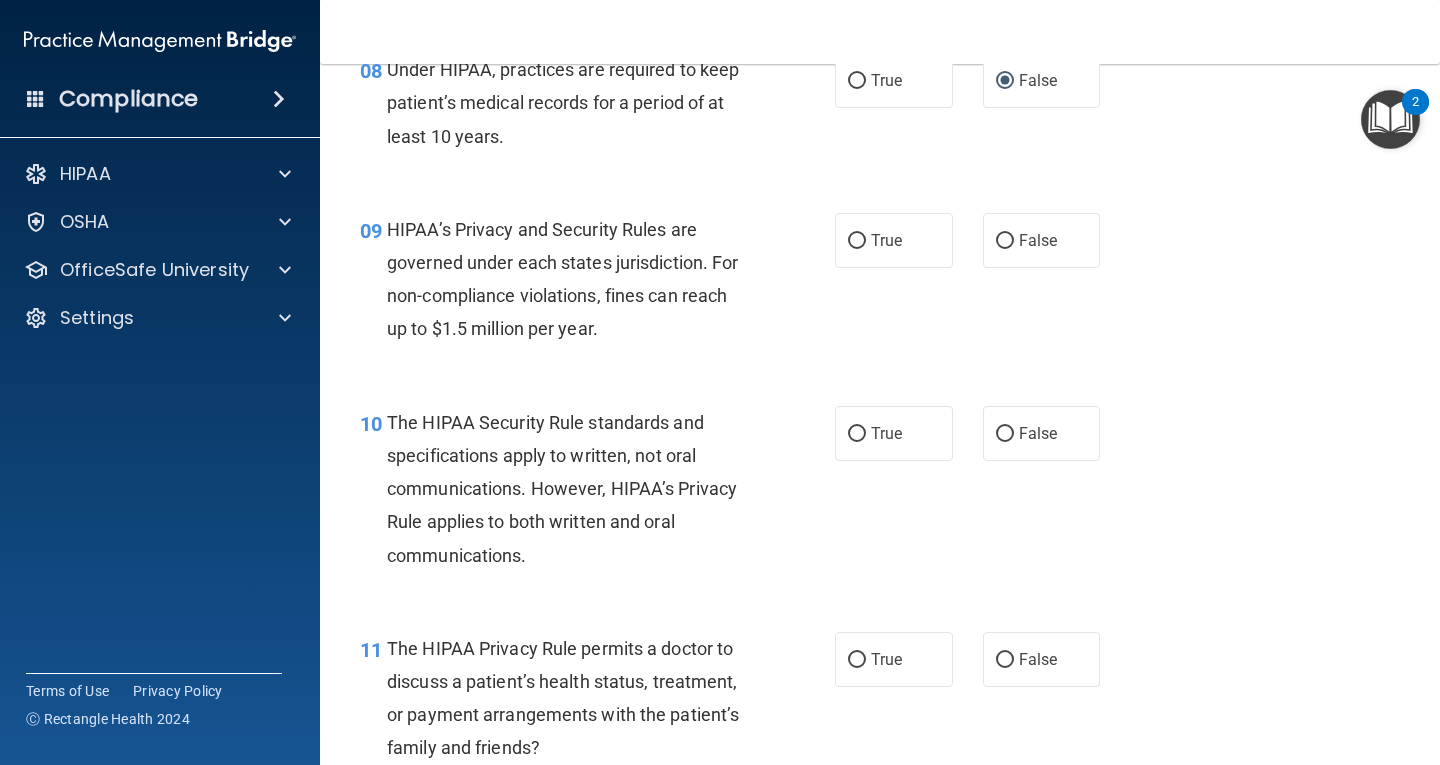 scroll, scrollTop: 1600, scrollLeft: 0, axis: vertical 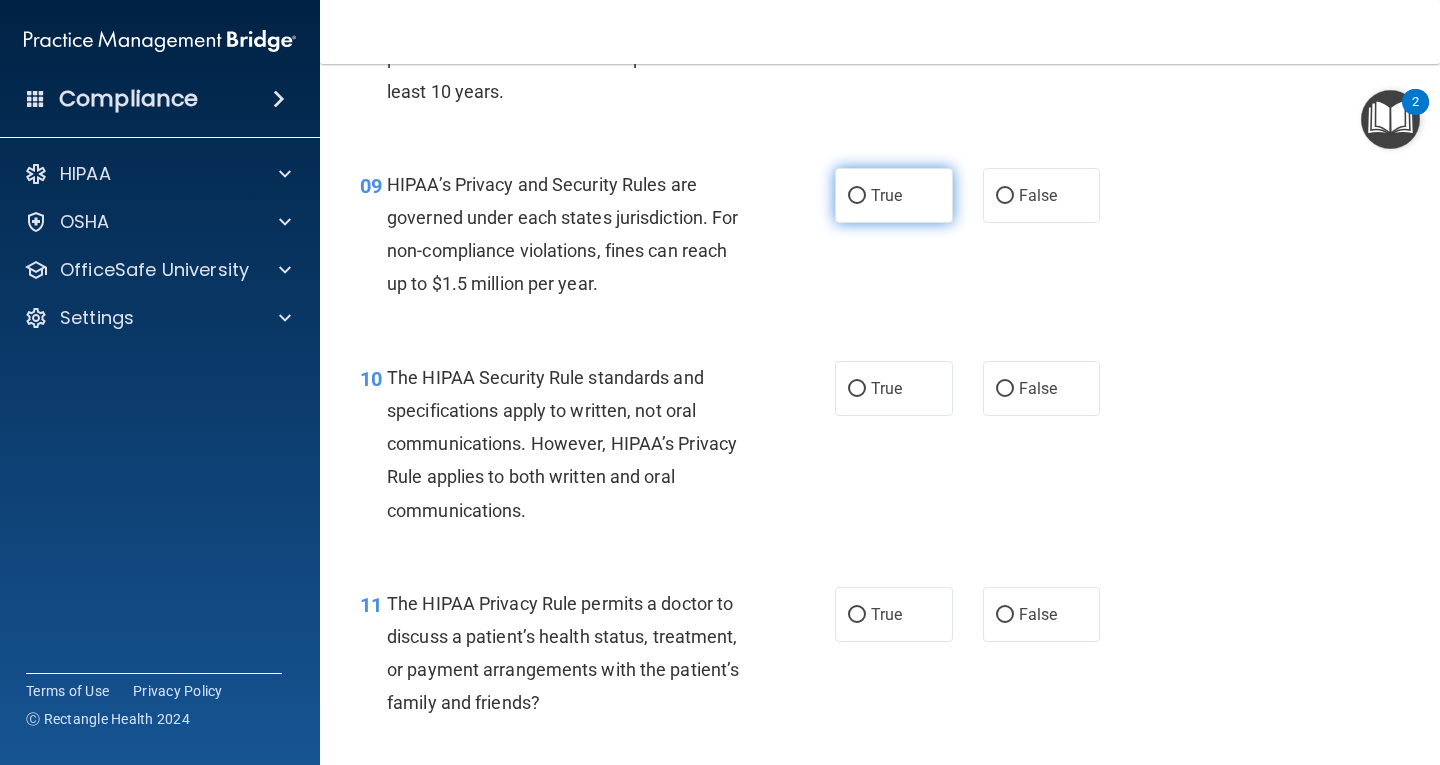 click on "True" at bounding box center (857, 196) 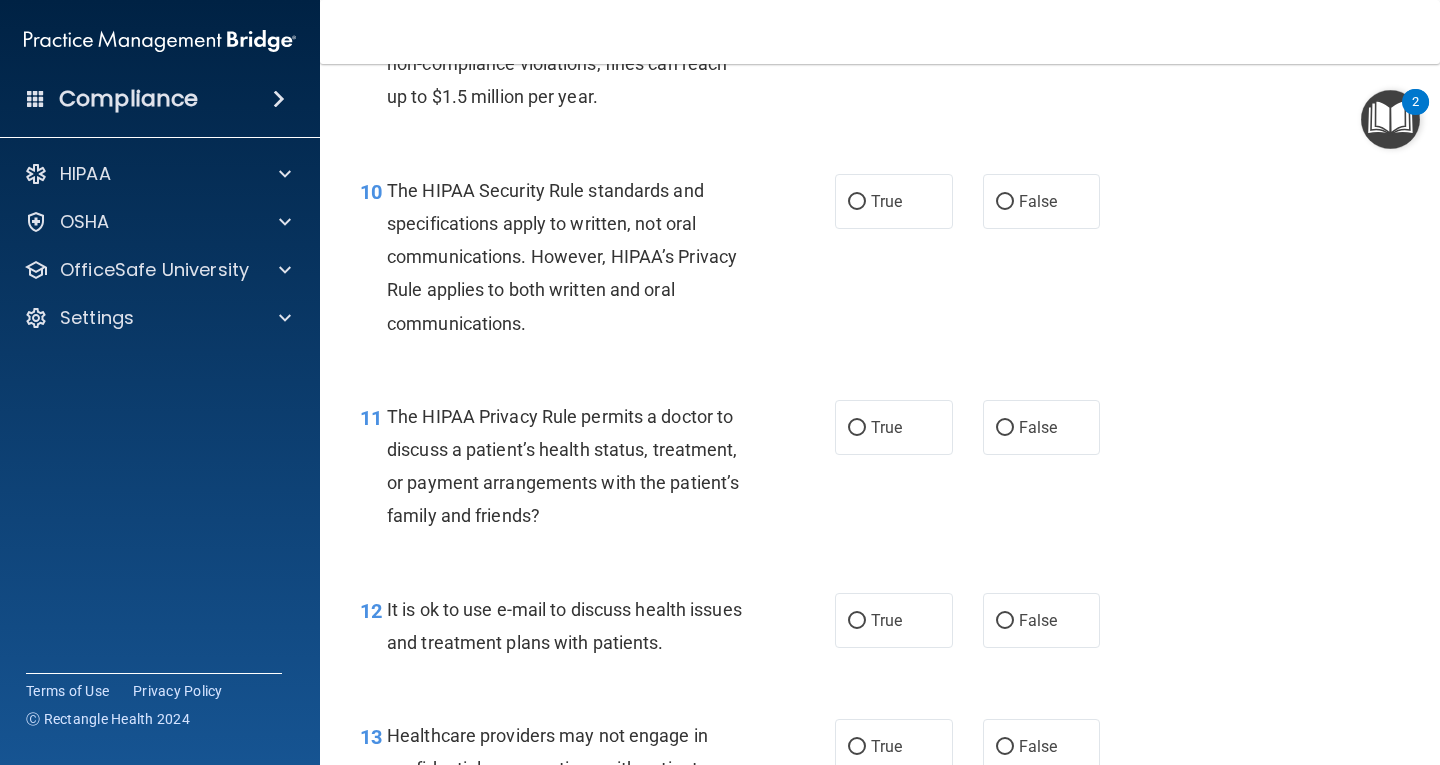 scroll, scrollTop: 1800, scrollLeft: 0, axis: vertical 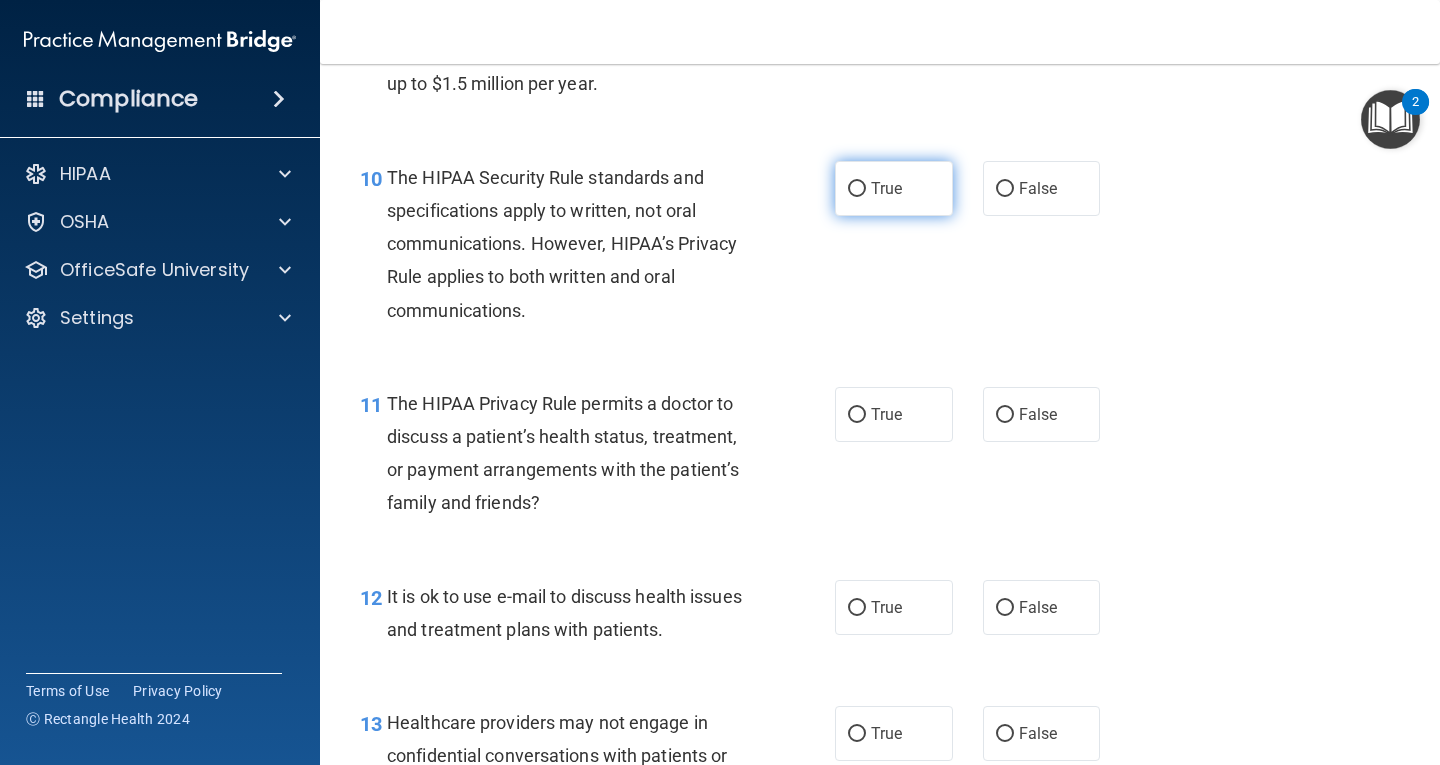 click on "True" at bounding box center (857, 189) 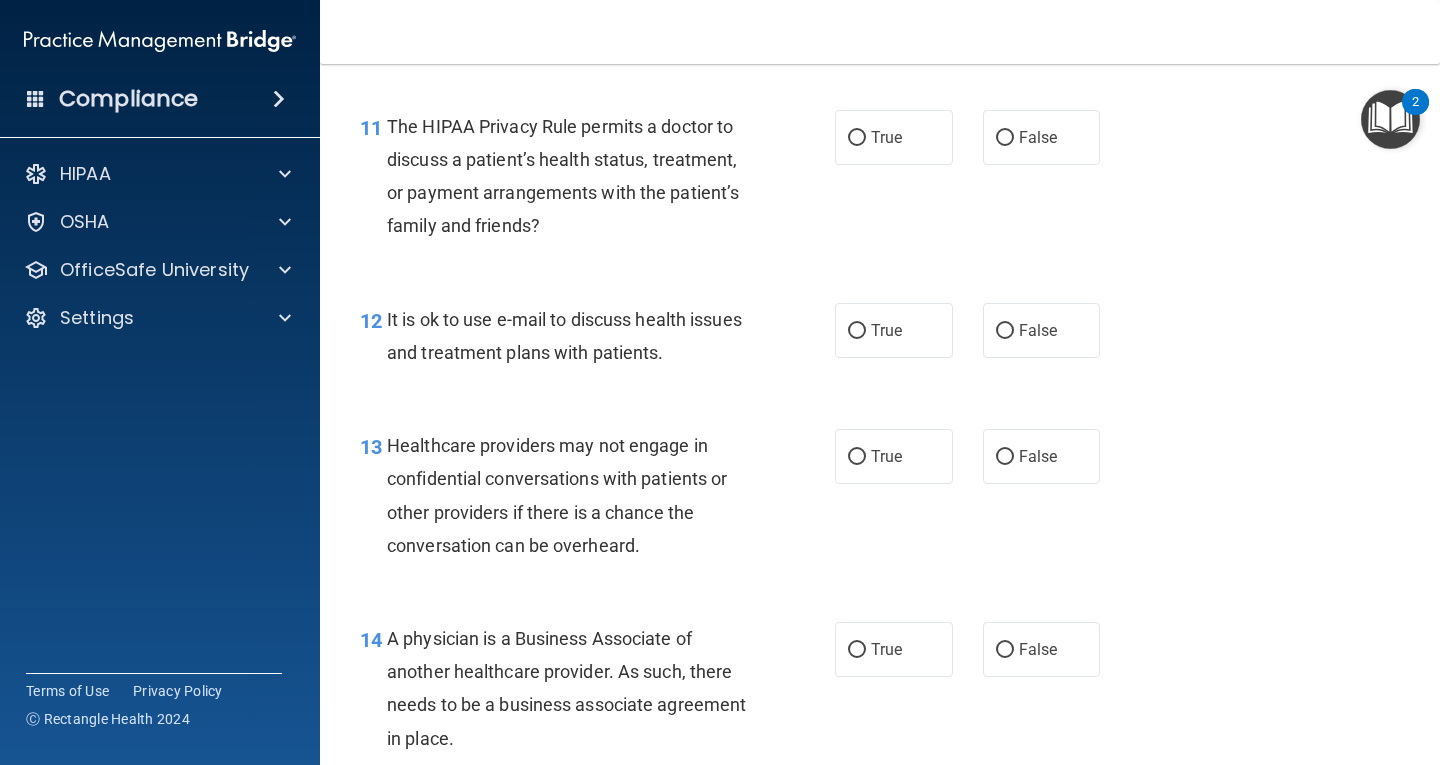 scroll, scrollTop: 2100, scrollLeft: 0, axis: vertical 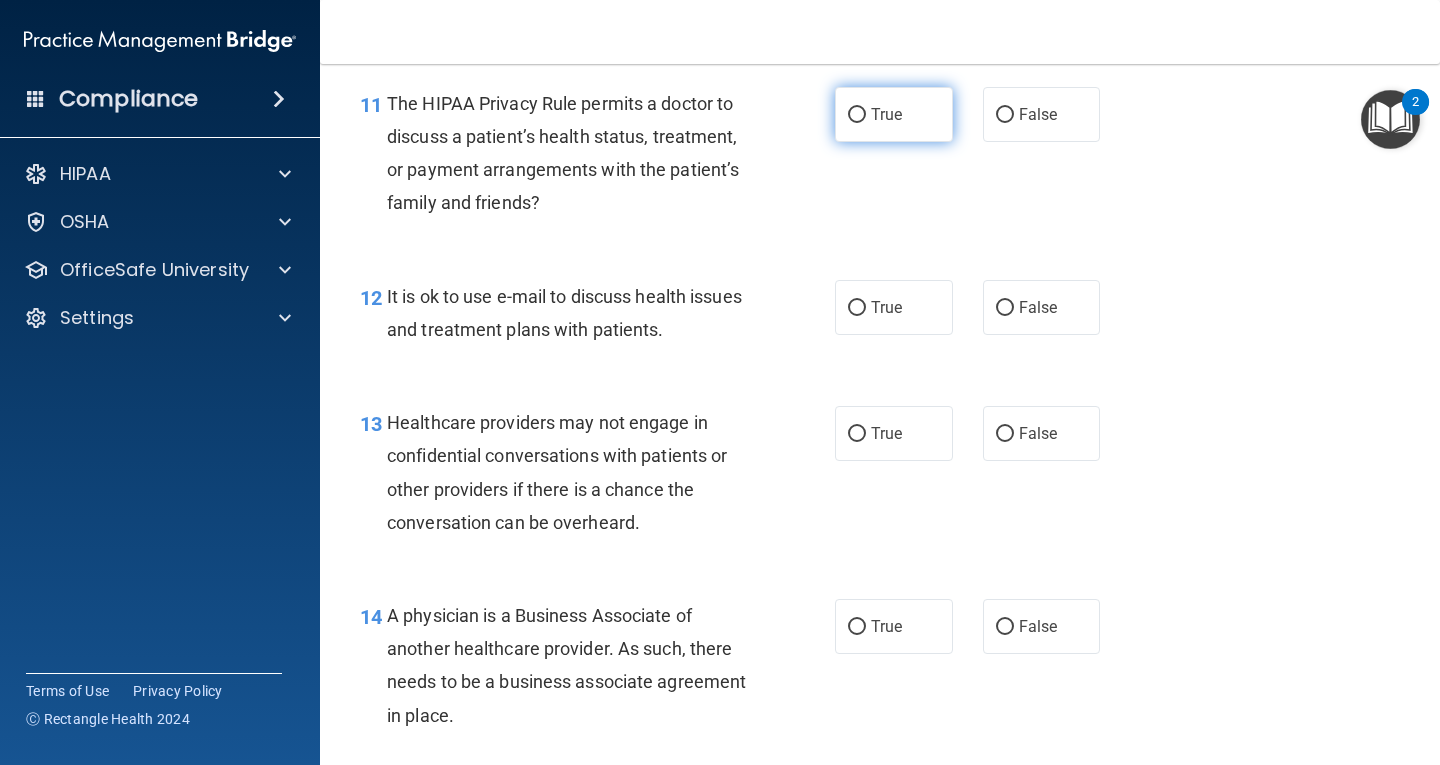 click on "True" at bounding box center (857, 115) 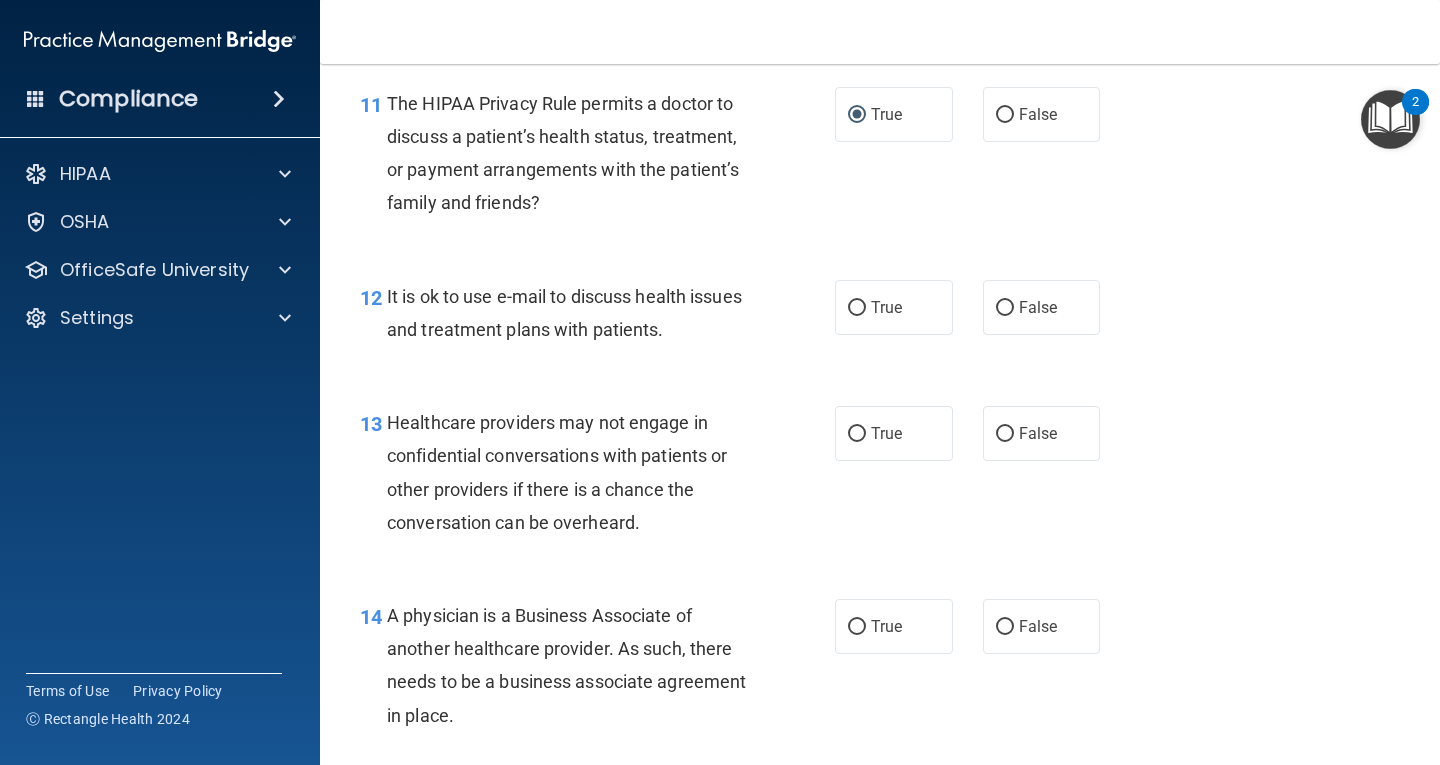 scroll, scrollTop: 2200, scrollLeft: 0, axis: vertical 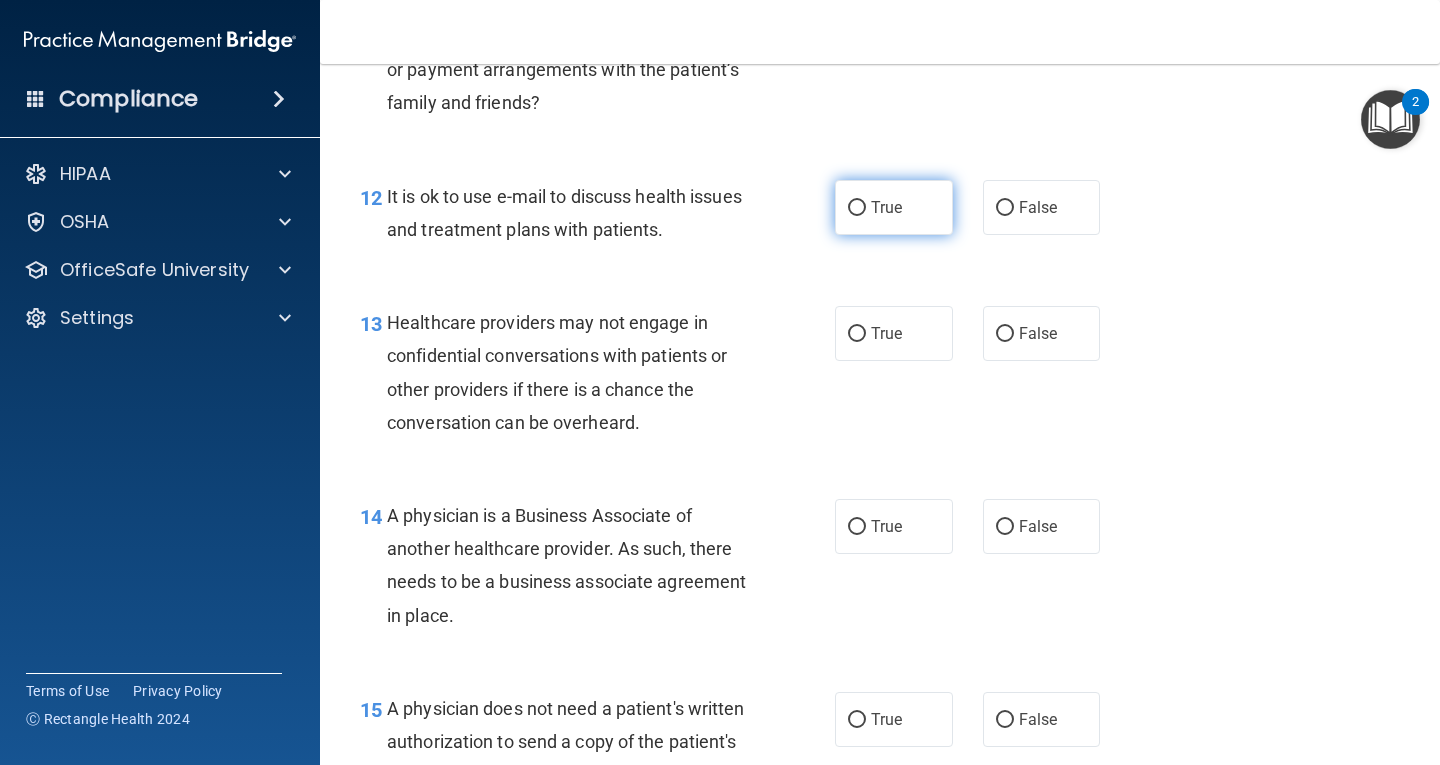click on "True" at bounding box center (857, 208) 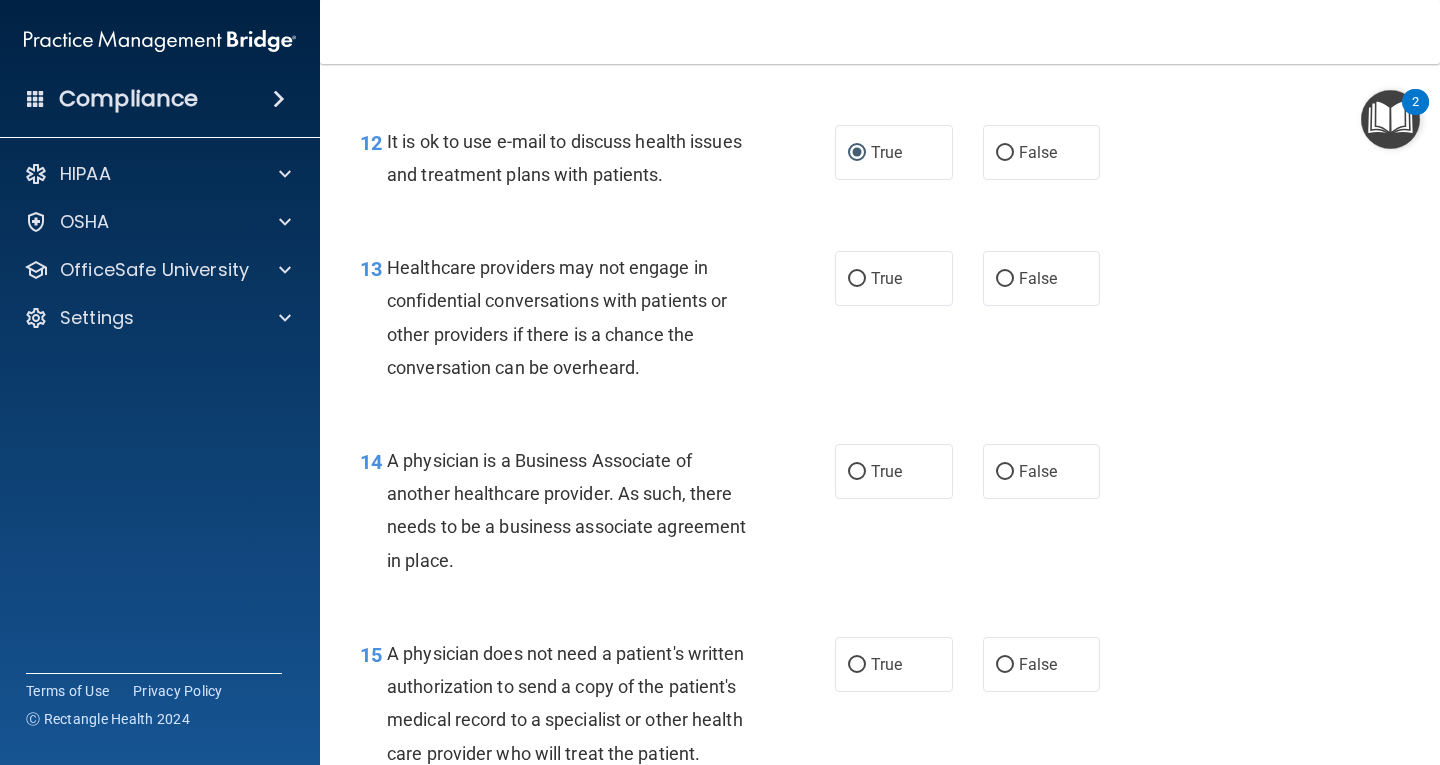 scroll, scrollTop: 2300, scrollLeft: 0, axis: vertical 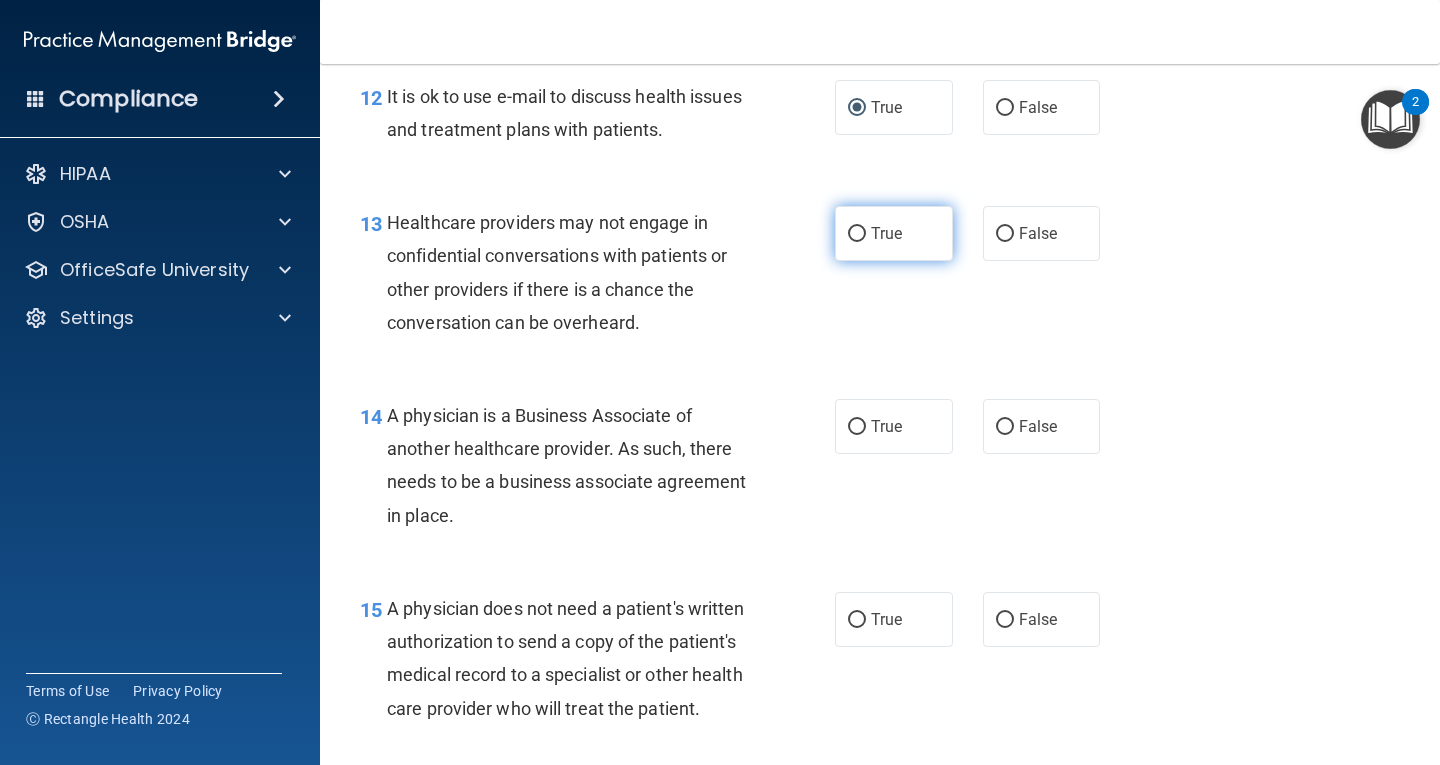 click on "True" at bounding box center [857, 234] 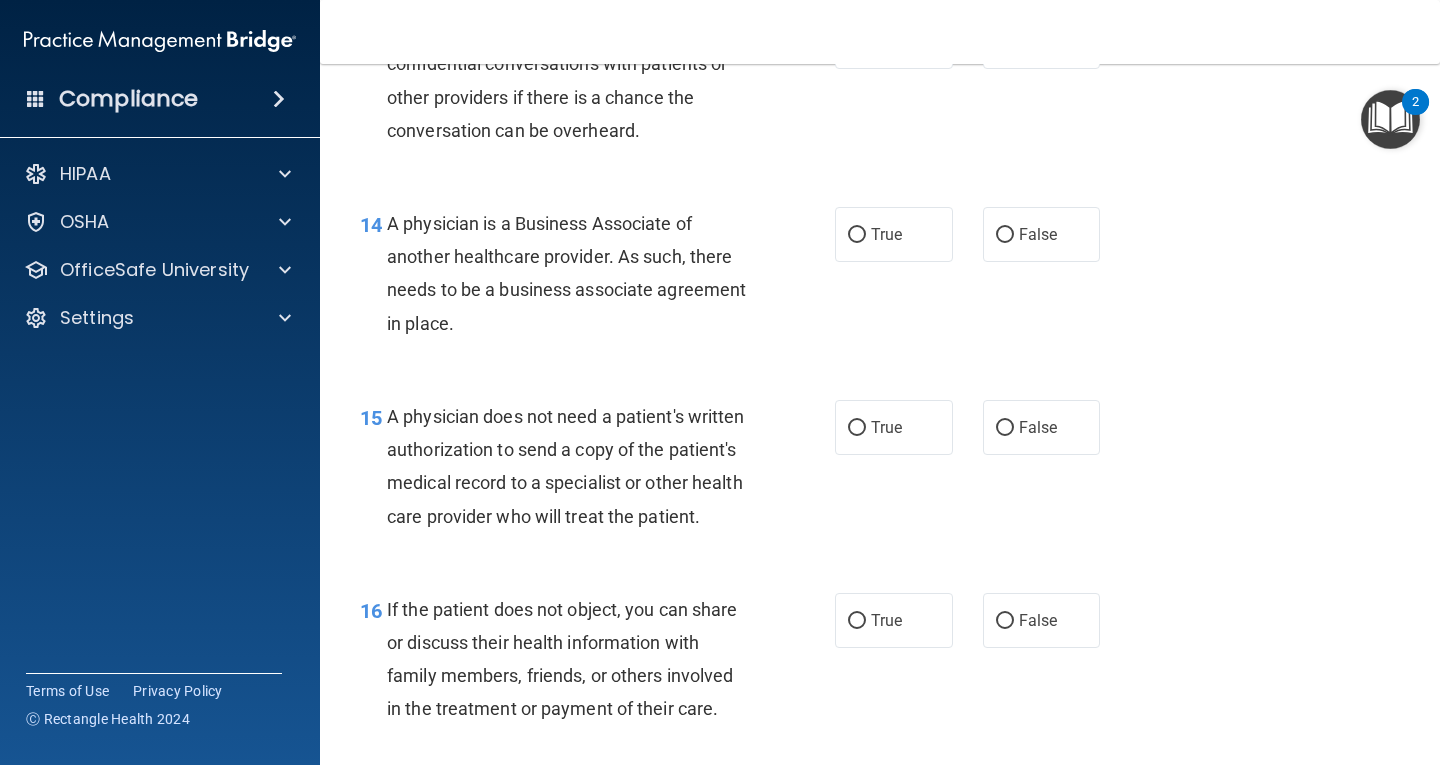 scroll, scrollTop: 2500, scrollLeft: 0, axis: vertical 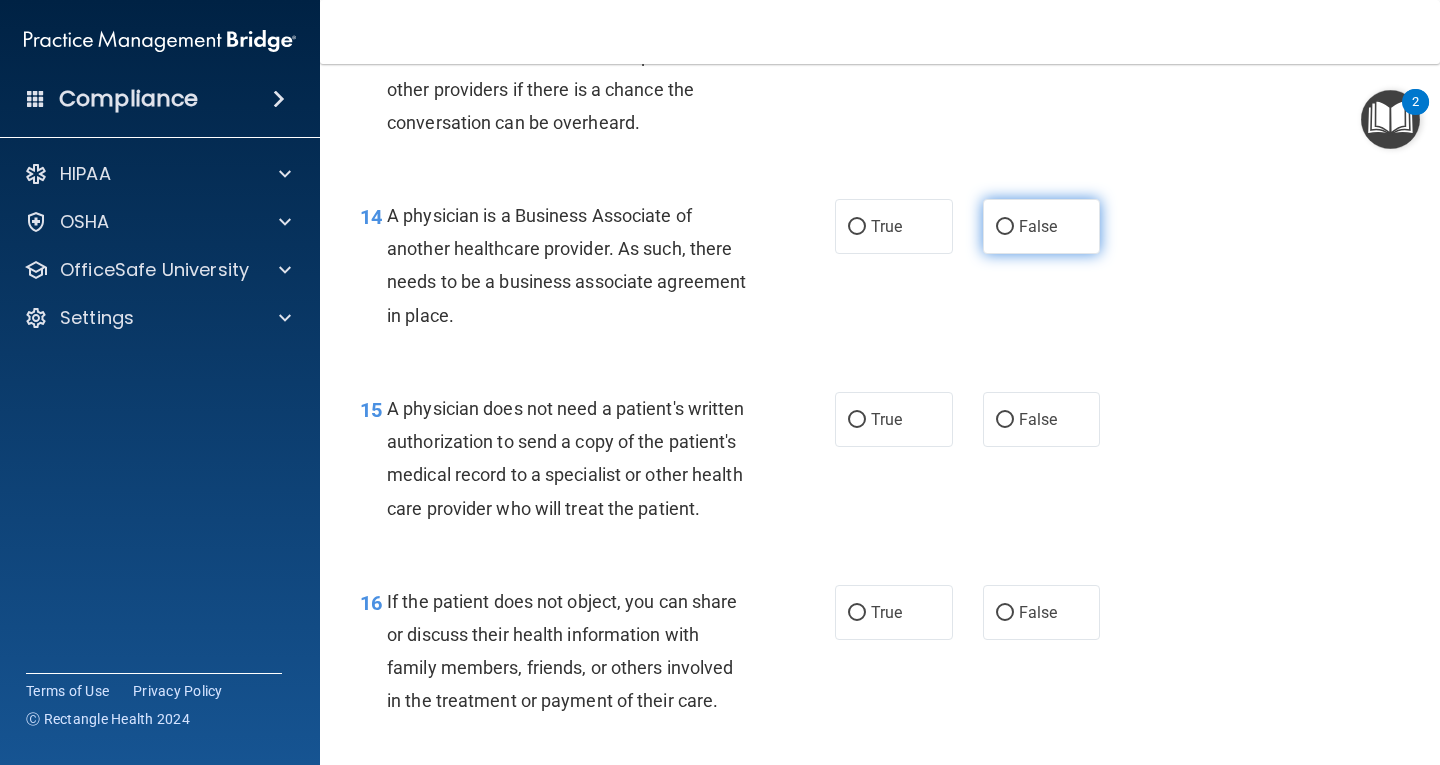 click on "False" at bounding box center (1005, 227) 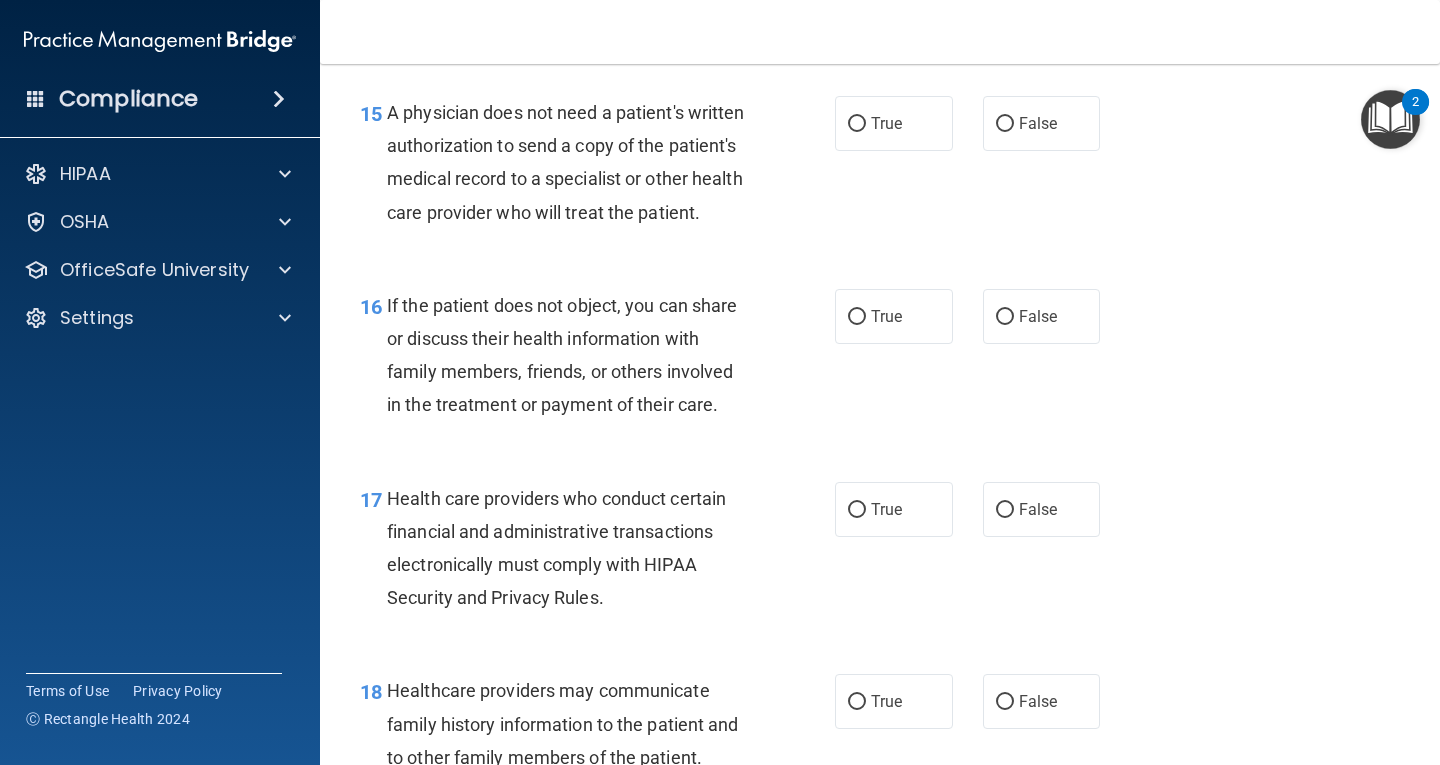 scroll, scrollTop: 2800, scrollLeft: 0, axis: vertical 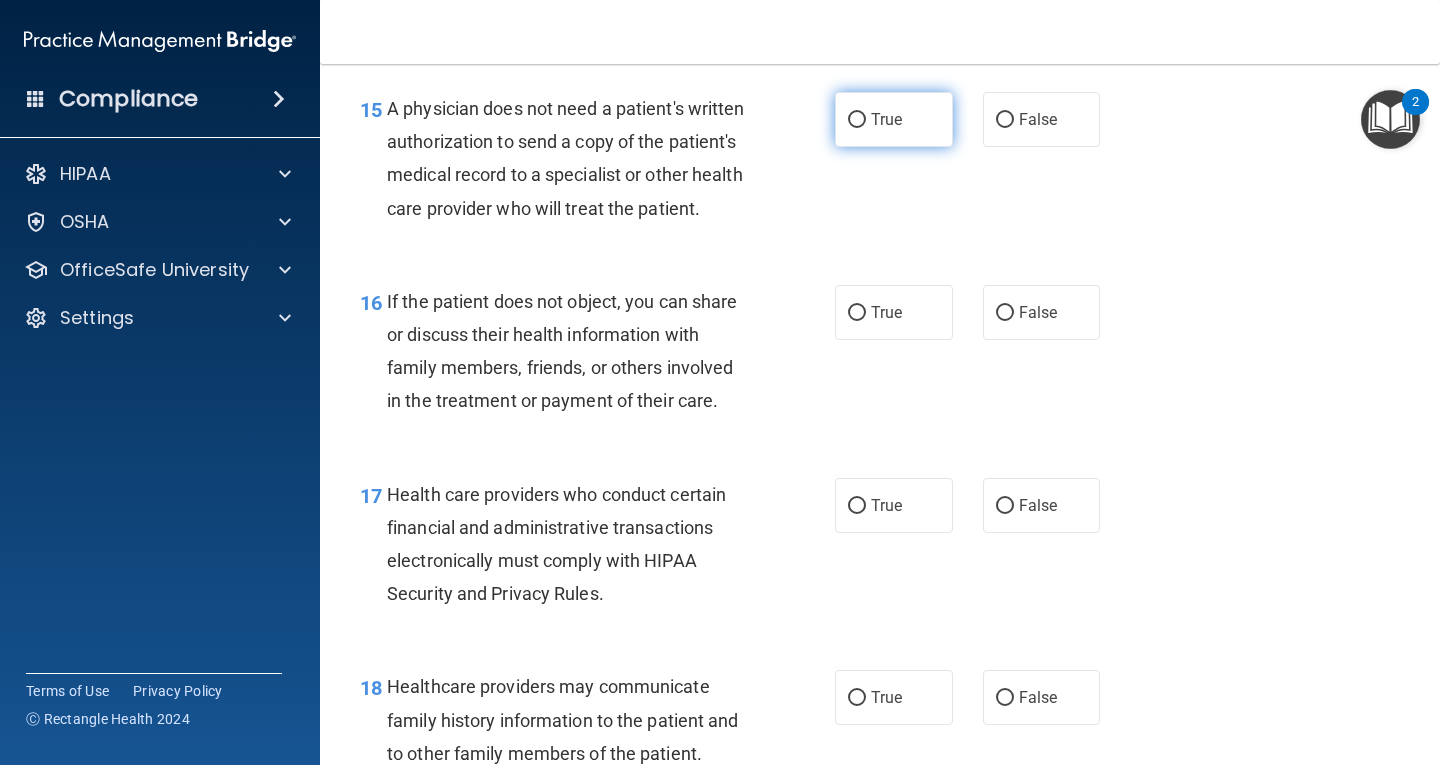 click on "True" at bounding box center (857, 120) 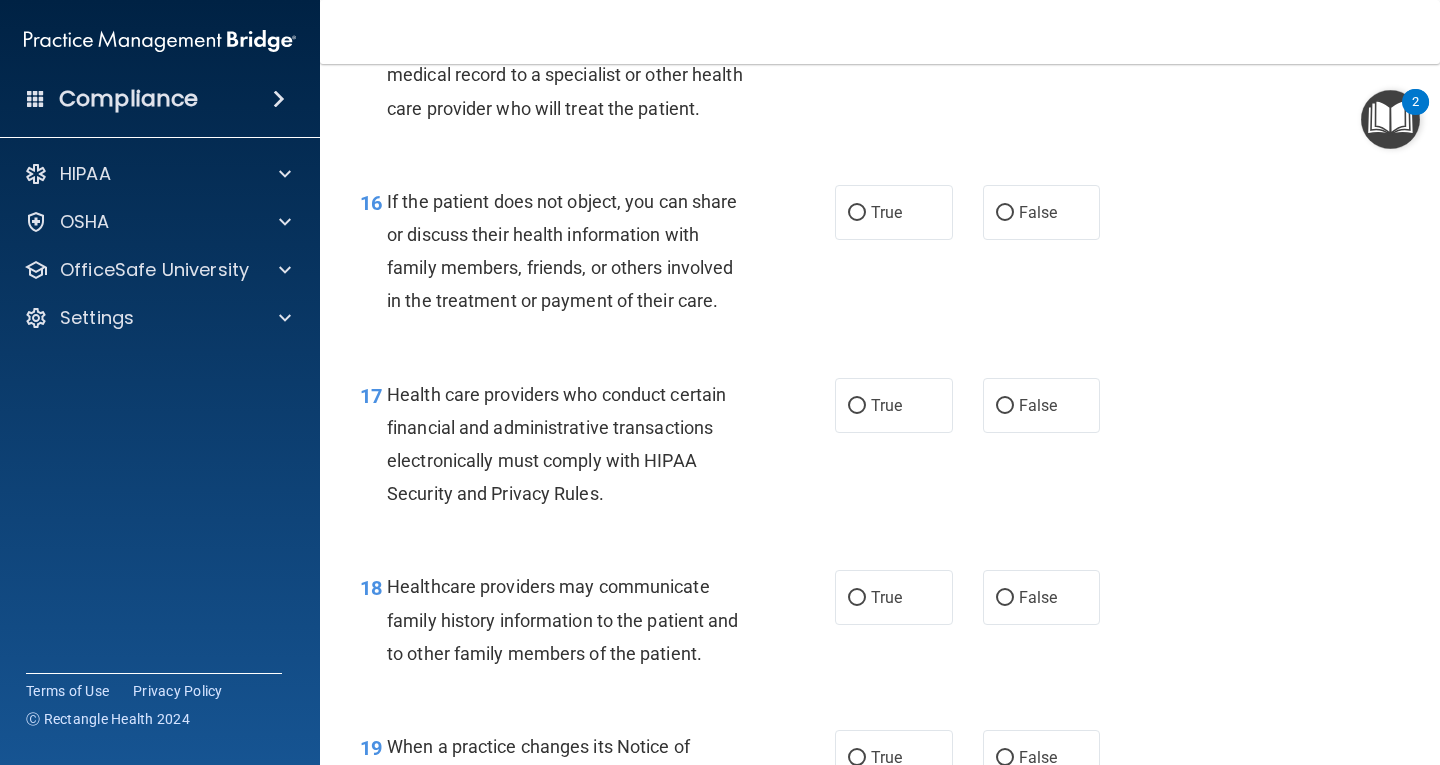 scroll, scrollTop: 3000, scrollLeft: 0, axis: vertical 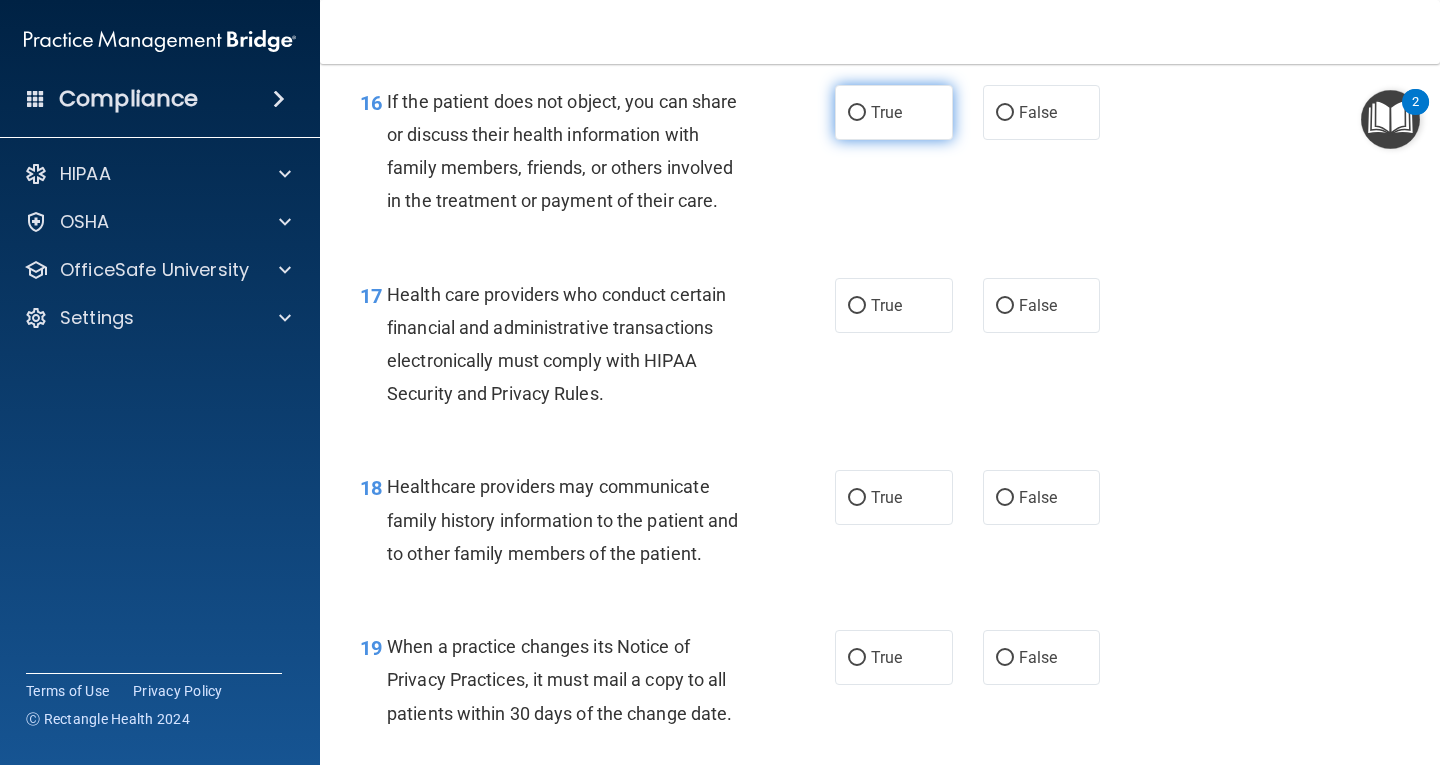 click on "True" at bounding box center [857, 113] 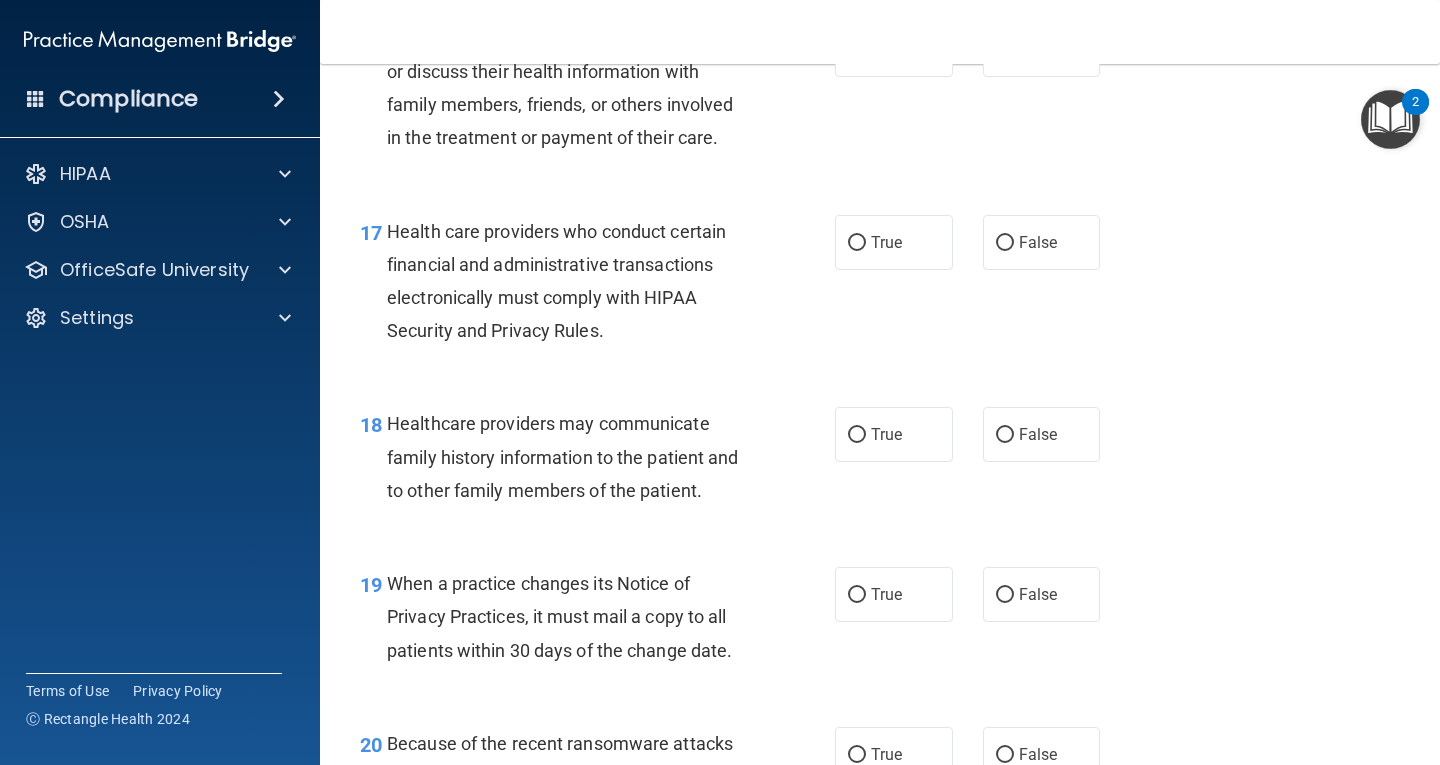 scroll, scrollTop: 3200, scrollLeft: 0, axis: vertical 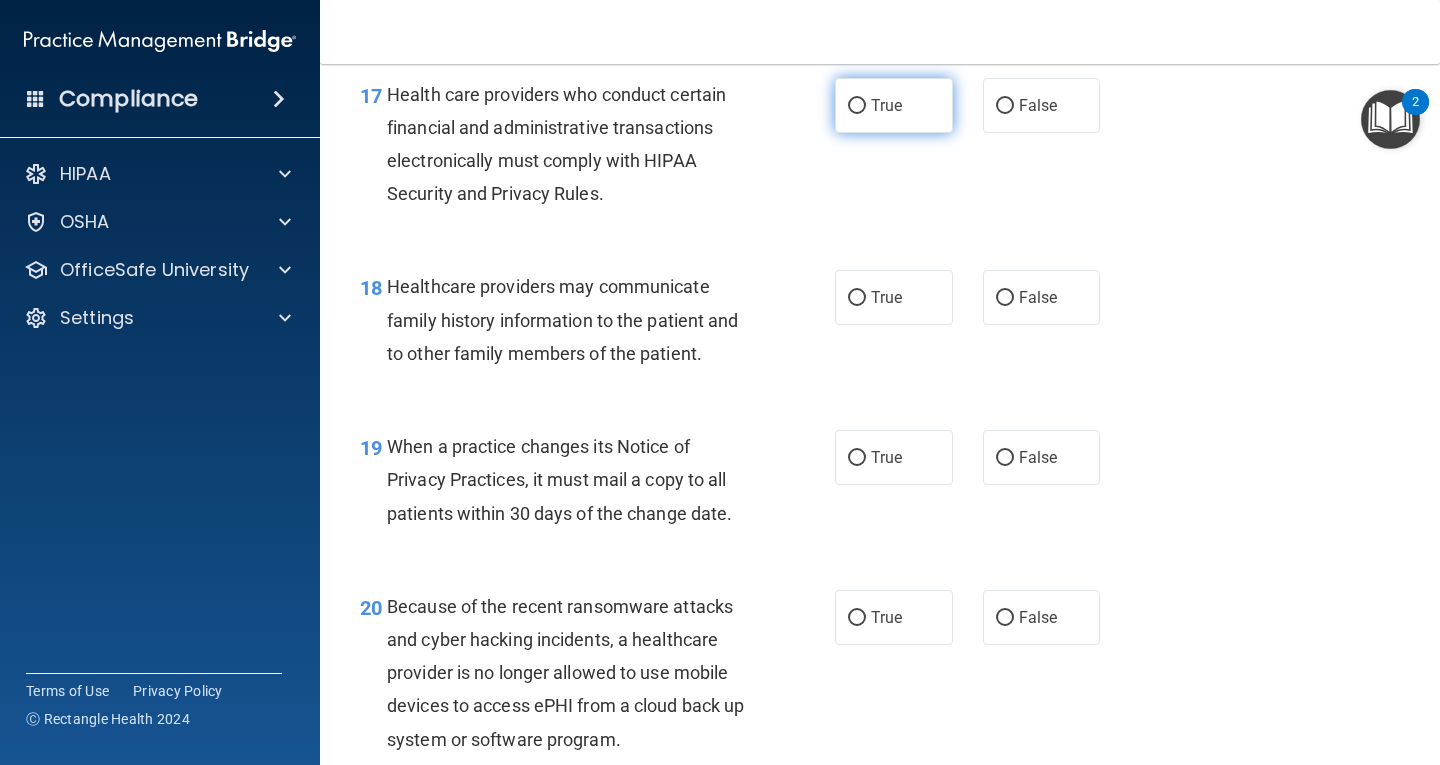click on "True" at bounding box center (857, 106) 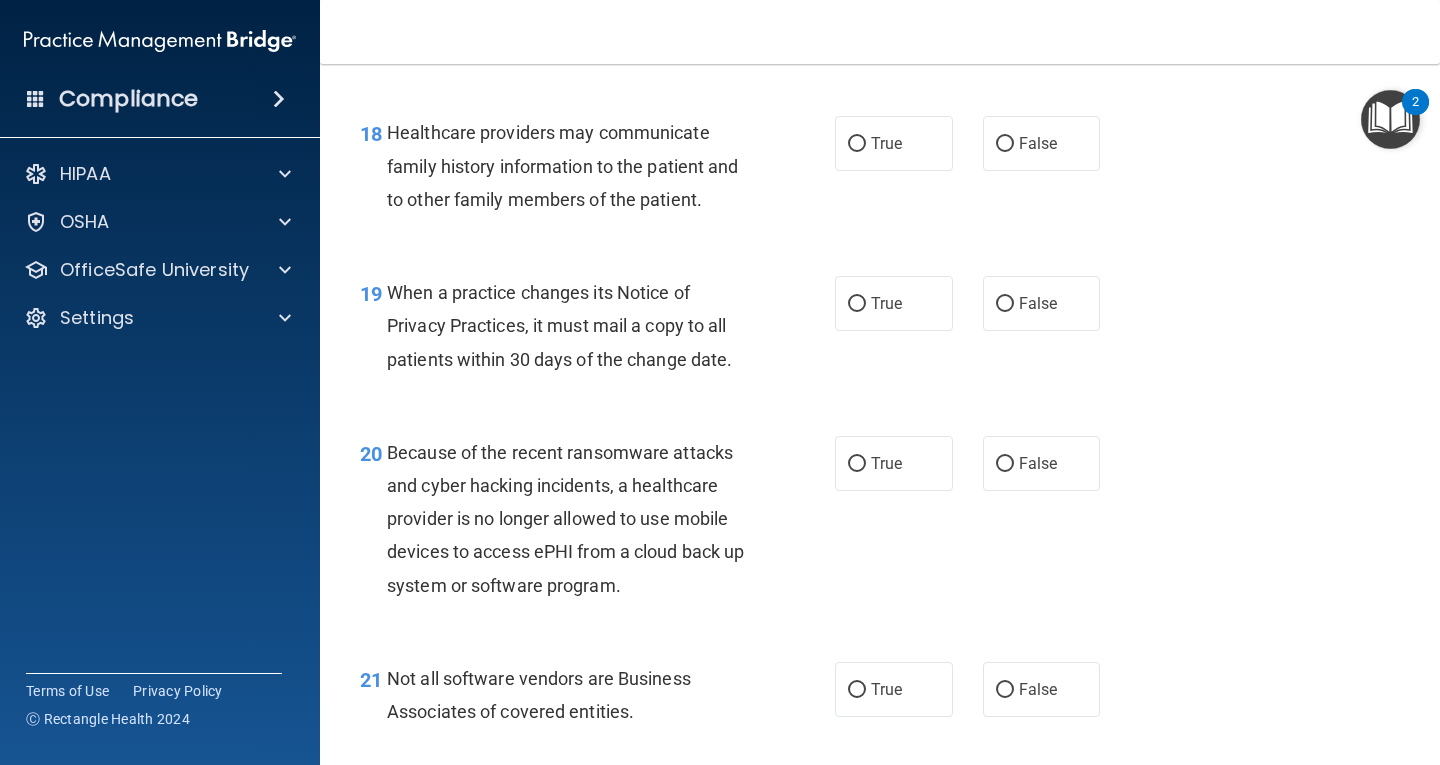 scroll, scrollTop: 3400, scrollLeft: 0, axis: vertical 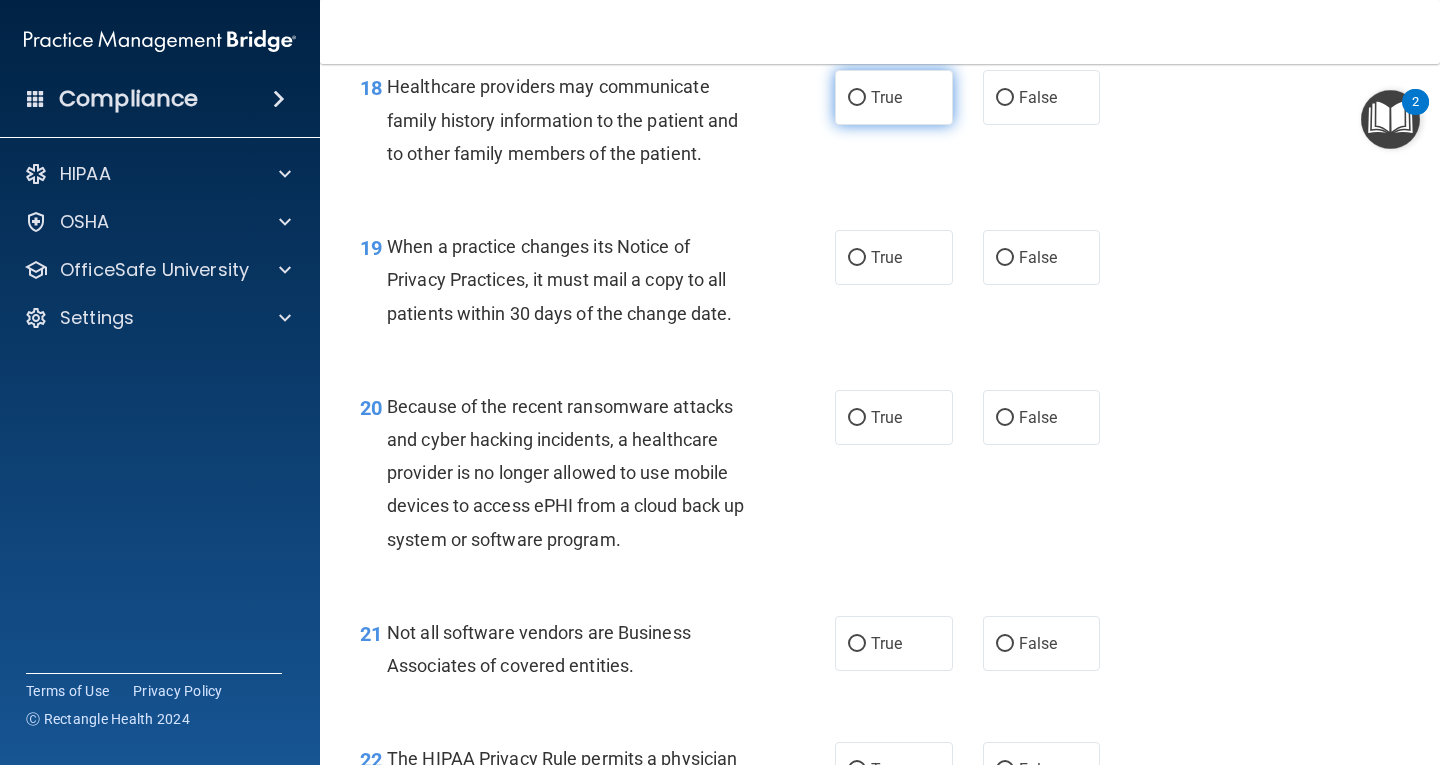 click on "True" at bounding box center (857, 98) 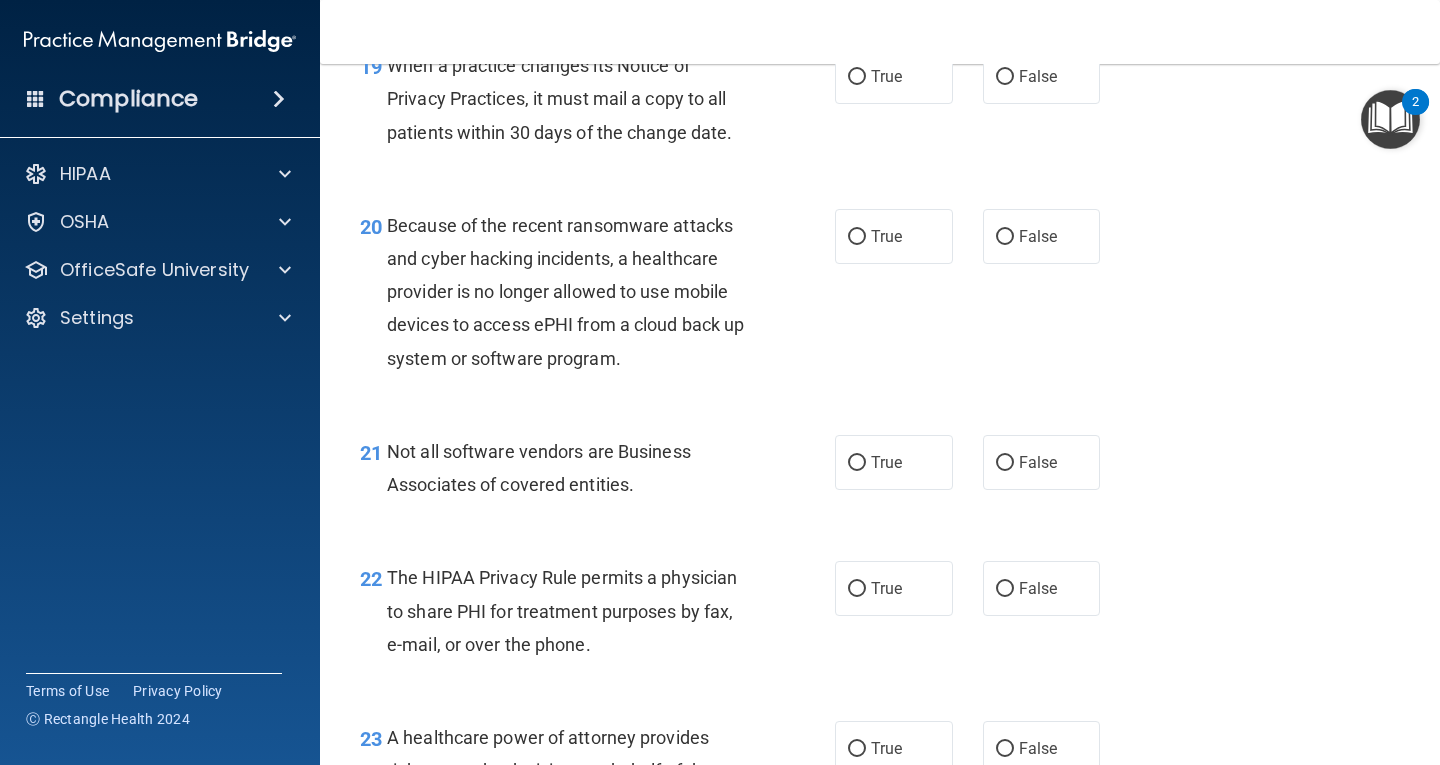 scroll, scrollTop: 3600, scrollLeft: 0, axis: vertical 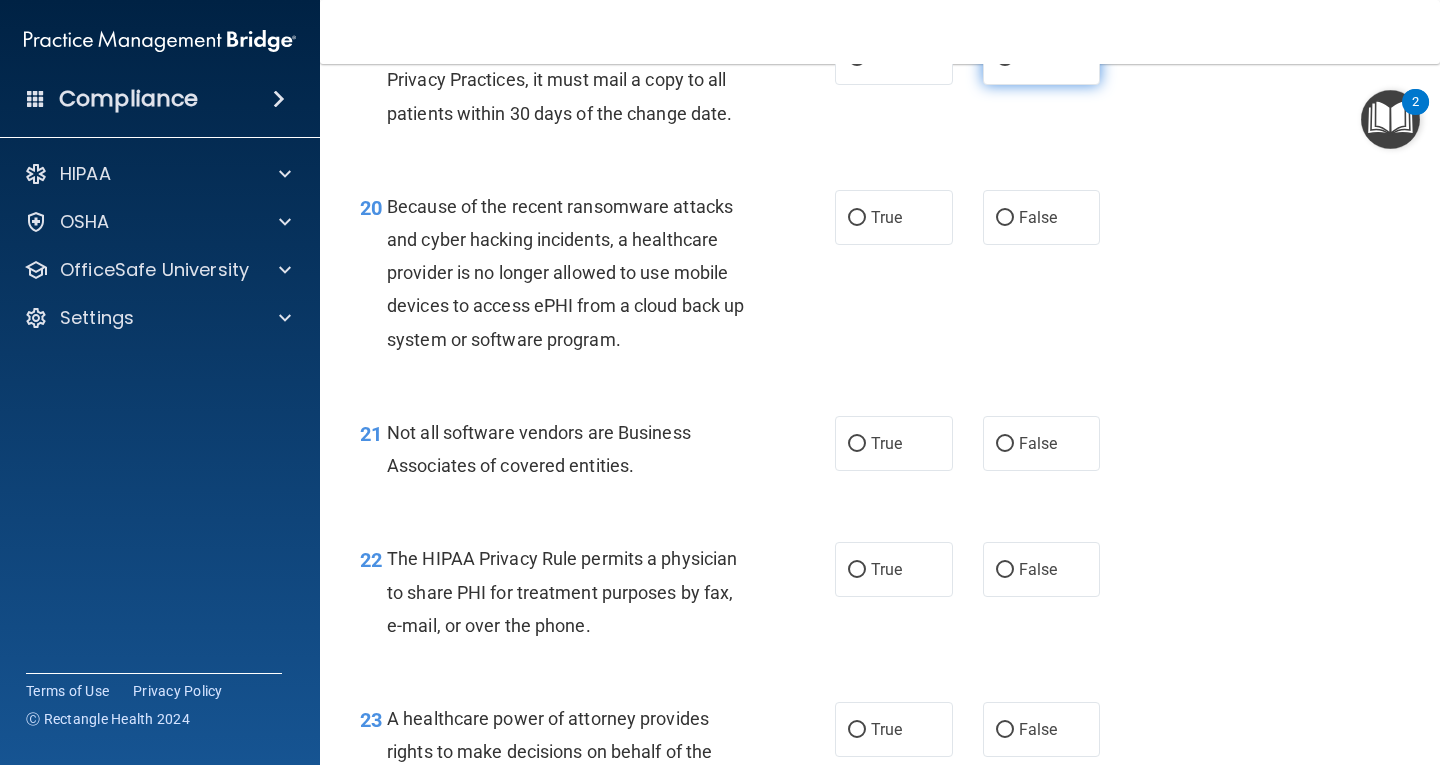 click on "False" at bounding box center (1005, 58) 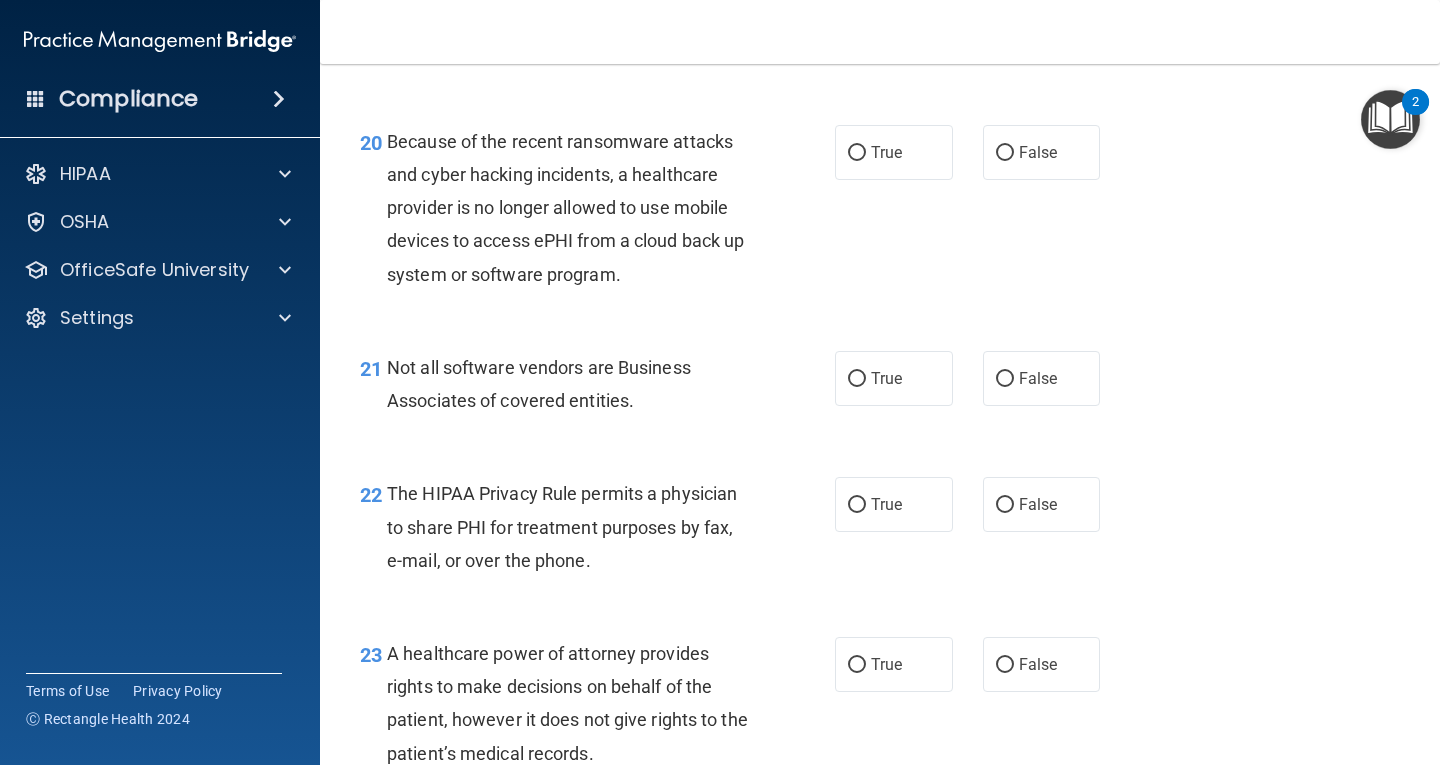 scroll, scrollTop: 3700, scrollLeft: 0, axis: vertical 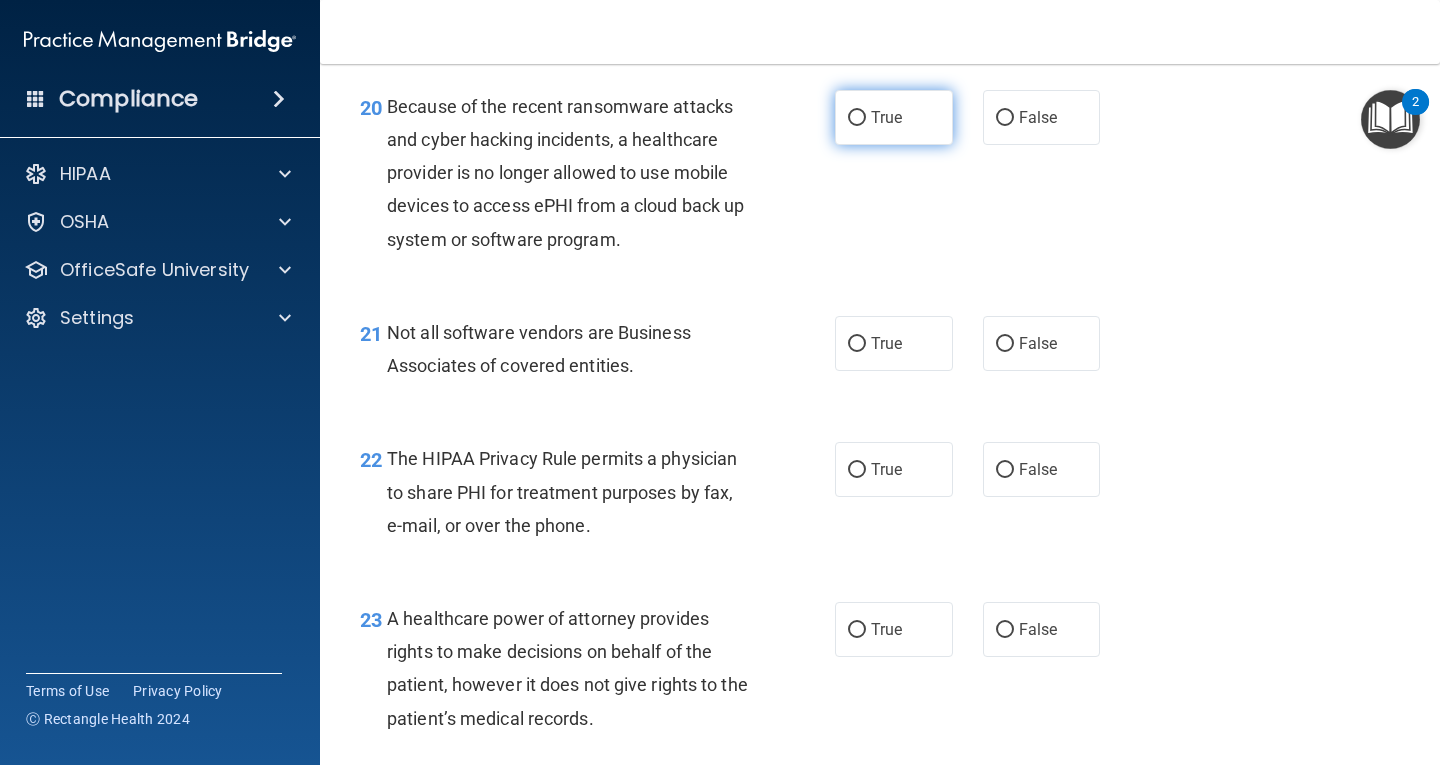 click on "True" at bounding box center [857, 118] 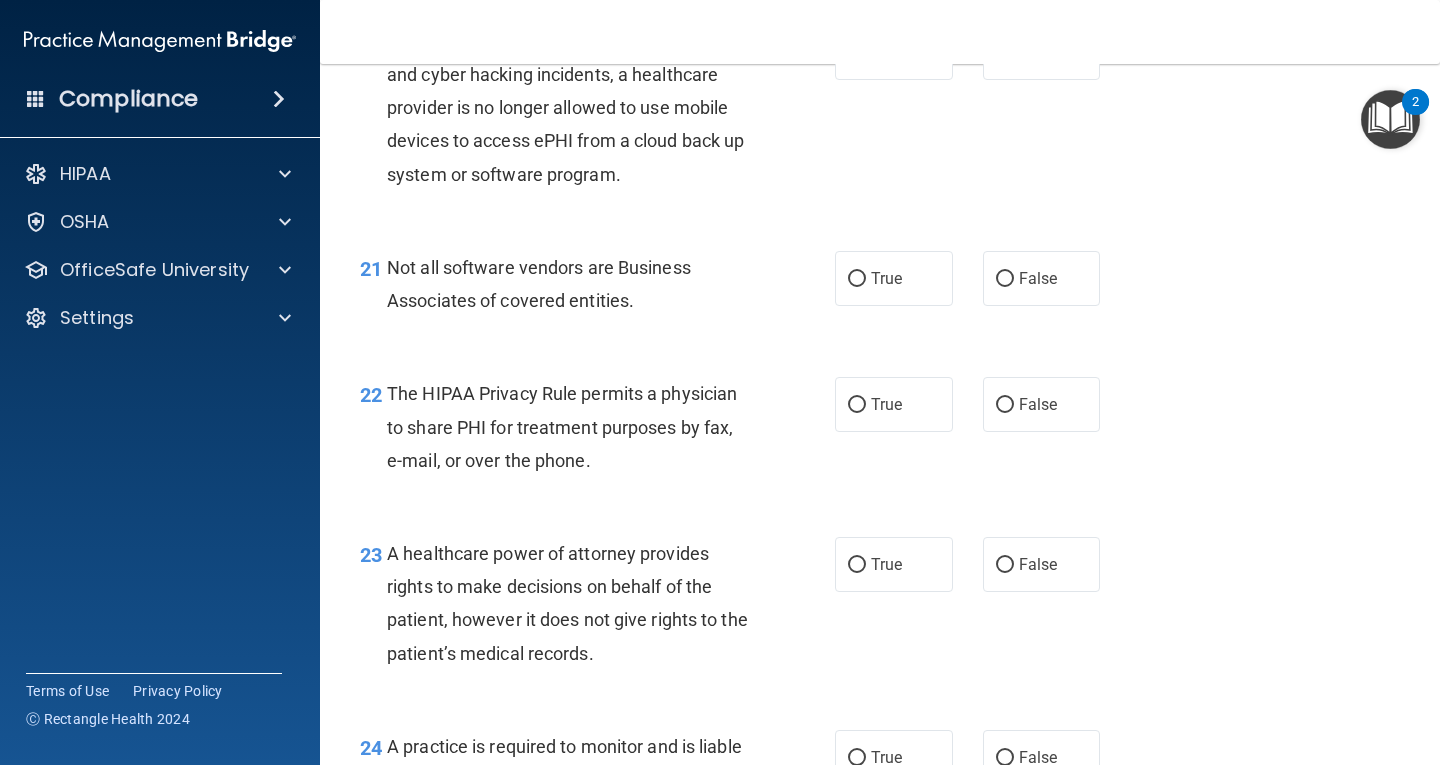 scroll, scrollTop: 3800, scrollLeft: 0, axis: vertical 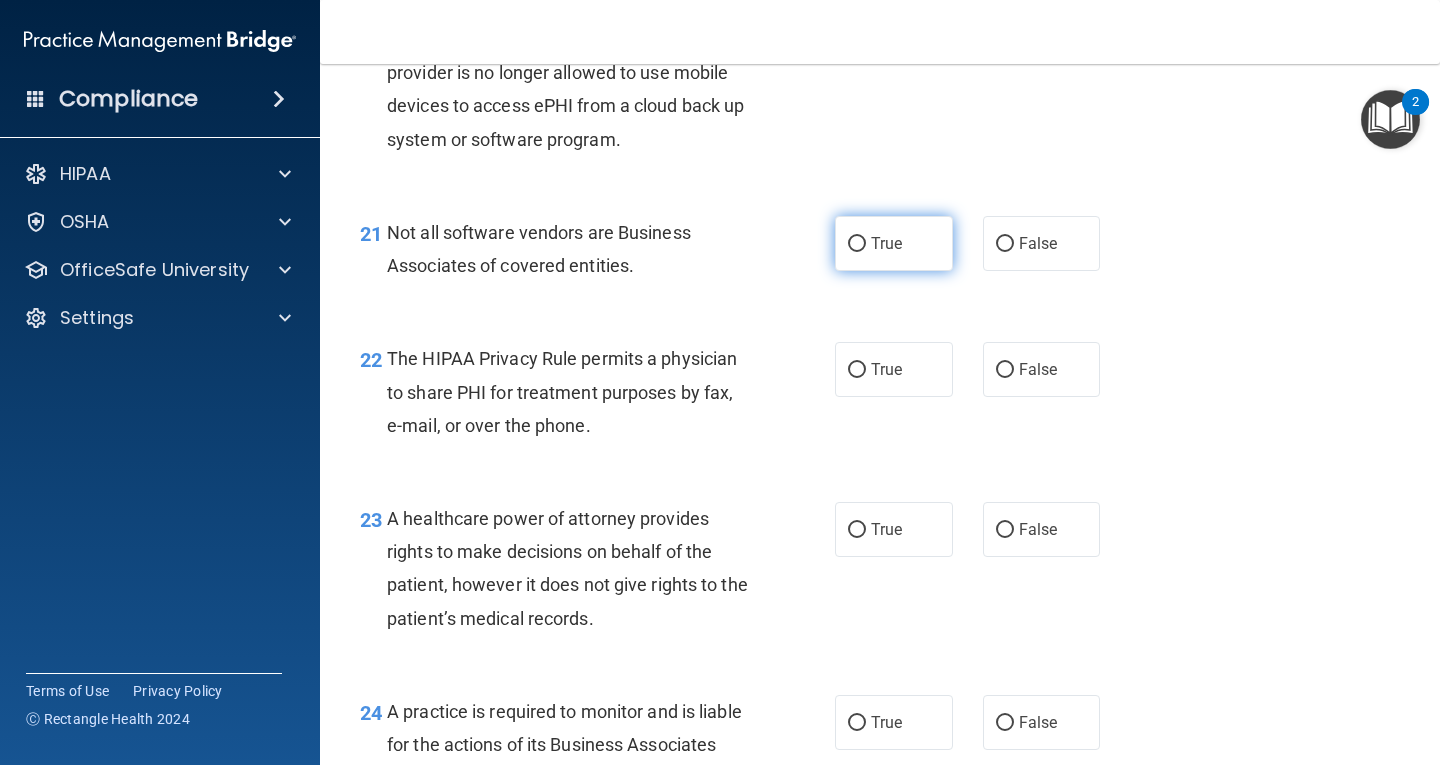 click on "True" at bounding box center (857, 244) 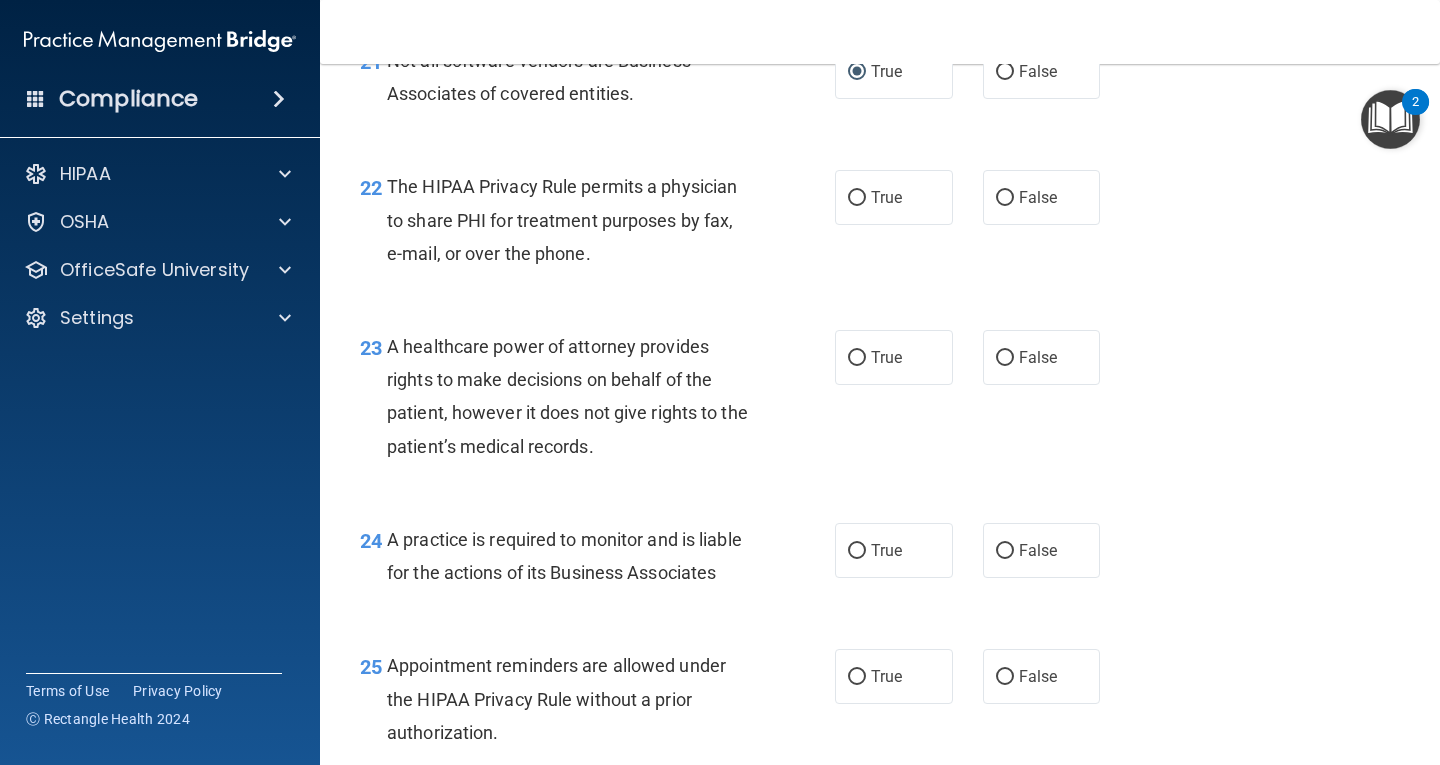 scroll, scrollTop: 4000, scrollLeft: 0, axis: vertical 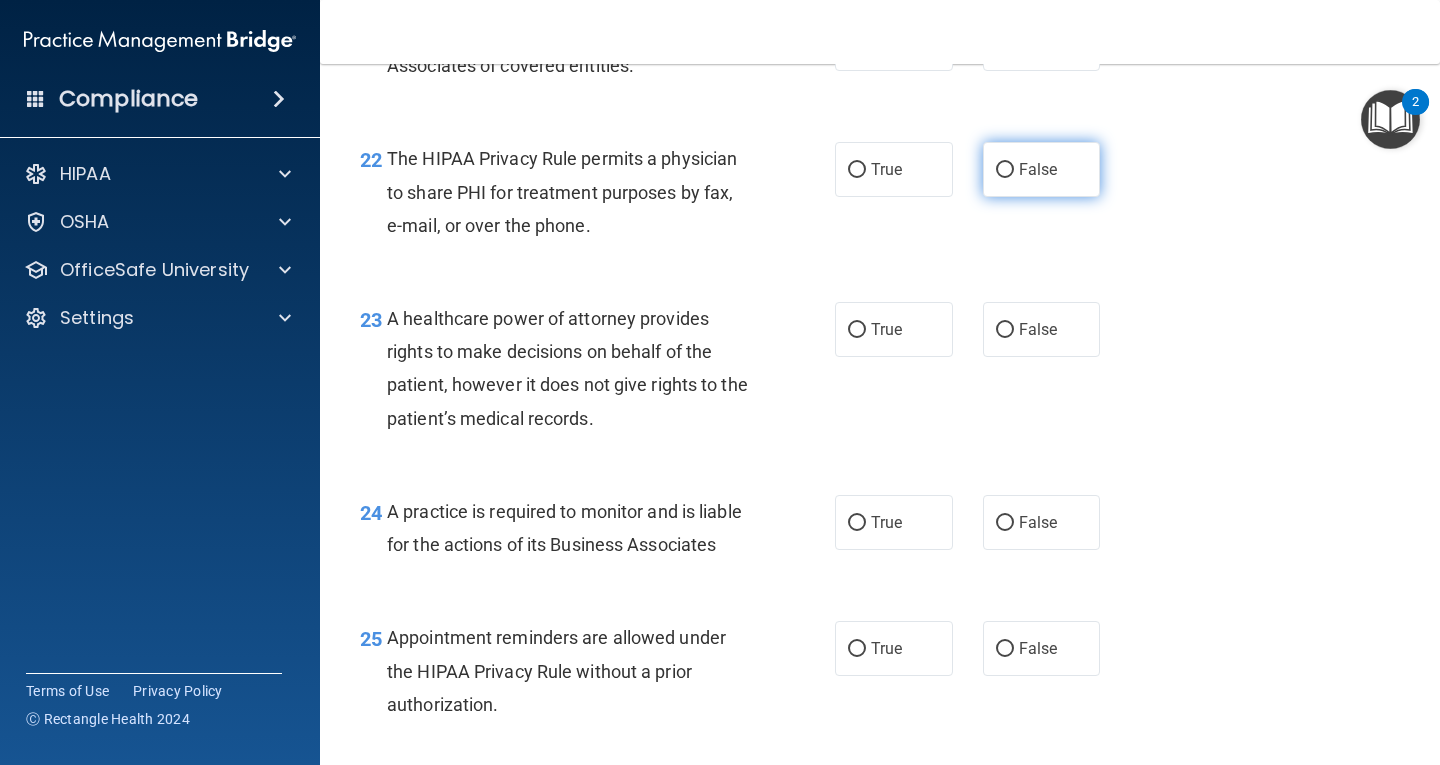 click on "False" at bounding box center (1005, 170) 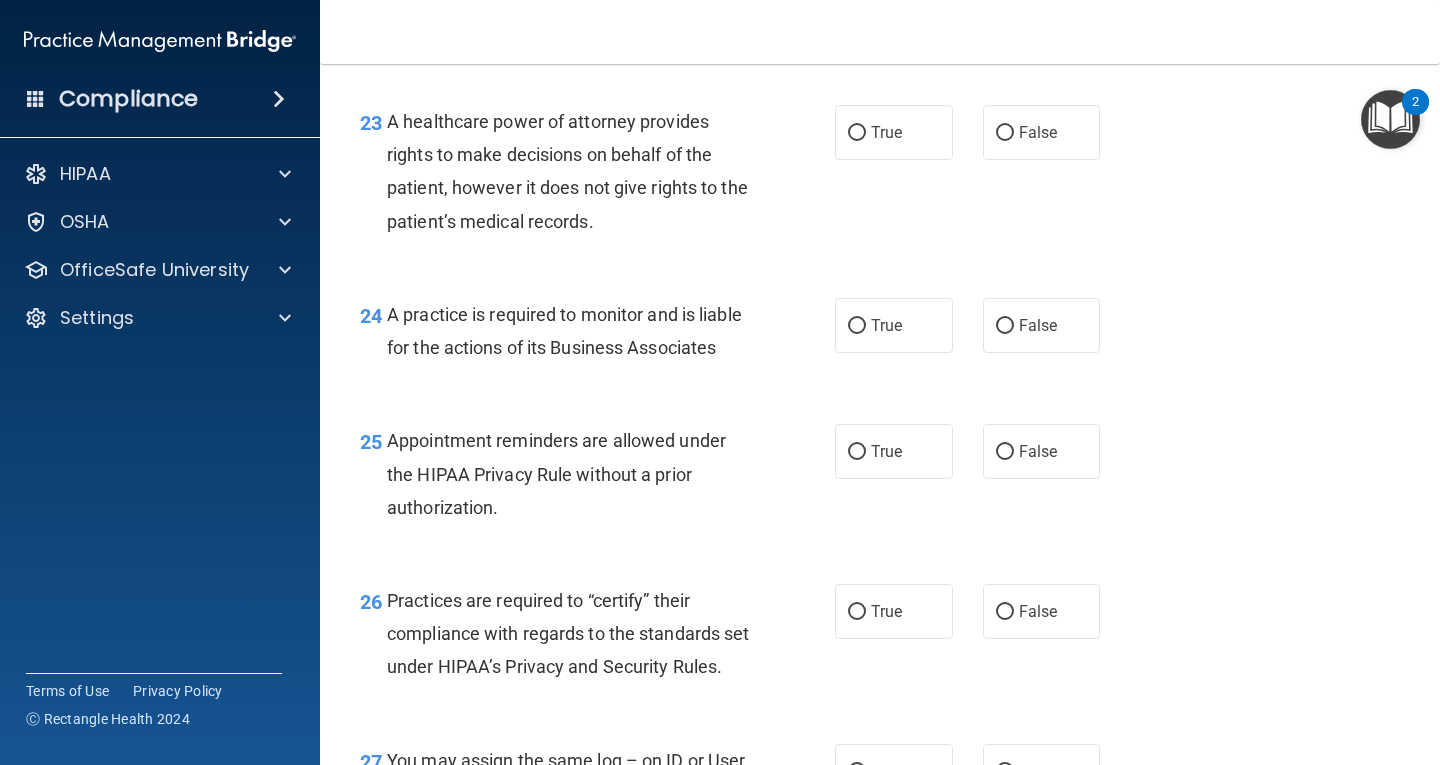 scroll, scrollTop: 4200, scrollLeft: 0, axis: vertical 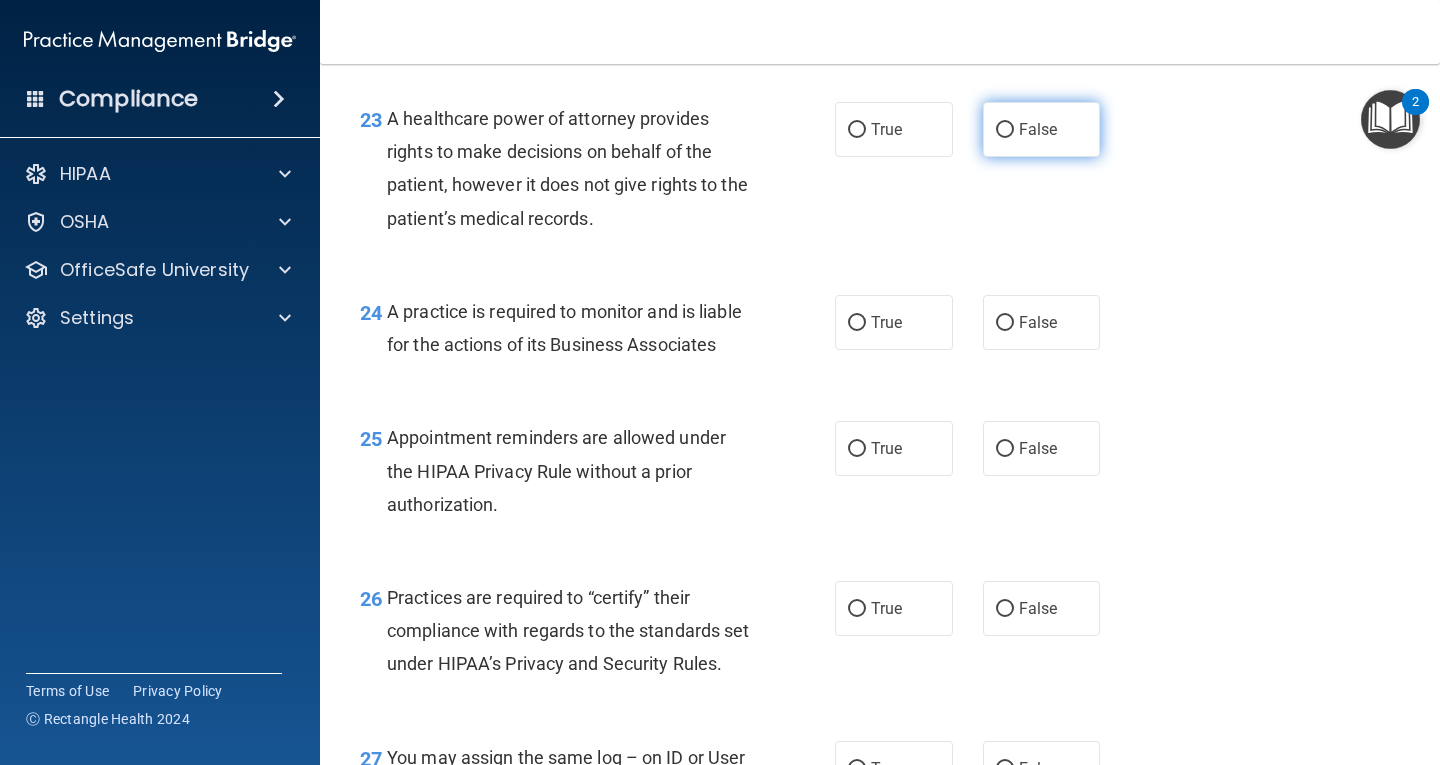 click on "False" at bounding box center (1005, 130) 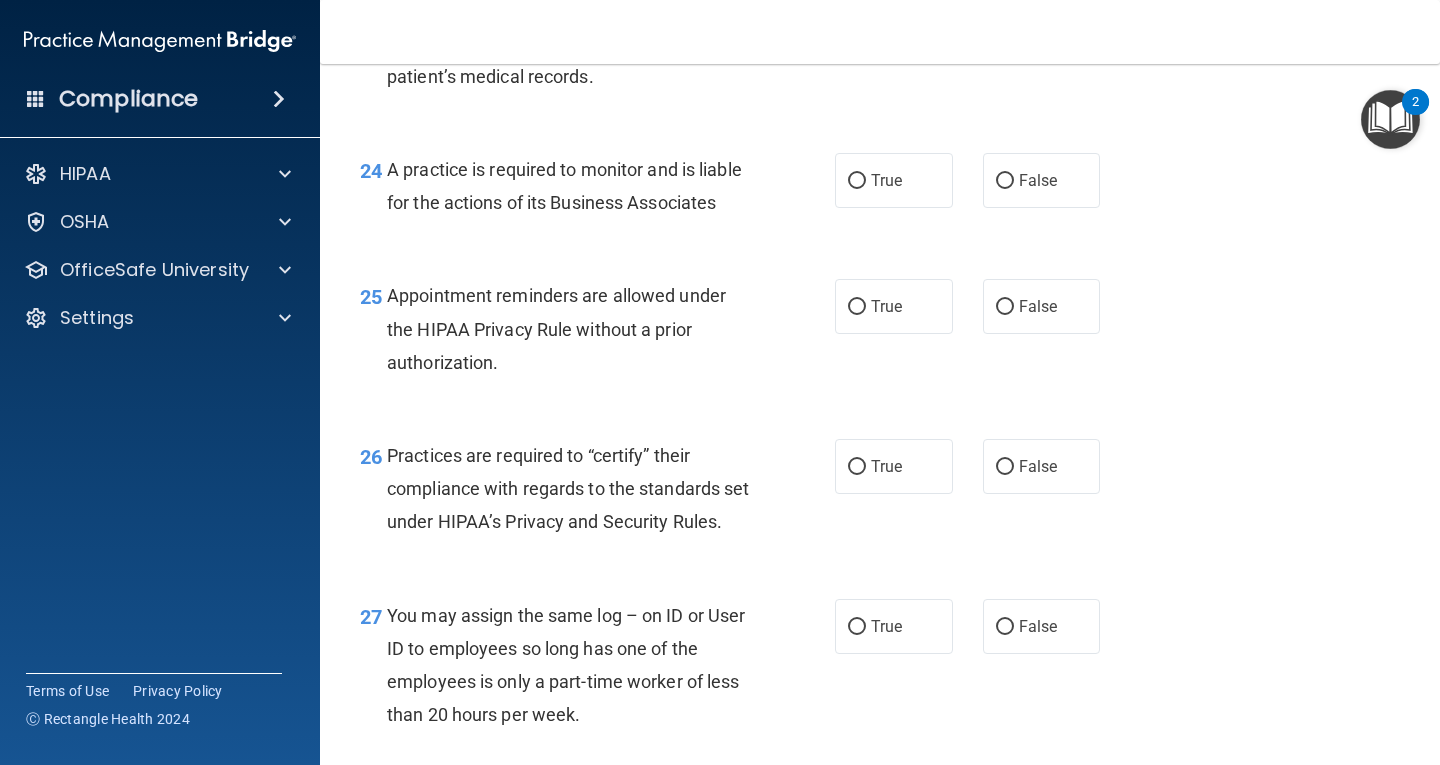 scroll, scrollTop: 4400, scrollLeft: 0, axis: vertical 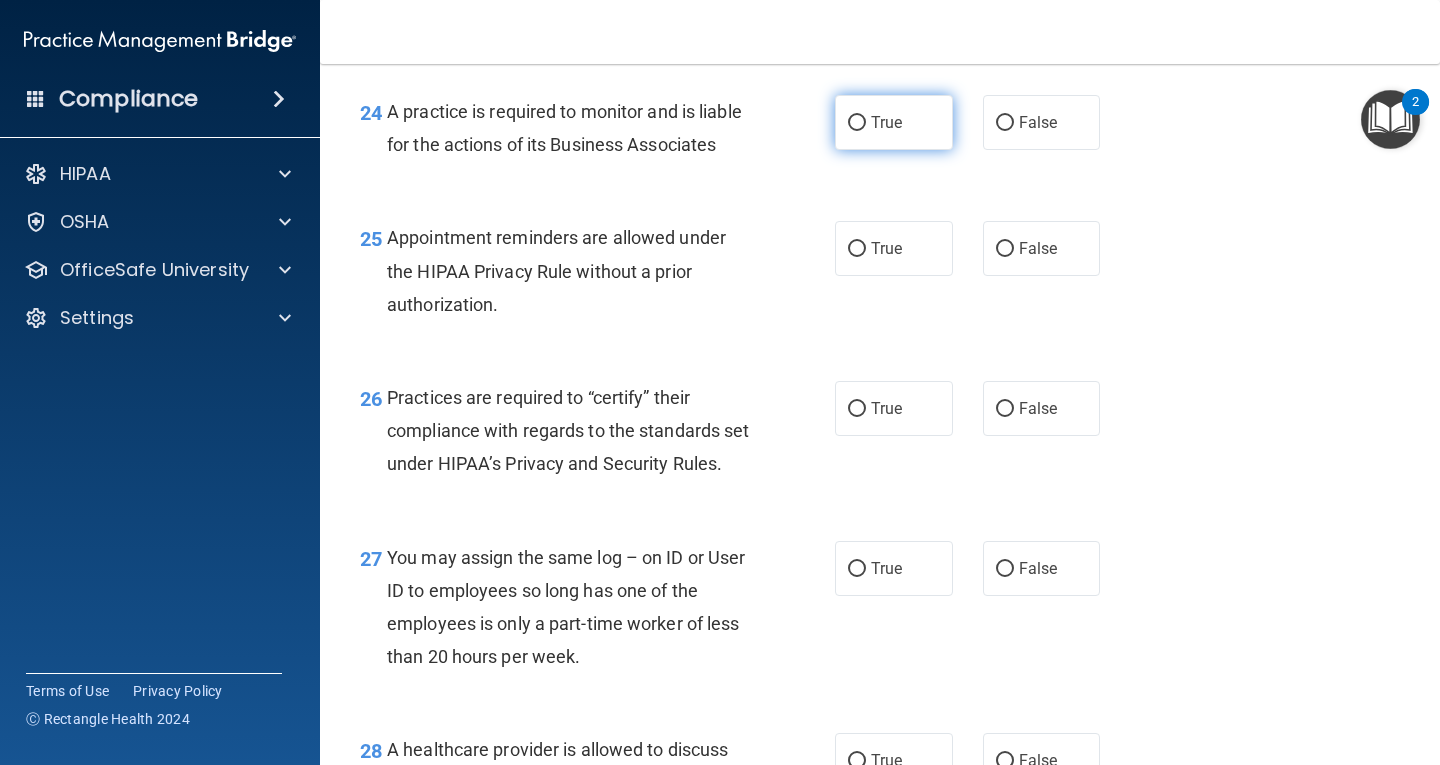 click on "True" at bounding box center [857, 123] 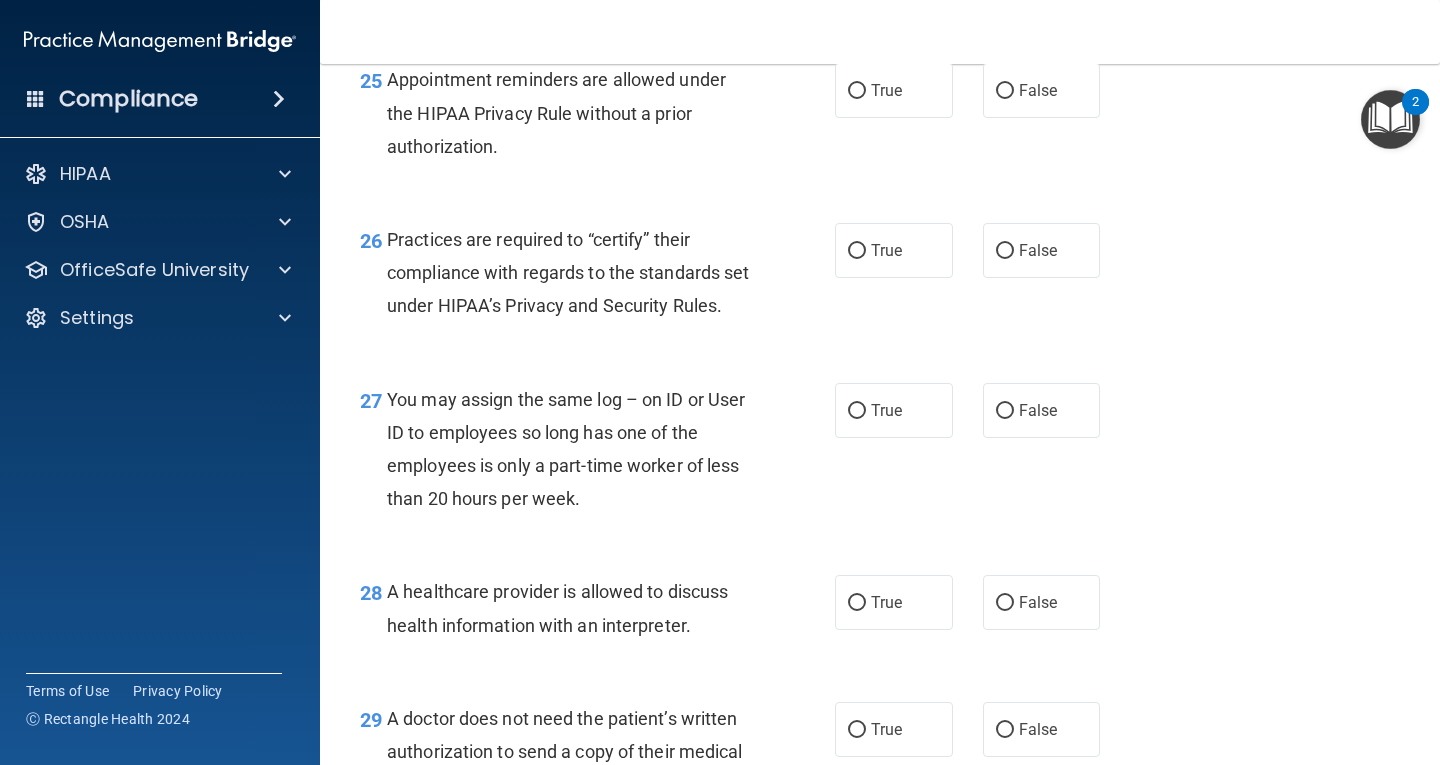 scroll, scrollTop: 4600, scrollLeft: 0, axis: vertical 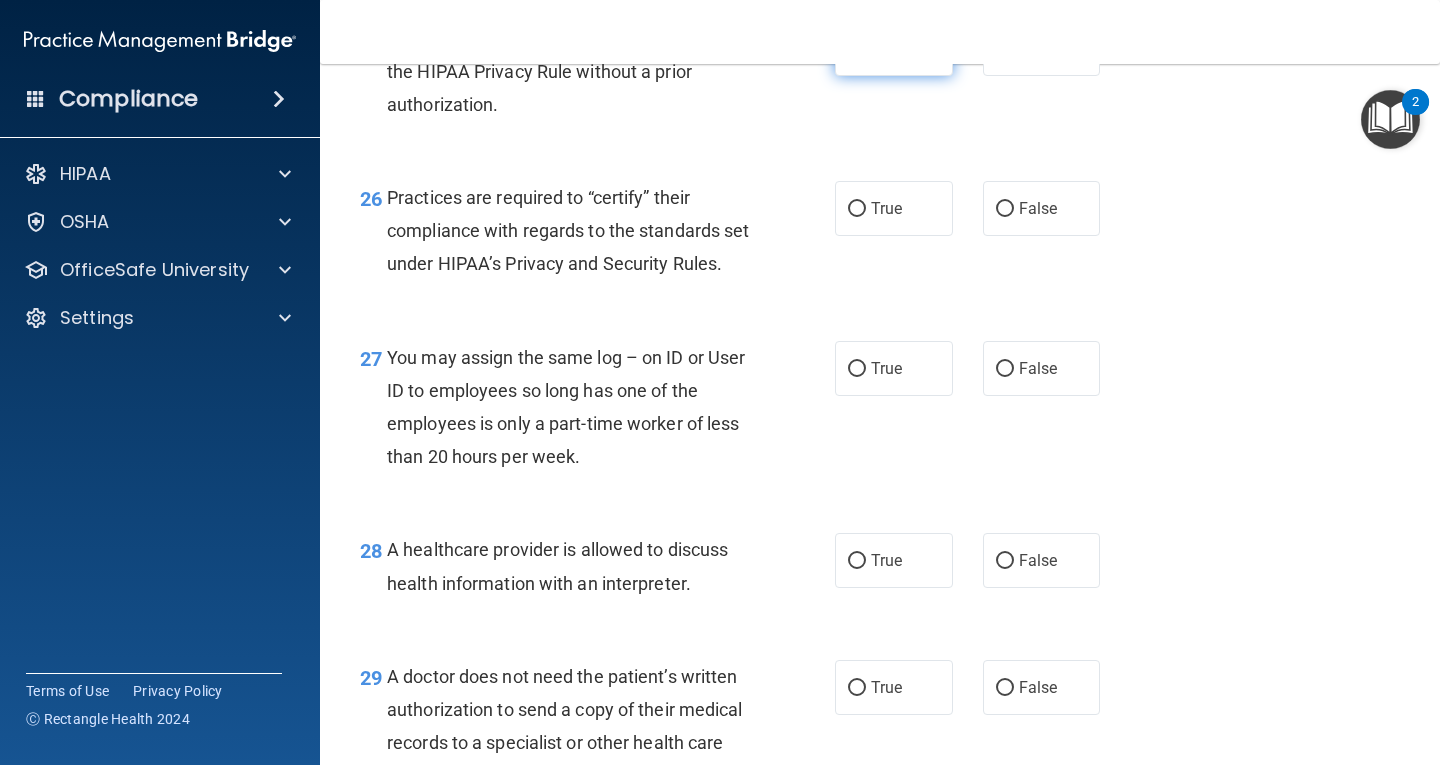 click on "True" at bounding box center [857, 49] 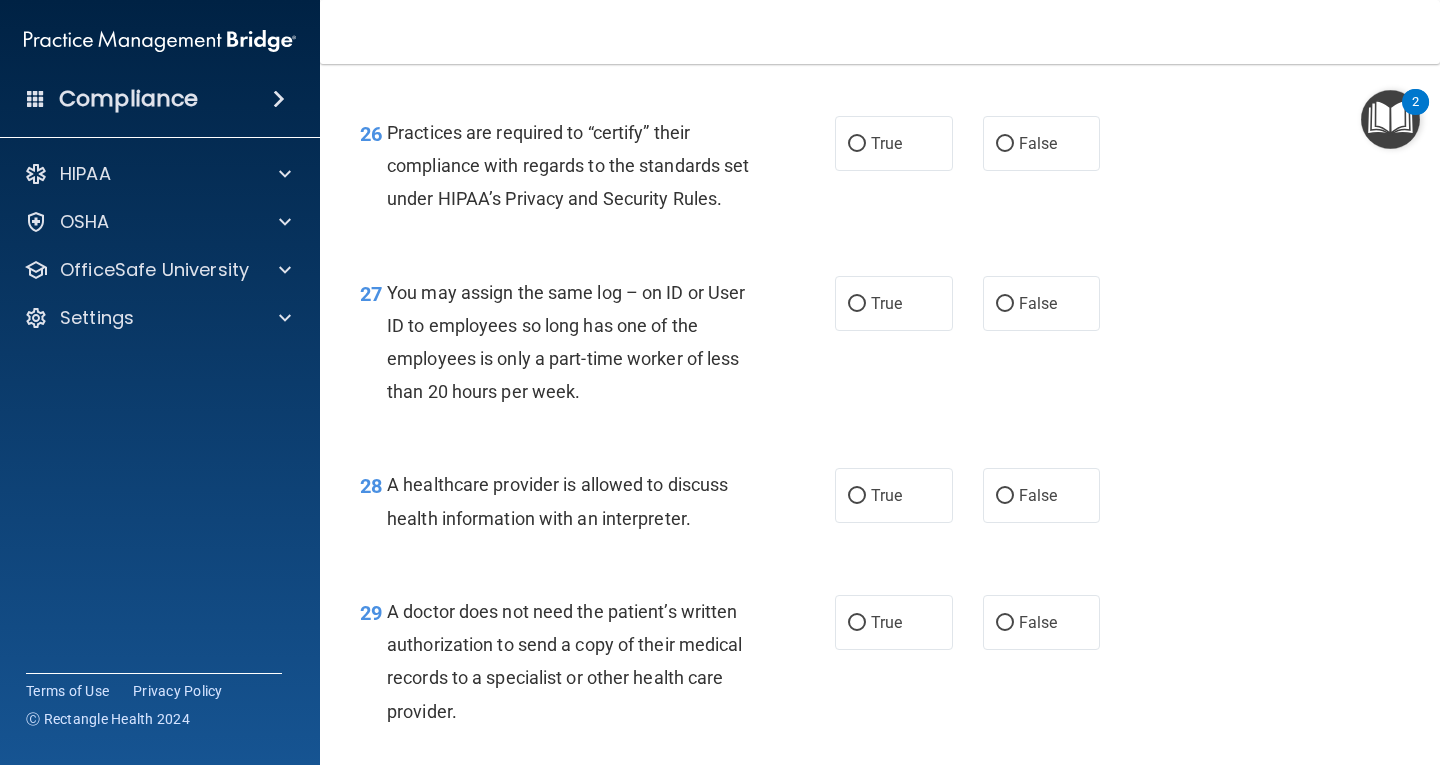 scroll, scrollTop: 4700, scrollLeft: 0, axis: vertical 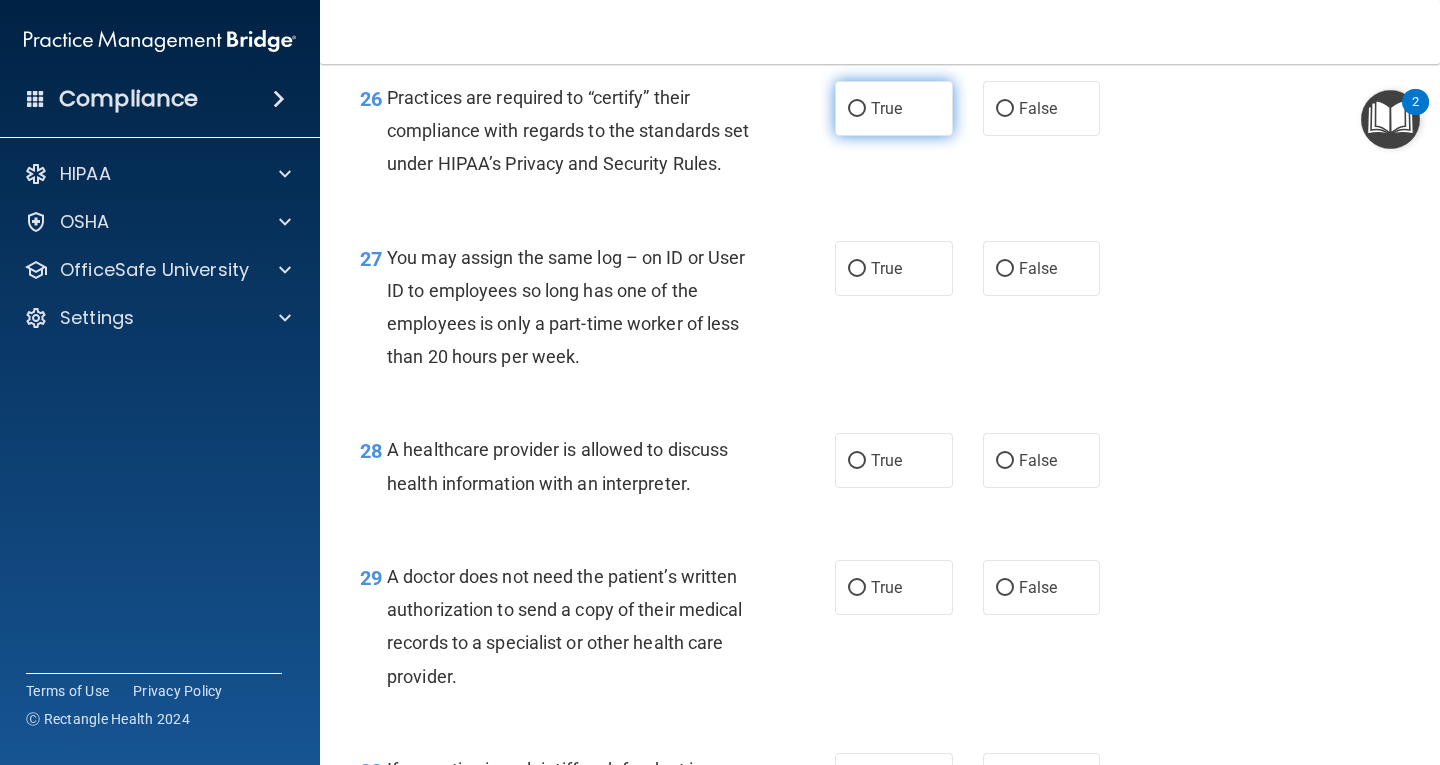 click on "True" at bounding box center (857, 109) 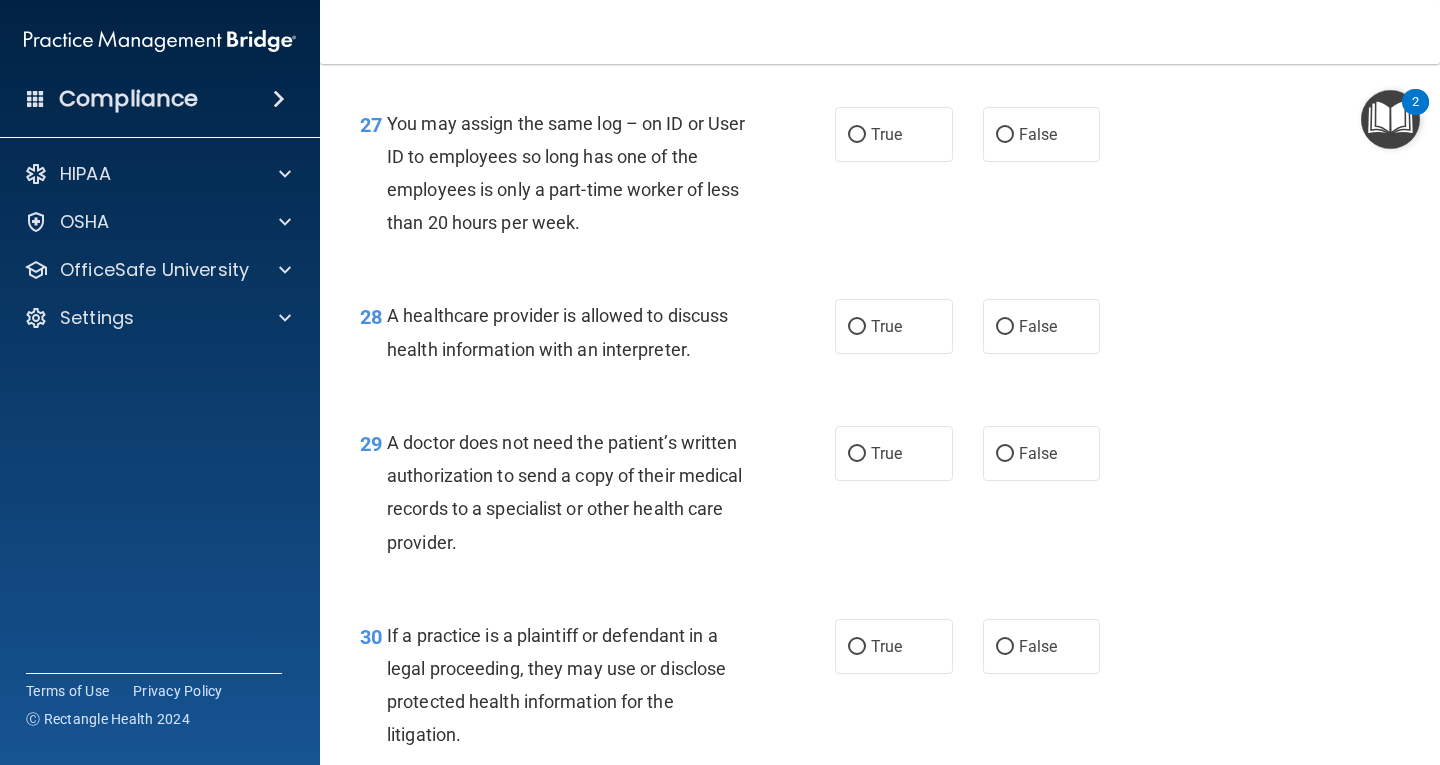 scroll, scrollTop: 4900, scrollLeft: 0, axis: vertical 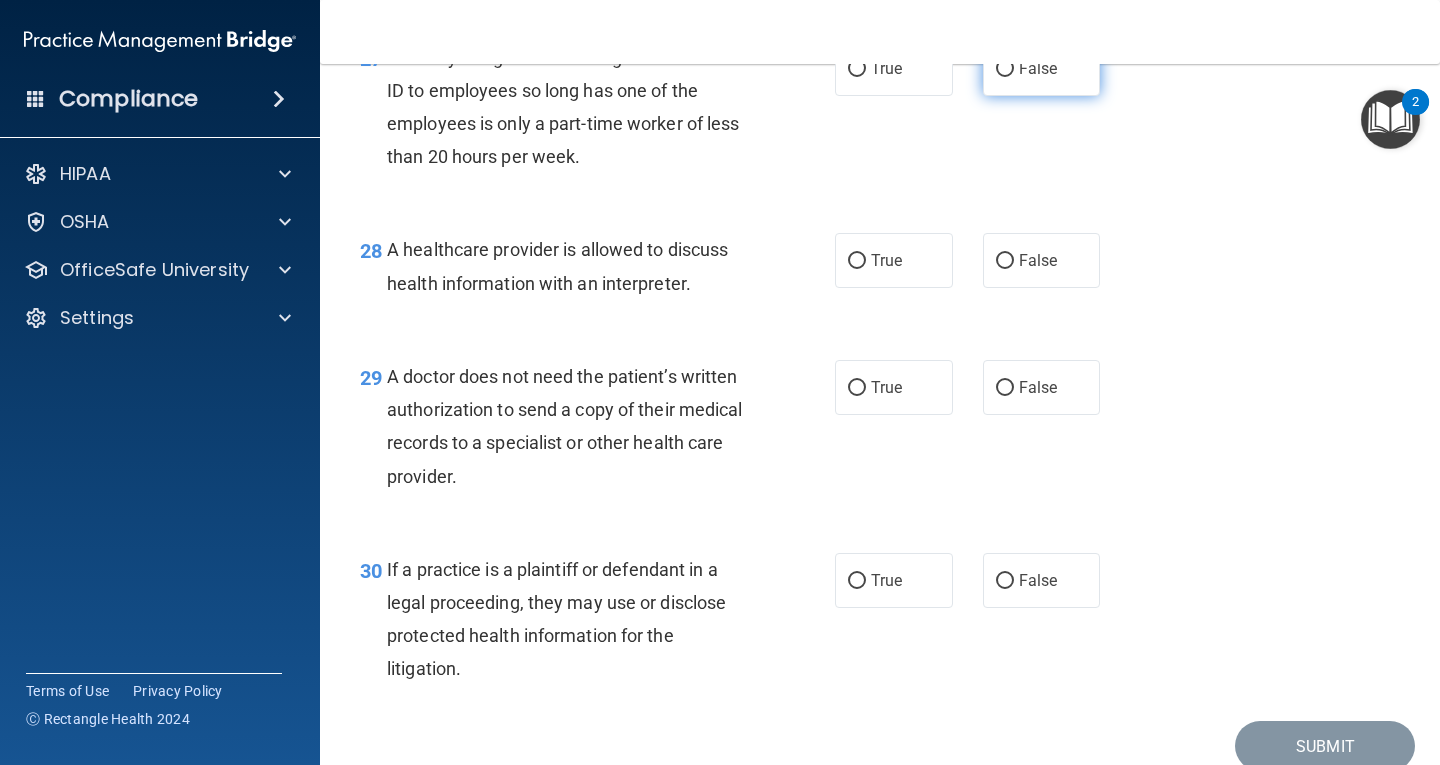 click on "False" at bounding box center [1005, 69] 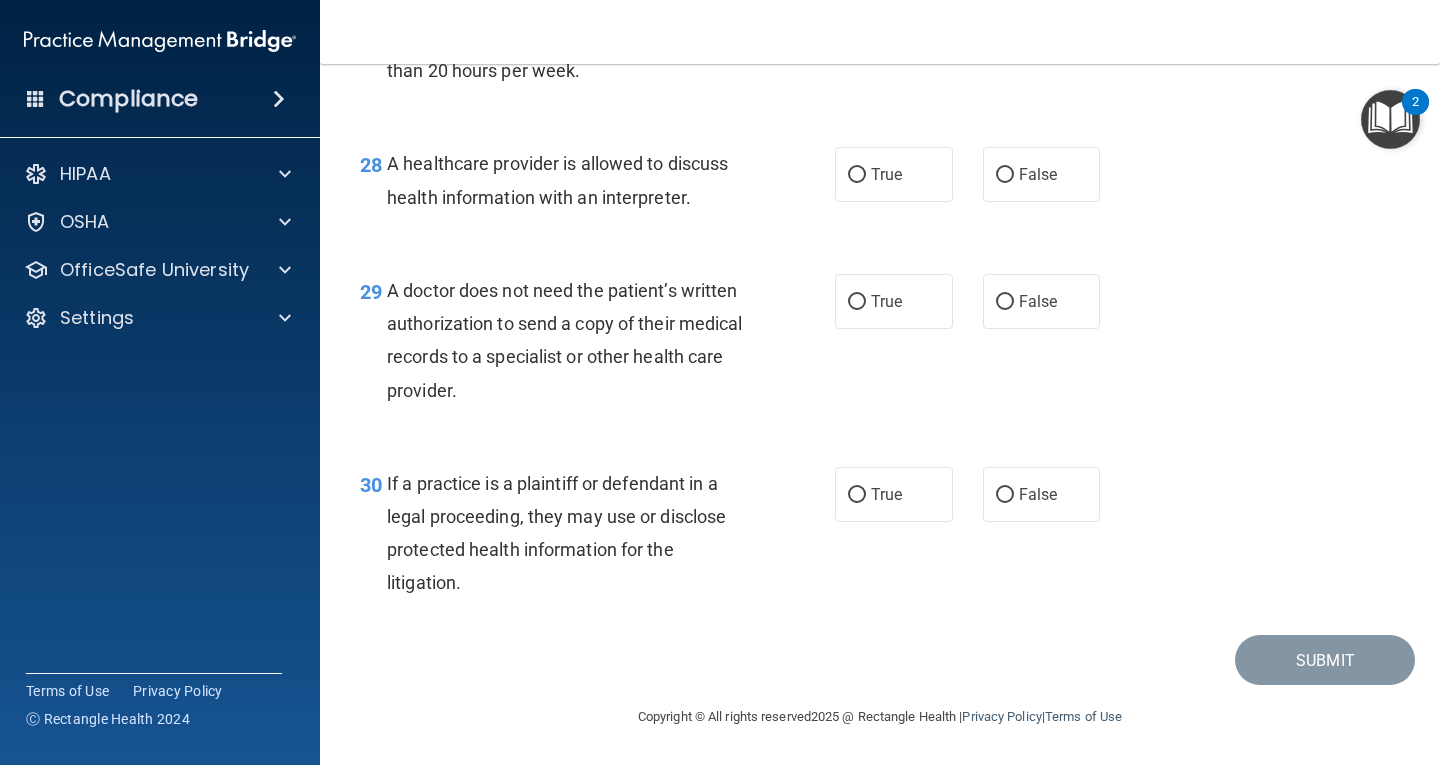 scroll, scrollTop: 5086, scrollLeft: 0, axis: vertical 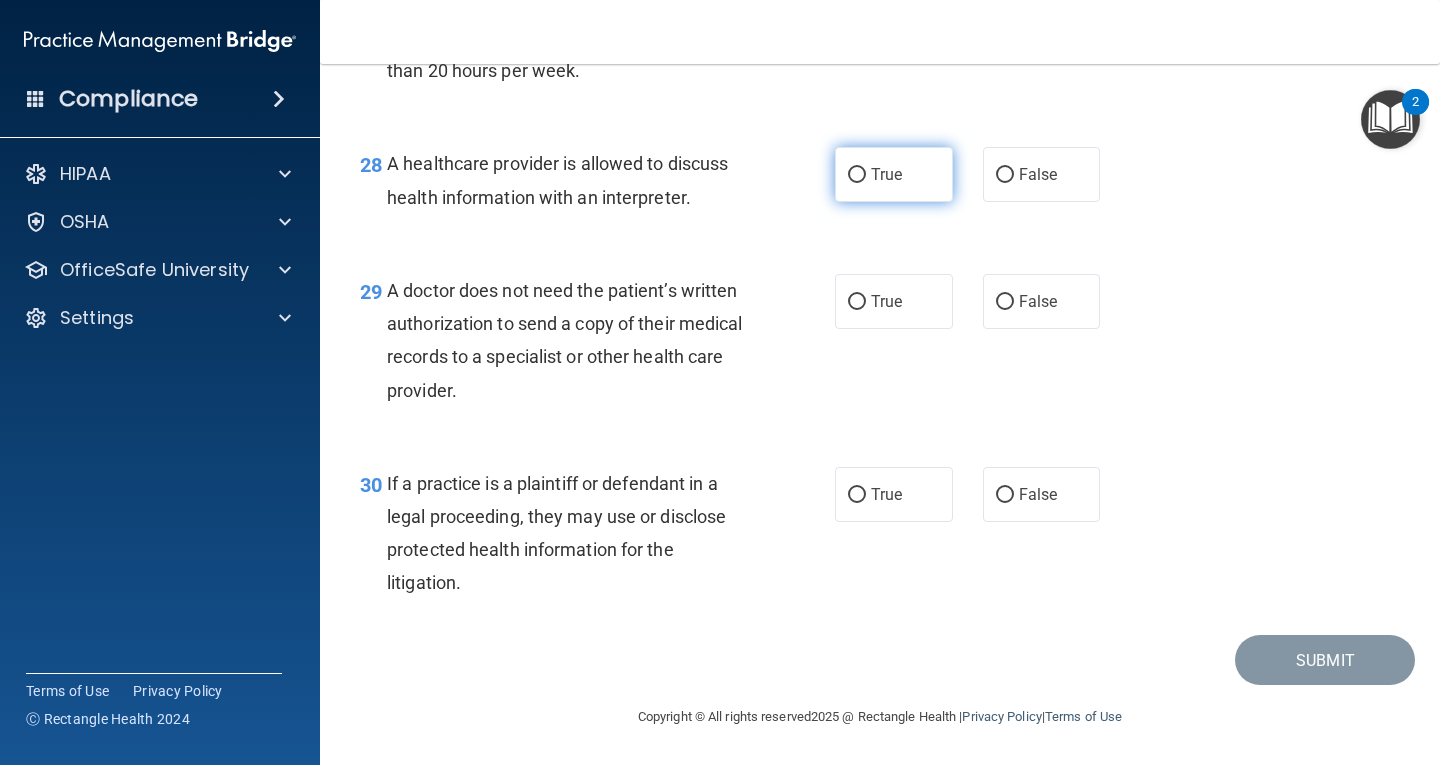 drag, startPoint x: 848, startPoint y: 168, endPoint x: 836, endPoint y: 174, distance: 13.416408 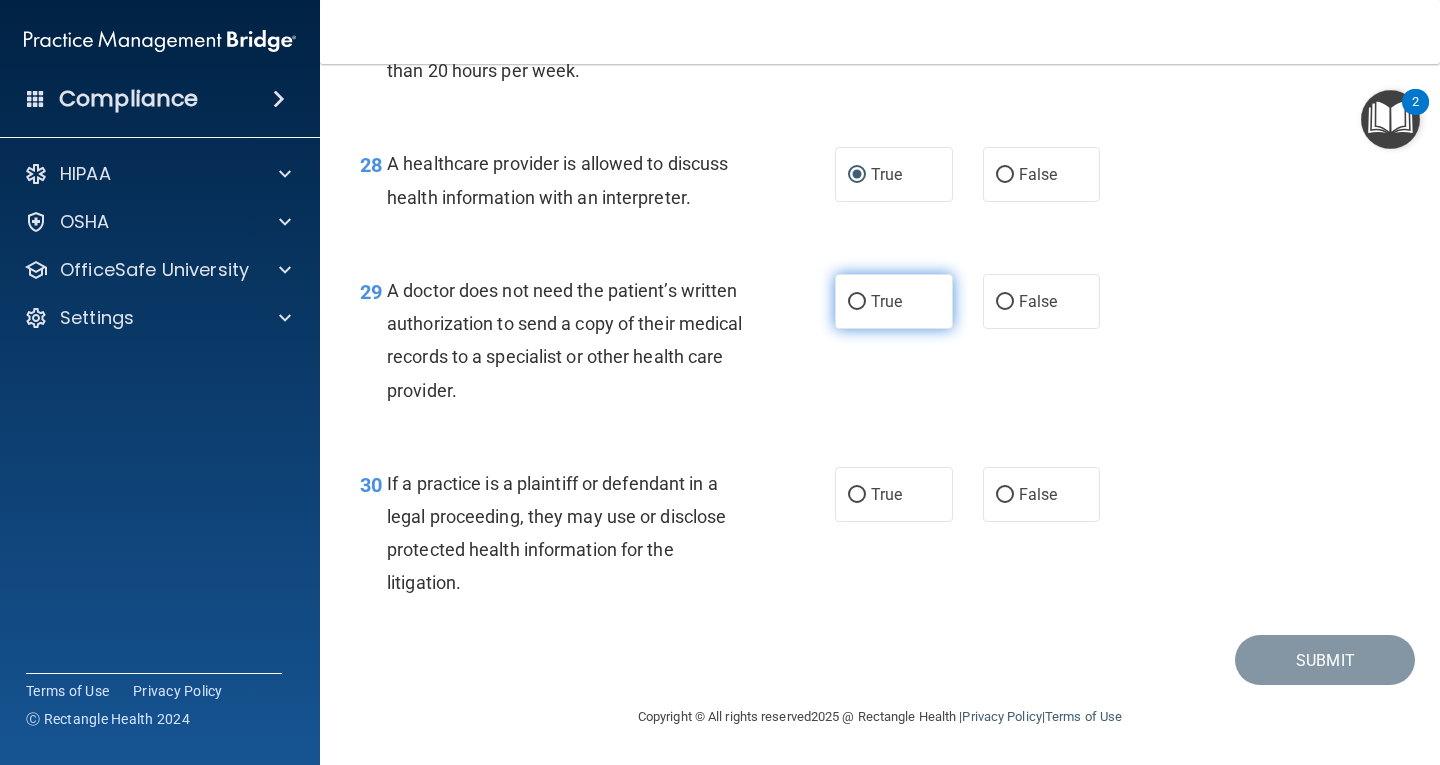 click on "True" at bounding box center [857, 302] 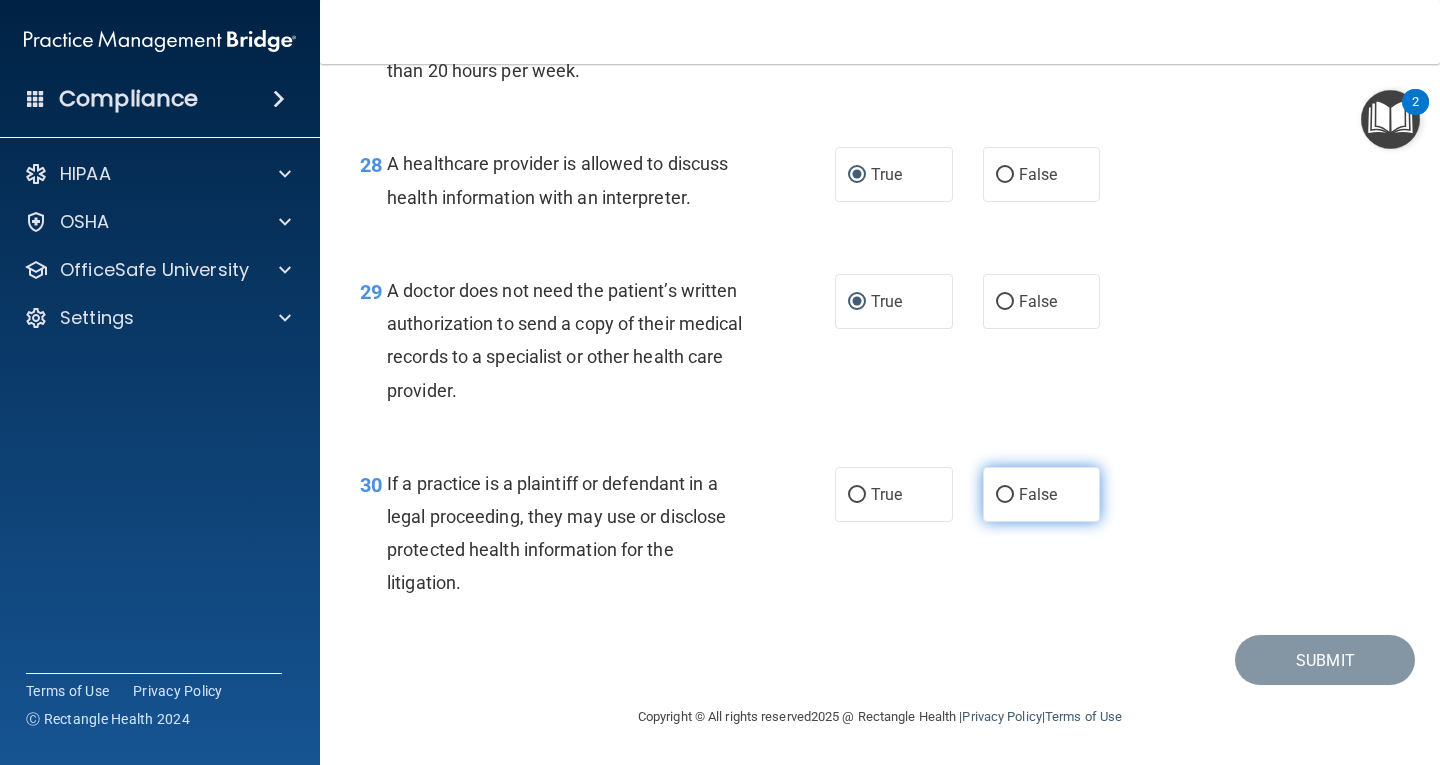 click on "False" at bounding box center [1005, 495] 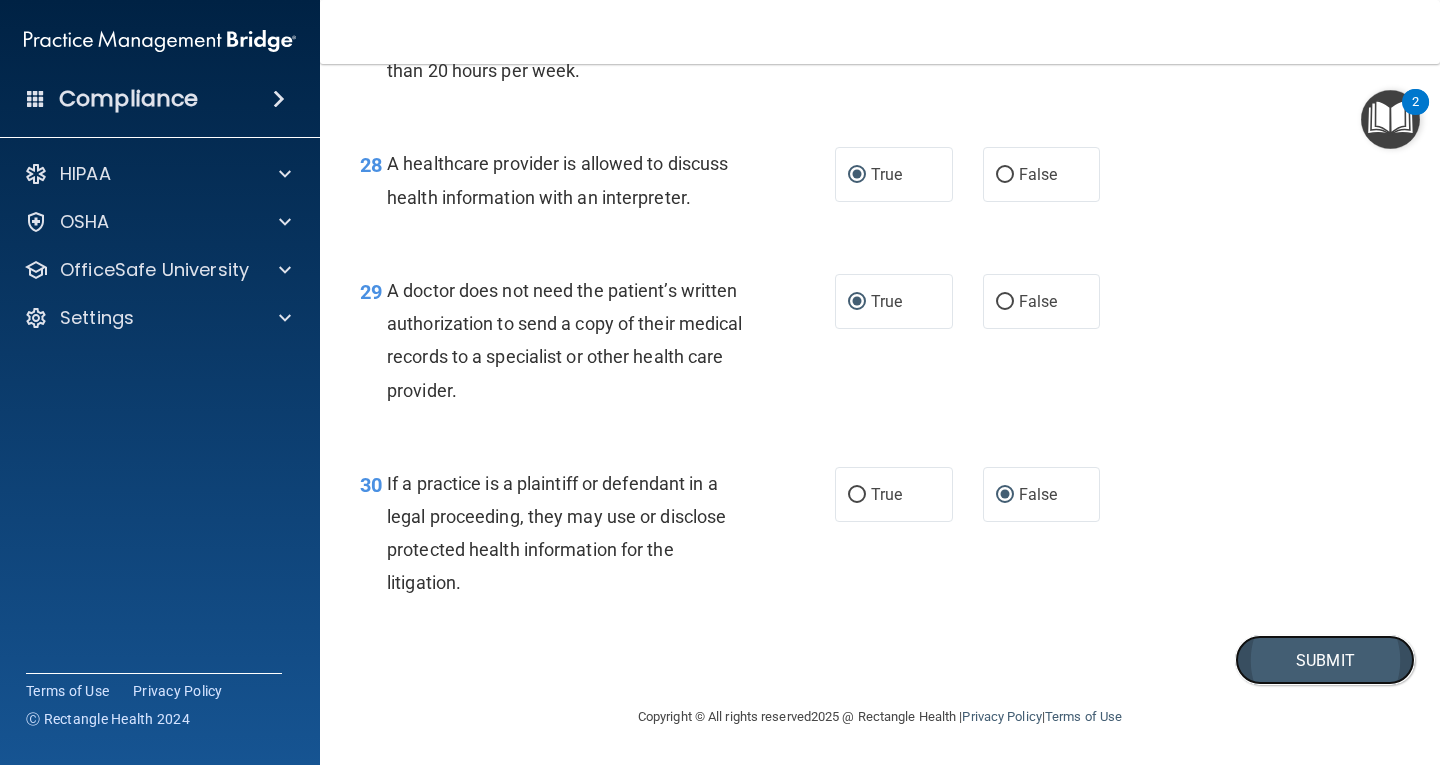 click on "Submit" at bounding box center [1325, 660] 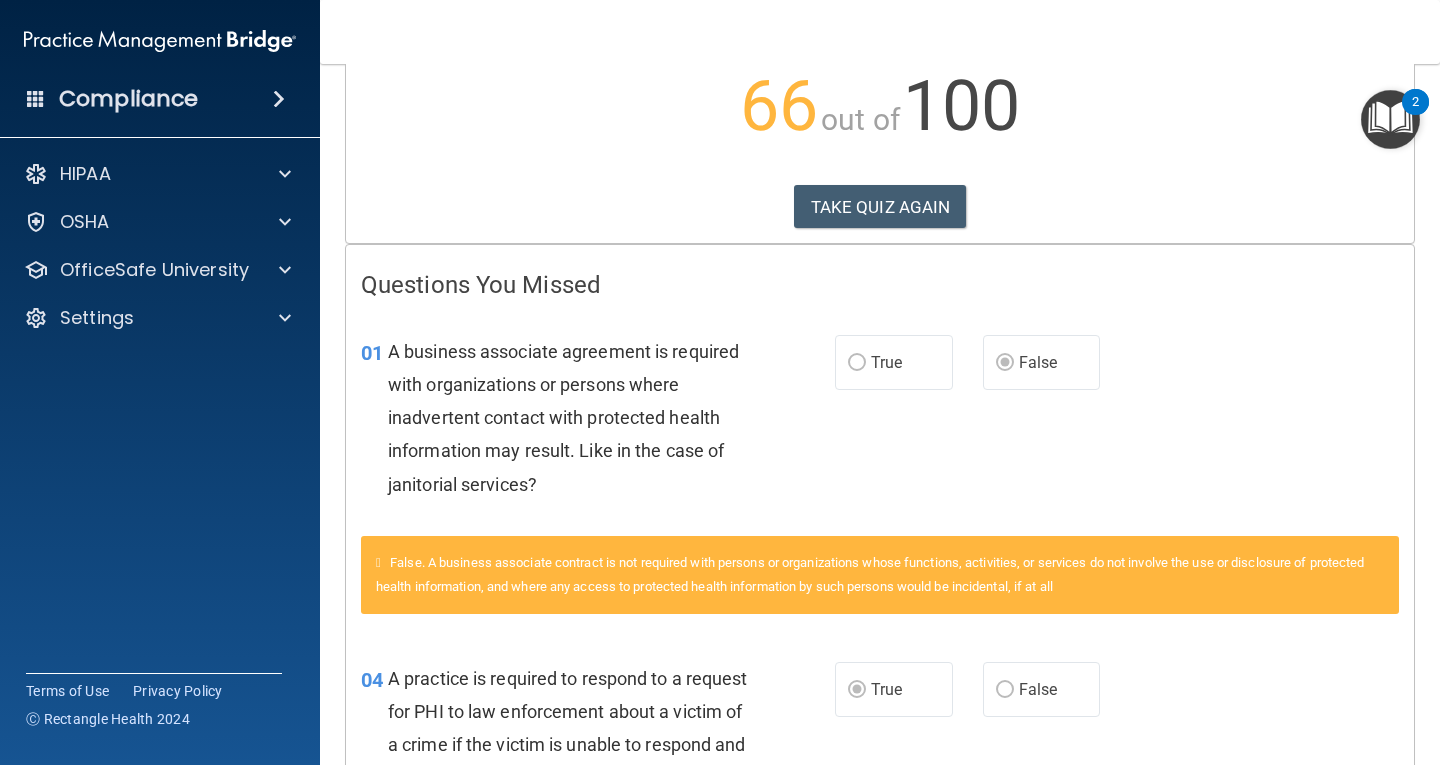 scroll, scrollTop: 0, scrollLeft: 0, axis: both 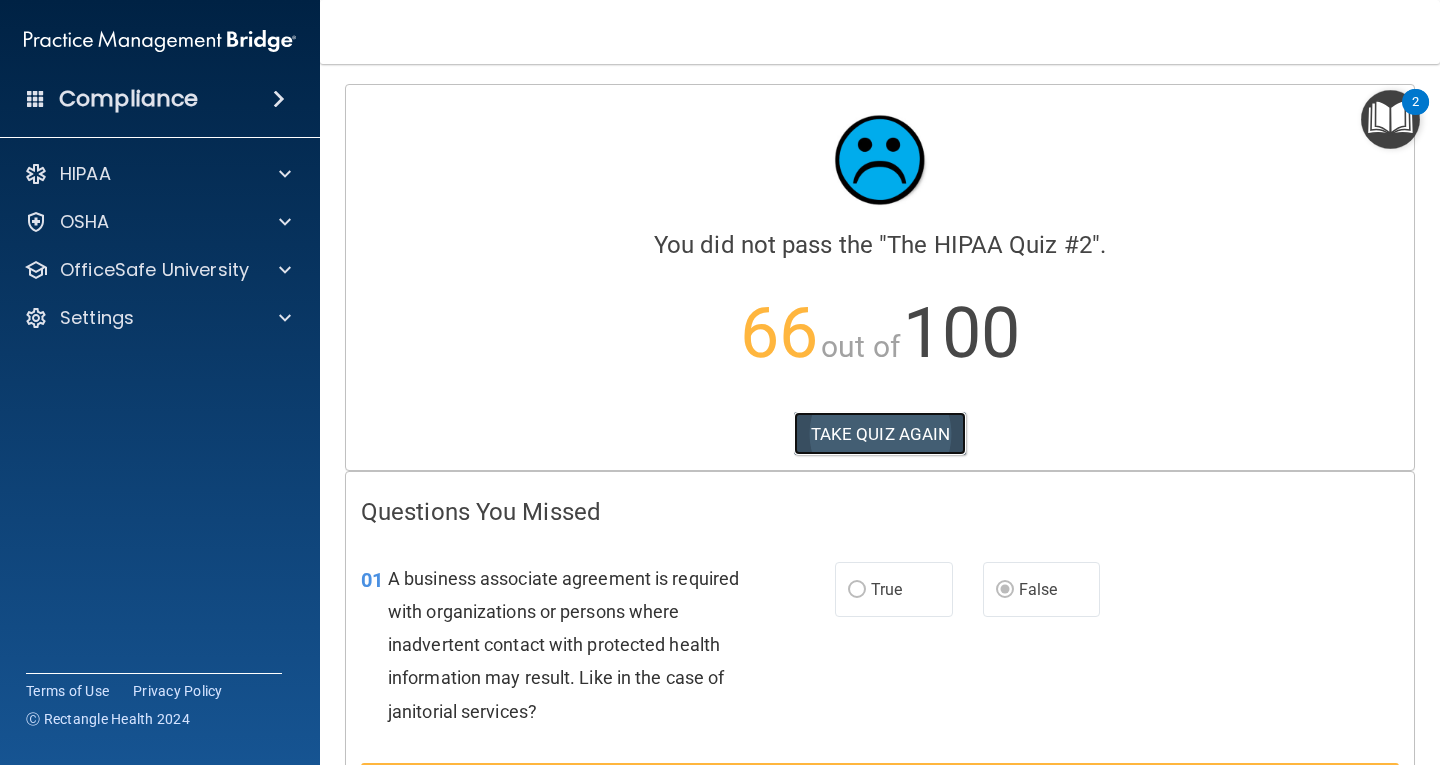 click on "TAKE QUIZ AGAIN" at bounding box center (880, 434) 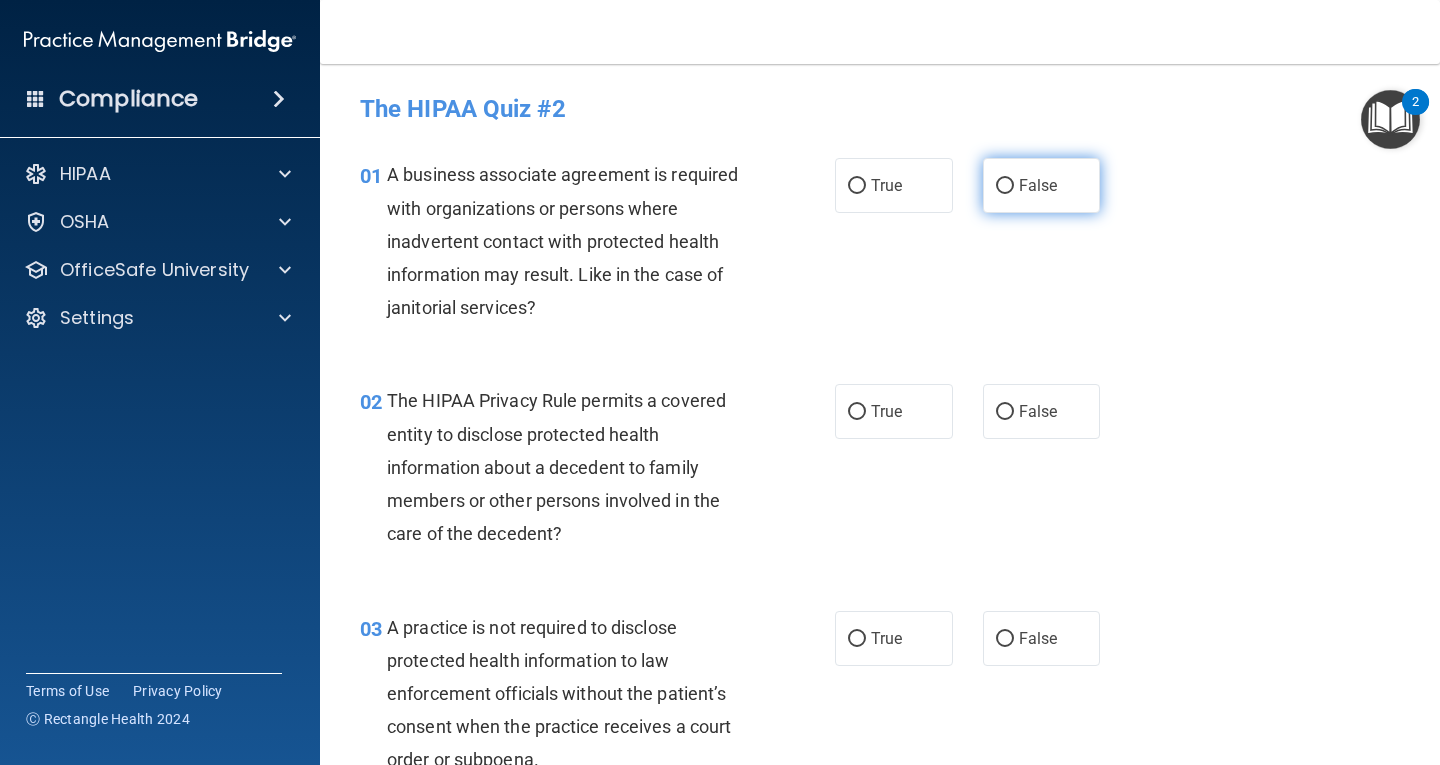click on "False" at bounding box center [1005, 186] 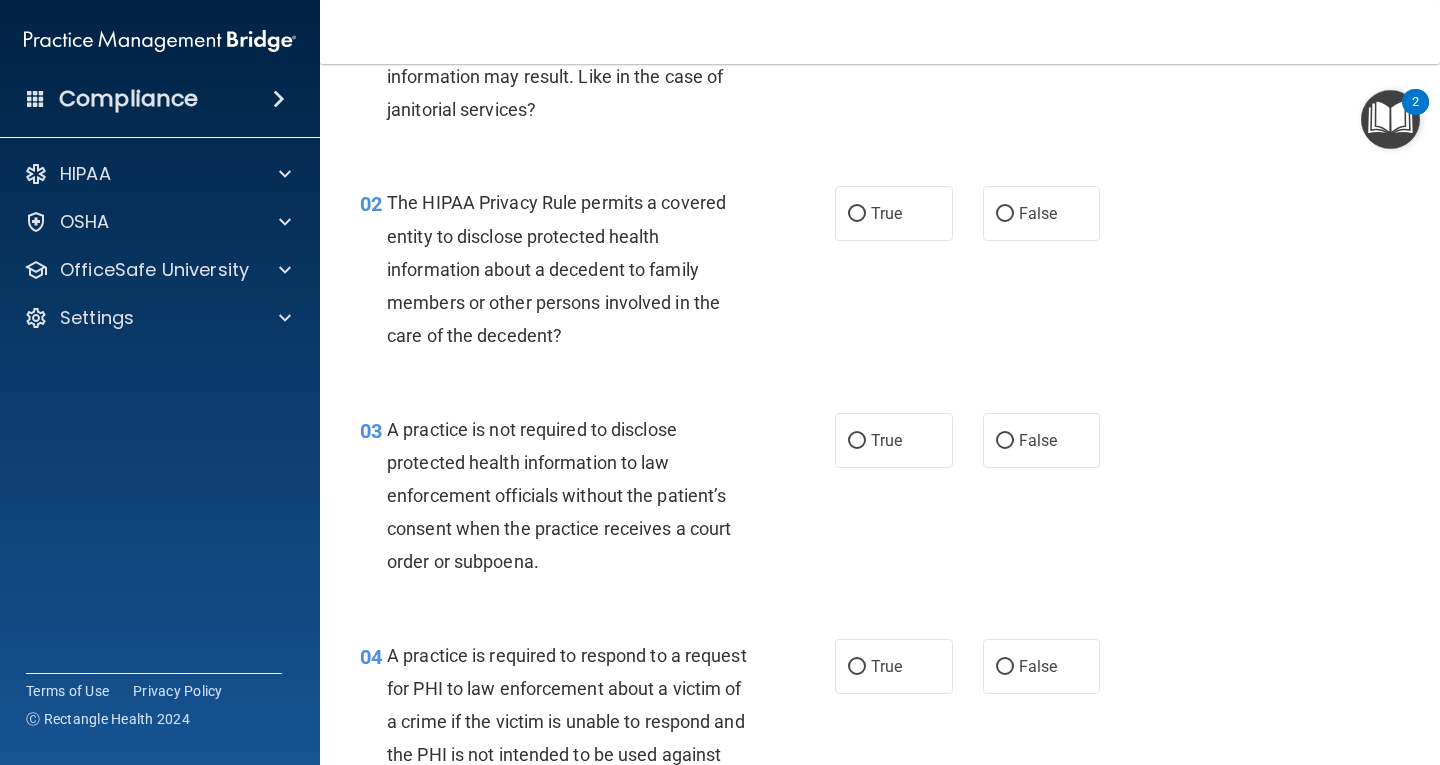 scroll, scrollTop: 300, scrollLeft: 0, axis: vertical 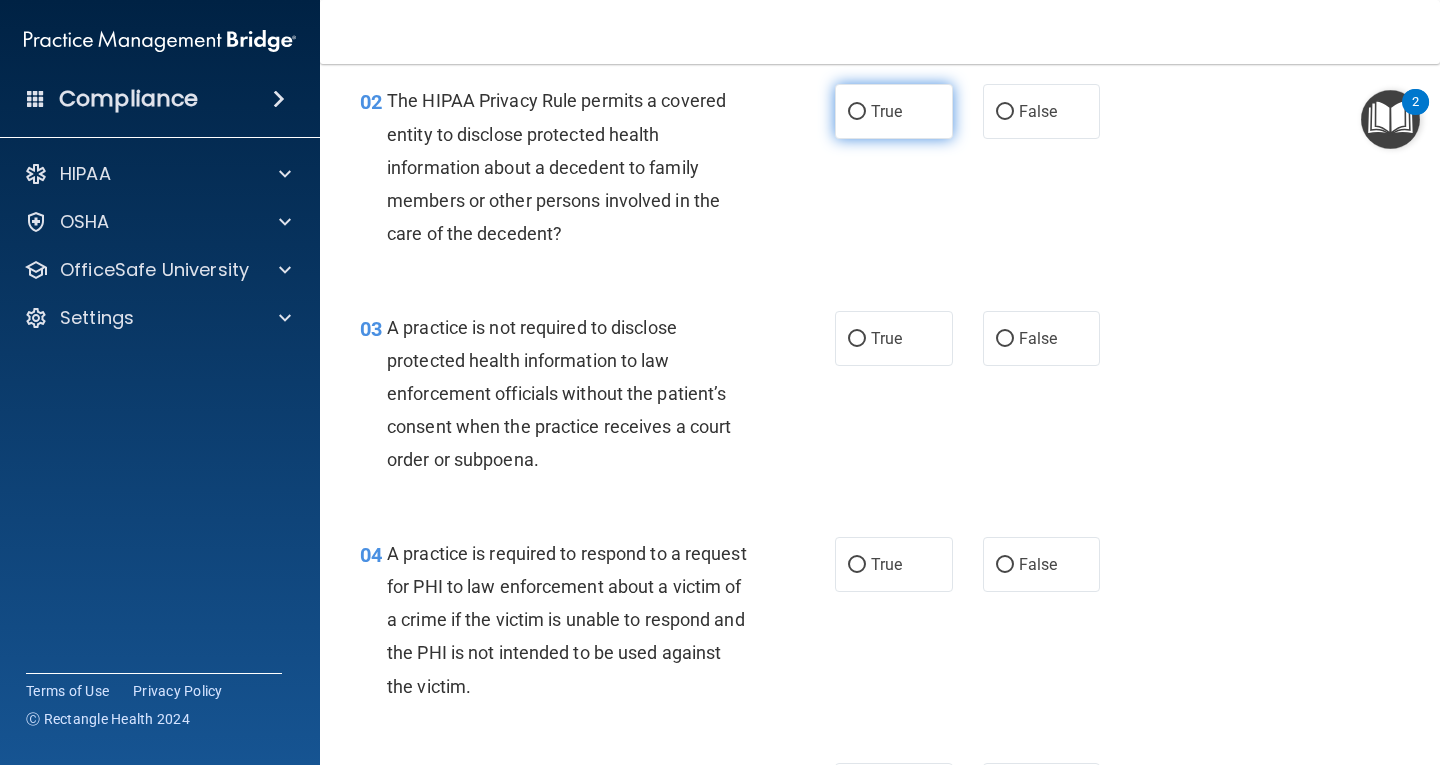 click on "True" at bounding box center (857, 112) 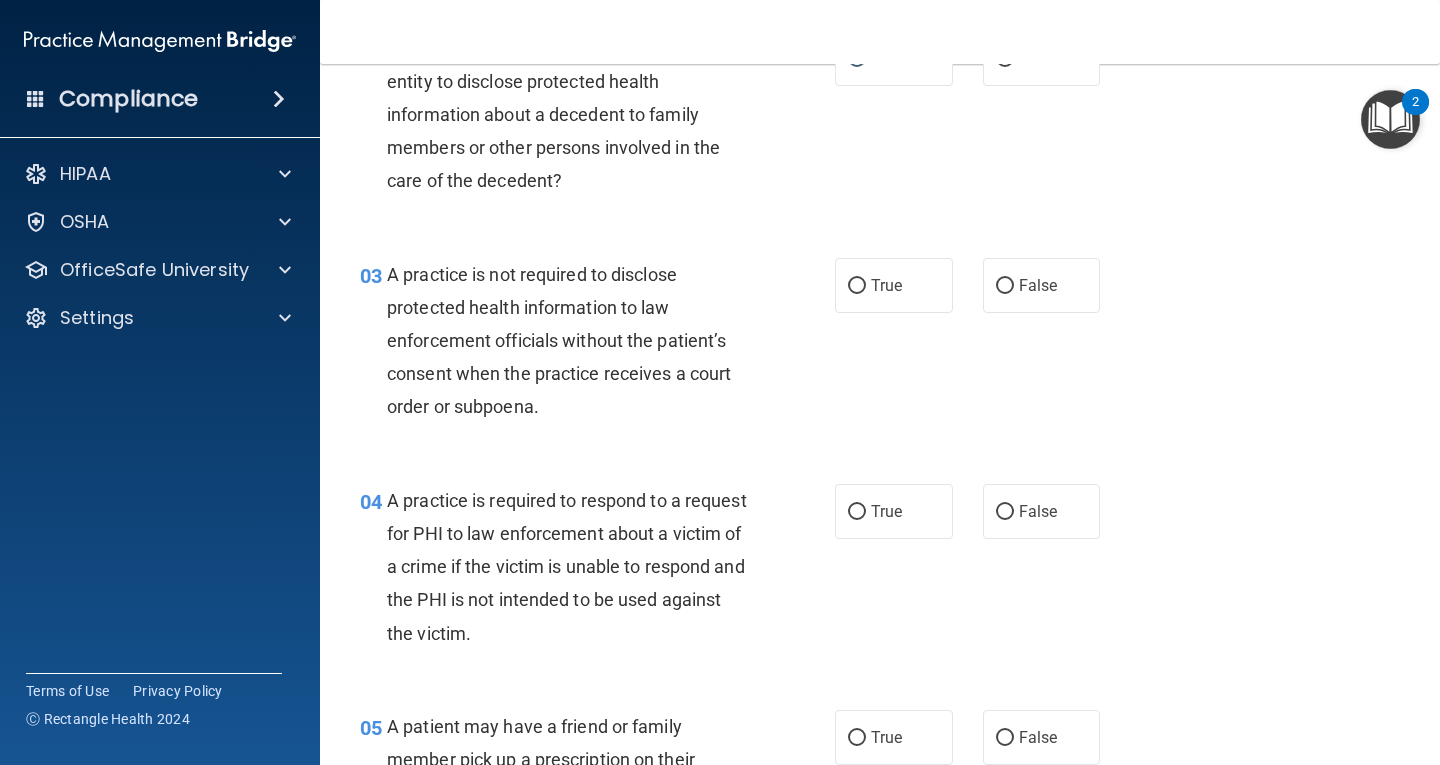 scroll, scrollTop: 400, scrollLeft: 0, axis: vertical 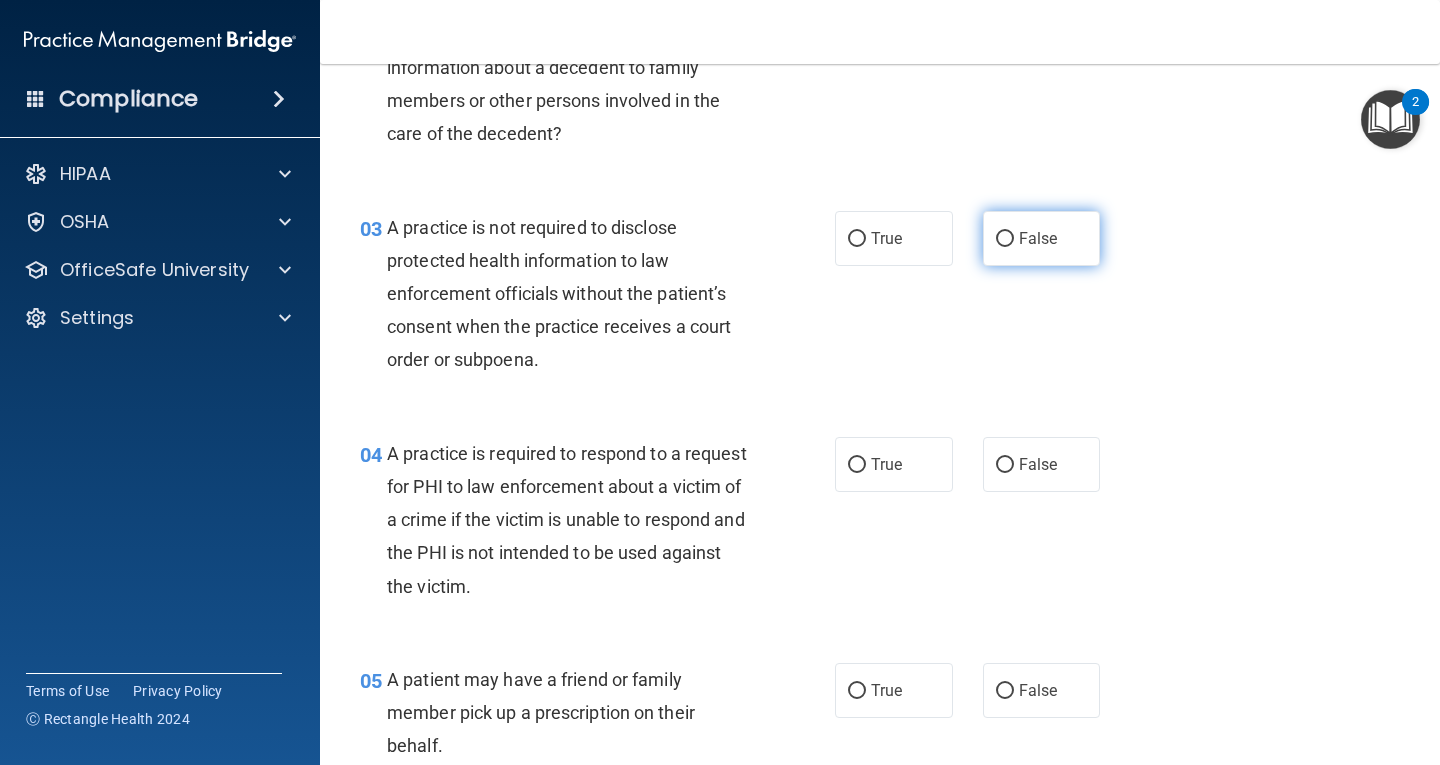 click on "False" at bounding box center (1005, 239) 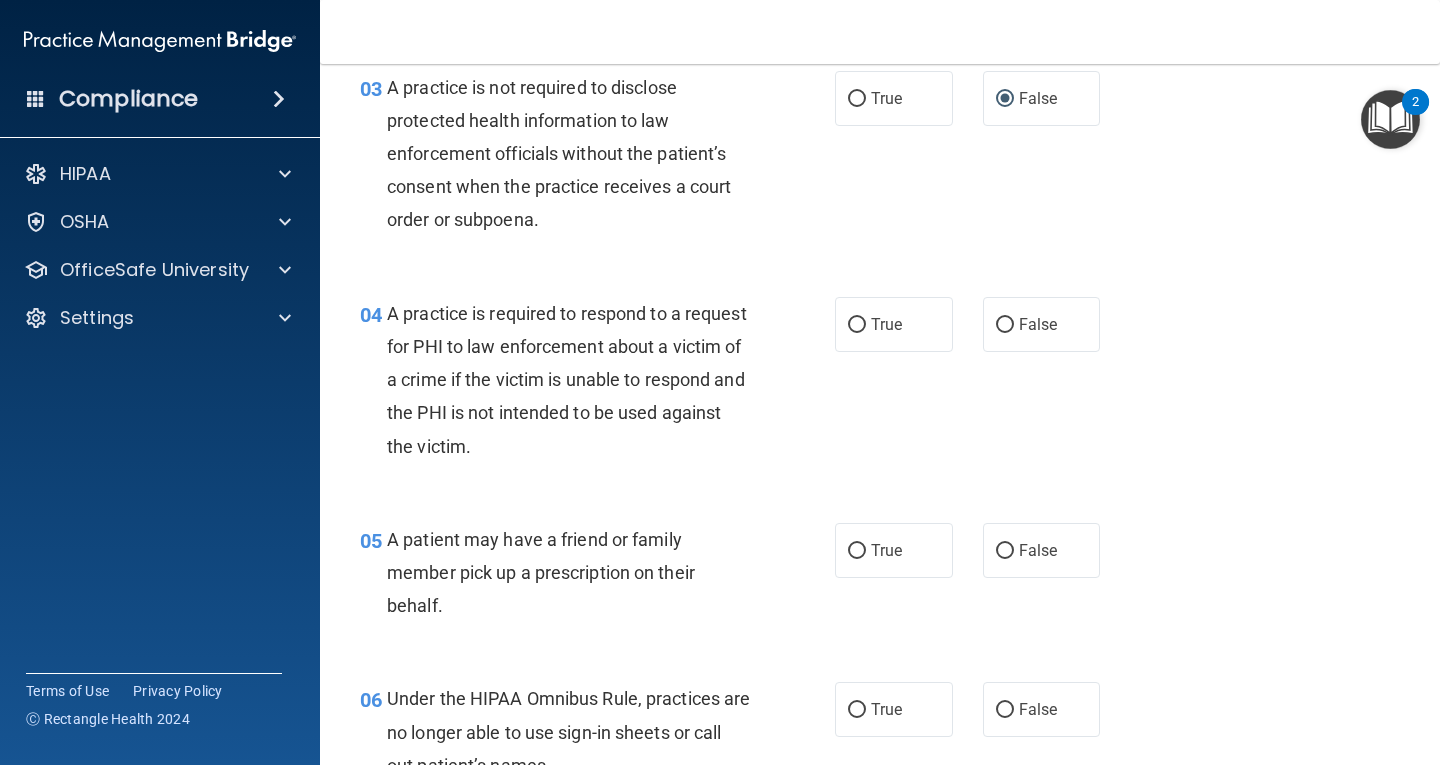 scroll, scrollTop: 600, scrollLeft: 0, axis: vertical 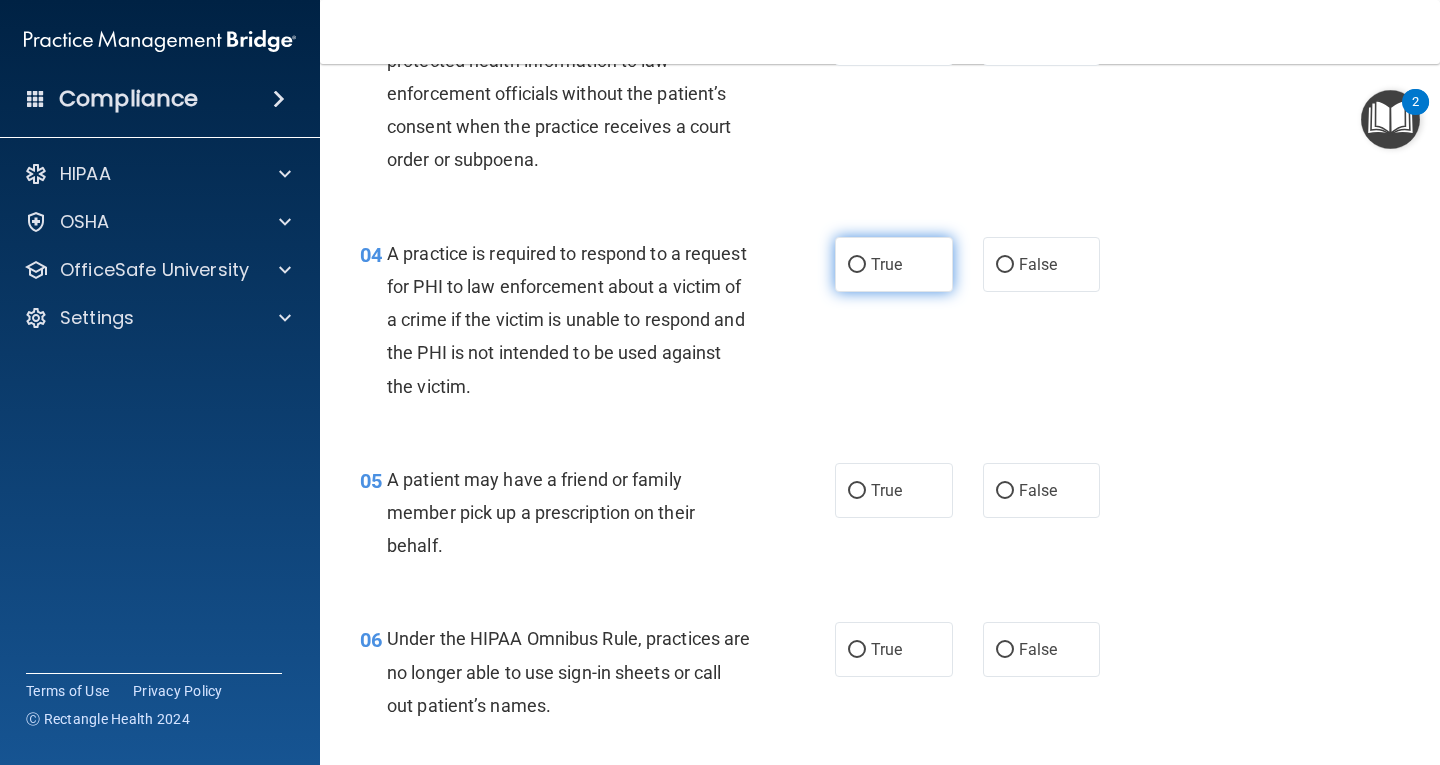 click on "True" at bounding box center (857, 265) 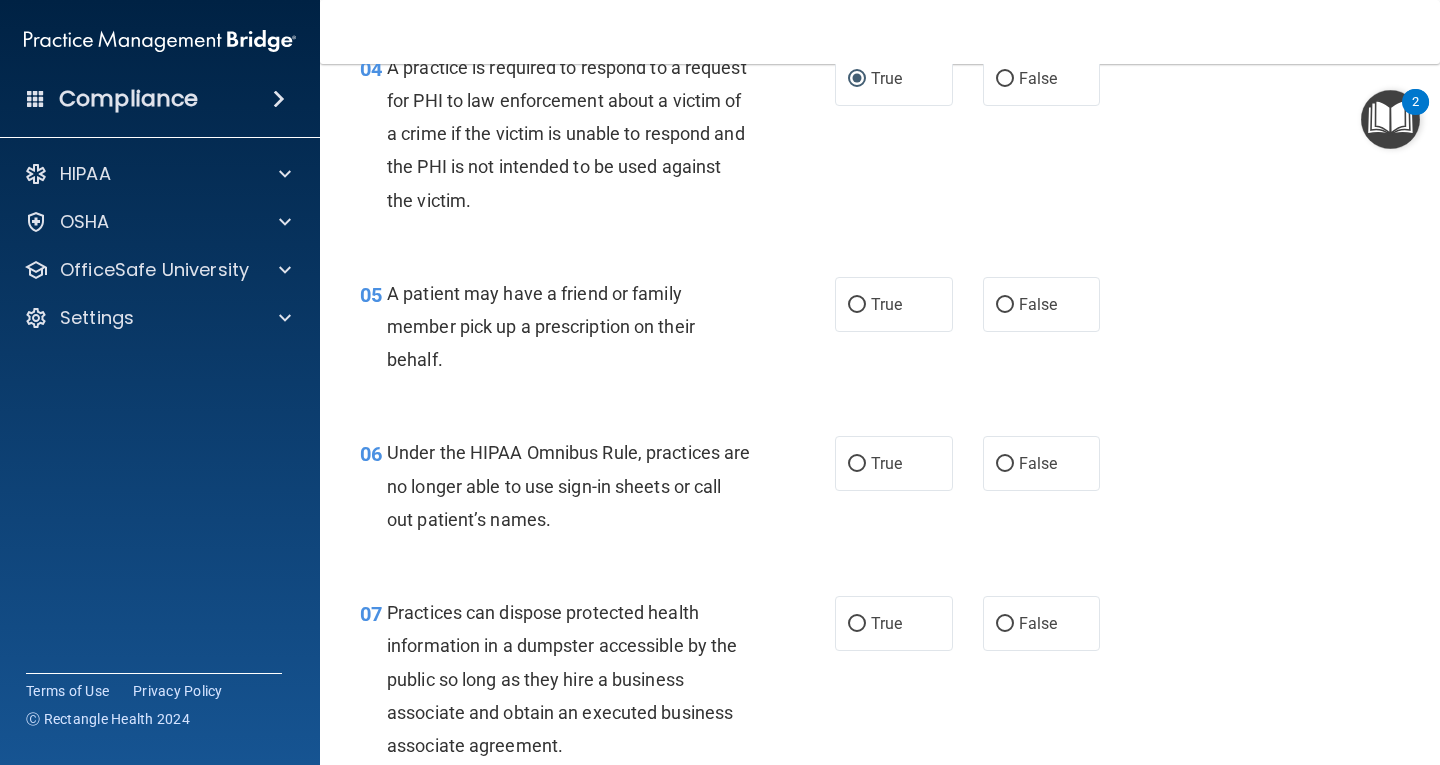 scroll, scrollTop: 800, scrollLeft: 0, axis: vertical 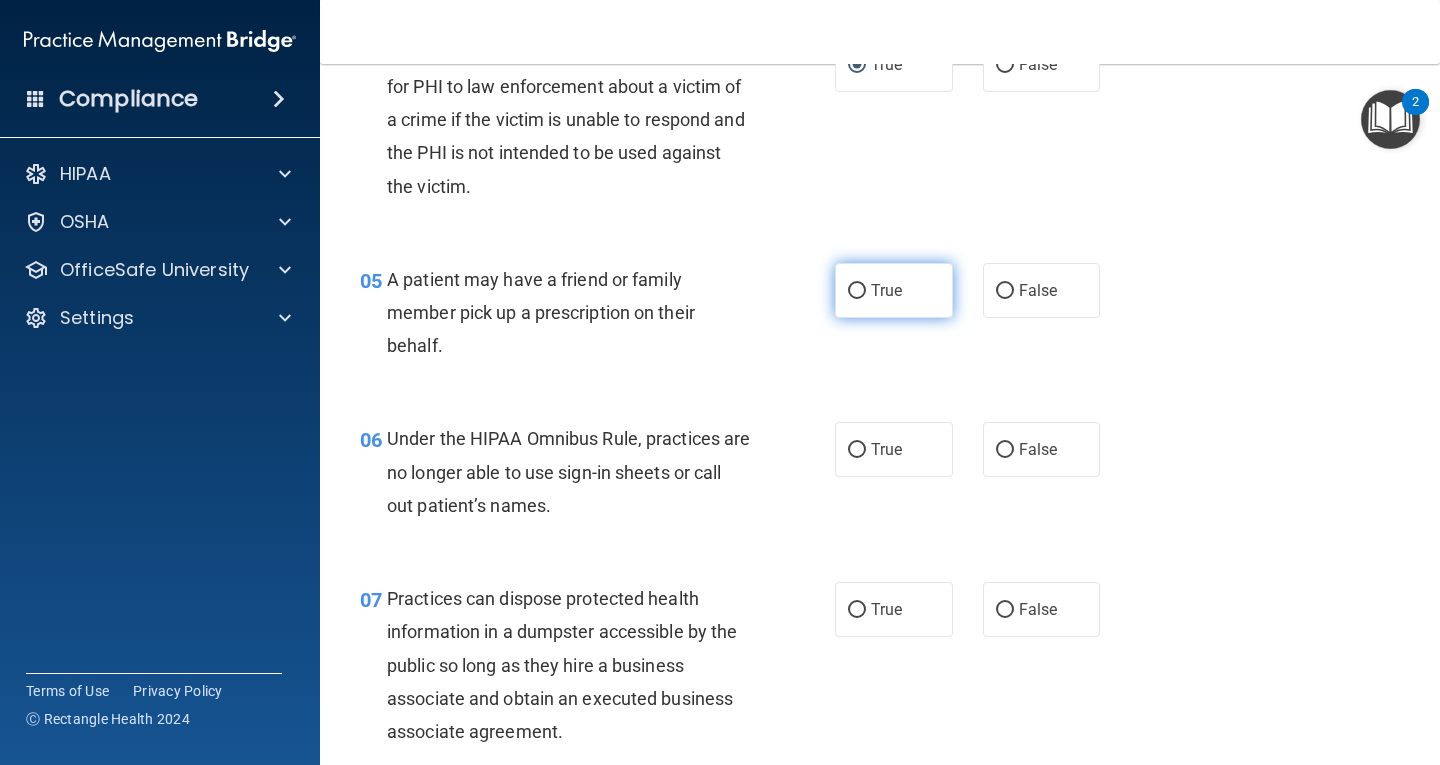 click on "True" at bounding box center [857, 291] 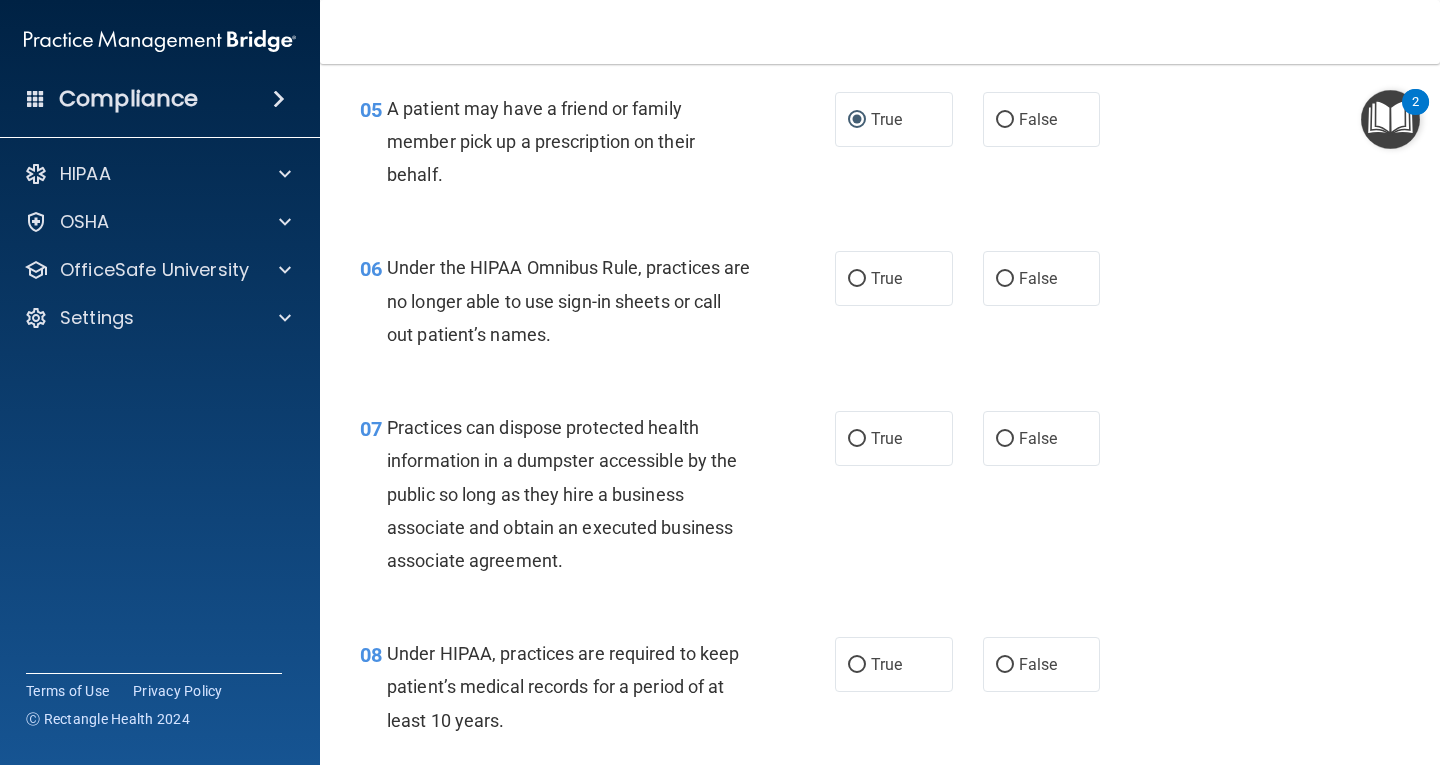 scroll, scrollTop: 1000, scrollLeft: 0, axis: vertical 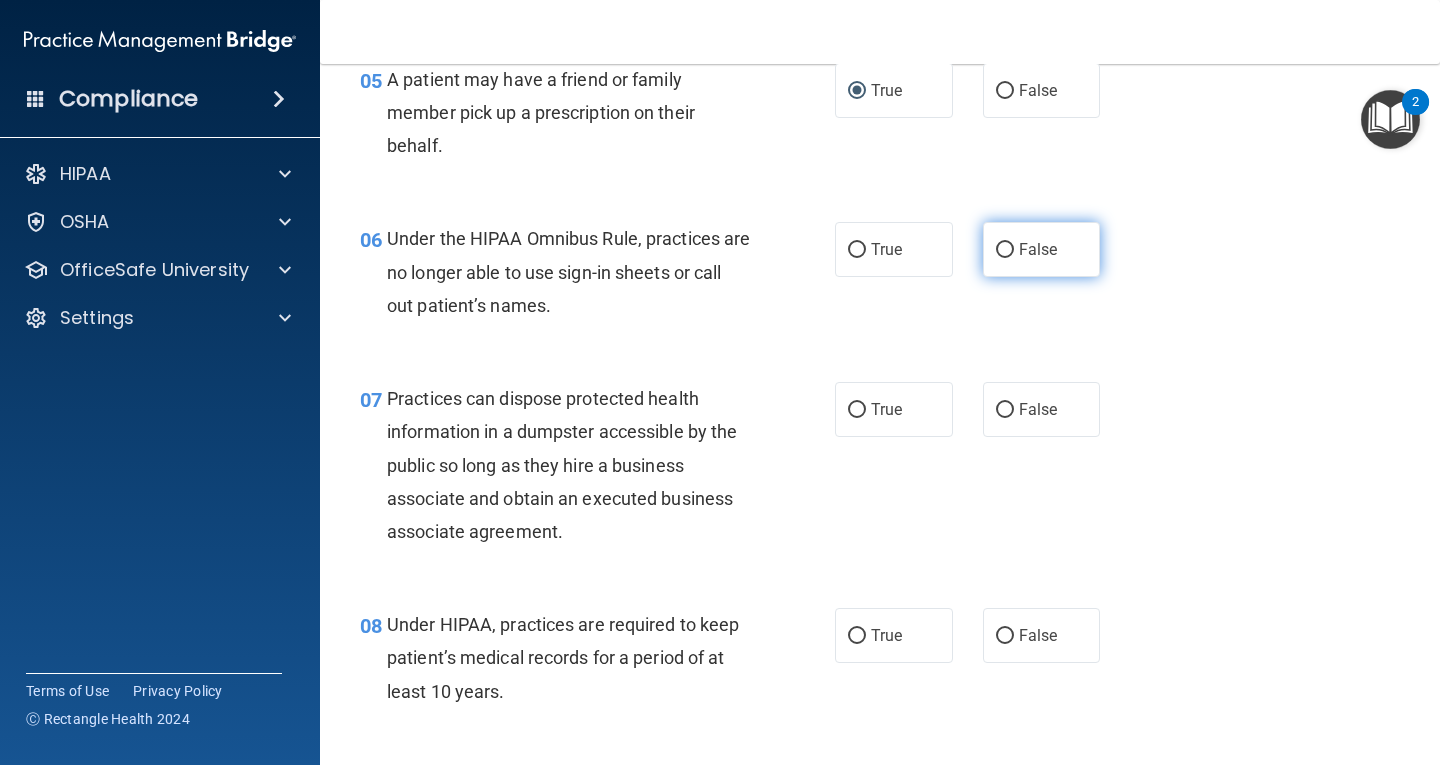 click on "False" at bounding box center [1005, 250] 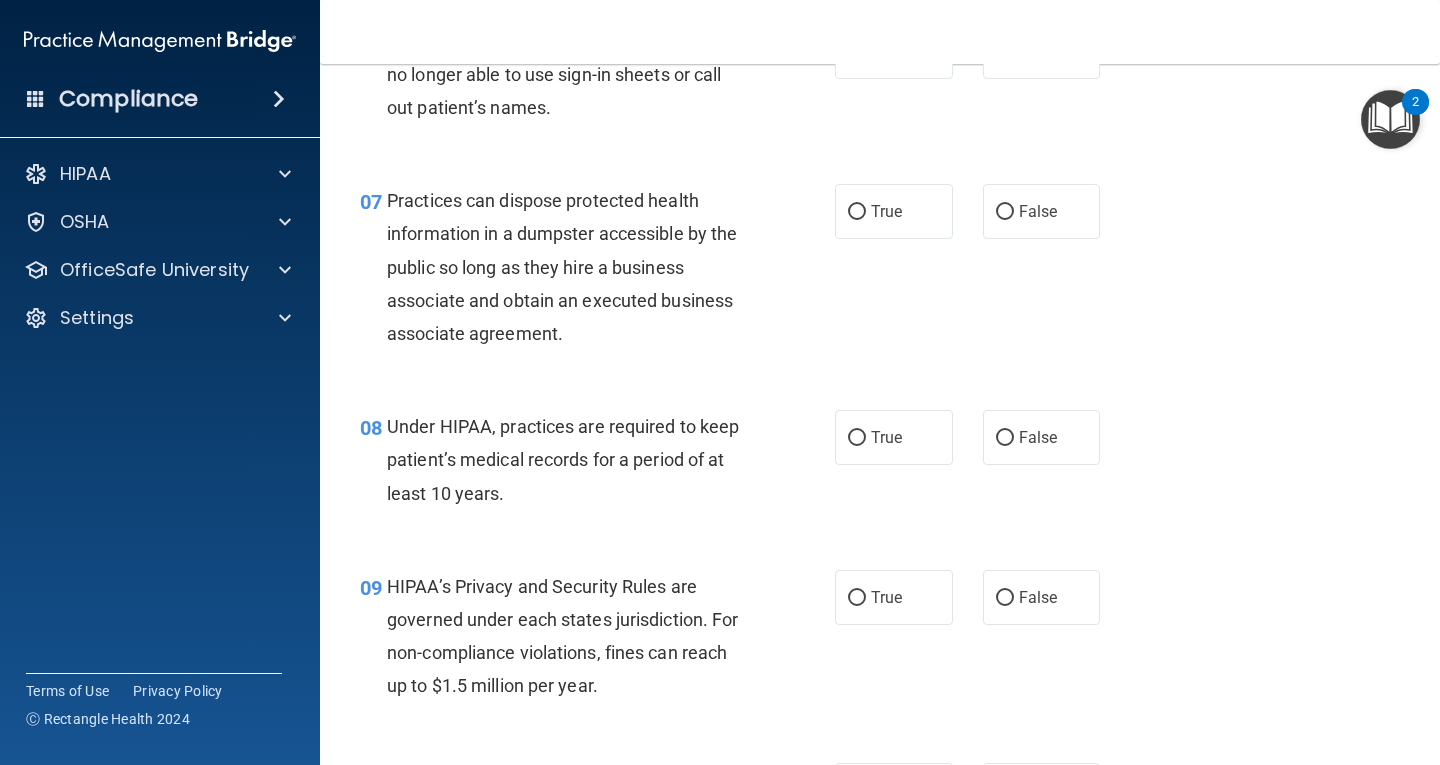 scroll, scrollTop: 1200, scrollLeft: 0, axis: vertical 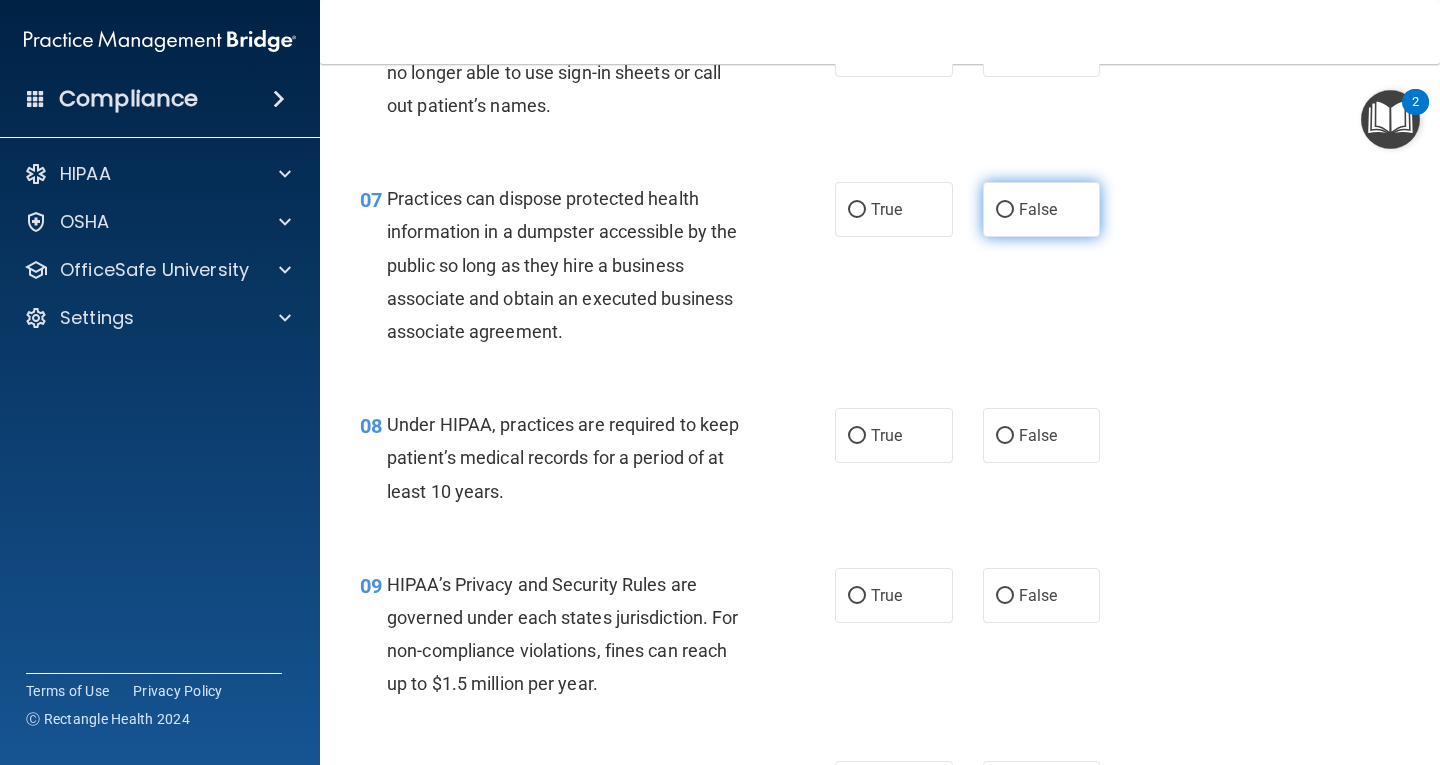 click on "False" at bounding box center (1005, 210) 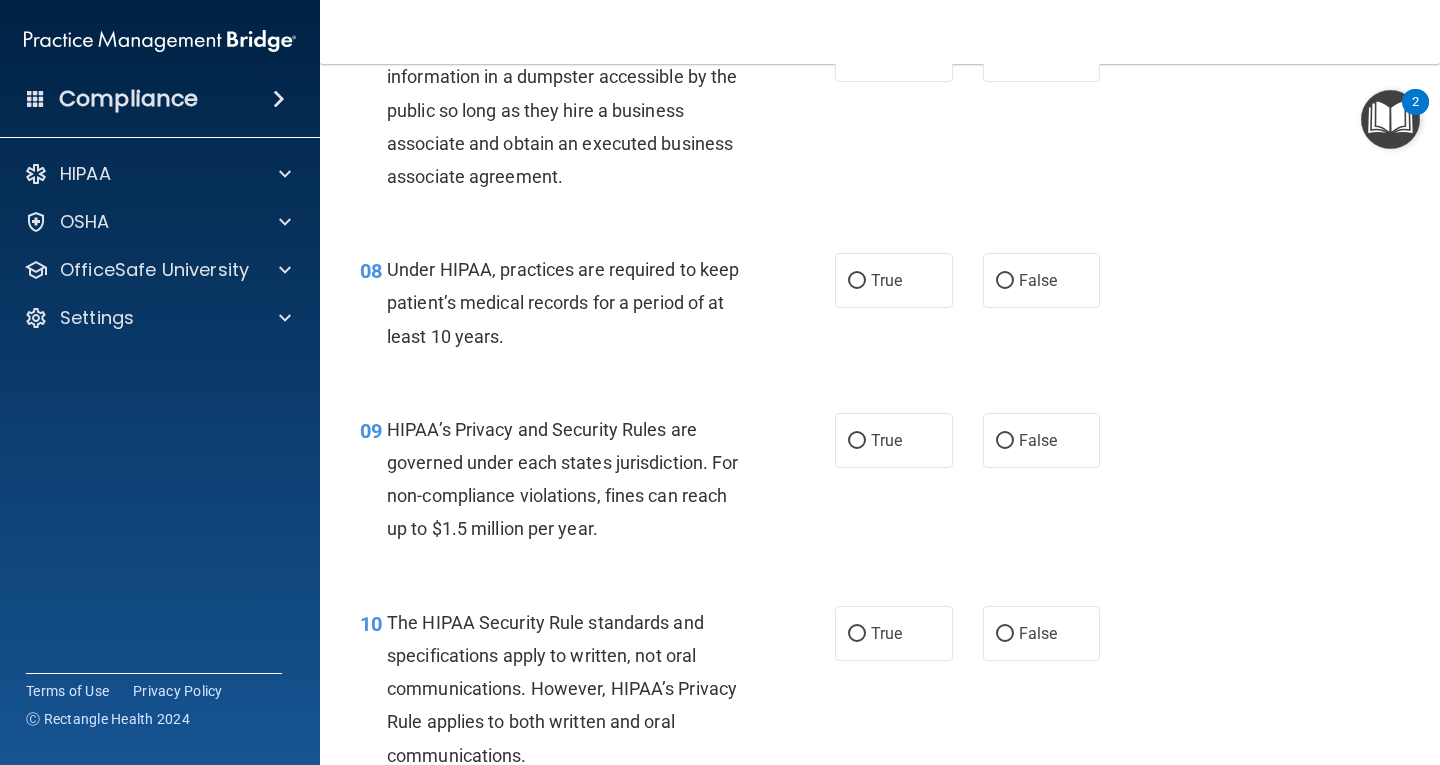 scroll, scrollTop: 1400, scrollLeft: 0, axis: vertical 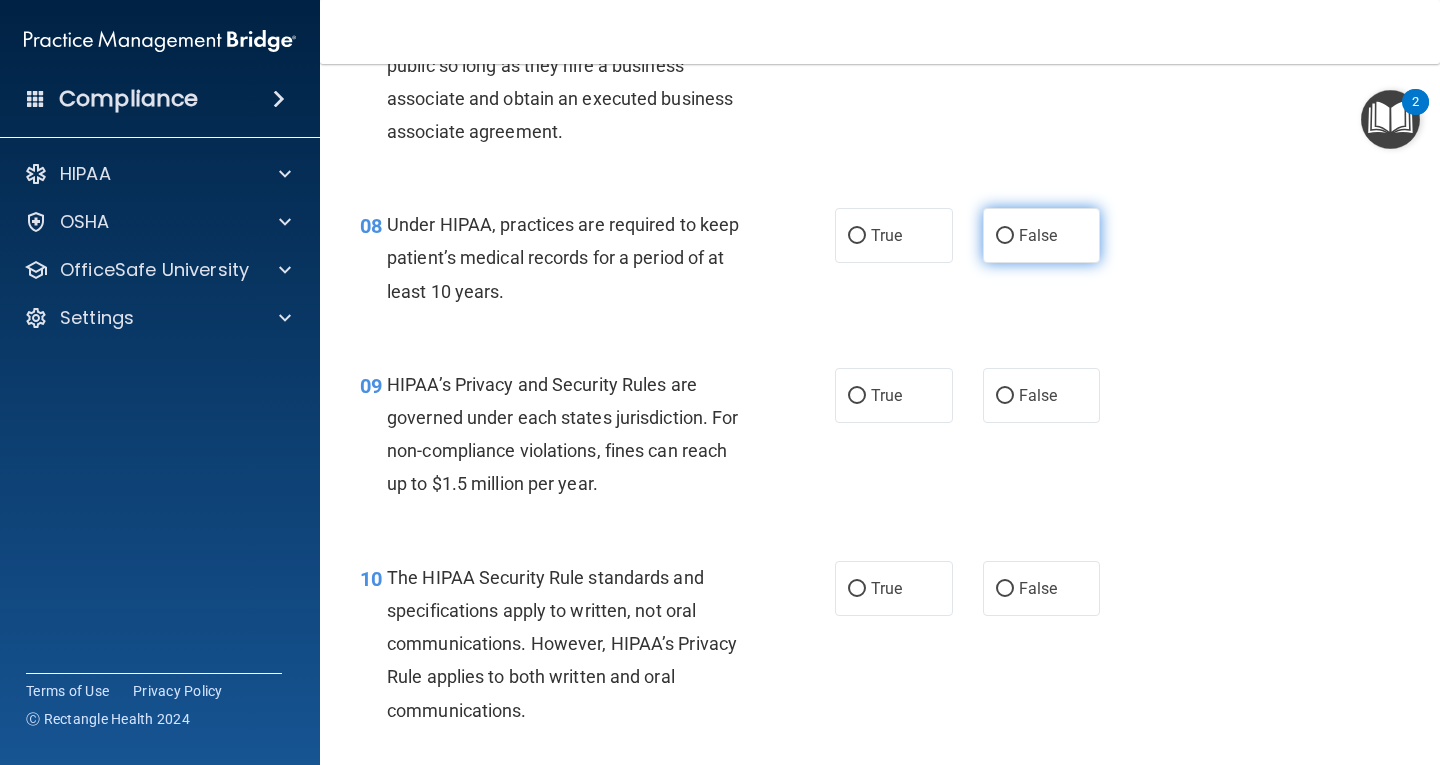 click on "False" at bounding box center [1005, 236] 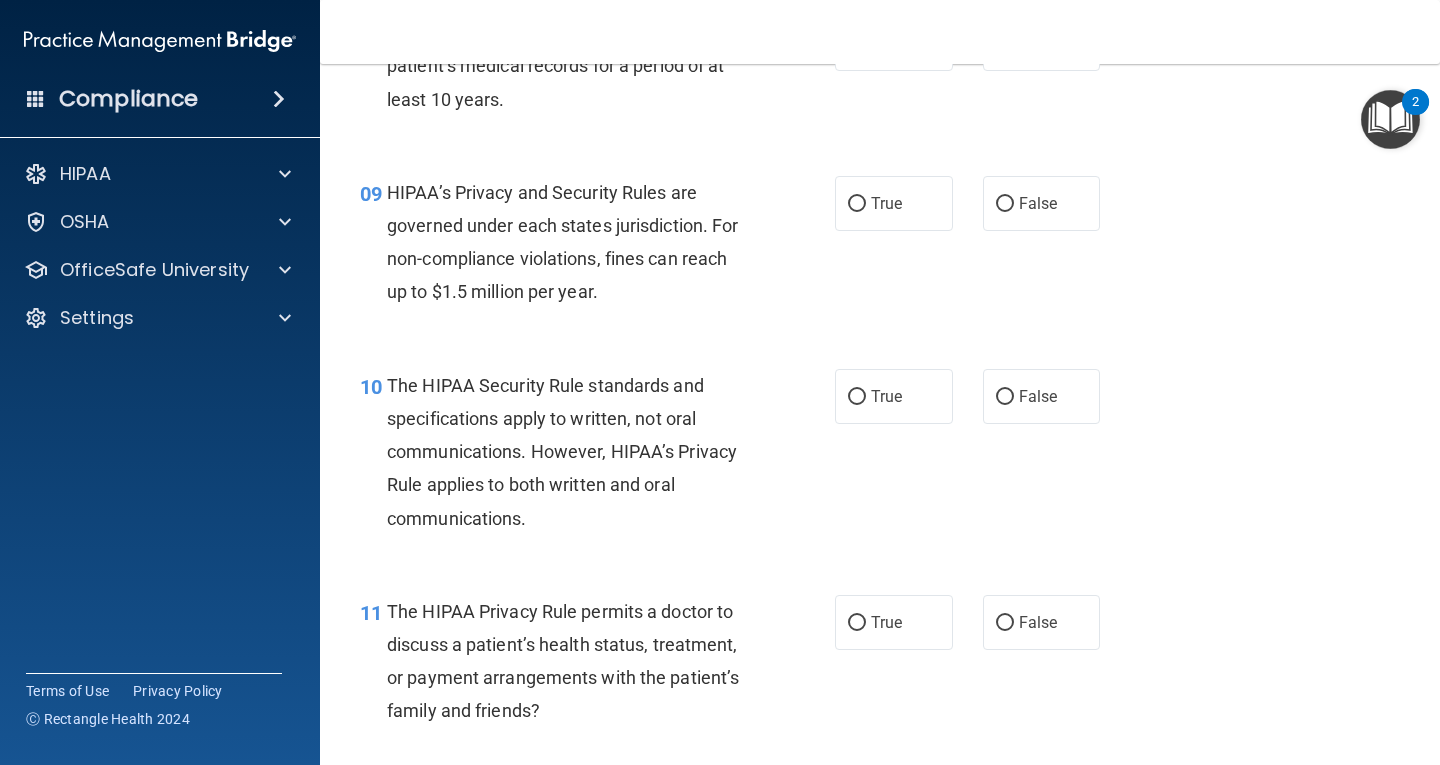 scroll, scrollTop: 1600, scrollLeft: 0, axis: vertical 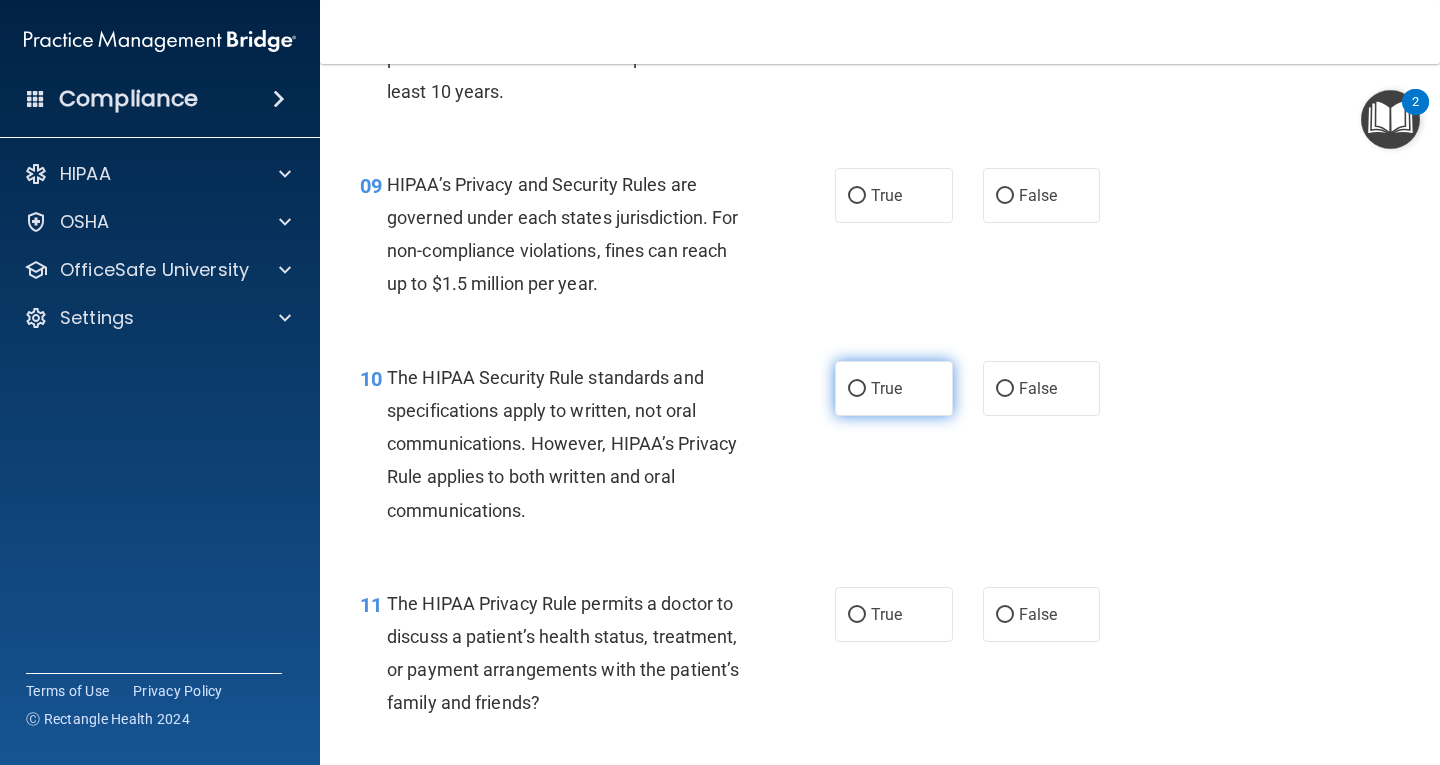 click on "True" at bounding box center (857, 389) 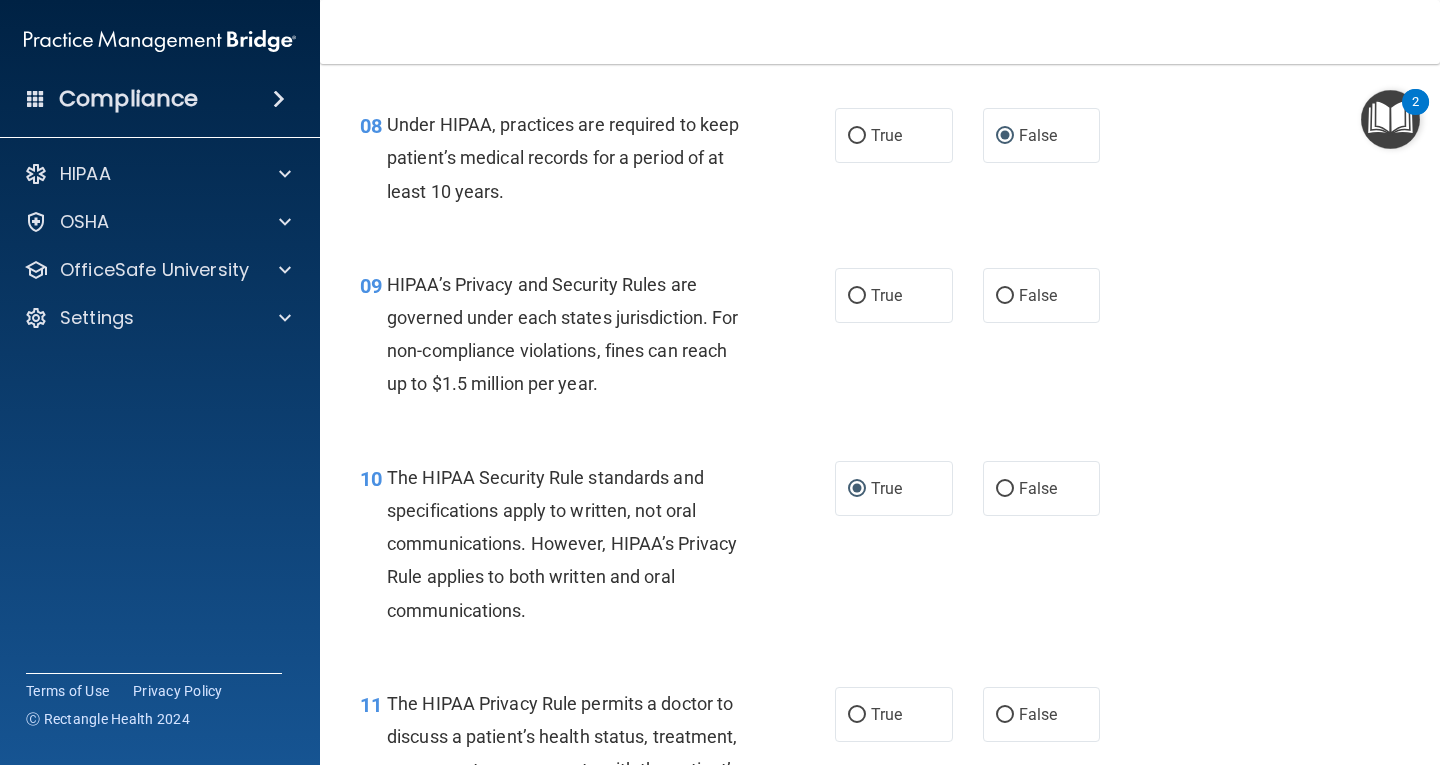 scroll, scrollTop: 1400, scrollLeft: 0, axis: vertical 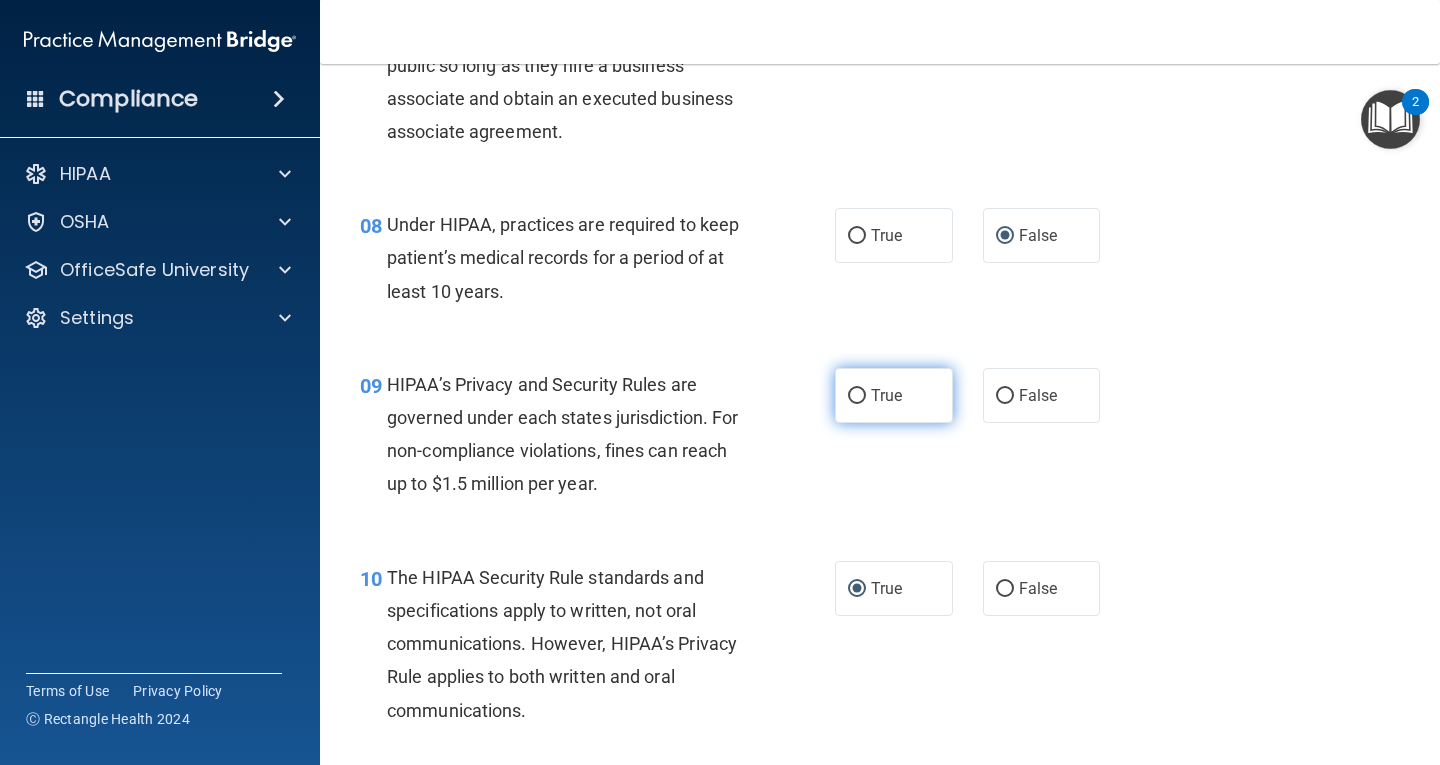 click on "True" at bounding box center [857, 396] 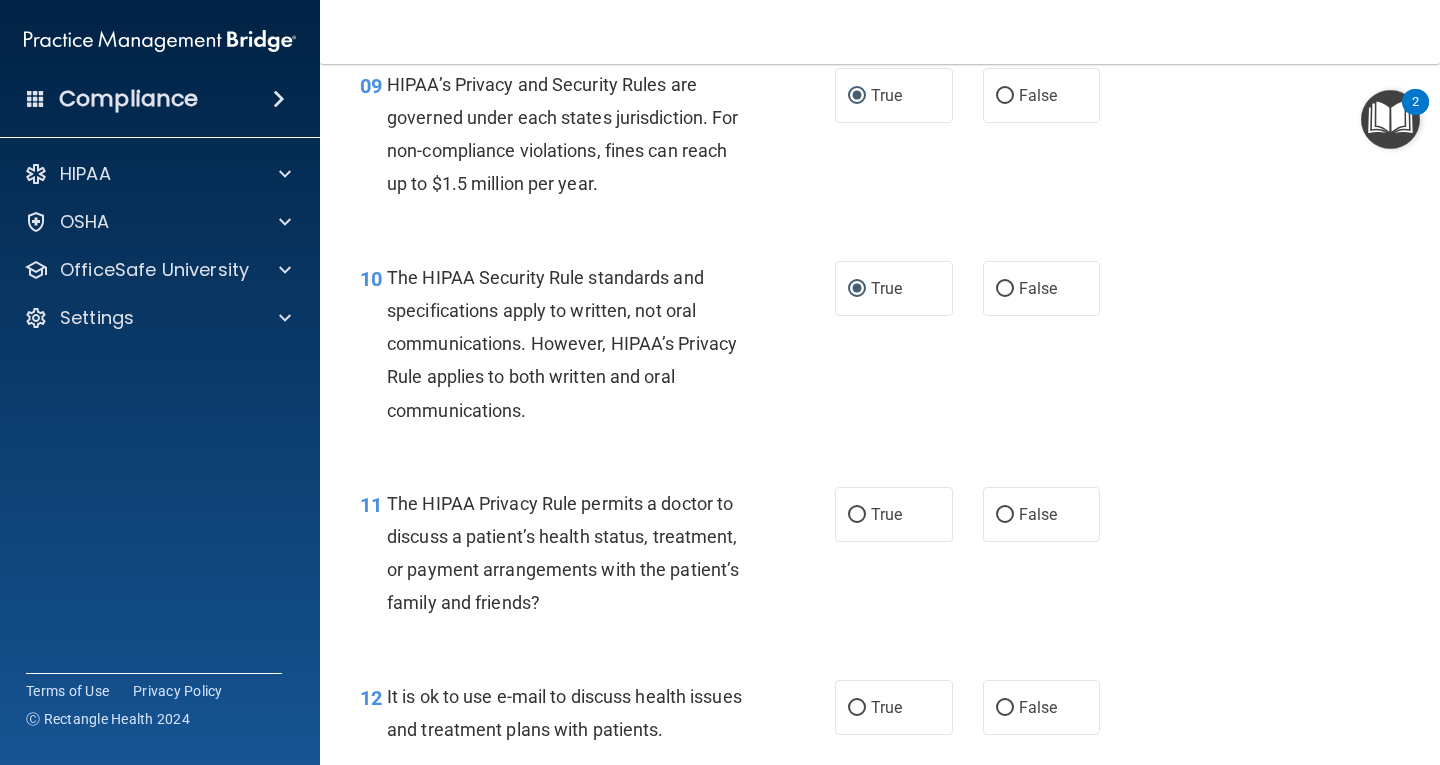 scroll, scrollTop: 1800, scrollLeft: 0, axis: vertical 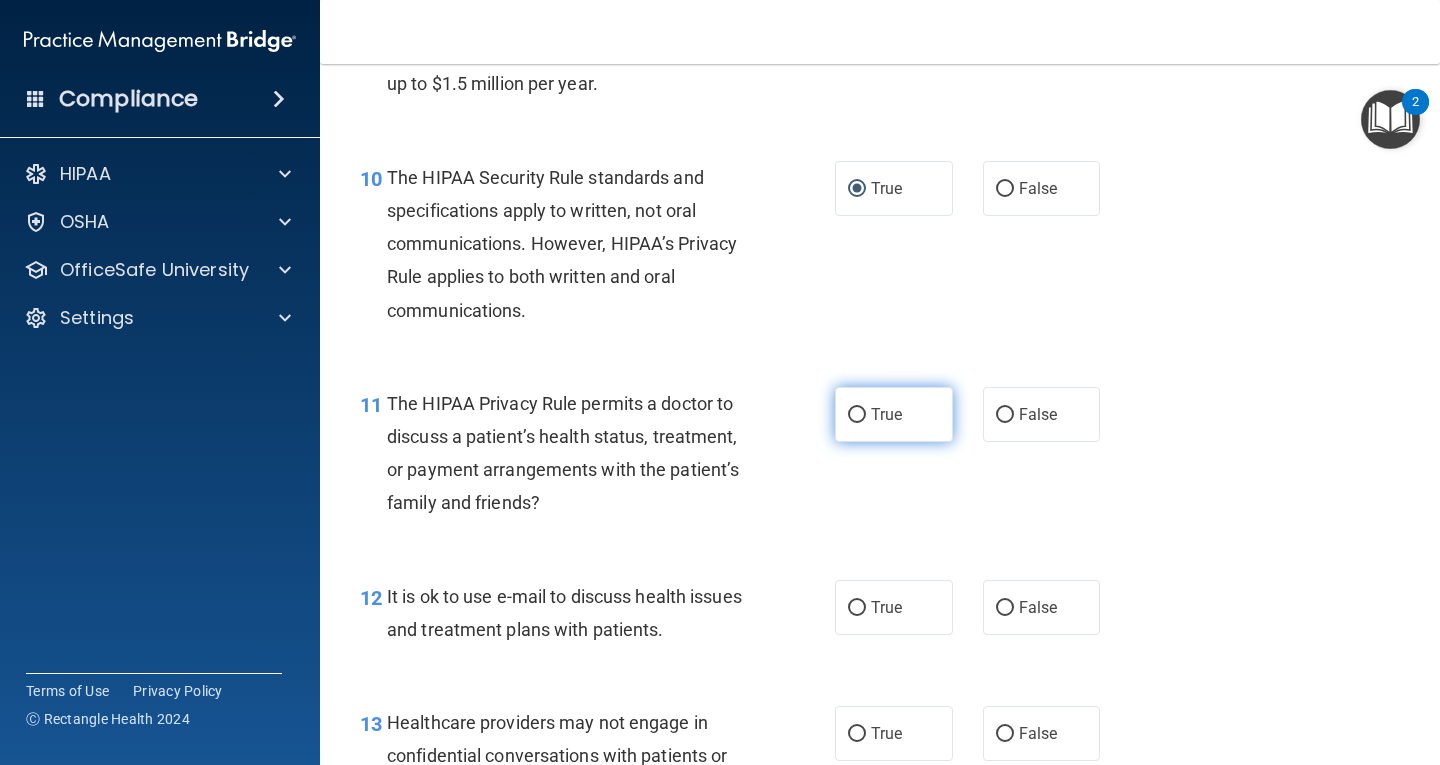 click on "True" at bounding box center [857, 415] 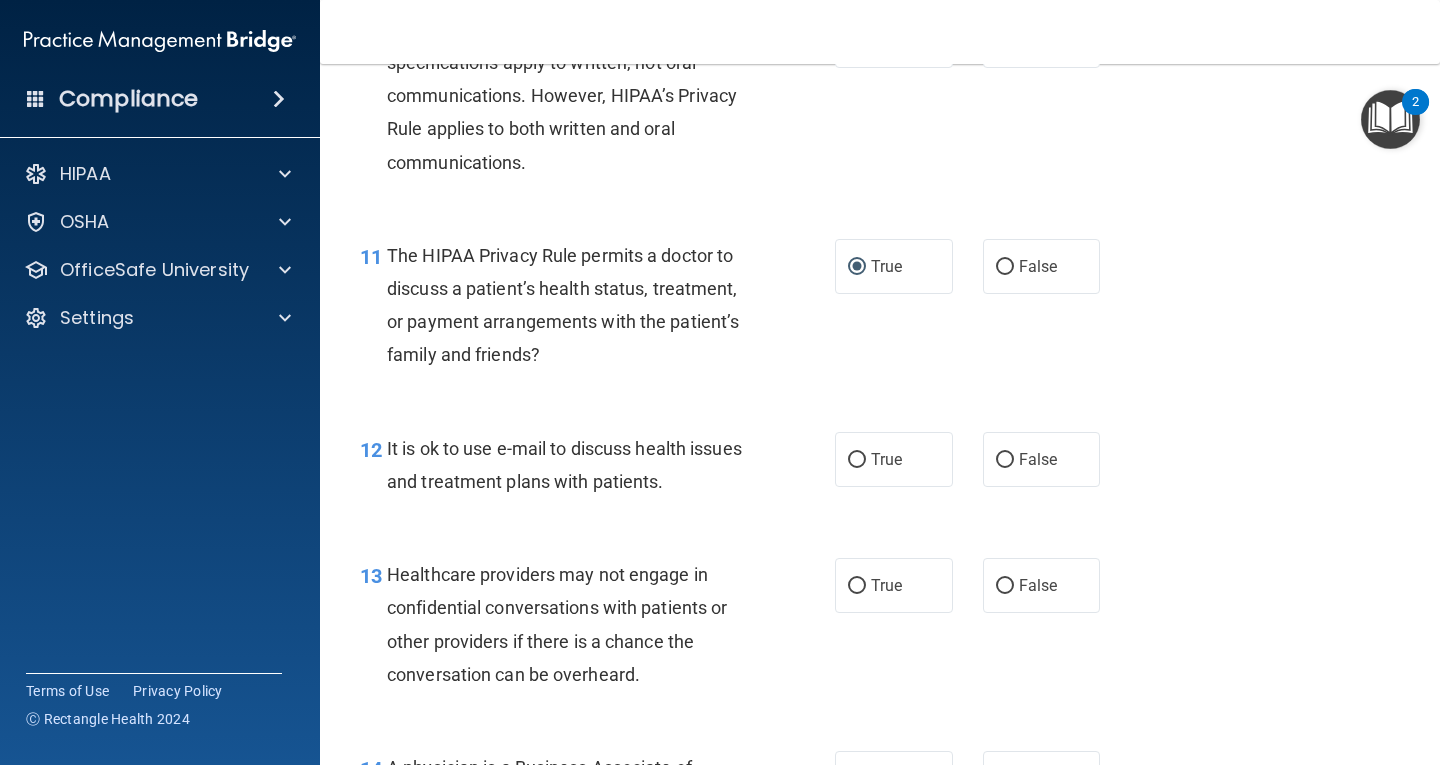 scroll, scrollTop: 2000, scrollLeft: 0, axis: vertical 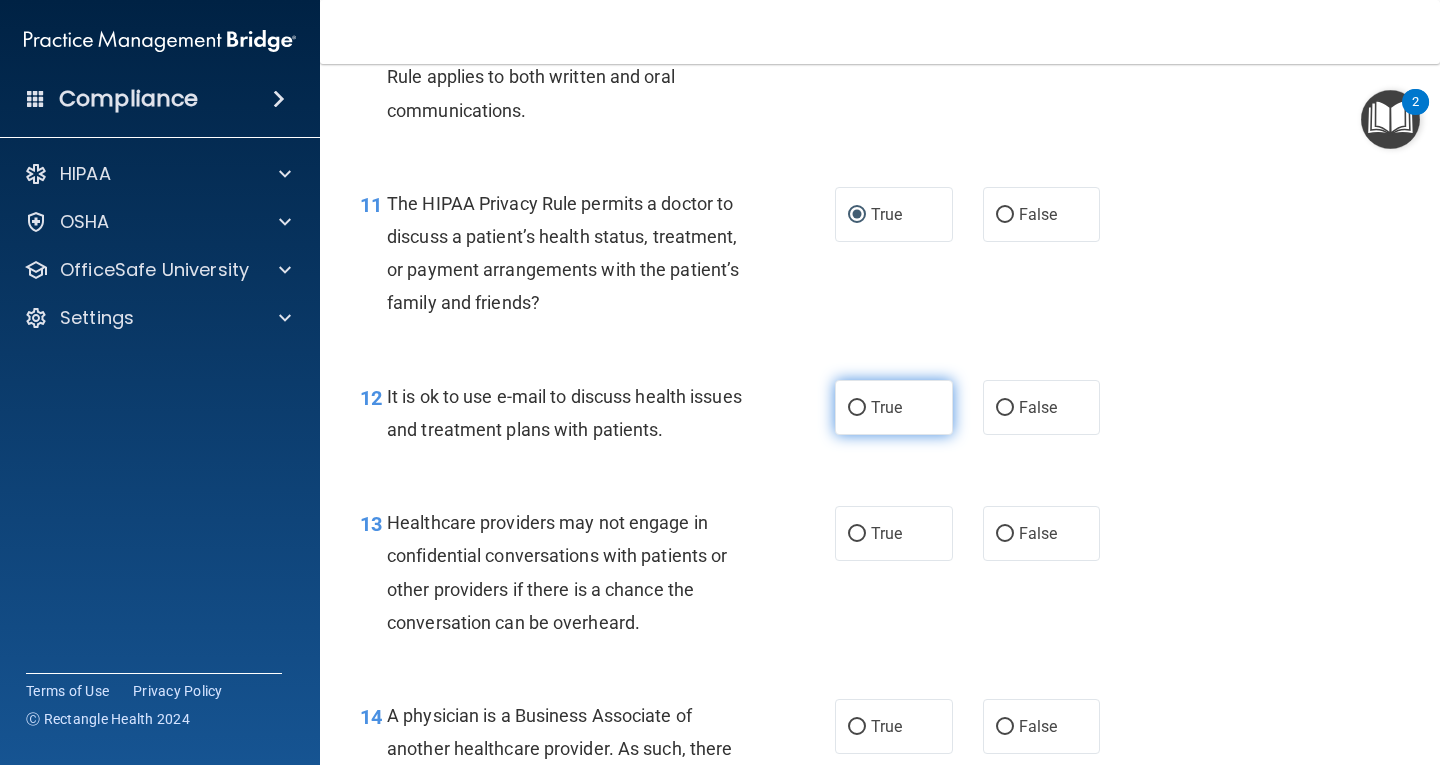 click on "True" at bounding box center (857, 408) 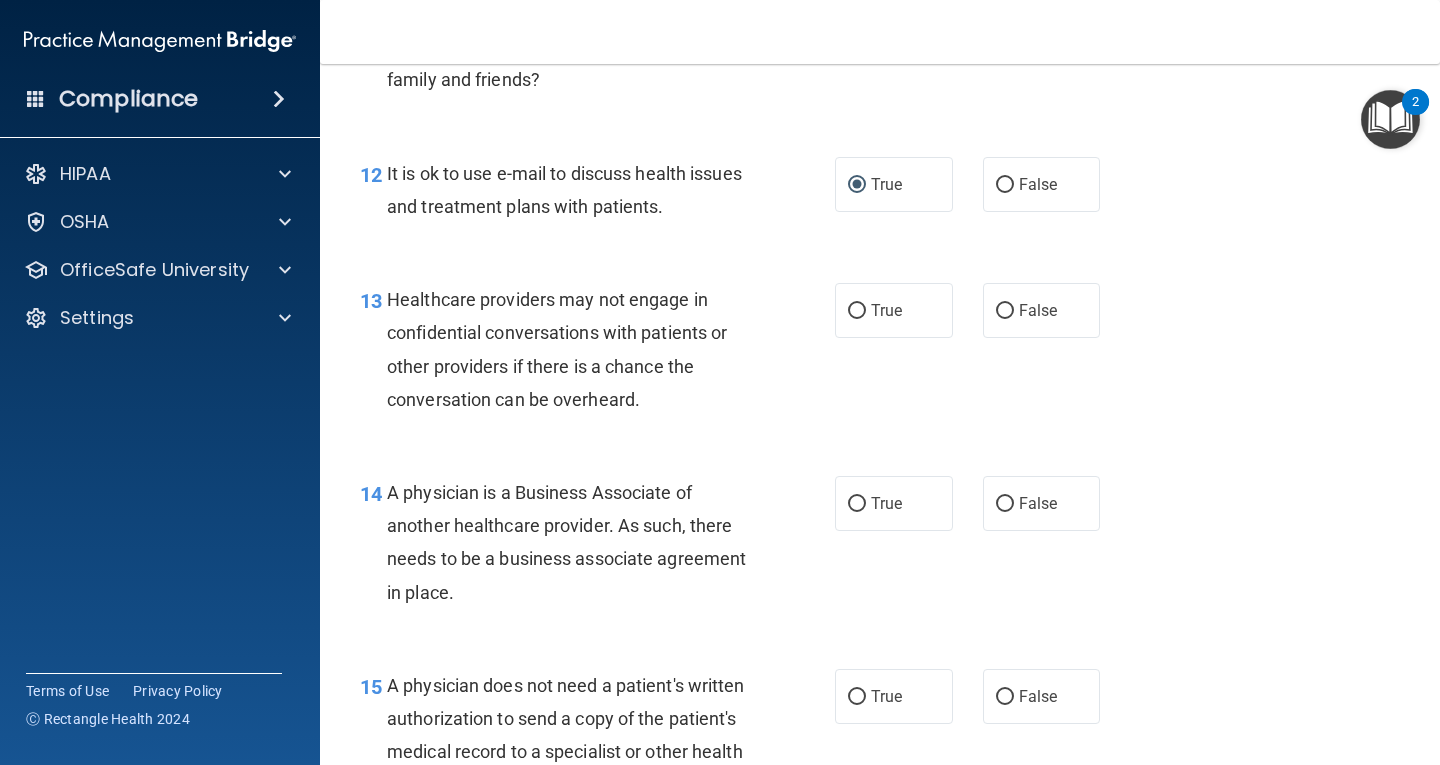 scroll, scrollTop: 2300, scrollLeft: 0, axis: vertical 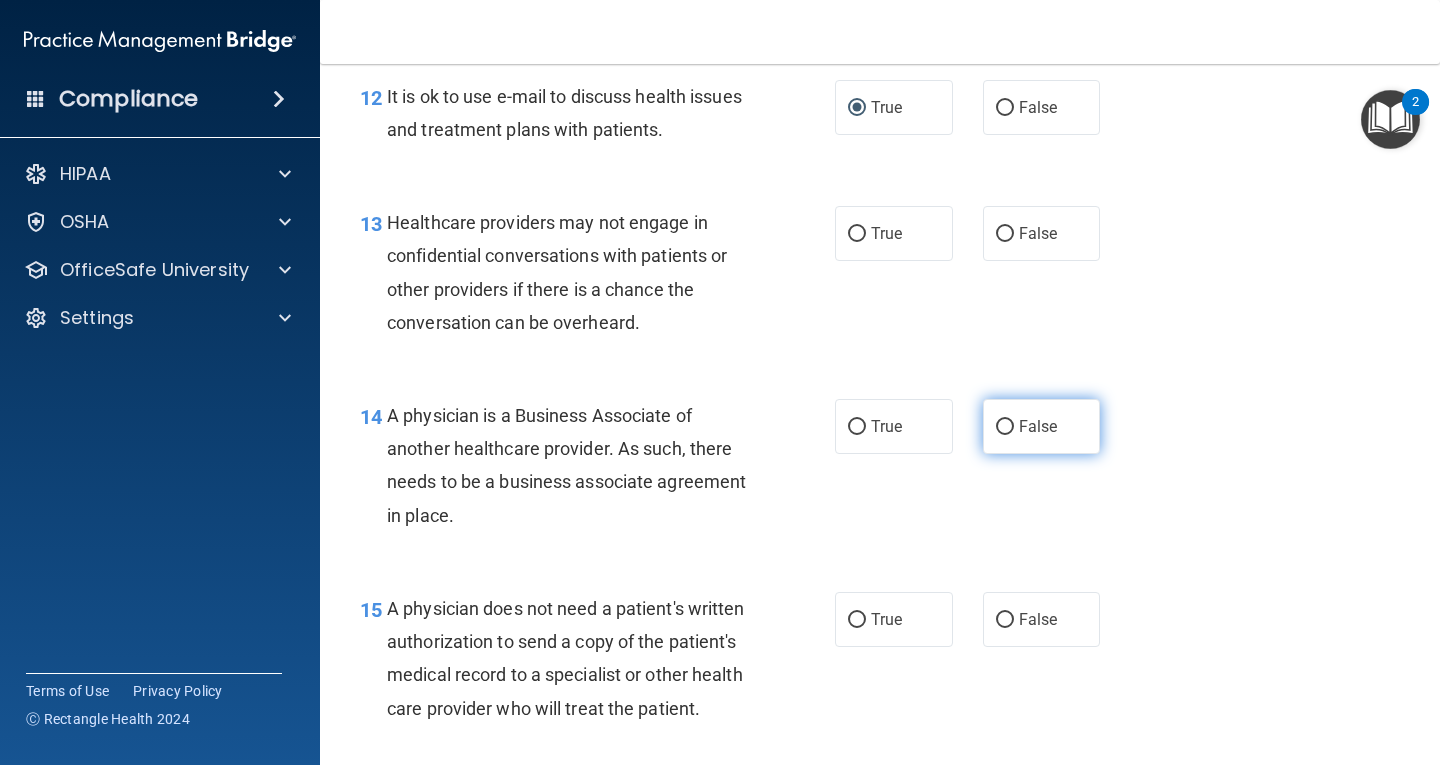 click on "False" at bounding box center [1005, 427] 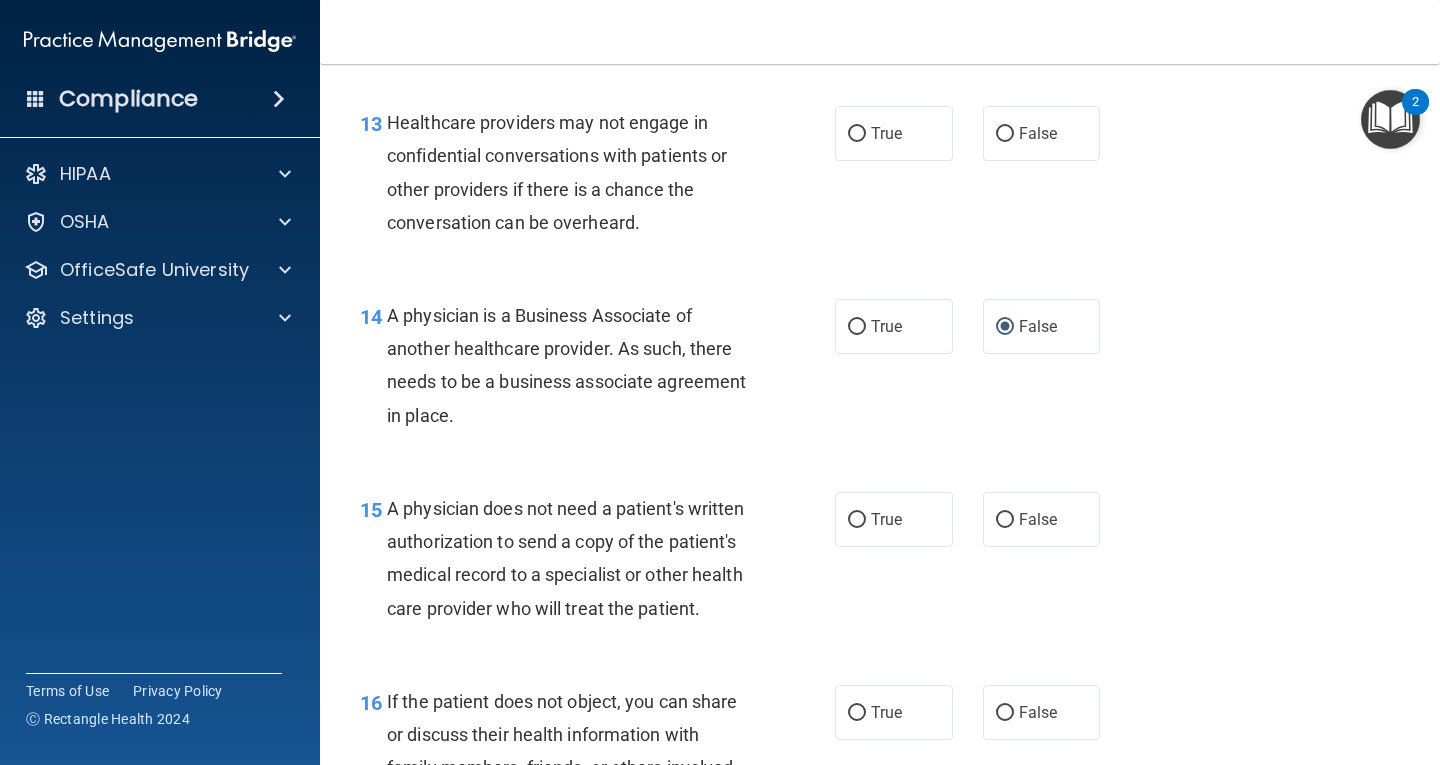 scroll, scrollTop: 2300, scrollLeft: 0, axis: vertical 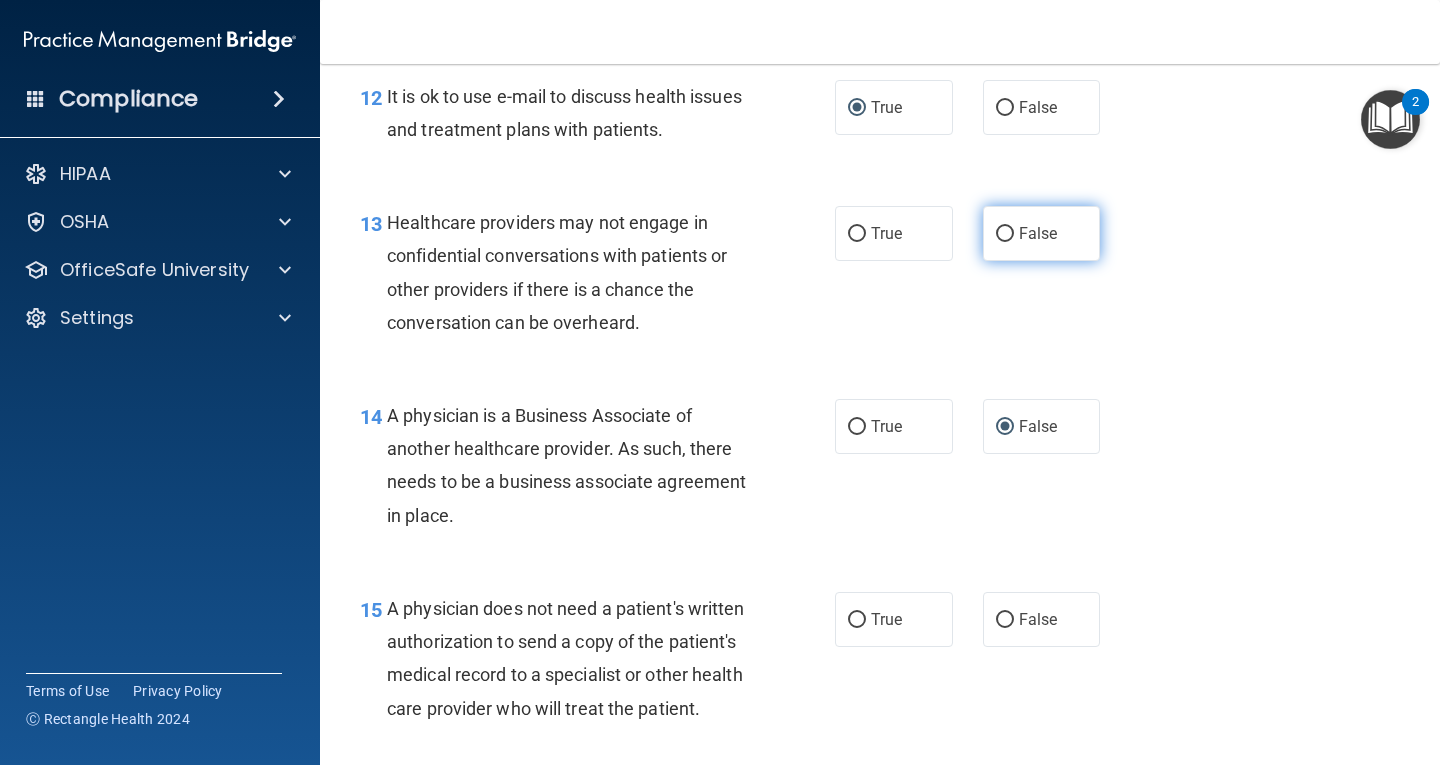 click on "False" at bounding box center (1005, 234) 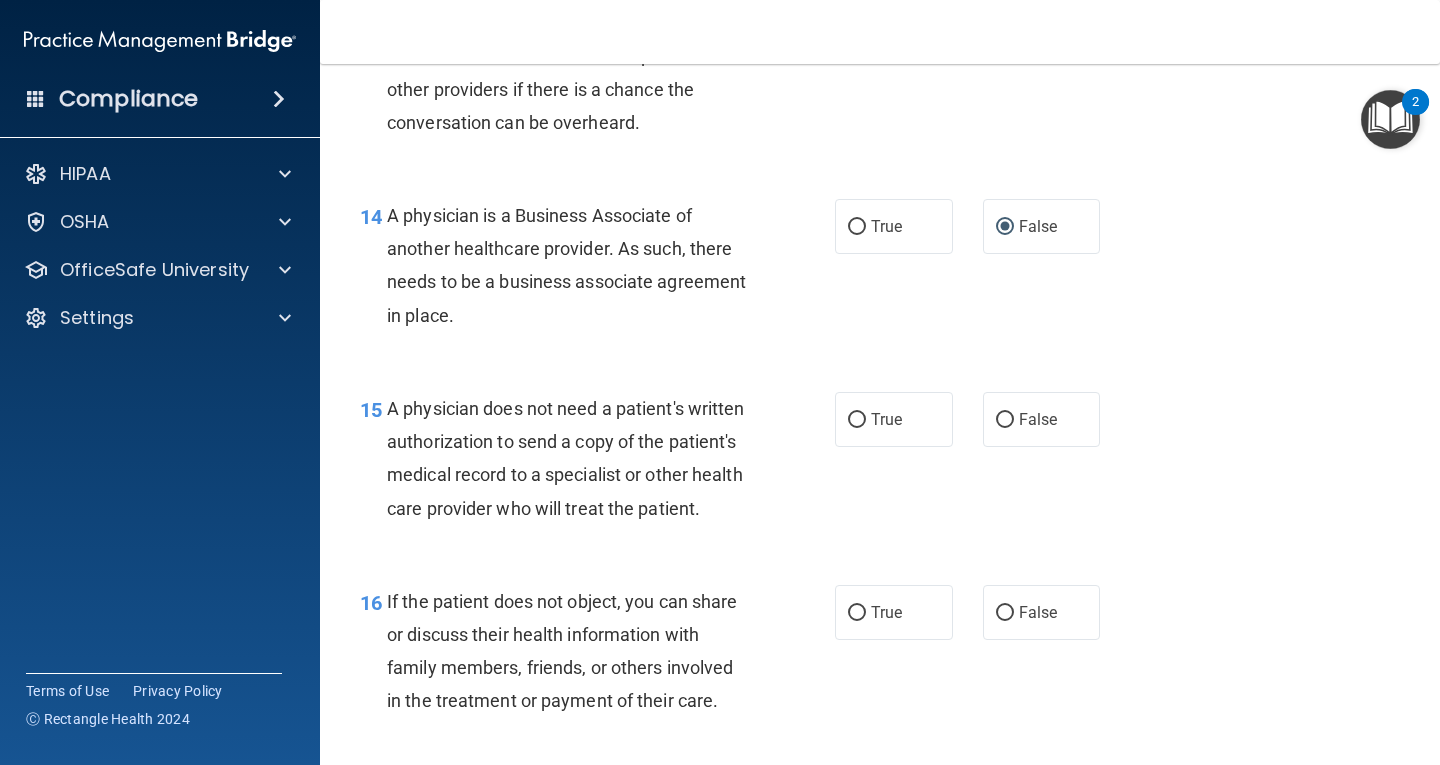 scroll, scrollTop: 2600, scrollLeft: 0, axis: vertical 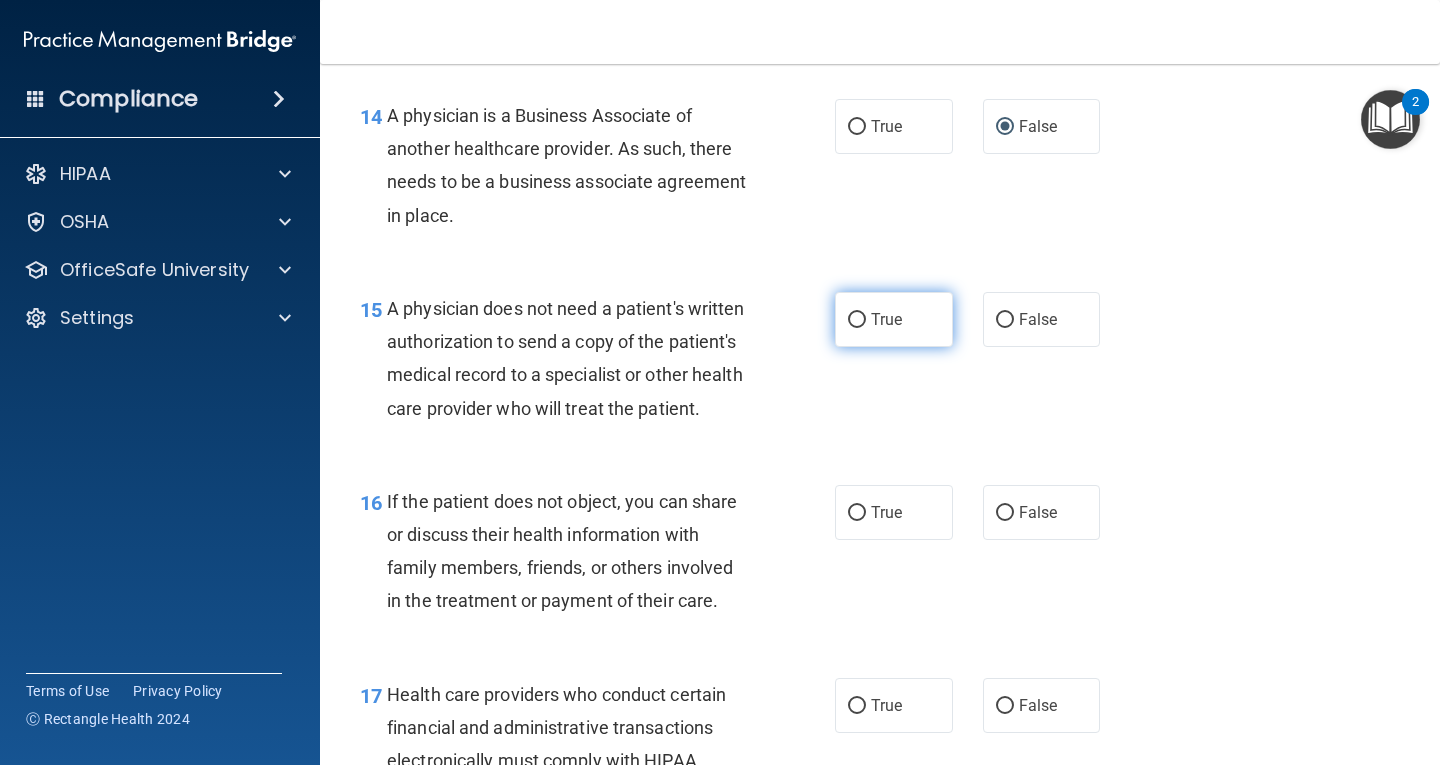 click on "True" at bounding box center [857, 320] 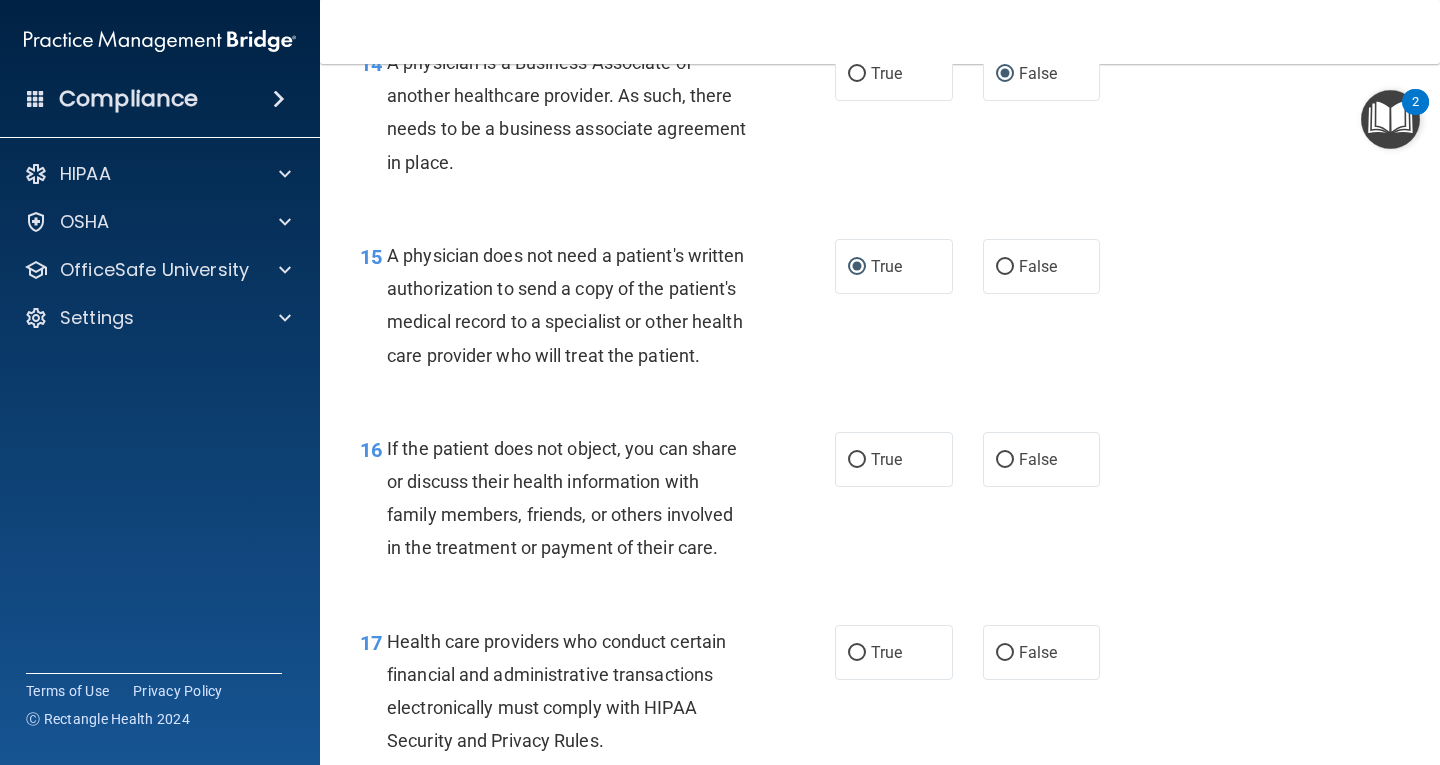 scroll, scrollTop: 2700, scrollLeft: 0, axis: vertical 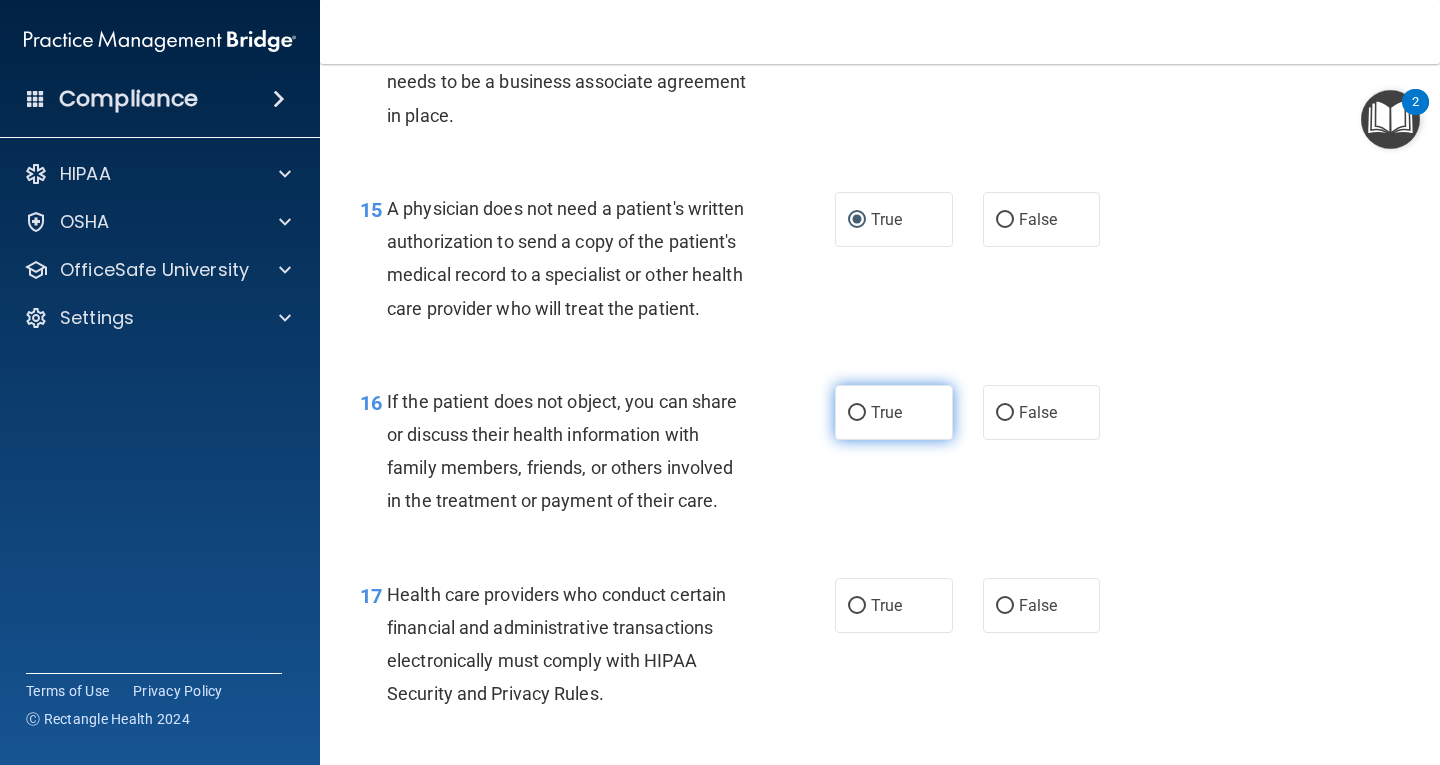 click on "True" at bounding box center (857, 413) 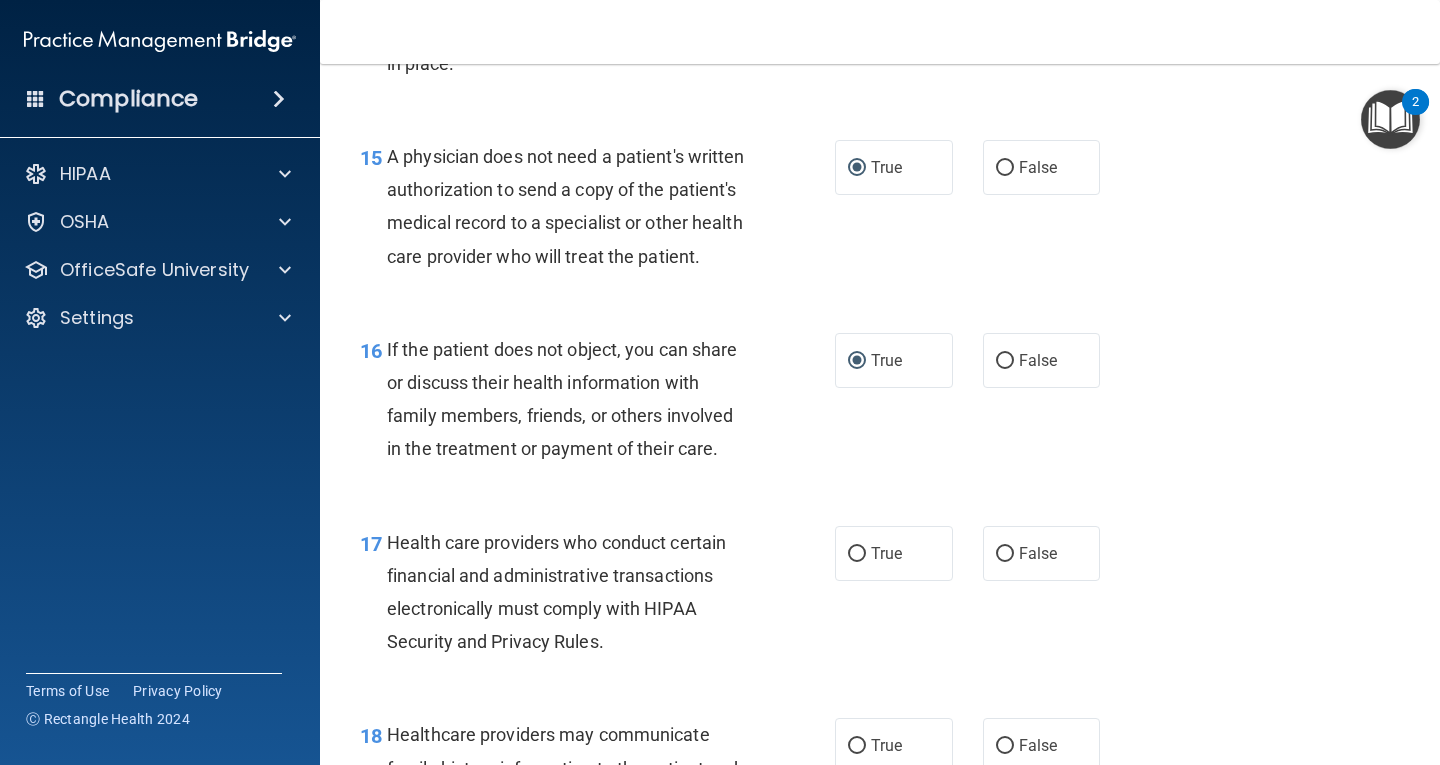 scroll, scrollTop: 2800, scrollLeft: 0, axis: vertical 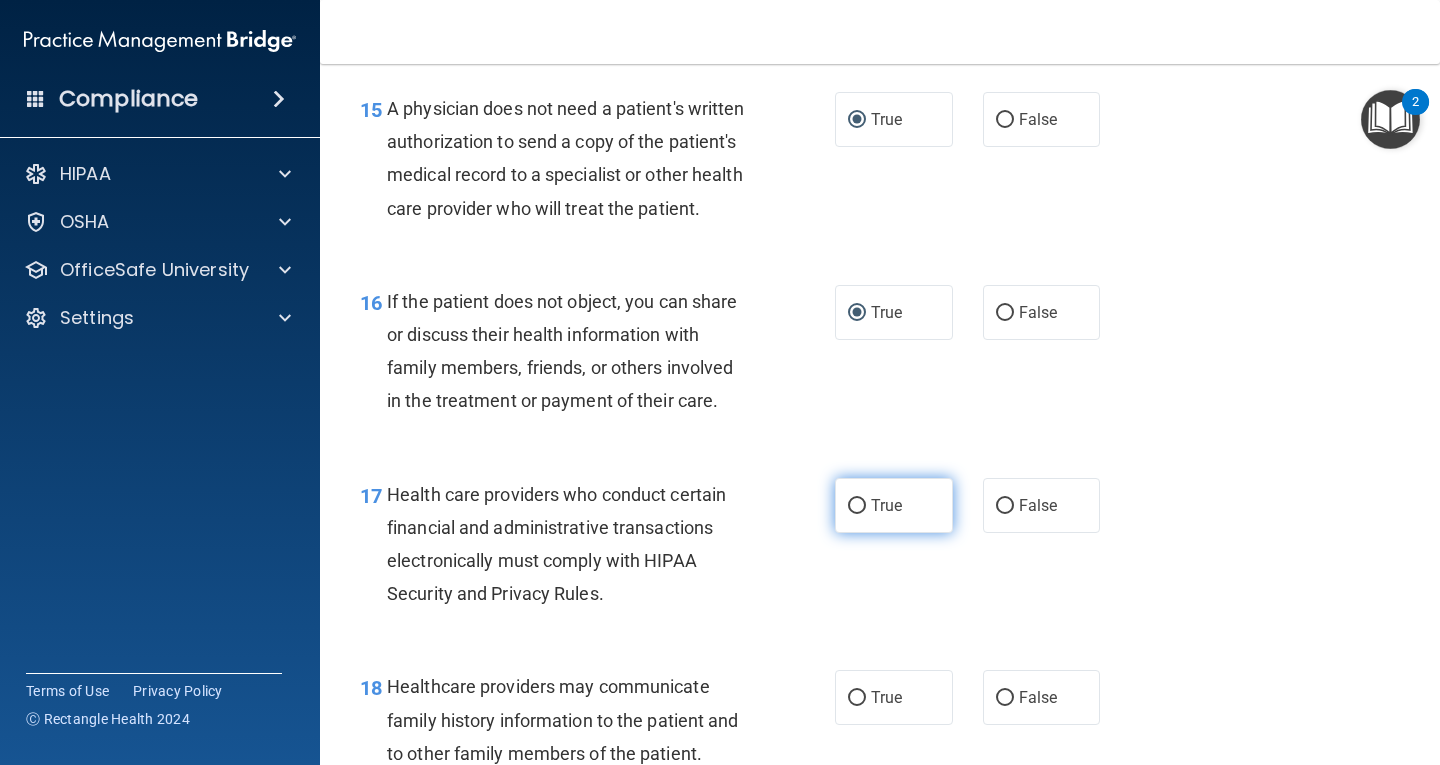 click on "True" at bounding box center (857, 506) 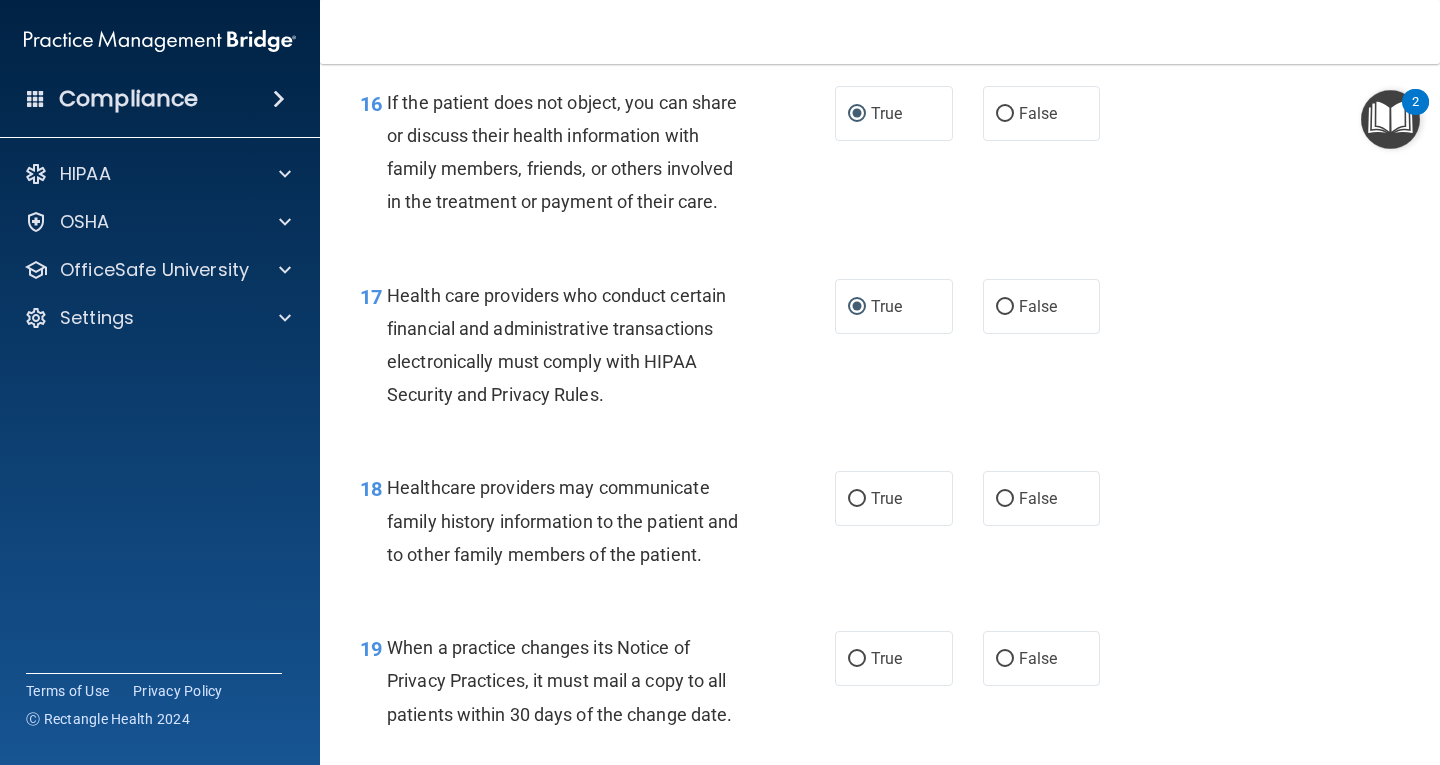 scroll, scrollTop: 3000, scrollLeft: 0, axis: vertical 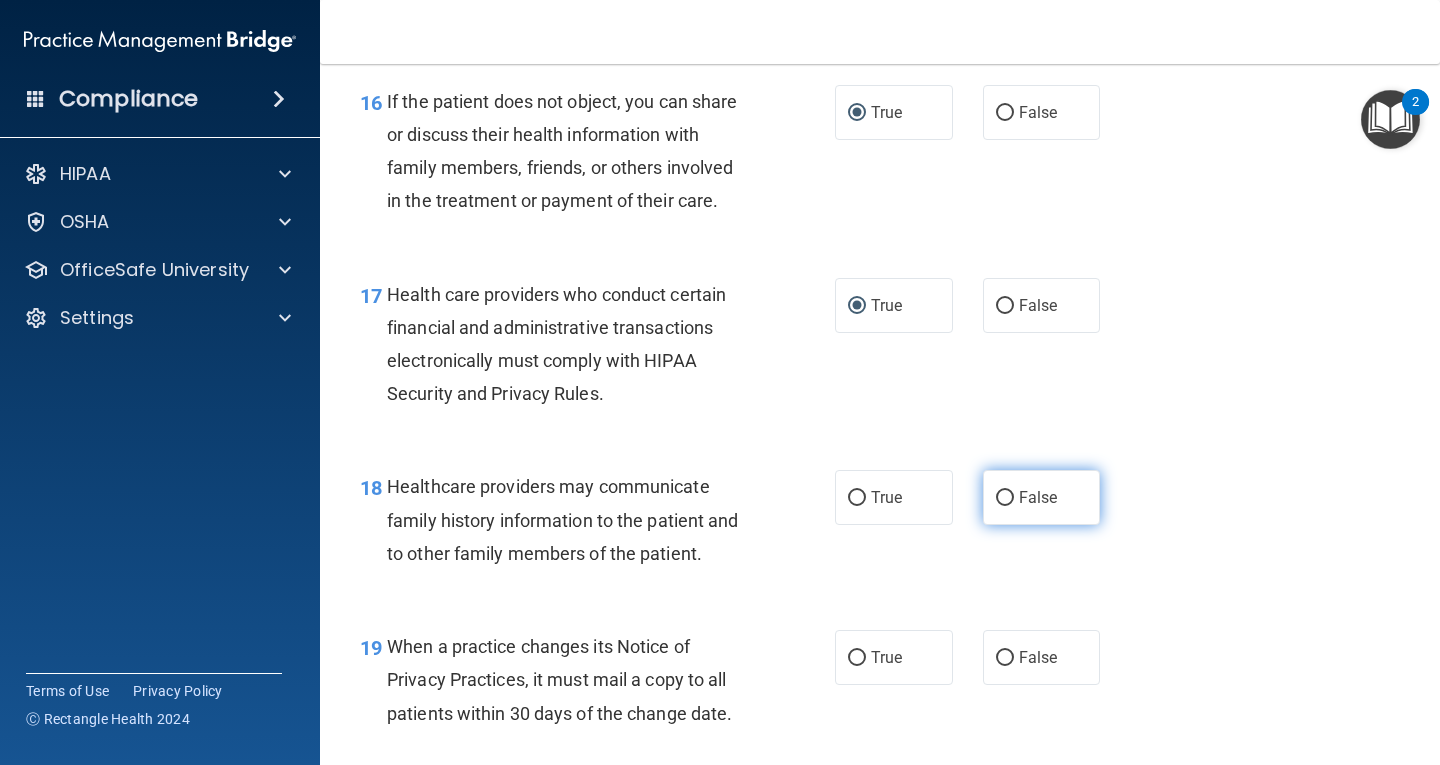 click on "False" at bounding box center [1005, 498] 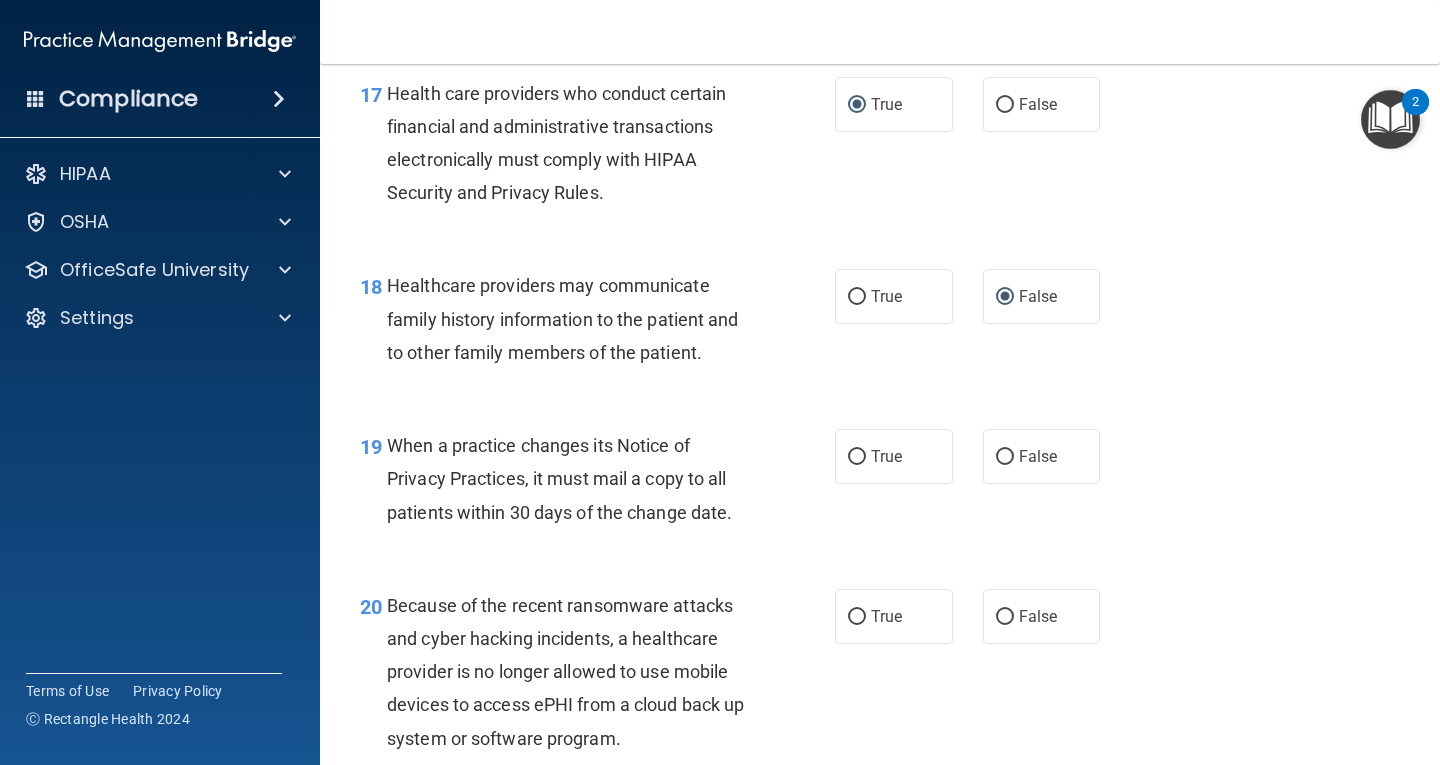 scroll, scrollTop: 3300, scrollLeft: 0, axis: vertical 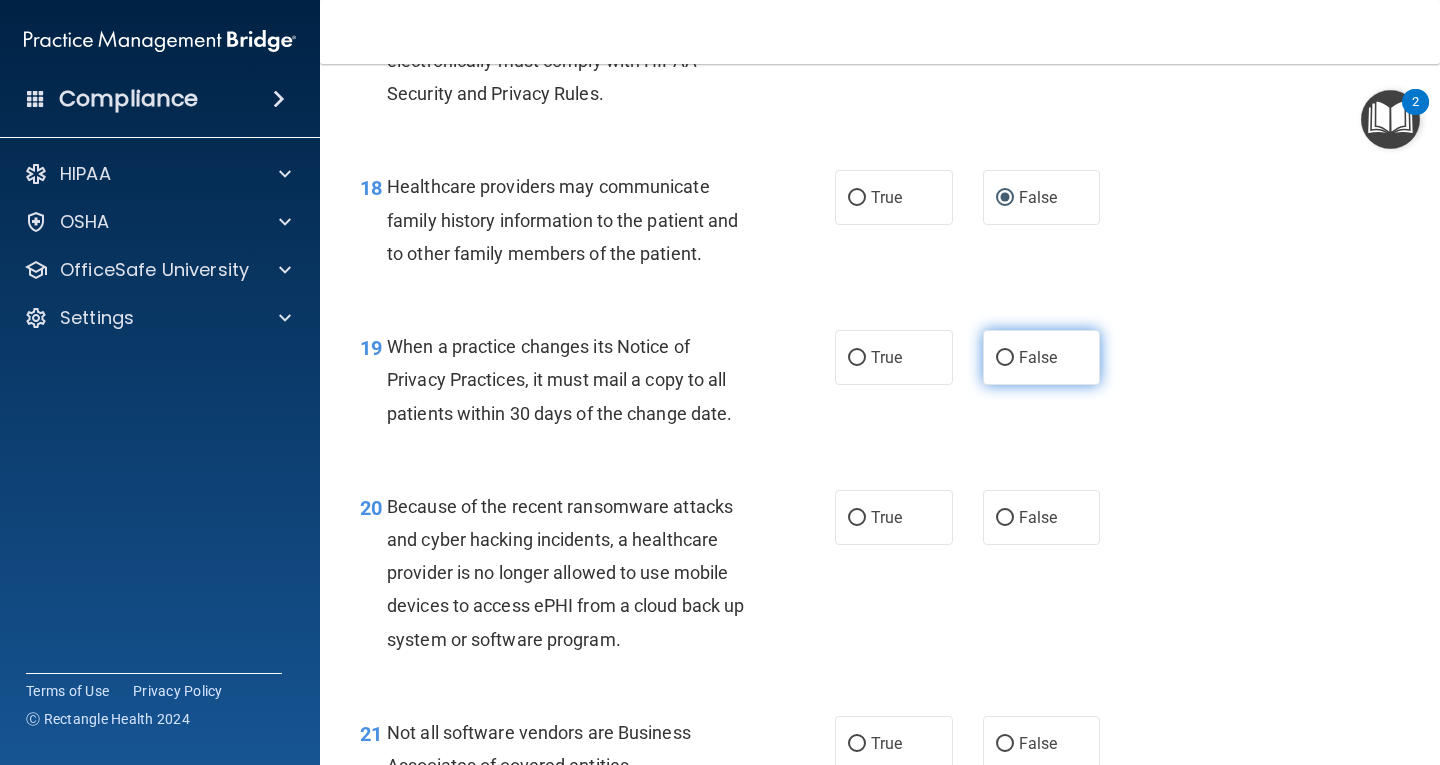 click on "False" at bounding box center [1005, 358] 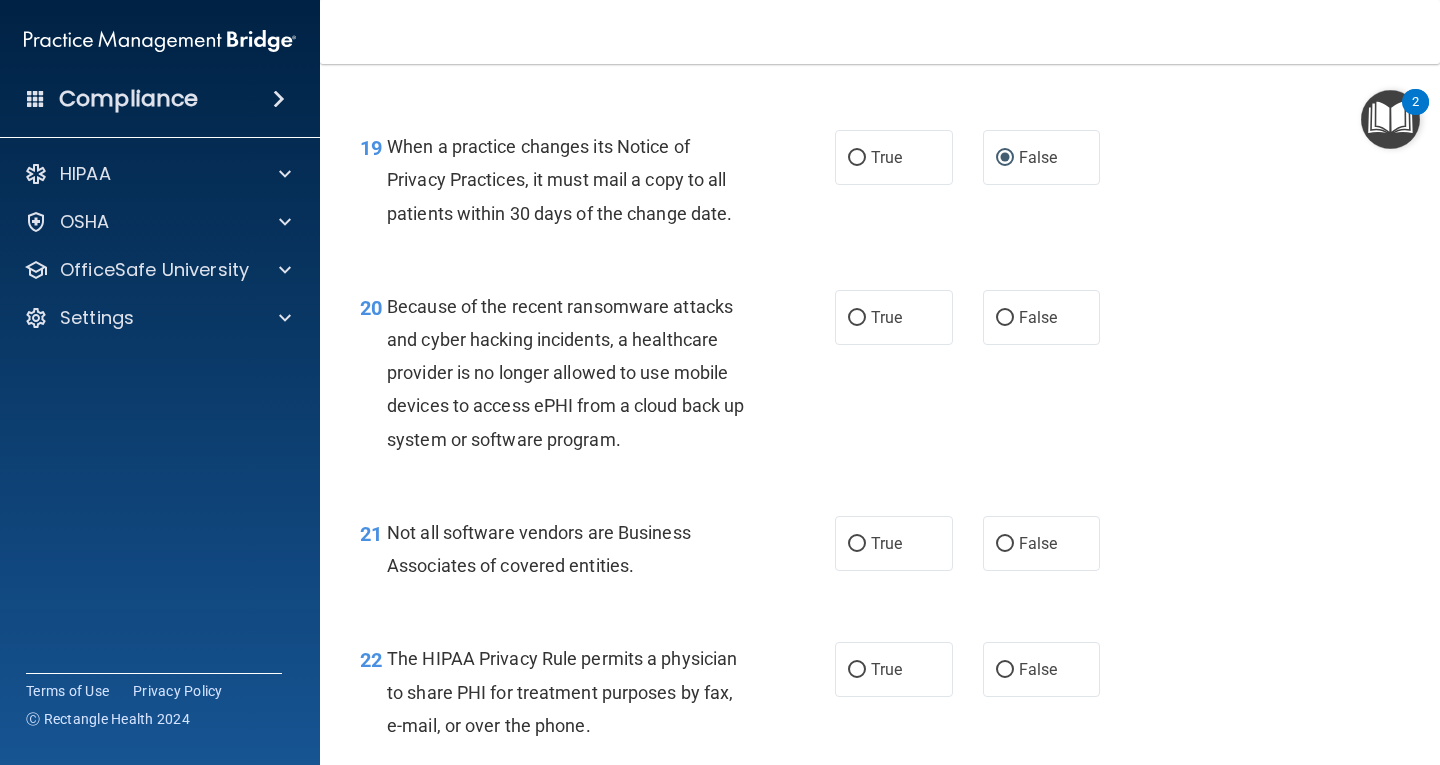 scroll, scrollTop: 3600, scrollLeft: 0, axis: vertical 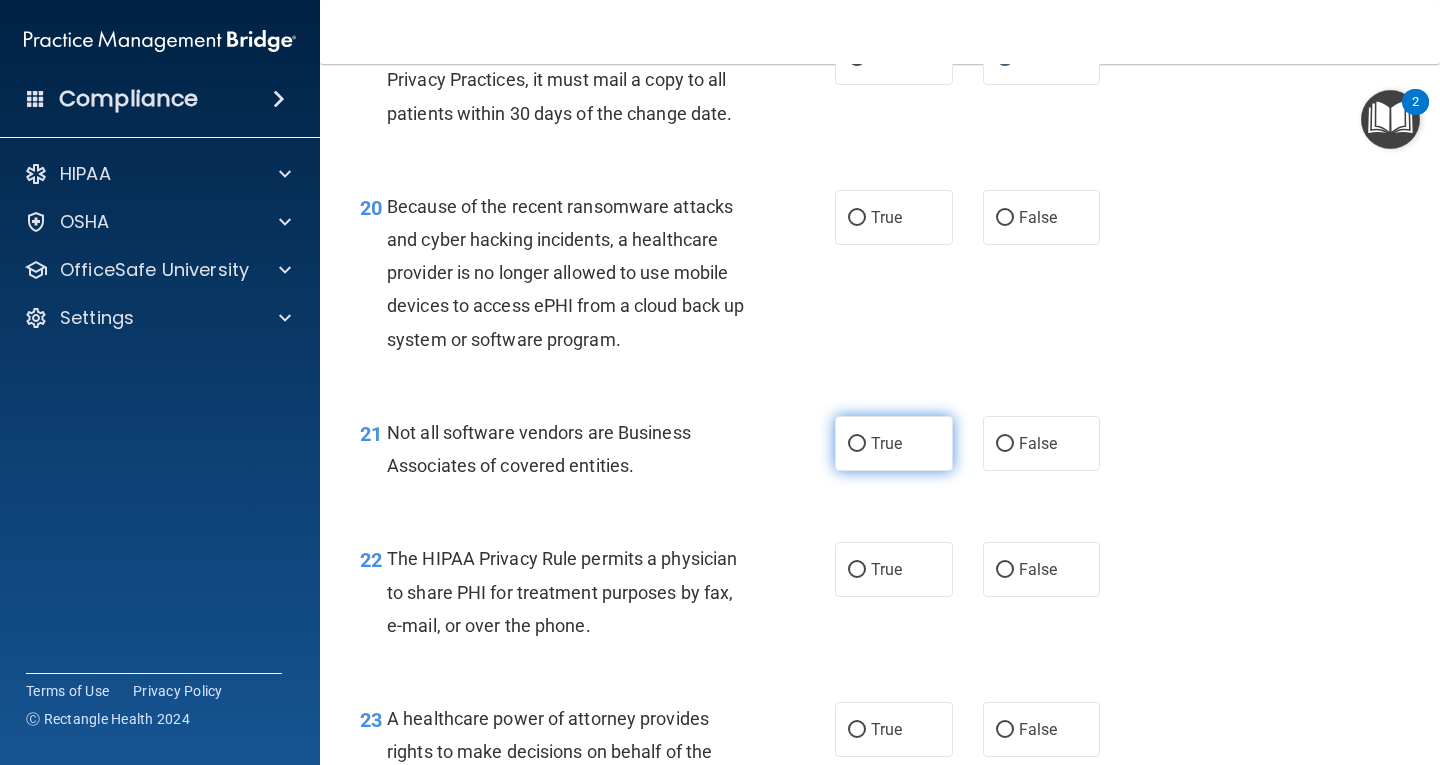 click on "True" at bounding box center (857, 444) 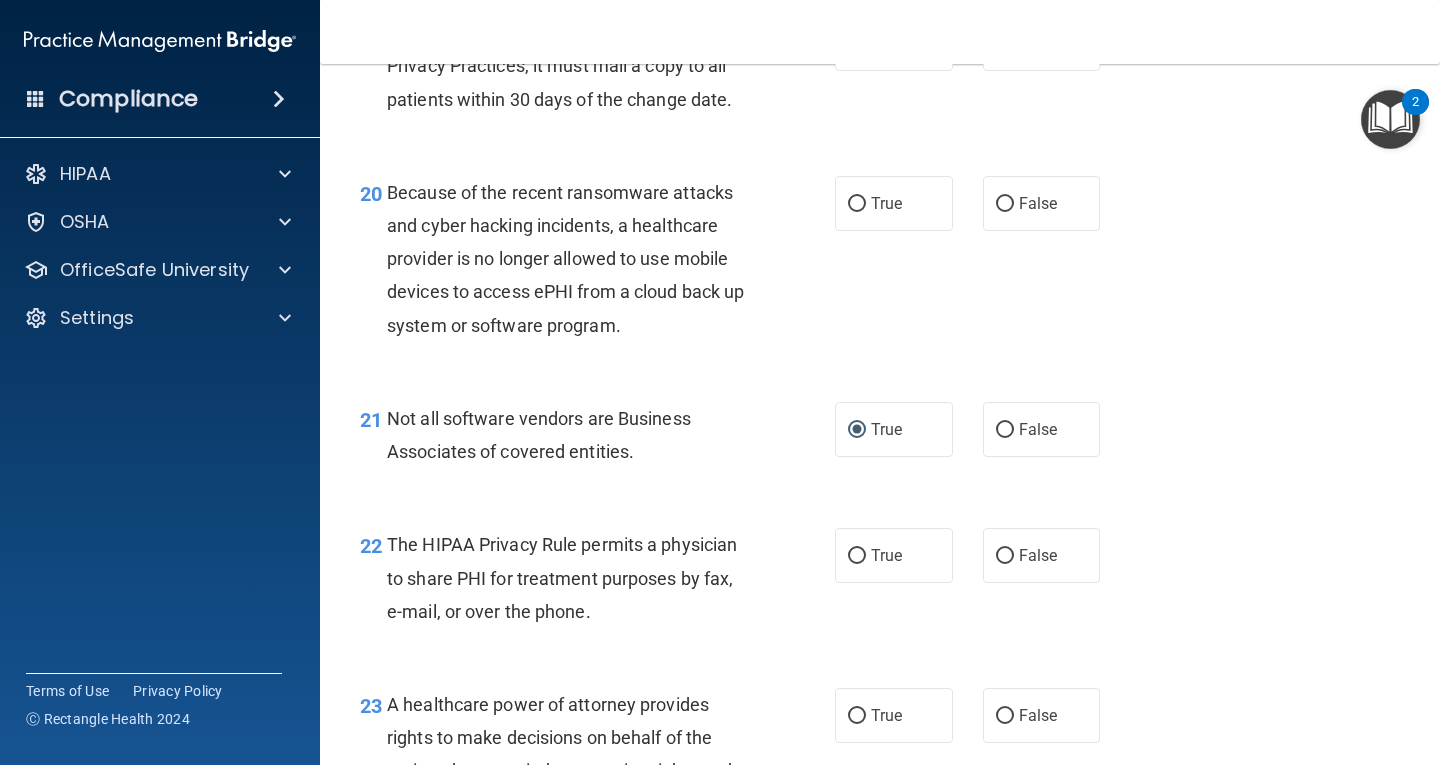 scroll, scrollTop: 3500, scrollLeft: 0, axis: vertical 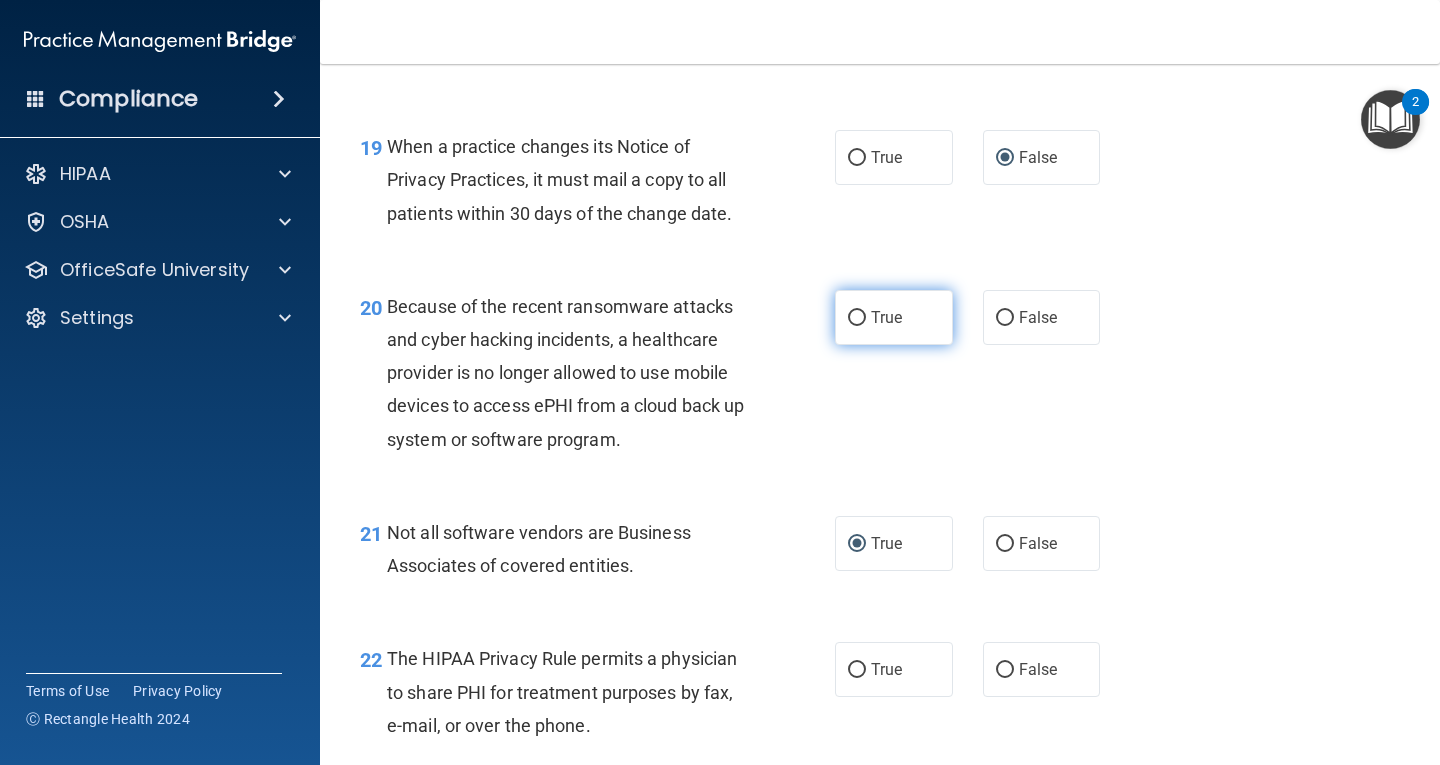 click on "True" at bounding box center [857, 318] 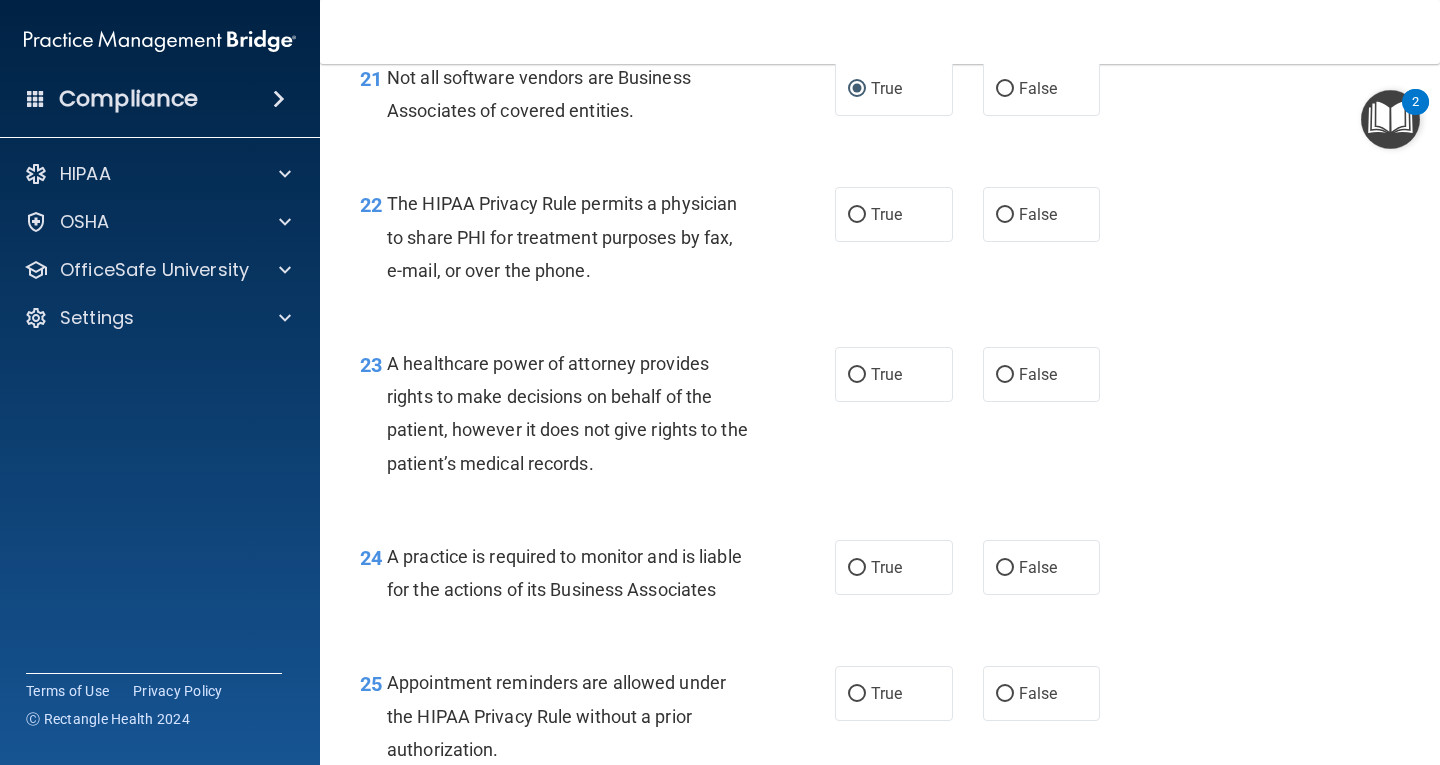 scroll, scrollTop: 4000, scrollLeft: 0, axis: vertical 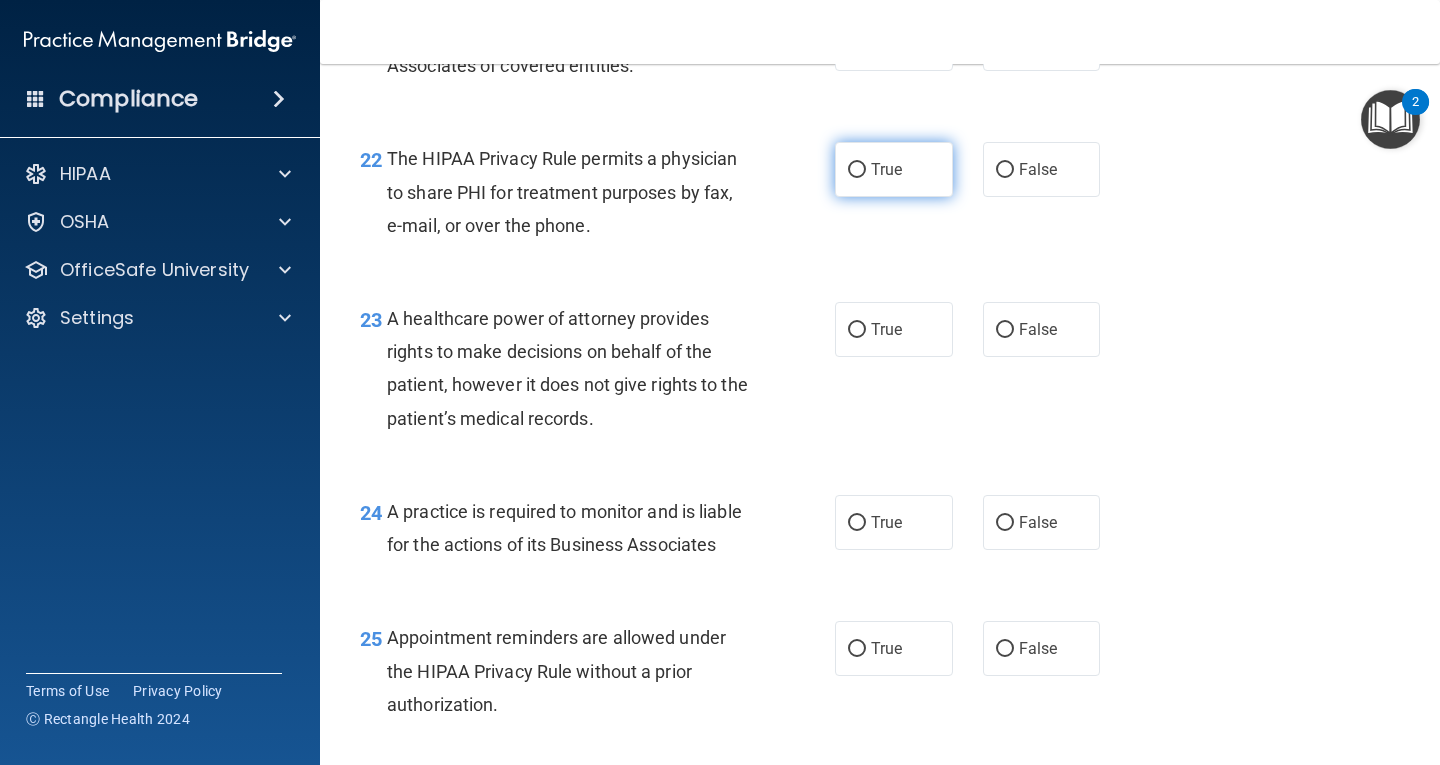 click on "True" at bounding box center (857, 170) 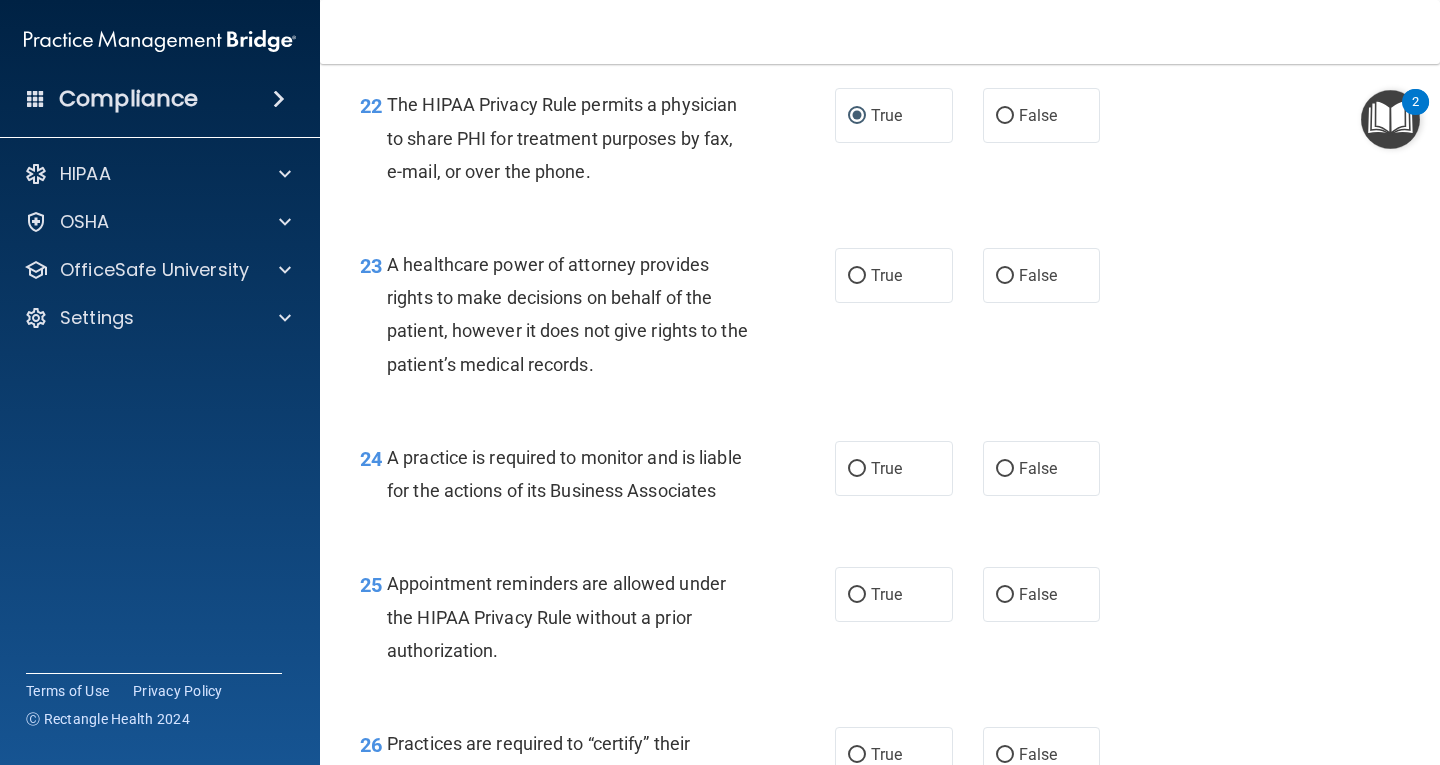 scroll, scrollTop: 4200, scrollLeft: 0, axis: vertical 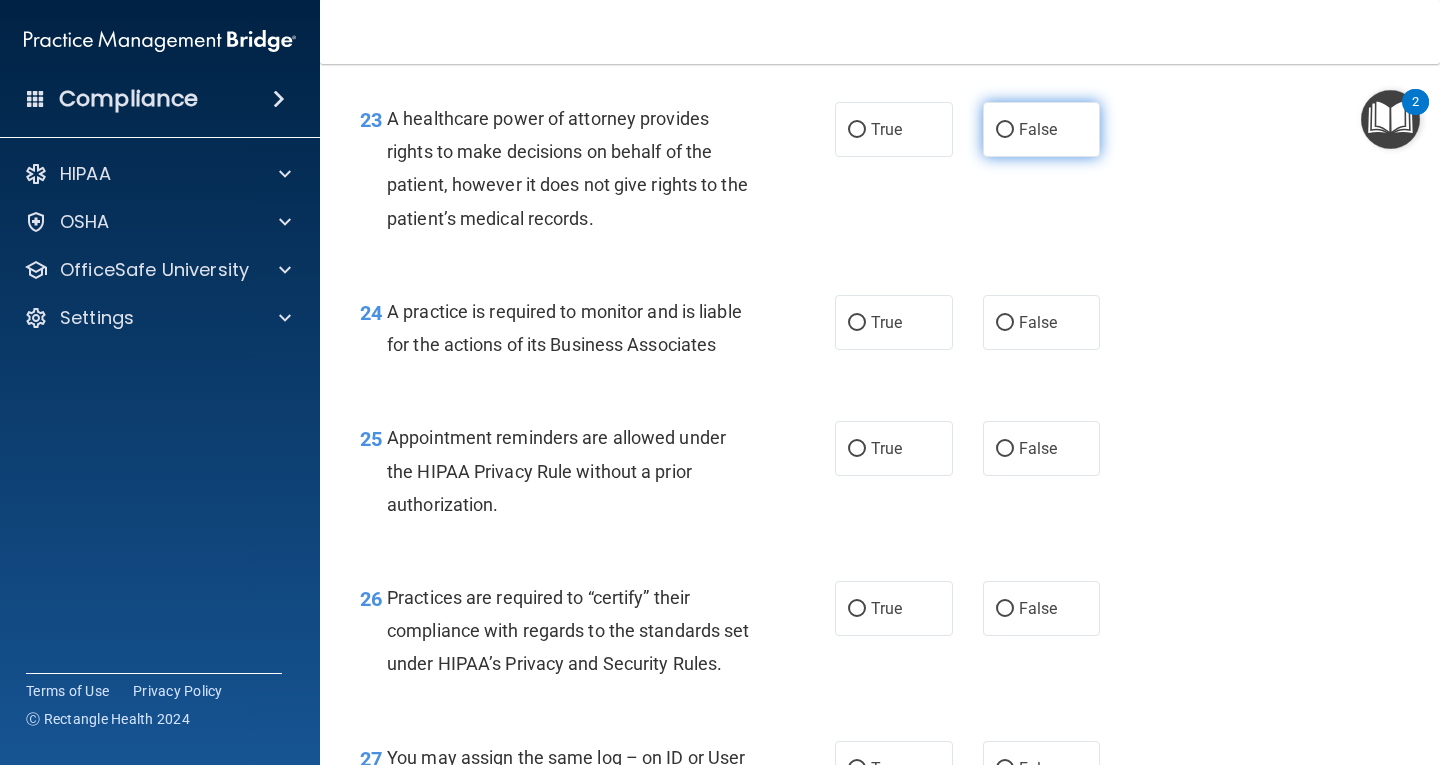 click on "False" at bounding box center (1005, 130) 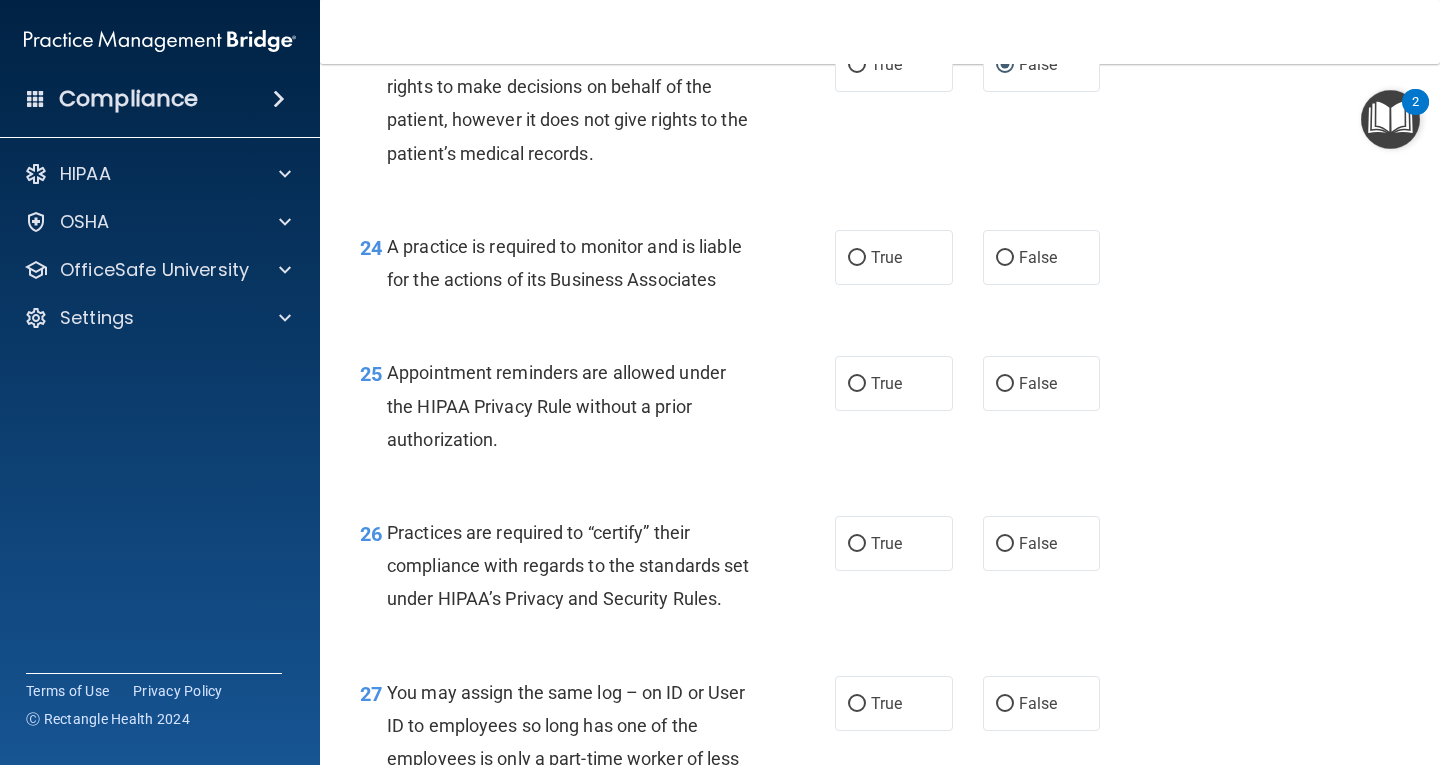 scroll, scrollTop: 4400, scrollLeft: 0, axis: vertical 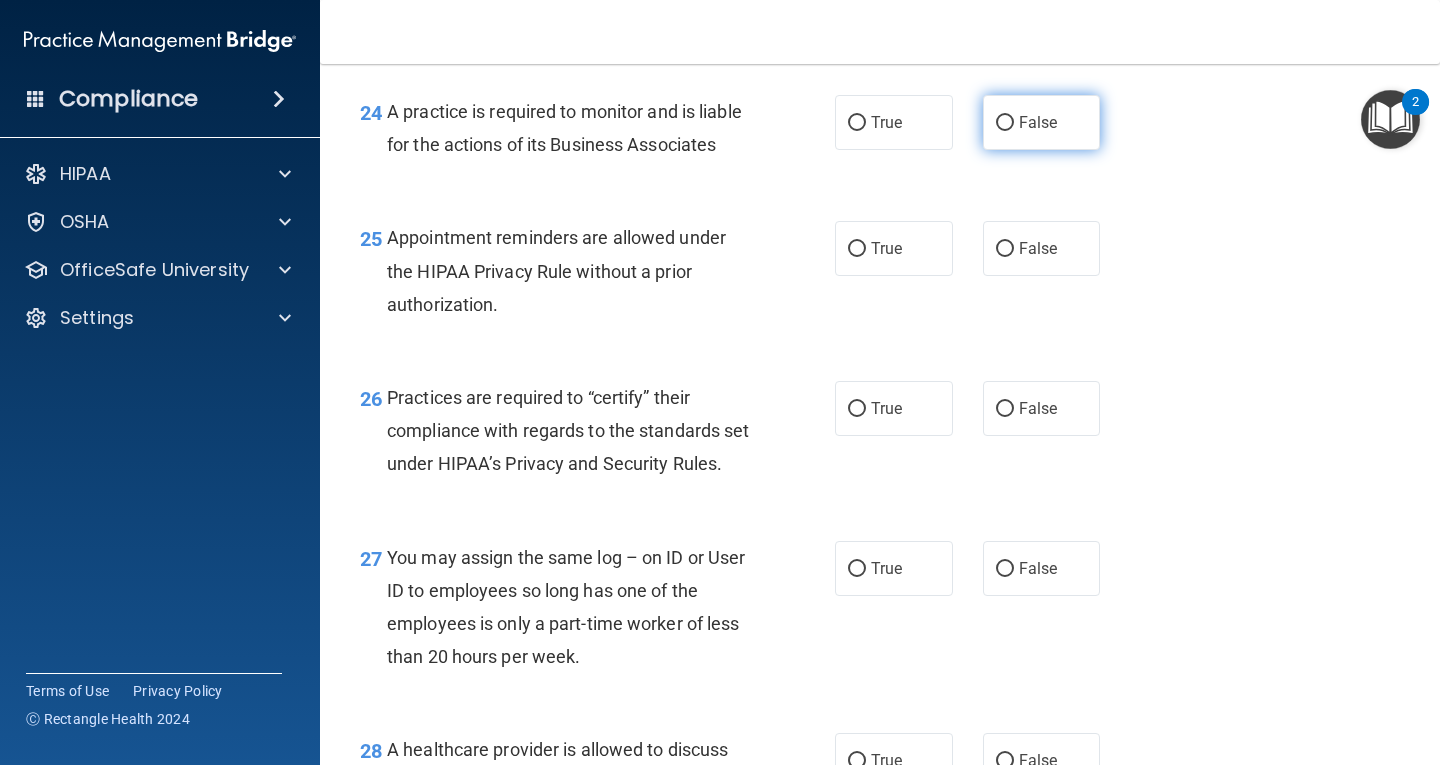 click on "False" at bounding box center [1005, 123] 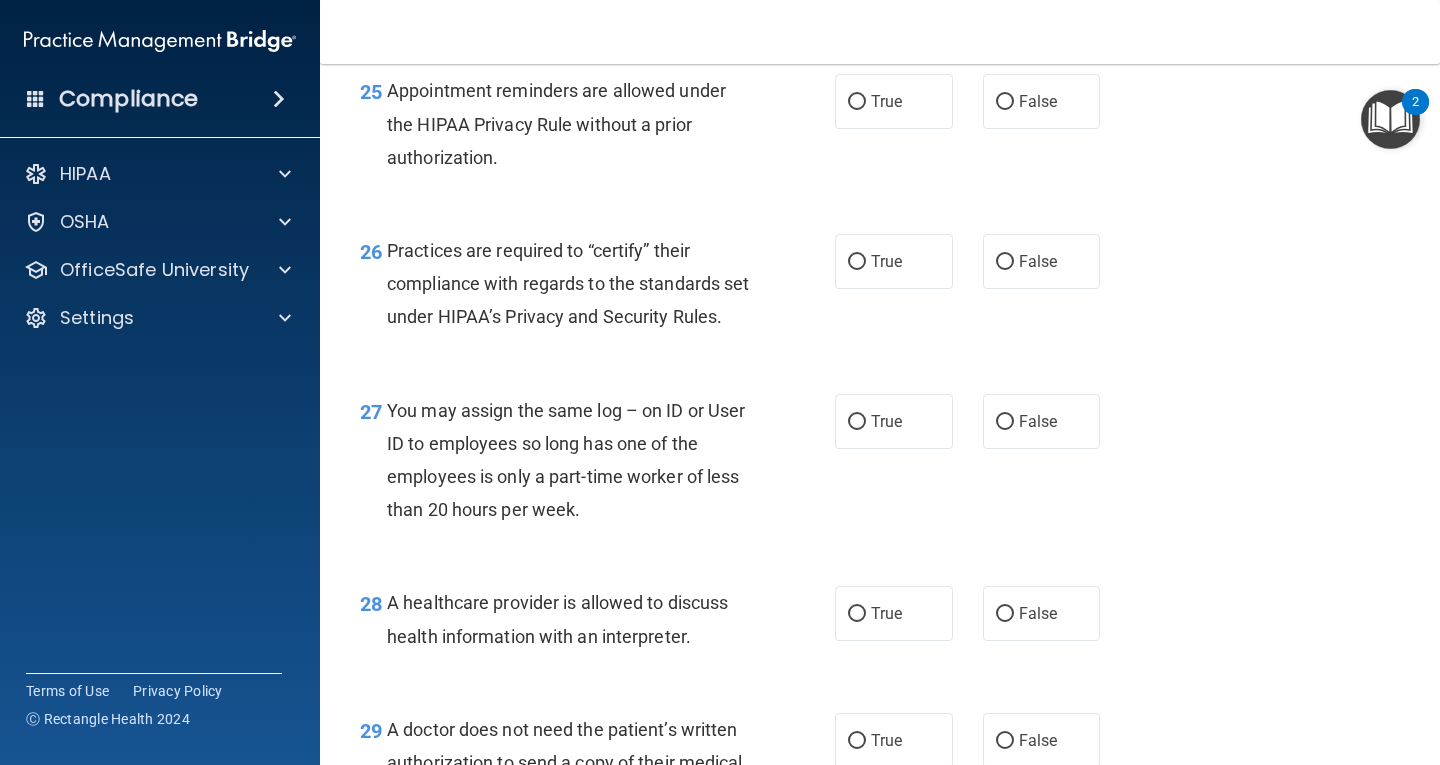 scroll, scrollTop: 4600, scrollLeft: 0, axis: vertical 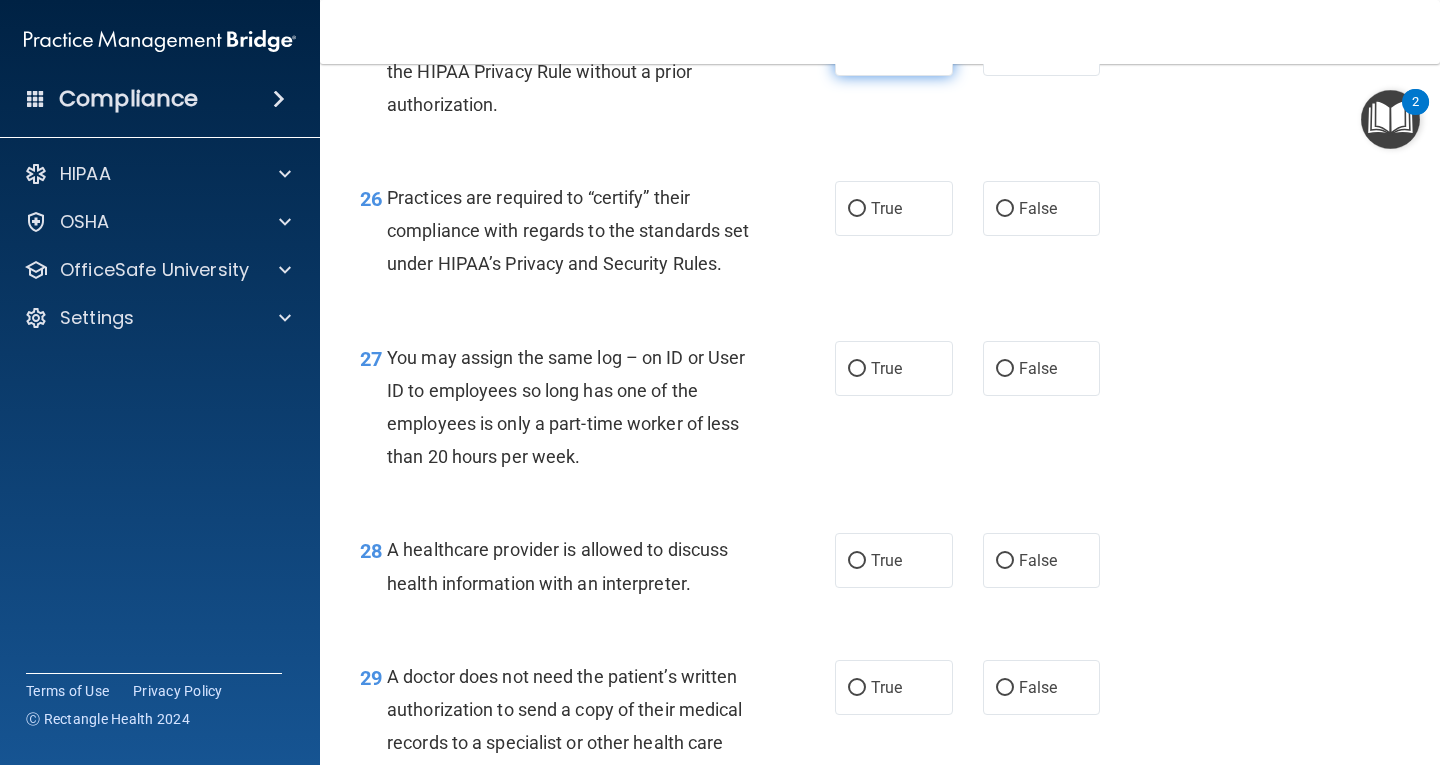 click on "True" at bounding box center [857, 49] 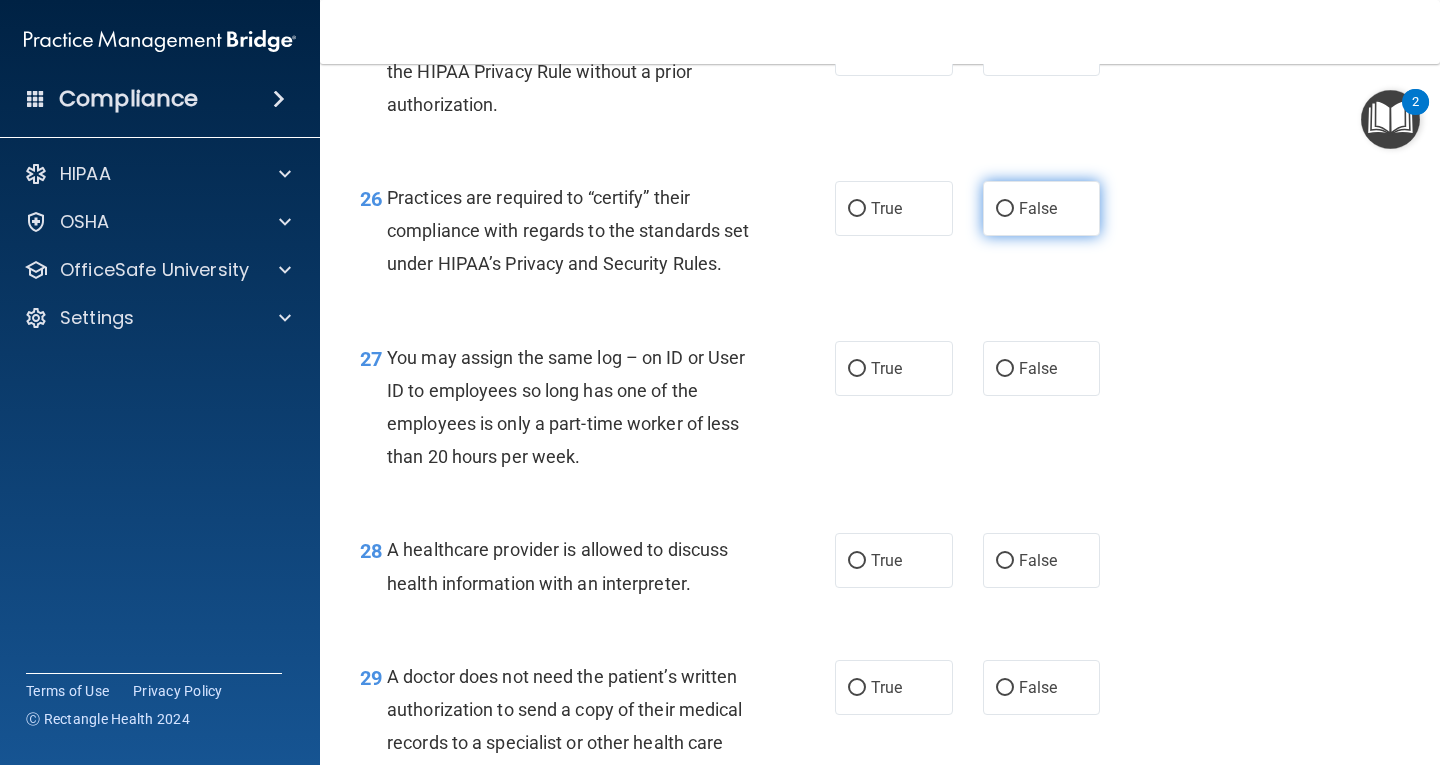 click on "False" at bounding box center [1005, 209] 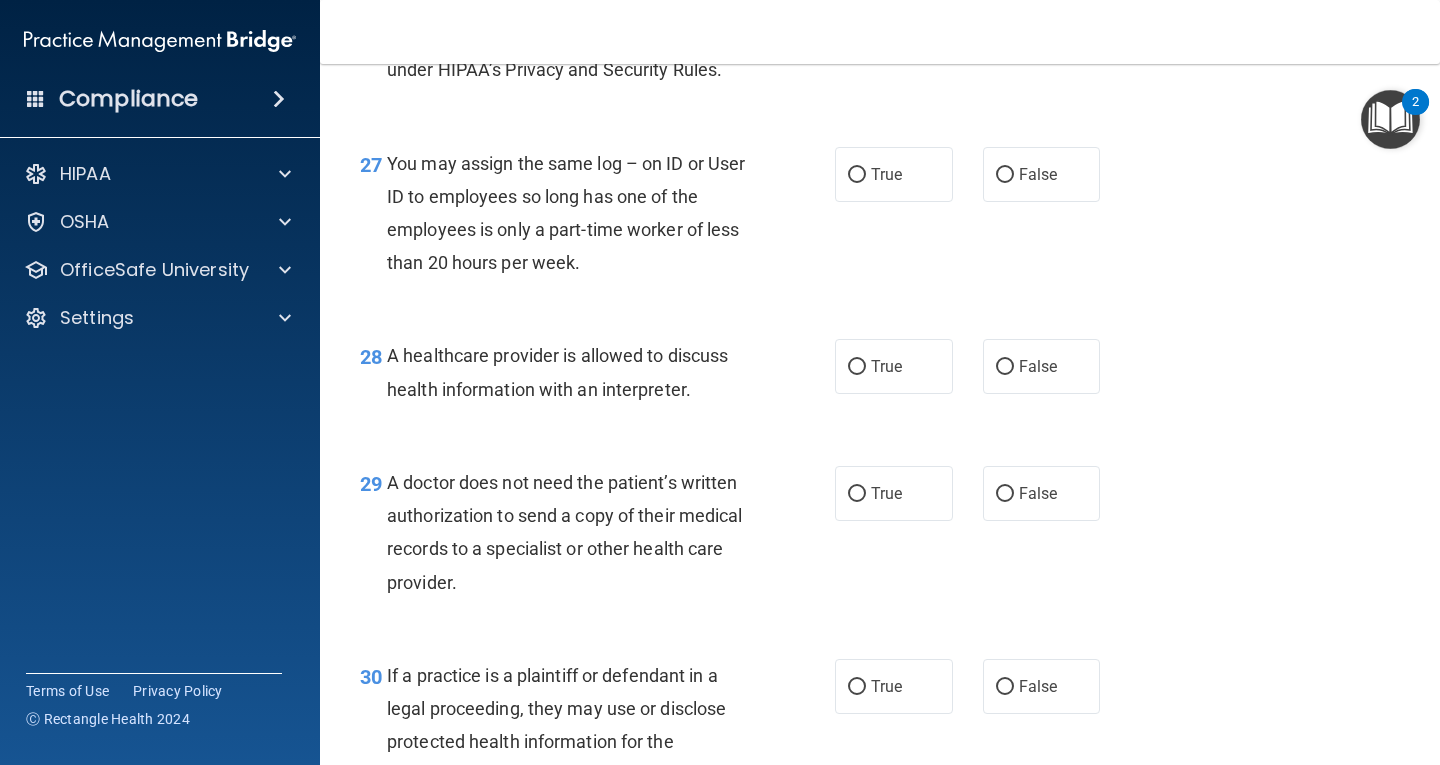 scroll, scrollTop: 4900, scrollLeft: 0, axis: vertical 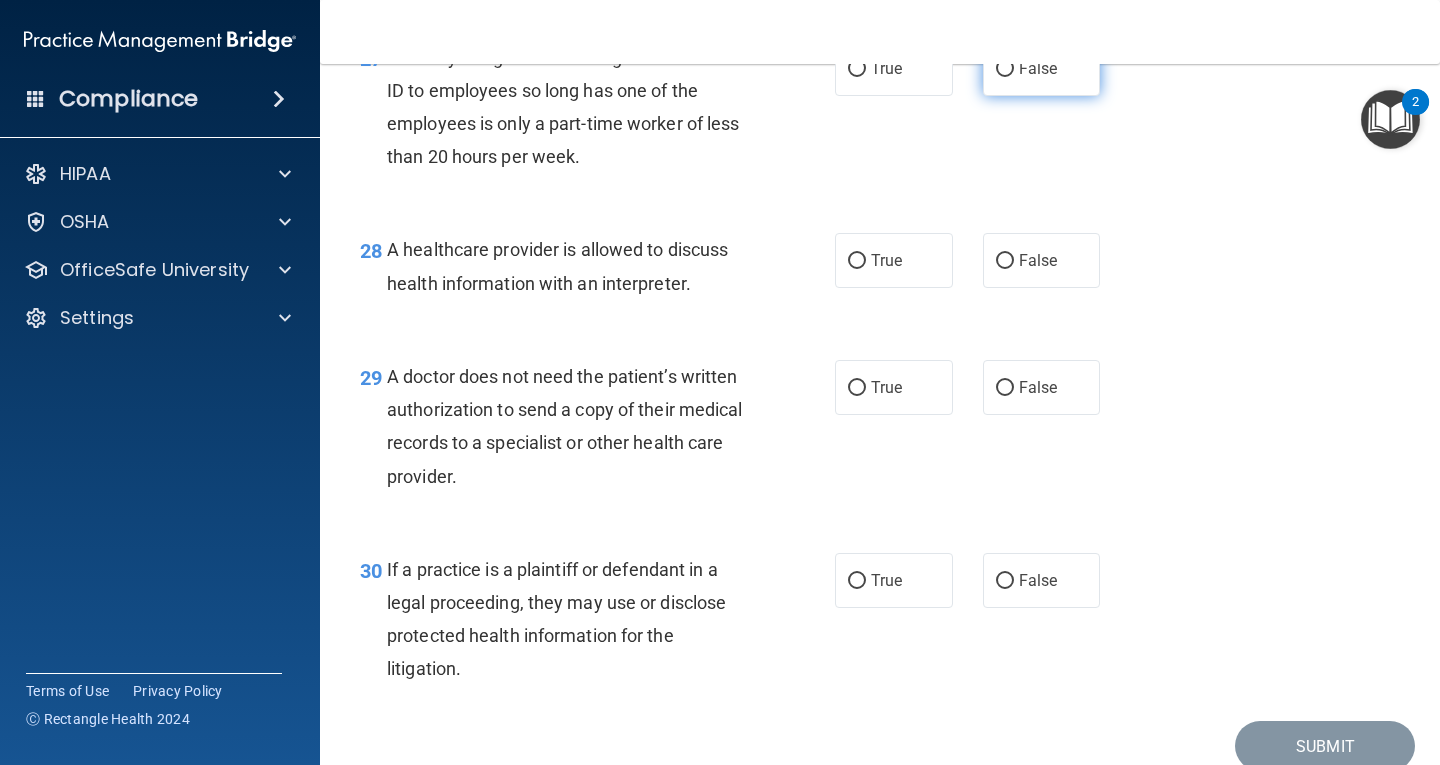 click on "False" at bounding box center [1005, 69] 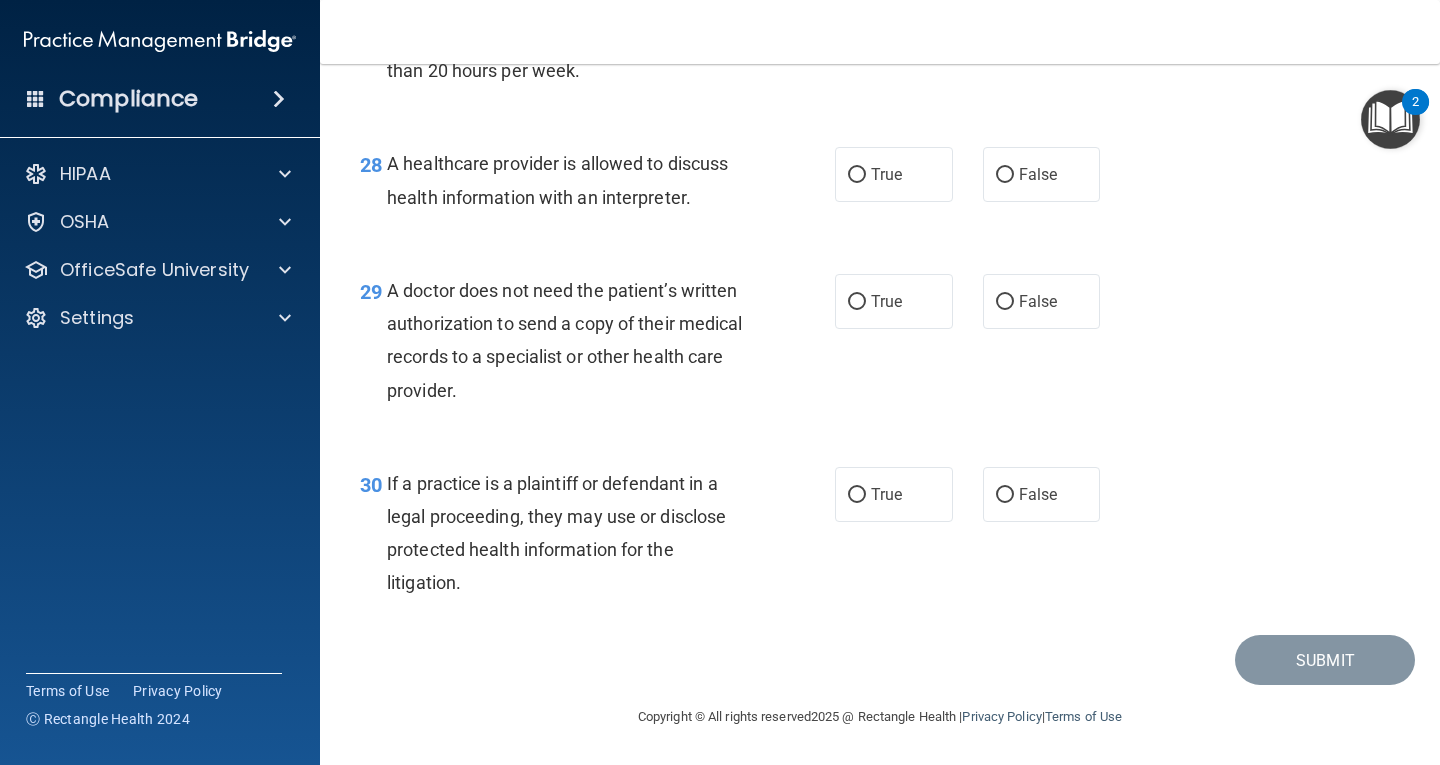 scroll, scrollTop: 5086, scrollLeft: 0, axis: vertical 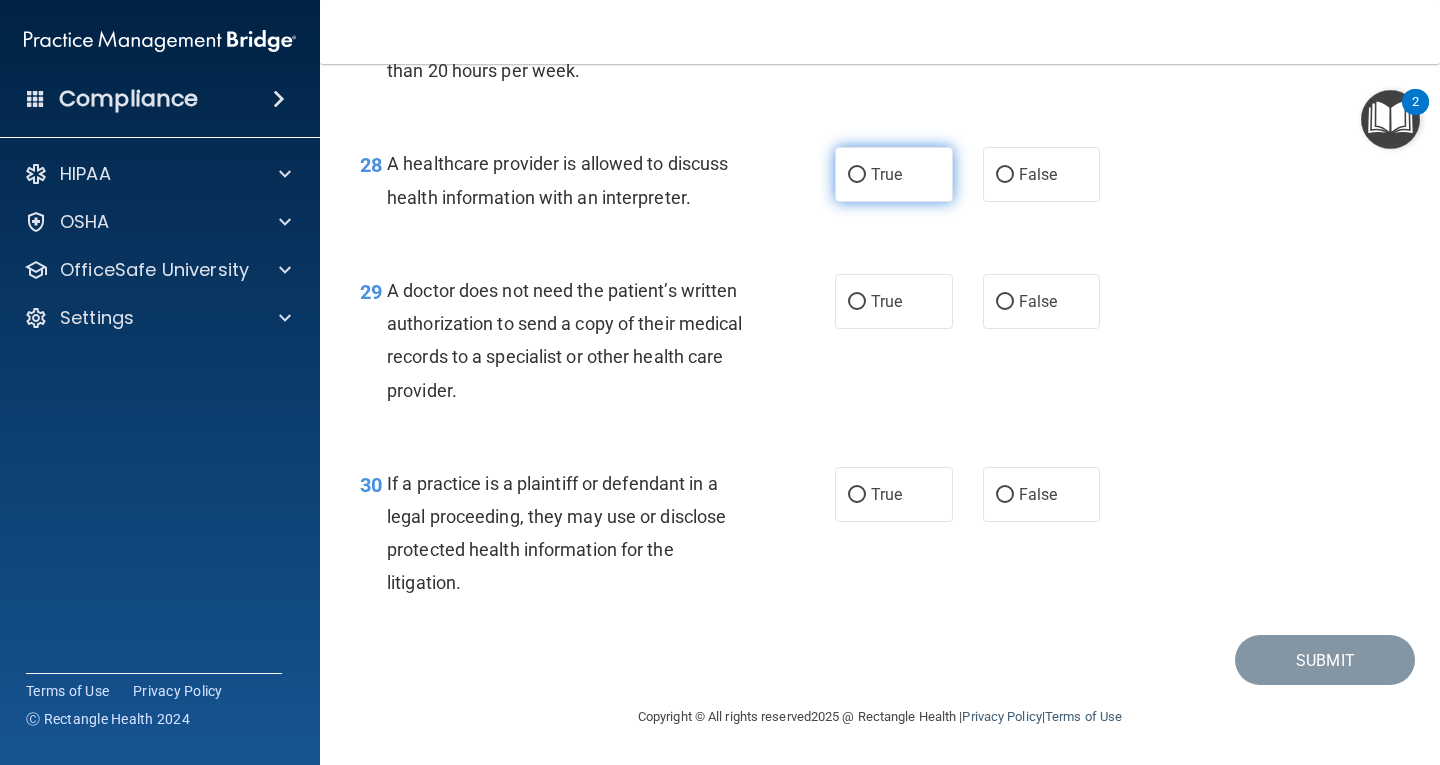 click on "True" at bounding box center [857, 175] 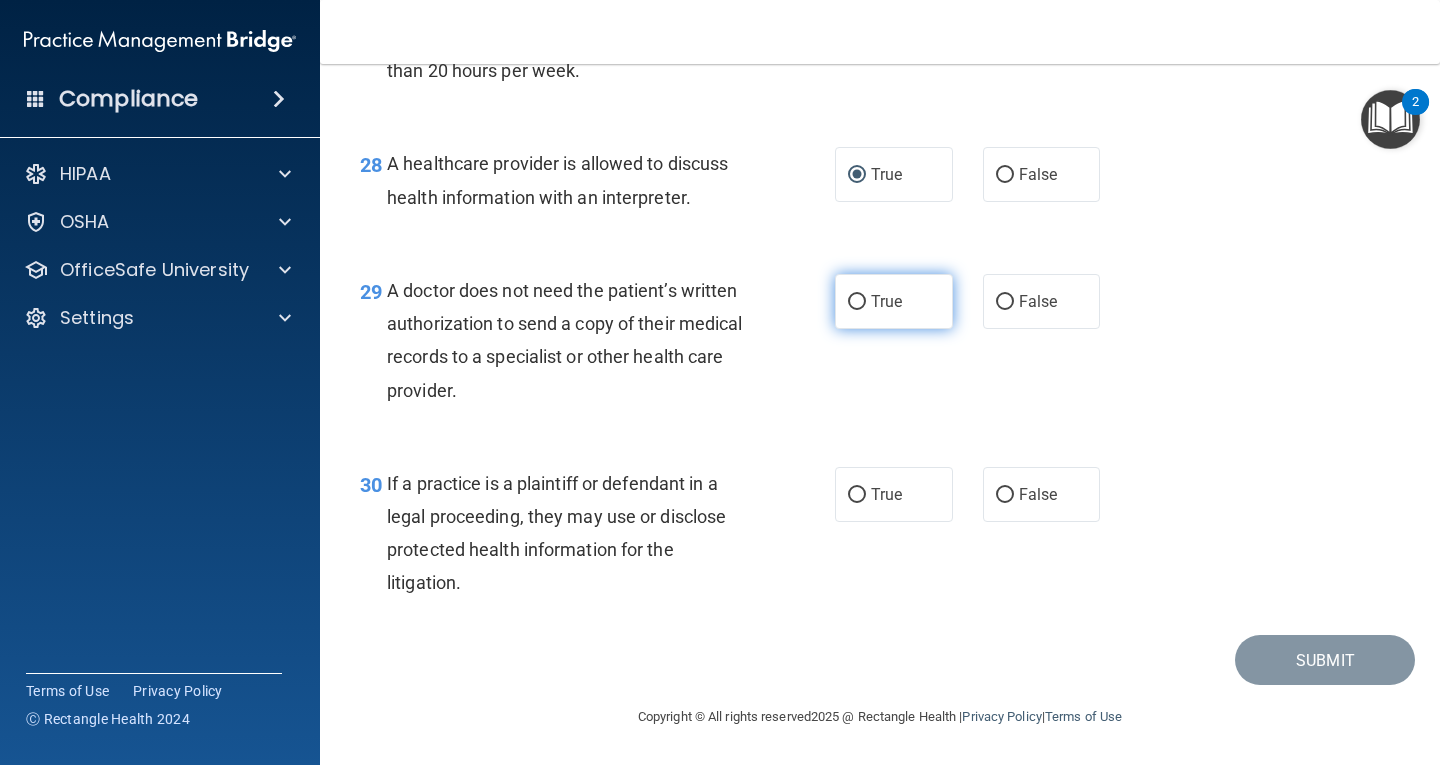 click on "True" at bounding box center [857, 302] 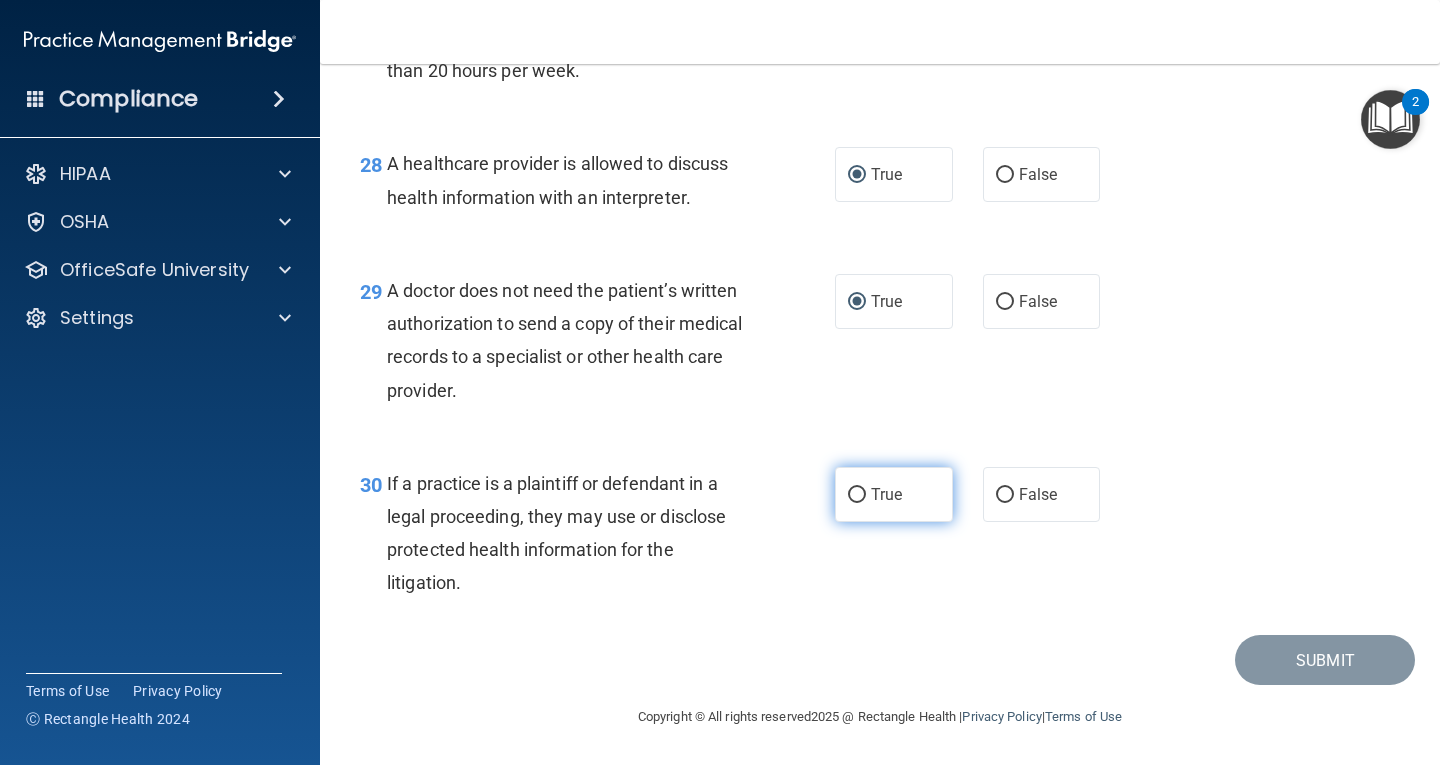 click on "True" at bounding box center (857, 495) 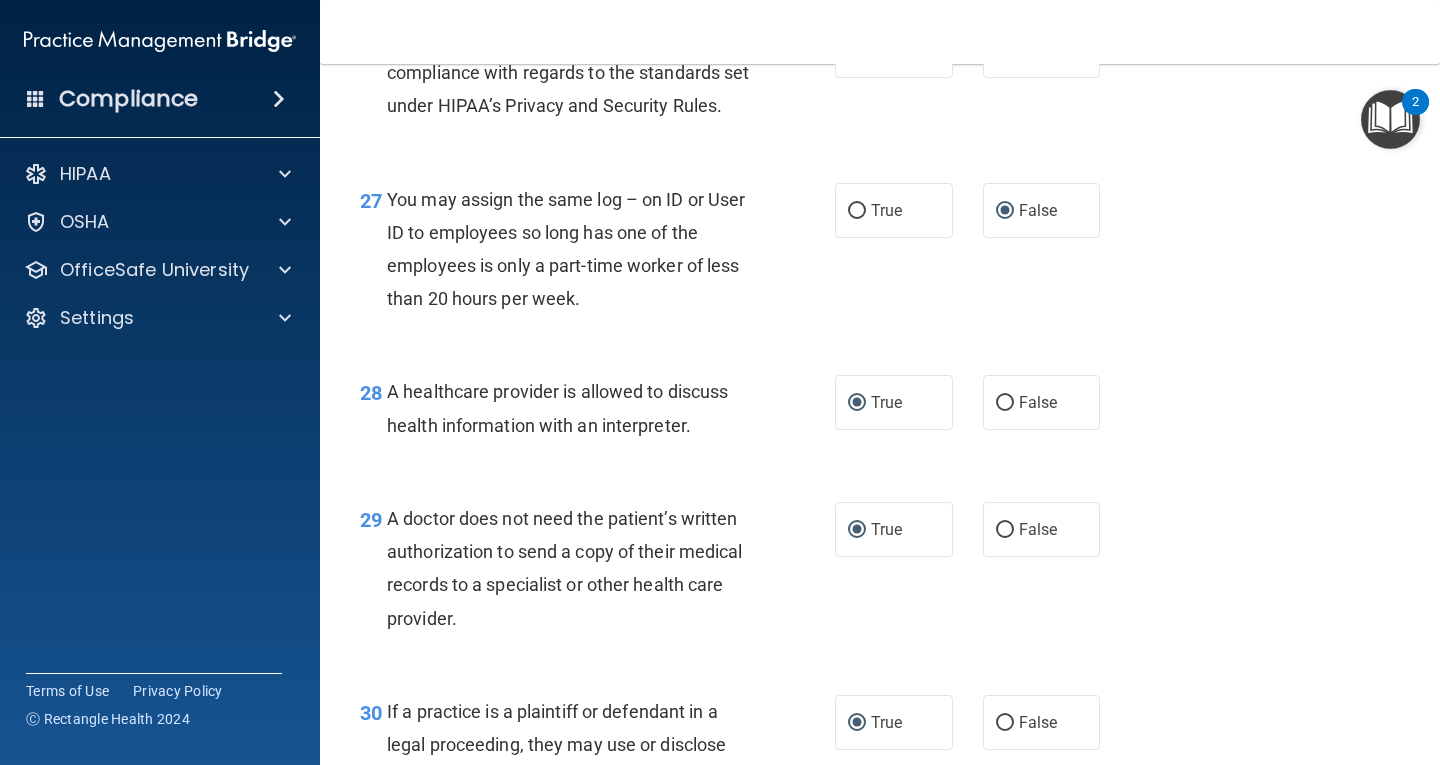 scroll, scrollTop: 5086, scrollLeft: 0, axis: vertical 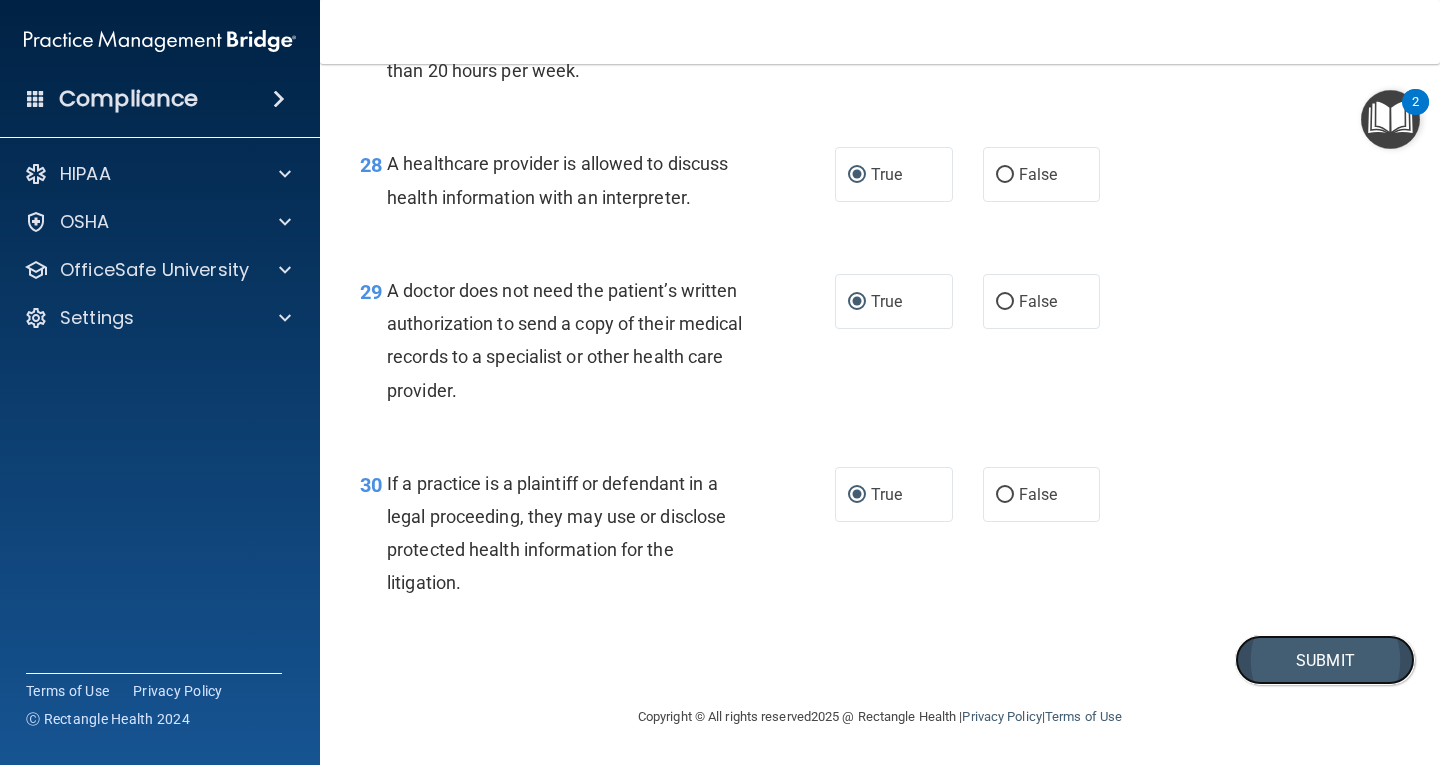 click on "Submit" at bounding box center [1325, 660] 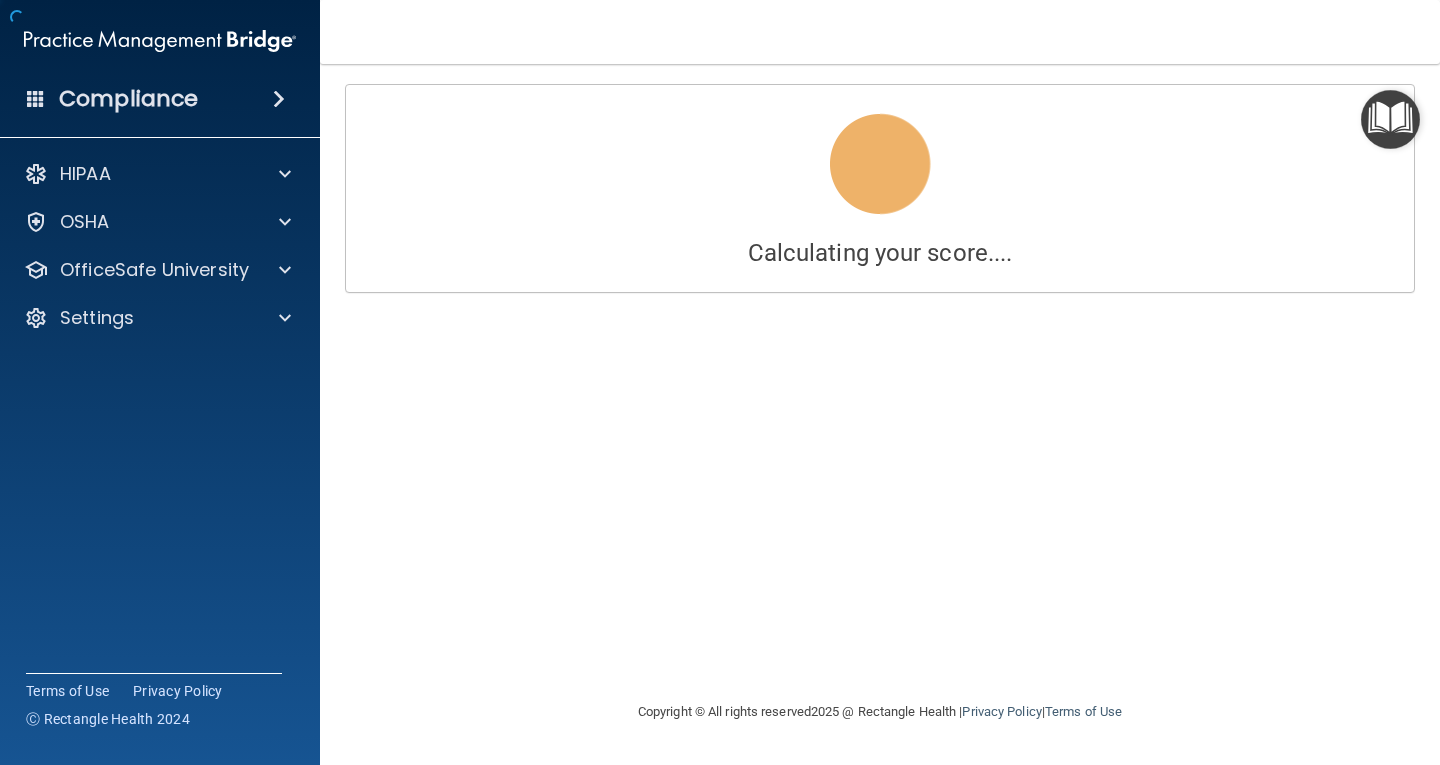 scroll, scrollTop: 0, scrollLeft: 0, axis: both 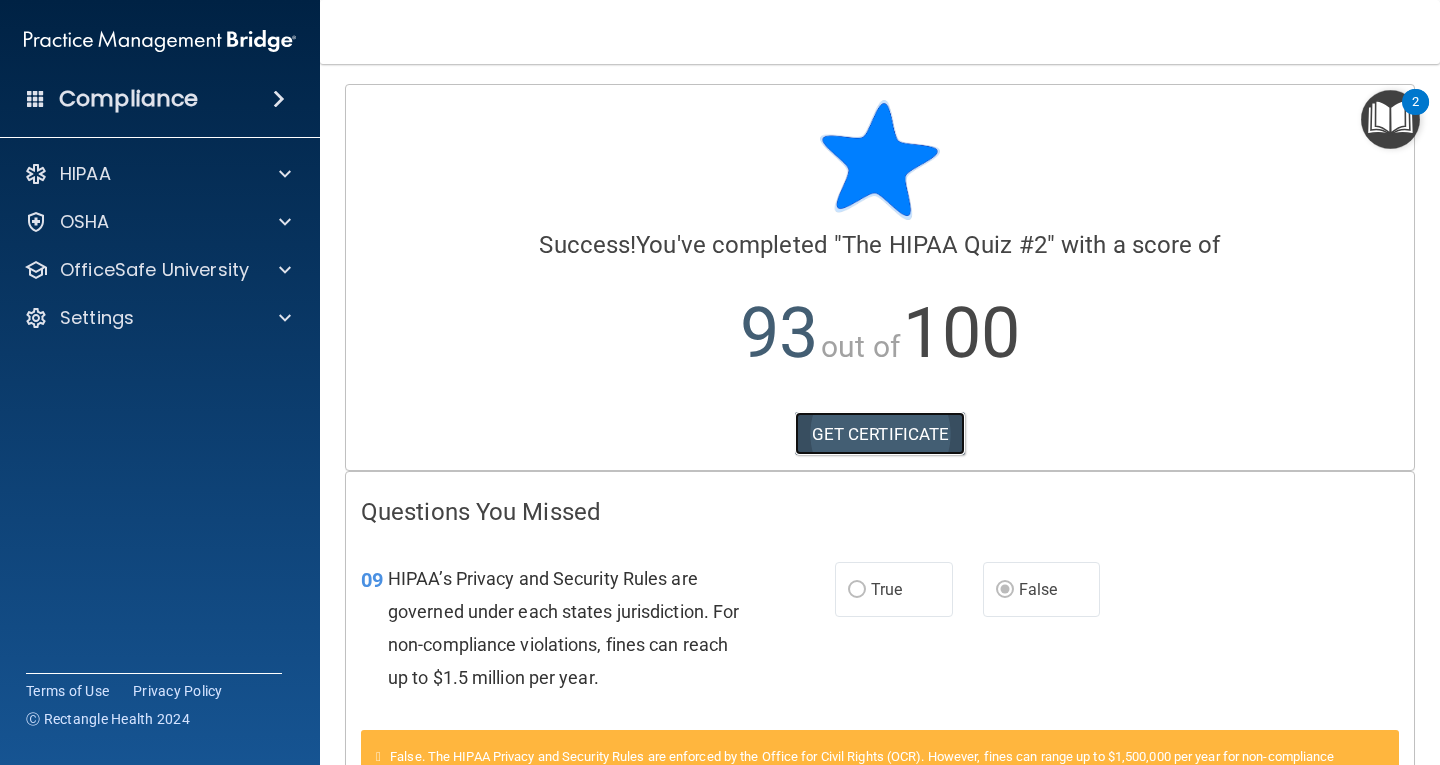 click on "GET CERTIFICATE" at bounding box center (880, 434) 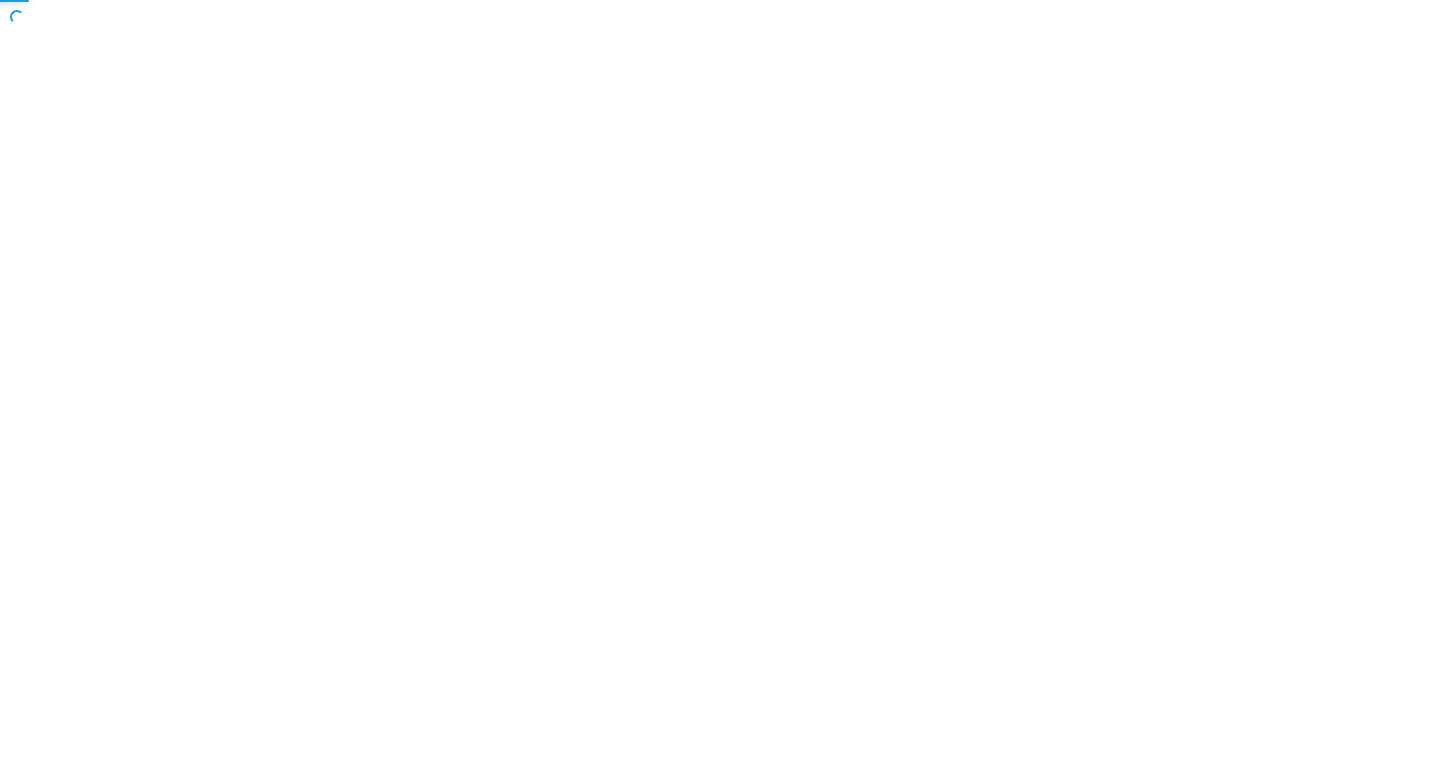 scroll, scrollTop: 0, scrollLeft: 0, axis: both 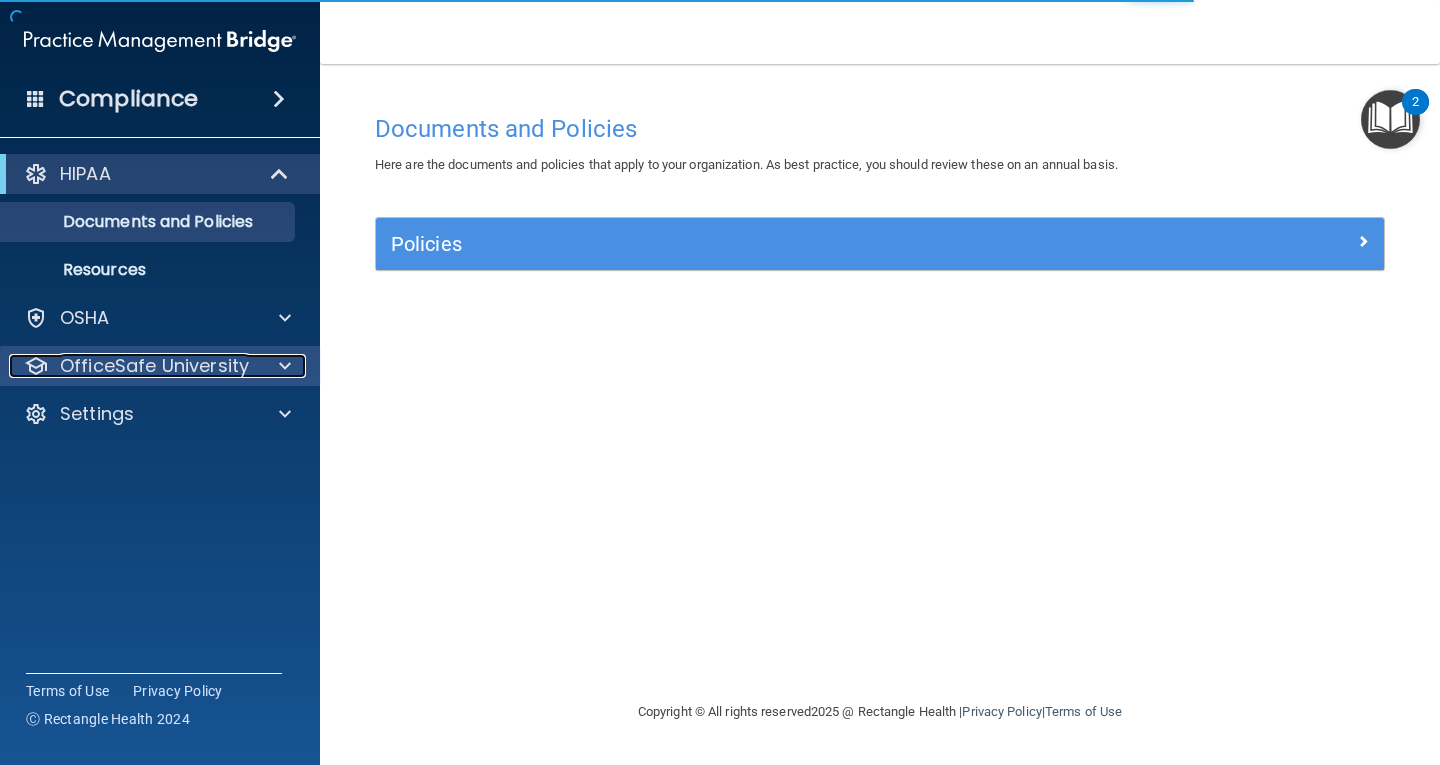 click on "OfficeSafe University" at bounding box center [154, 366] 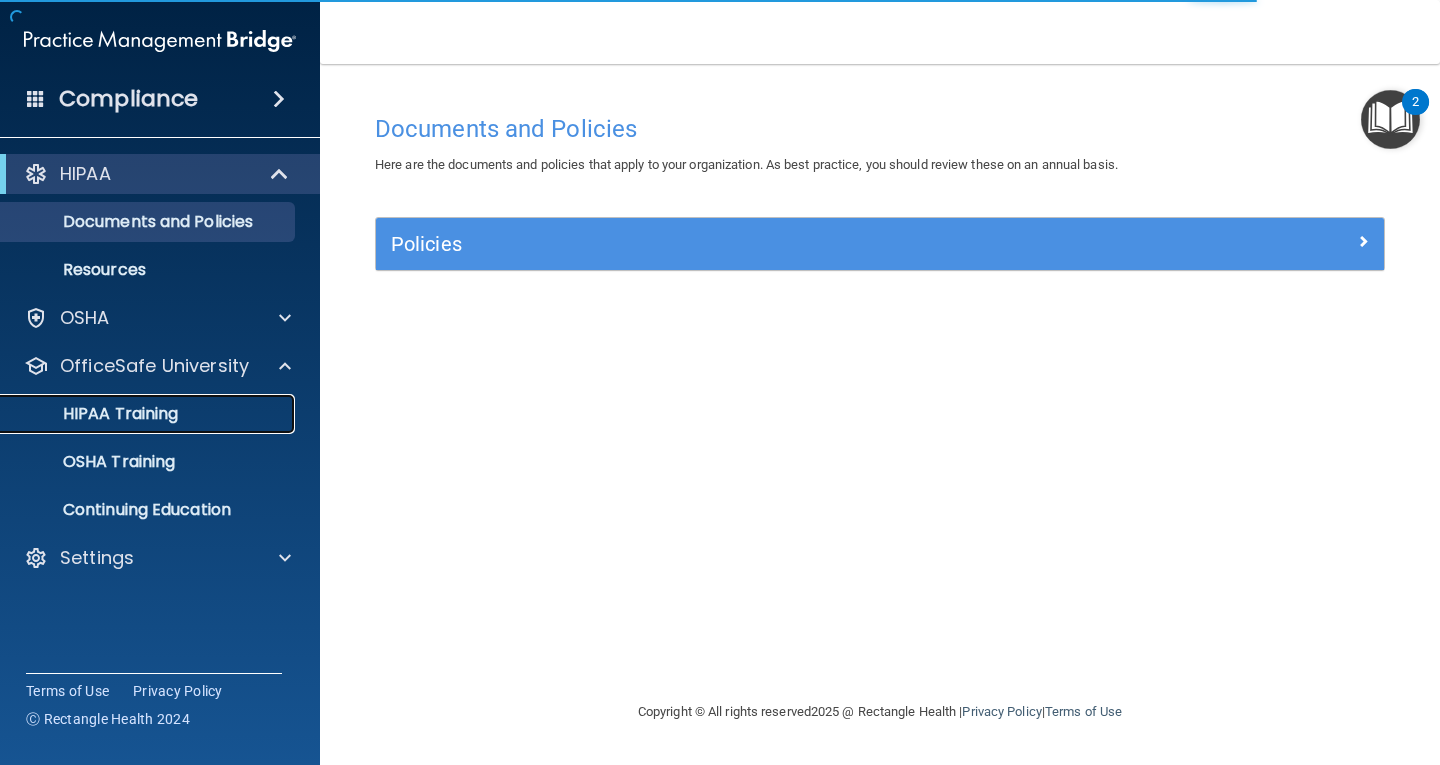 click on "HIPAA Training" at bounding box center (95, 414) 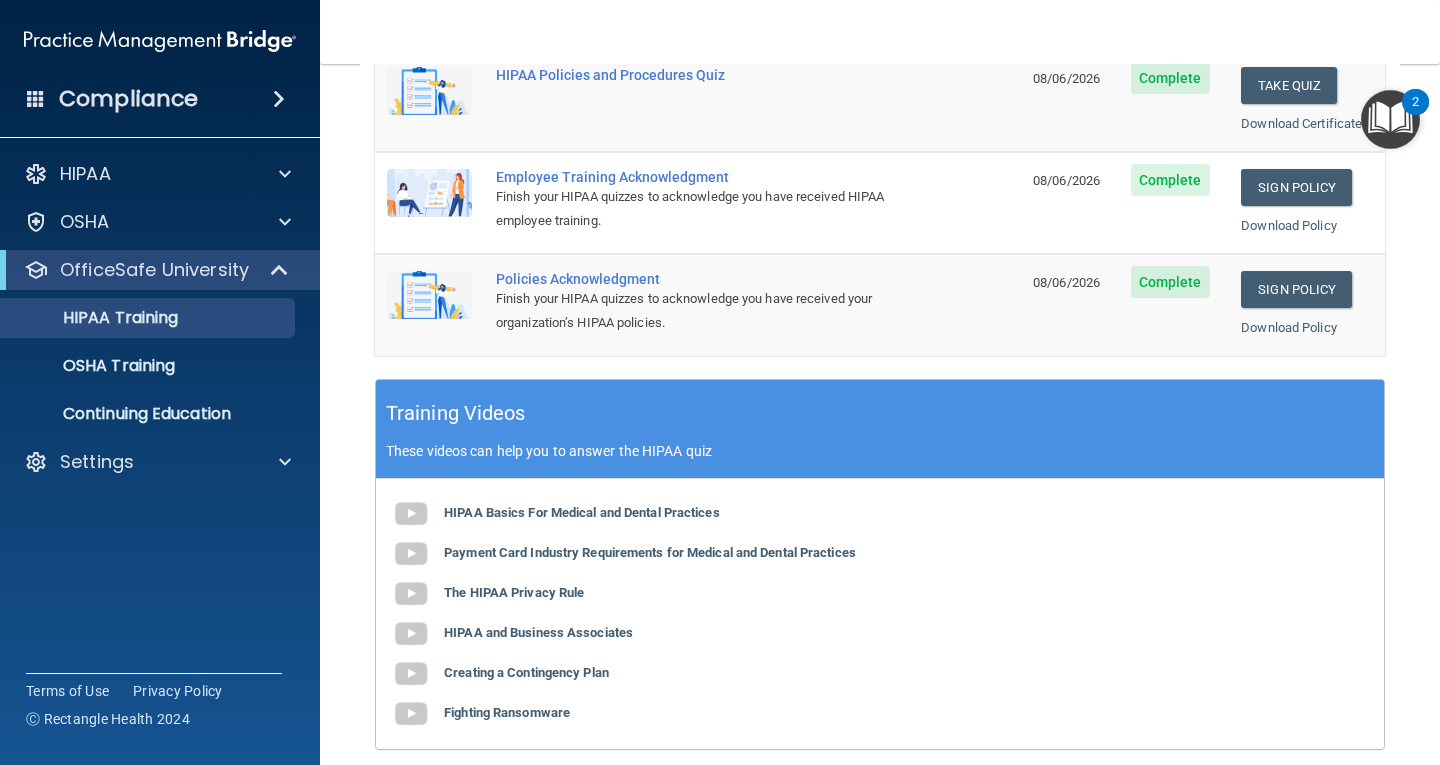 scroll, scrollTop: 141, scrollLeft: 0, axis: vertical 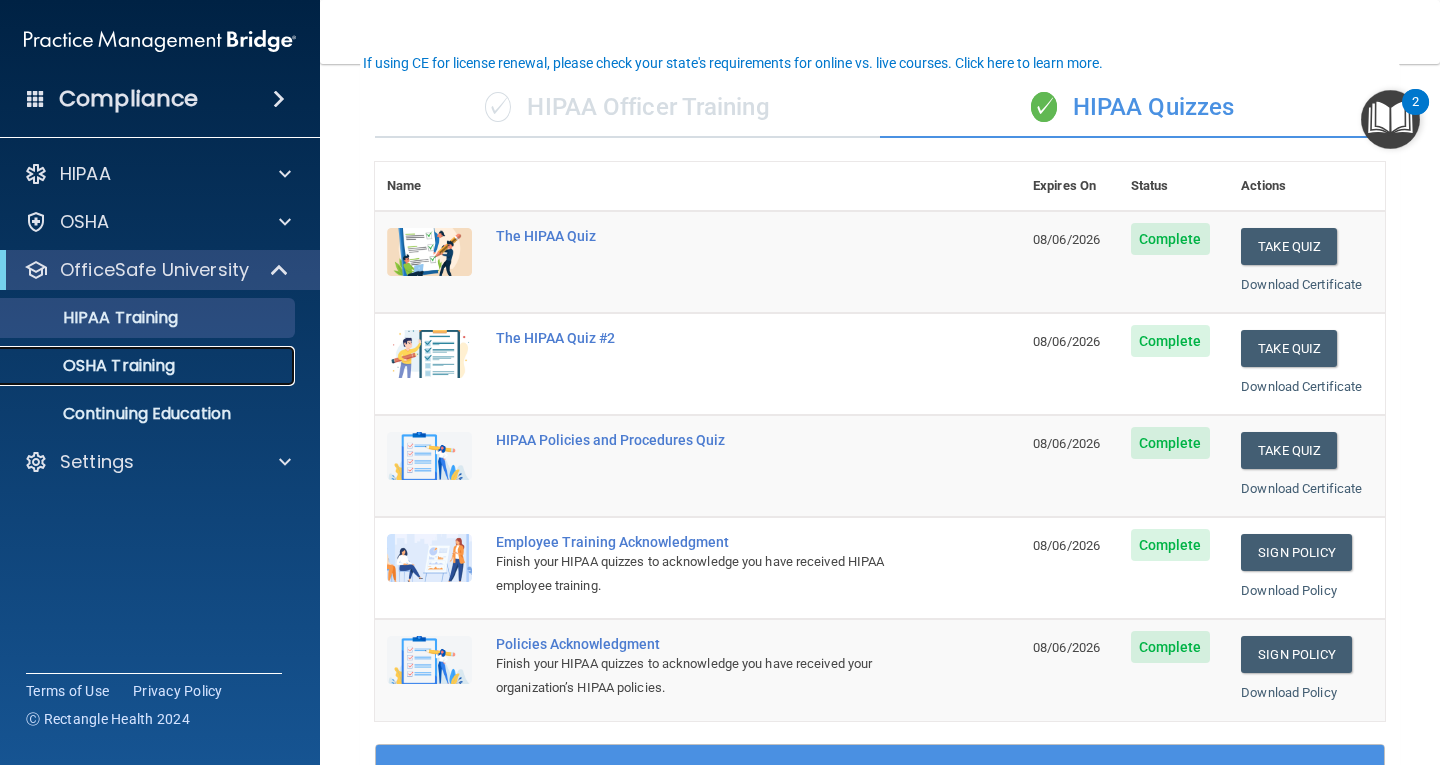 click on "OSHA Training" at bounding box center [94, 366] 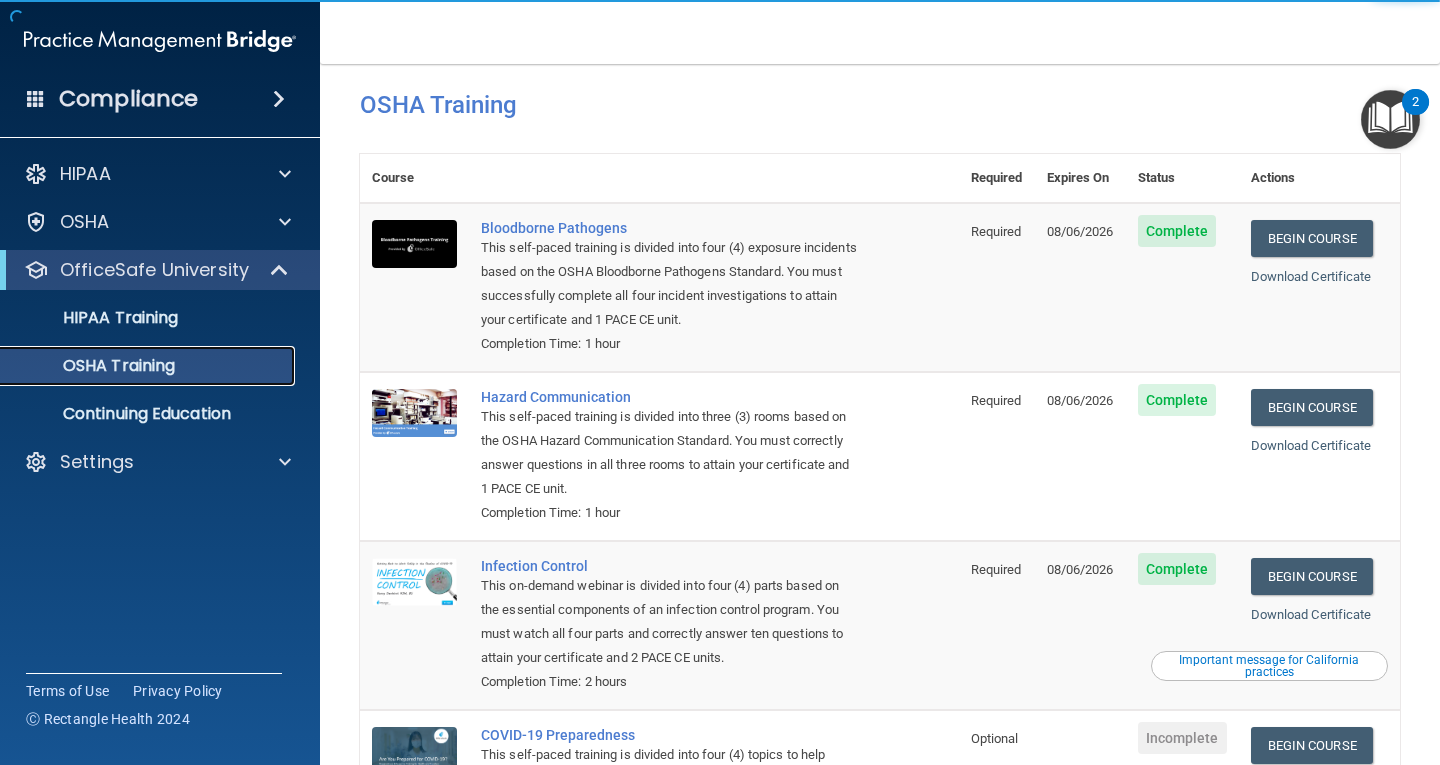 scroll, scrollTop: 0, scrollLeft: 0, axis: both 